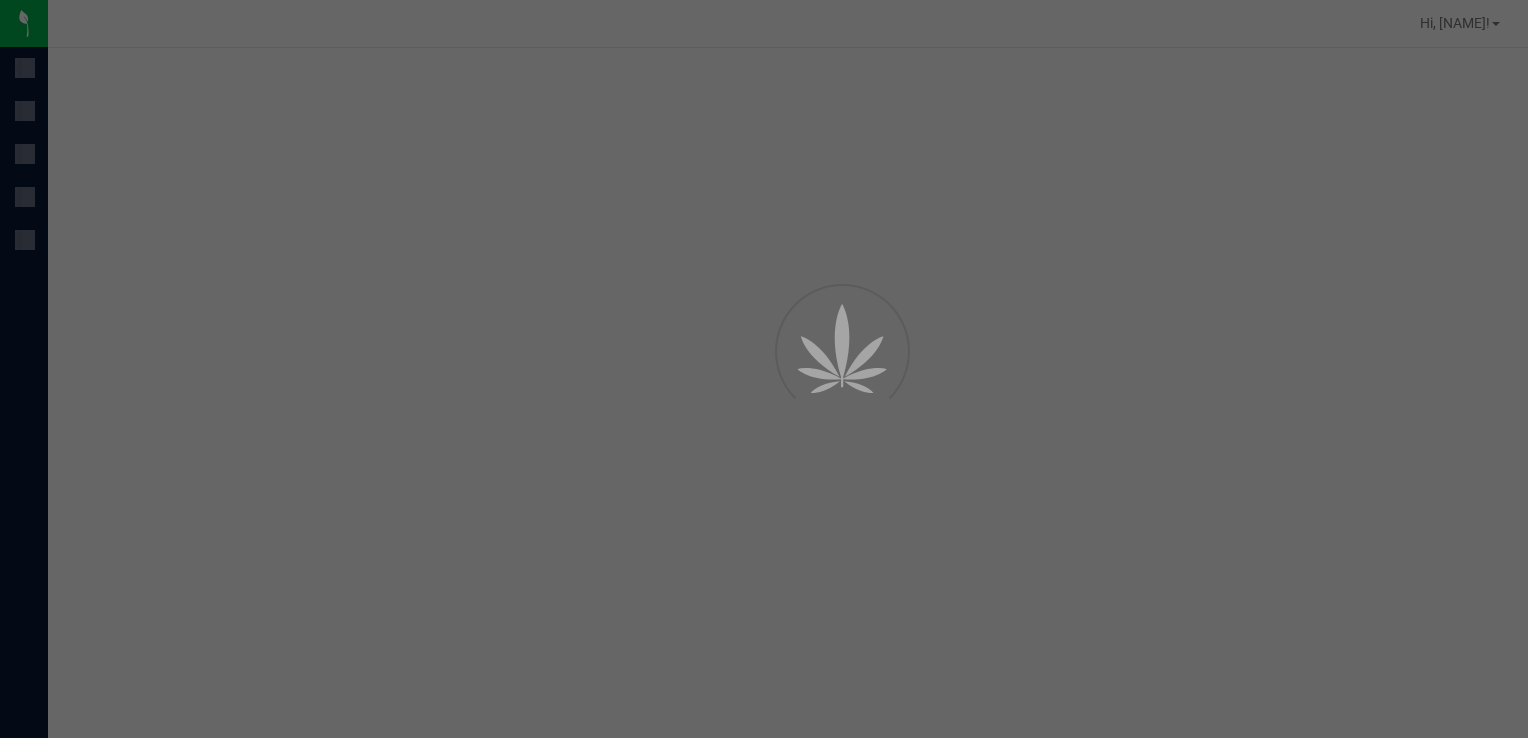 scroll, scrollTop: 0, scrollLeft: 0, axis: both 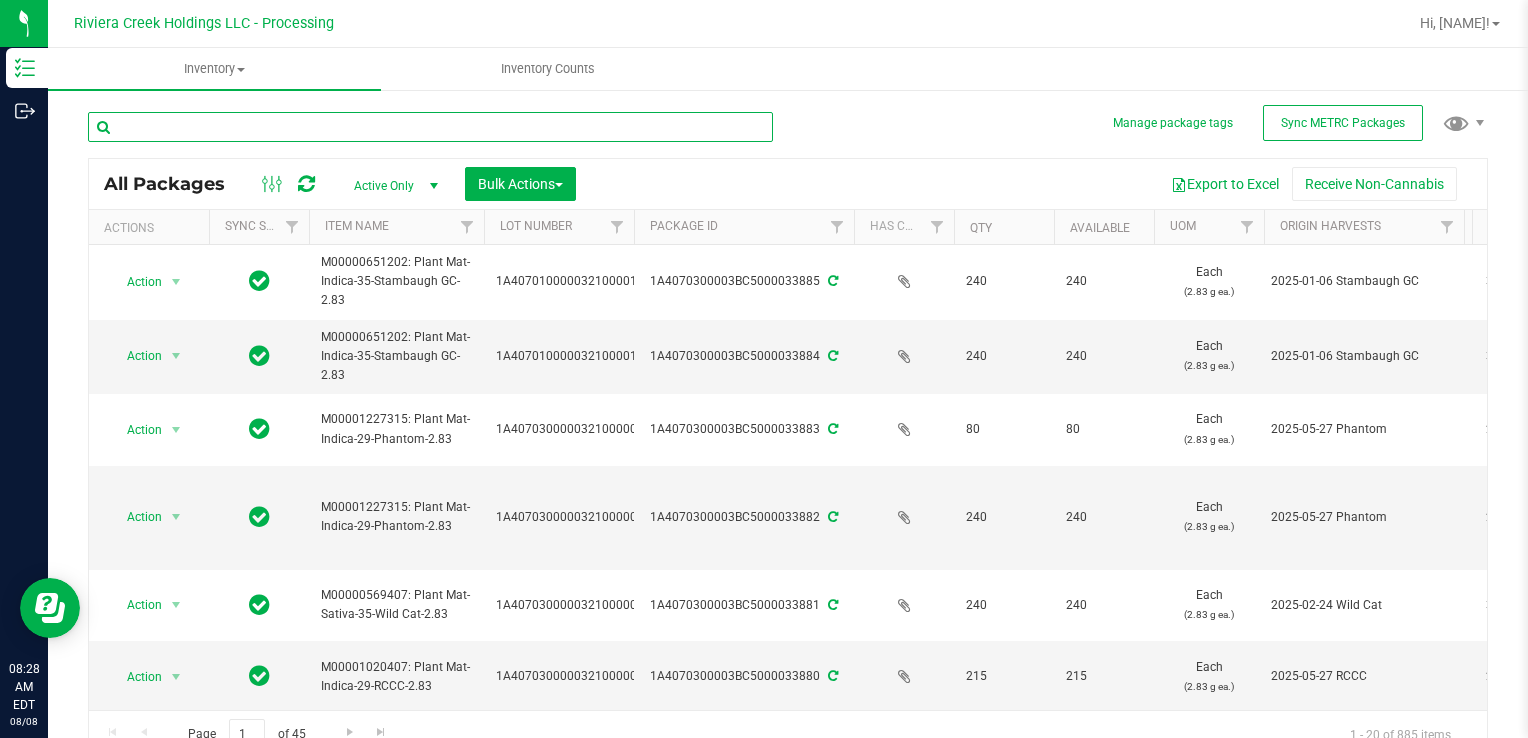 click at bounding box center (430, 127) 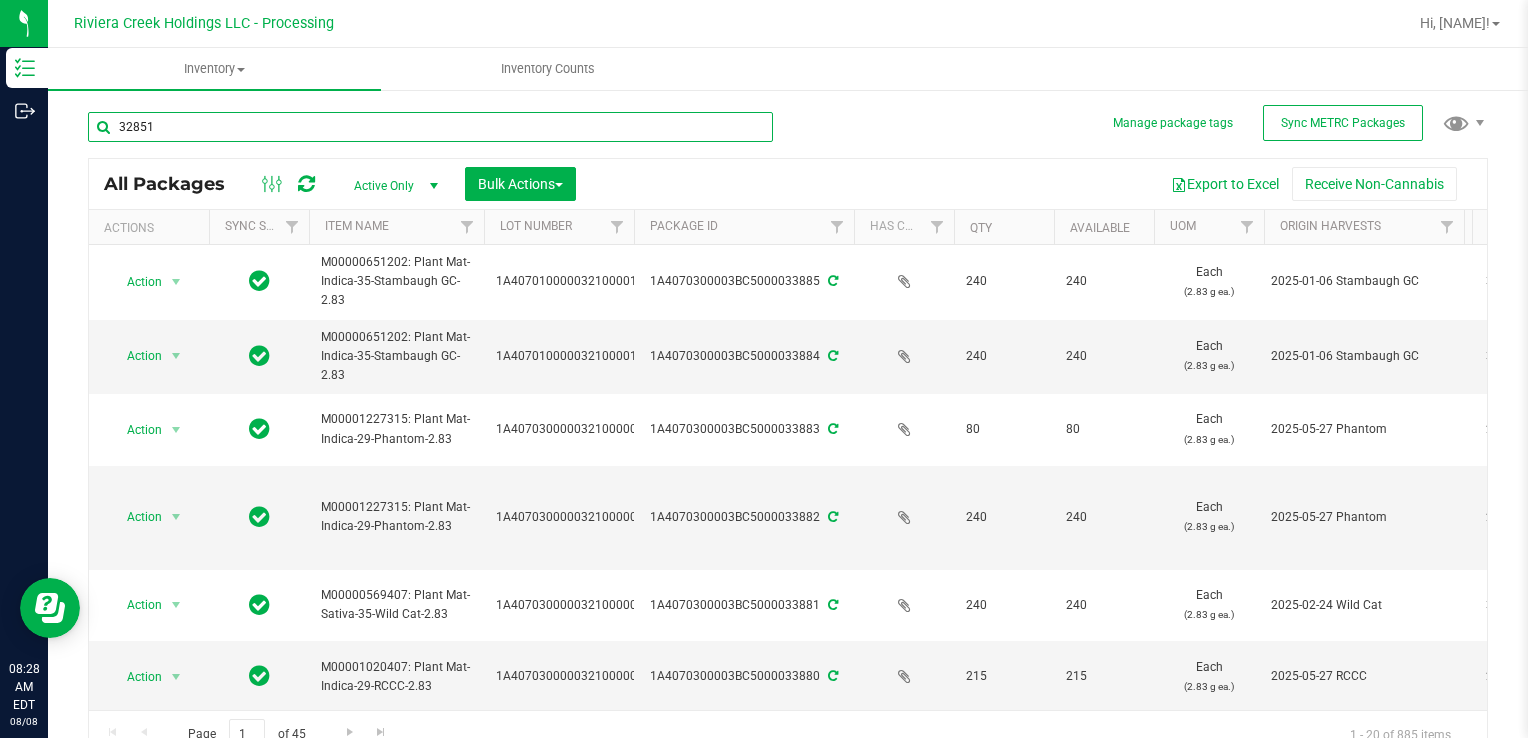 type on "32851" 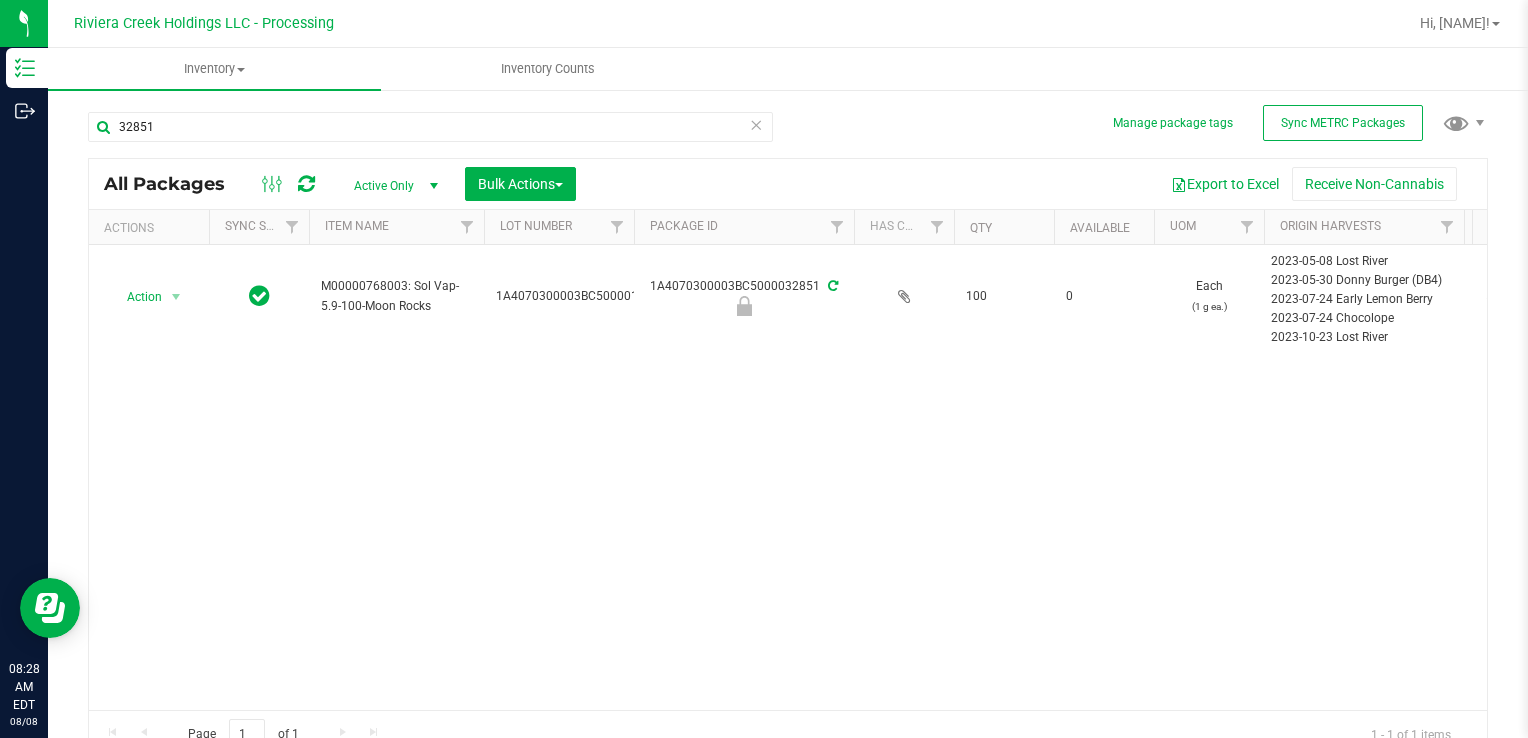 click on "Action Action Edit attributes Global inventory Locate package Package audit log Print package label Print product labels
[PRODUCT_CODE]: [PRODUCT_NAME]
[PACKAGE_ID]
[PACKAGE_ID]
100
0
Each
(1 g ea.)
[DATE] [PRODUCT_NAME] [DATE] [PRODUCT_NAME] [DATE] [PRODUCT_NAME] [DATE] [PRODUCT_NAME] [DATE] [PRODUCT_NAME] [DATE] [PRODUCT_NAME] [DATE] [PRODUCT_NAME] [DATE] [PRODUCT_NAME] [DATE] [PRODUCT_NAME] [DATE] [PRODUCT_NAME] [DATE] [PRODUCT_NAME] [DATE] [PRODUCT_NAME]" at bounding box center [788, 477] 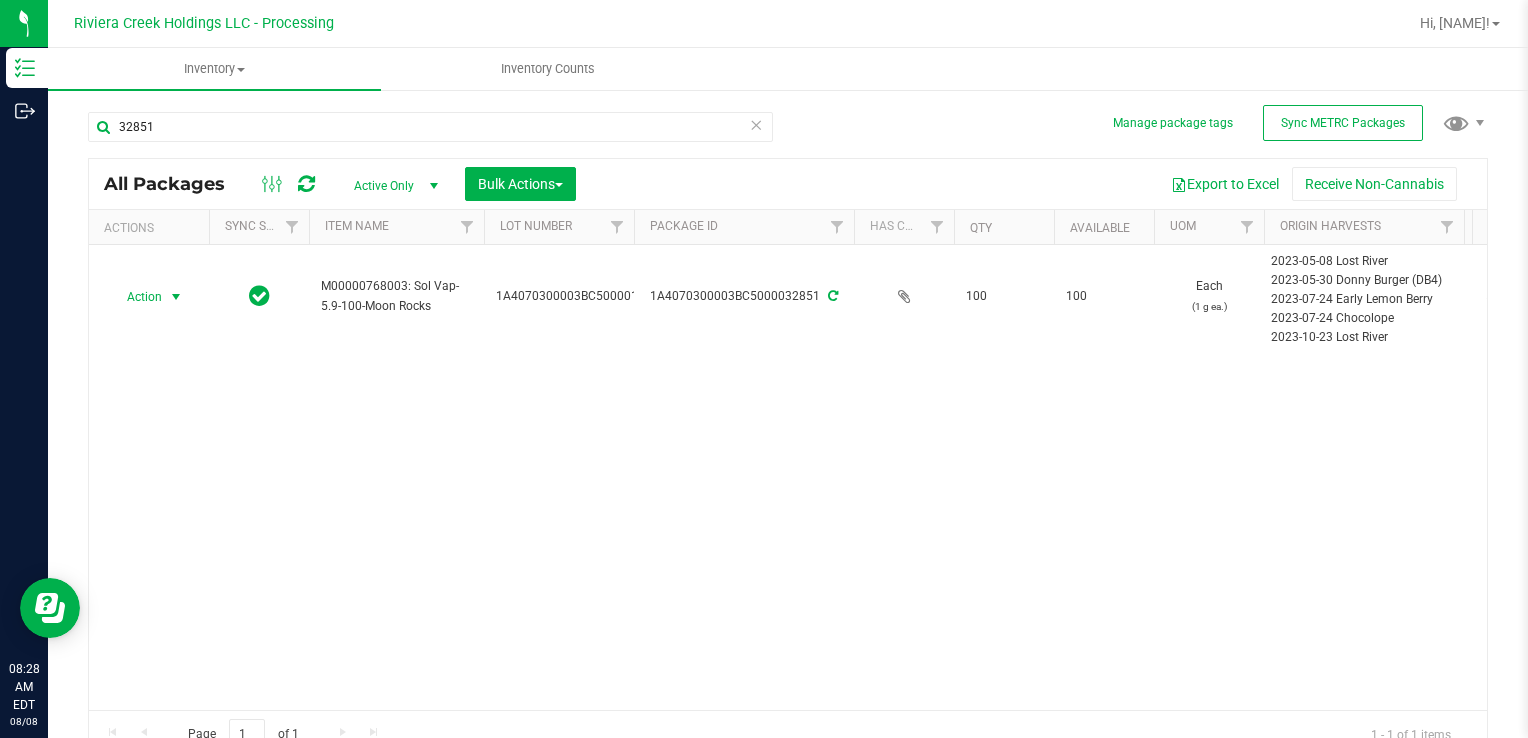 click on "Action" at bounding box center (136, 297) 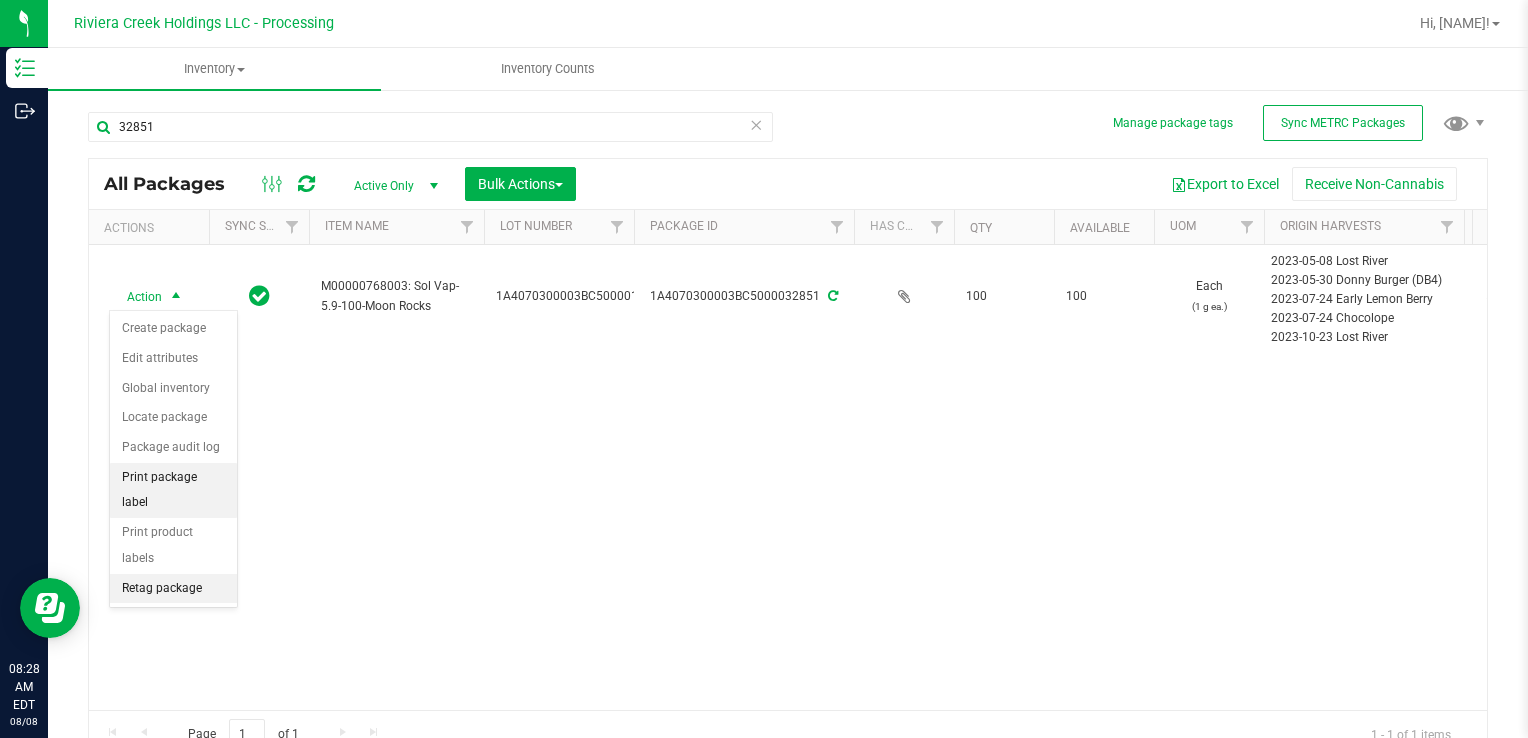 click on "Print package label" at bounding box center (173, 490) 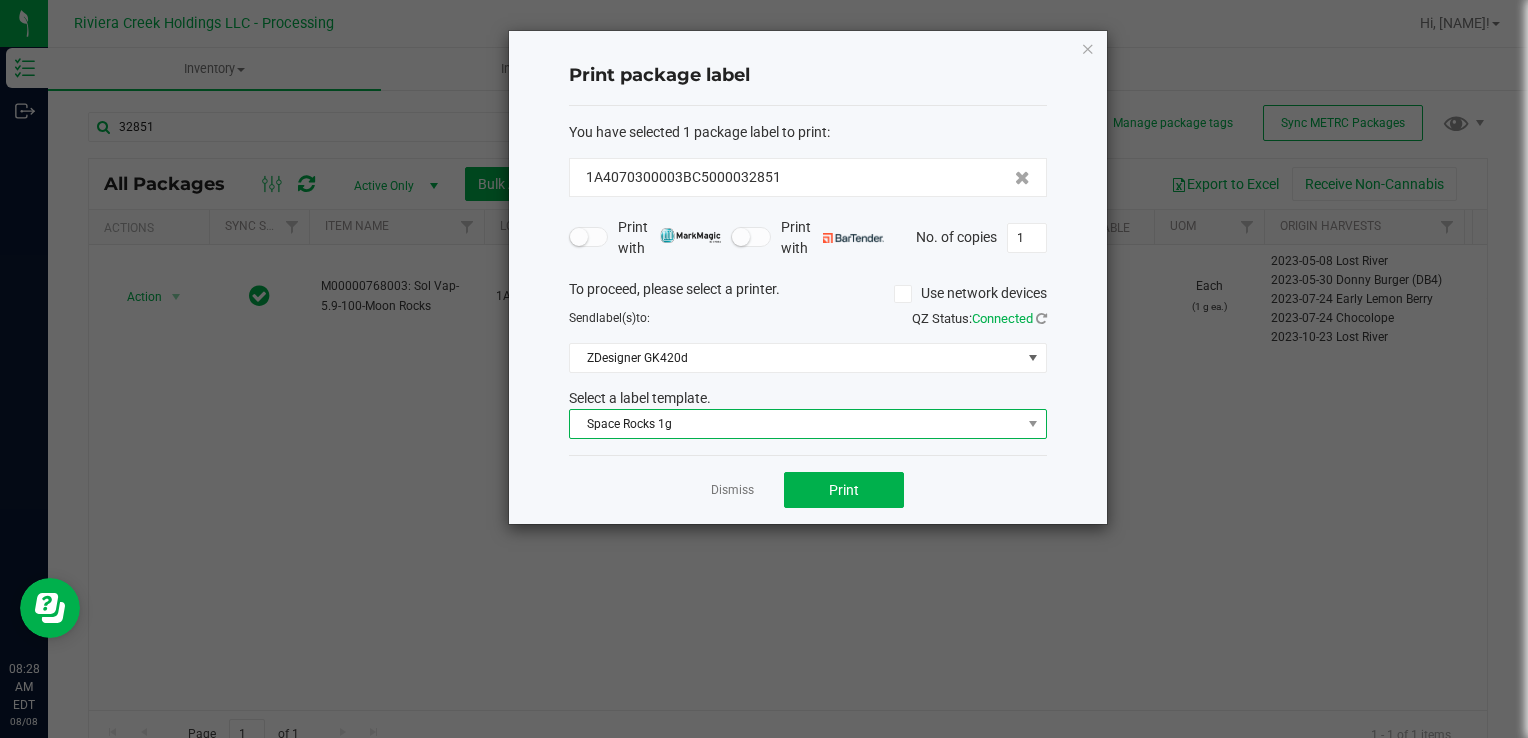 click on "Space Rocks 1g" at bounding box center (795, 424) 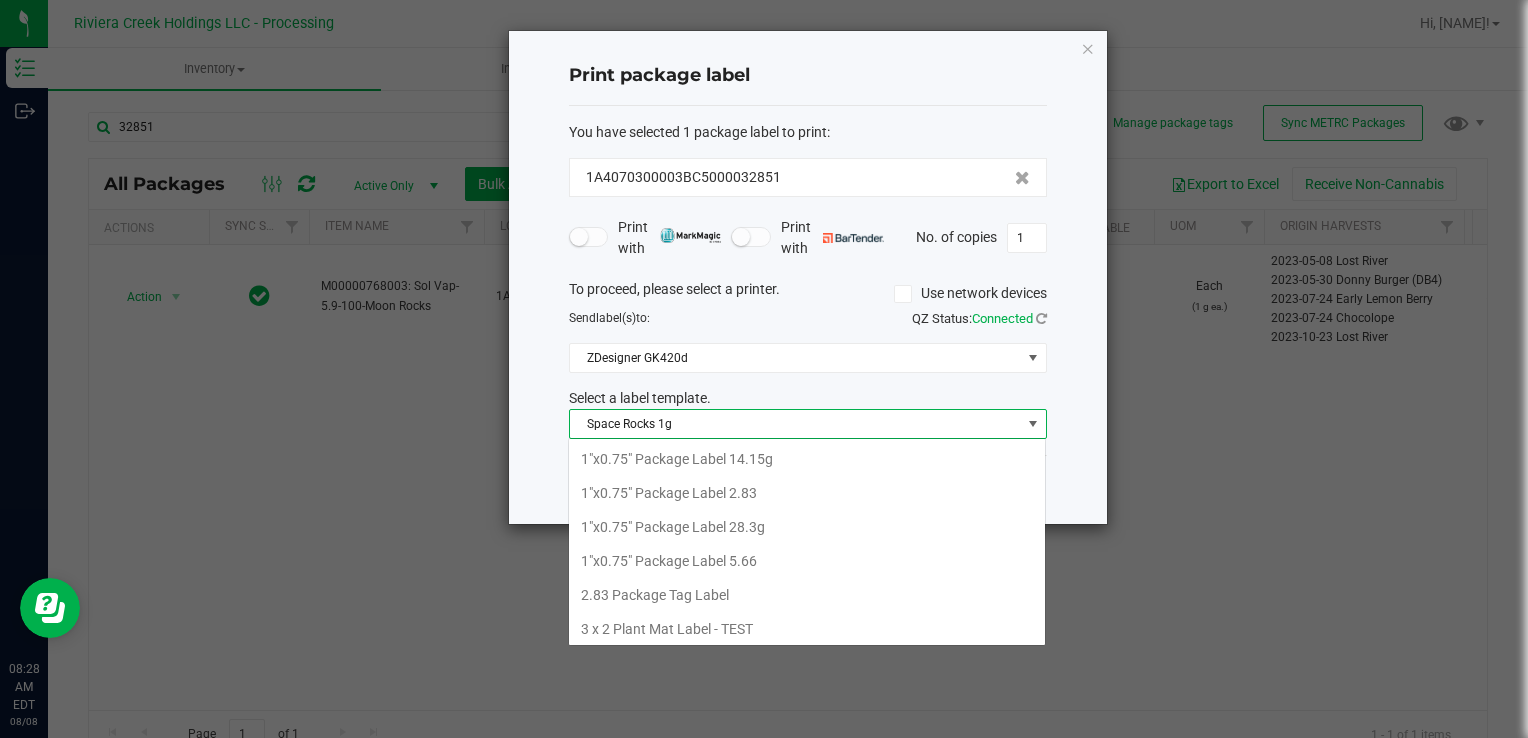scroll, scrollTop: 99970, scrollLeft: 99521, axis: both 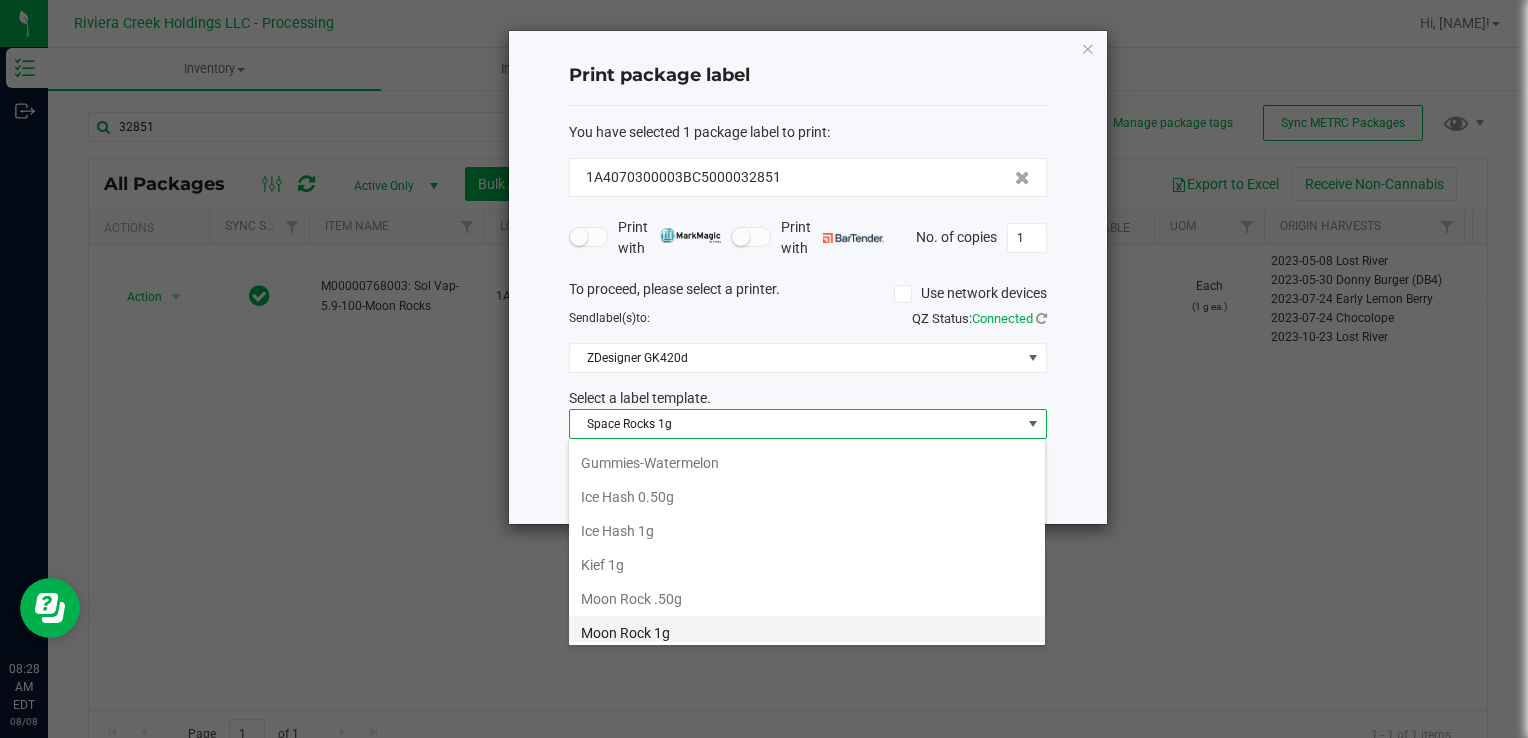 click on "Moon Rock 1g" at bounding box center [807, 633] 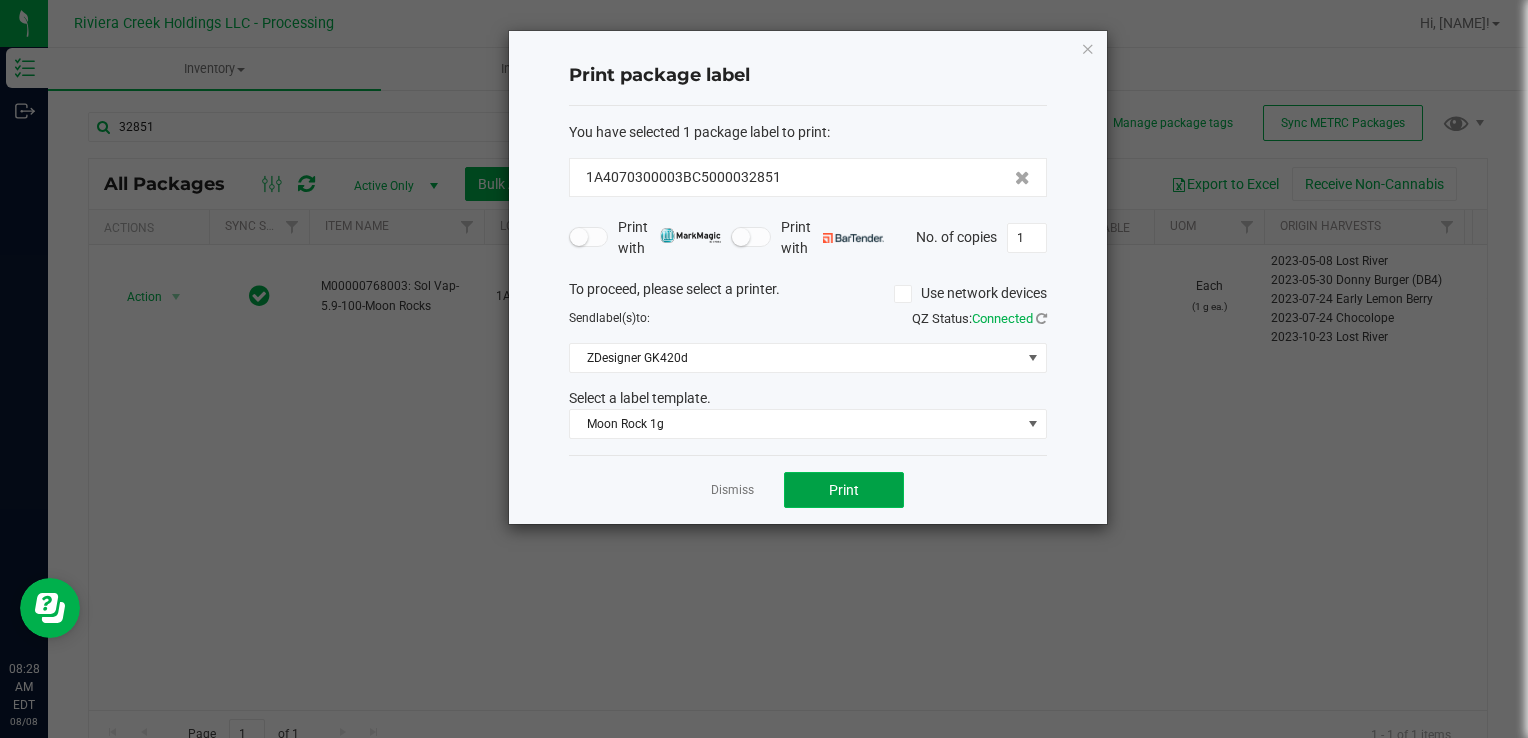 click on "Print" 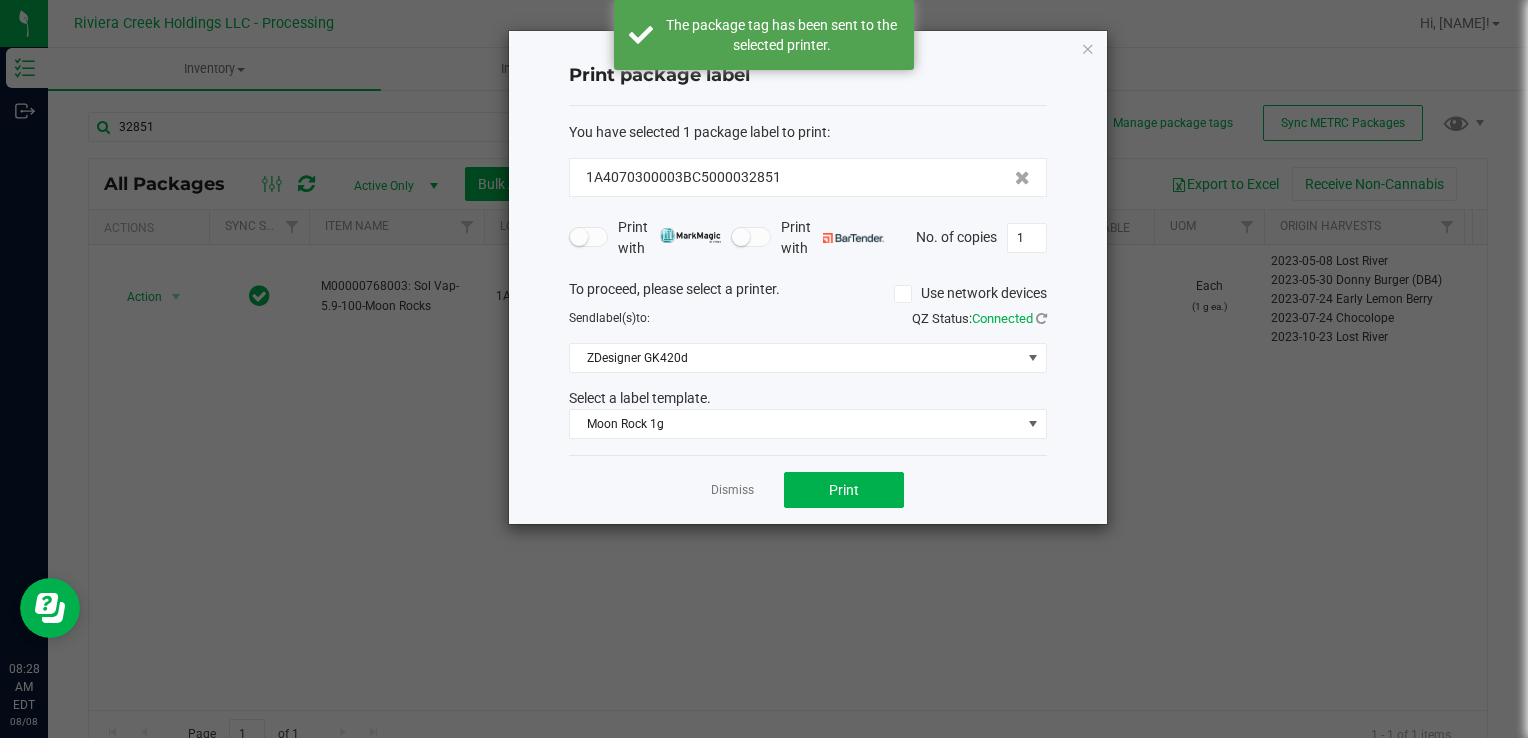 click on "Dismiss" 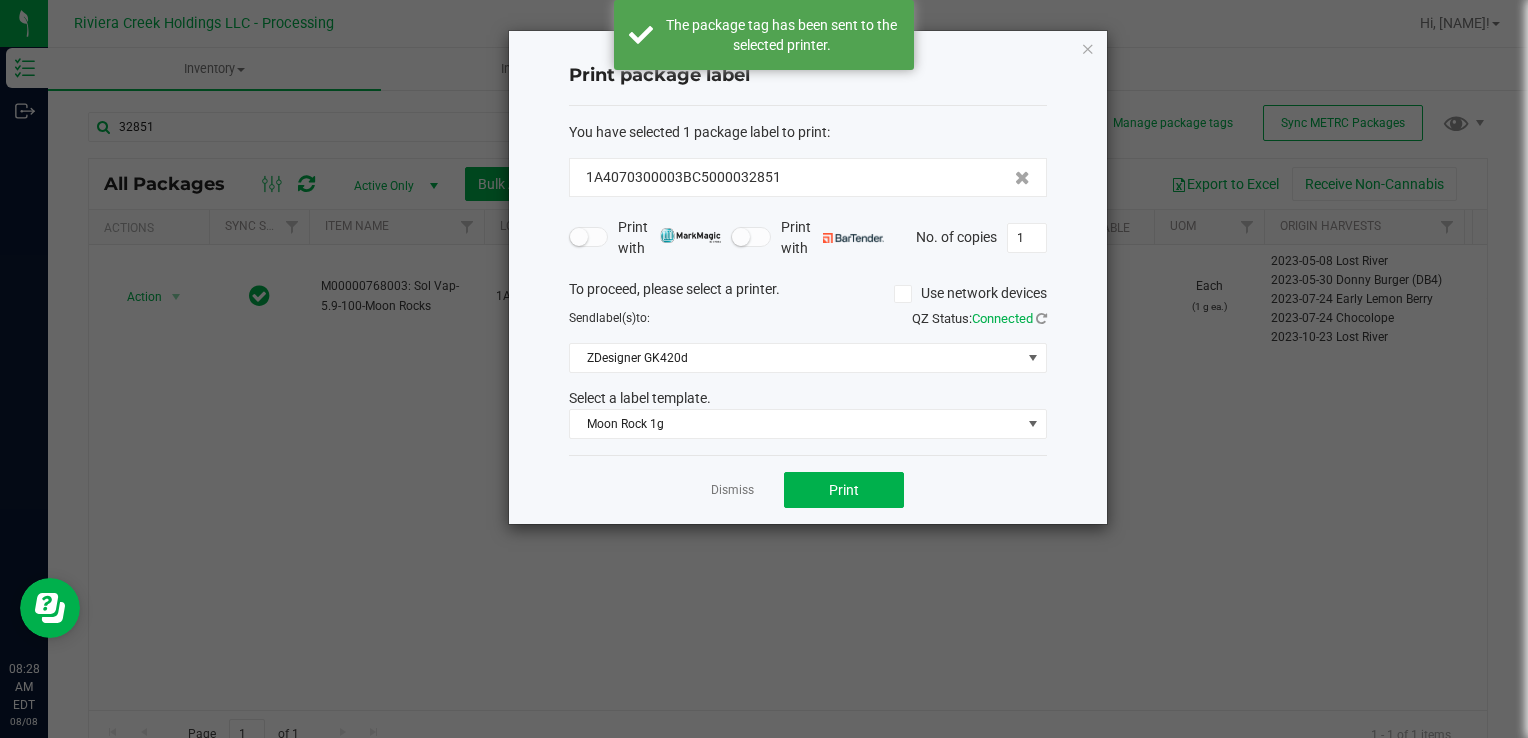 click on "Dismiss" 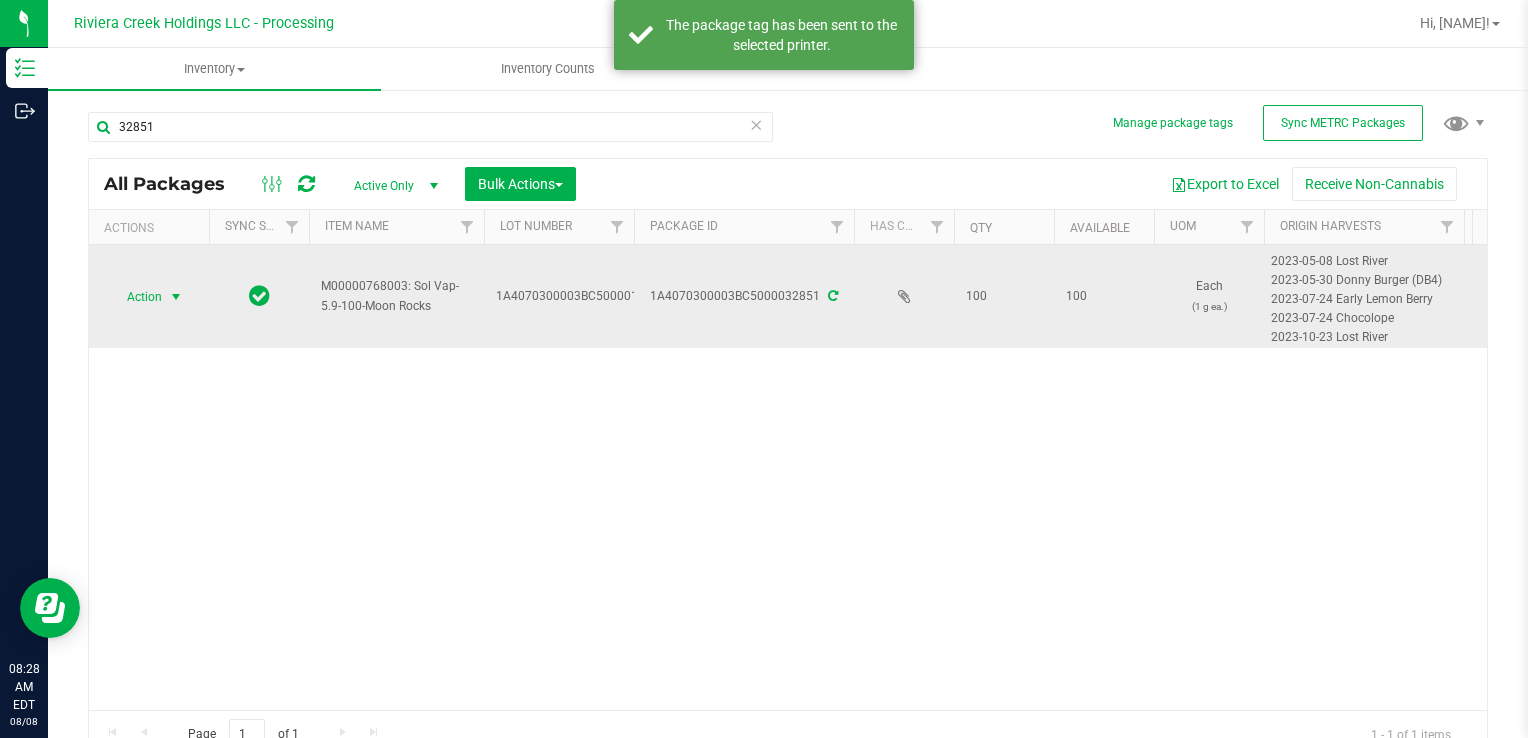 drag, startPoint x: 137, startPoint y: 294, endPoint x: 147, endPoint y: 304, distance: 14.142136 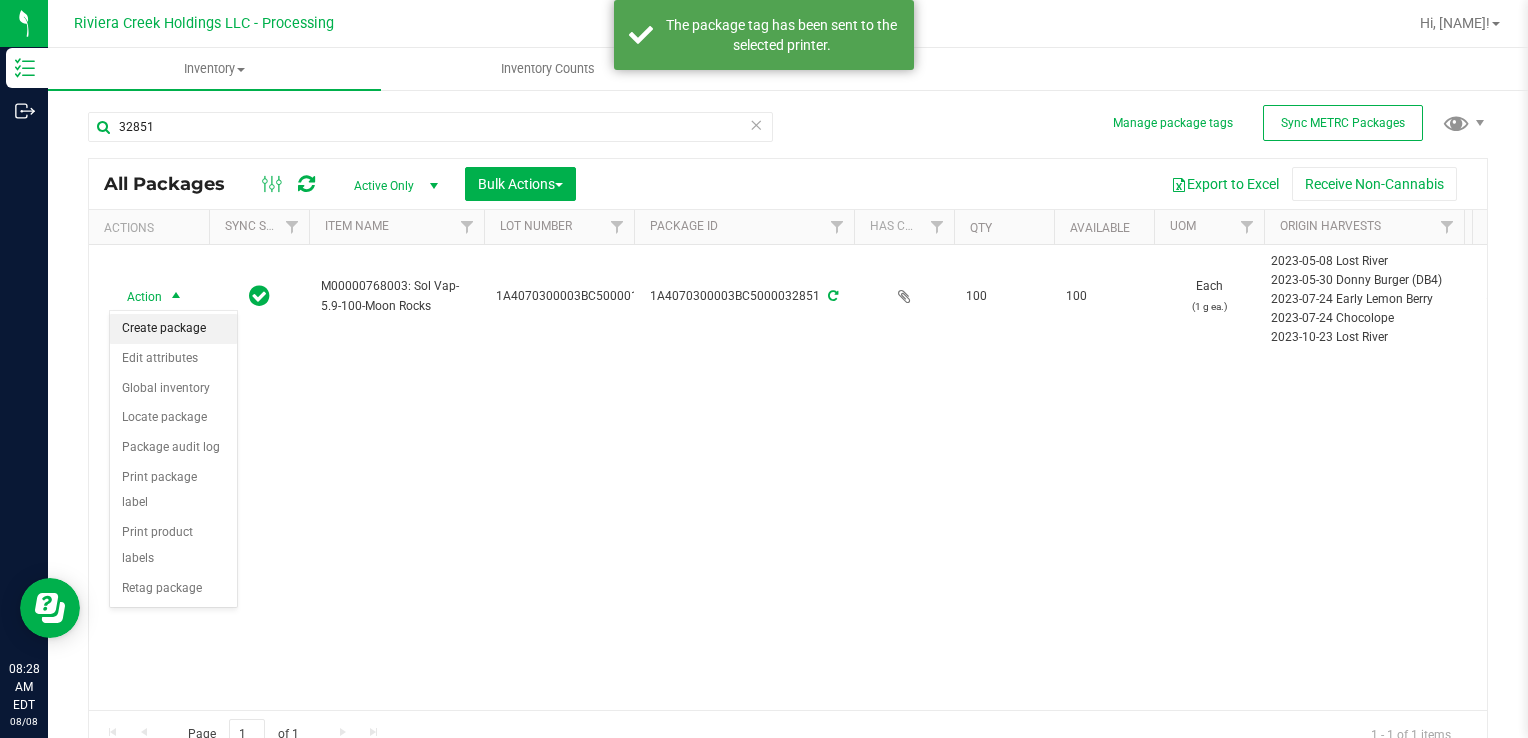 click on "Create package" at bounding box center [173, 329] 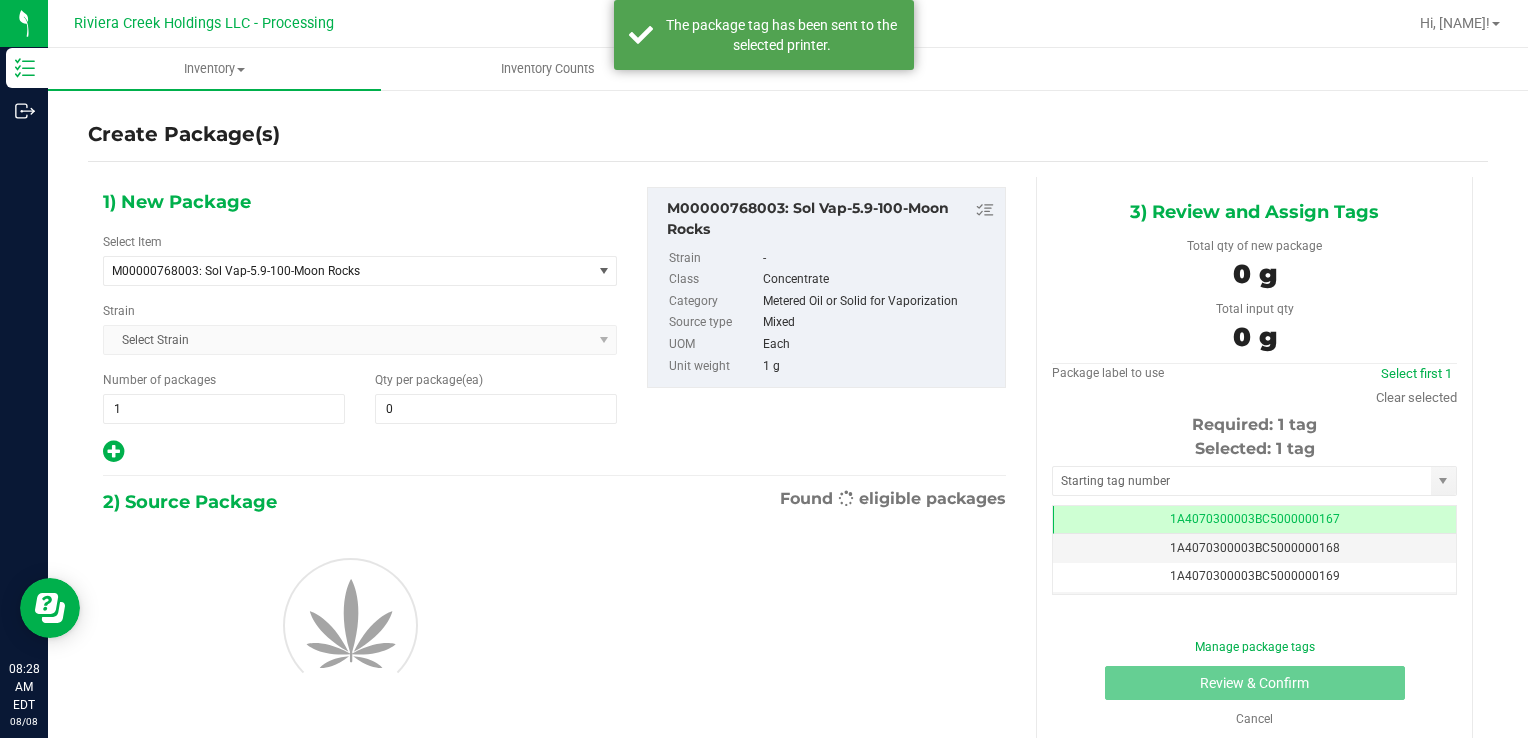scroll, scrollTop: 0, scrollLeft: 0, axis: both 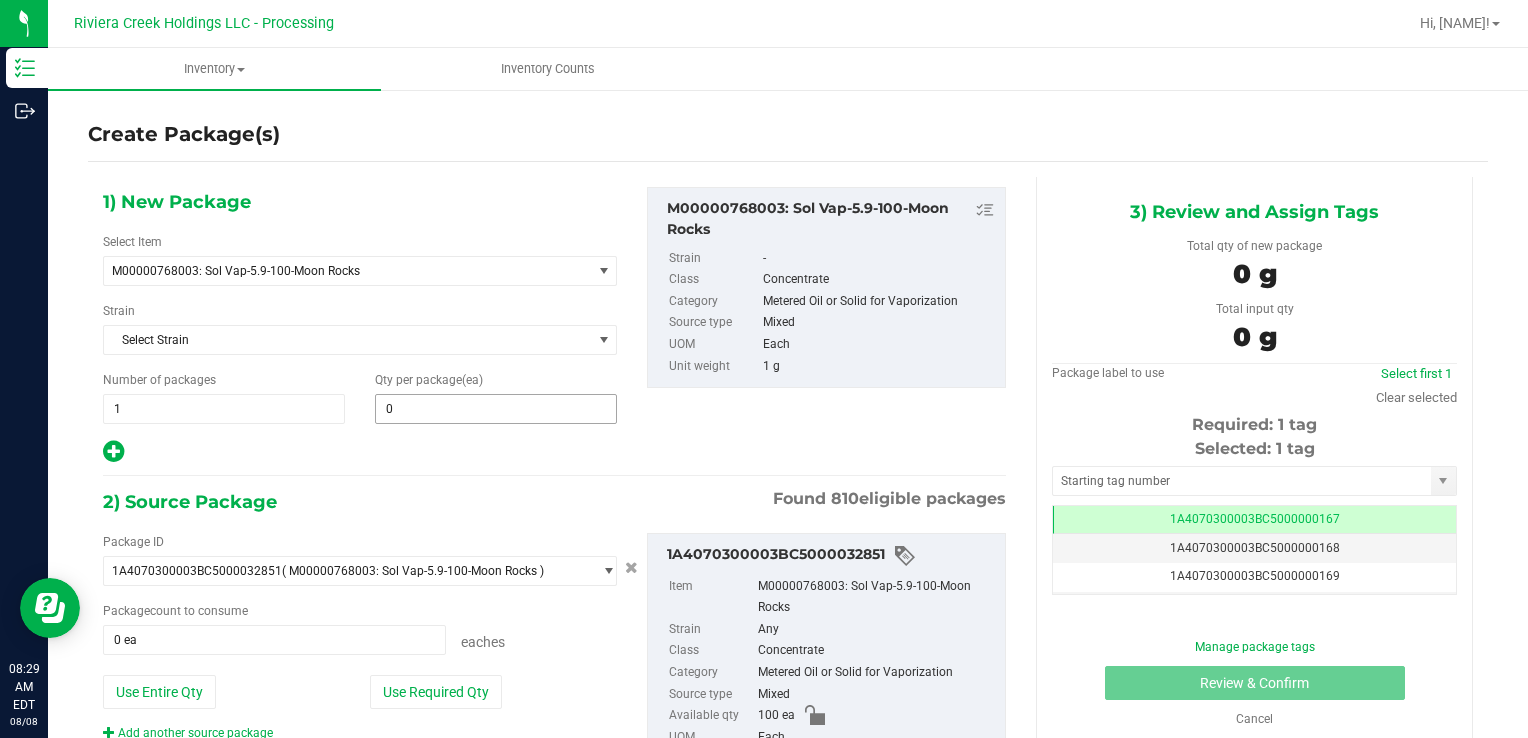 click on "0 0" at bounding box center [496, 409] 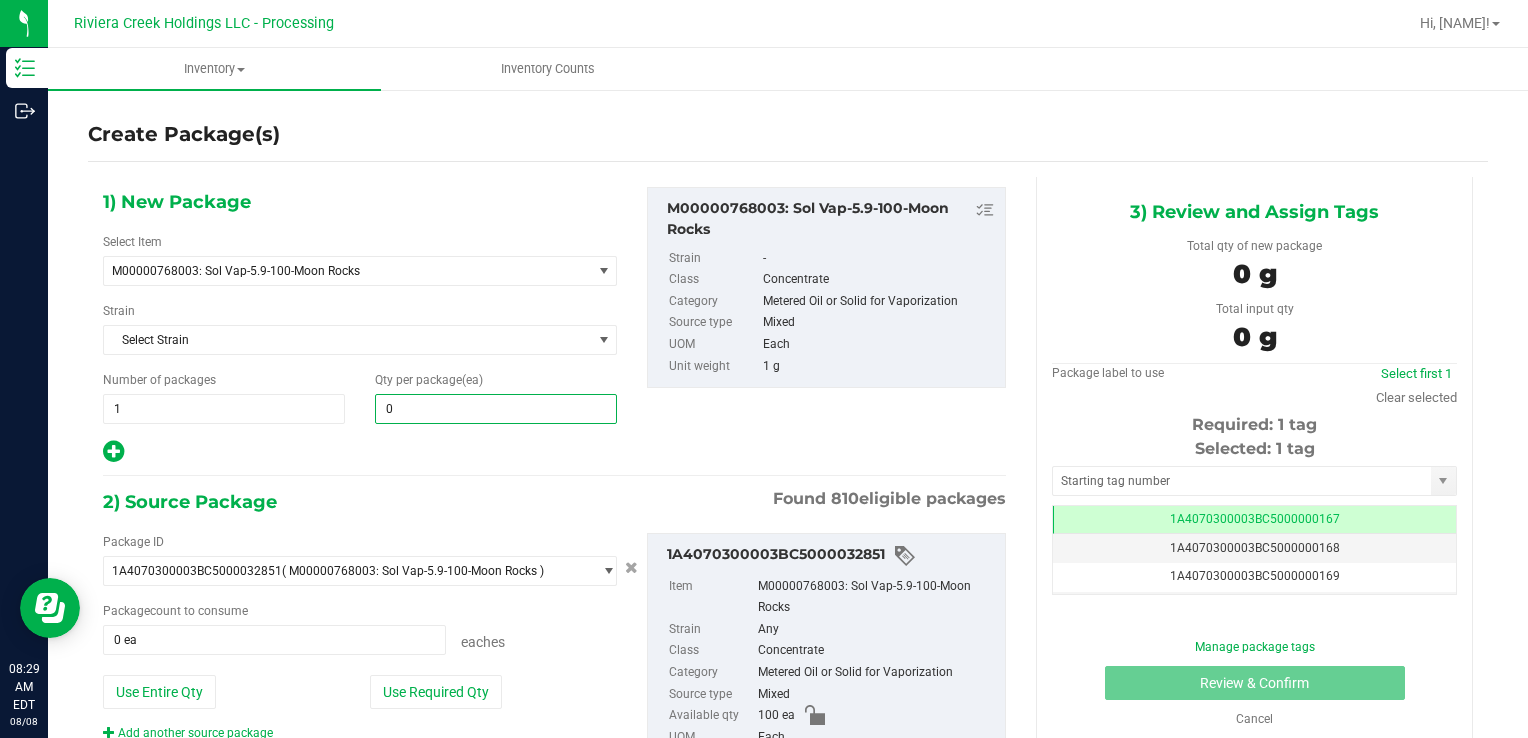type 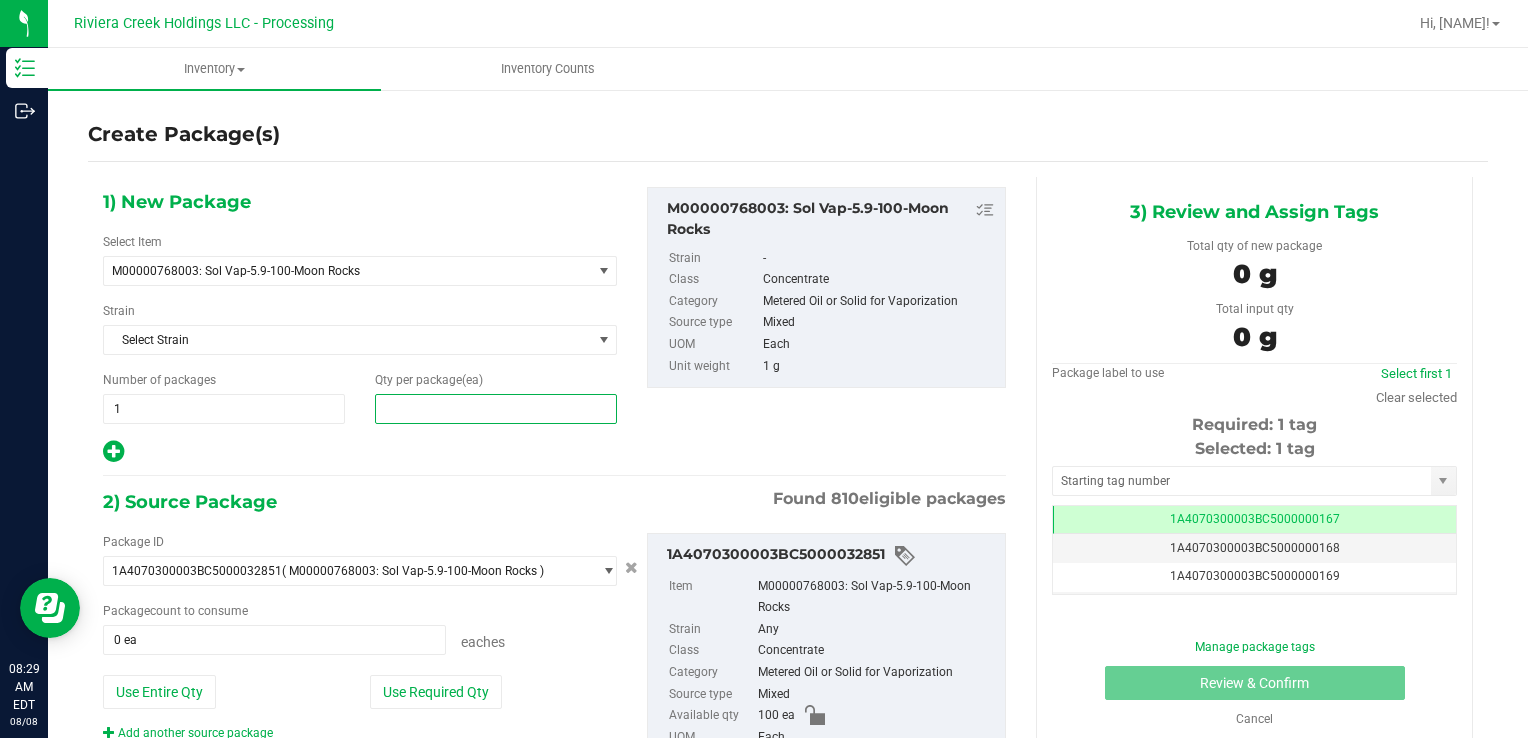 click at bounding box center [496, 409] 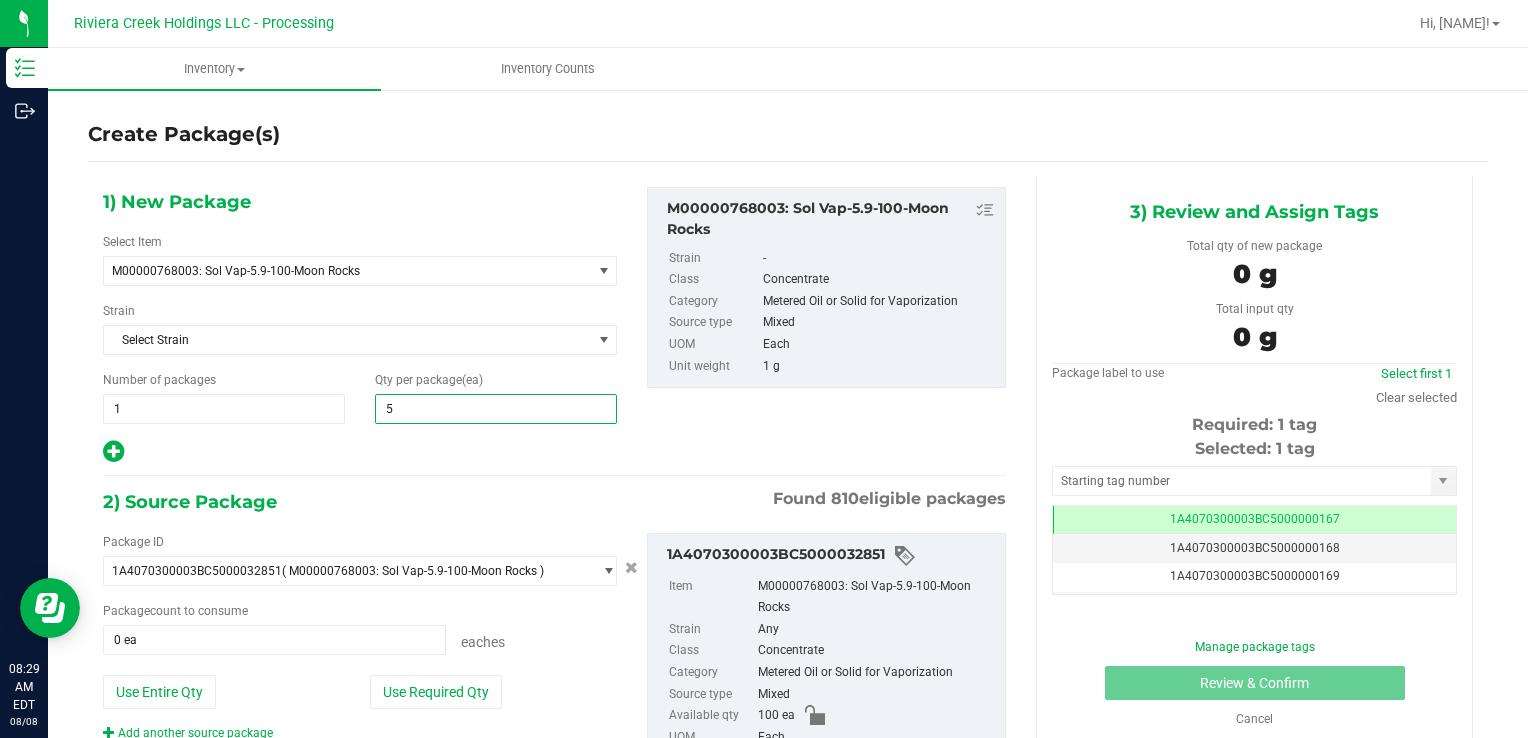 type on "50" 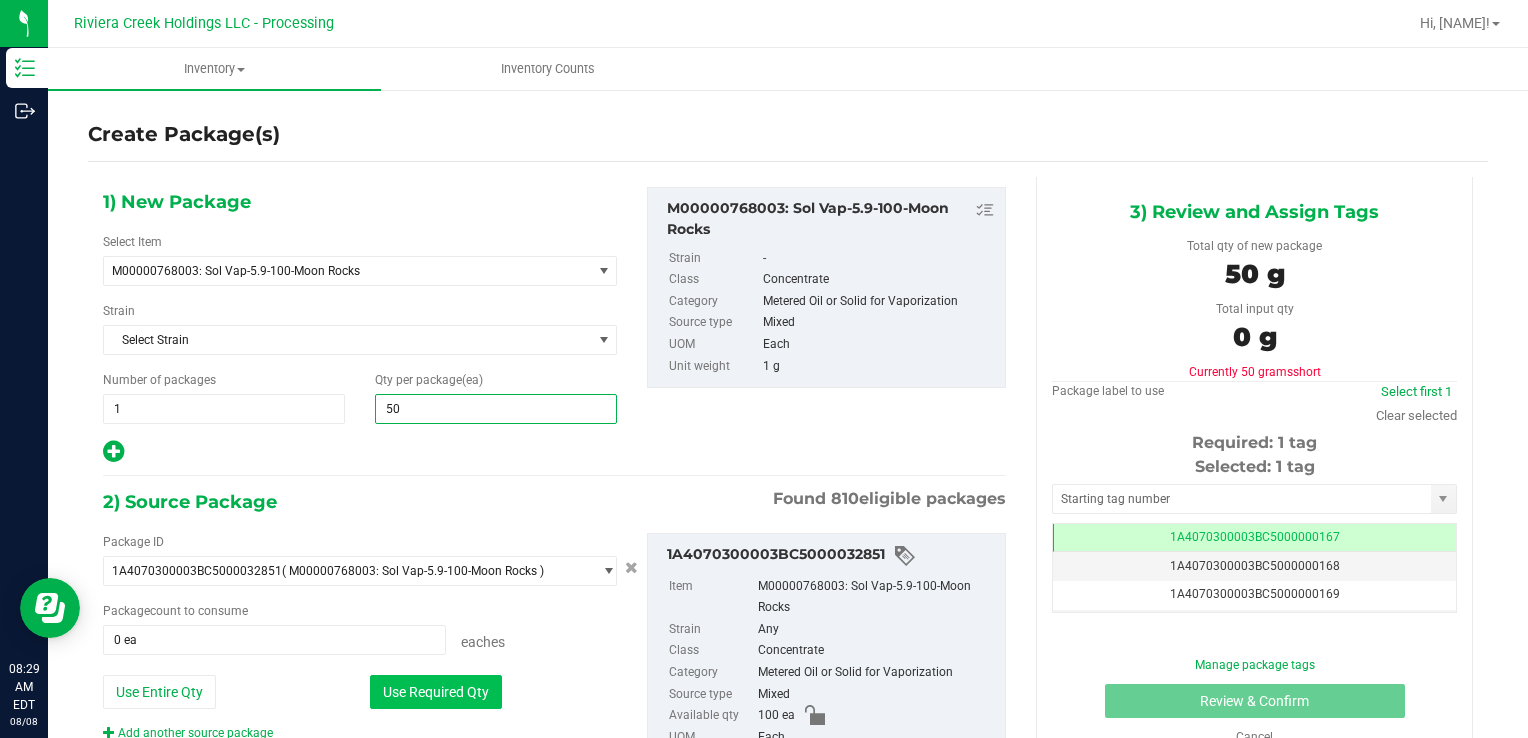 type on "50" 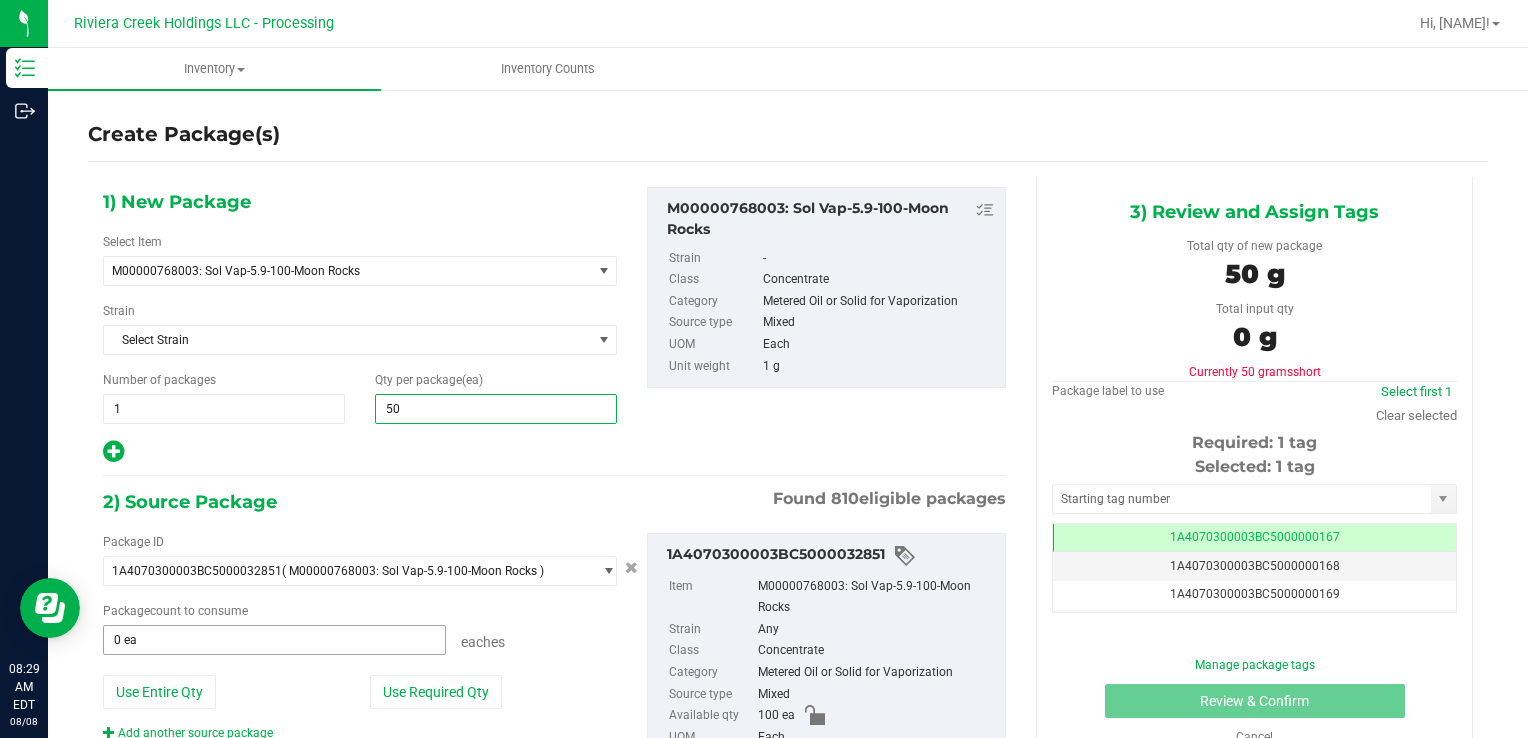 type on "50 ea" 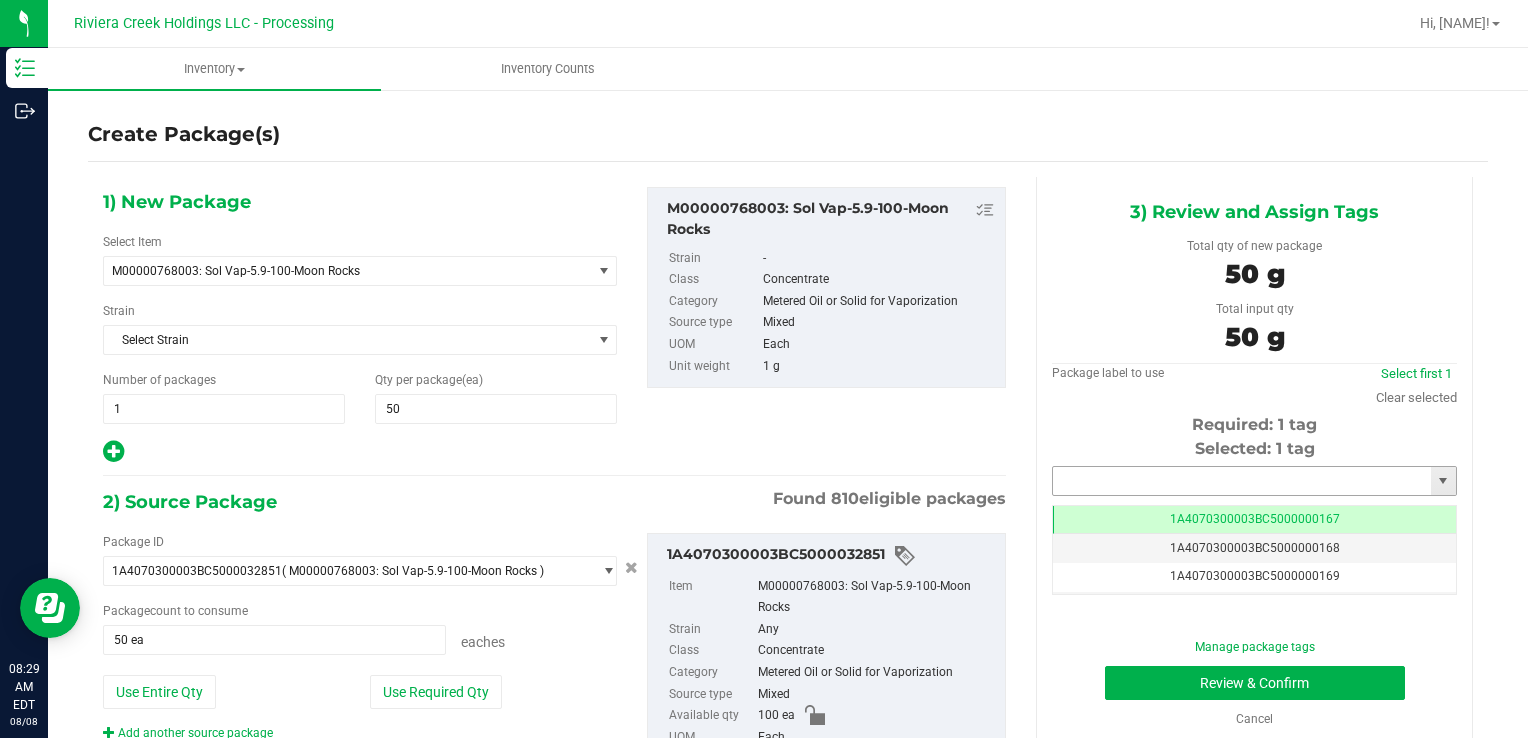 click at bounding box center [1242, 481] 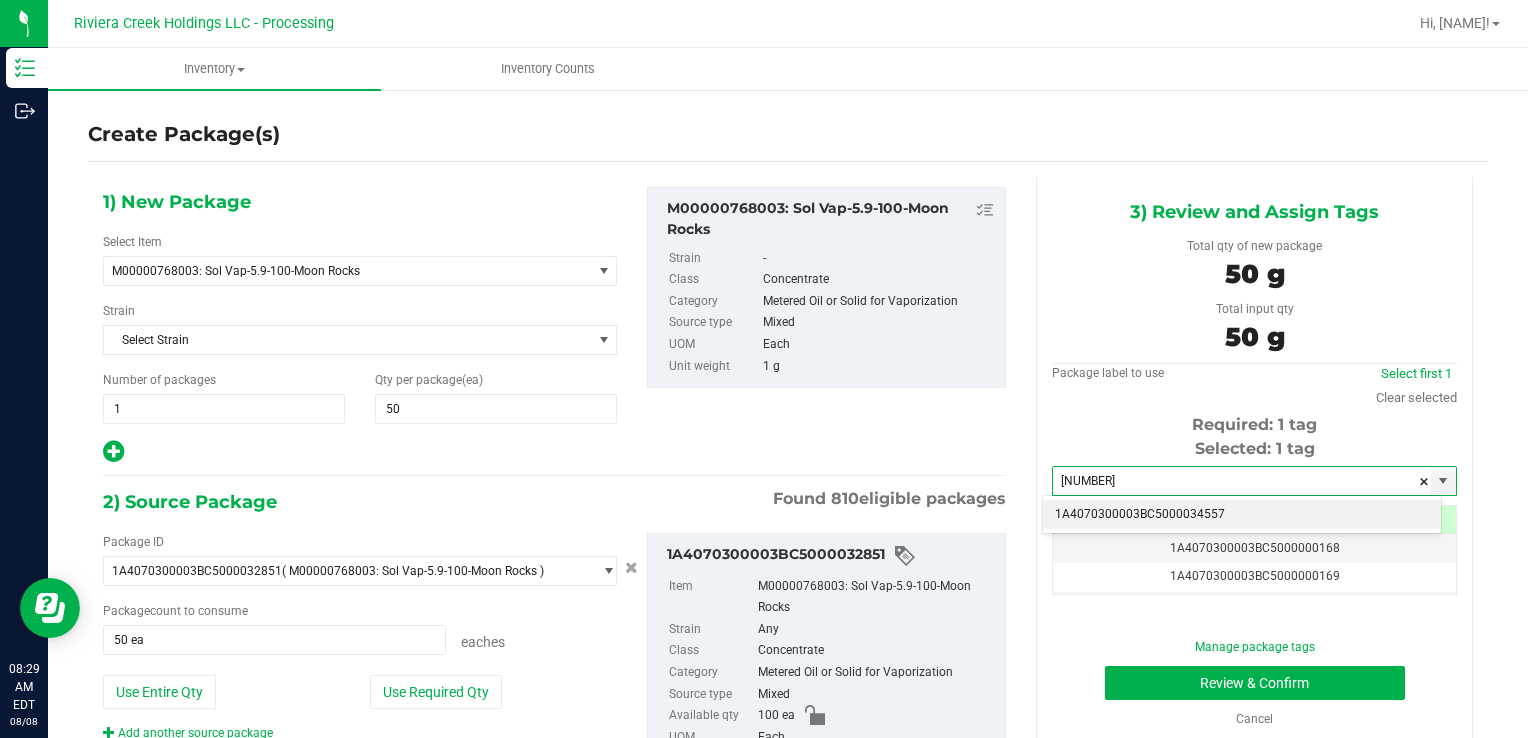 click on "1A4070300003BC5000034557" at bounding box center [1242, 515] 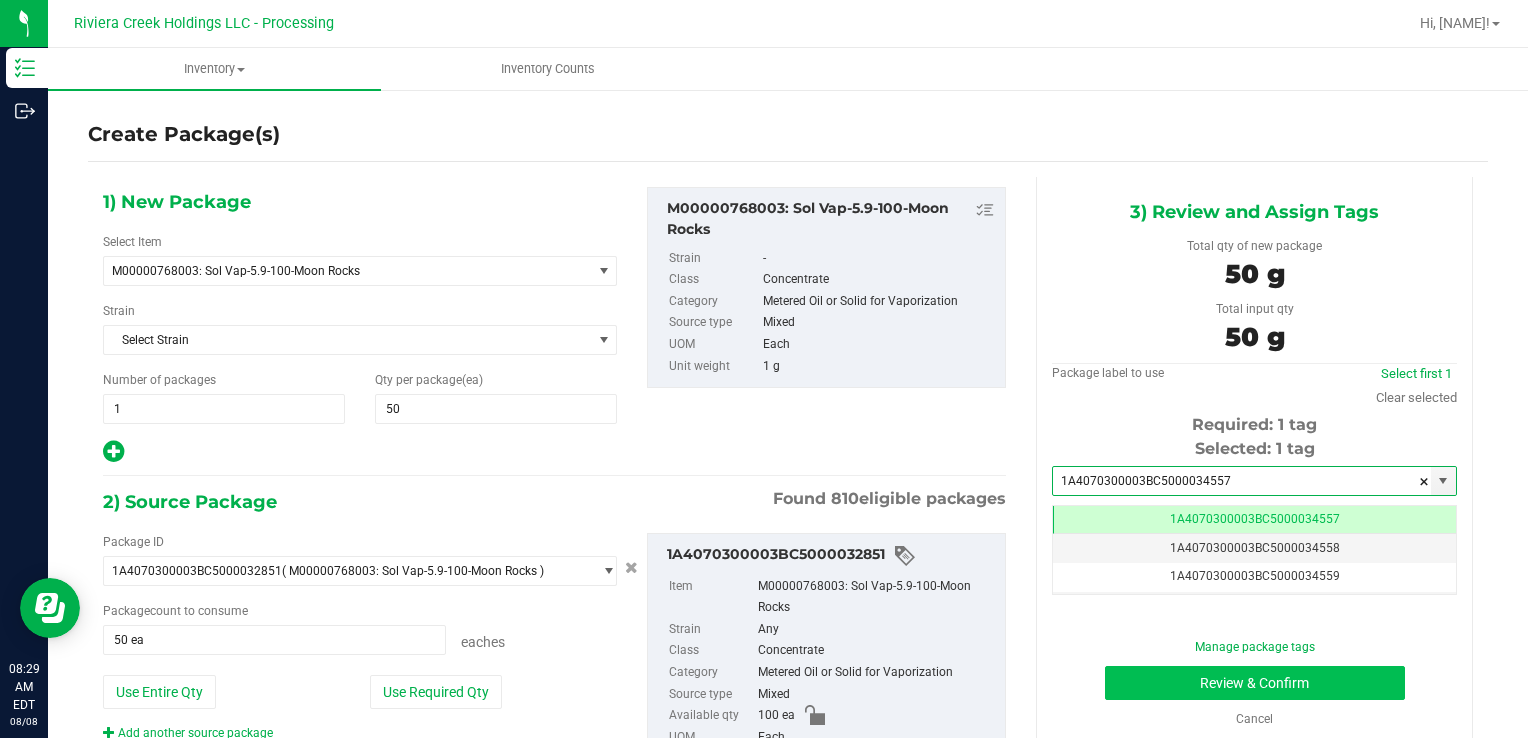 scroll, scrollTop: 0, scrollLeft: 0, axis: both 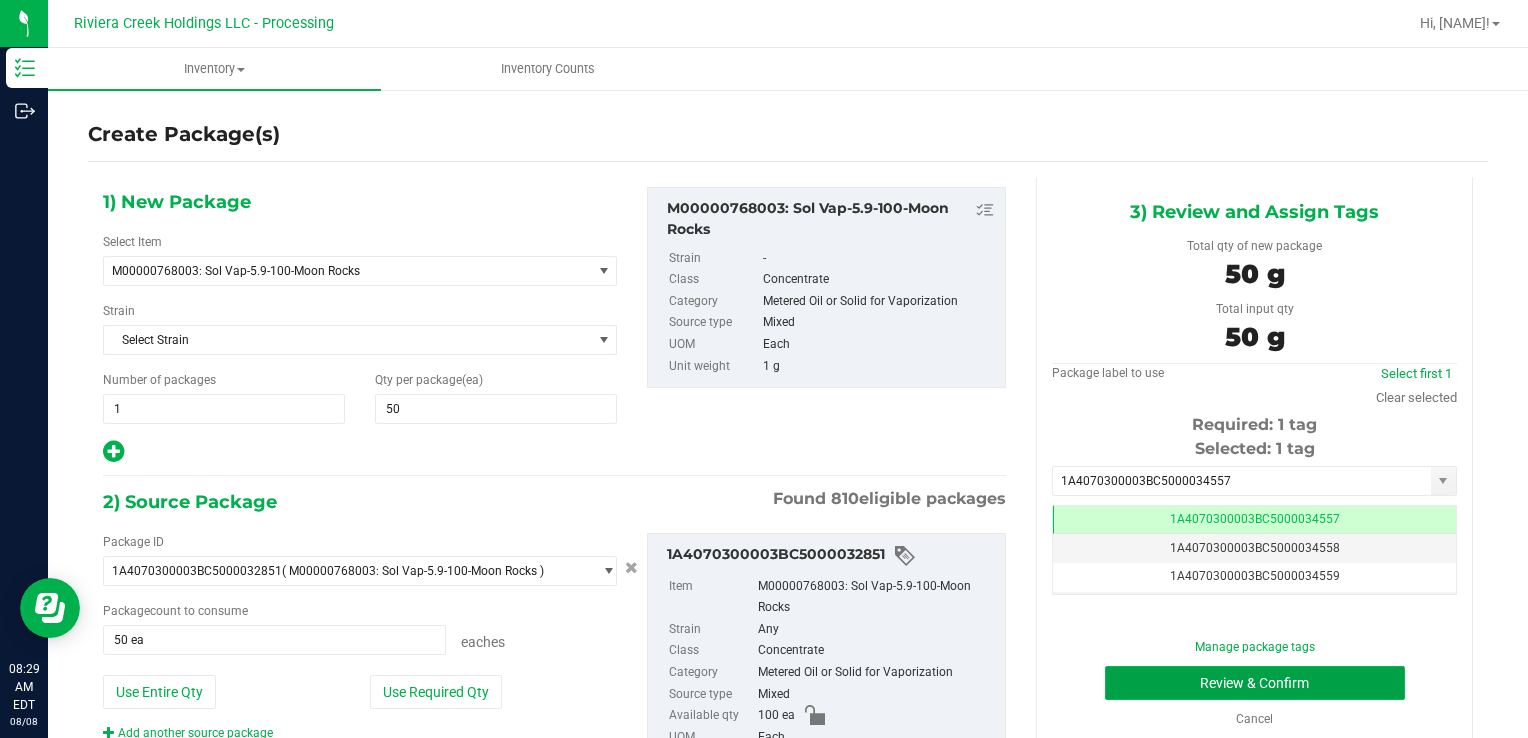 click on "Review & Confirm" at bounding box center (1255, 683) 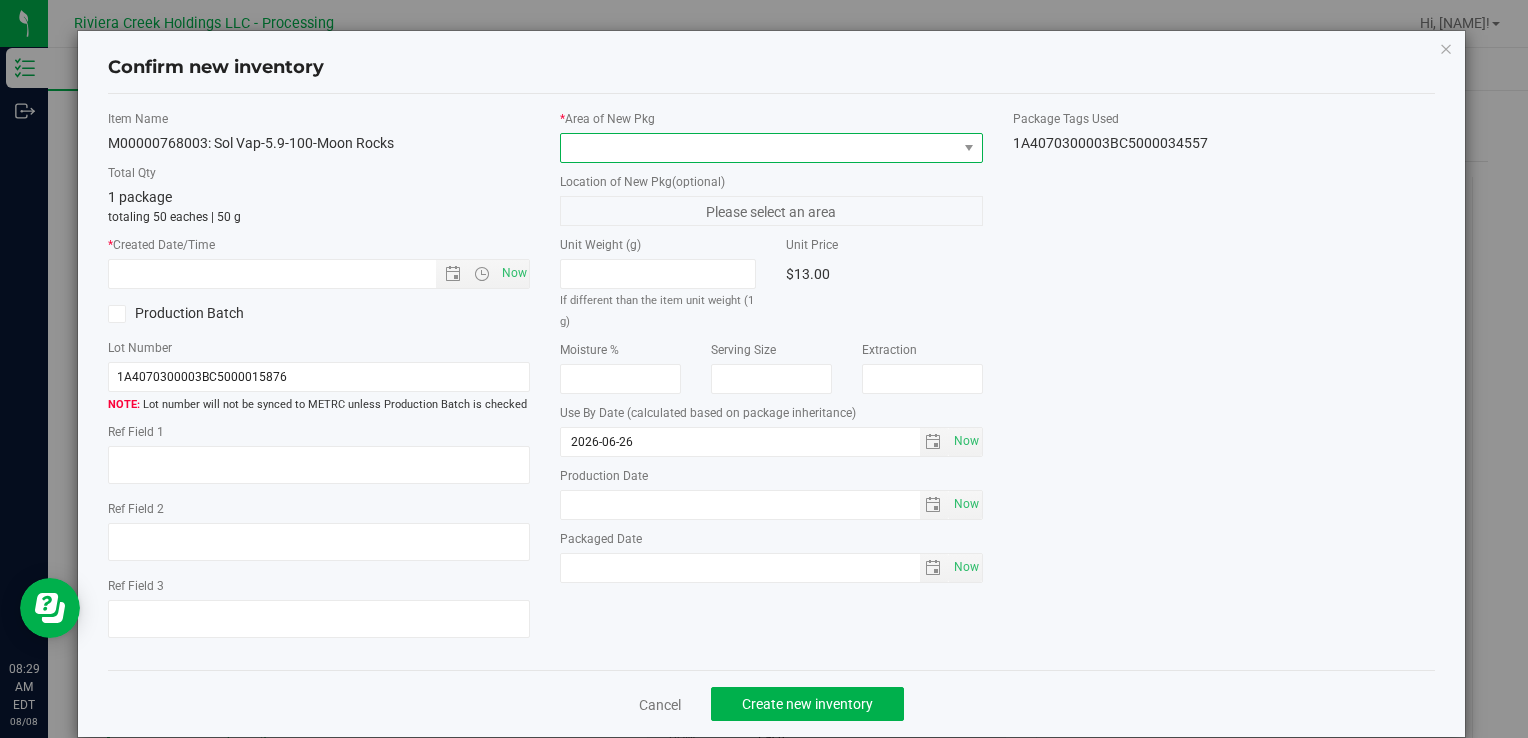 click at bounding box center [758, 148] 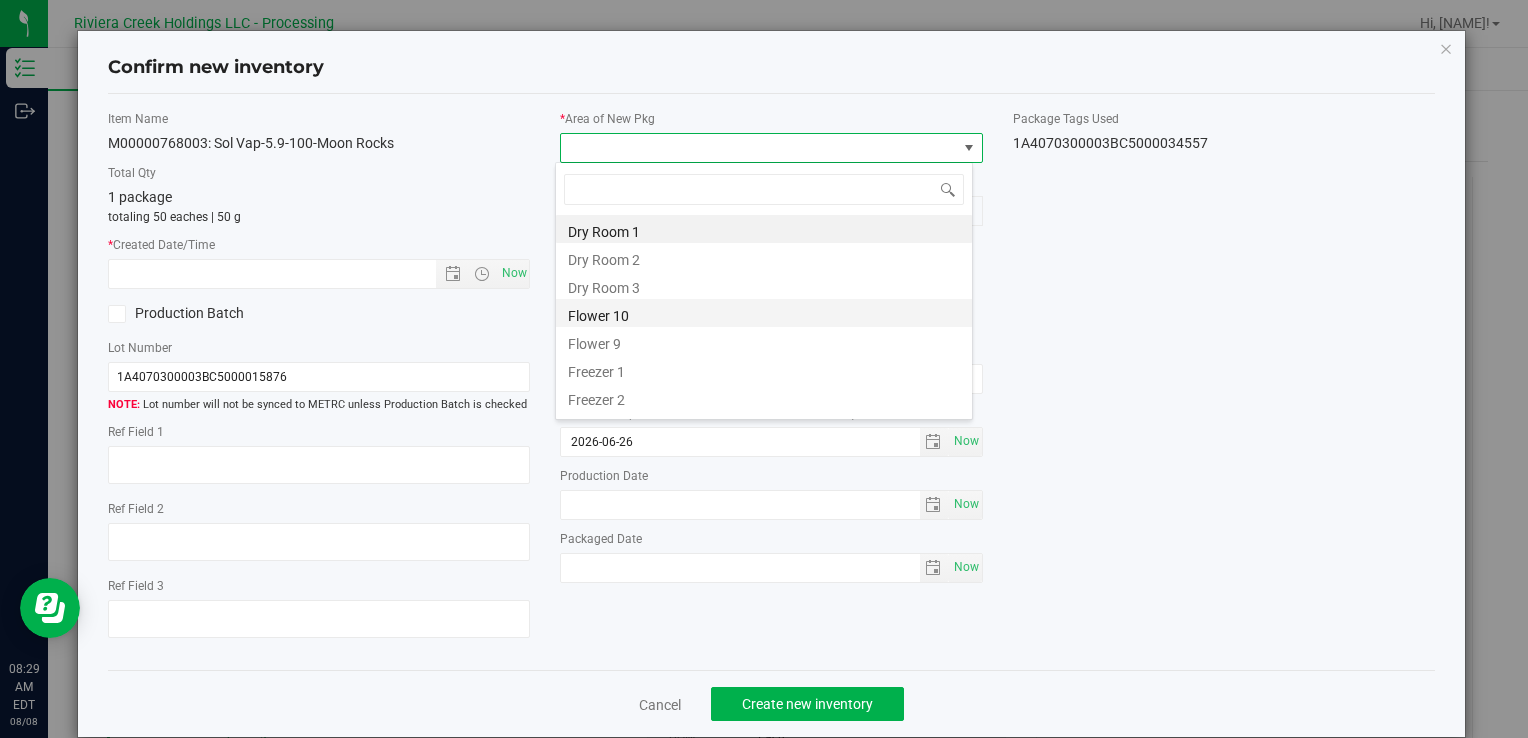 click on "Flower 10" at bounding box center [764, 313] 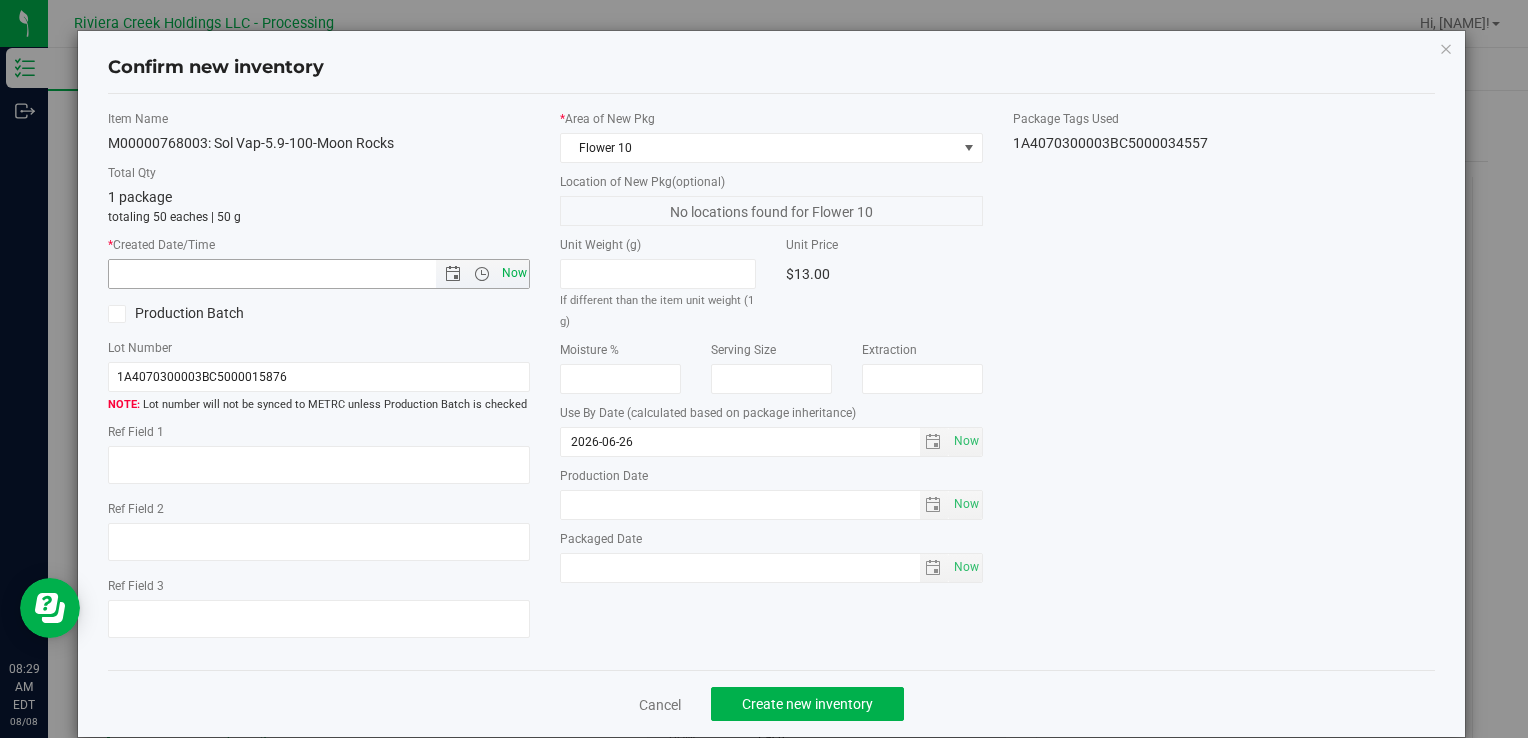 click on "Now" at bounding box center (514, 273) 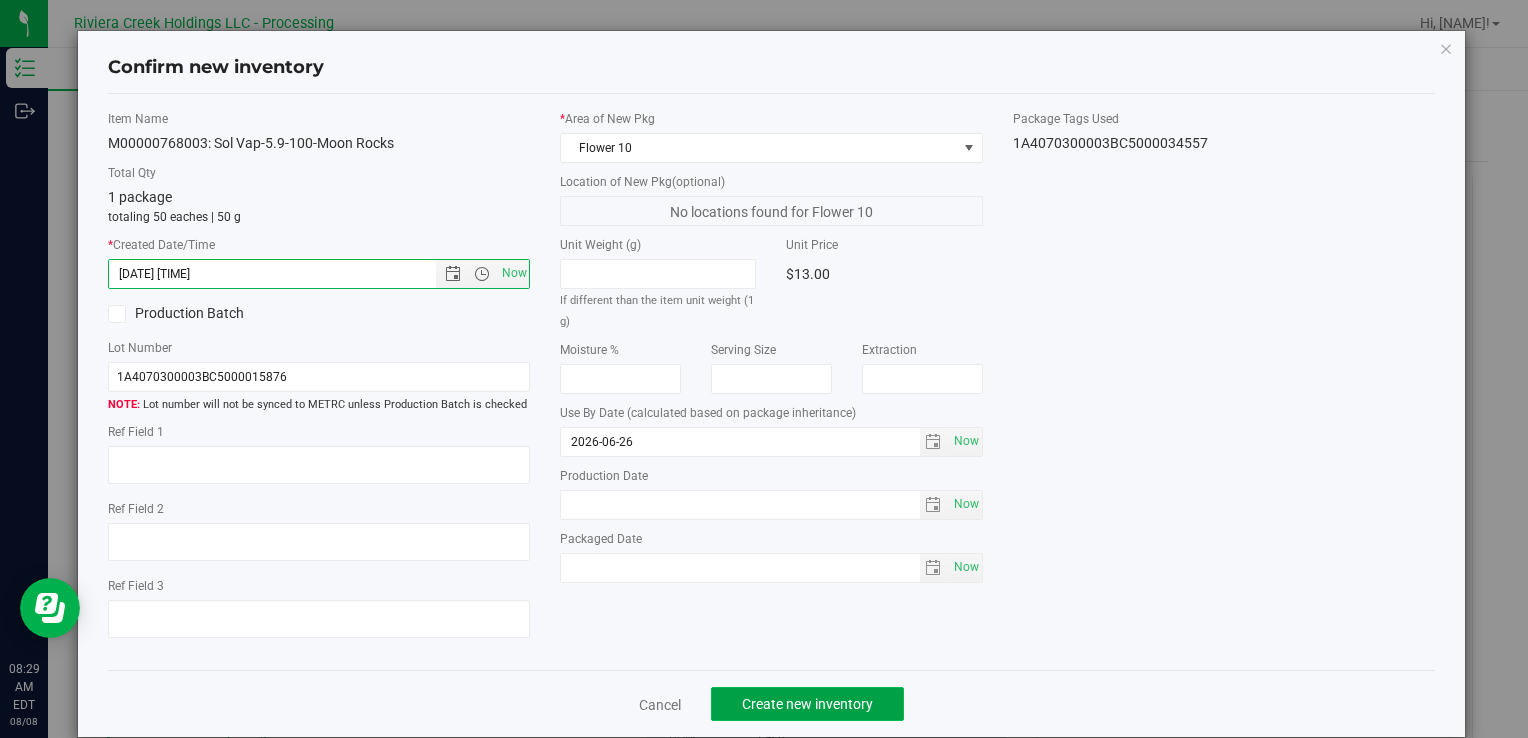 click on "Create new inventory" 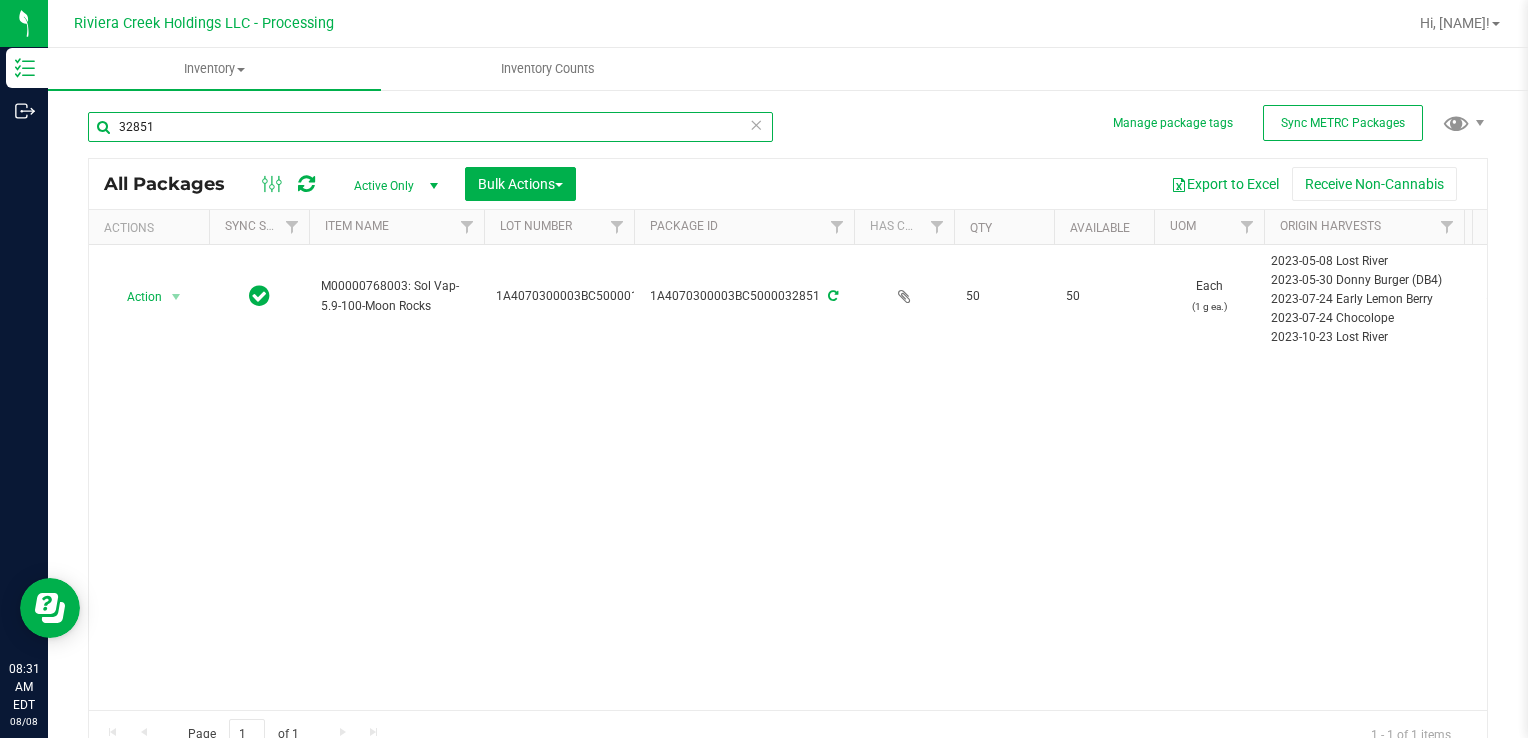 drag, startPoint x: 152, startPoint y: 118, endPoint x: 58, endPoint y: 131, distance: 94.89468 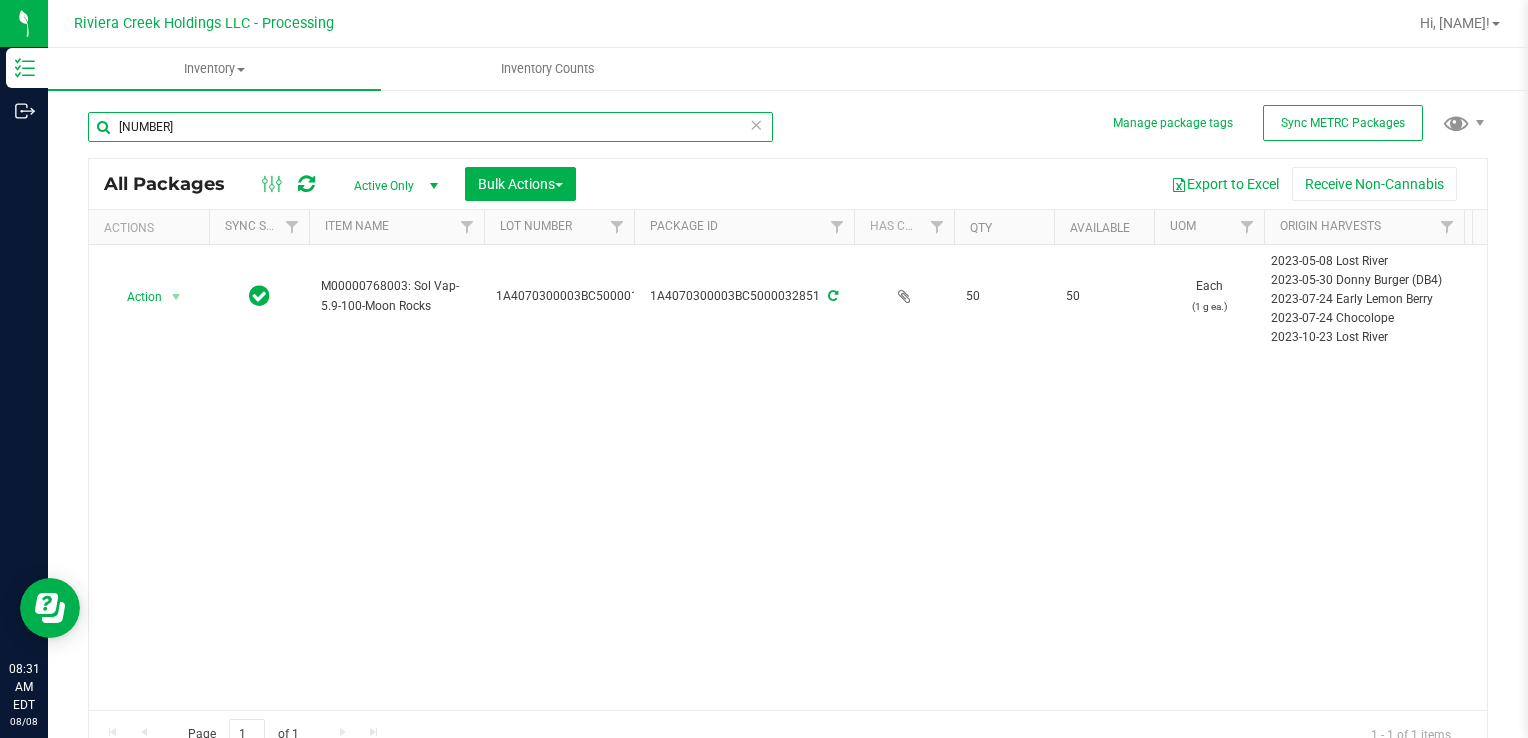 type on "32861" 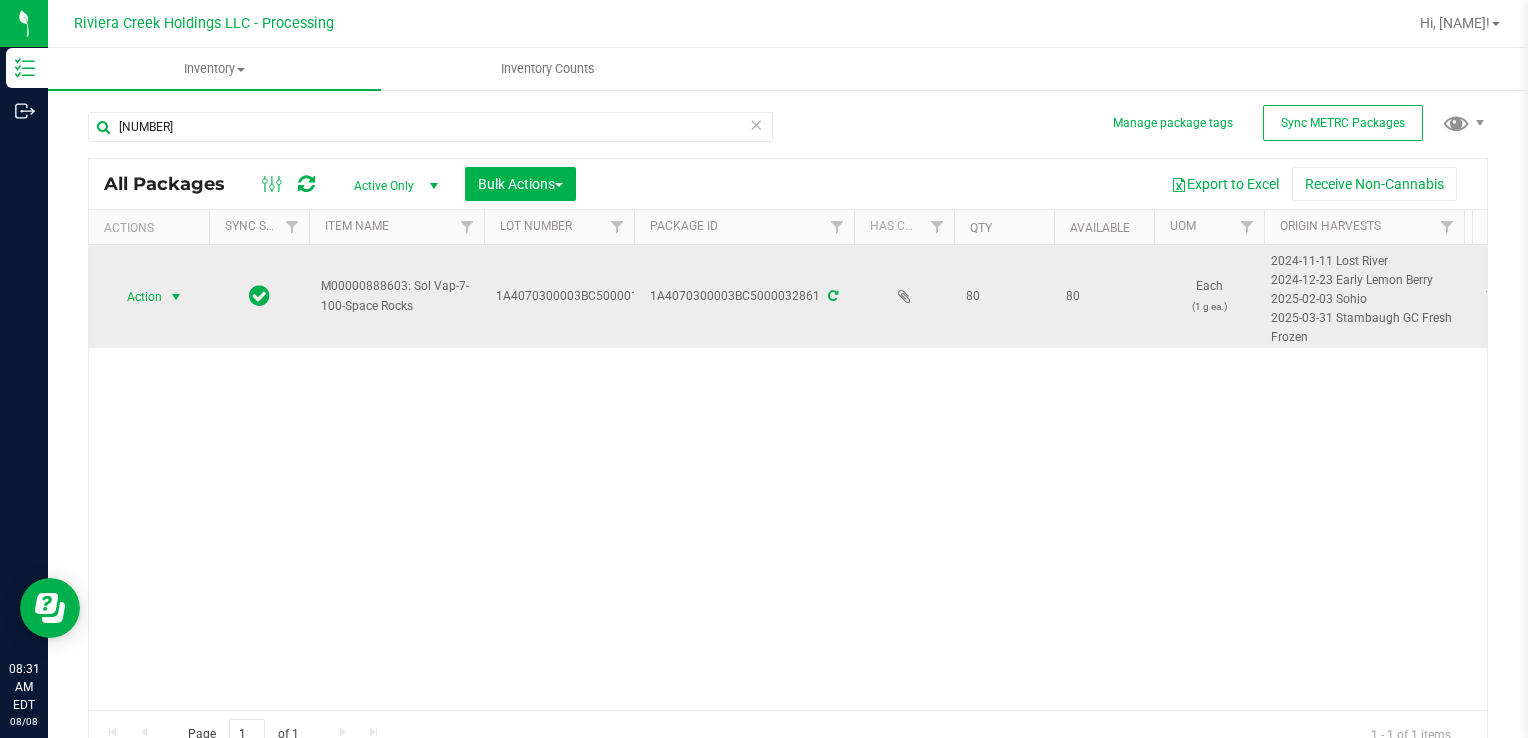 click on "Action" at bounding box center (136, 297) 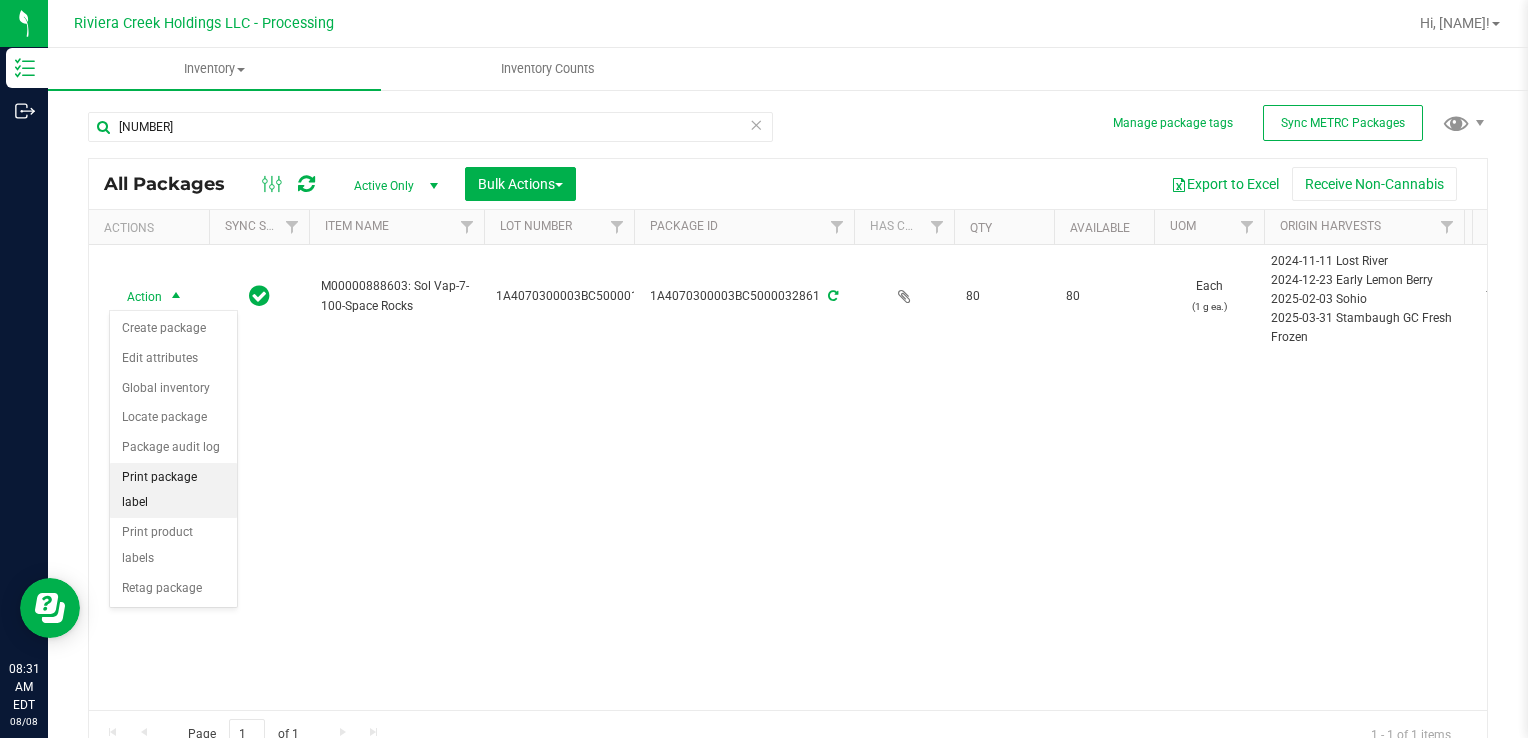 click on "Print package label" at bounding box center [173, 490] 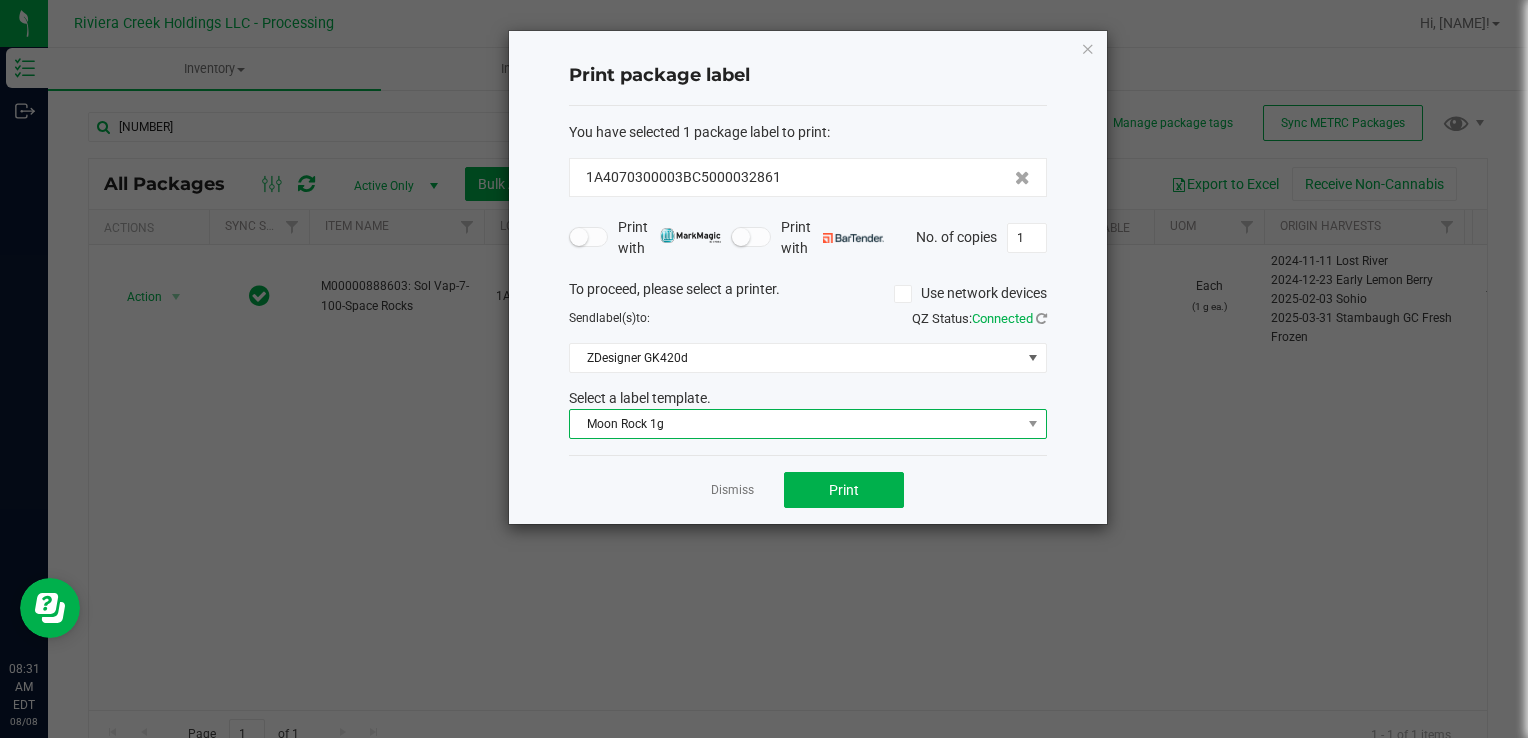 click on "Moon Rock 1g" at bounding box center [795, 424] 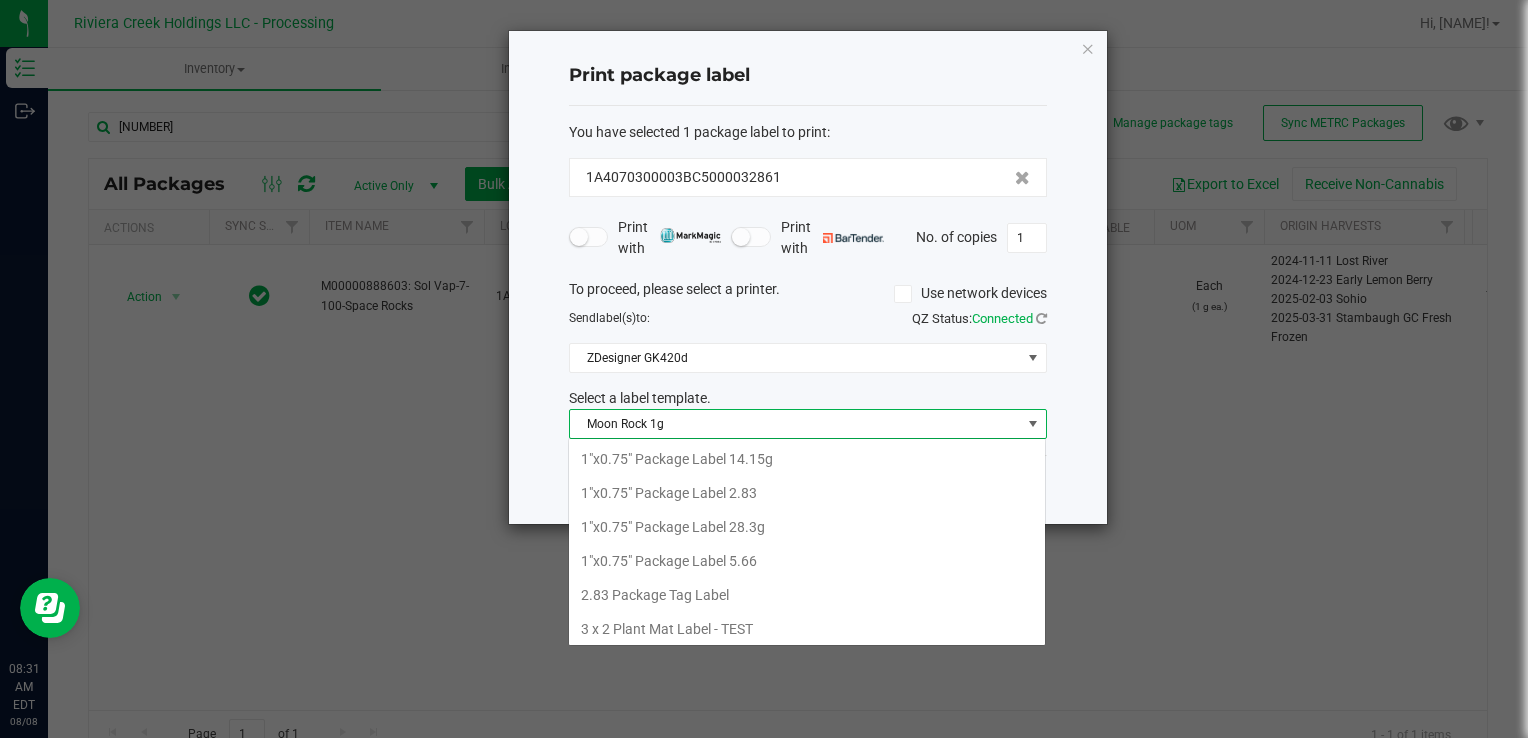 scroll, scrollTop: 640, scrollLeft: 0, axis: vertical 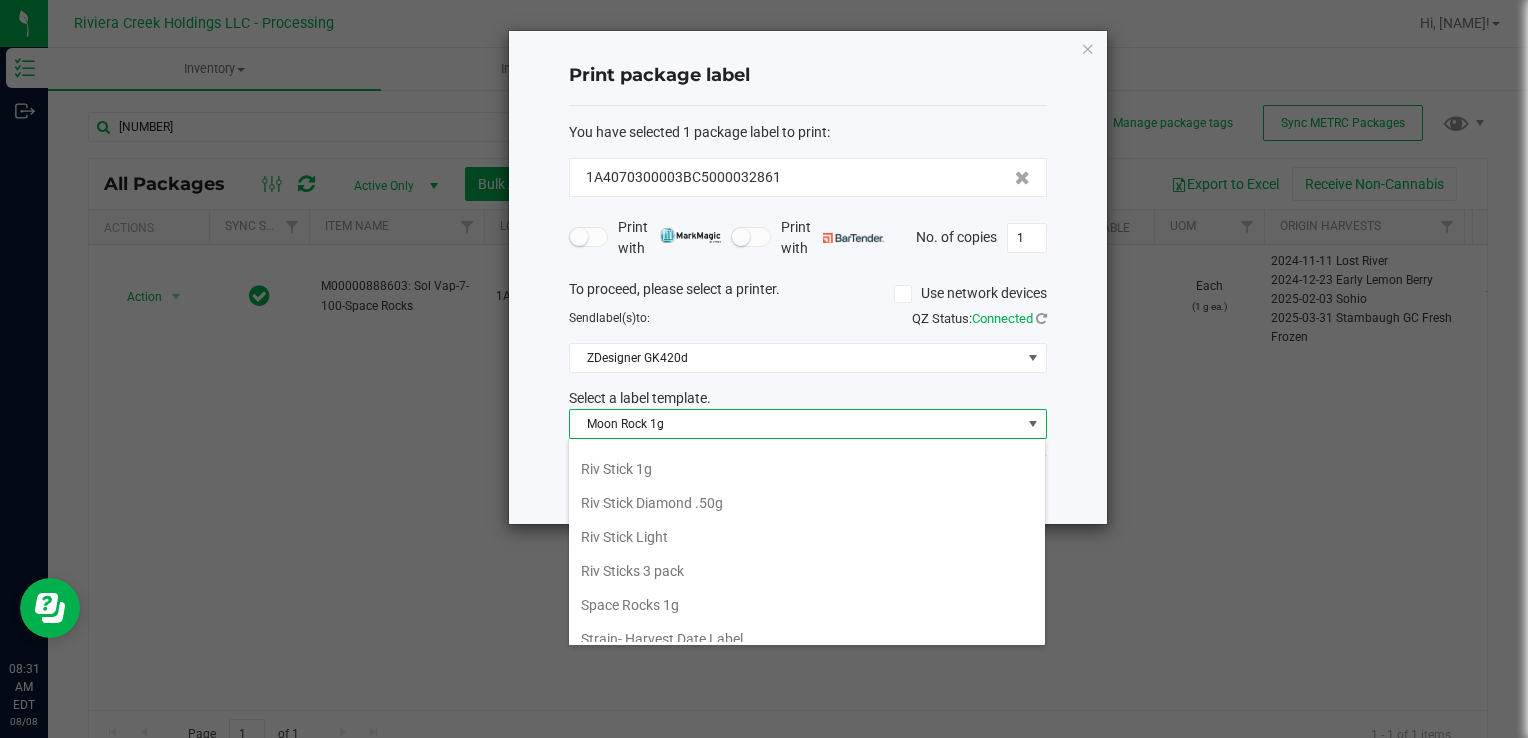 drag, startPoint x: 711, startPoint y: 578, endPoint x: 827, endPoint y: 536, distance: 123.36936 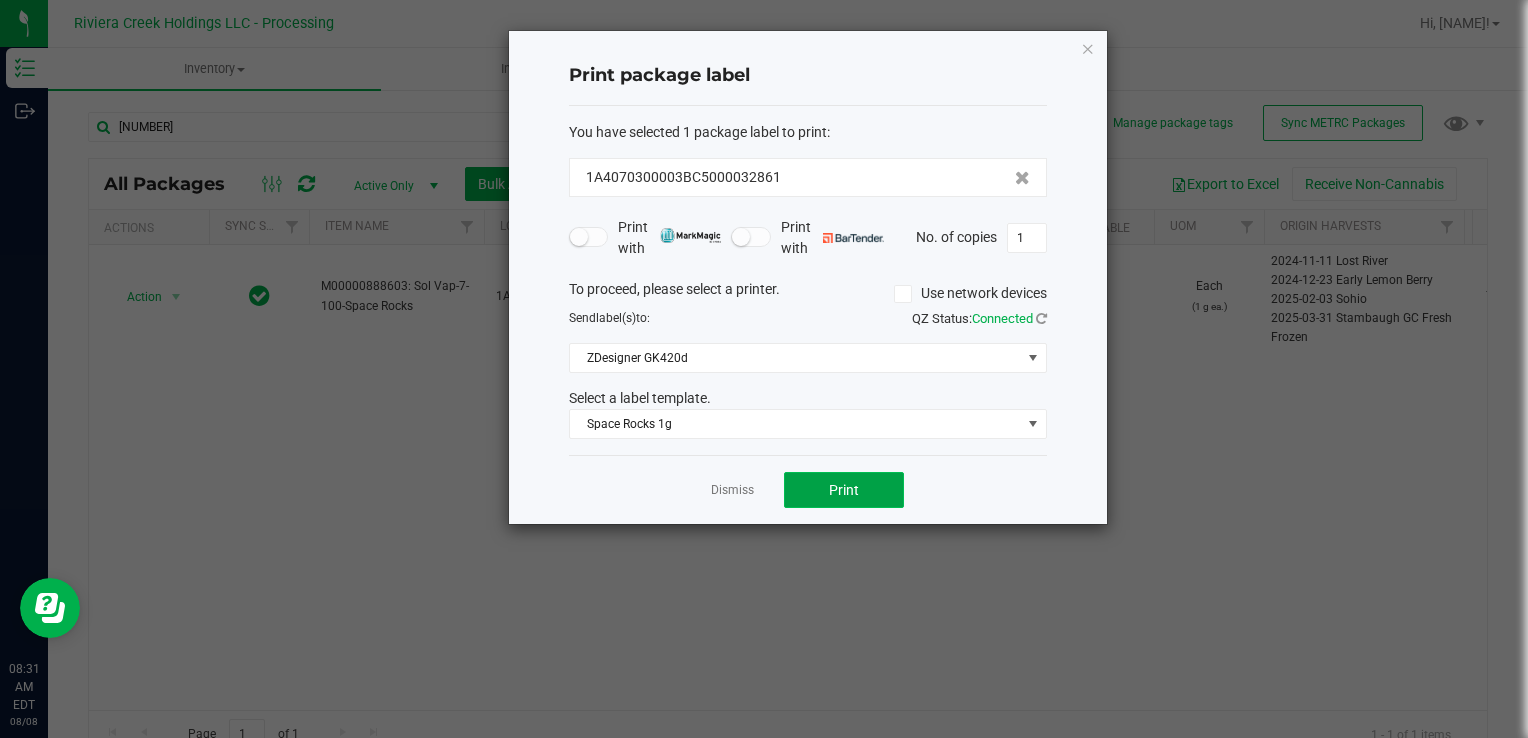 click on "Print" 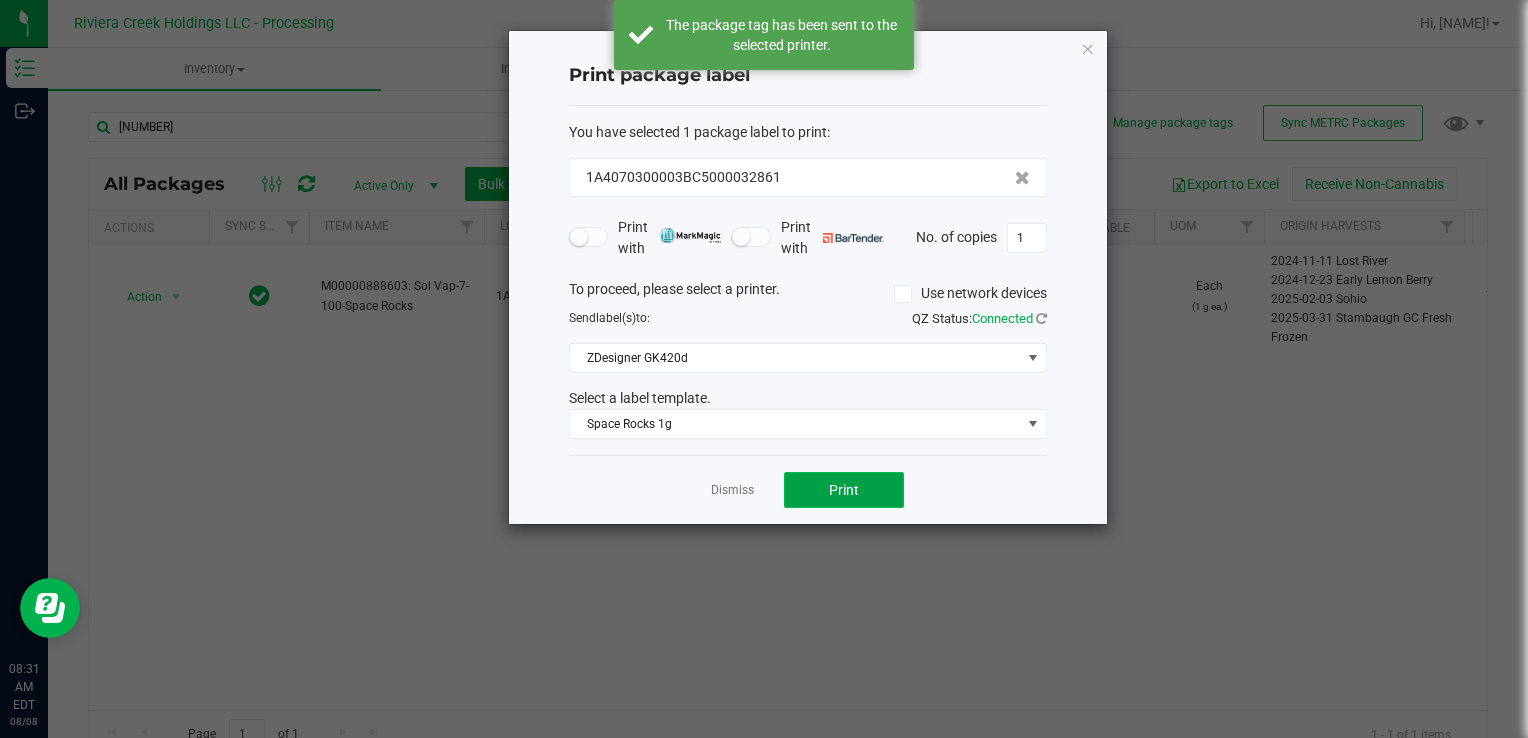 click on "Print" 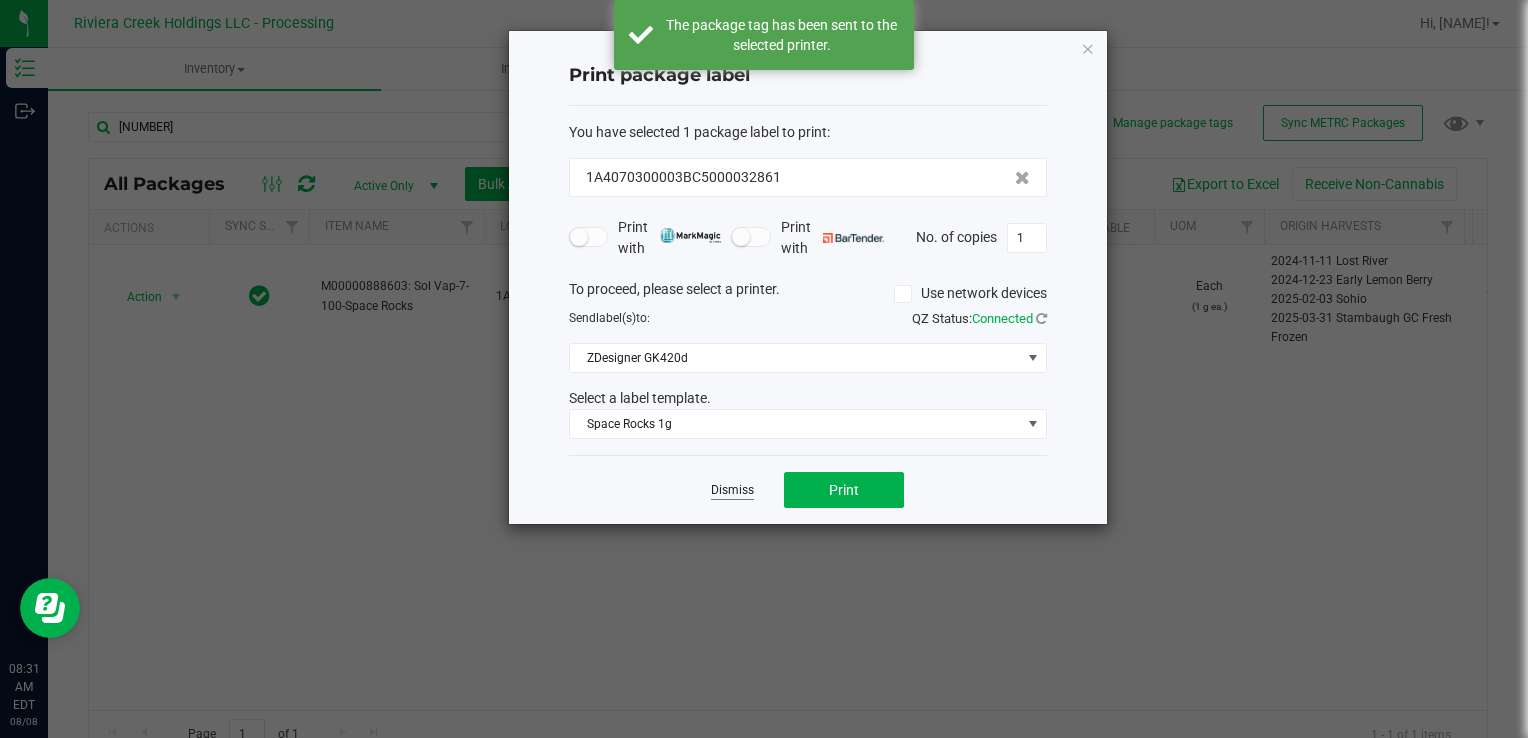 click on "Dismiss" 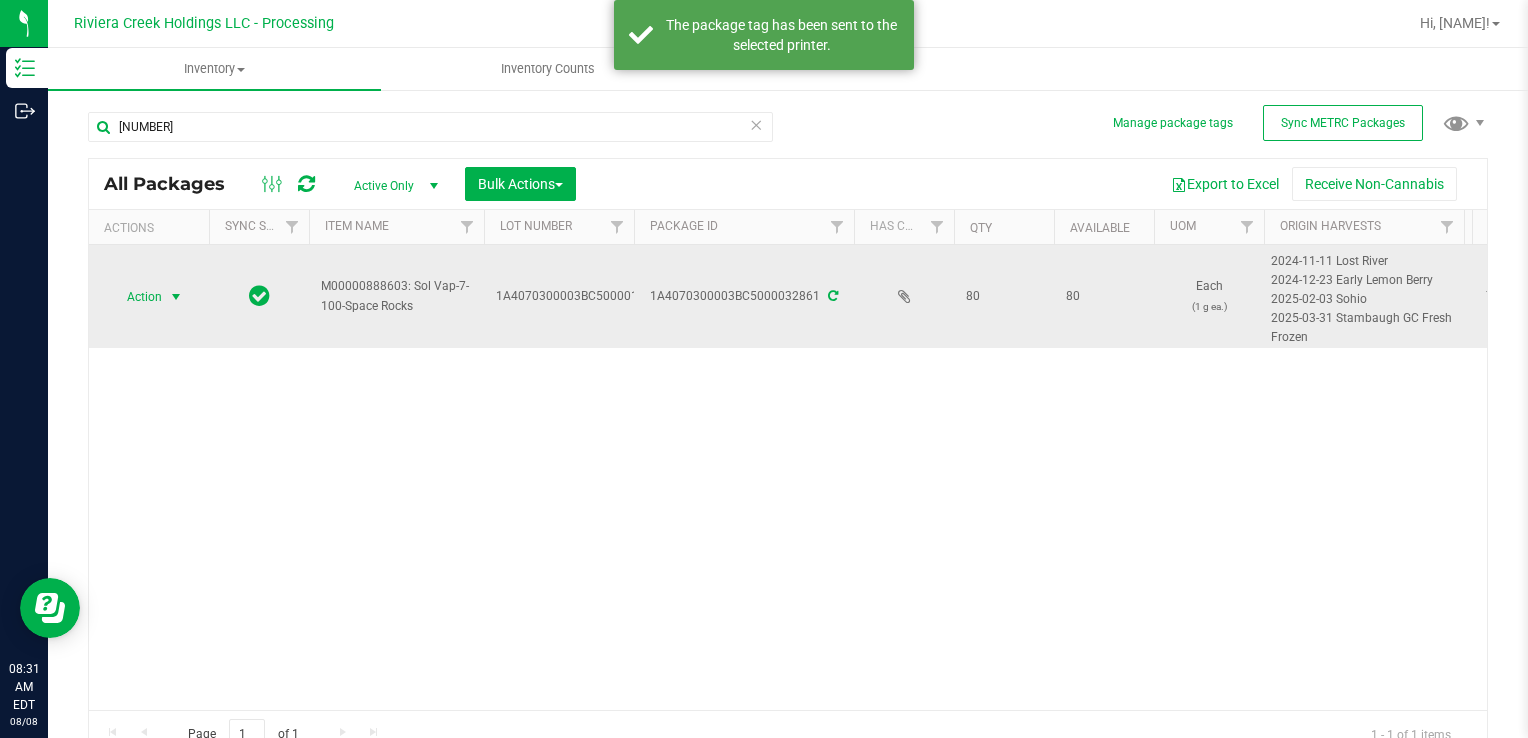 click on "Action" at bounding box center [136, 297] 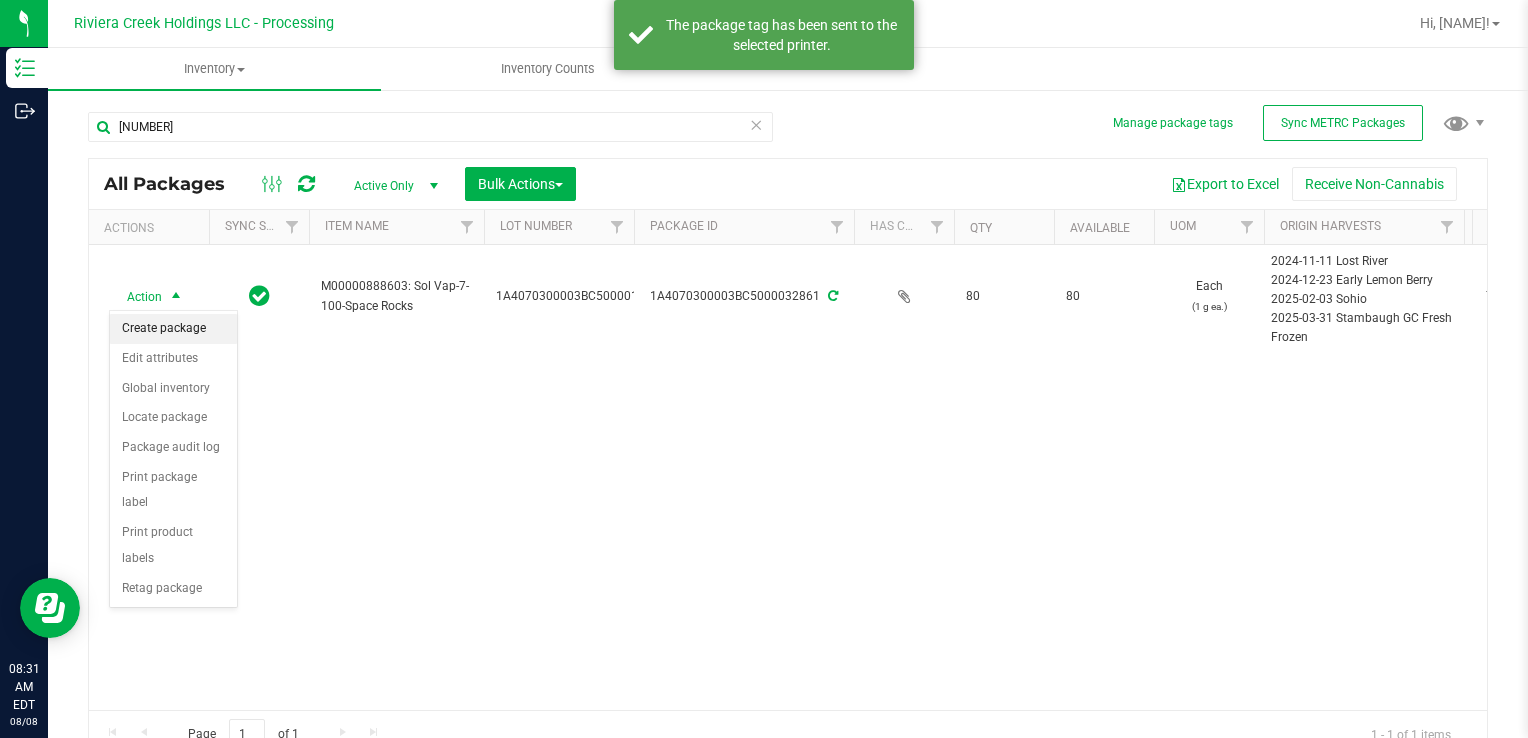 click on "Create package" at bounding box center [173, 329] 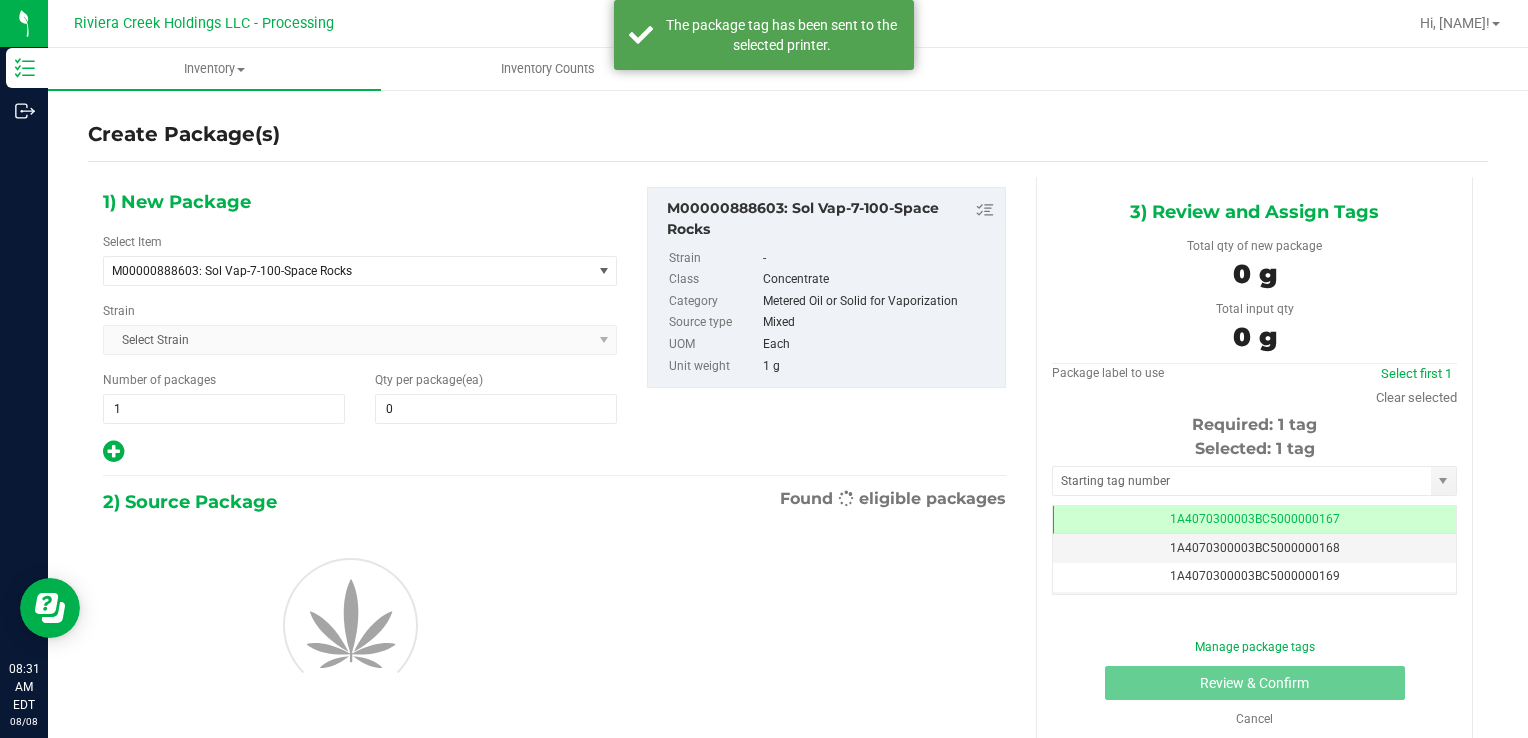scroll, scrollTop: 0, scrollLeft: 0, axis: both 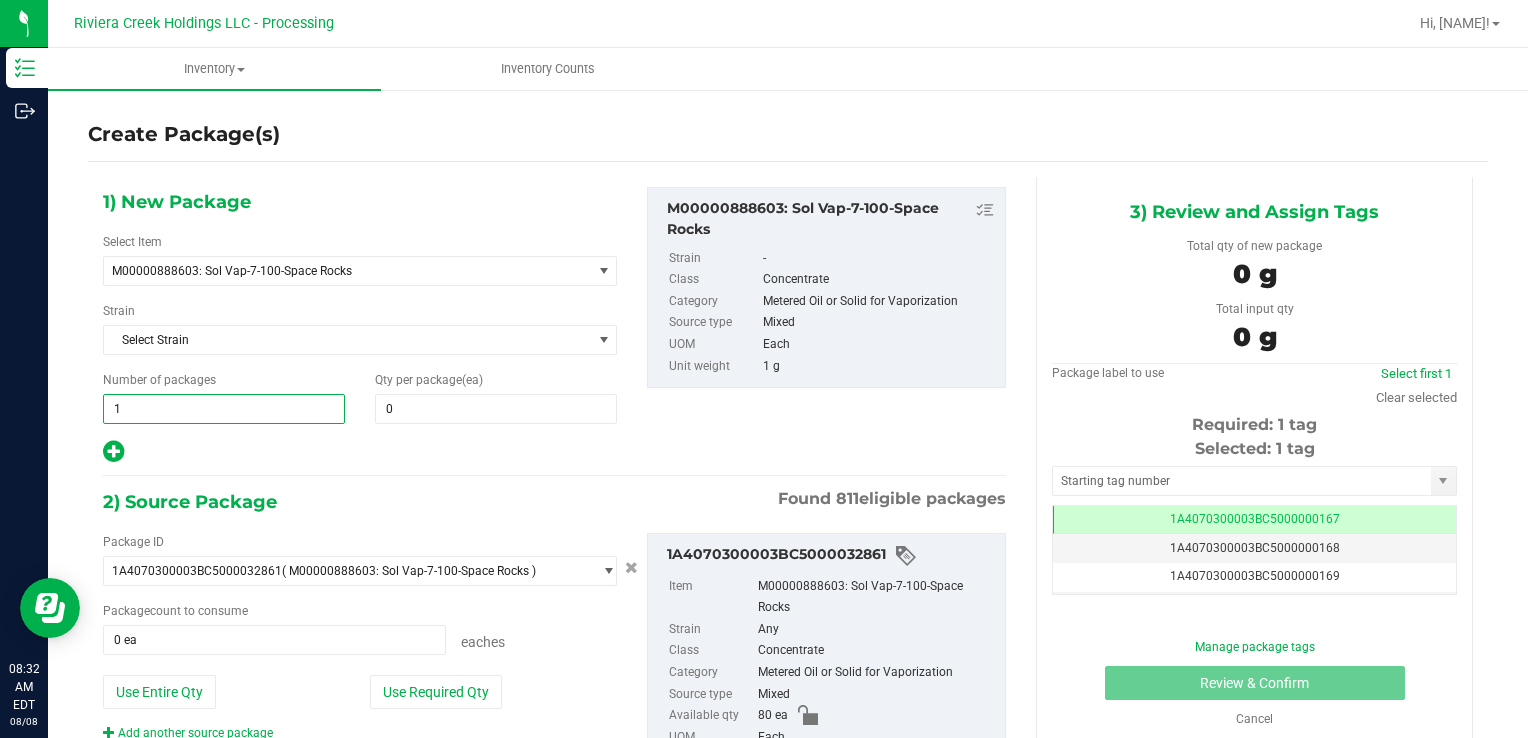 drag, startPoint x: 249, startPoint y: 396, endPoint x: 70, endPoint y: 401, distance: 179.06982 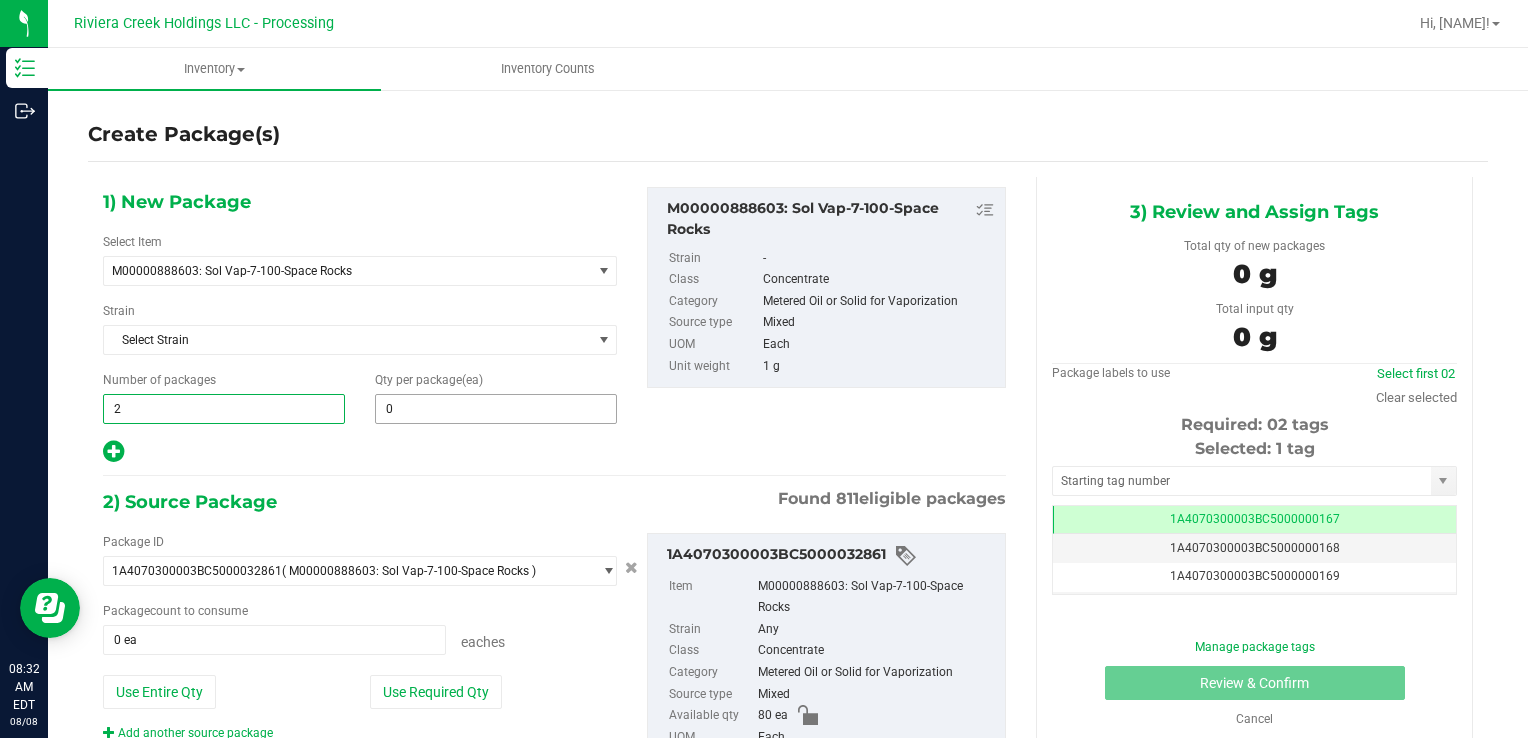 type on "2" 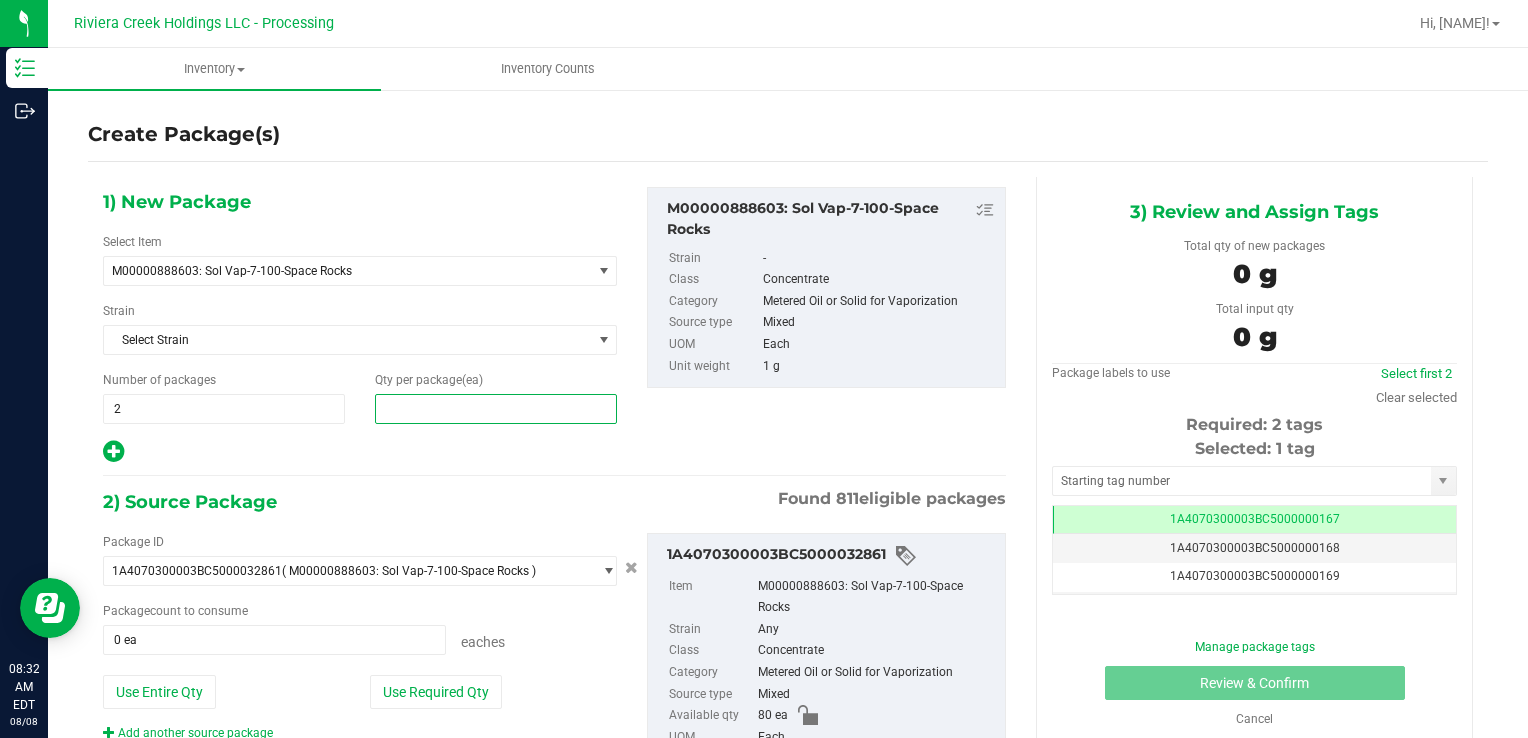 click at bounding box center (496, 409) 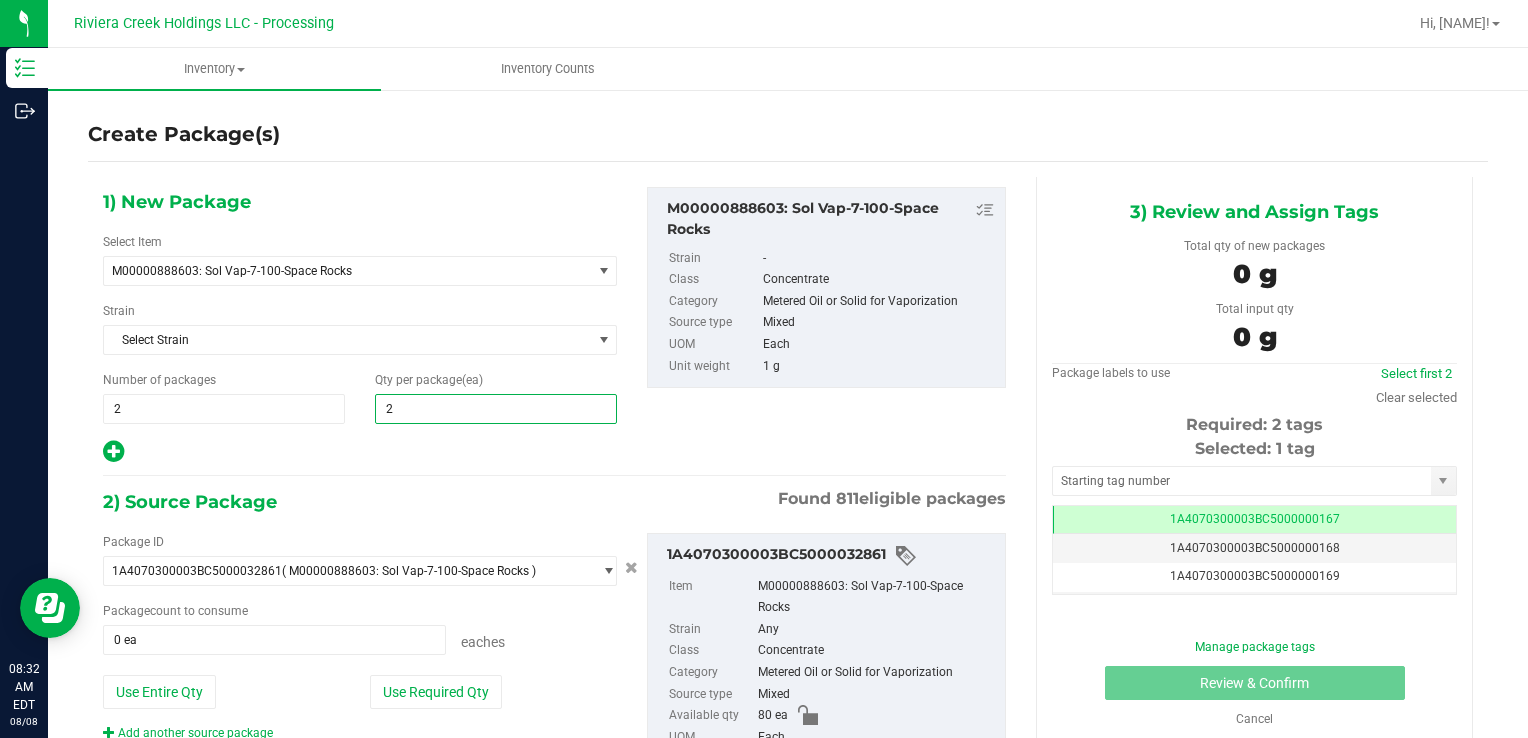 type on "25" 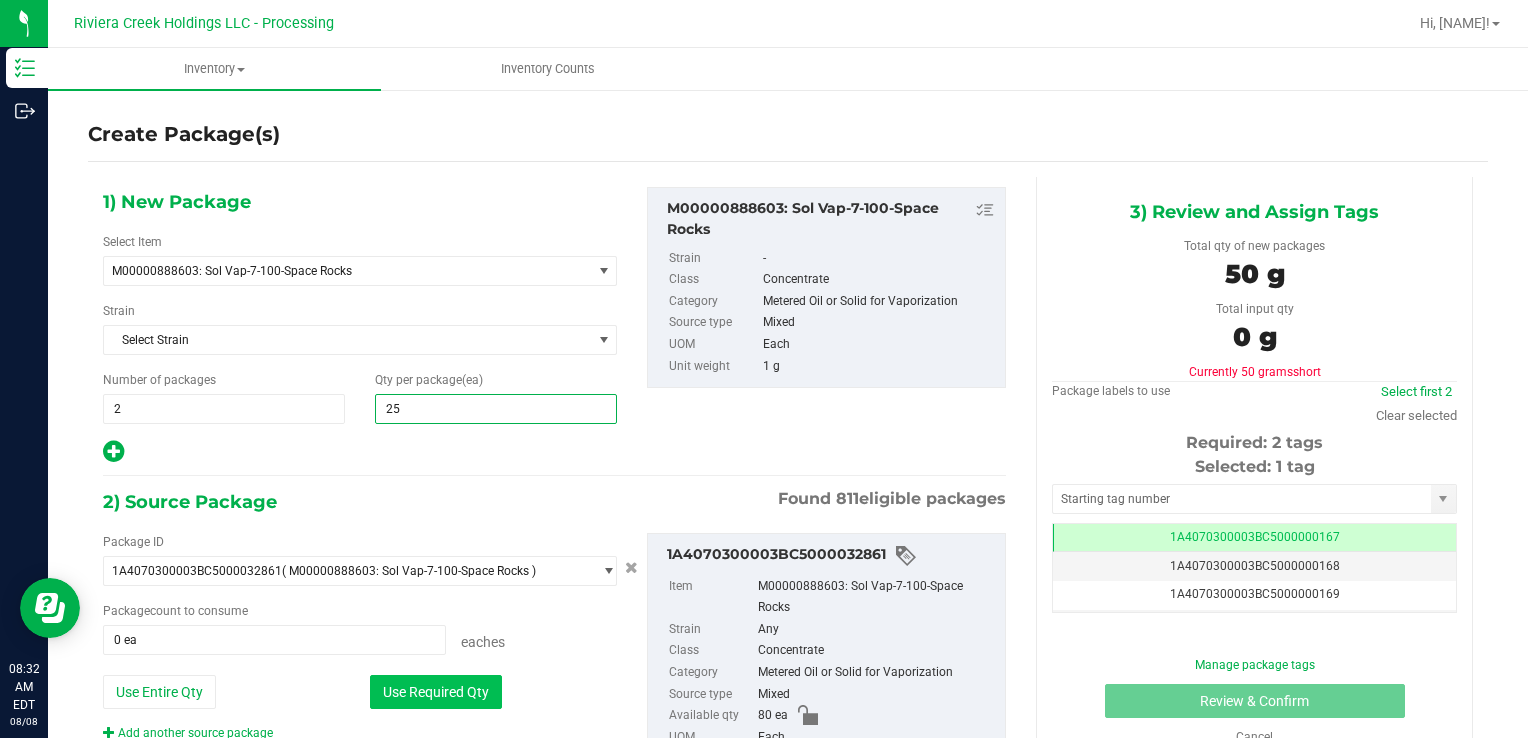 type on "25" 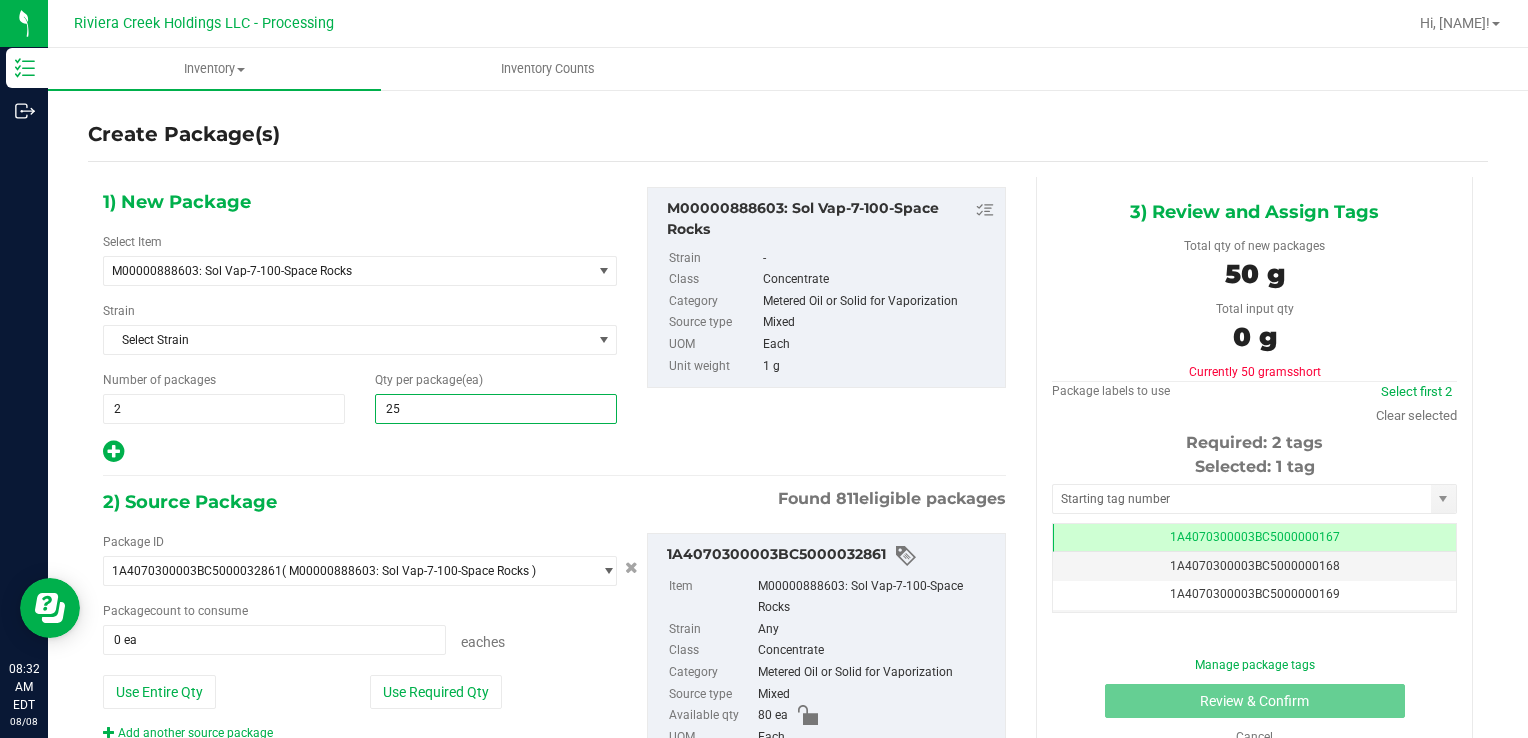 type on "50 ea" 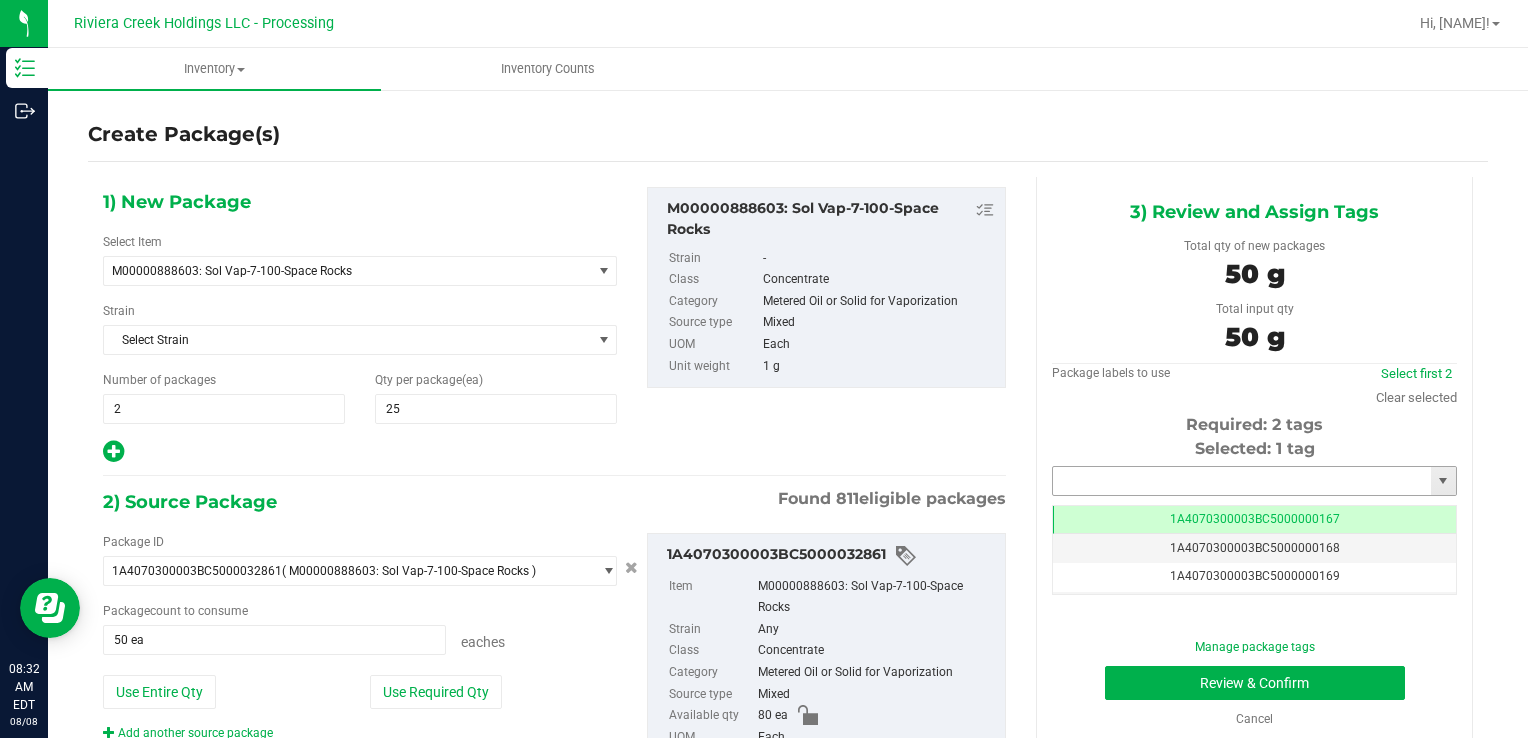click at bounding box center (1242, 481) 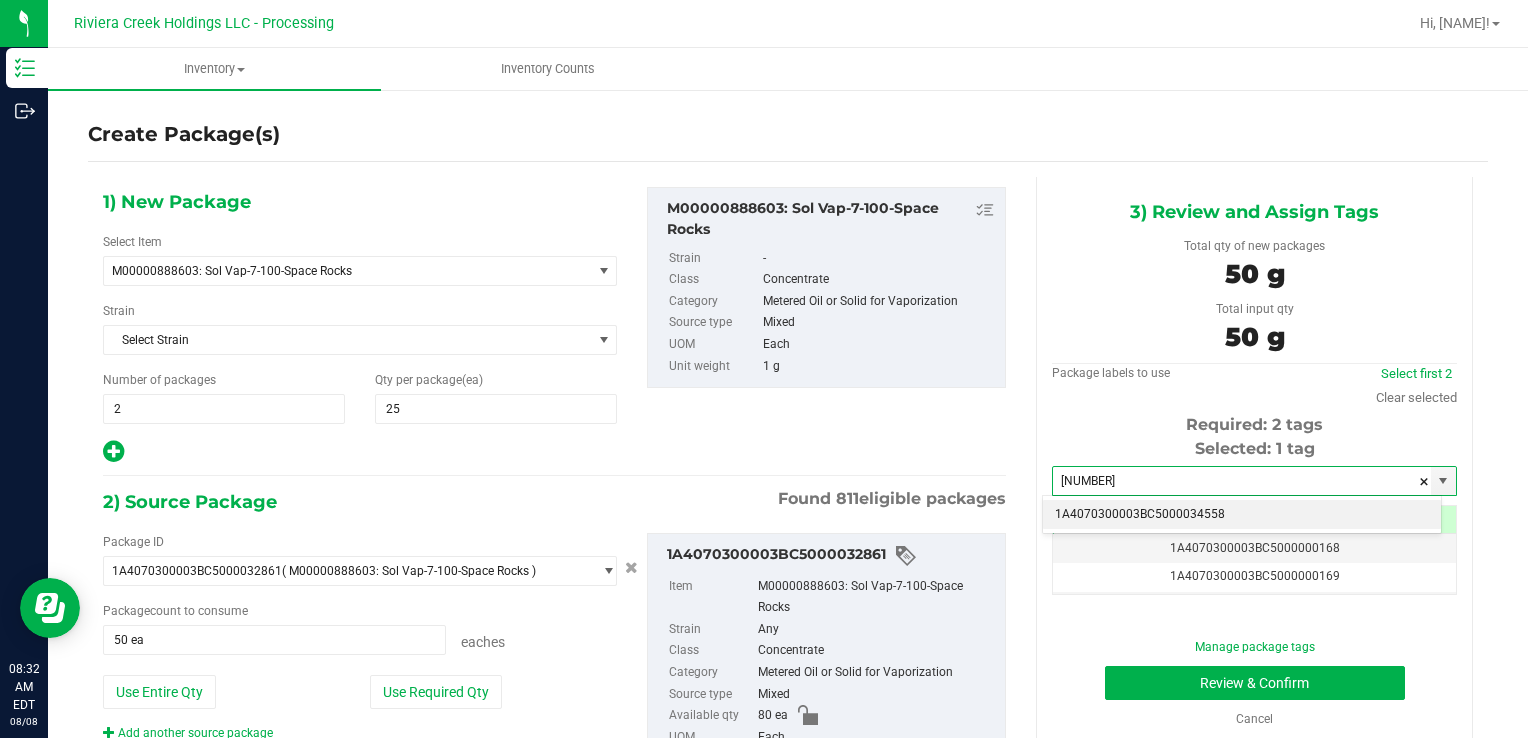 click on "1A4070300003BC5000034558" at bounding box center (1242, 515) 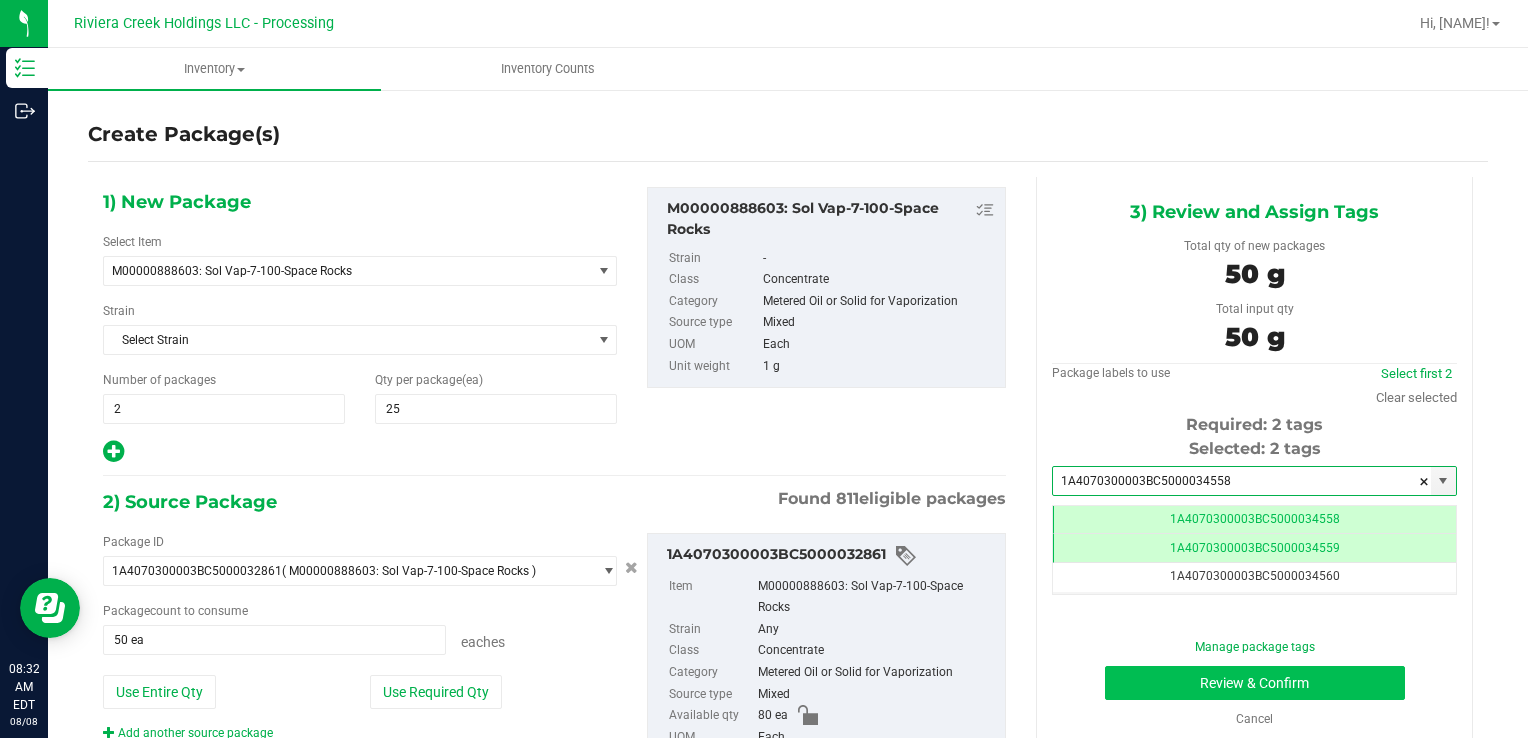 type on "1A4070300003BC5000034558" 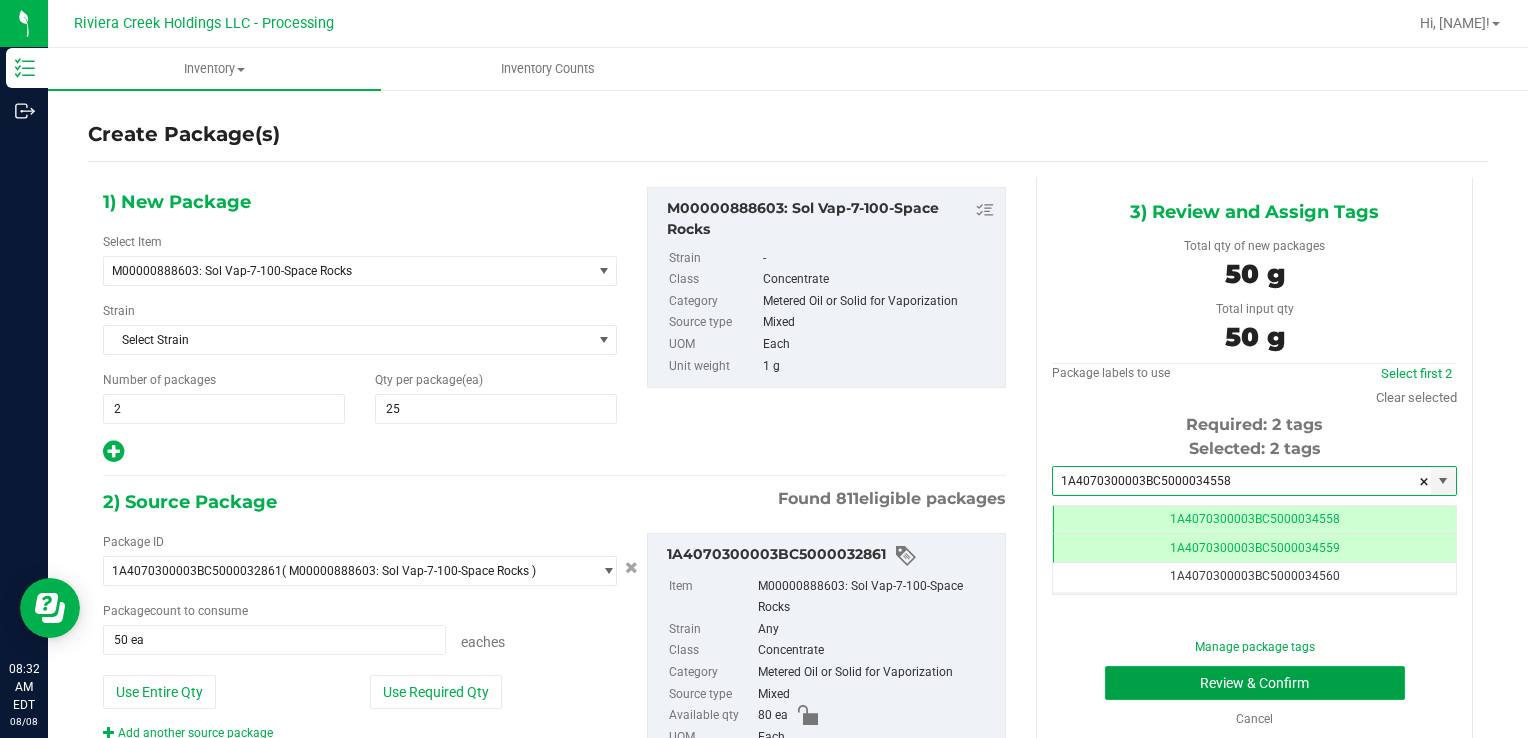 click on "Review & Confirm" at bounding box center (1255, 683) 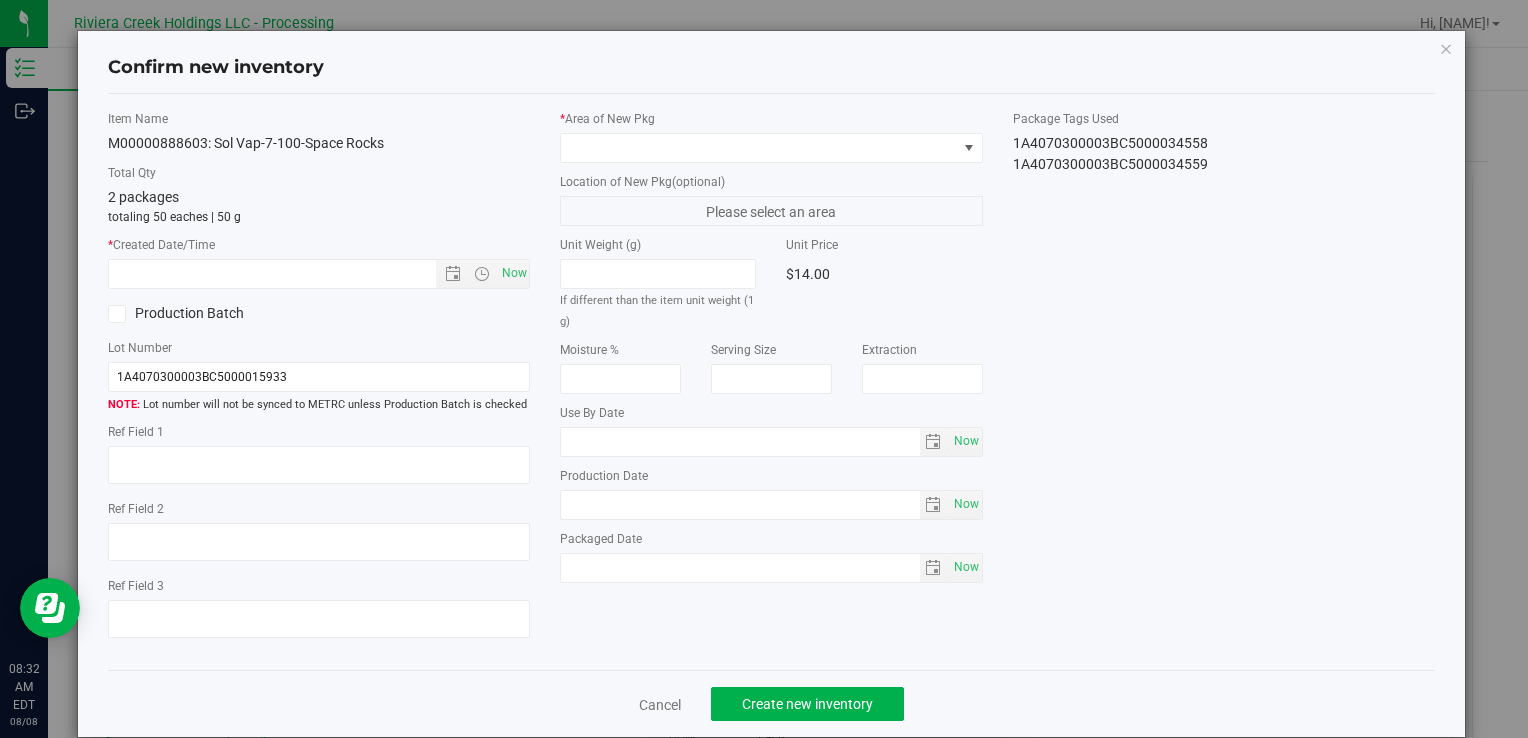 type on "2026-07-26" 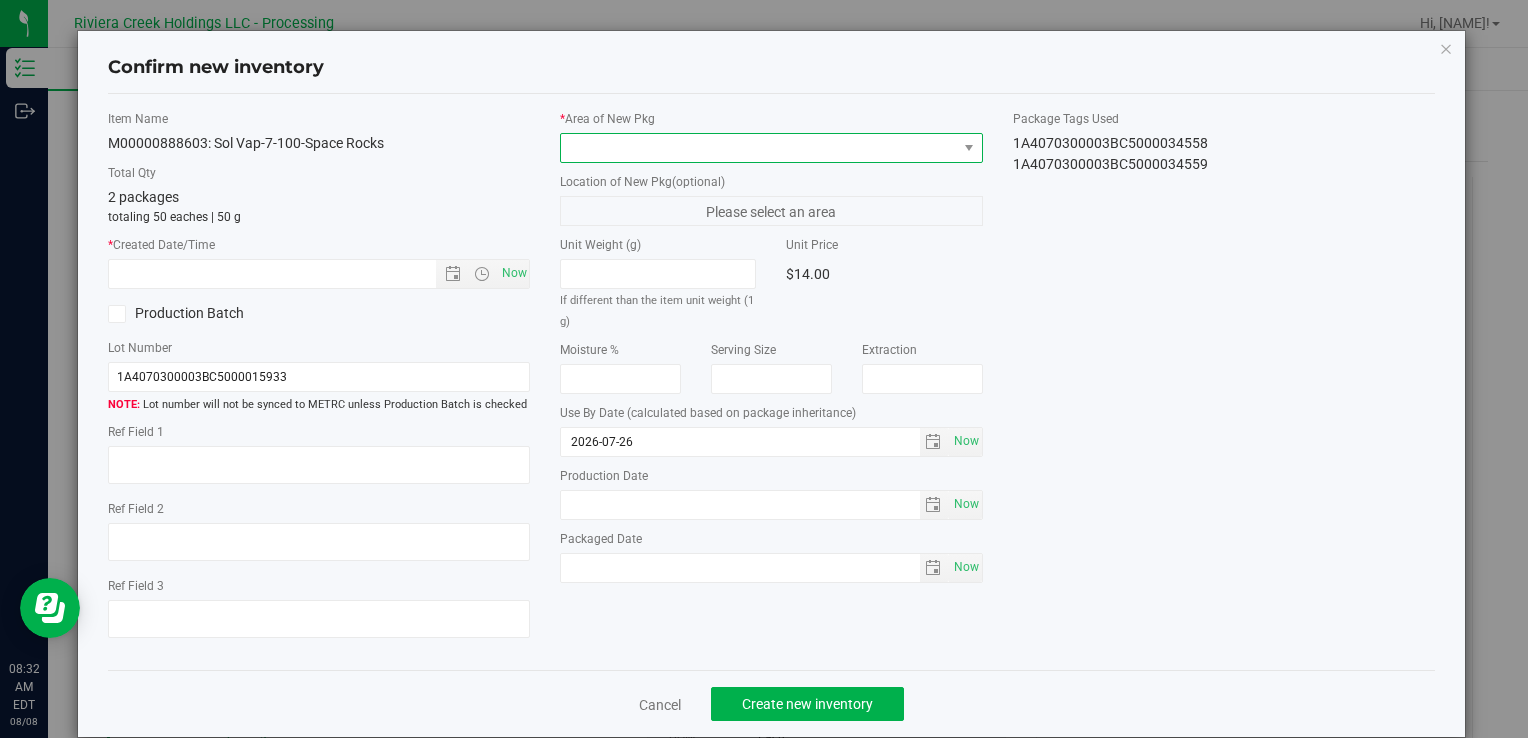click at bounding box center [758, 148] 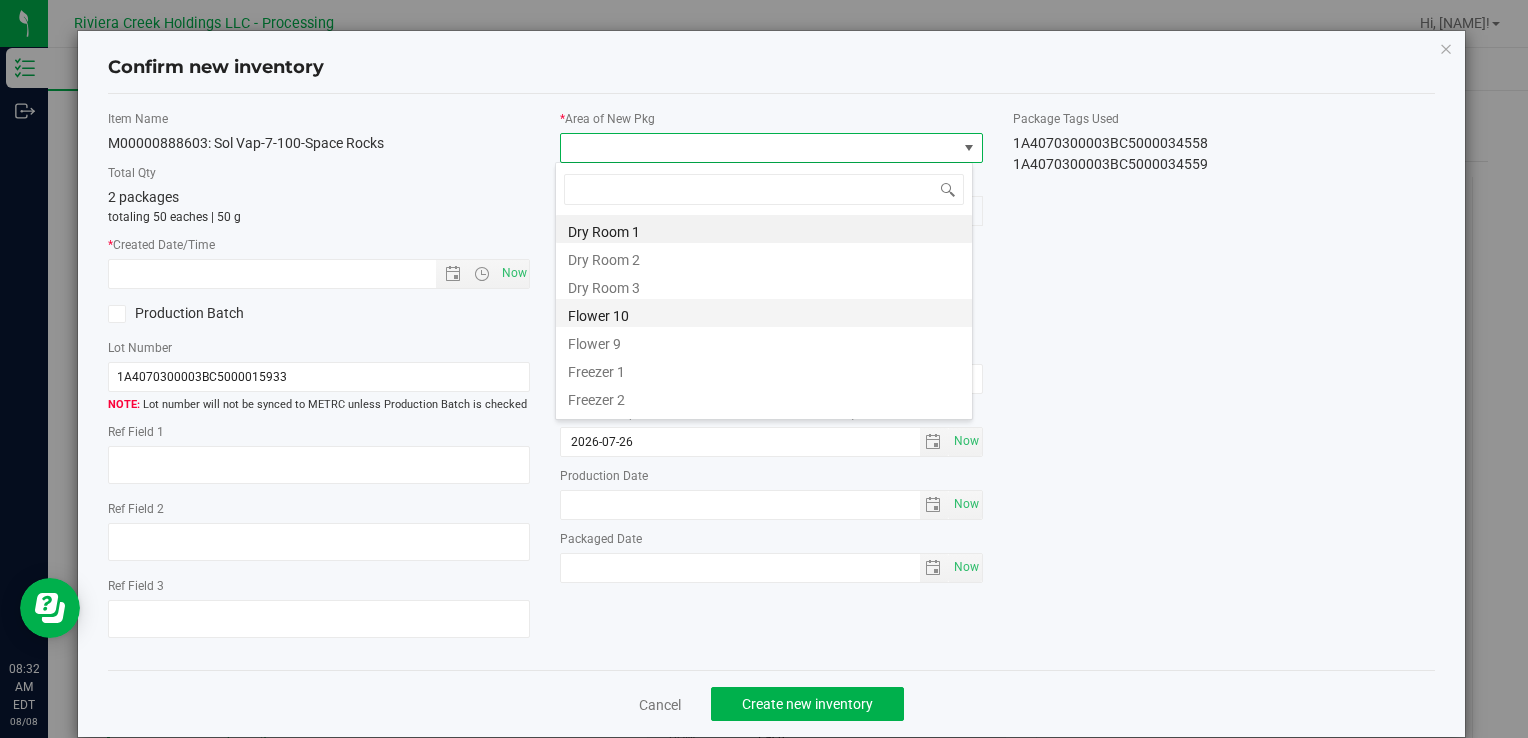 click on "Flower 10" at bounding box center [764, 313] 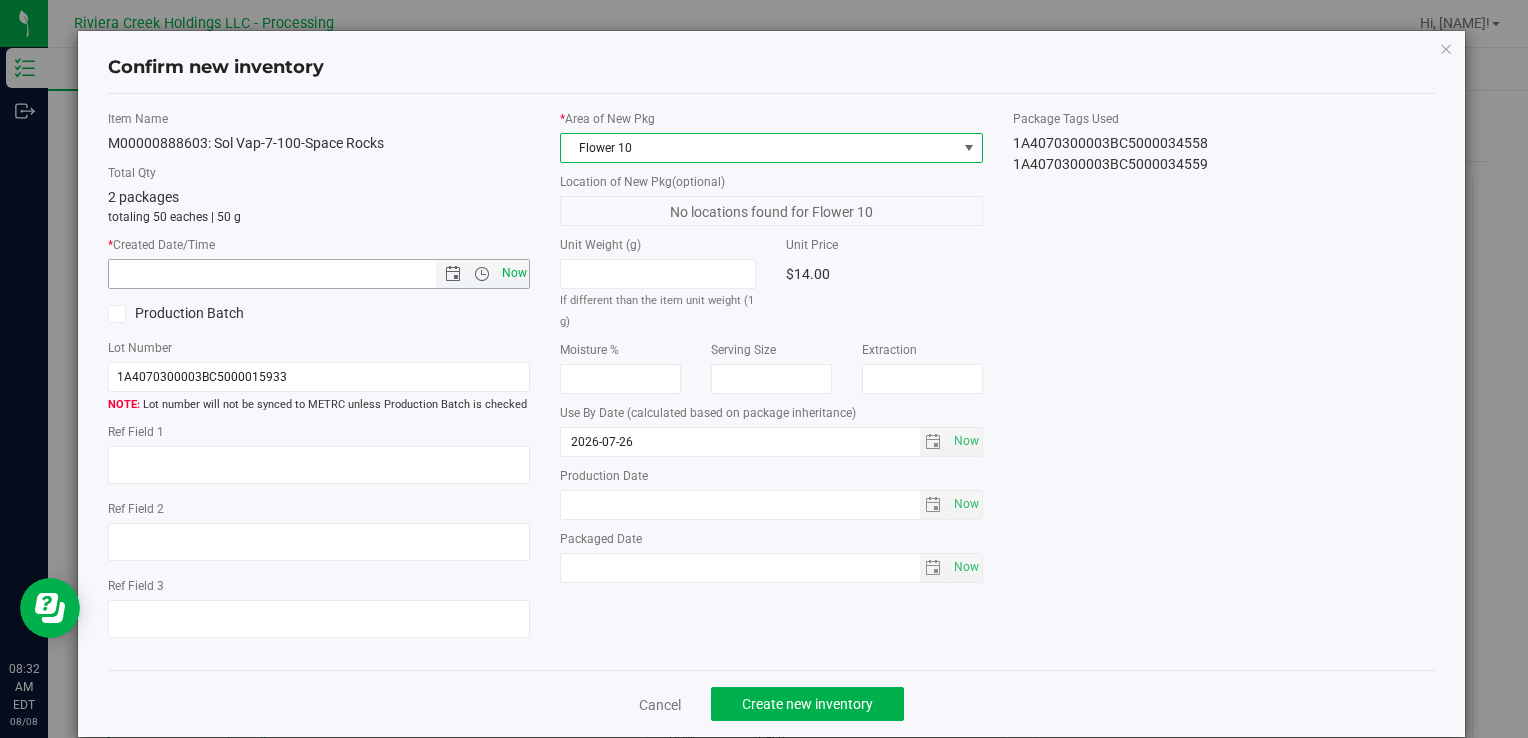 click on "Now" at bounding box center [514, 273] 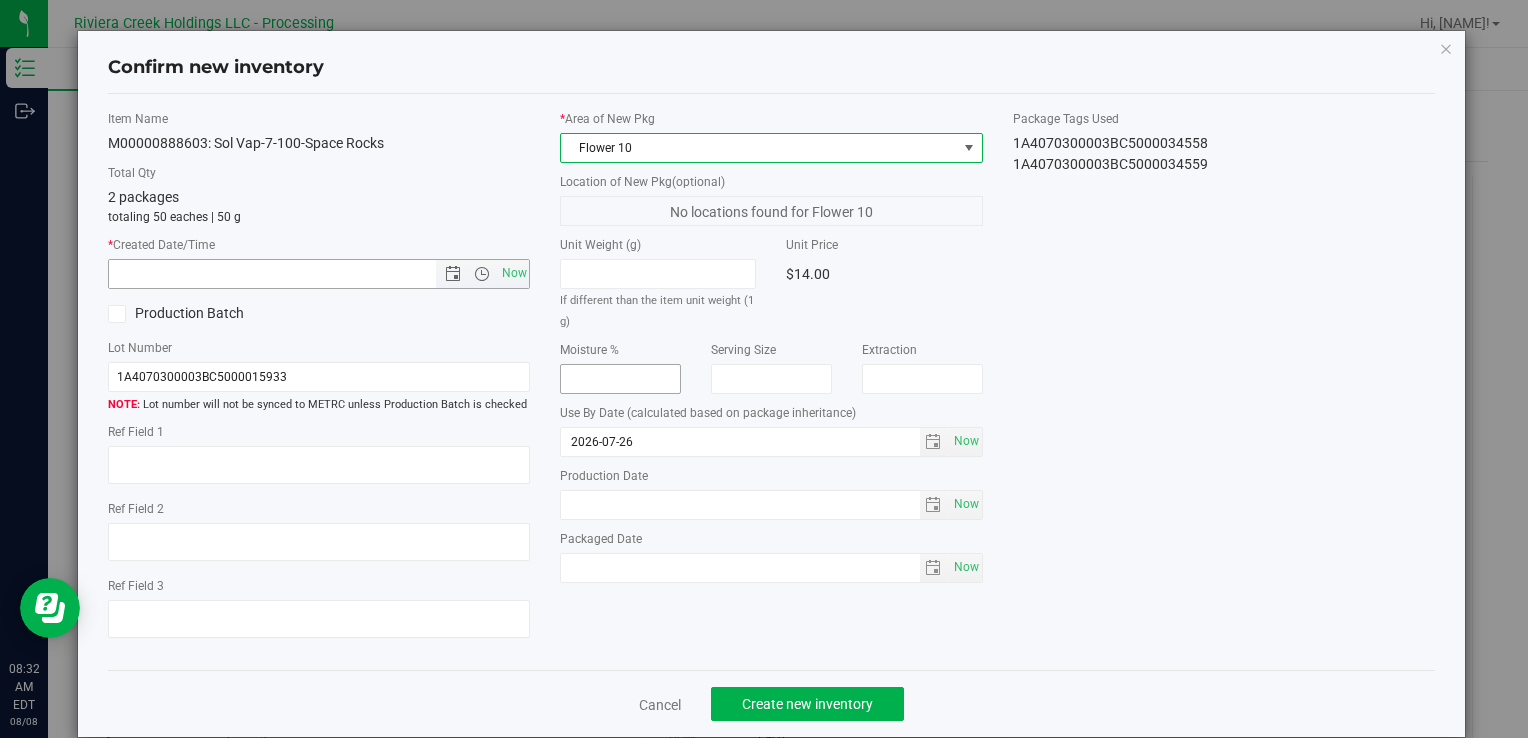 type on "8/8/2025 8:32 AM" 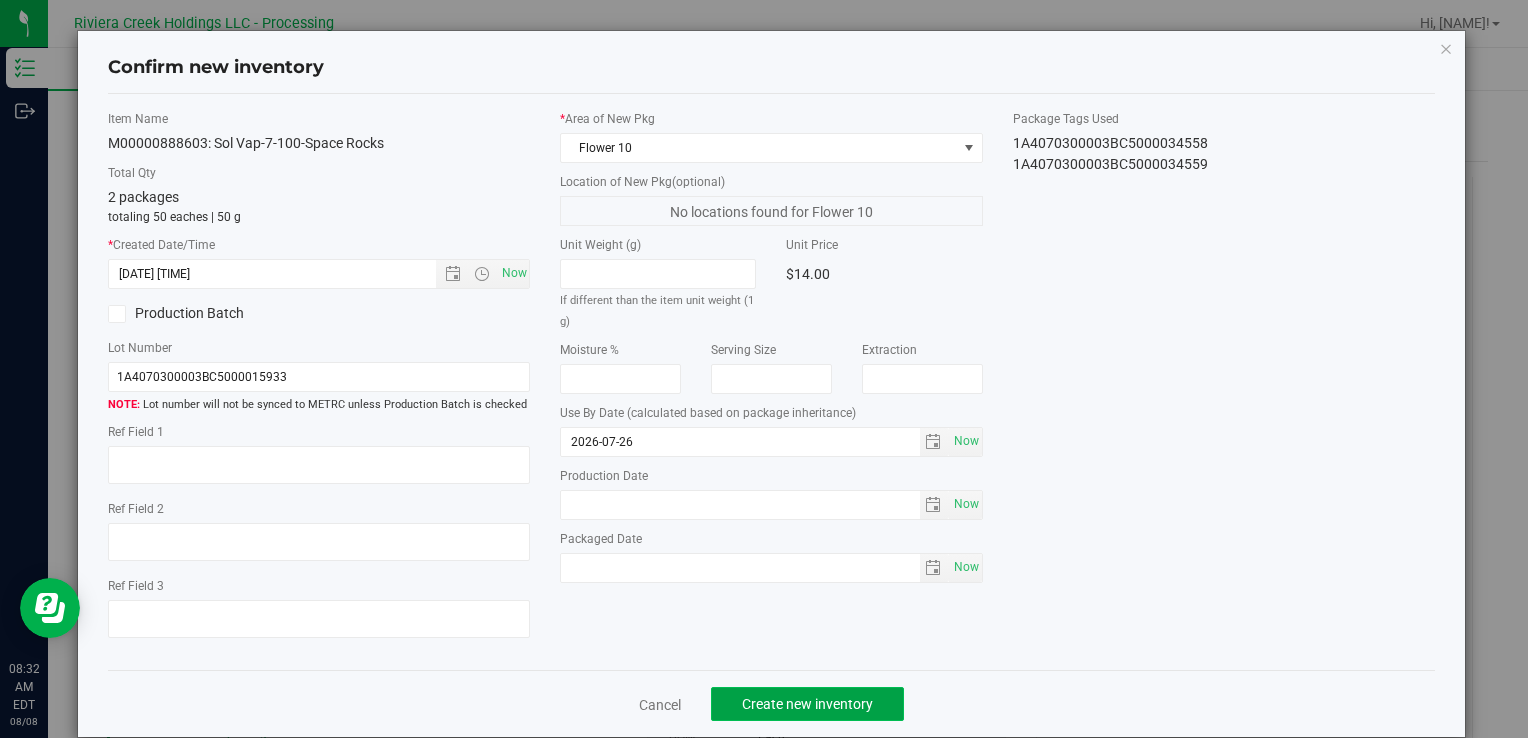 click on "Create new inventory" 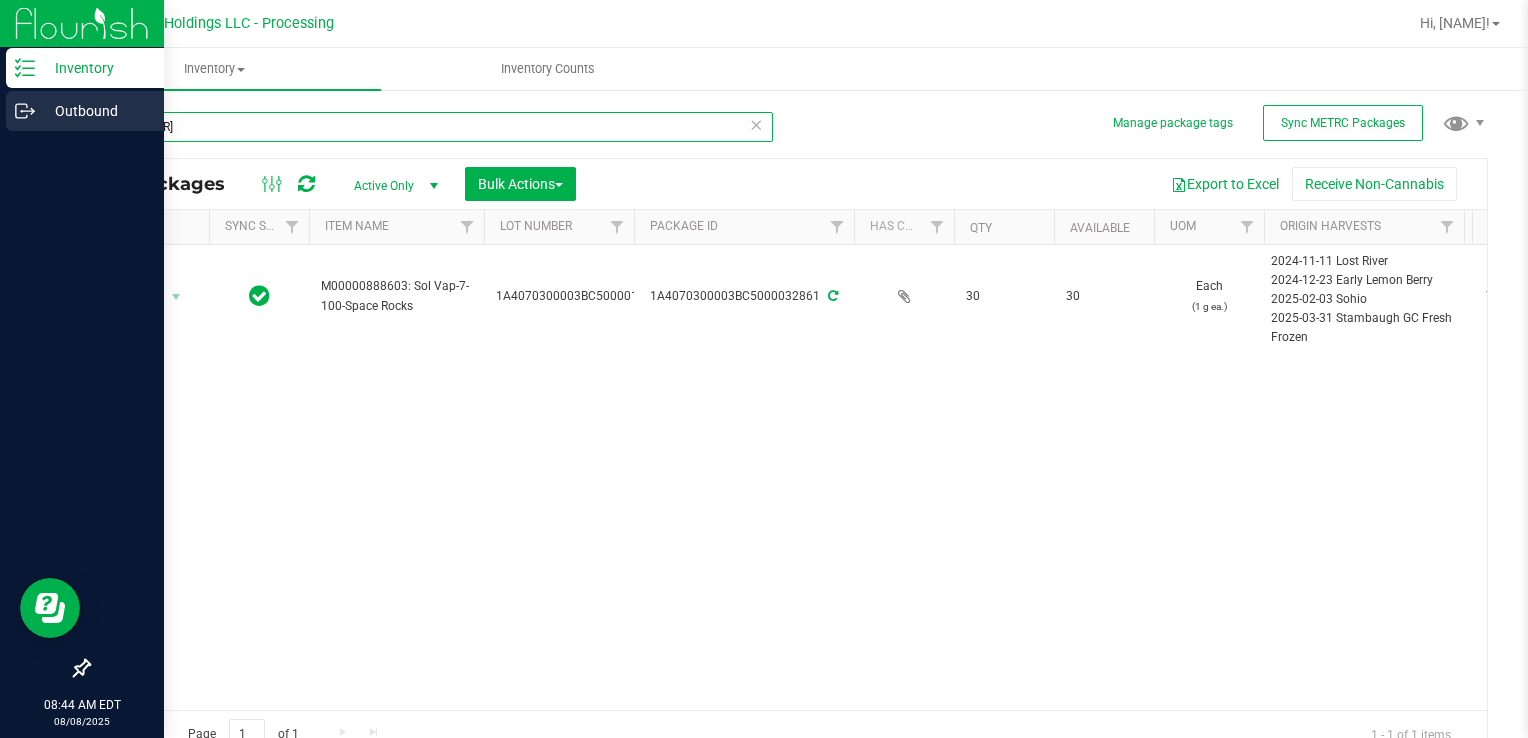 drag, startPoint x: 230, startPoint y: 133, endPoint x: 0, endPoint y: 111, distance: 231.04977 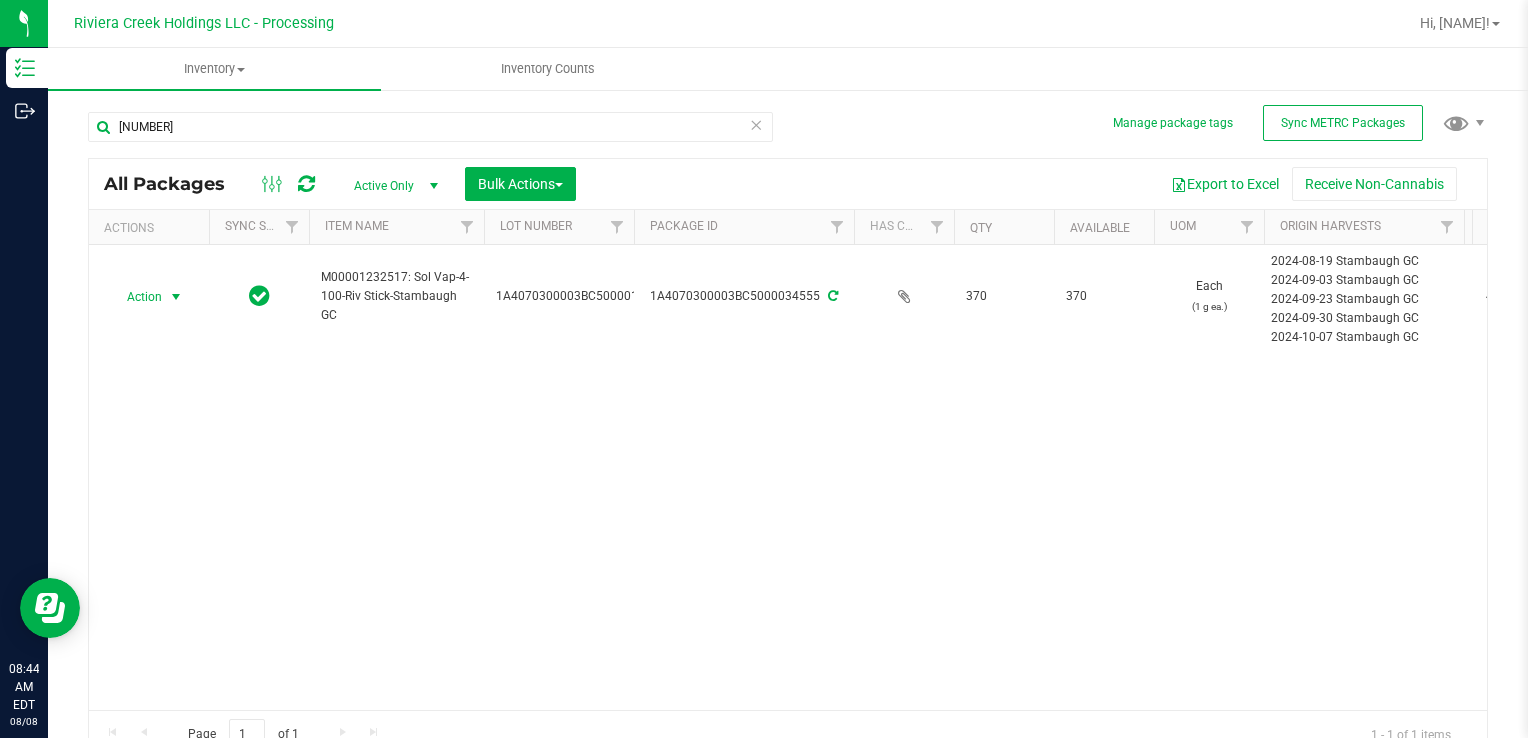 drag, startPoint x: 151, startPoint y: 306, endPoint x: 178, endPoint y: 342, distance: 45 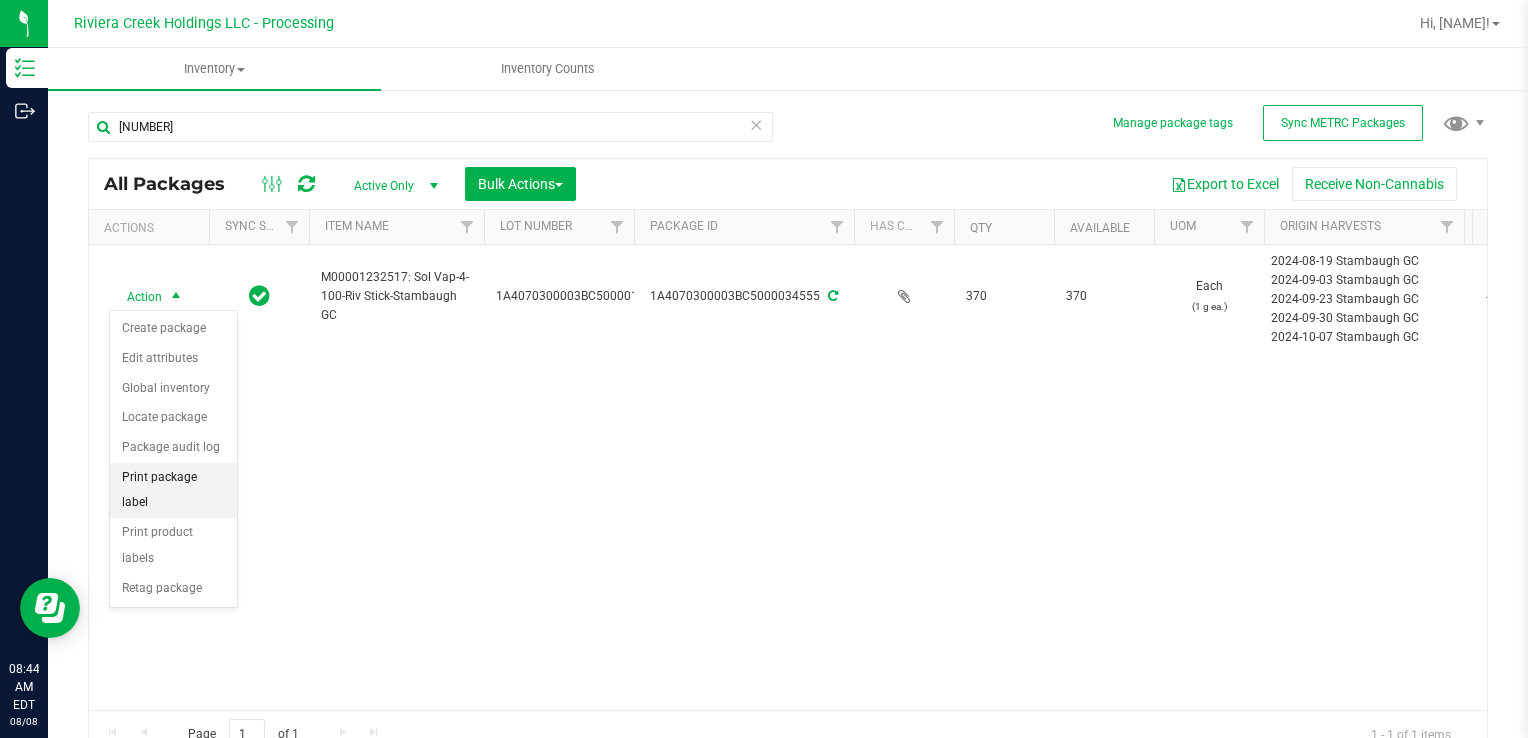 click on "Print package label" at bounding box center (173, 490) 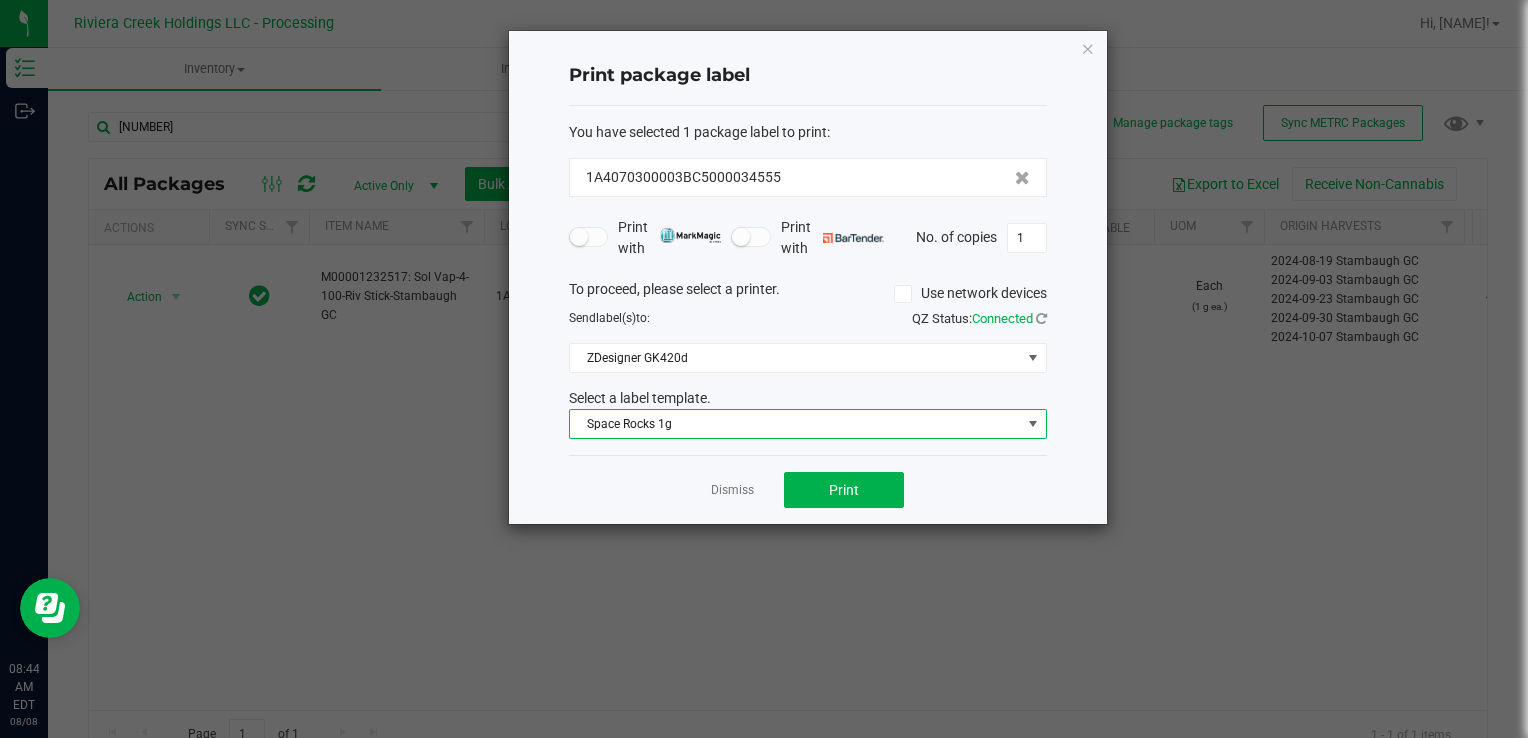 drag, startPoint x: 660, startPoint y: 419, endPoint x: 674, endPoint y: 427, distance: 16.124516 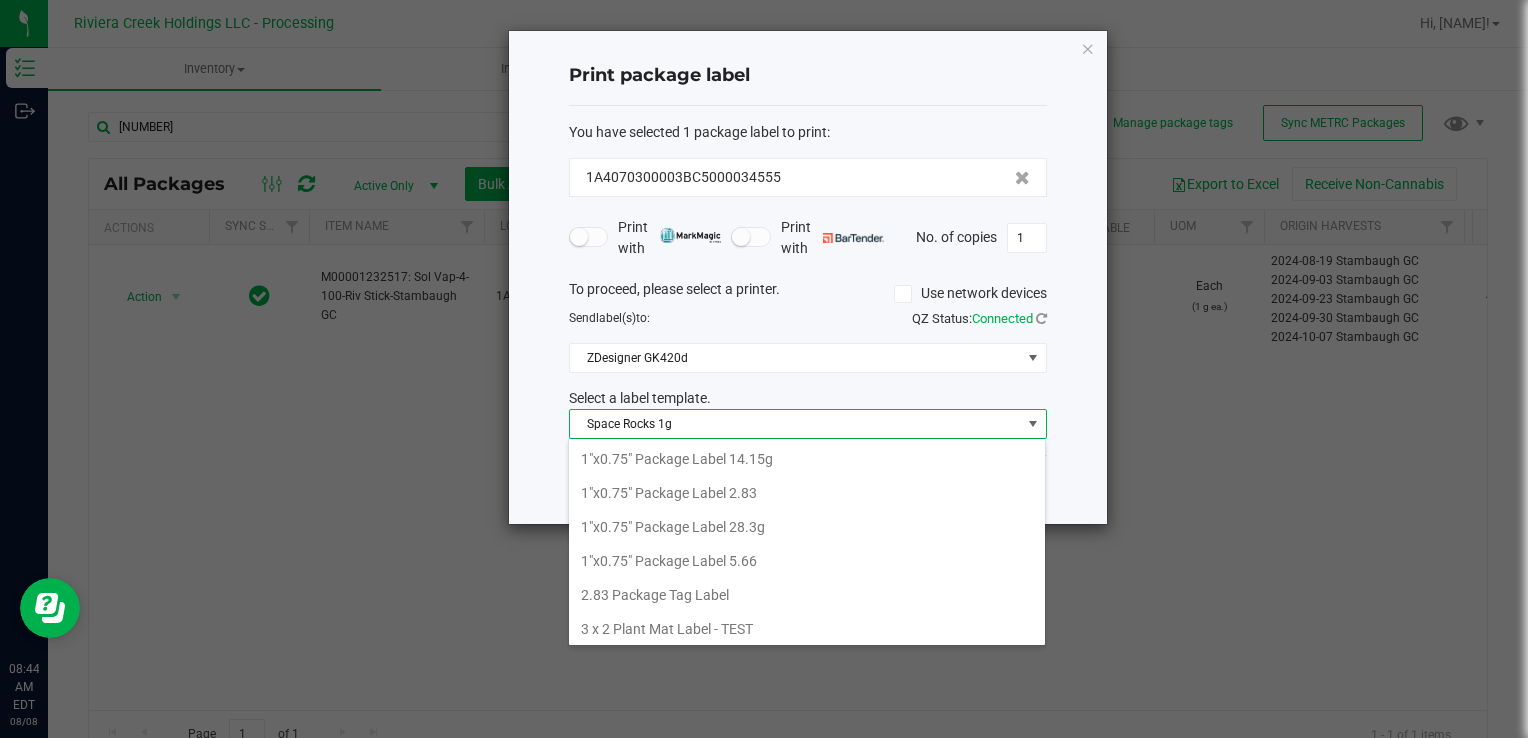 scroll, scrollTop: 908, scrollLeft: 0, axis: vertical 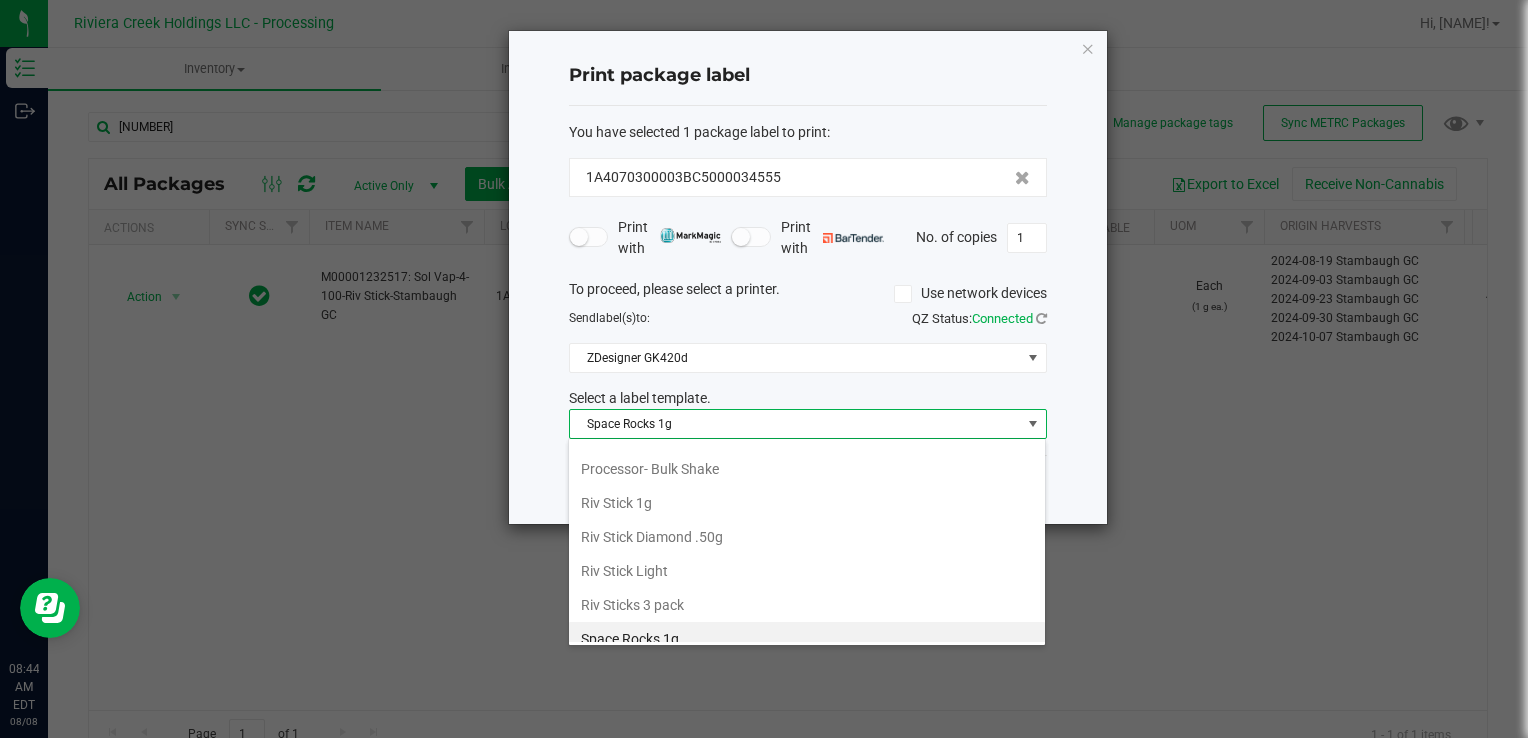 click on "Riv Stick 1g" at bounding box center [807, 503] 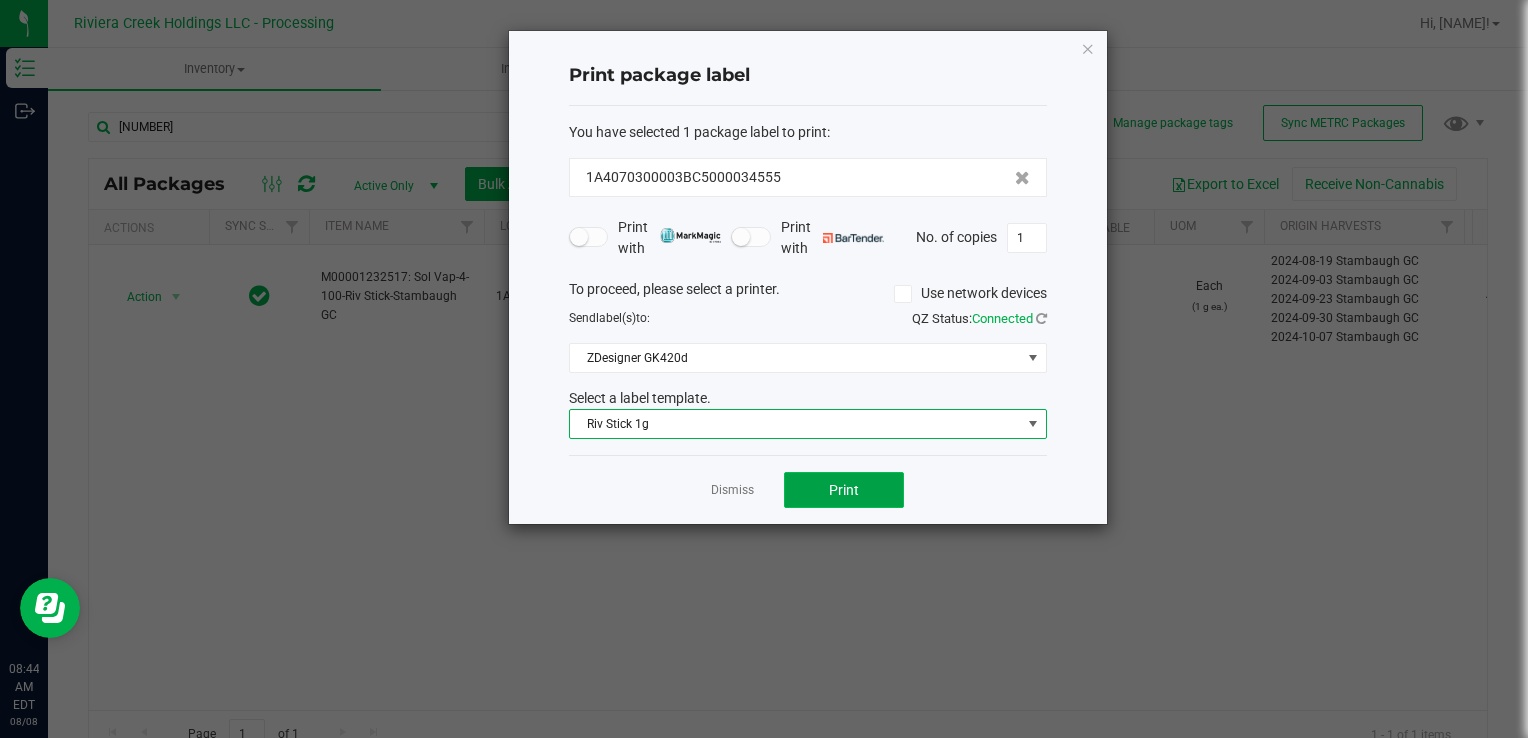 click on "Print" 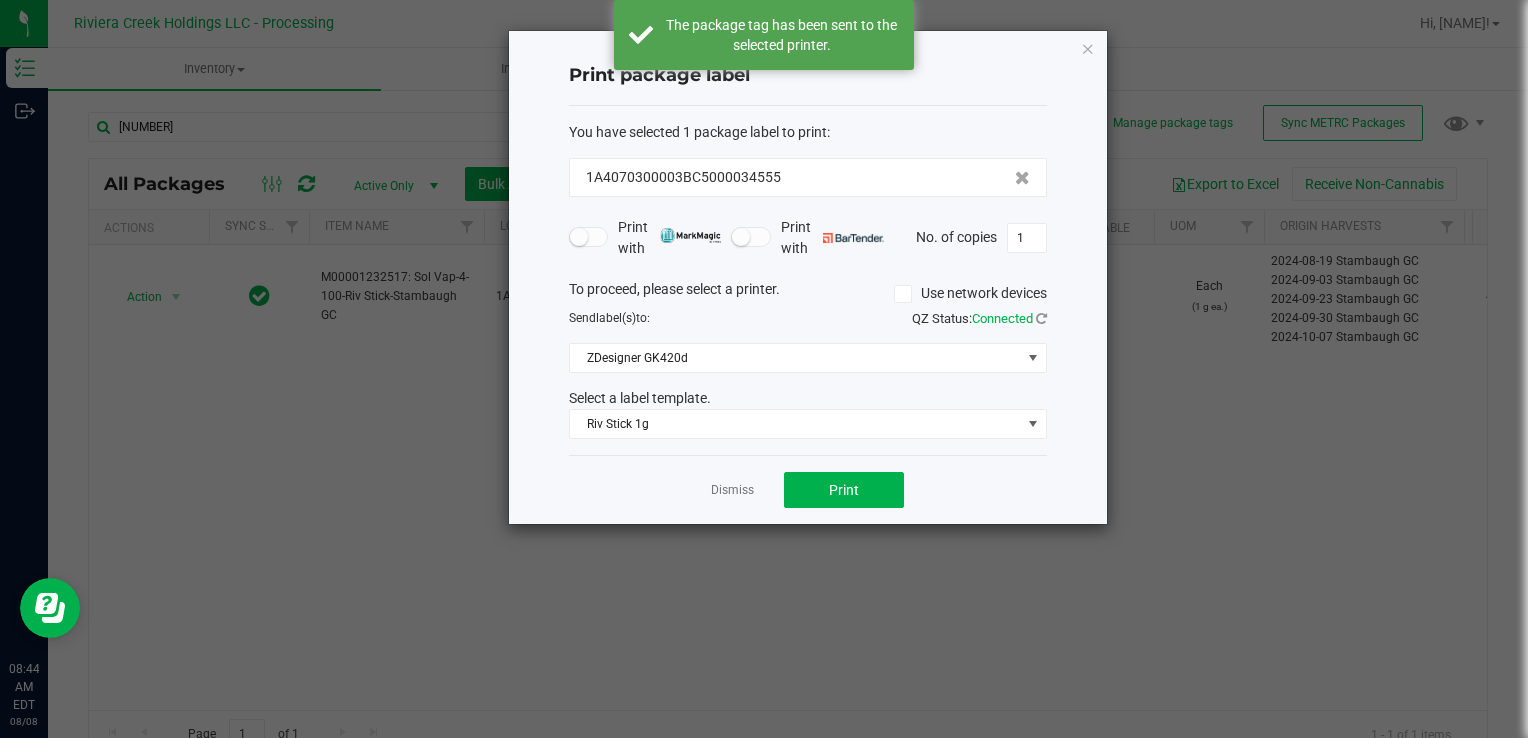 click on "Dismiss" 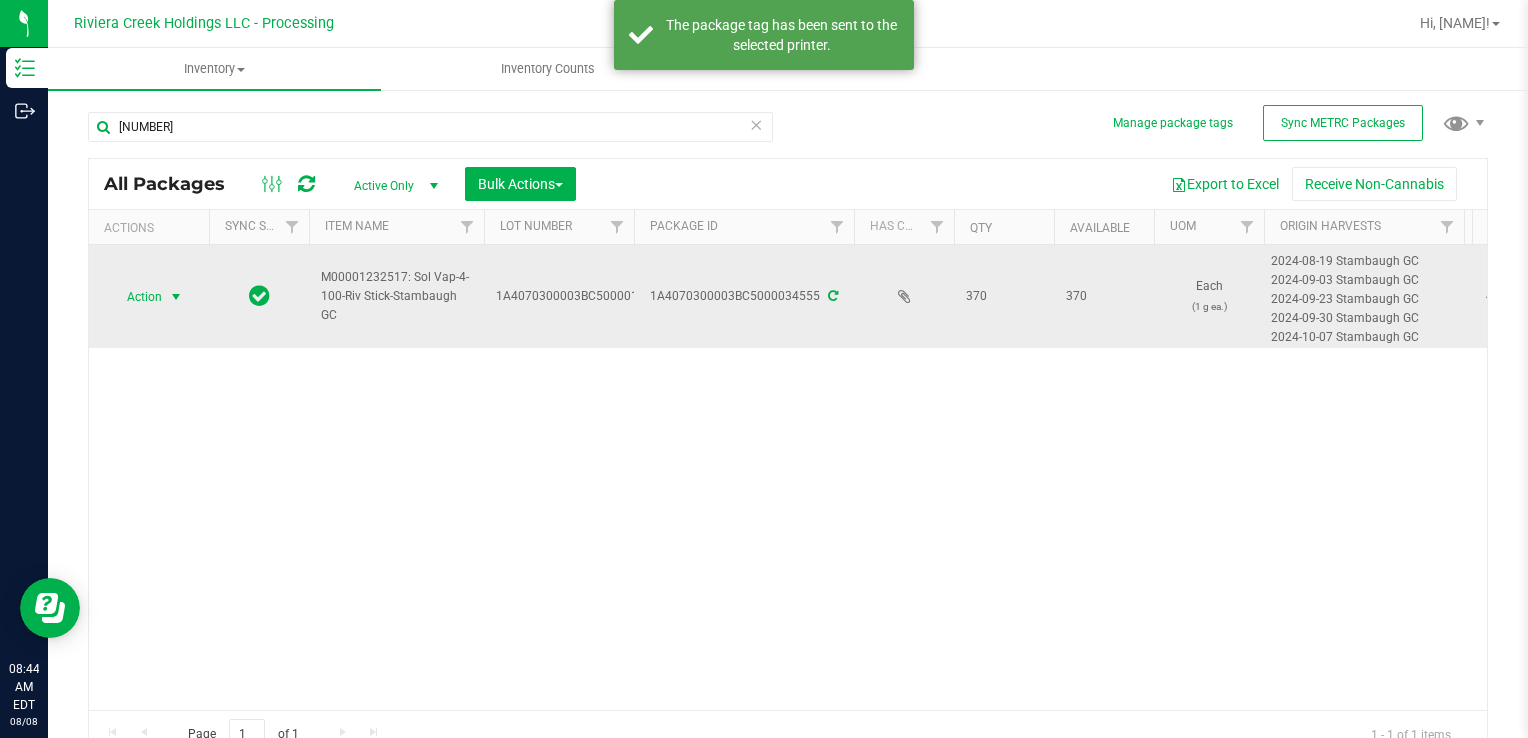 click on "Action" at bounding box center (136, 297) 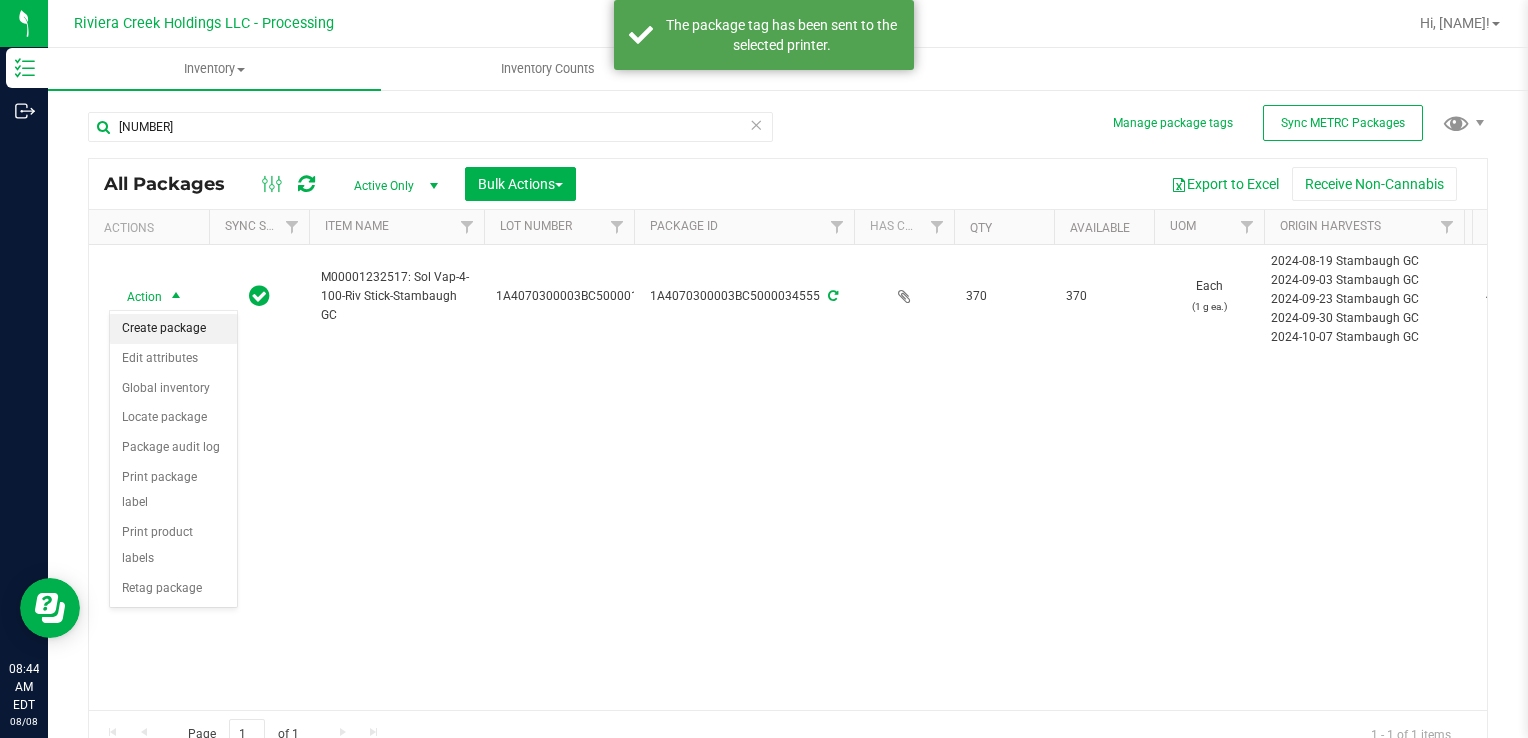 click on "Create package" at bounding box center (173, 329) 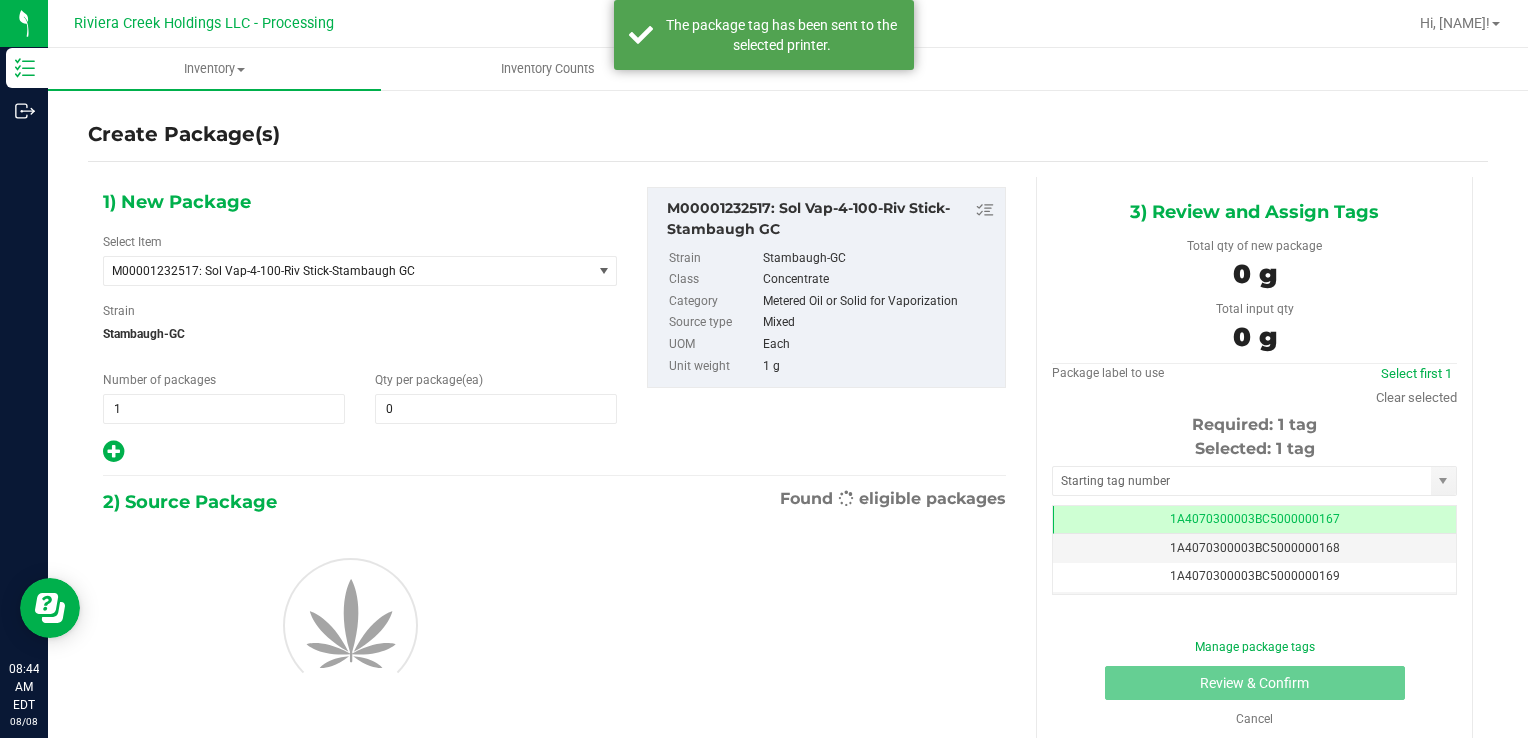 scroll, scrollTop: 0, scrollLeft: 0, axis: both 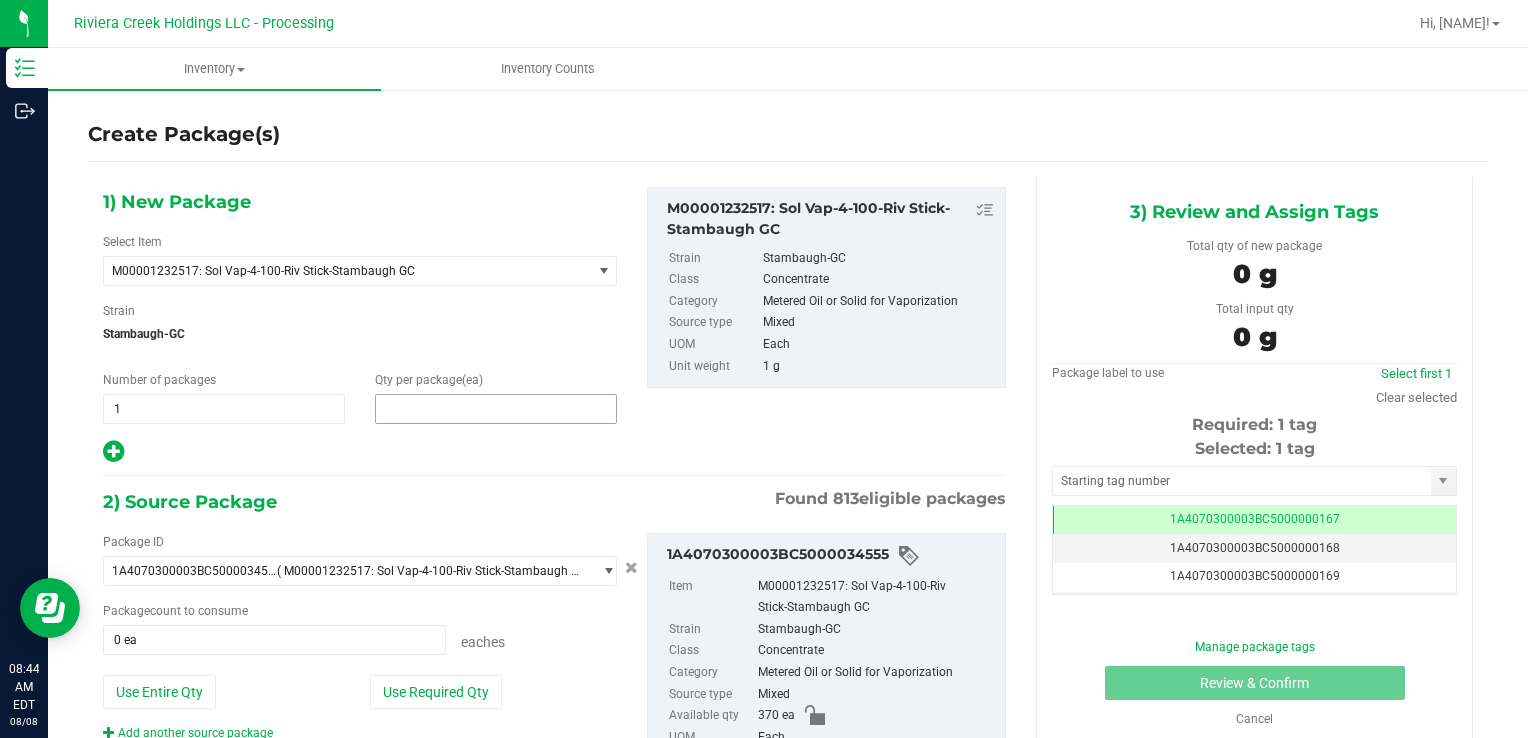 click at bounding box center [496, 409] 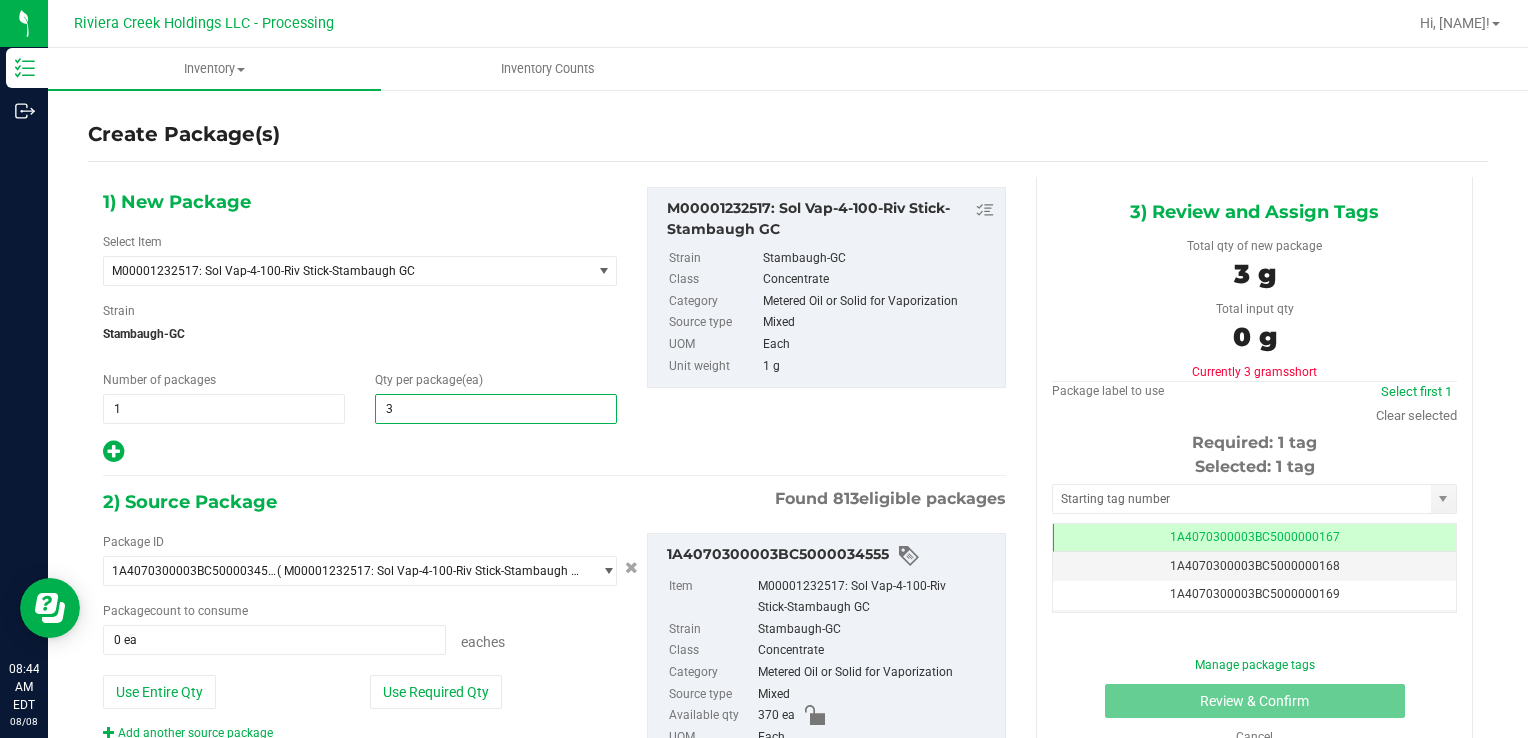 type on "30" 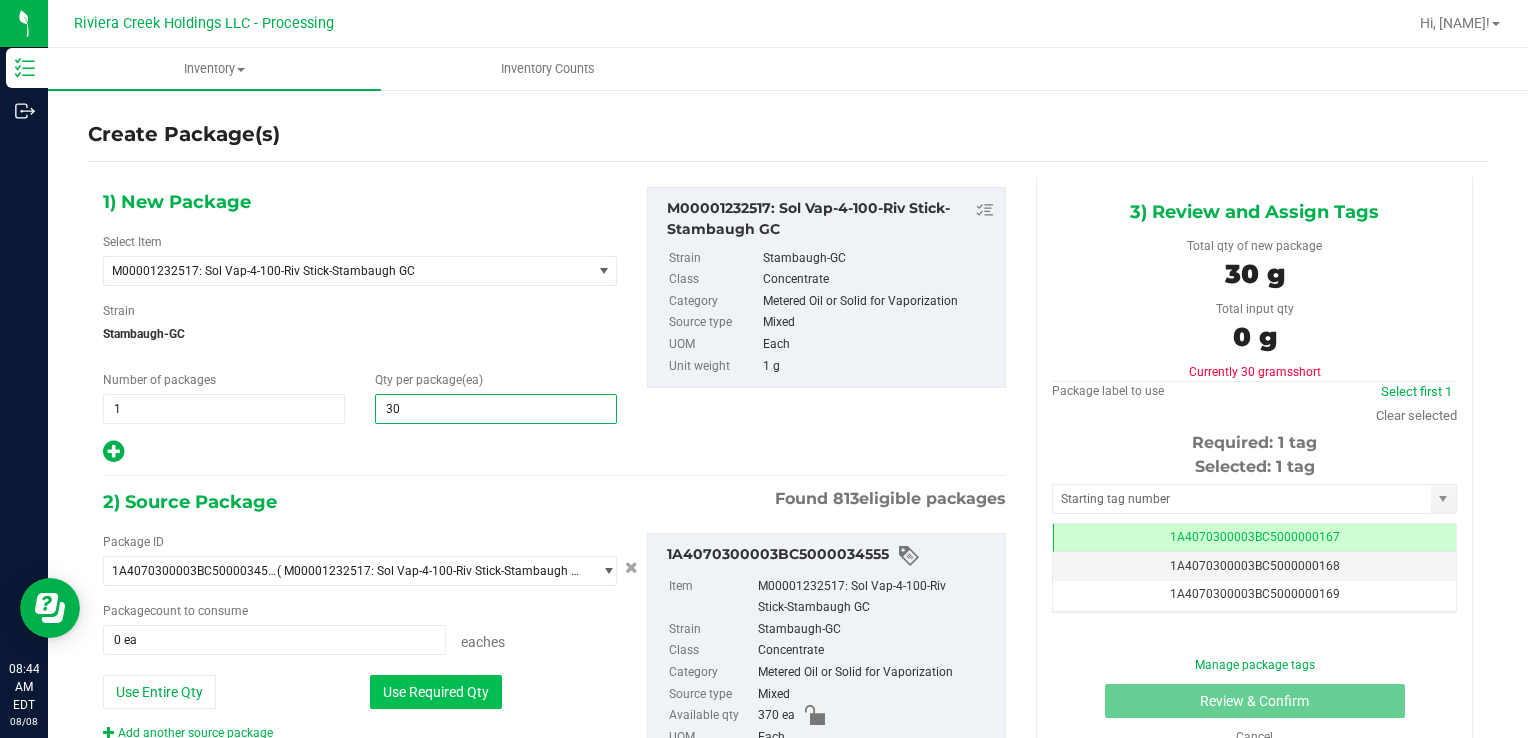 type on "30" 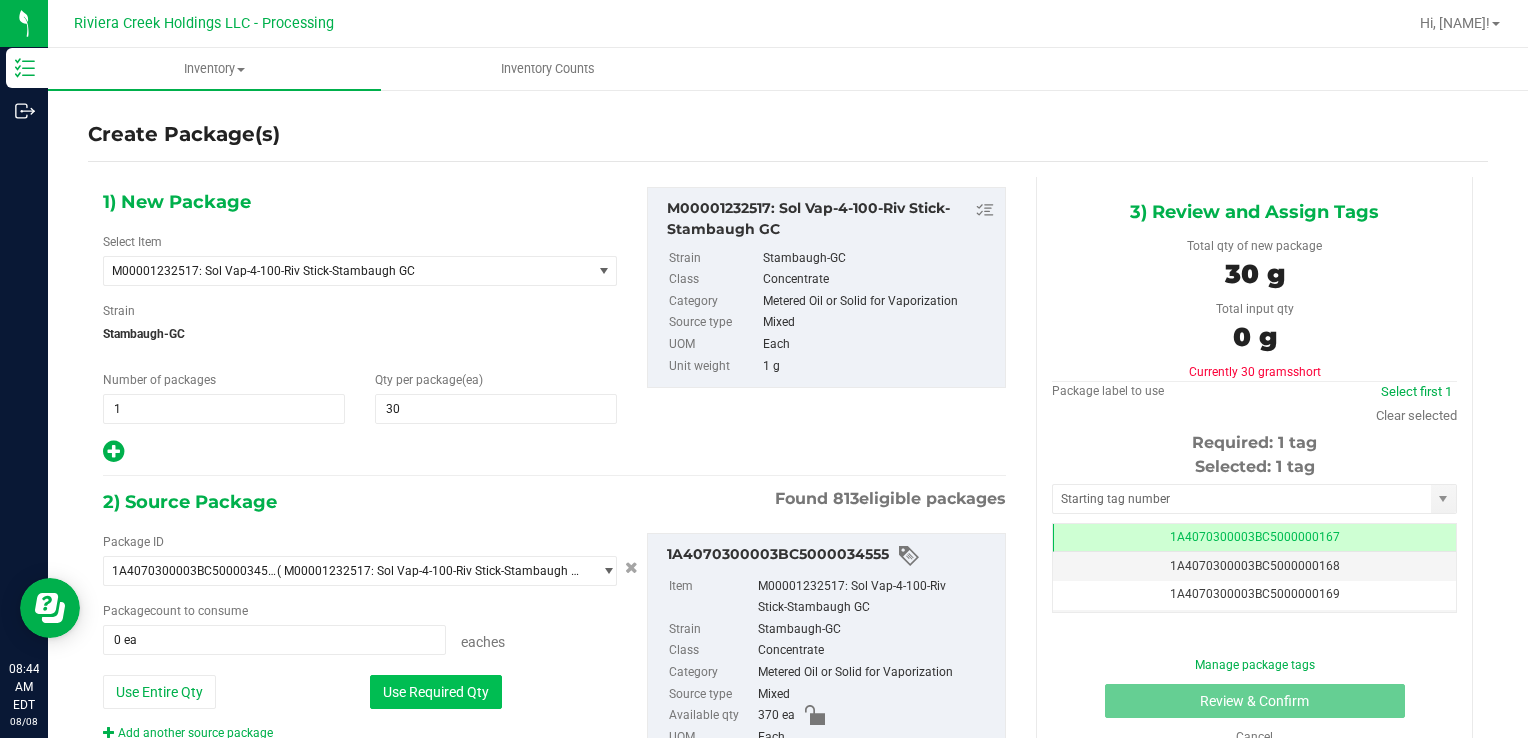 click on "Use Required Qty" at bounding box center (436, 692) 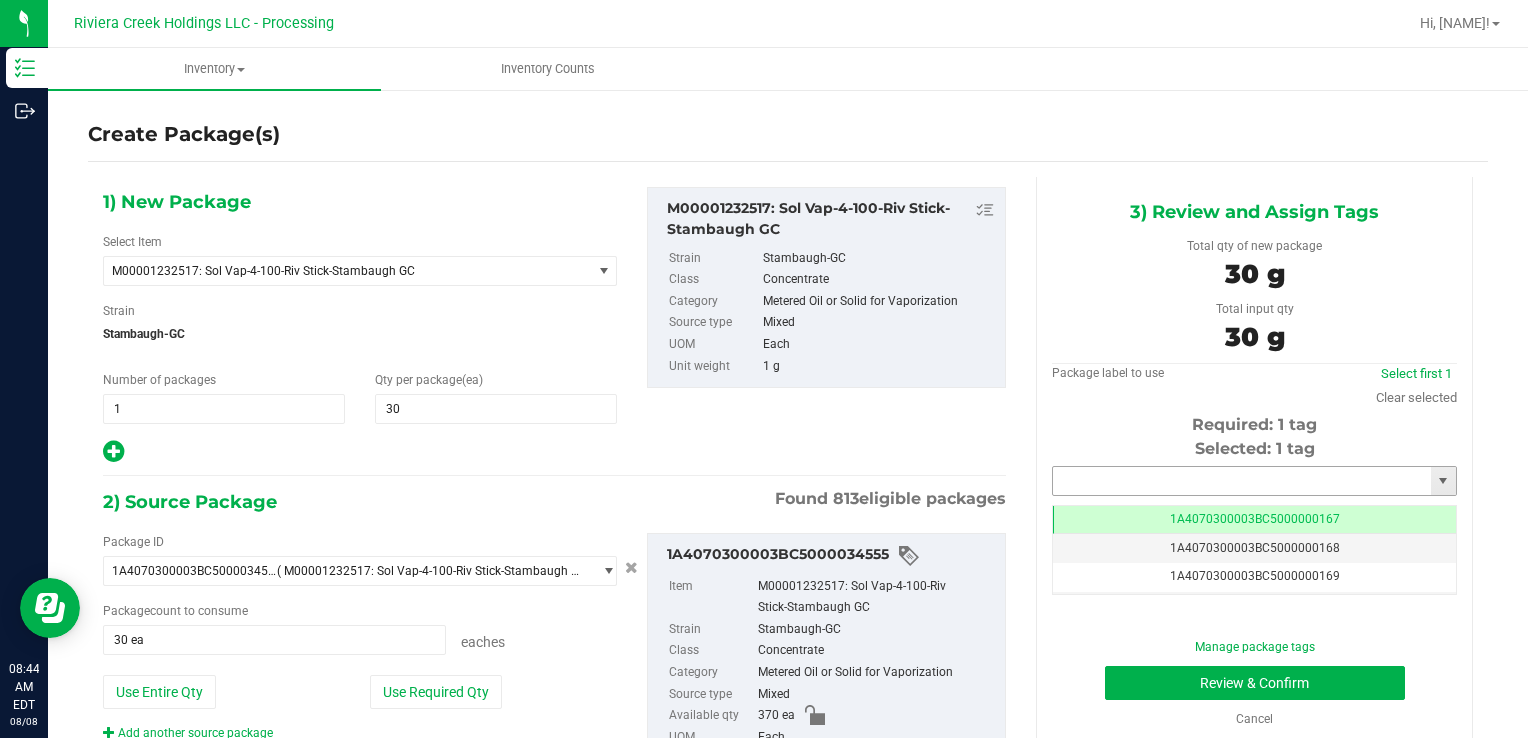 click at bounding box center (1242, 481) 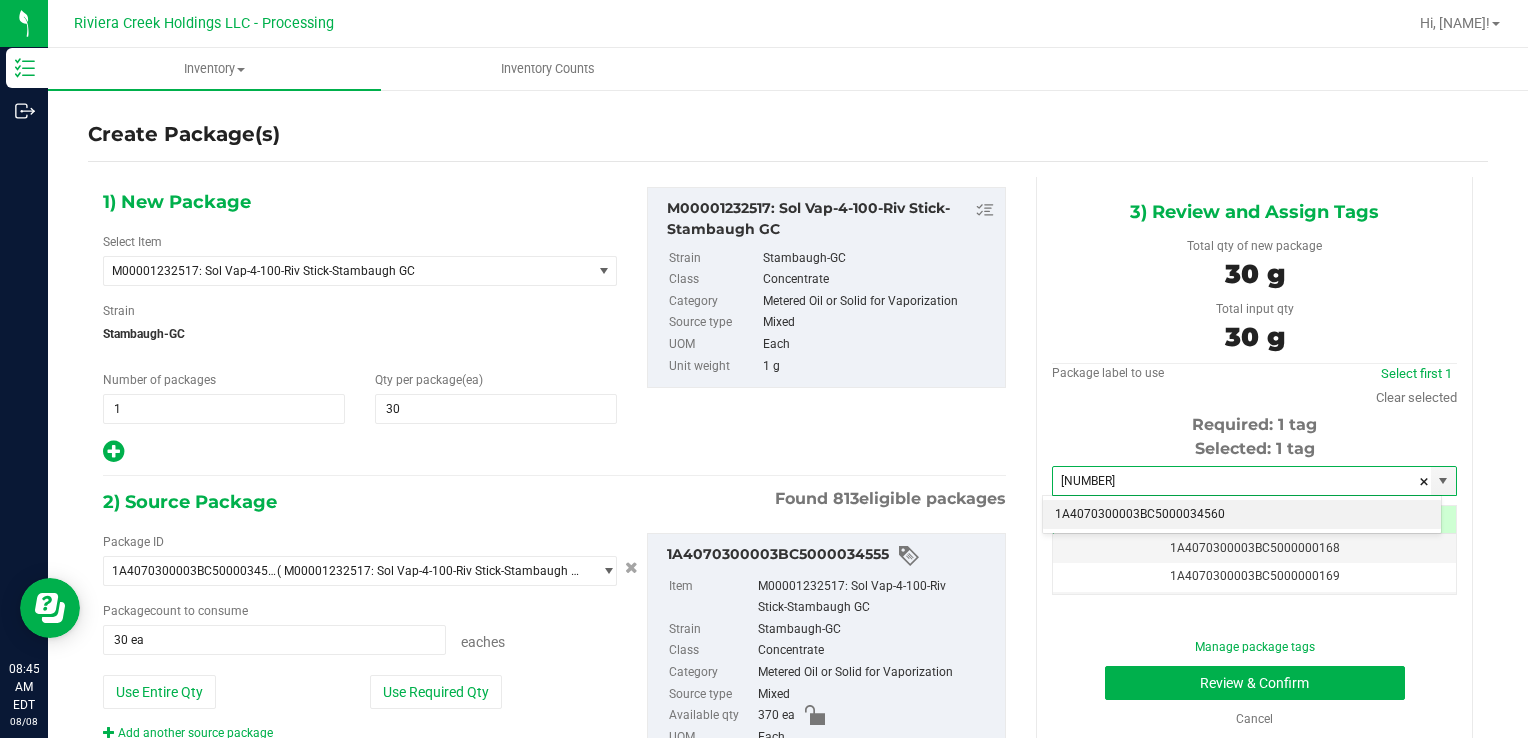 click on "1A4070300003BC5000034560" at bounding box center (1242, 515) 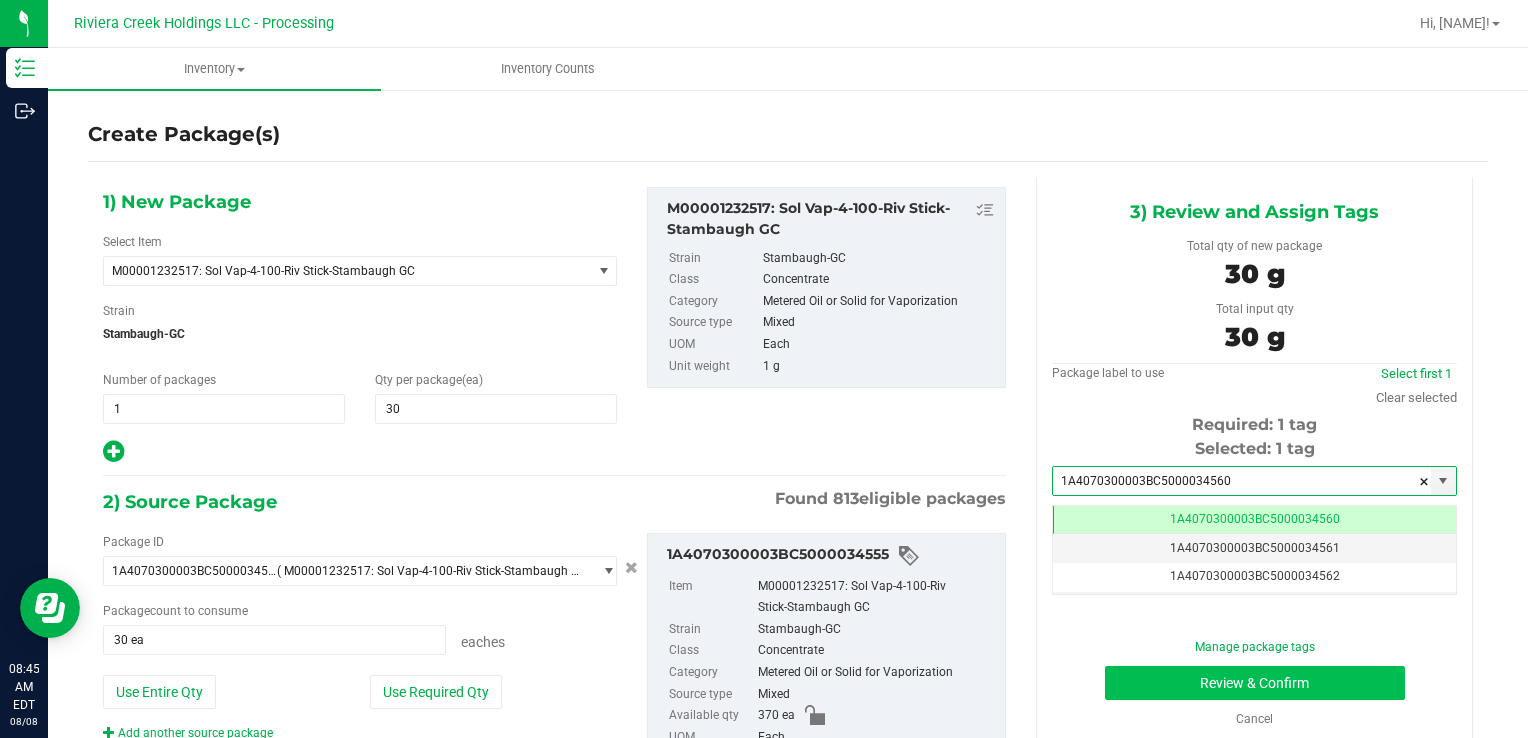 scroll, scrollTop: 0, scrollLeft: 0, axis: both 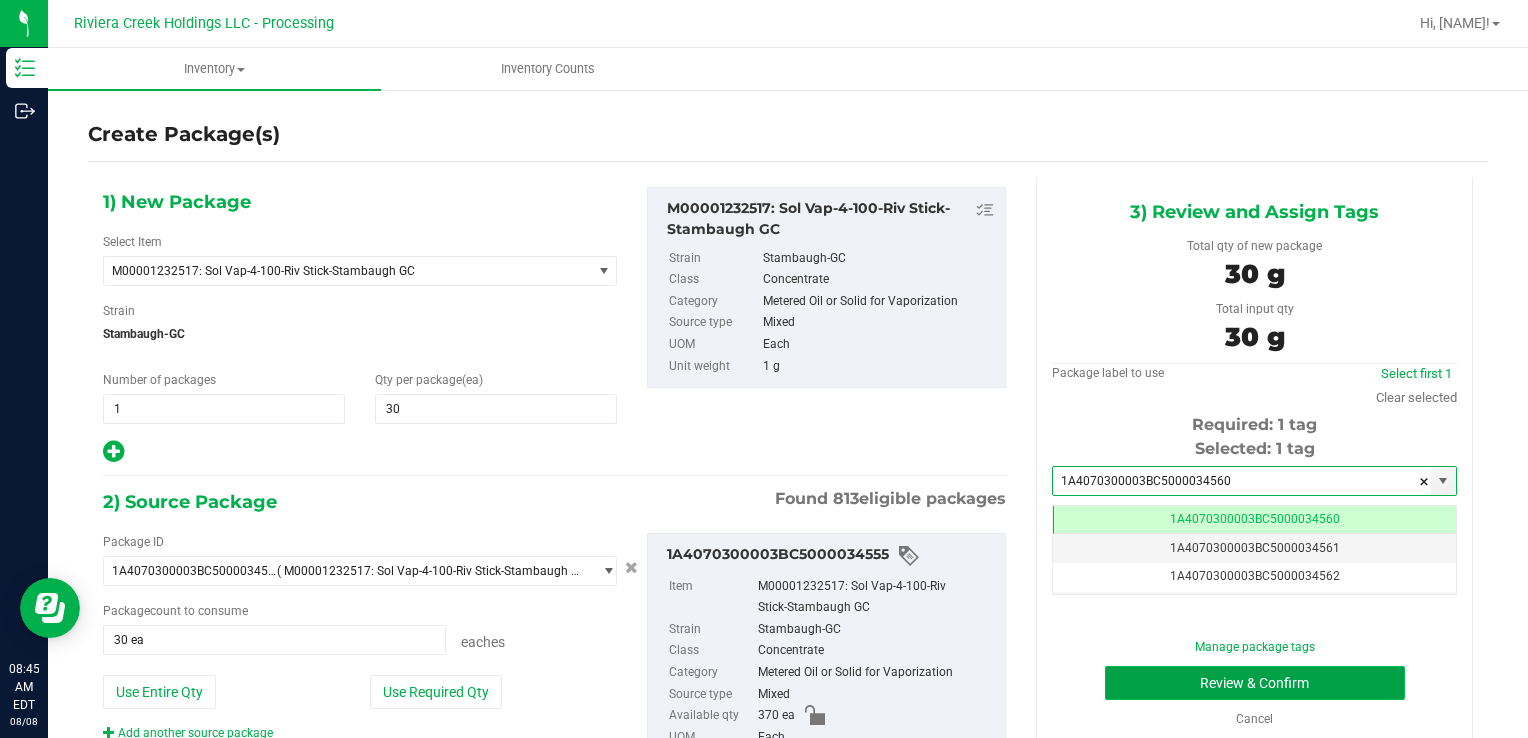 click on "Review & Confirm" at bounding box center [1255, 683] 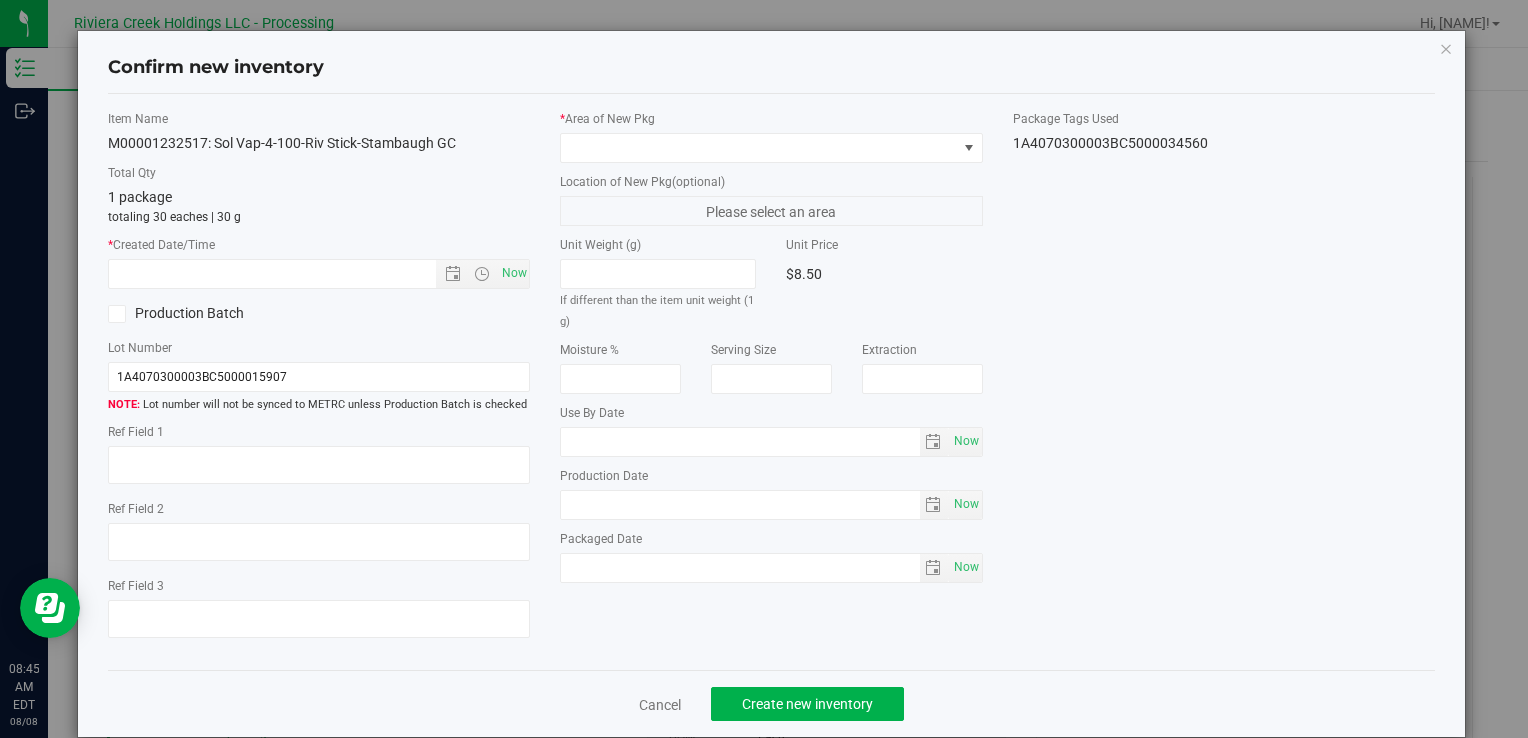type on "2026-07-15" 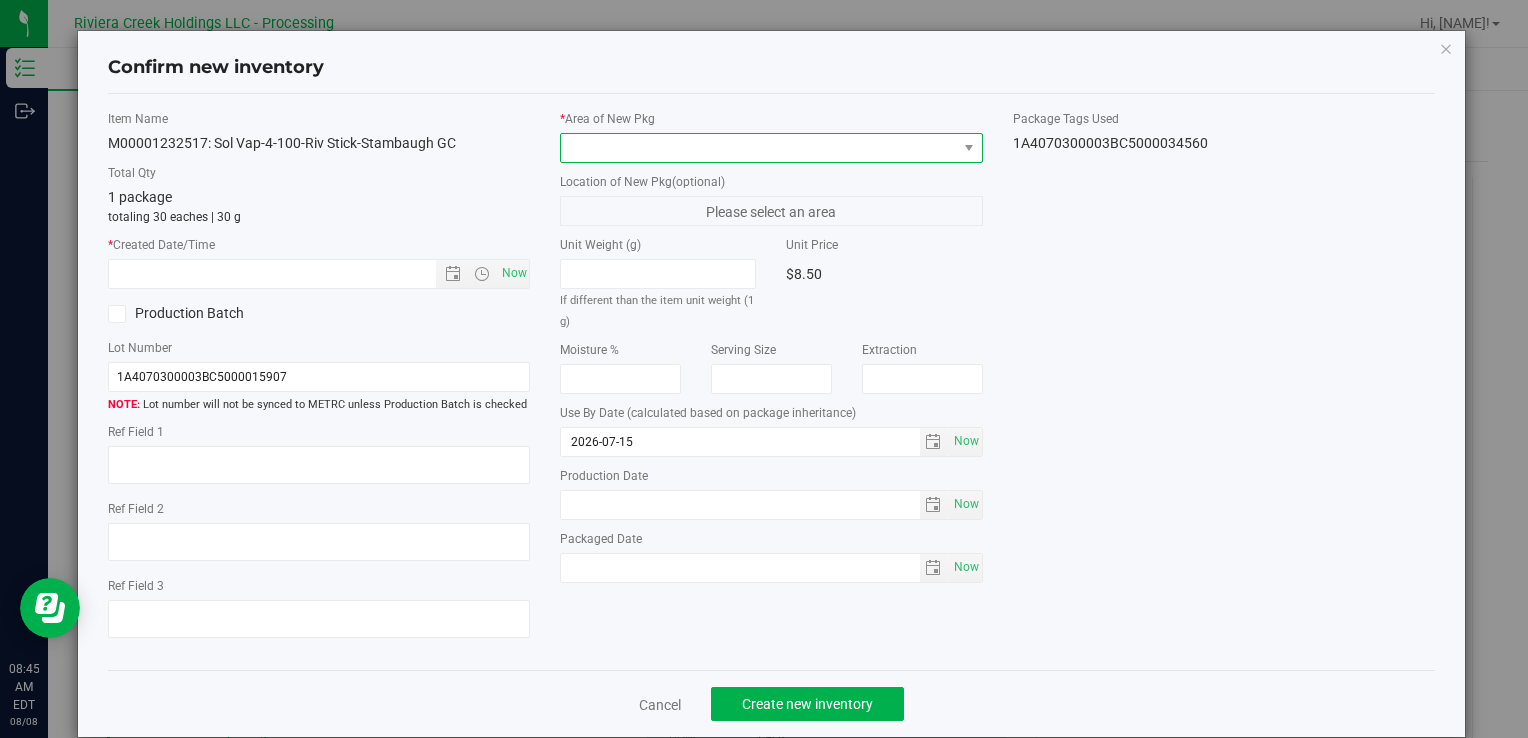 drag, startPoint x: 921, startPoint y: 138, endPoint x: 905, endPoint y: 157, distance: 24.839485 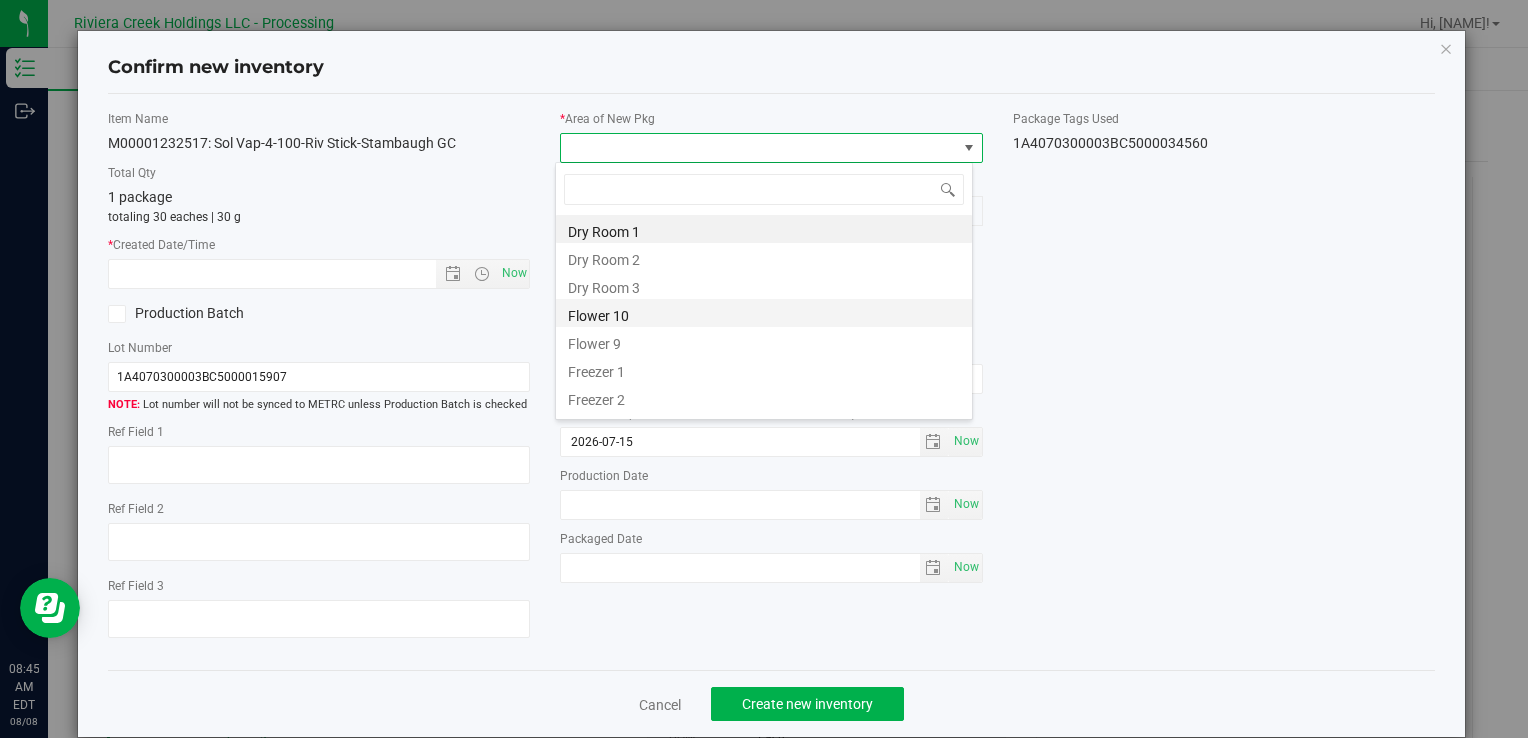 click on "Flower 10" at bounding box center [764, 313] 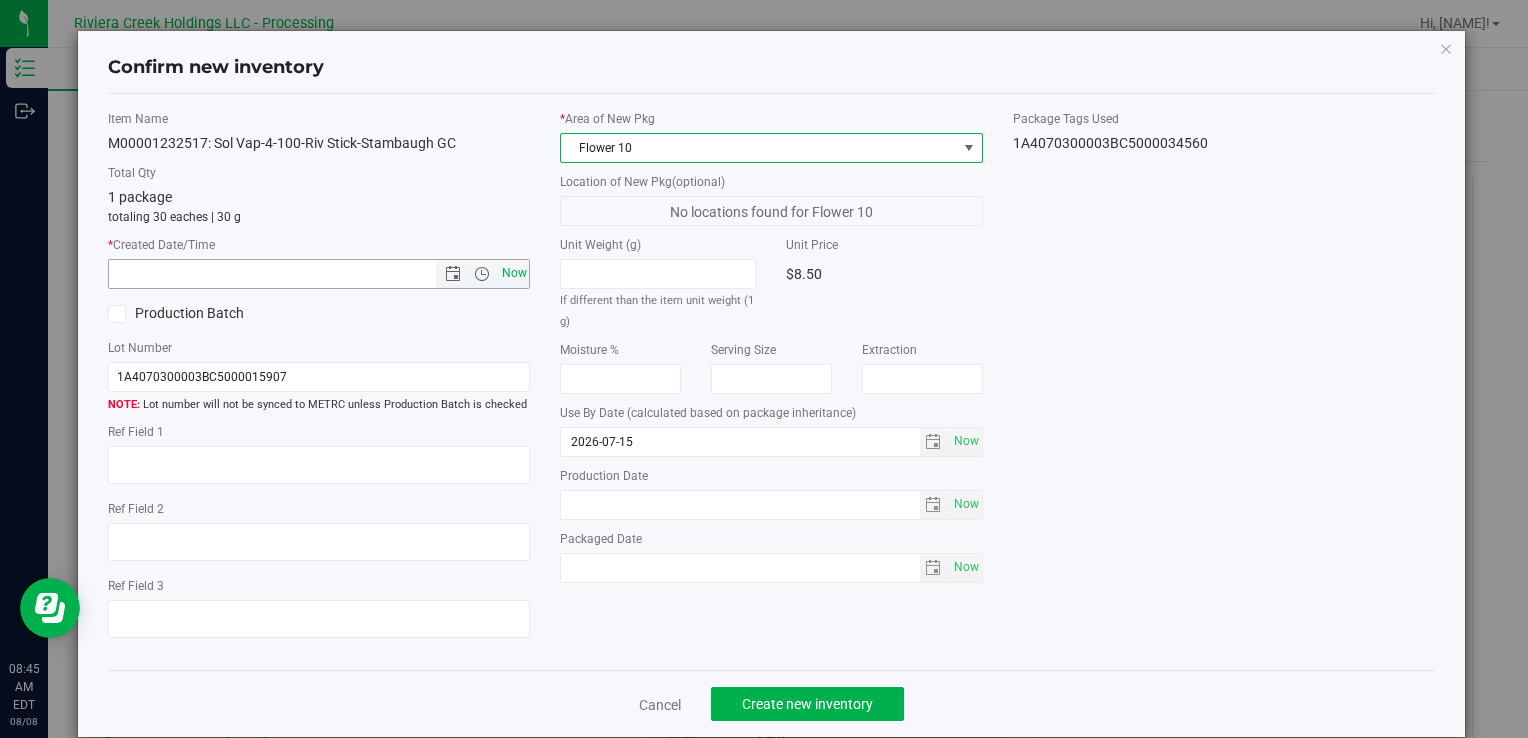 click on "Now" at bounding box center [514, 273] 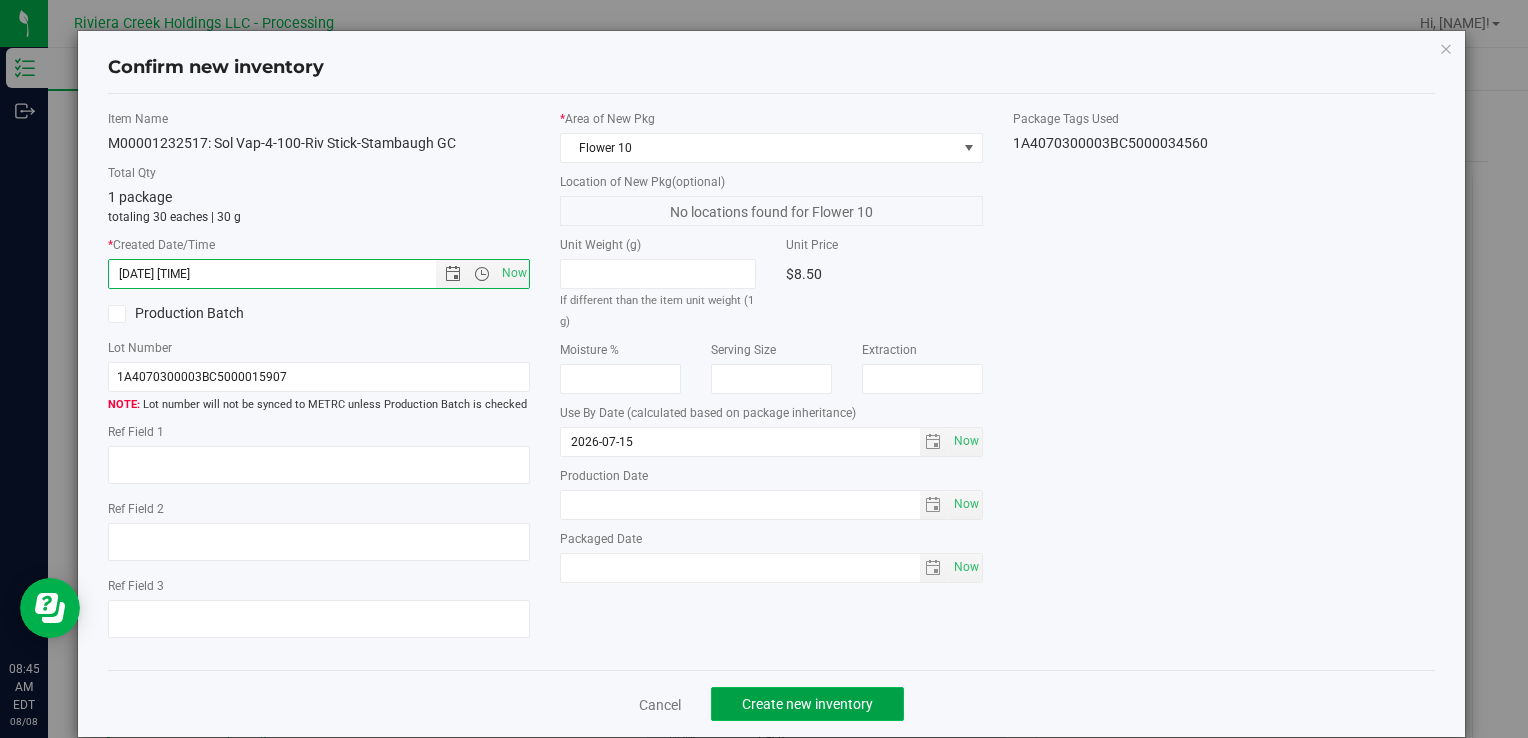 click on "Create new inventory" 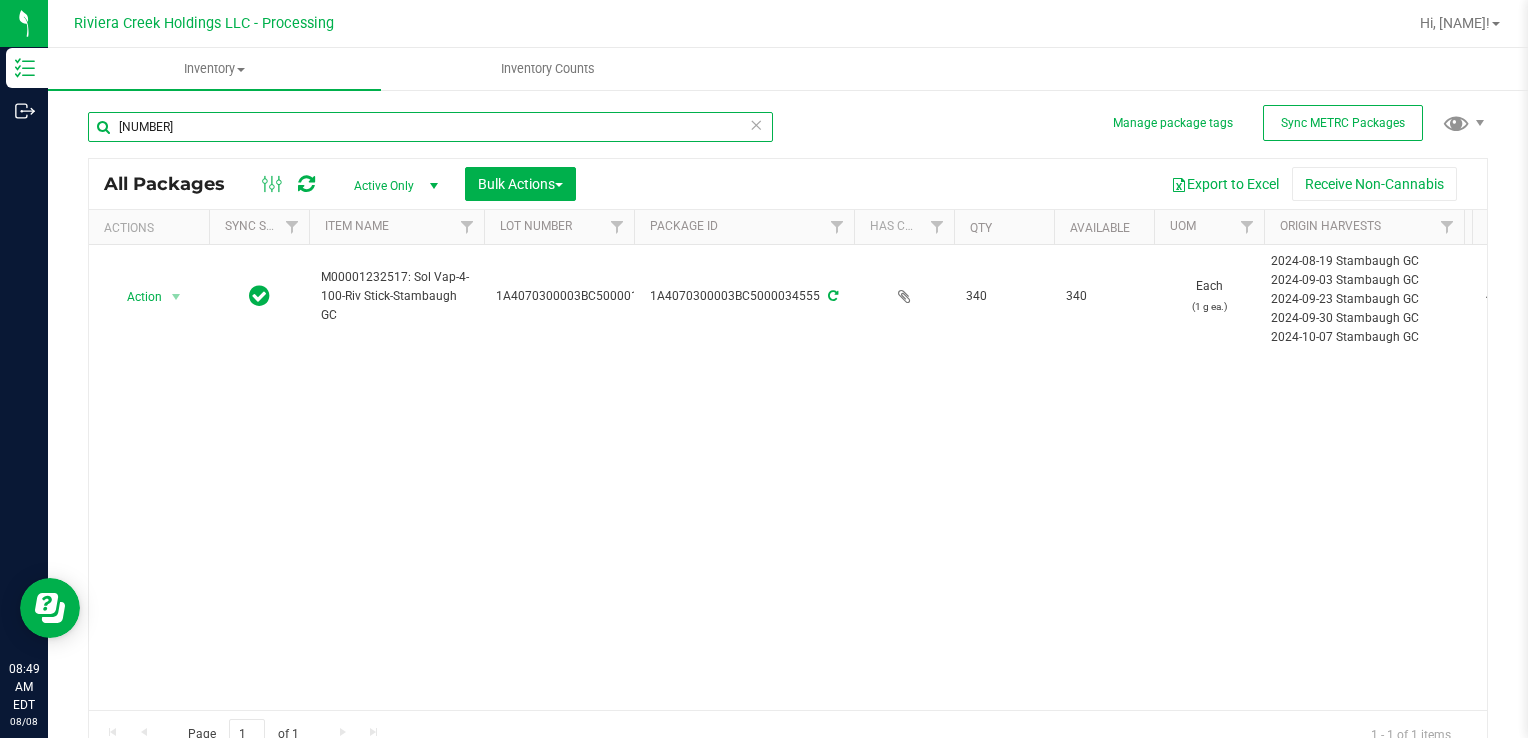 drag, startPoint x: 212, startPoint y: 120, endPoint x: 56, endPoint y: 107, distance: 156.54073 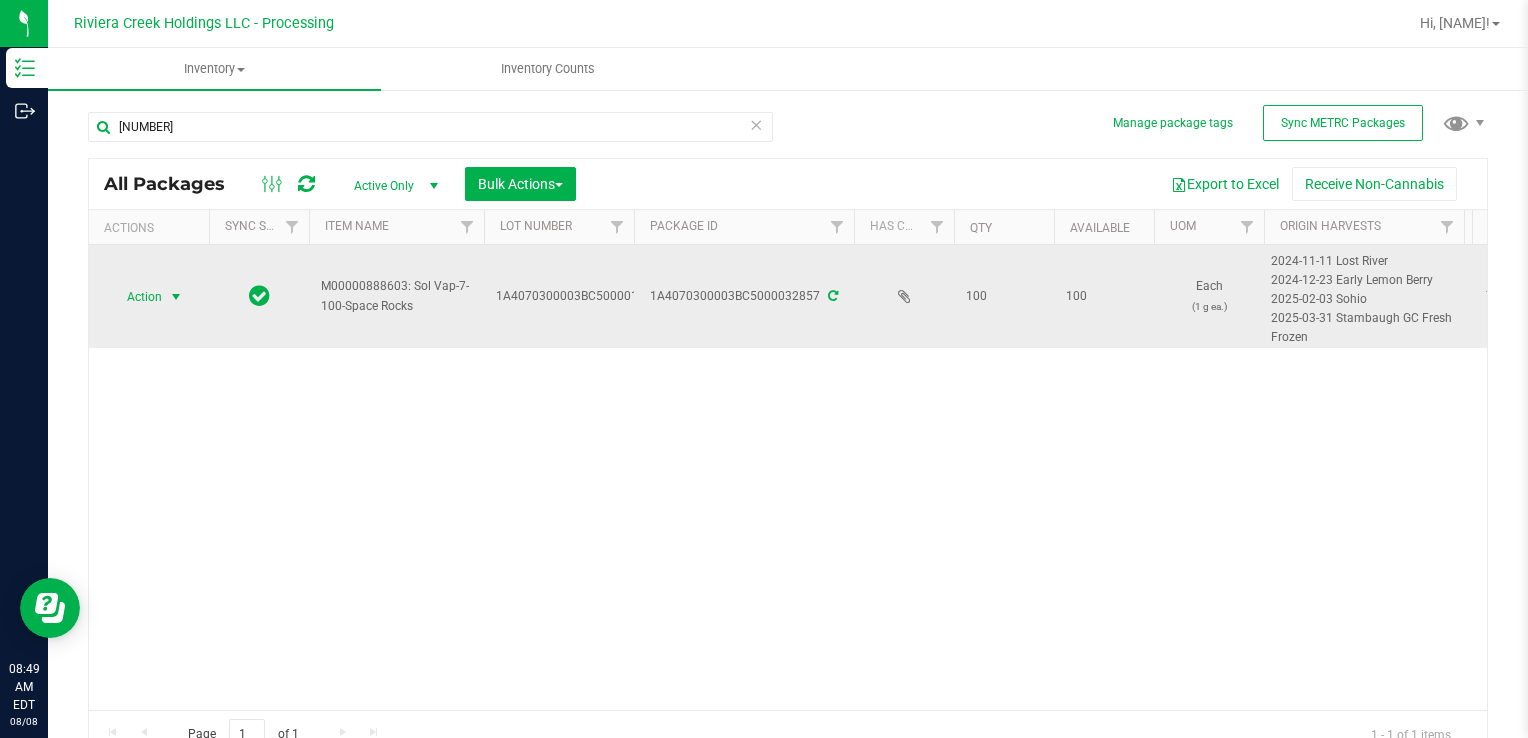 click at bounding box center (176, 297) 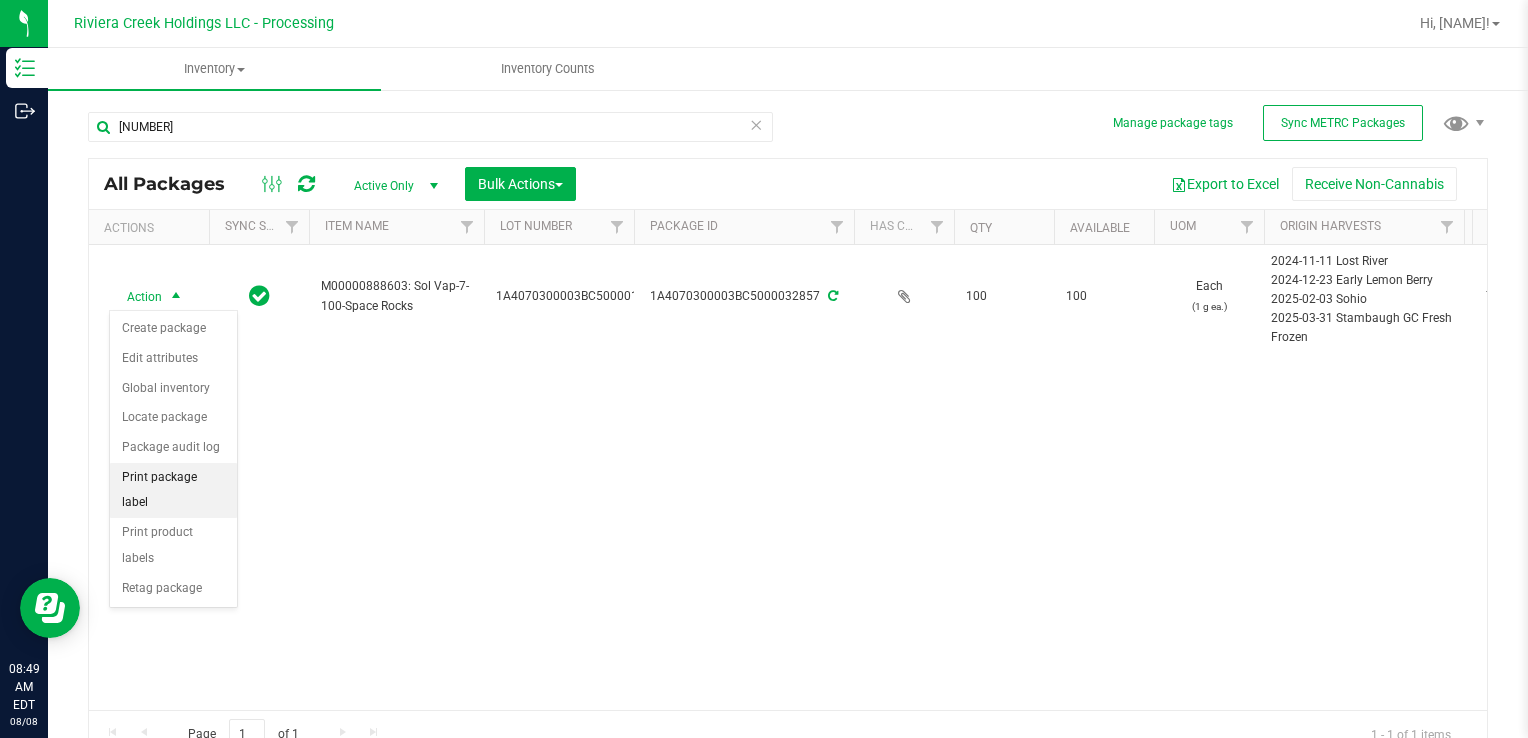 click on "Print package label" at bounding box center (173, 490) 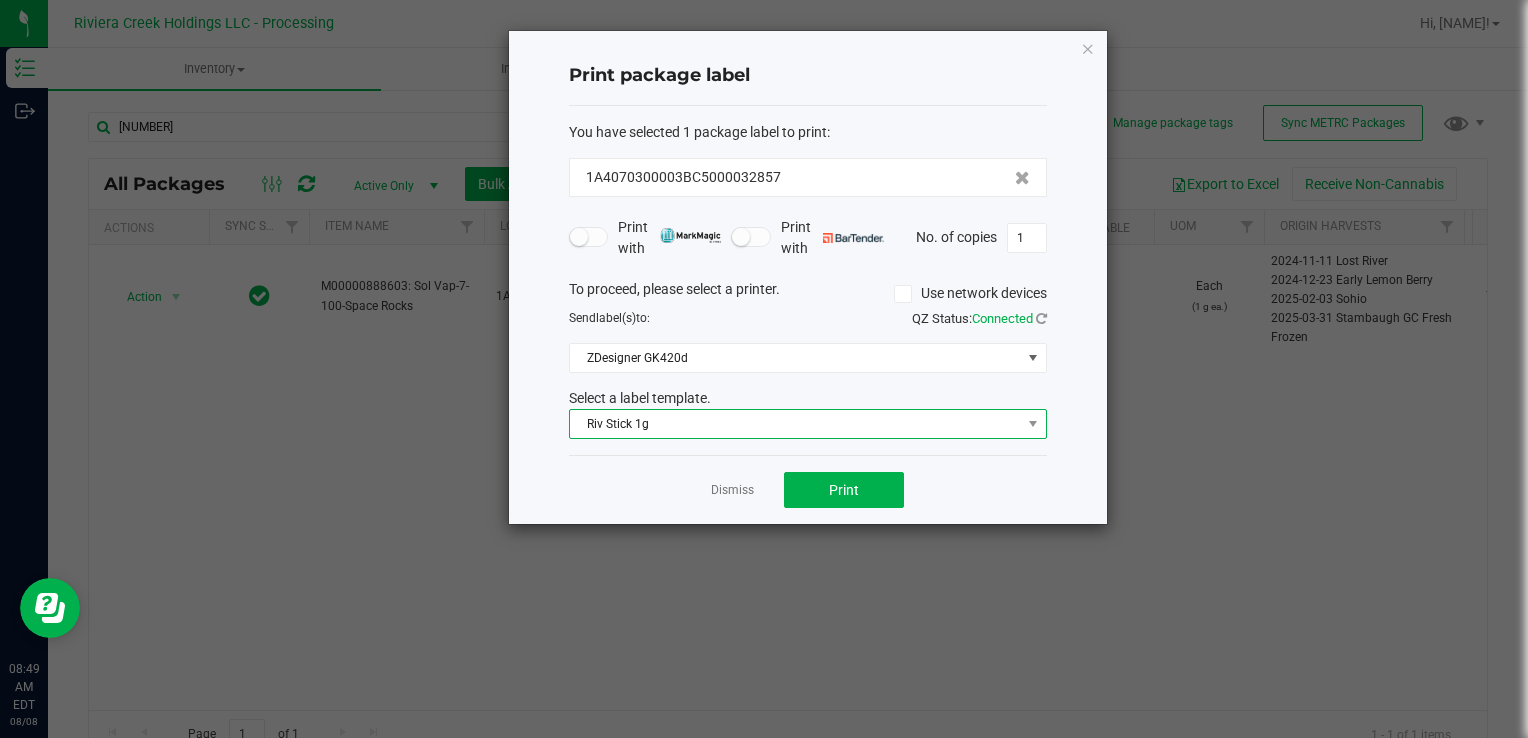 click on "Riv Stick 1g" at bounding box center (795, 424) 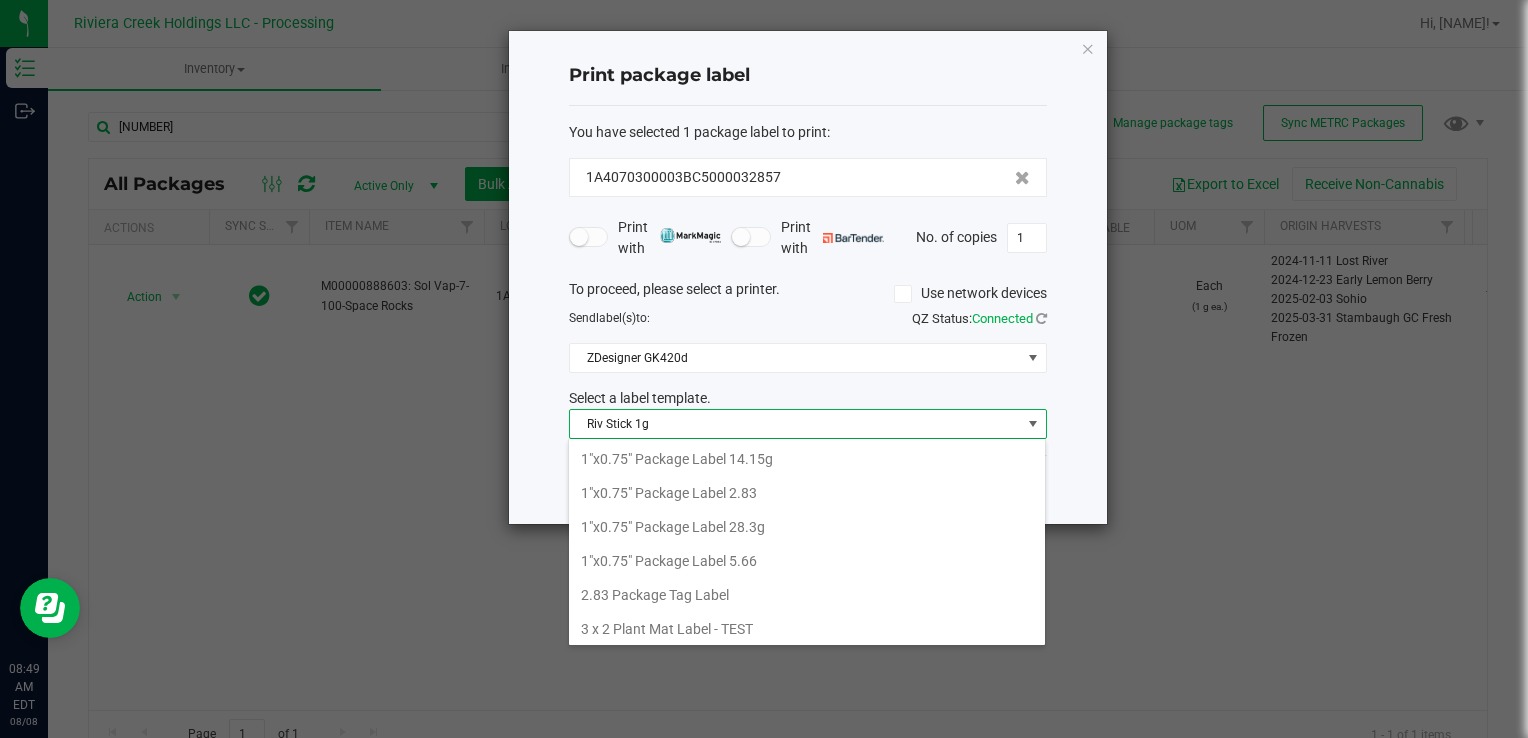 scroll, scrollTop: 775, scrollLeft: 0, axis: vertical 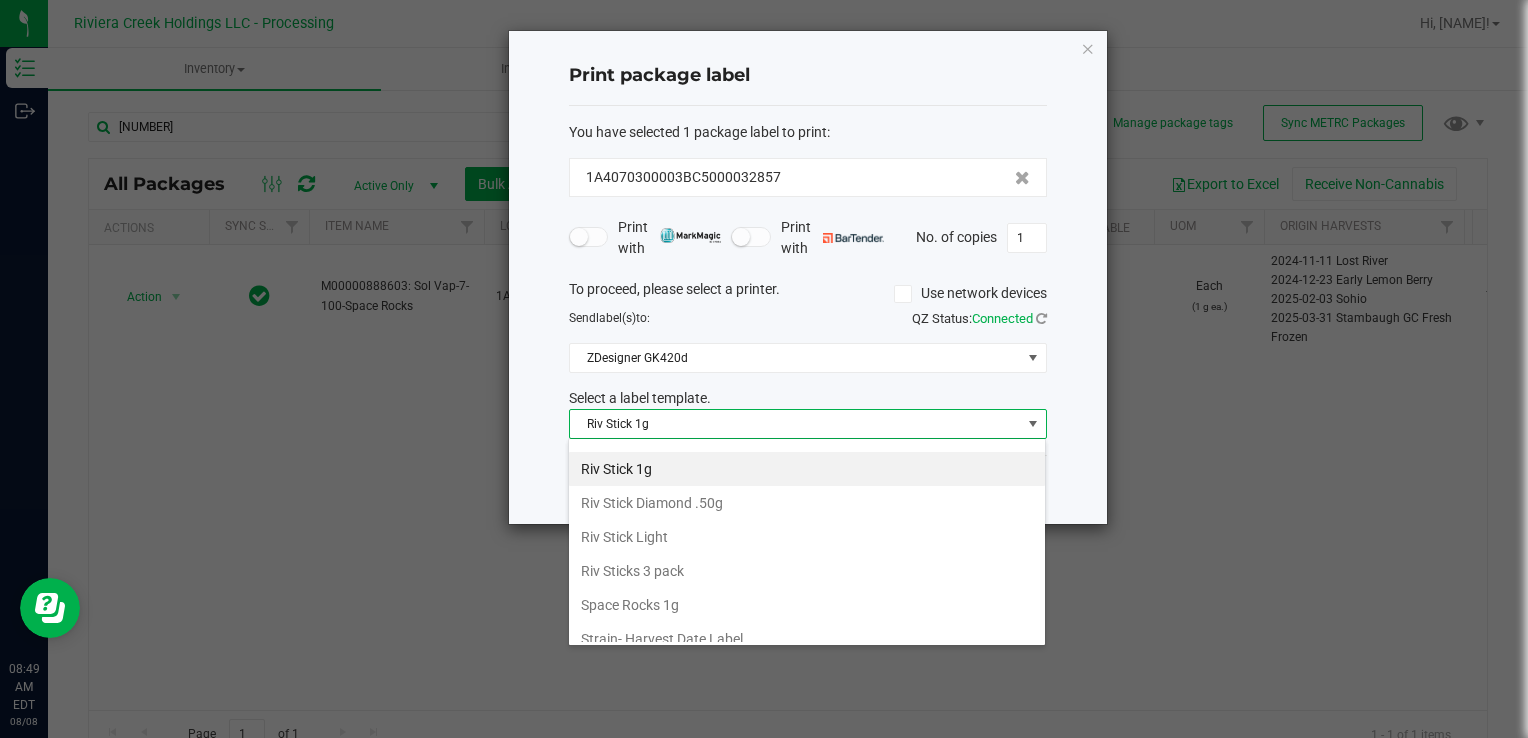 click on "Space Rocks 1g" at bounding box center [807, 605] 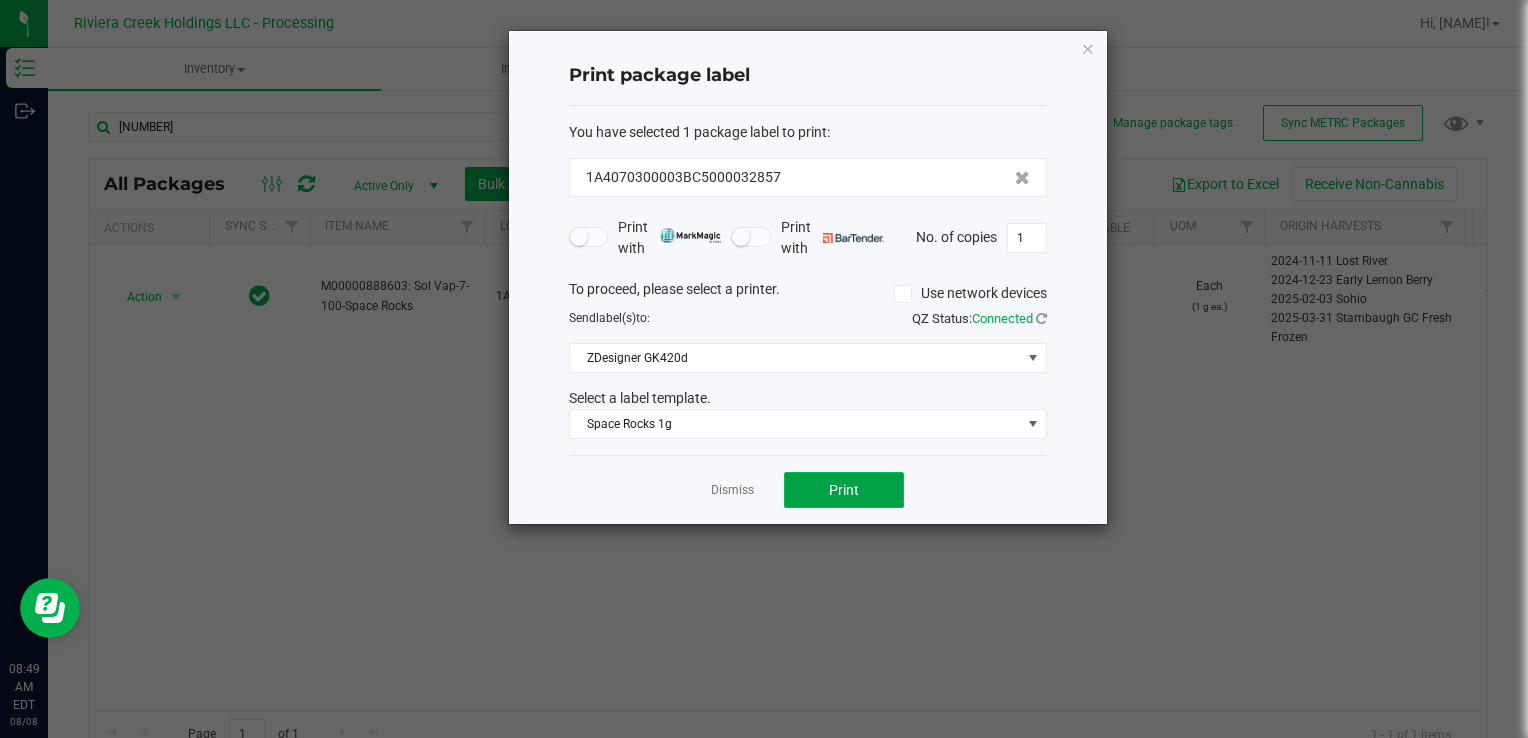 click on "Print" 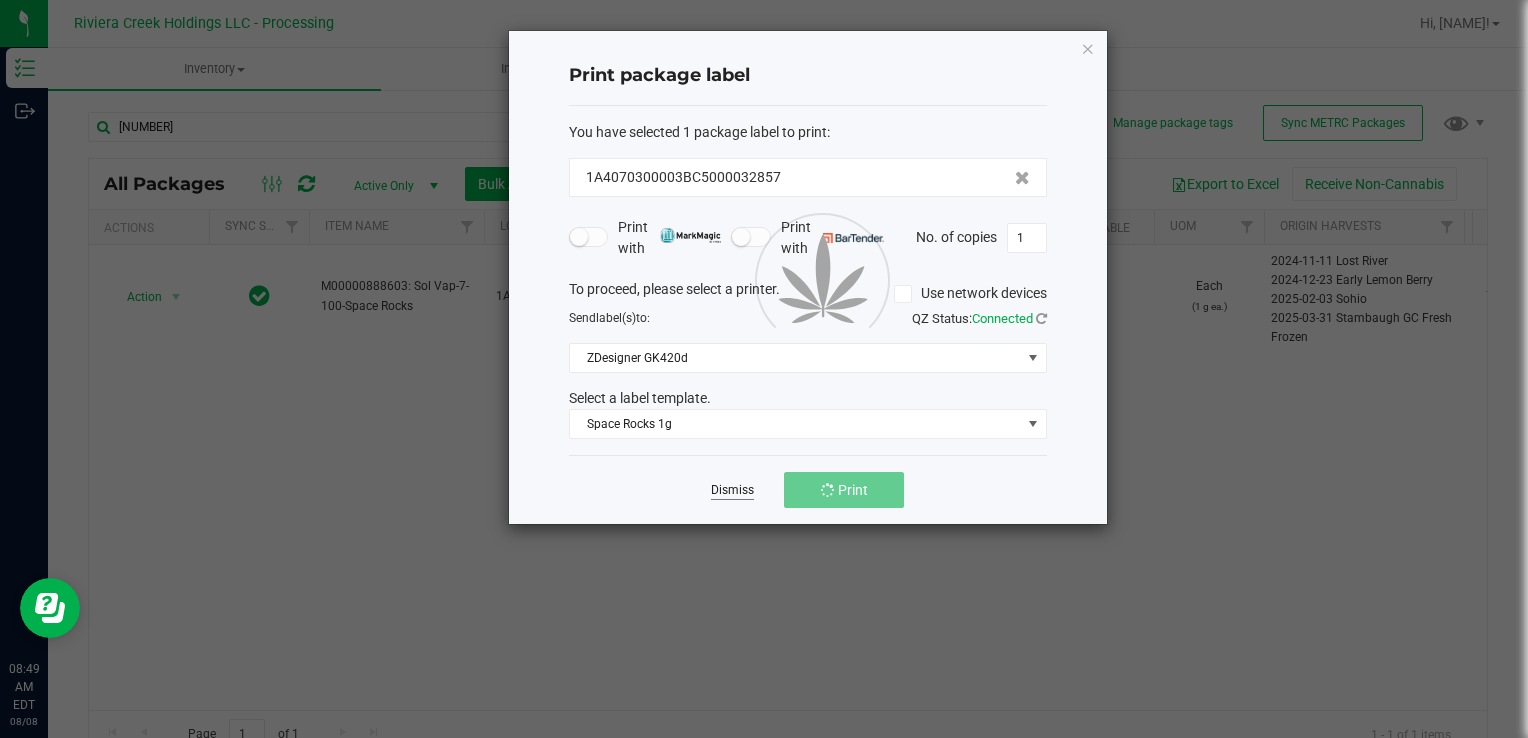 click on "Dismiss" 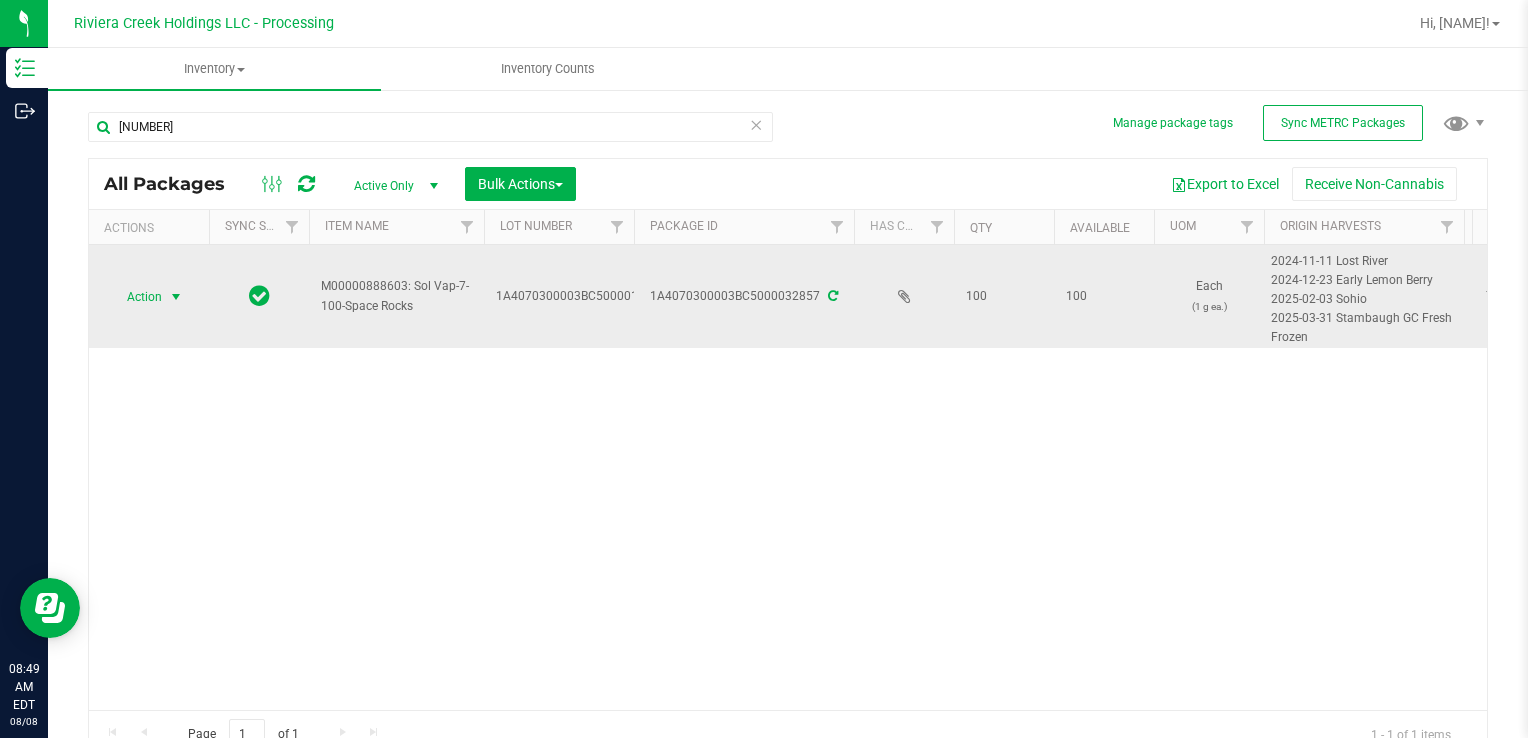 click on "Action" at bounding box center (136, 297) 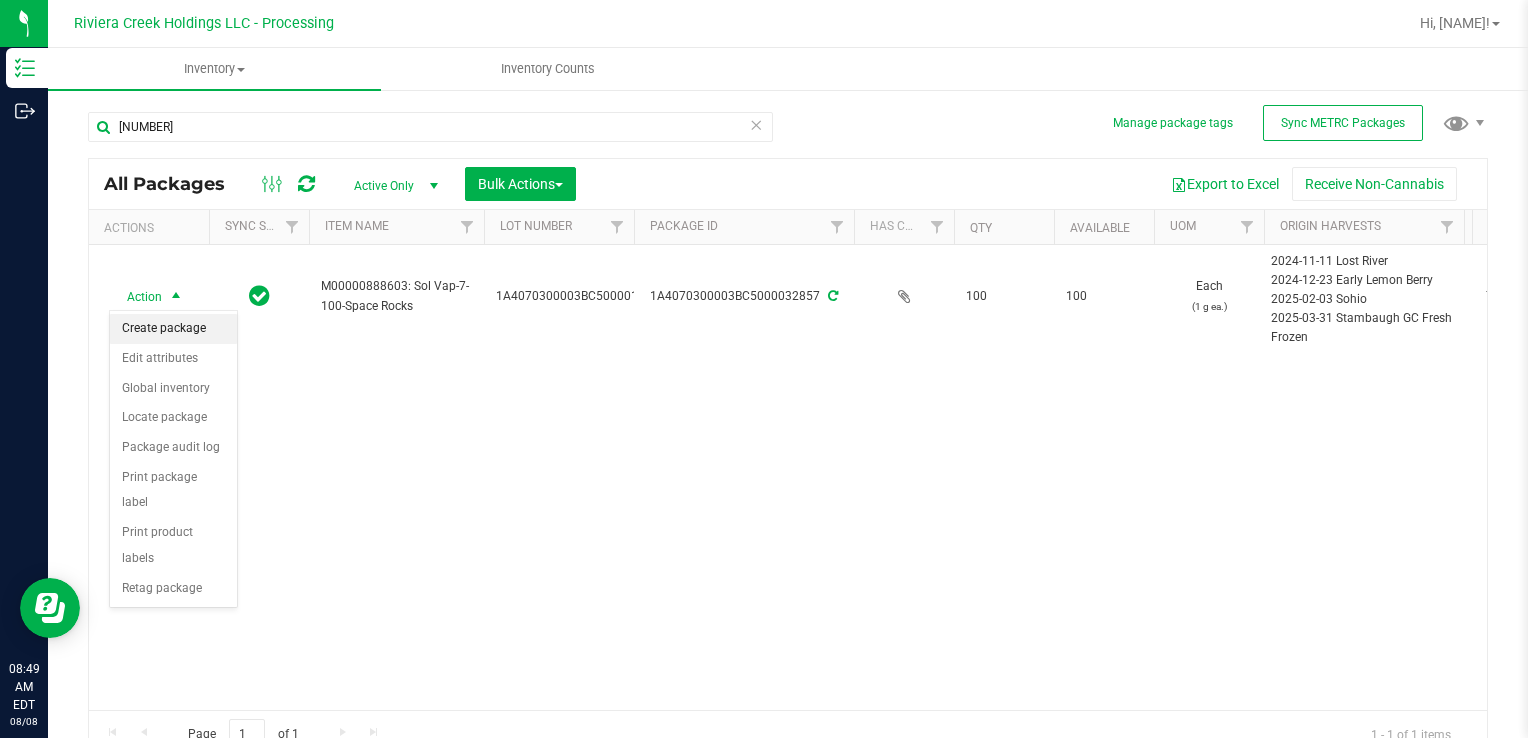 click on "Create package" at bounding box center [173, 329] 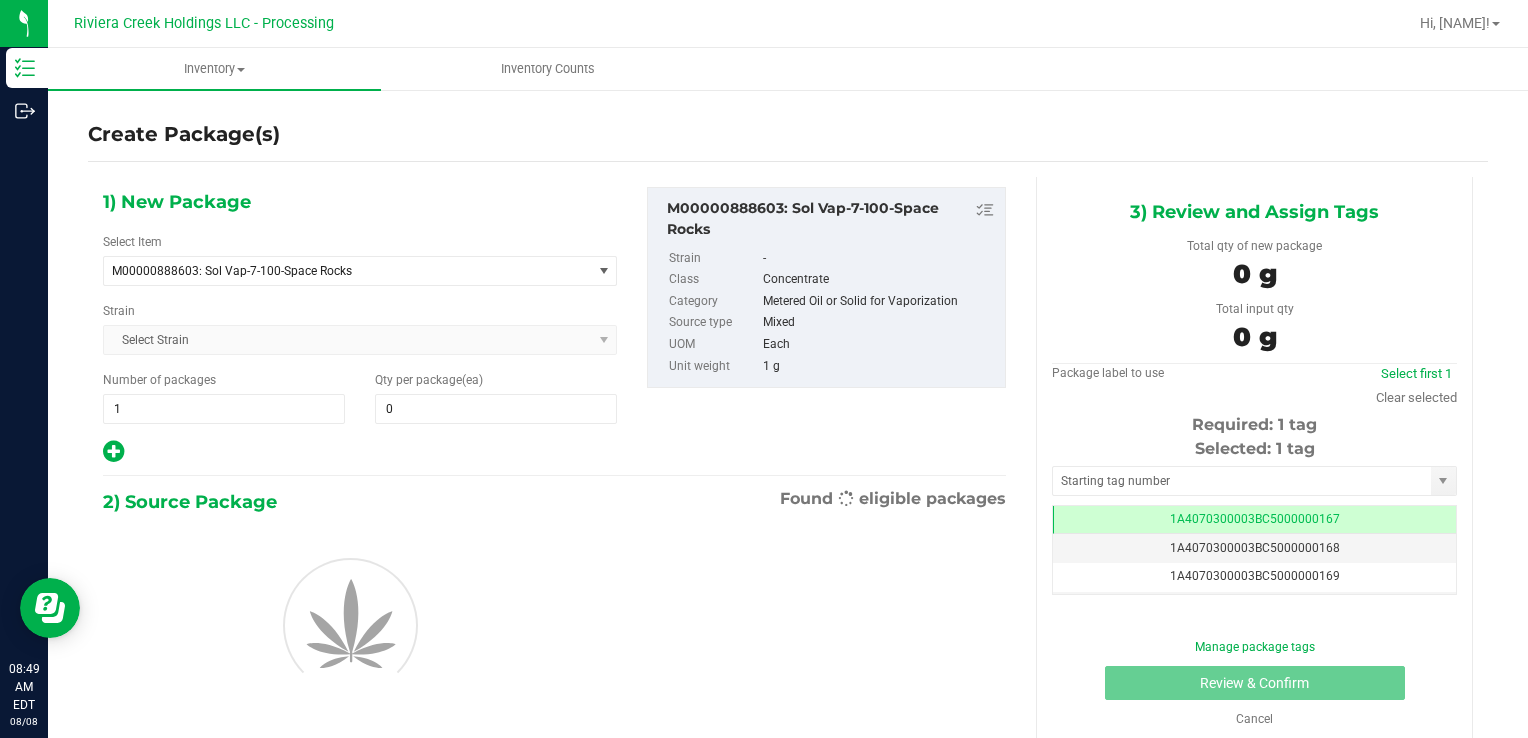 scroll, scrollTop: 0, scrollLeft: 0, axis: both 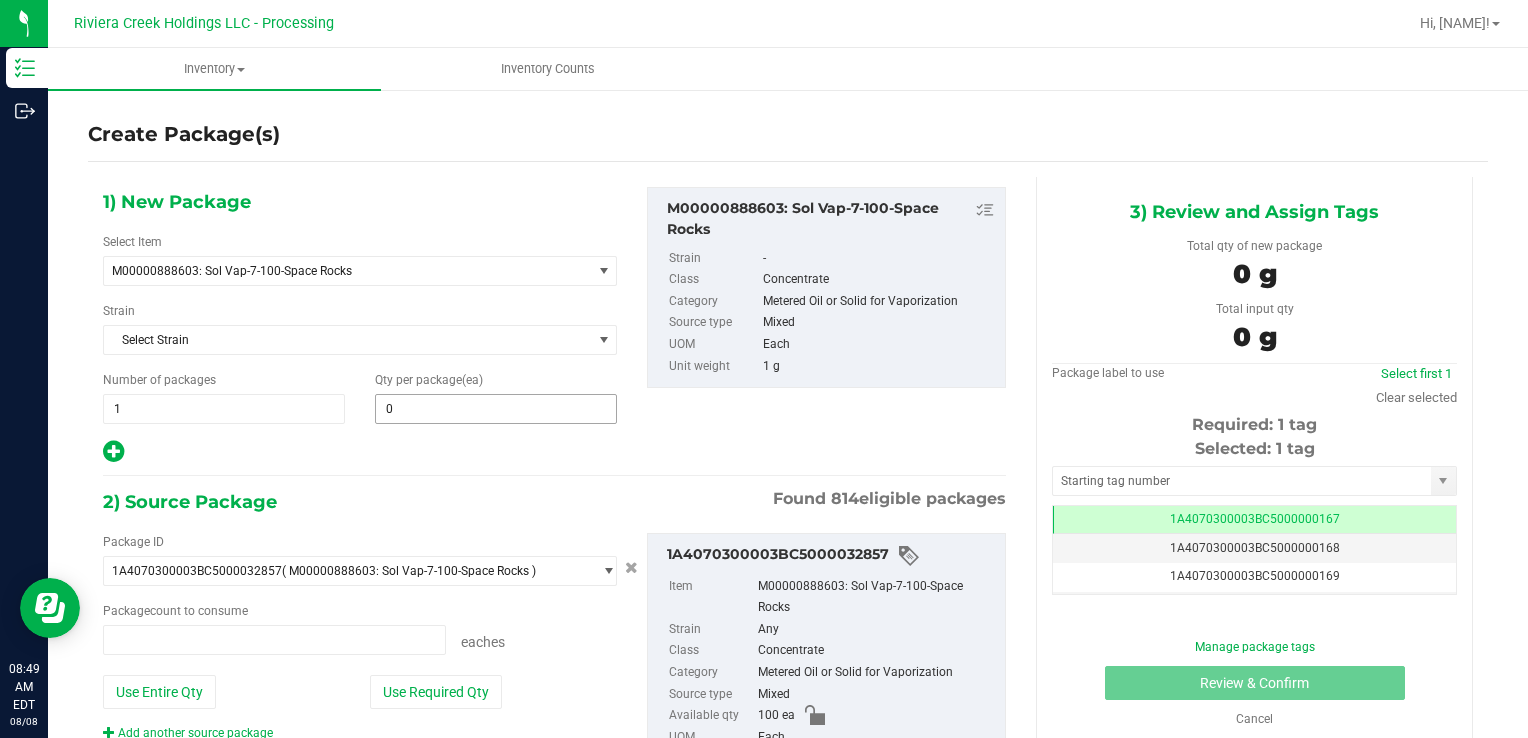 type 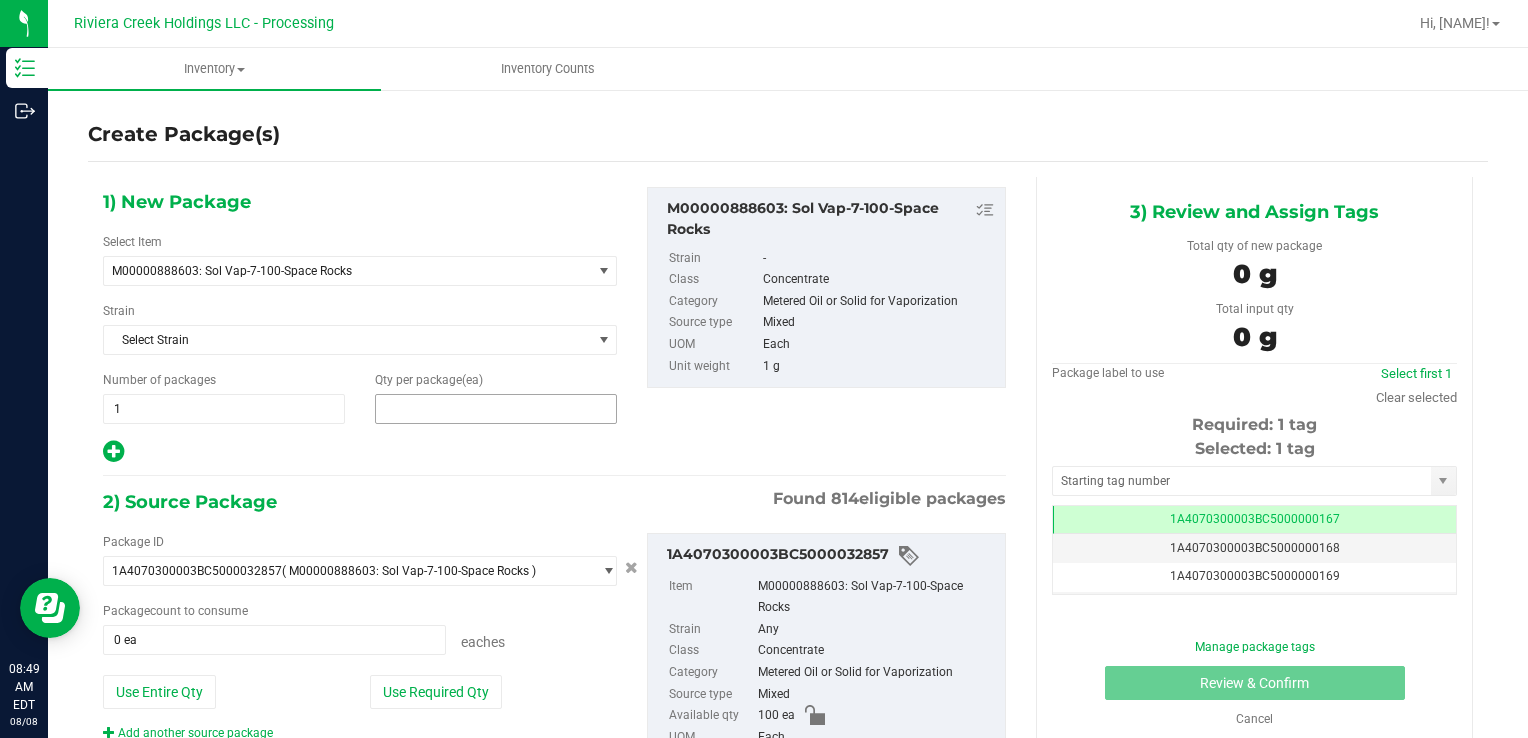 click at bounding box center (496, 409) 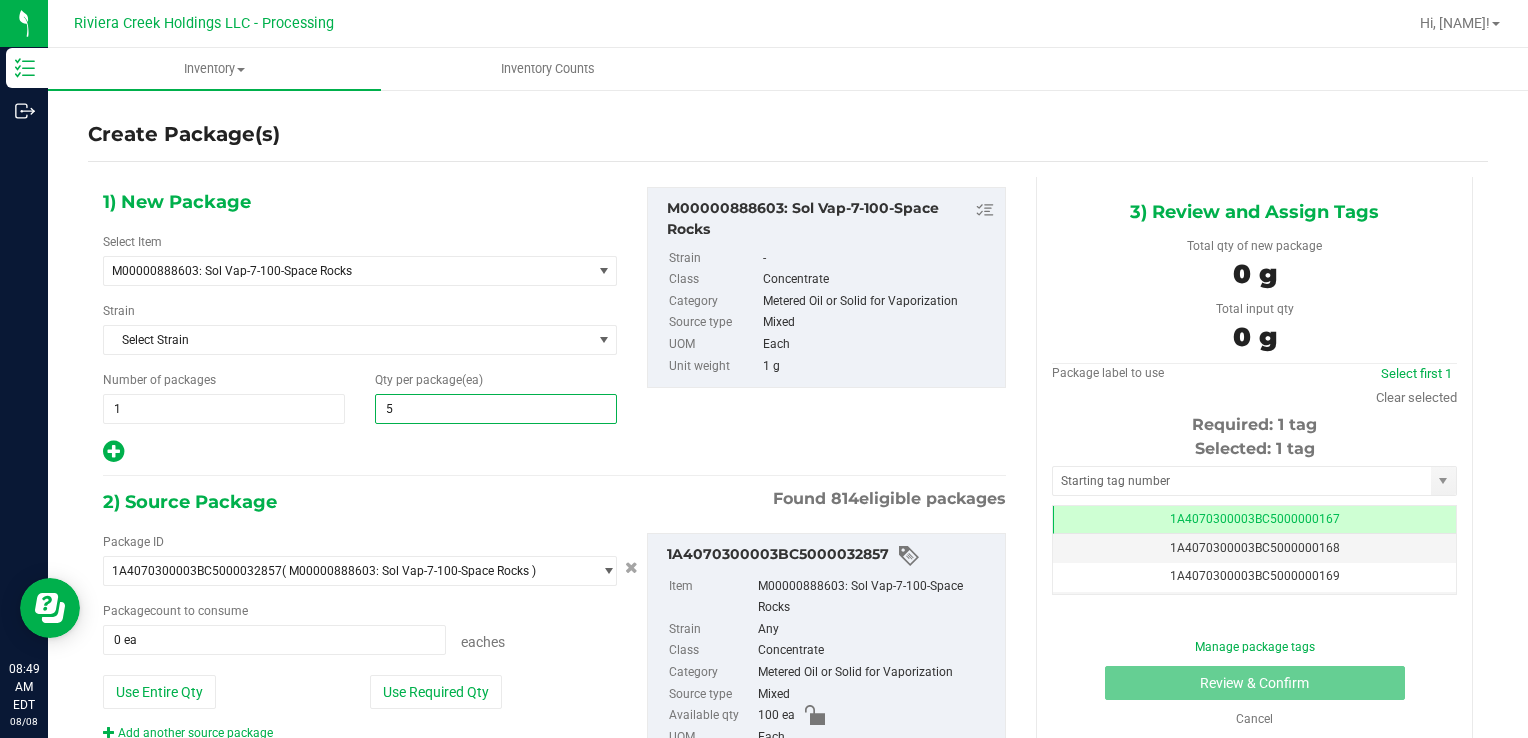 type on "50" 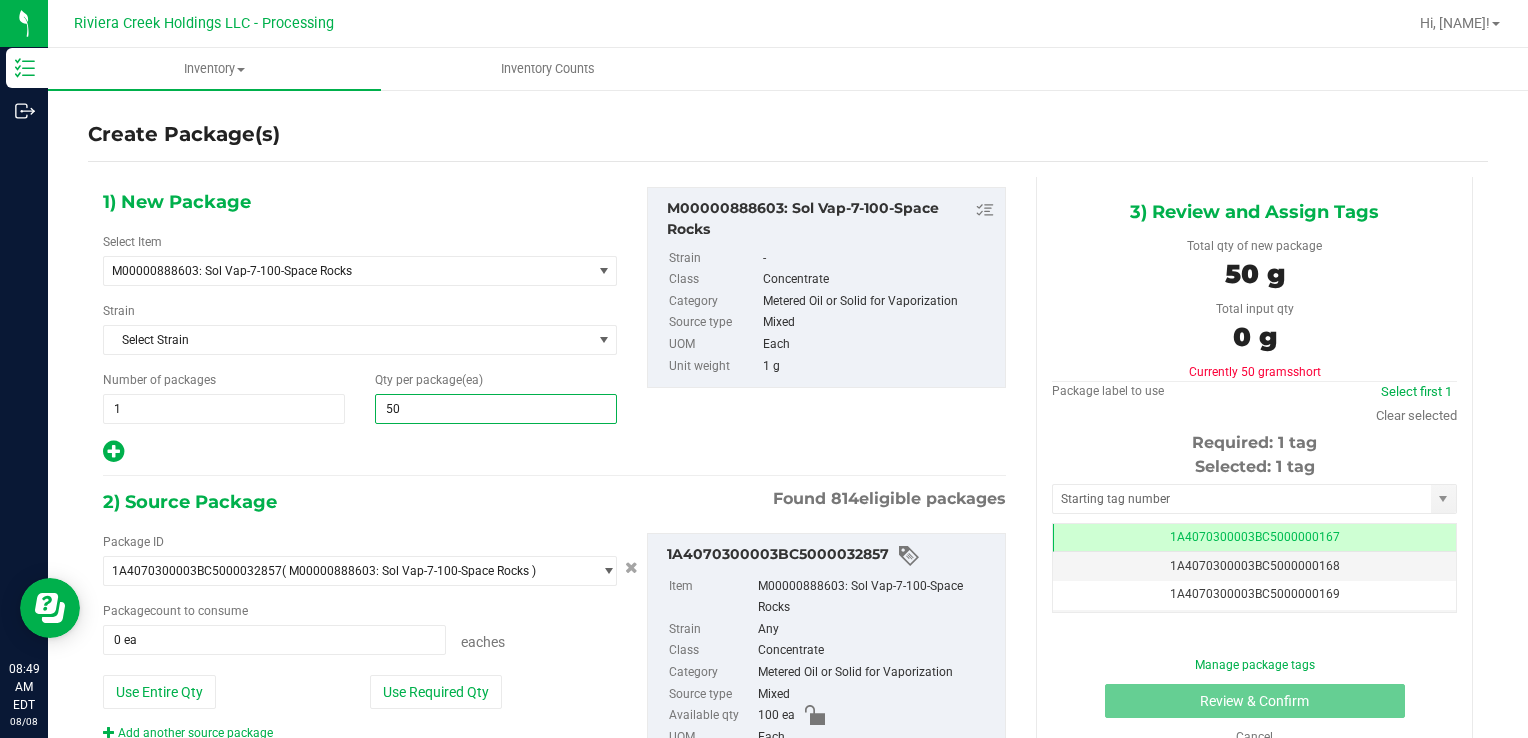 type on "50" 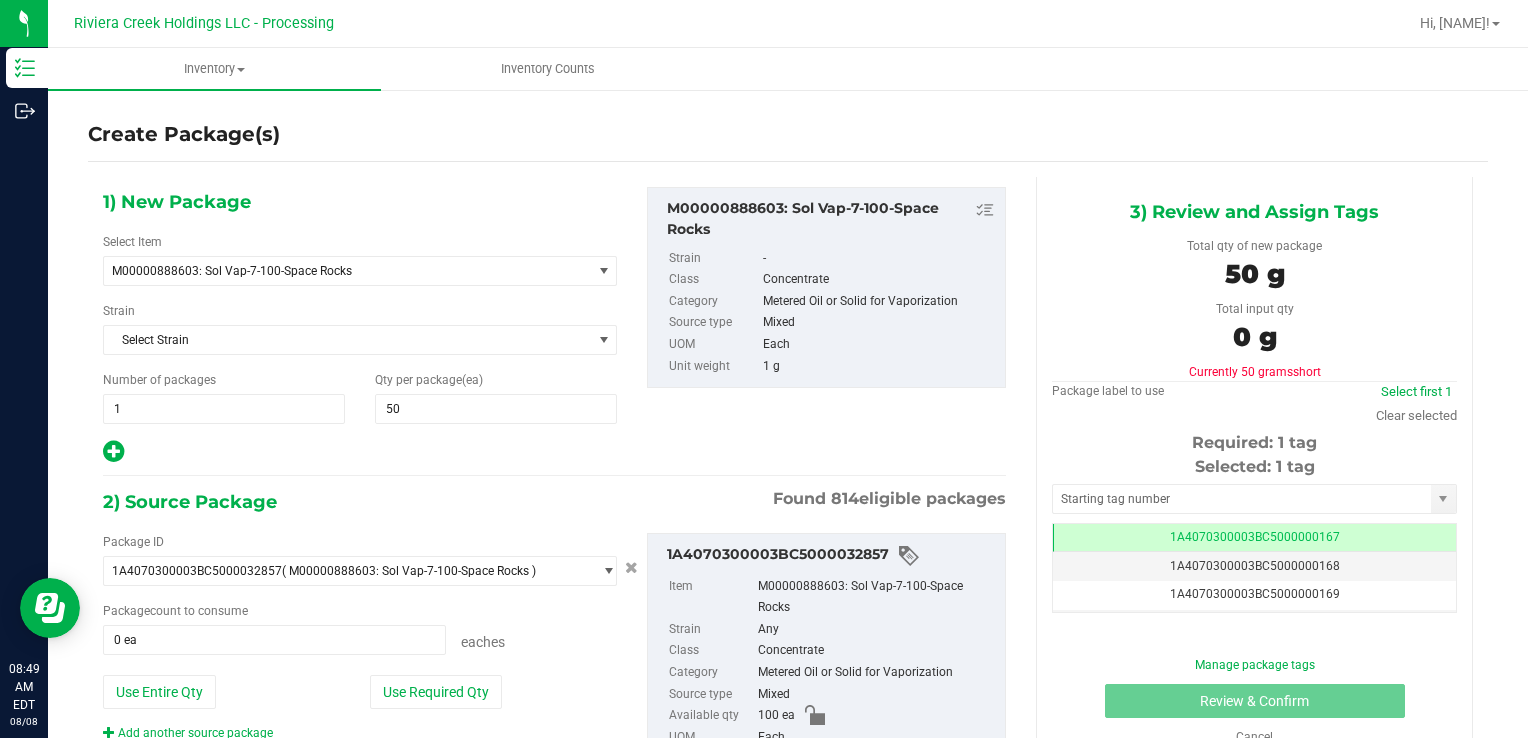 click on "Package ID
1A4070300003BC5000032857
(
M00000888603: Sol Vap-7-100-Space Rocks
)
1A4070100000321000015030 1A4070100000321000015031 1A4070100000321000015032 1A4070100000321000015057 1A4070100000321000015079 1A4070100000321000015080 1A4070100000321000015174 1A4070100000321000015175 1A4070100000321000015176 1A4070100000321000015242 1A4070100000321000015244 1A4070300000321000000028 1A4070300000321000000029 1A4070300000321000000030 1A4070300000321000000131 1A4070300000321000000132 1A4070300000321000000133 1A4070300000321000000144 1A4070300000321000000145 1A4070300000321000000146 1A4070300000321000000148 1A4070300000321000000149 1A4070300000321000000151 1A4070300000321000000152 1A4070300000321000000181 1A4070300000321000000182 1A4070300000321000000183 1A4070300000321000000184 1A4070300000321000000186 1A4070300000321000000187" at bounding box center (360, 637) 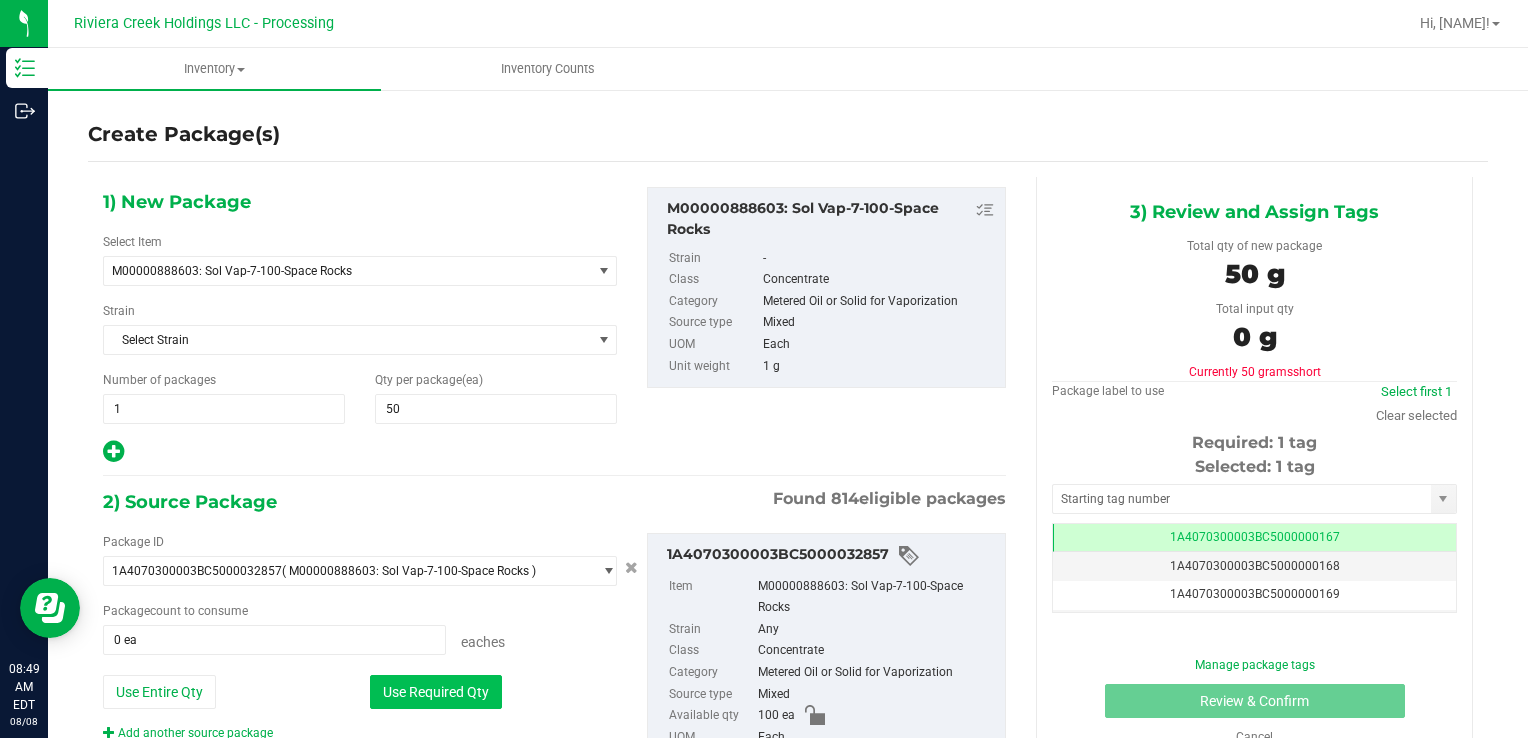 click on "Use Required Qty" at bounding box center [436, 692] 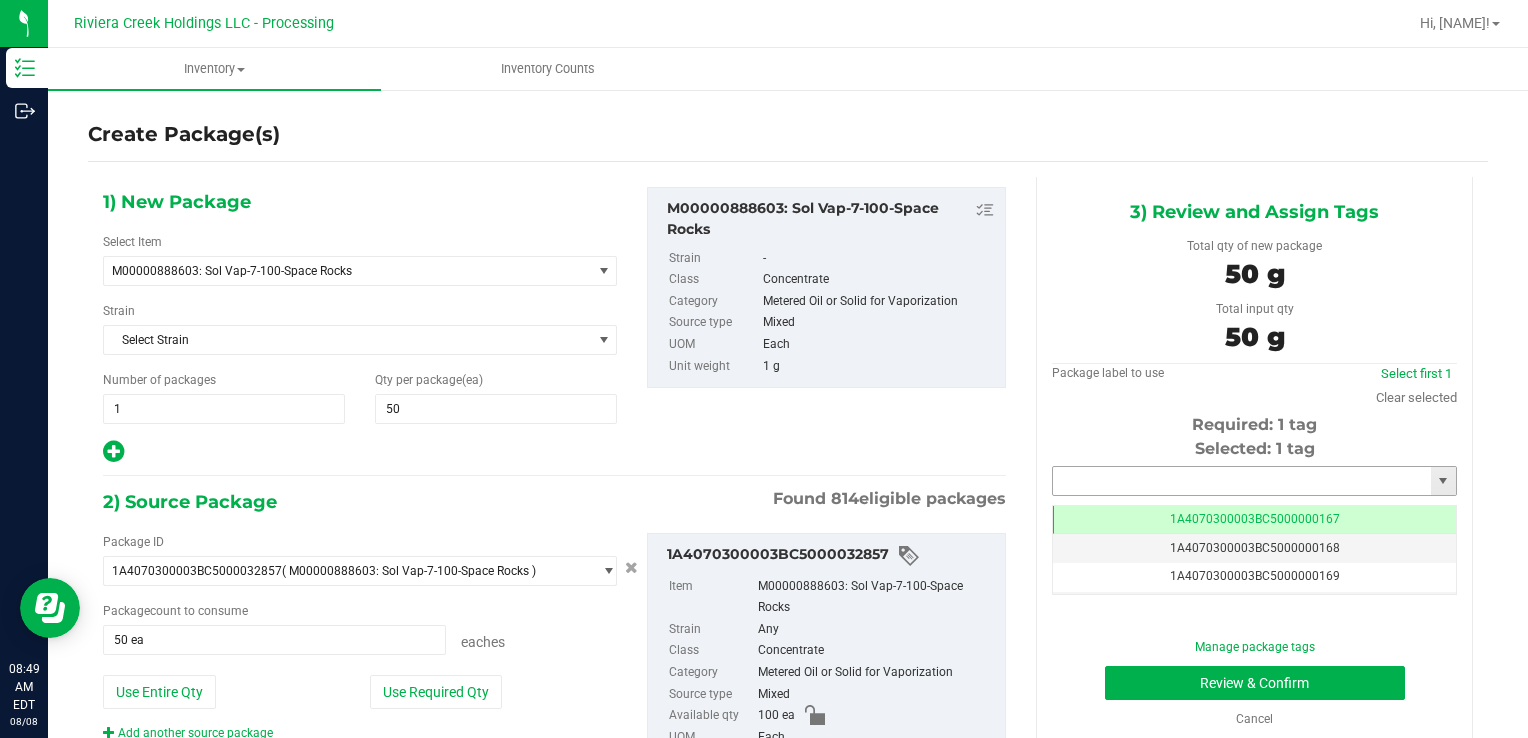 click at bounding box center [1242, 481] 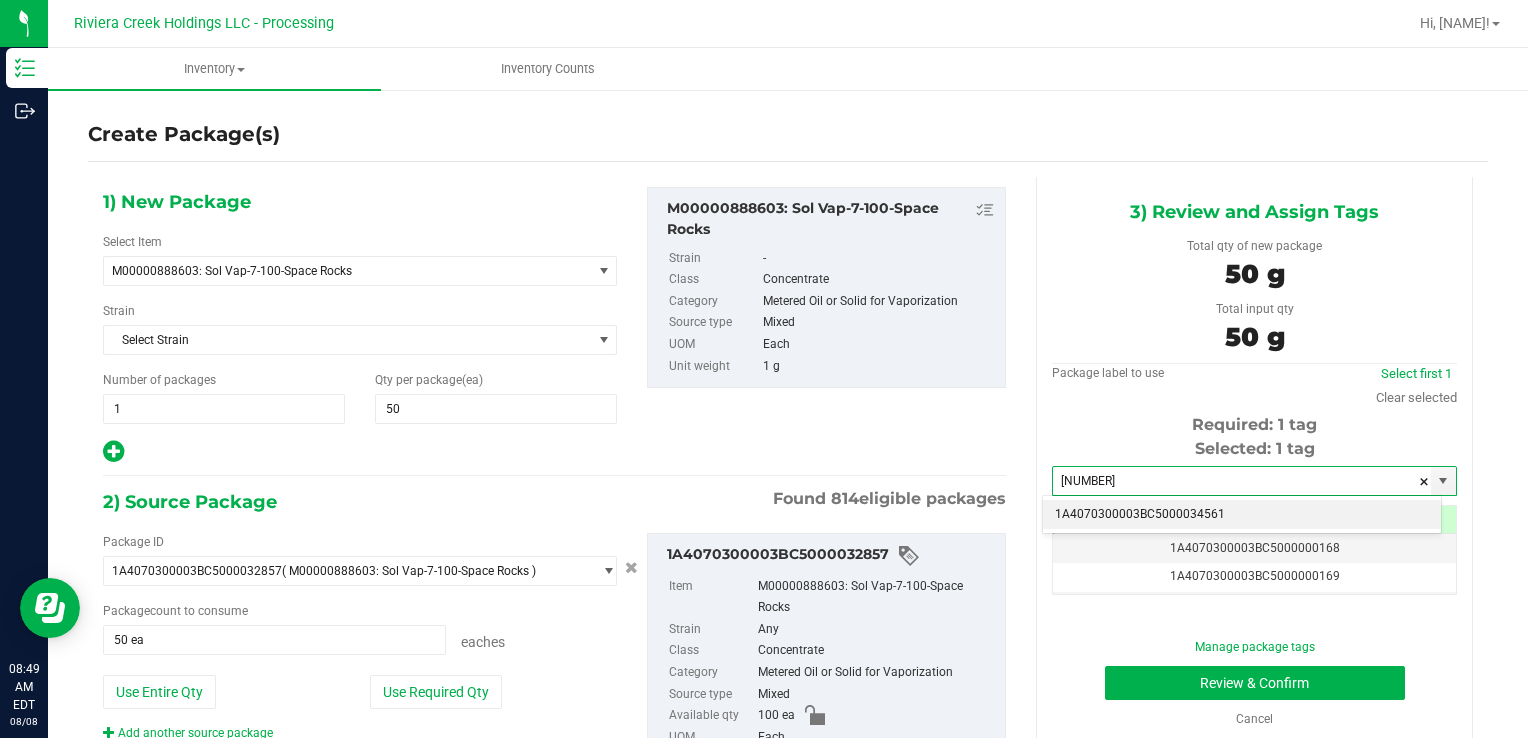 click on "1A4070300003BC5000034561" at bounding box center [1242, 515] 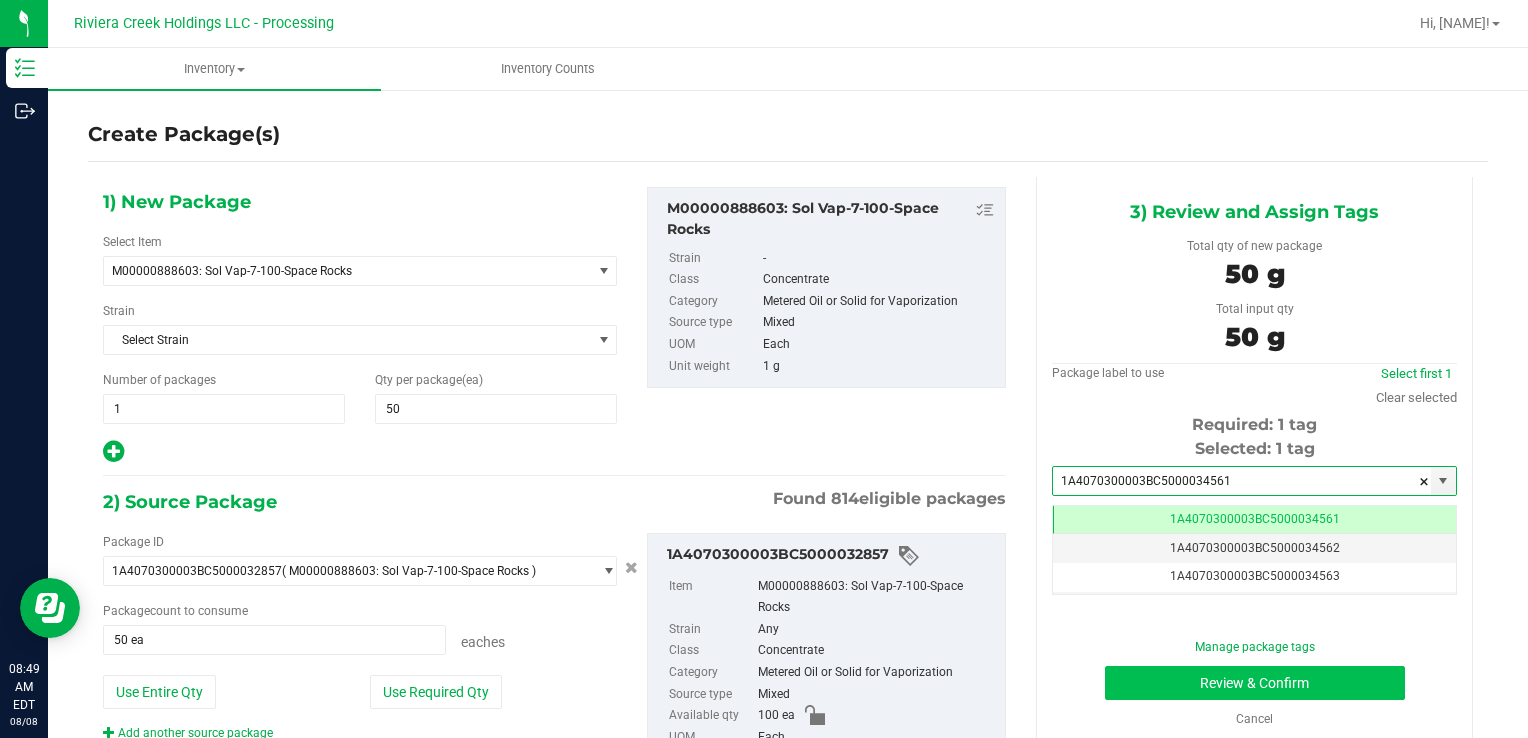 type on "1A4070300003BC5000034561" 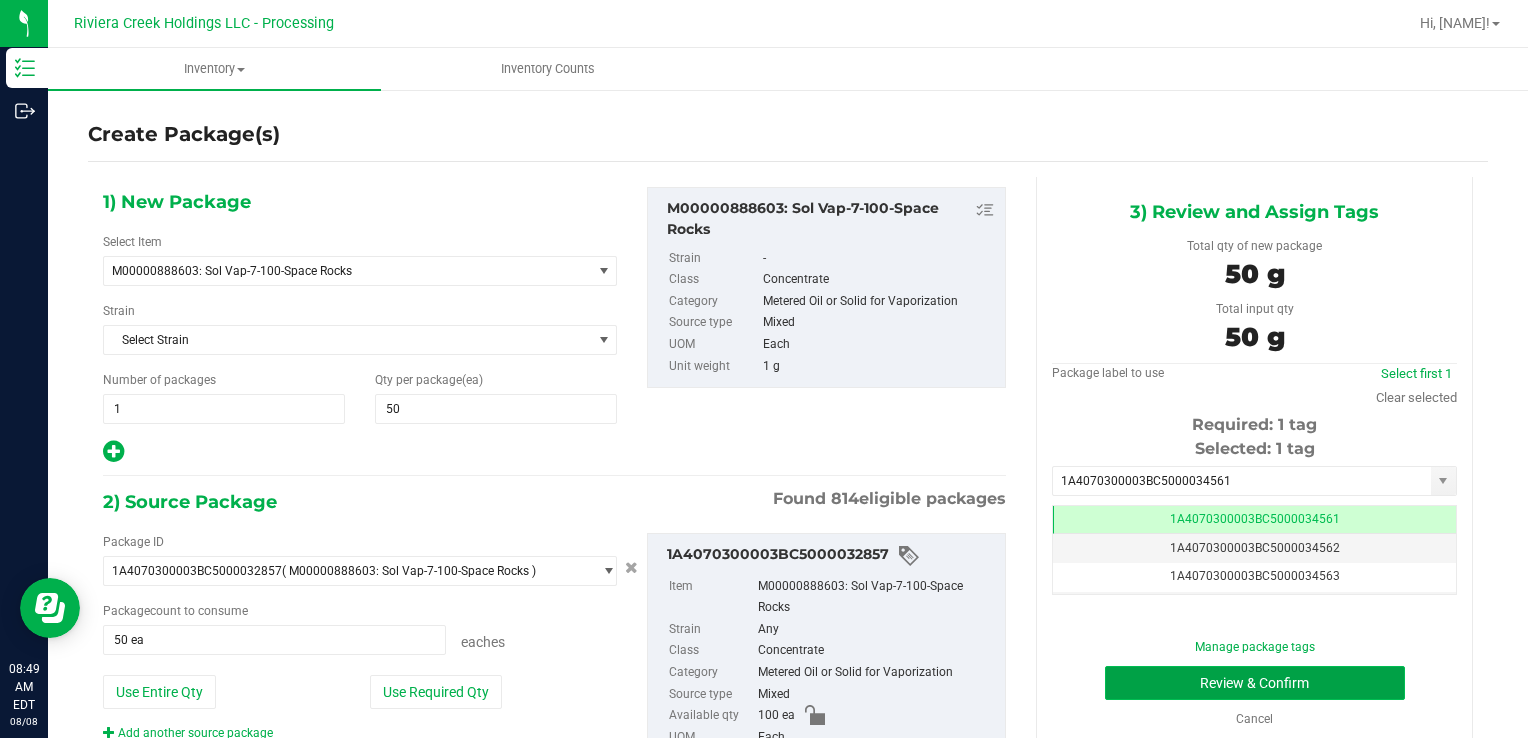 click on "Review & Confirm" at bounding box center (1255, 683) 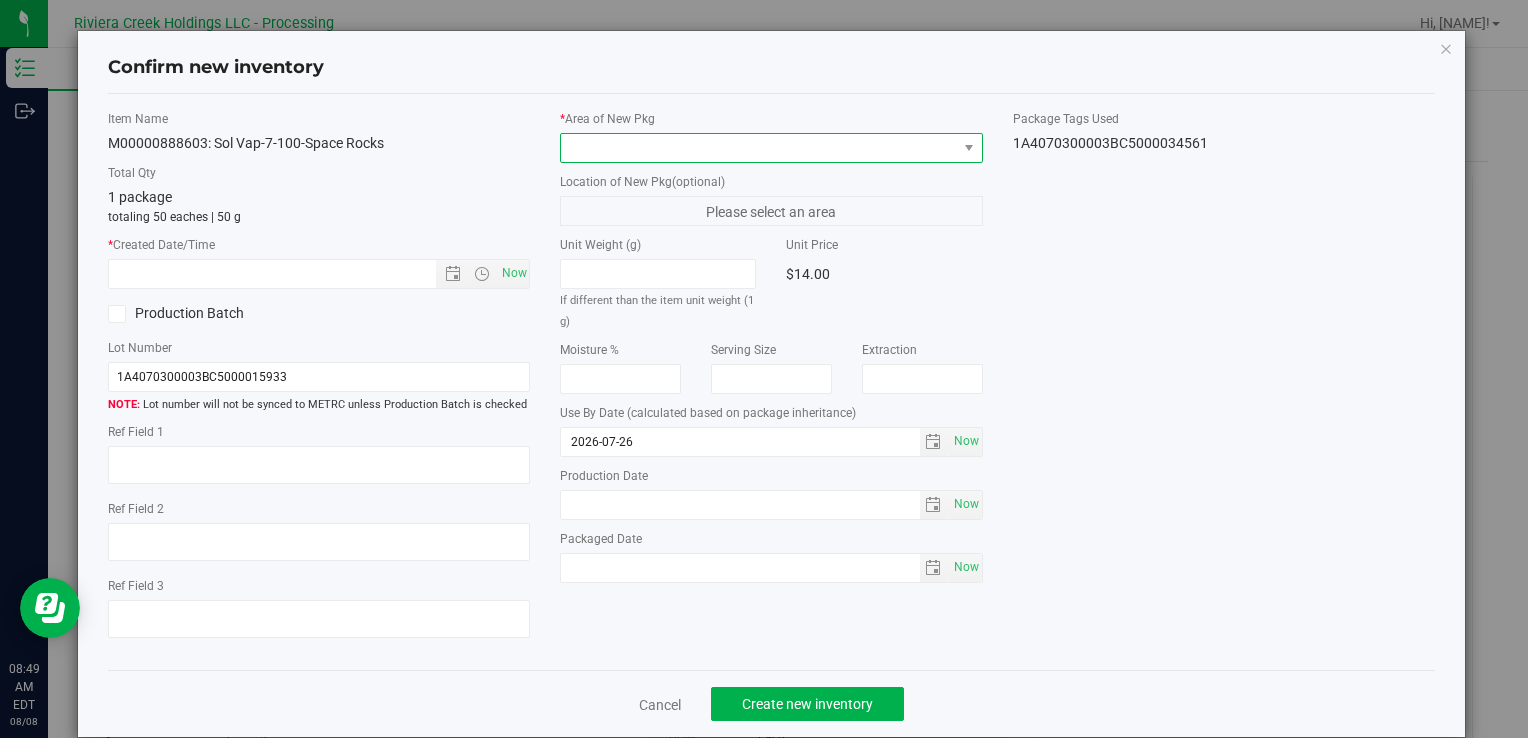 click at bounding box center (758, 148) 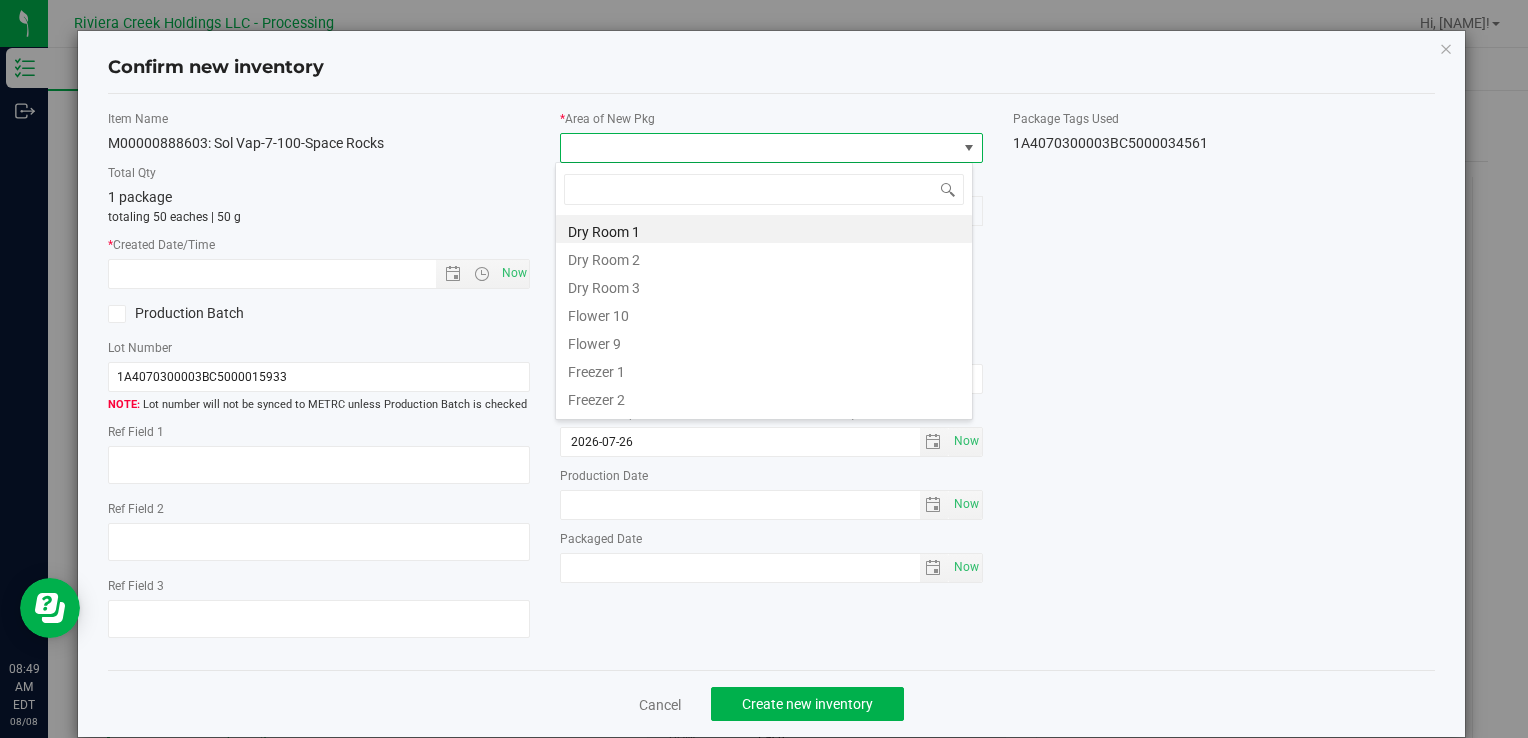 click on "Flower 10" at bounding box center (764, 313) 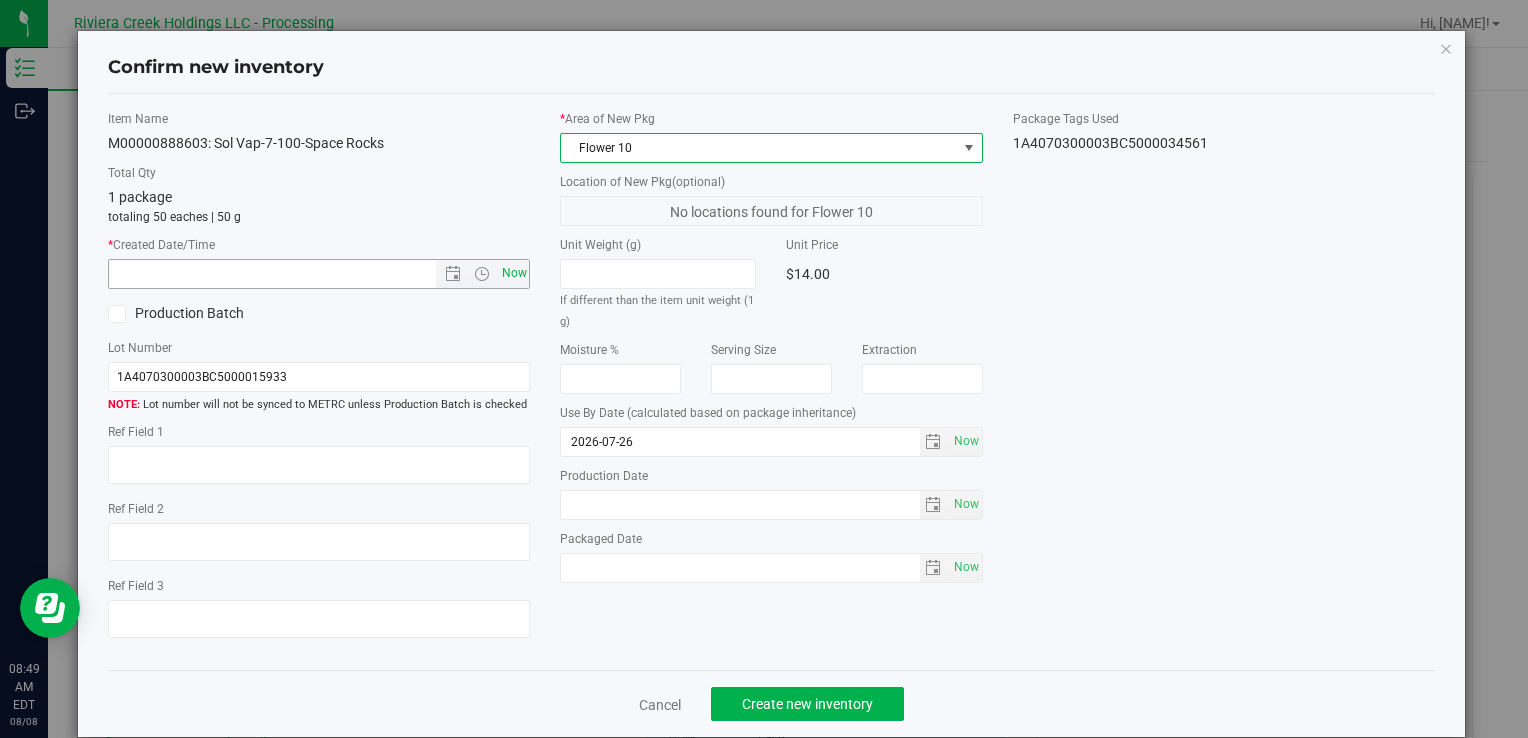 click on "Now" at bounding box center (514, 273) 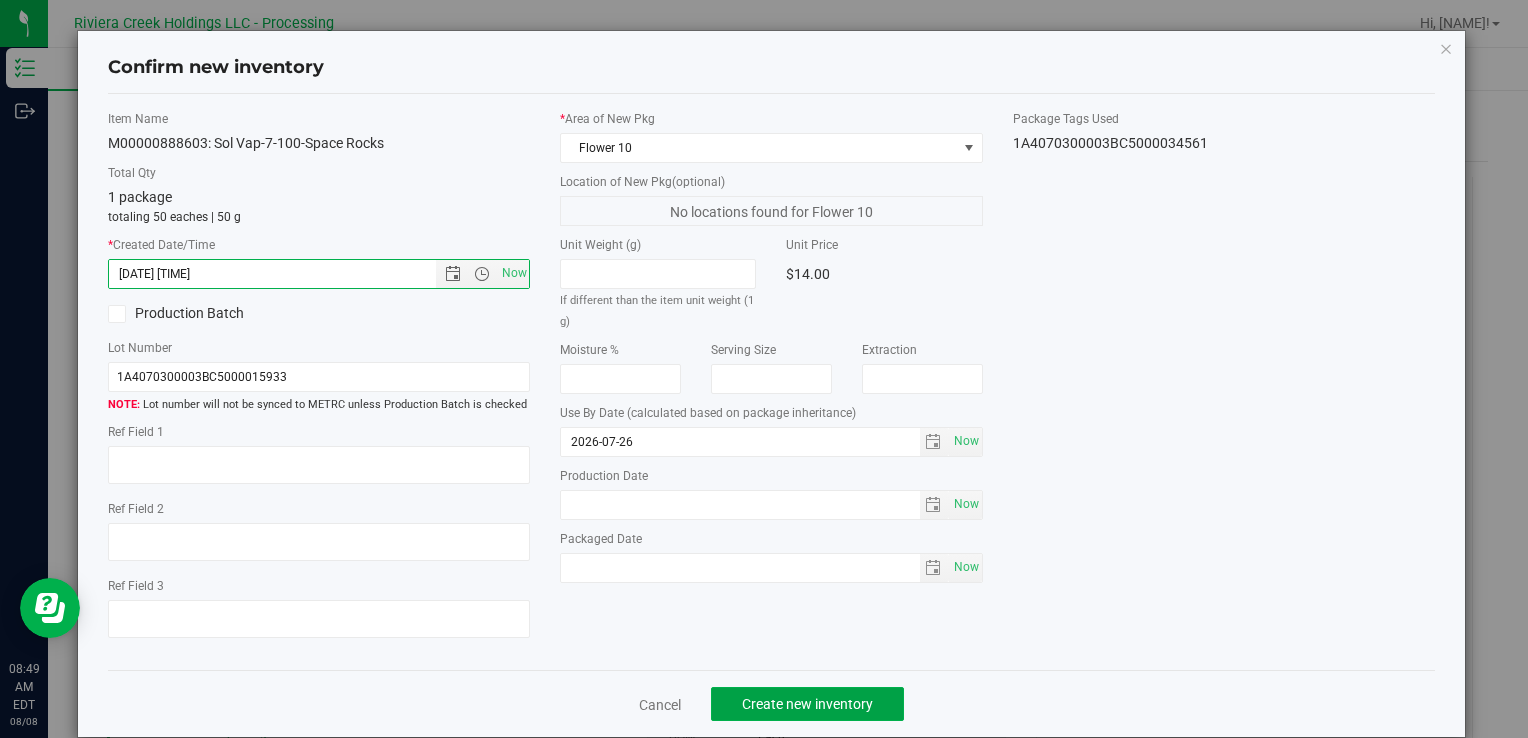 drag, startPoint x: 838, startPoint y: 704, endPoint x: 1029, endPoint y: 582, distance: 226.63847 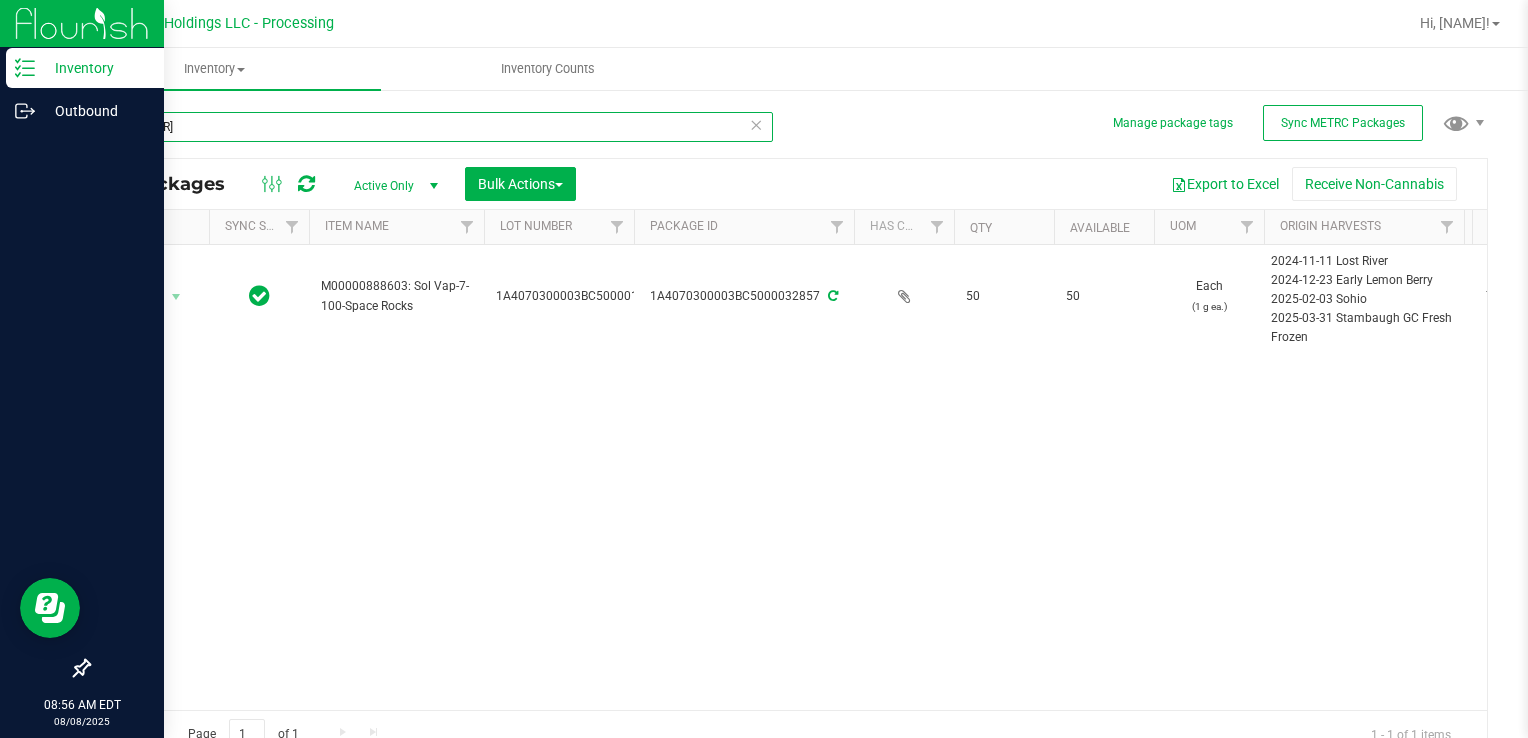 drag, startPoint x: 226, startPoint y: 124, endPoint x: 2, endPoint y: 140, distance: 224.5707 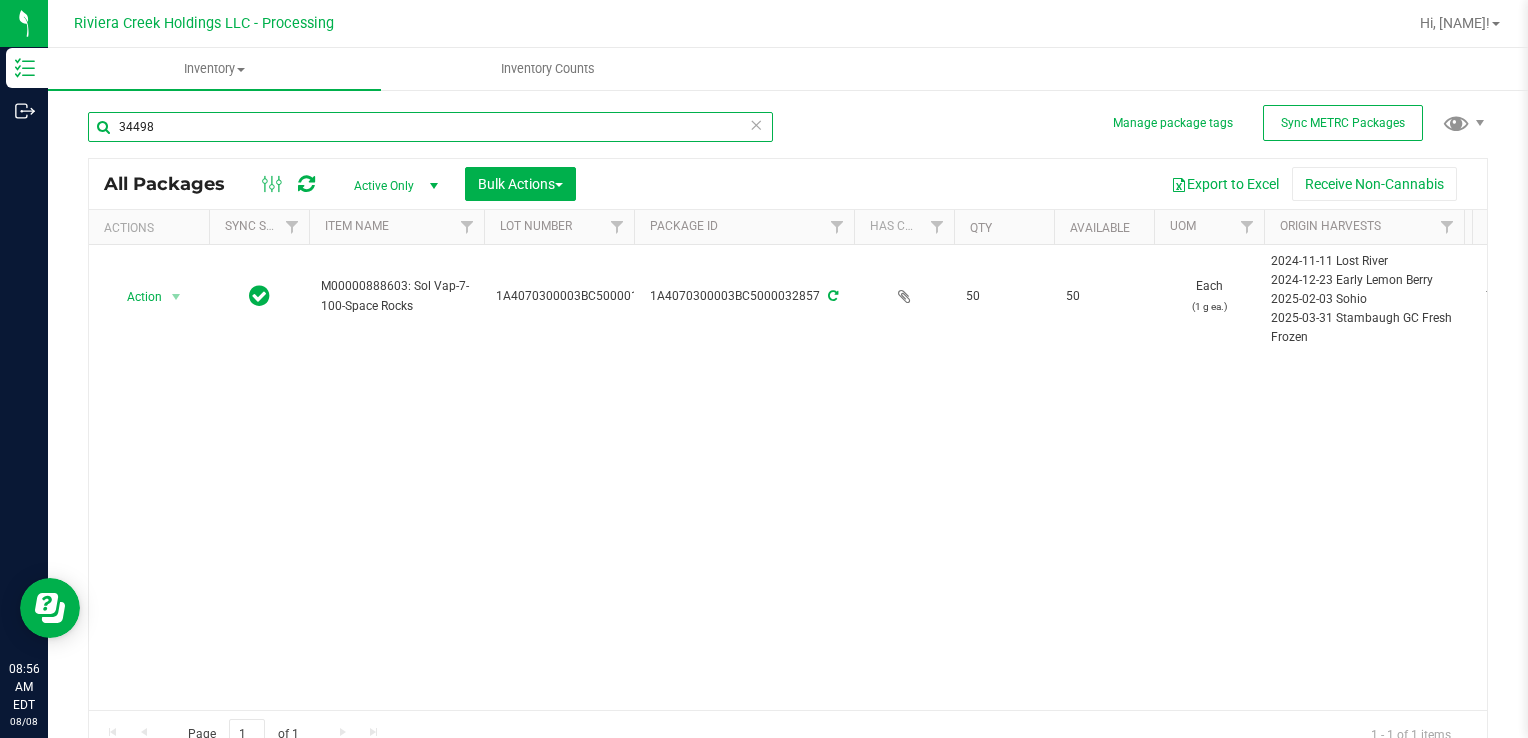 type on "34498" 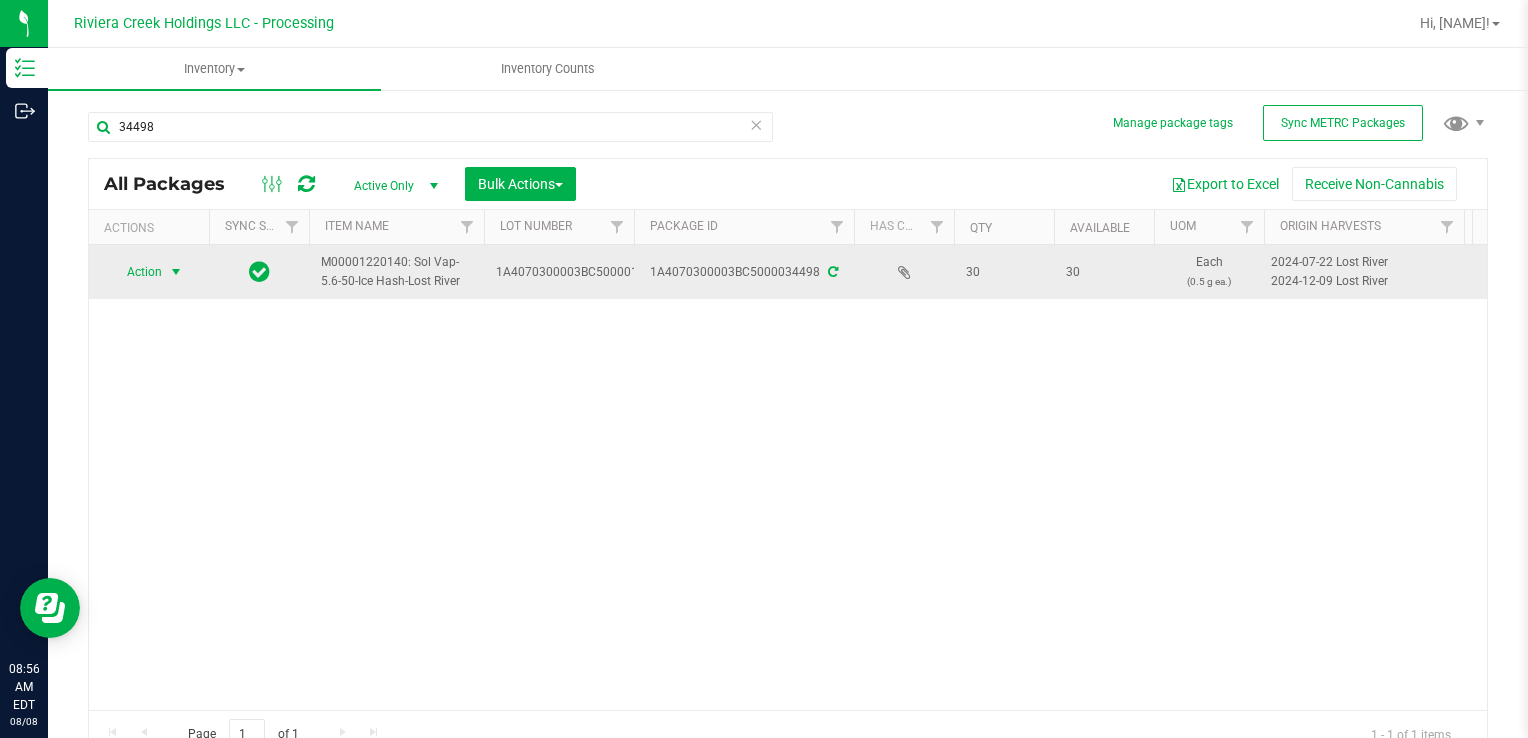 click at bounding box center (176, 272) 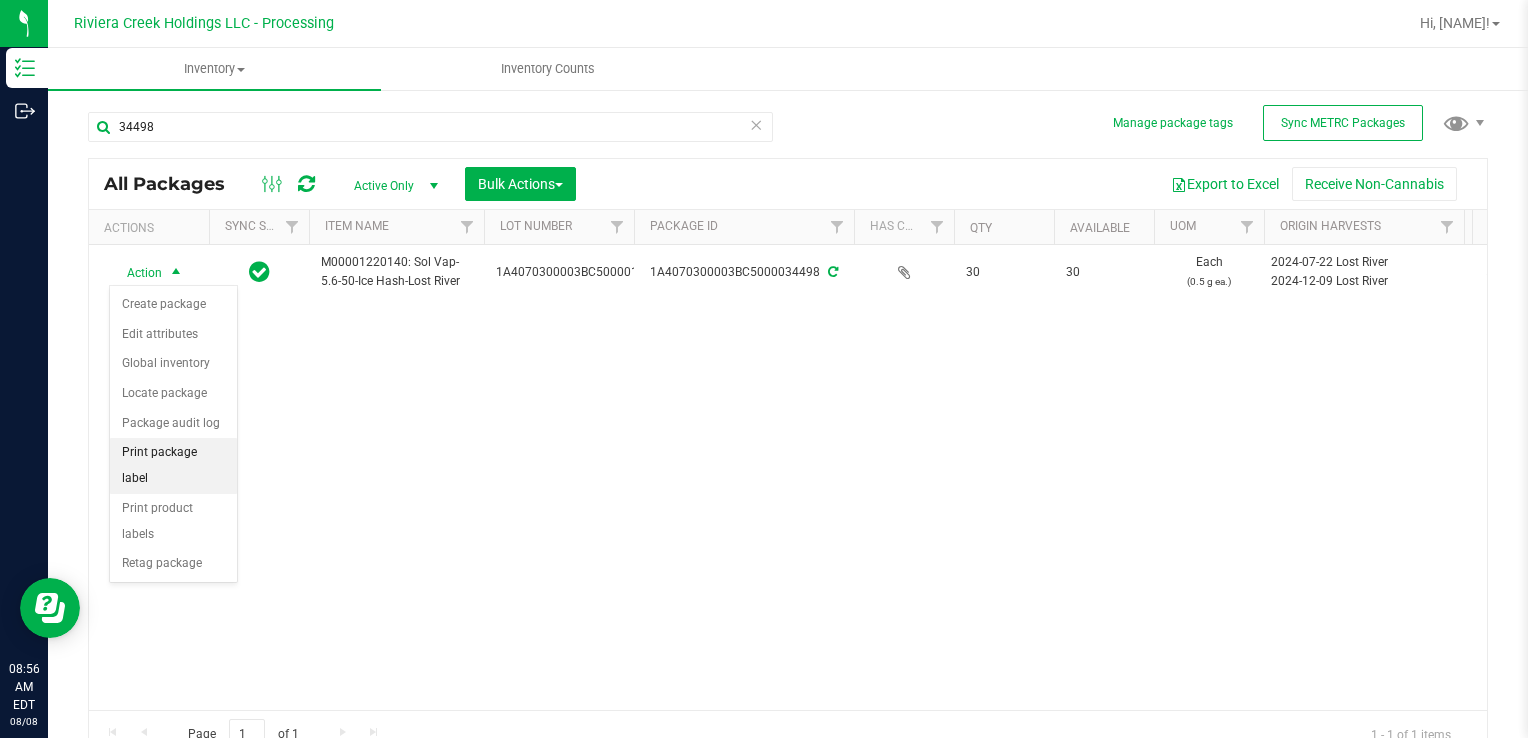 click on "Print package label" at bounding box center (173, 465) 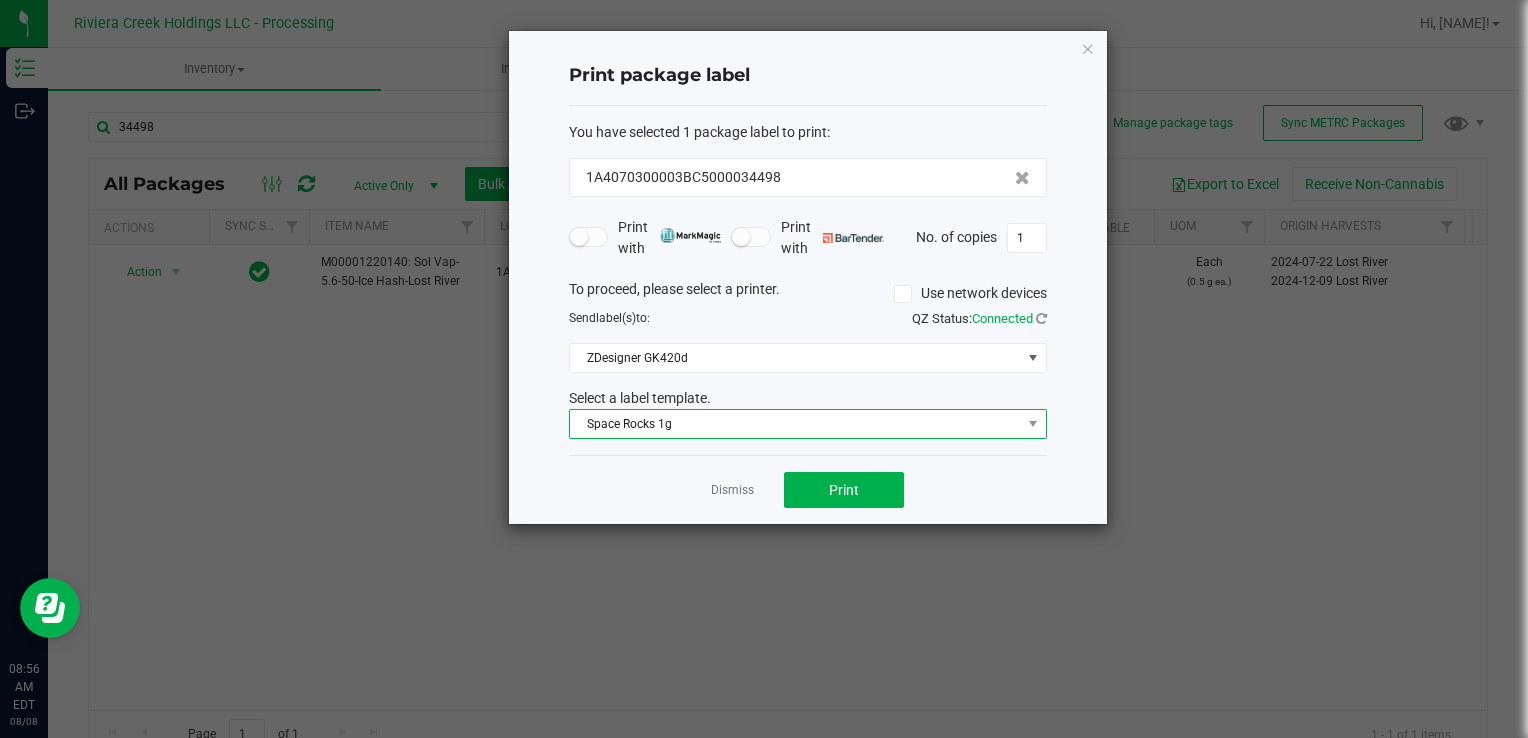 click on "Space Rocks 1g" at bounding box center (795, 424) 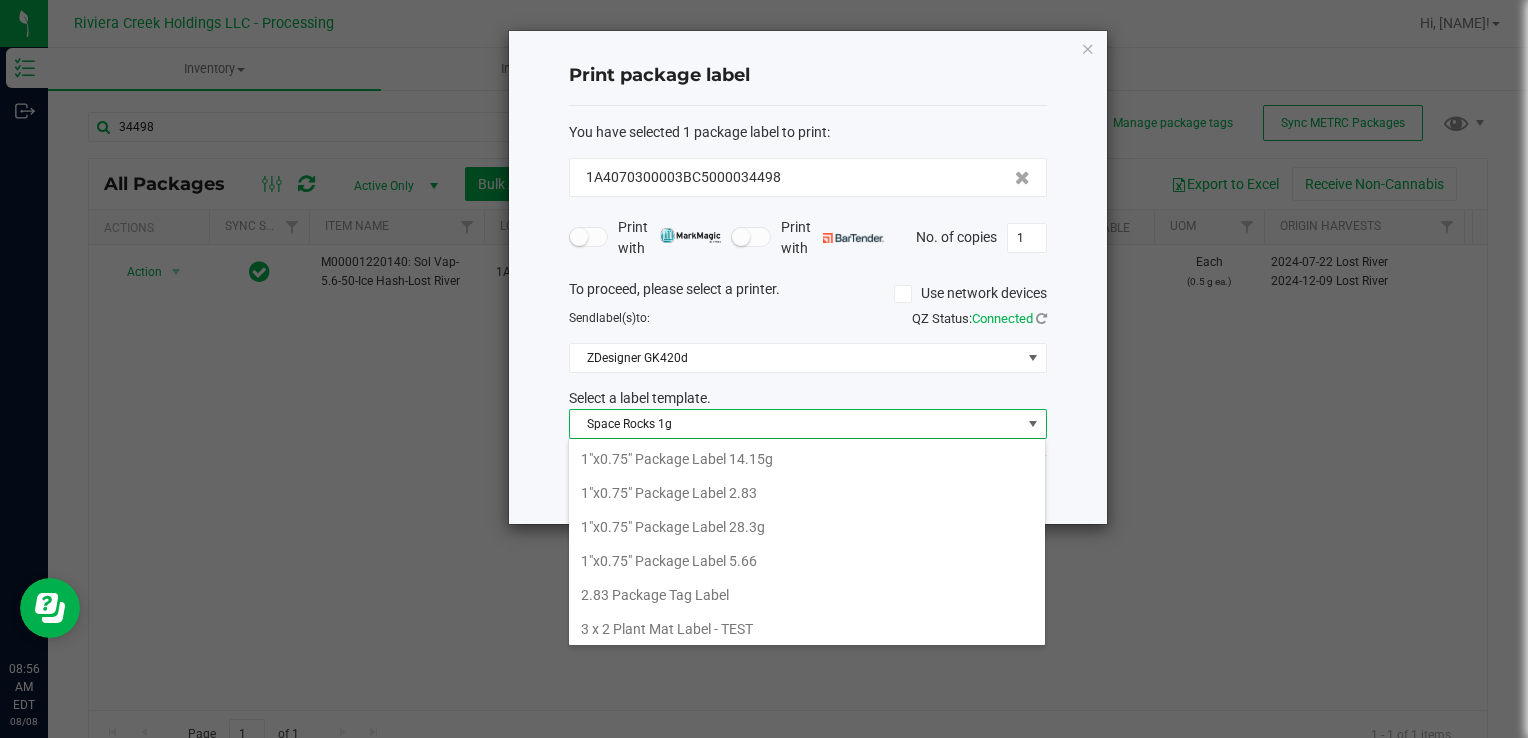 scroll, scrollTop: 908, scrollLeft: 0, axis: vertical 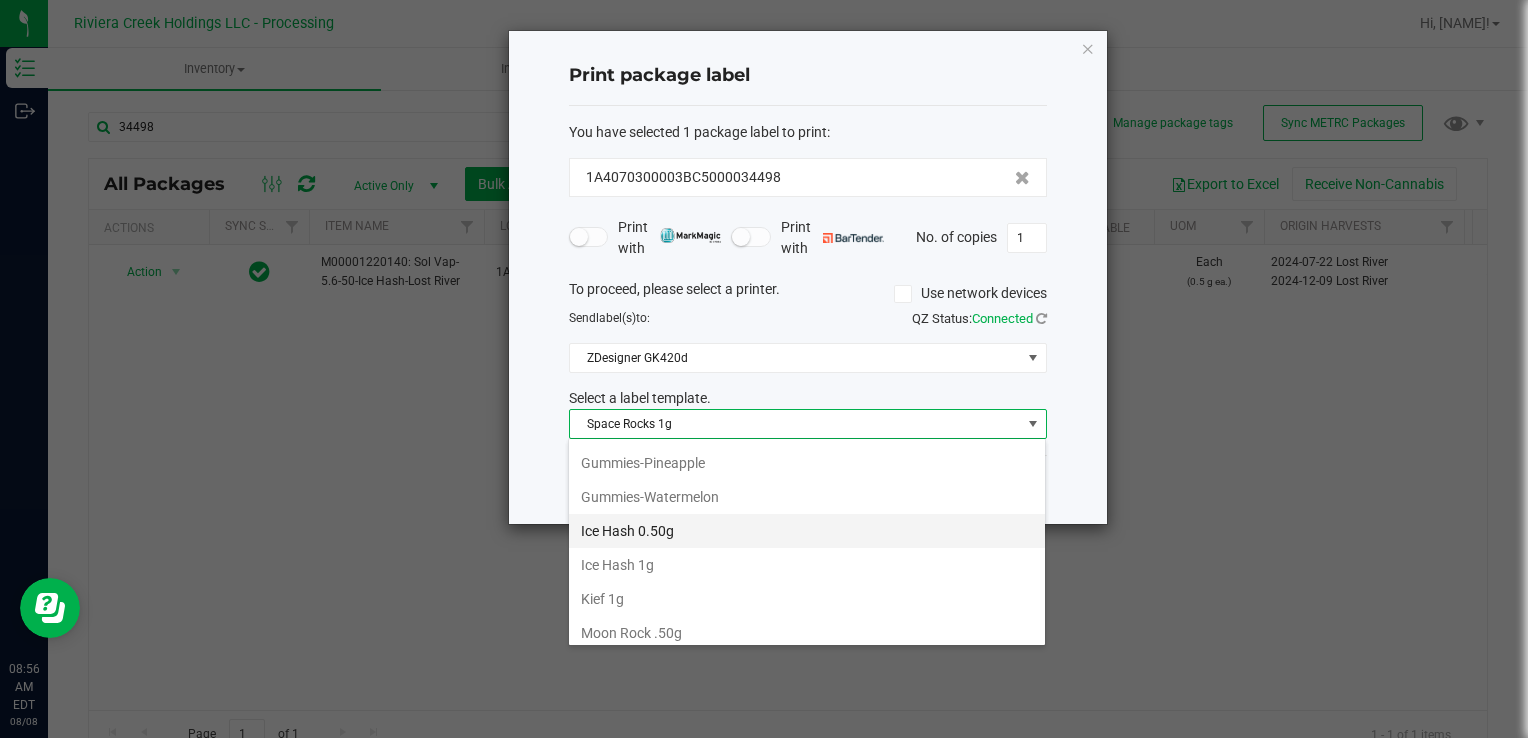 click on "Ice Hash 0.50g" at bounding box center [807, 531] 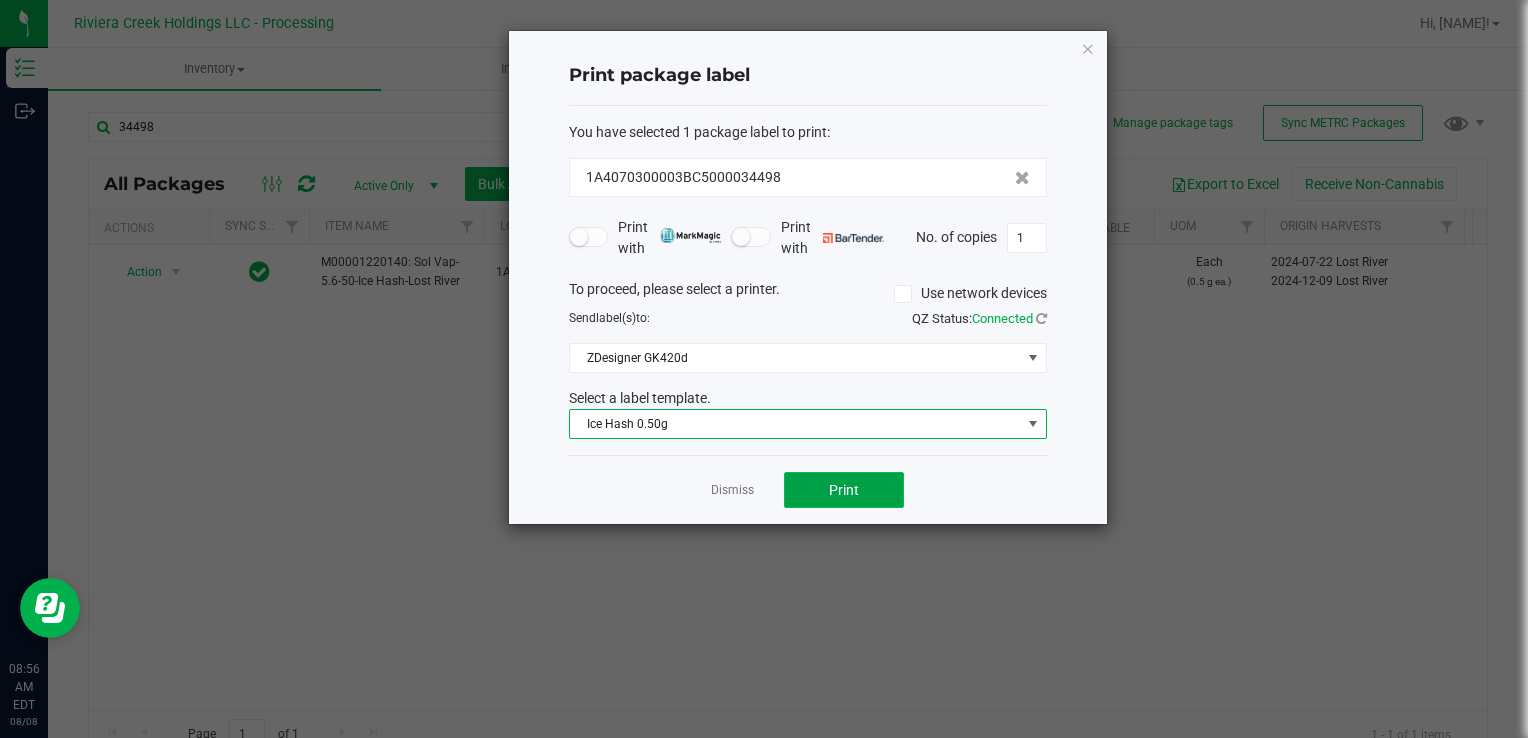 click on "Print" 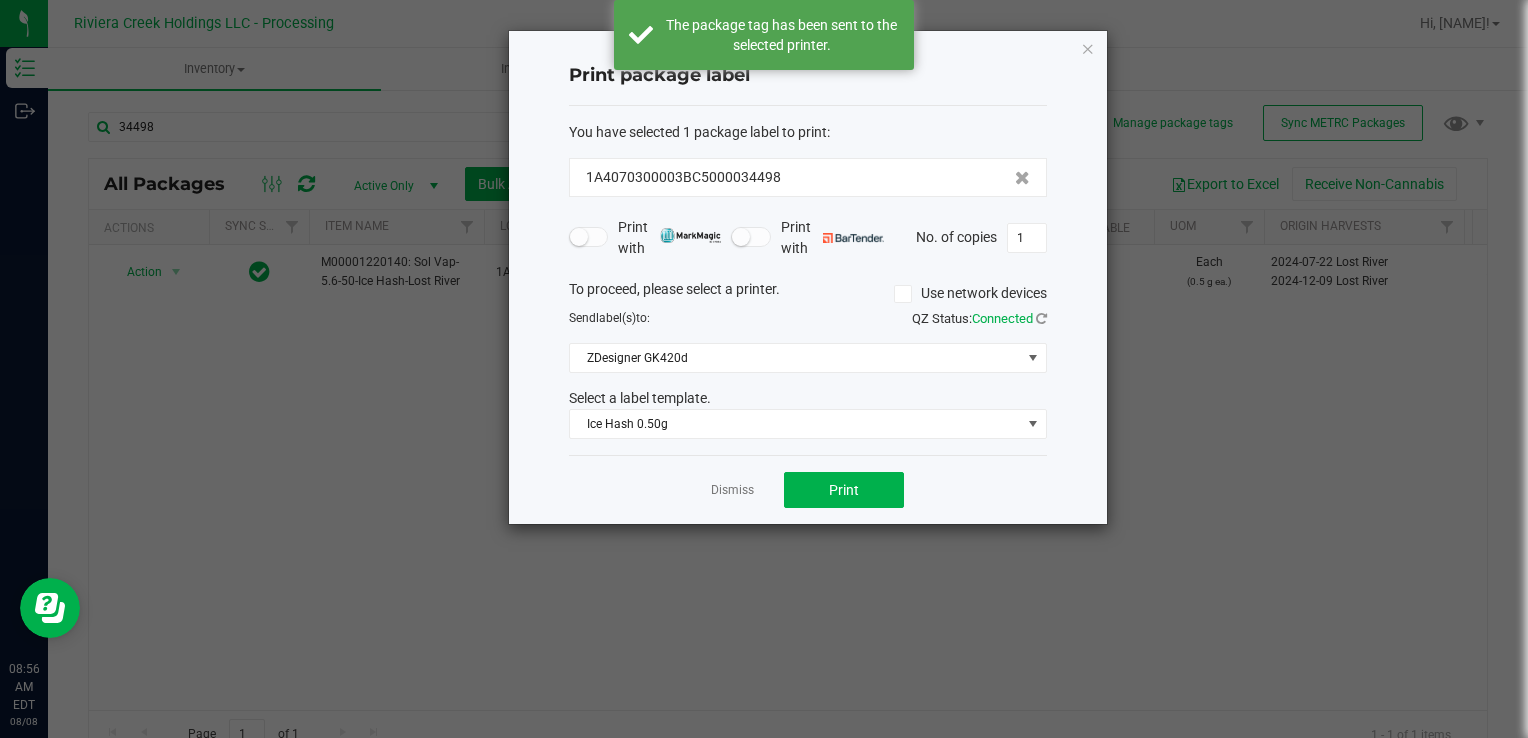 click on "Dismiss" 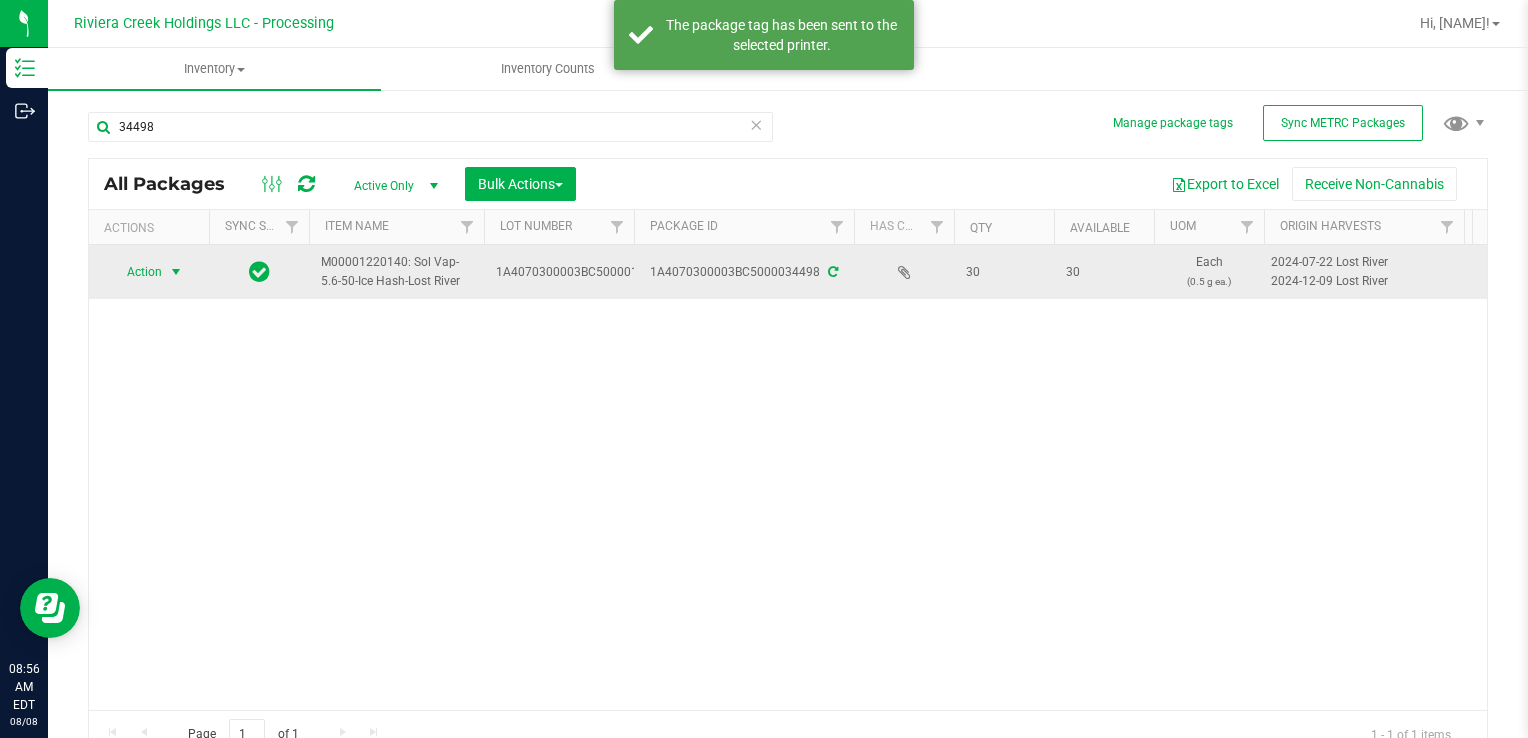 click at bounding box center (176, 272) 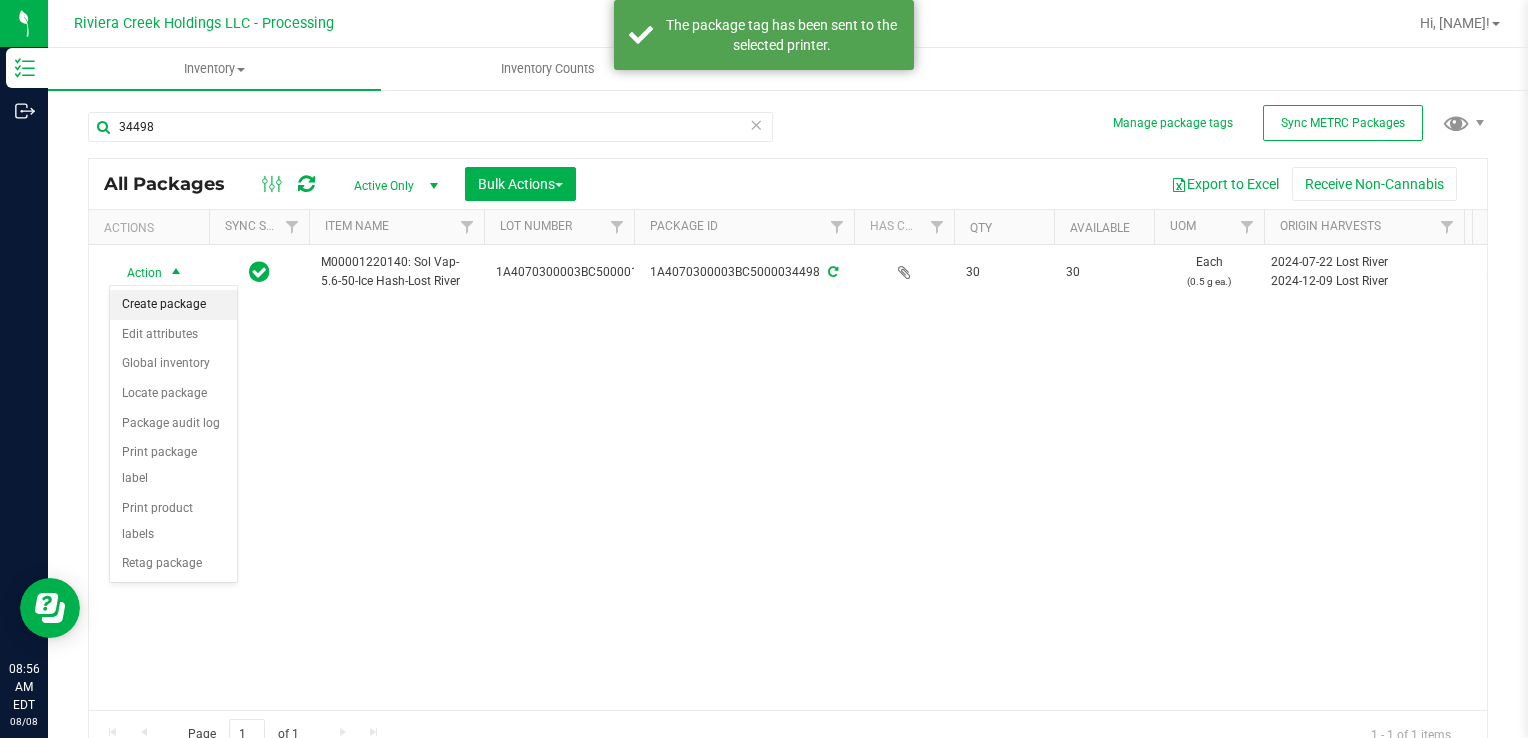 click on "Create package" at bounding box center (173, 305) 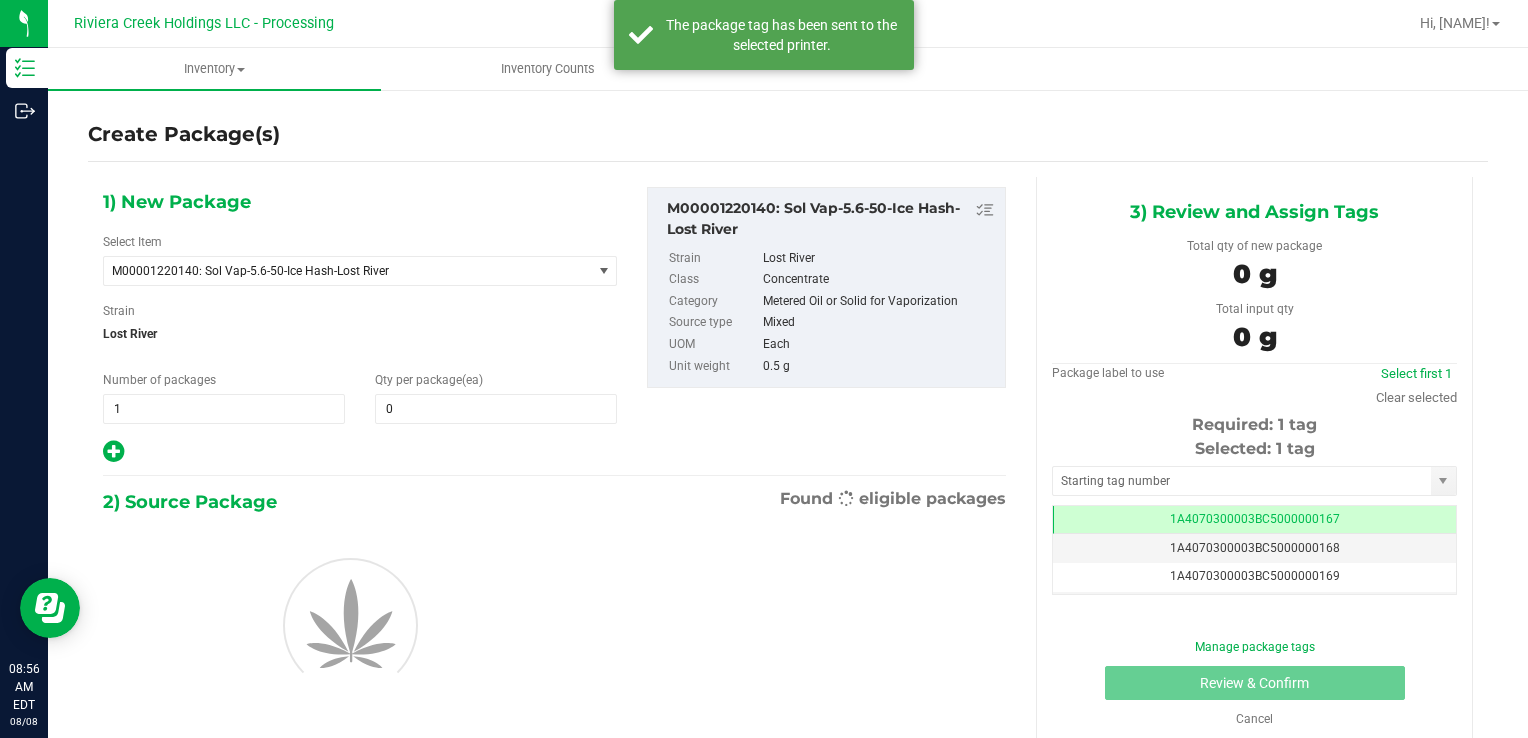 scroll, scrollTop: 0, scrollLeft: 0, axis: both 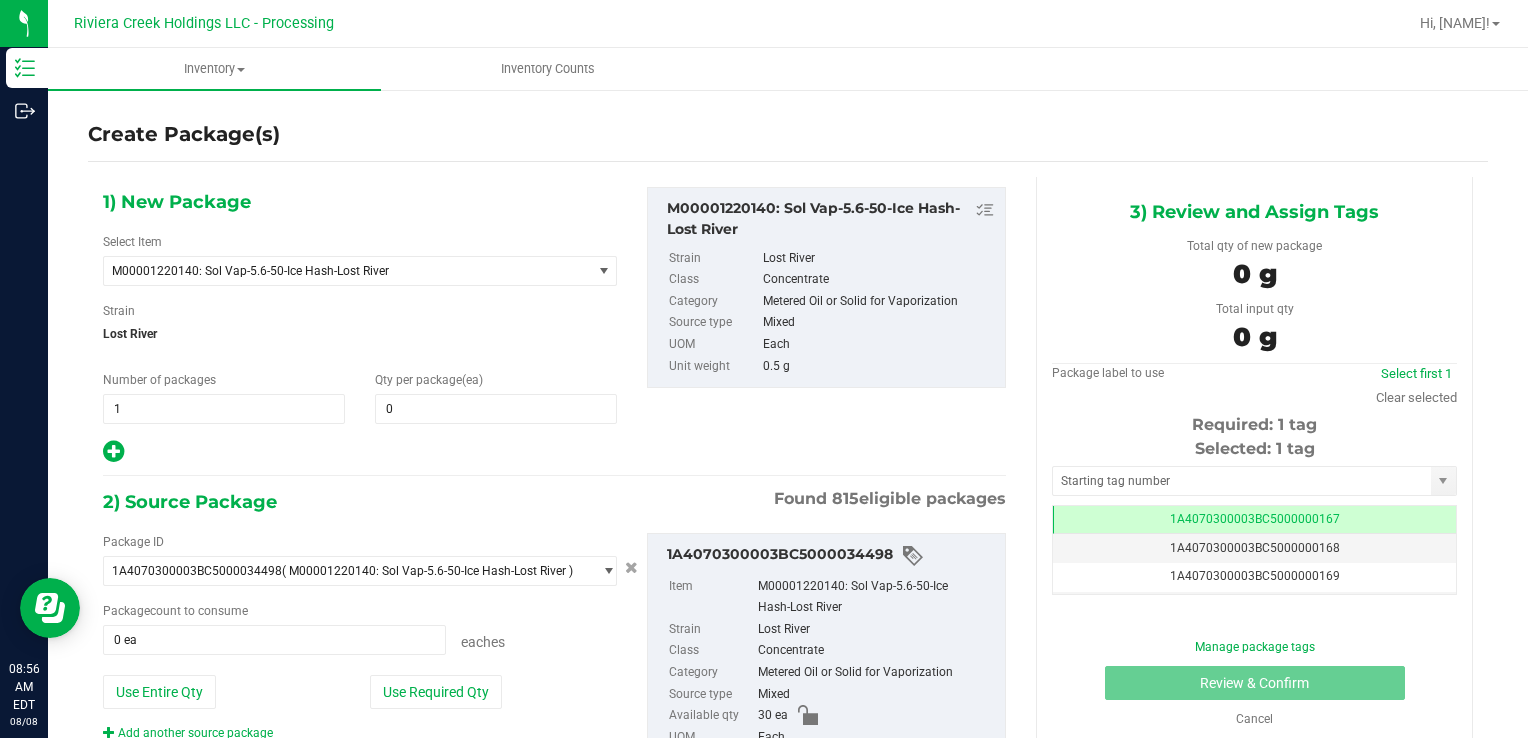 drag, startPoint x: 480, startPoint y: 429, endPoint x: 468, endPoint y: 414, distance: 19.209373 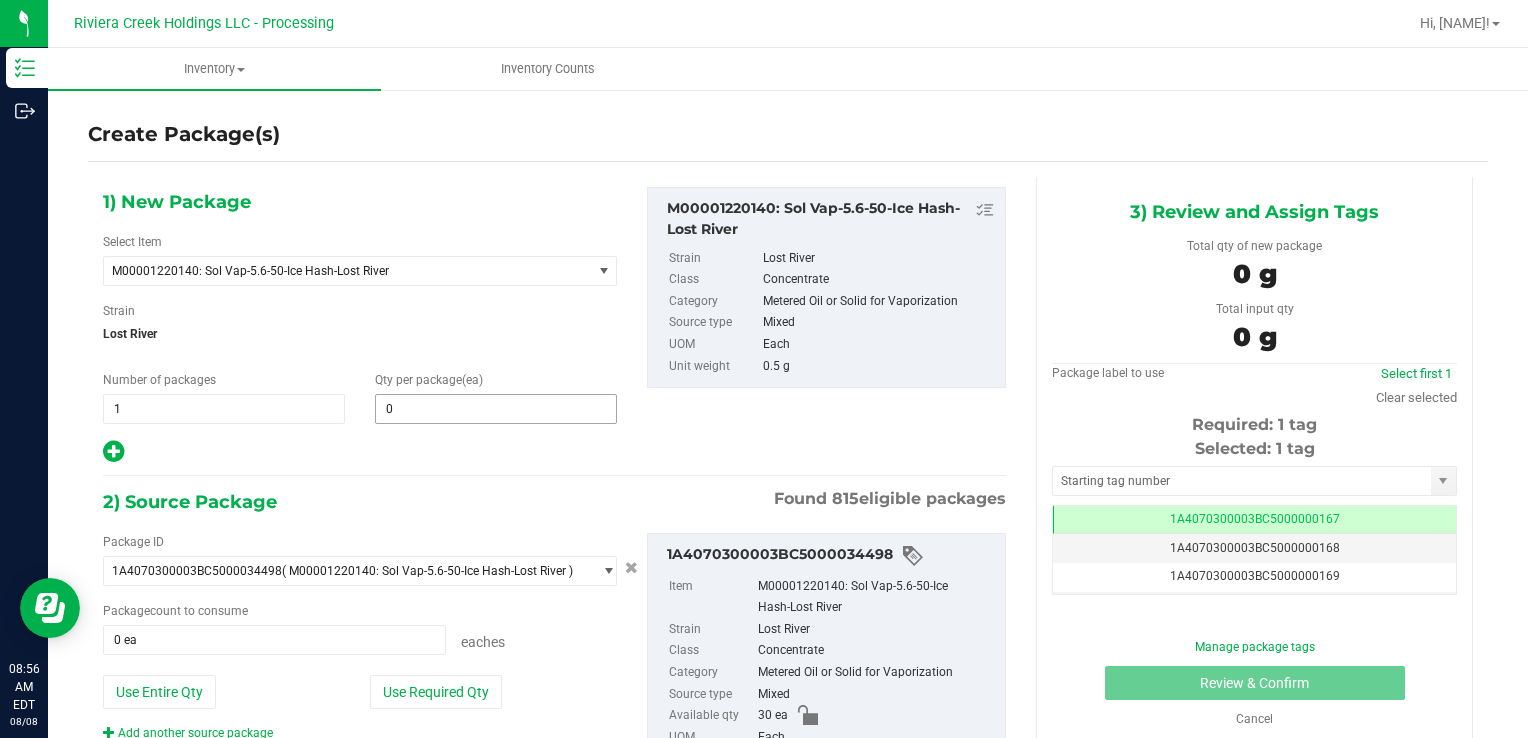 type 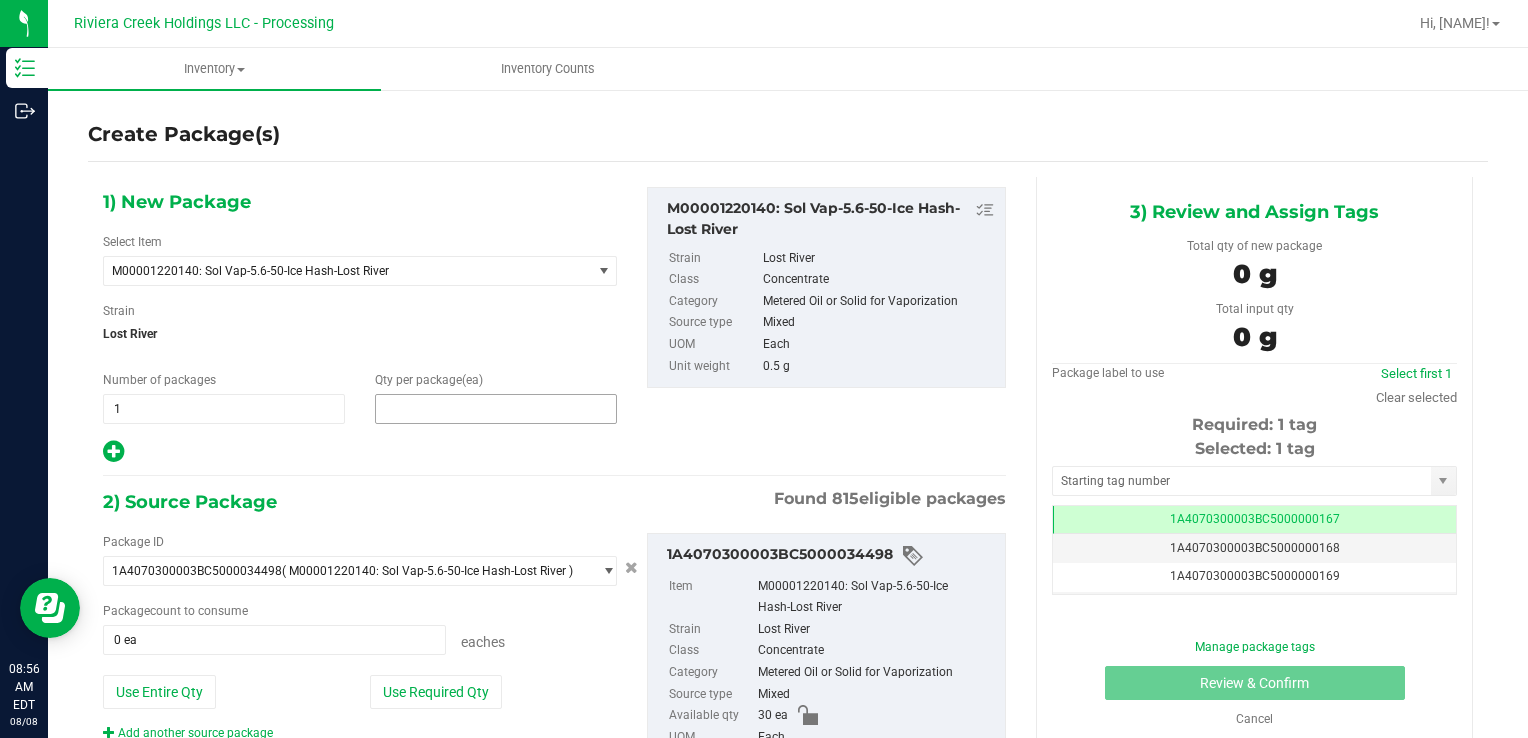 click at bounding box center [496, 409] 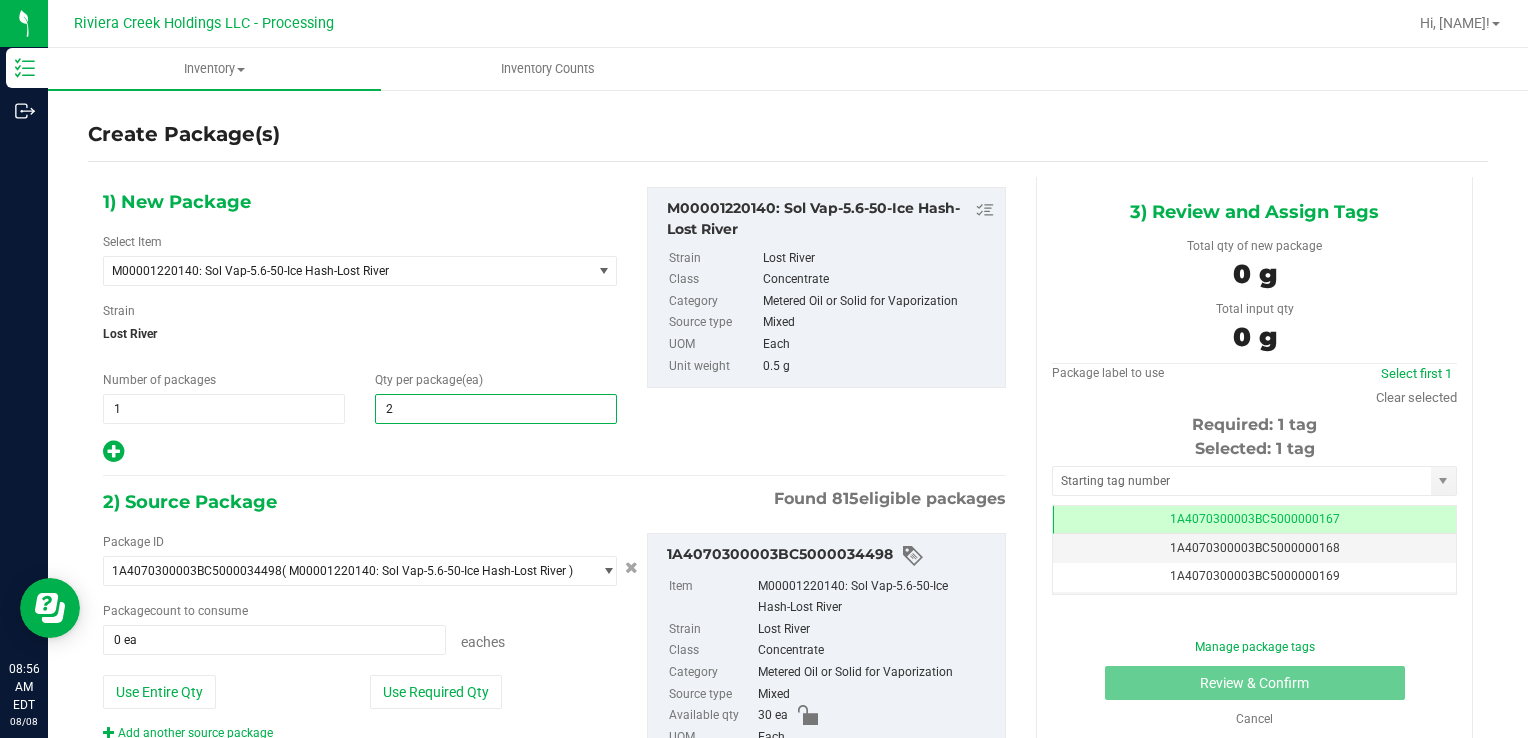 type on "20" 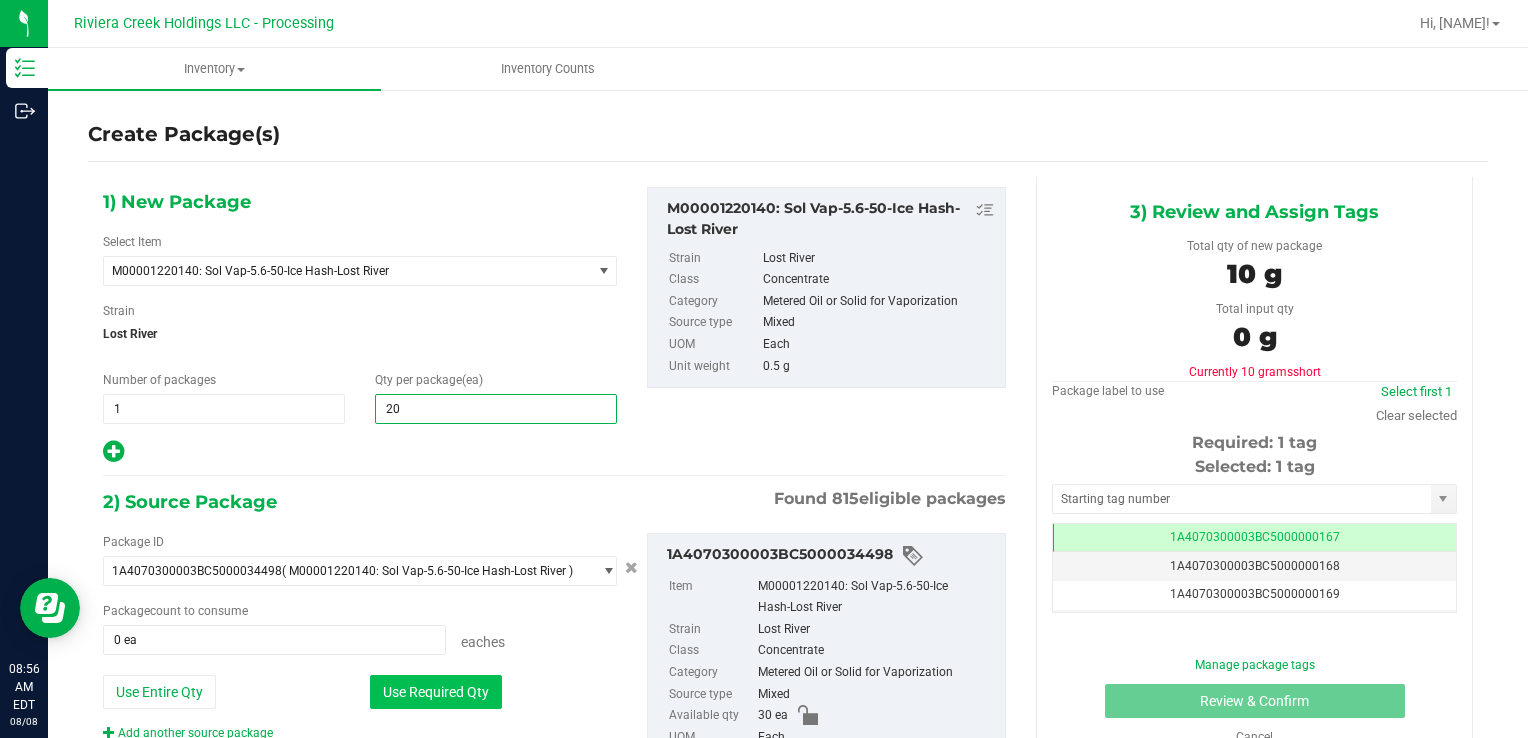 type on "20" 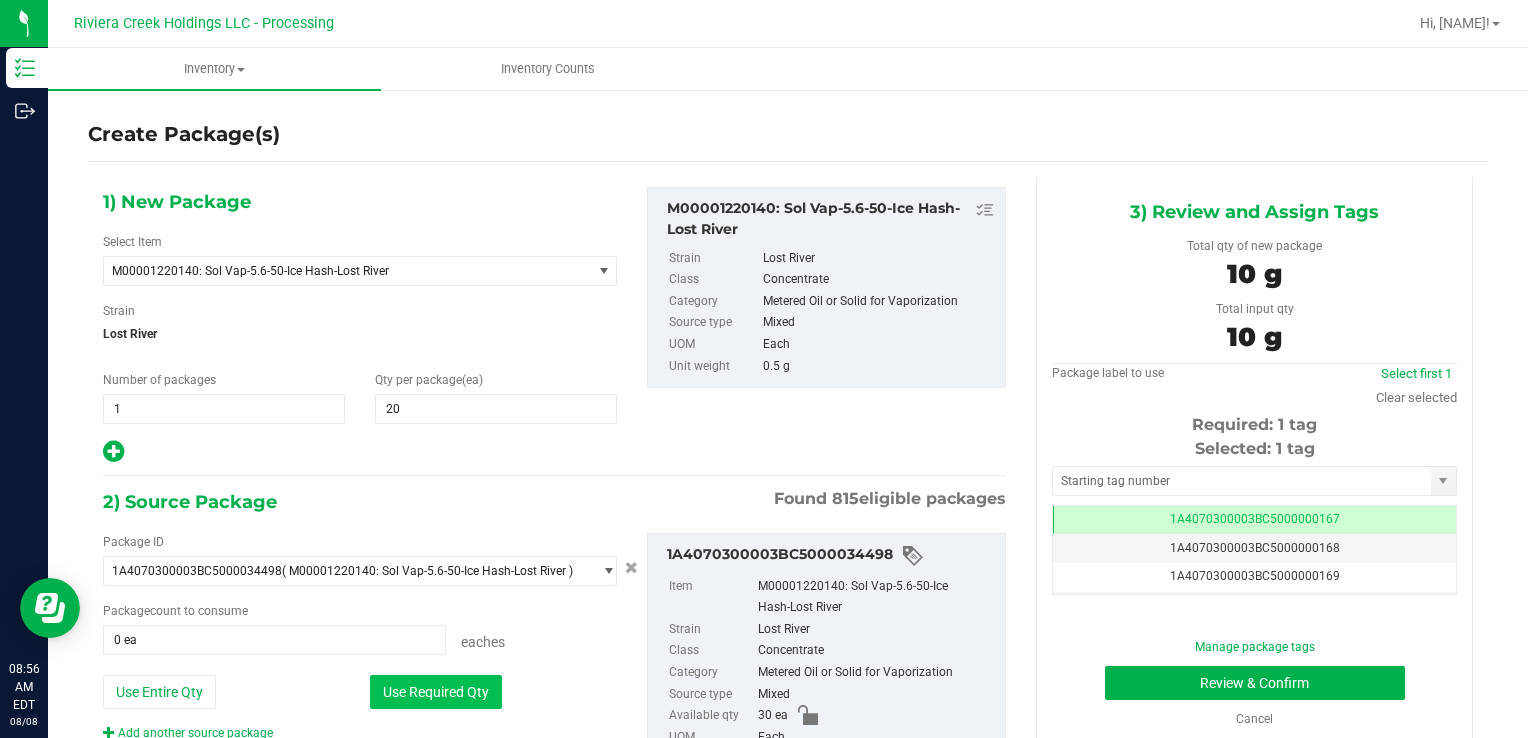 type on "20 ea" 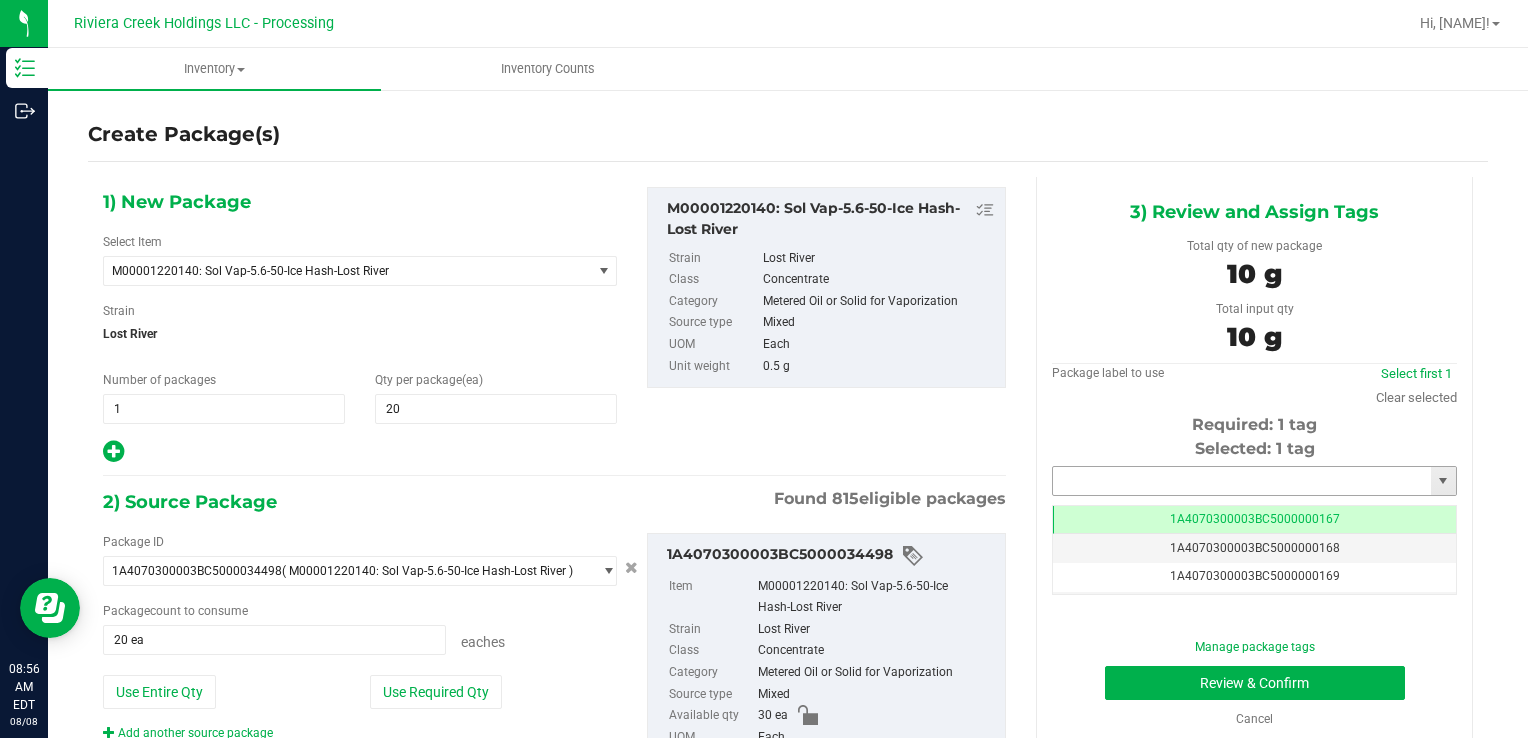 click at bounding box center (1242, 481) 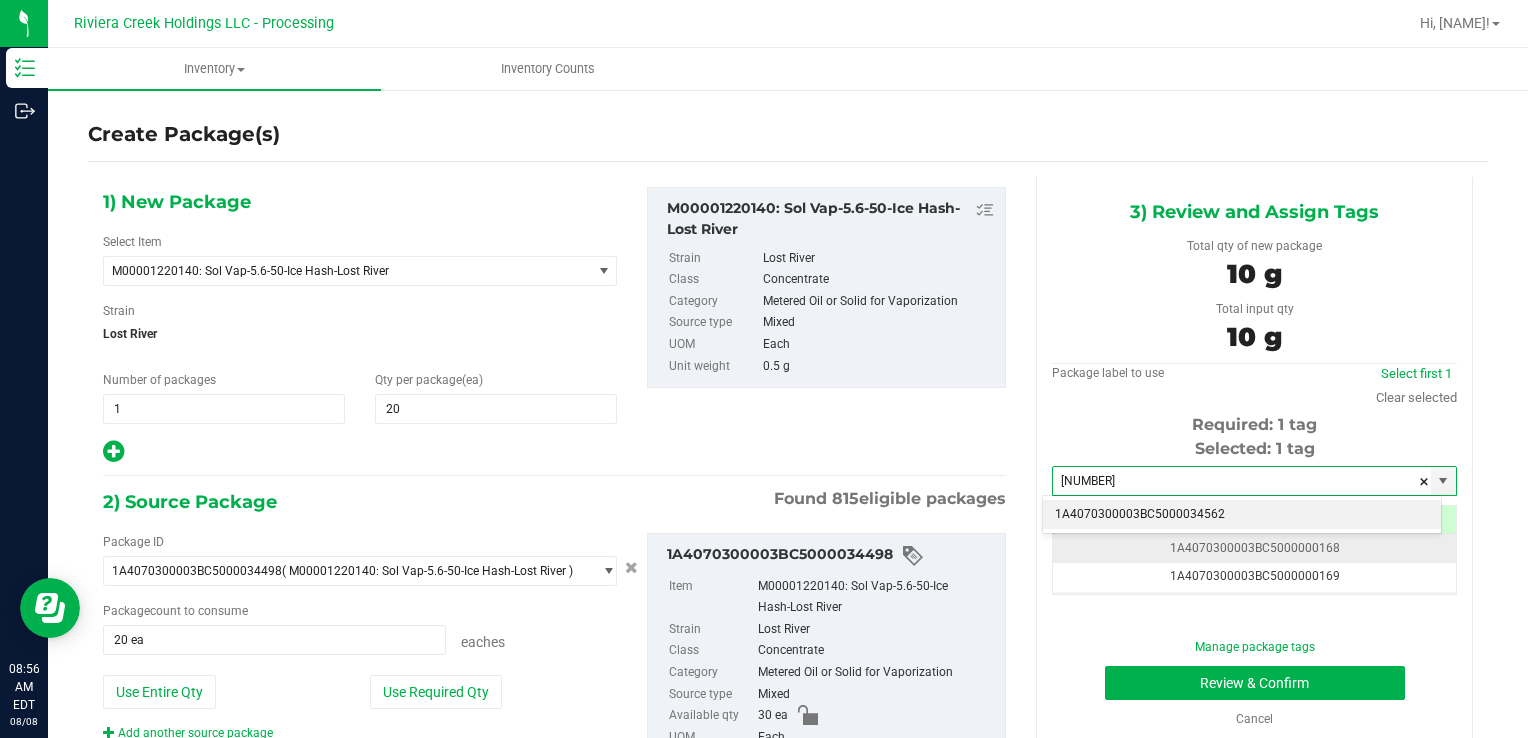 type on "34562" 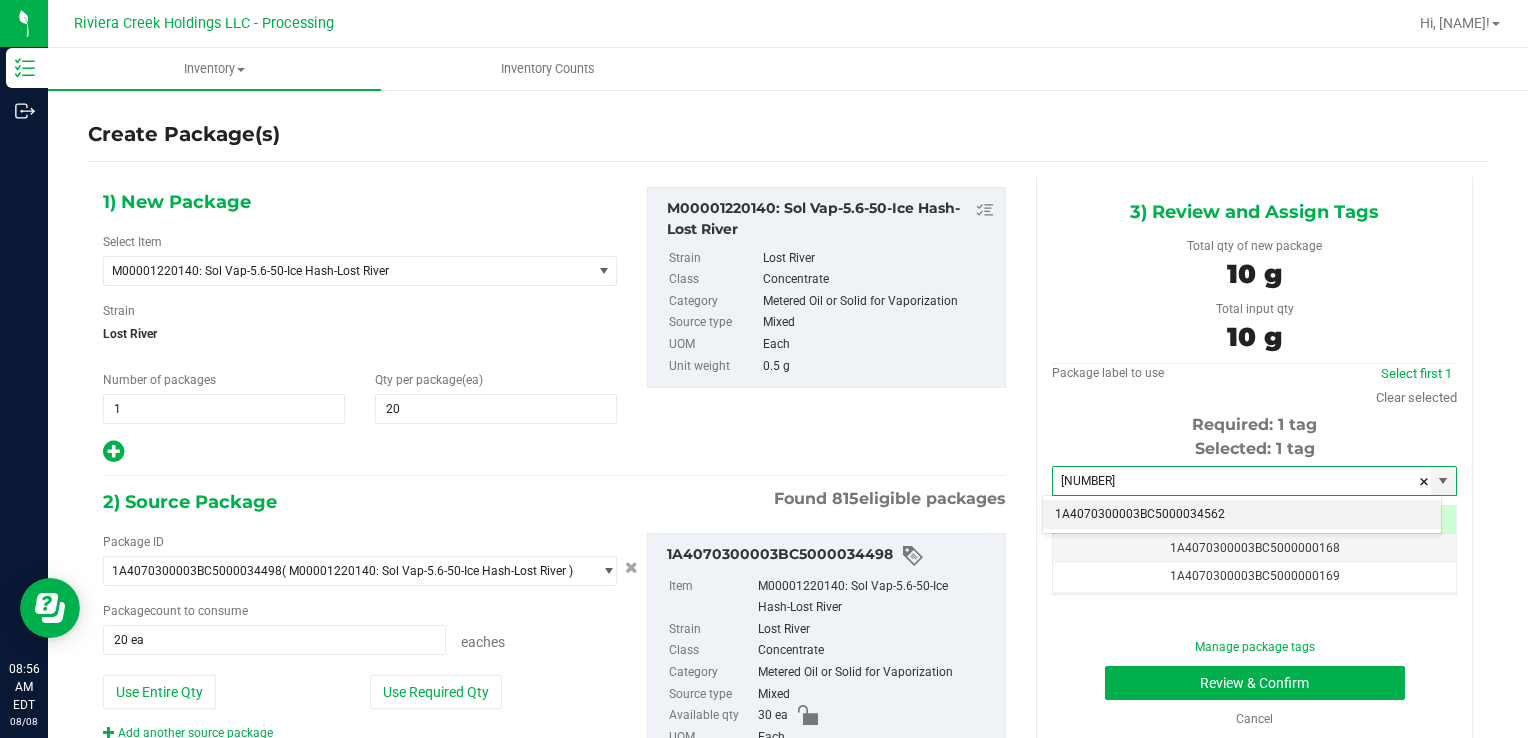 drag, startPoint x: 1137, startPoint y: 533, endPoint x: 1129, endPoint y: 526, distance: 10.630146 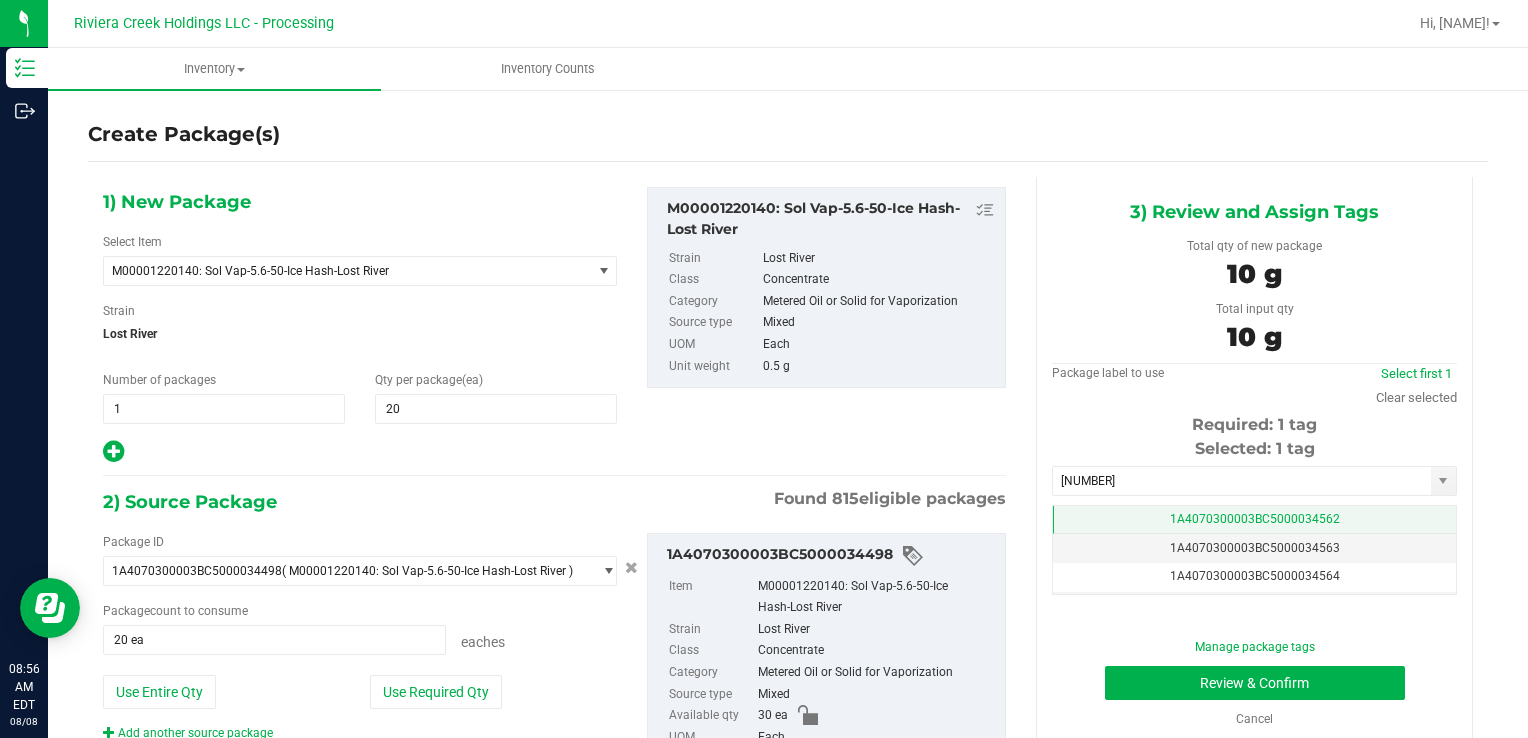 click on "1A4070300003BC5000034562" at bounding box center [1254, 520] 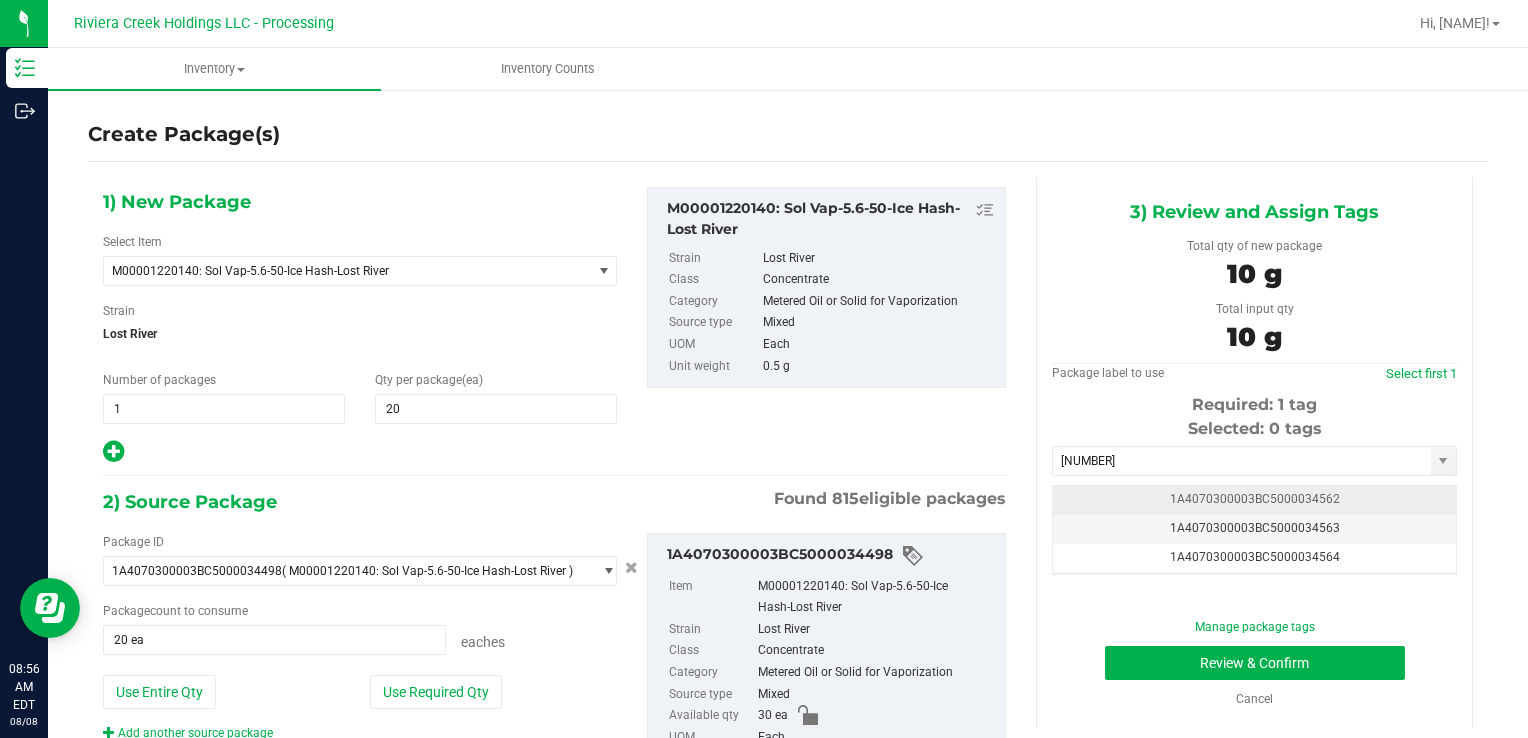 click on "1A4070300003BC5000034562" at bounding box center [1254, 500] 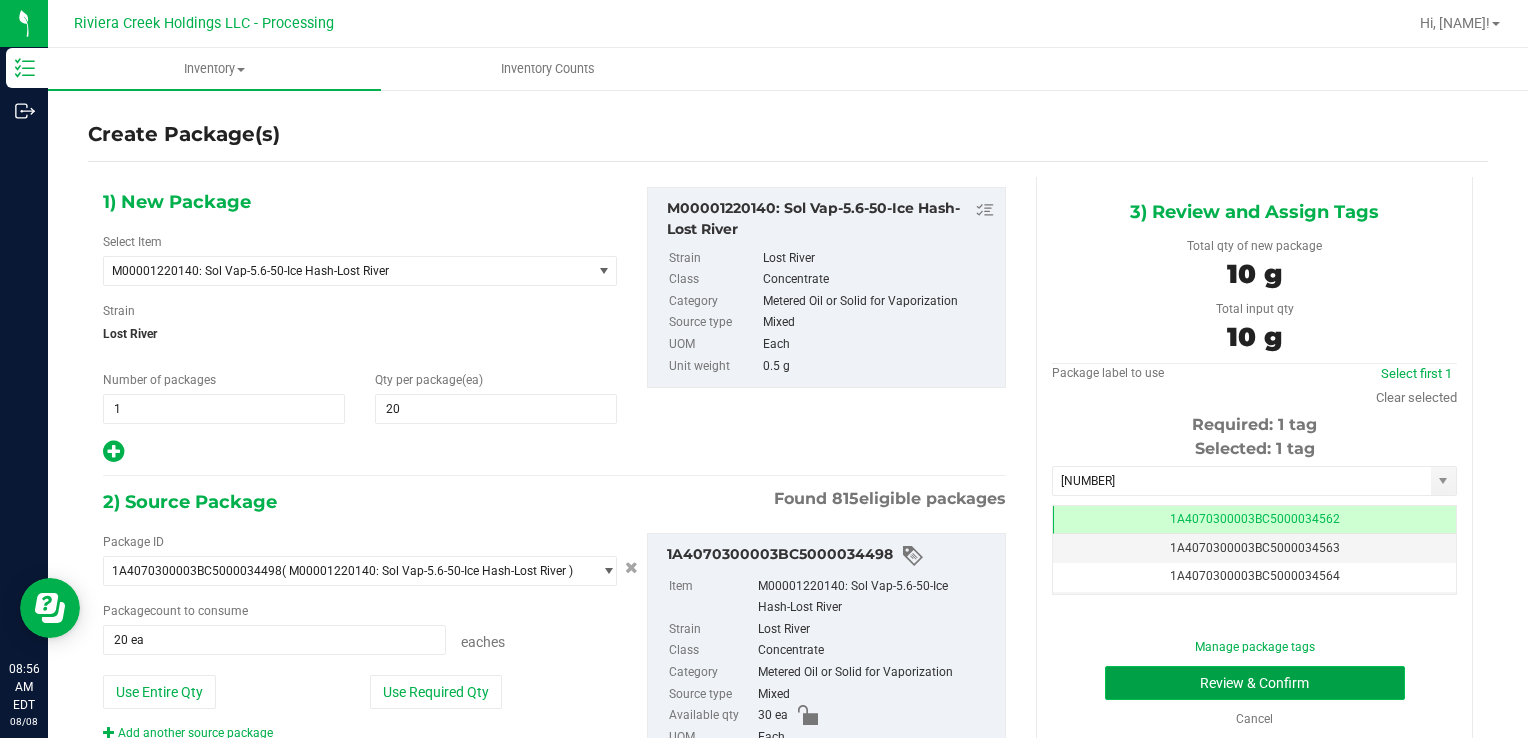 click on "Review & Confirm" at bounding box center [1255, 683] 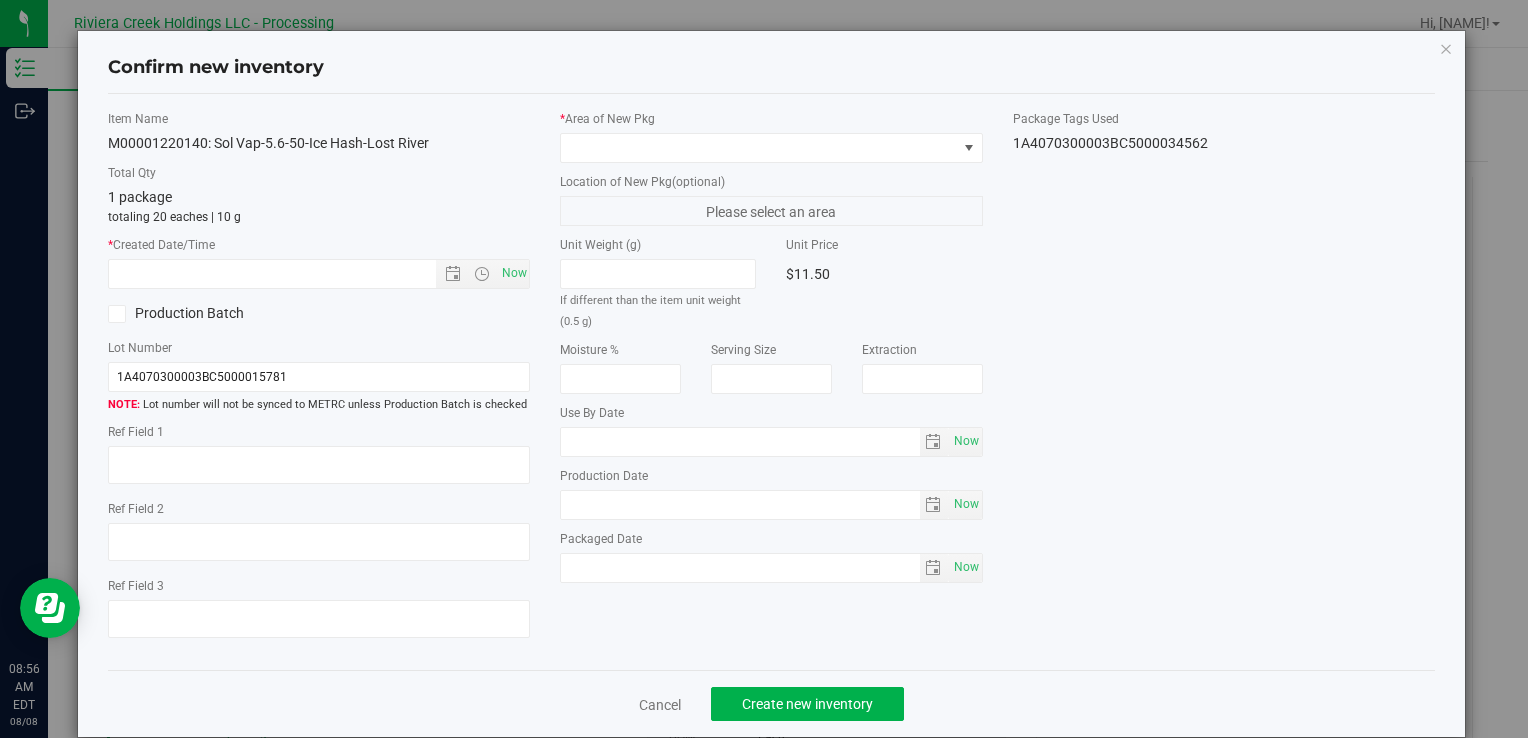 type on "2026-06-02" 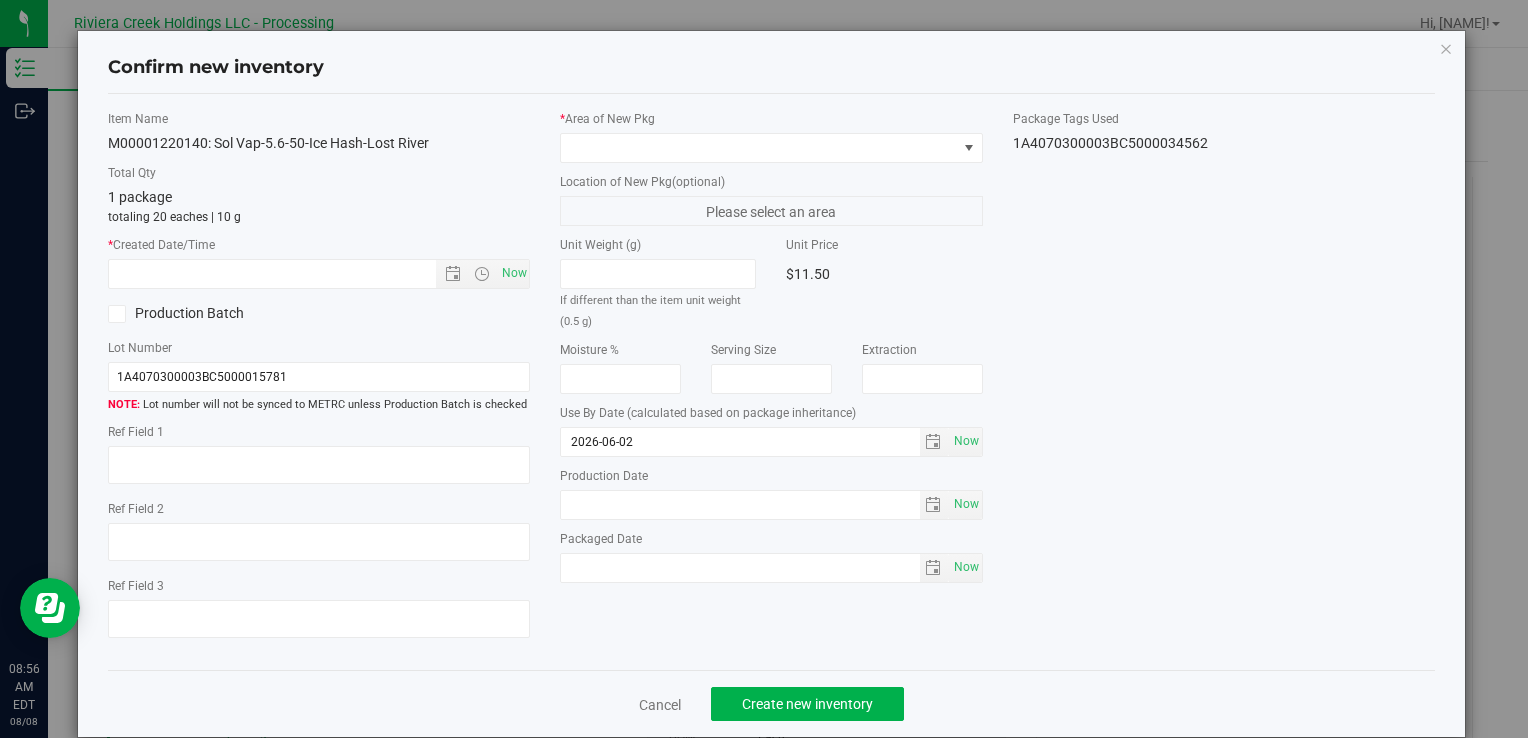 click on "*
Area of New Pkg
Location of New Pkg
(optional)
Please select an area
Unit Weight (g)
If different than the item unit weight (0.5 g)
Unit Price
$11.50
Moisture %" at bounding box center (771, 351) 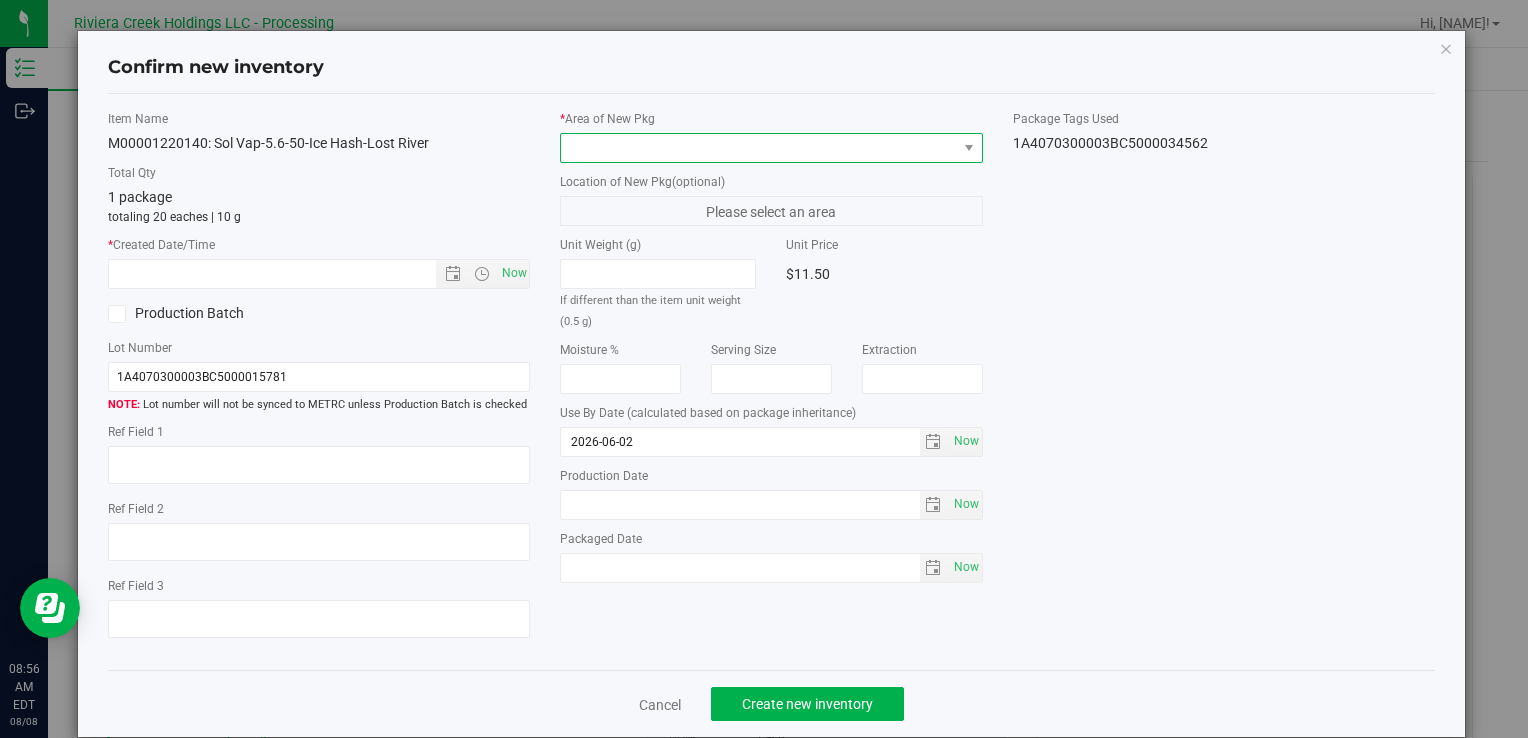 click at bounding box center (758, 148) 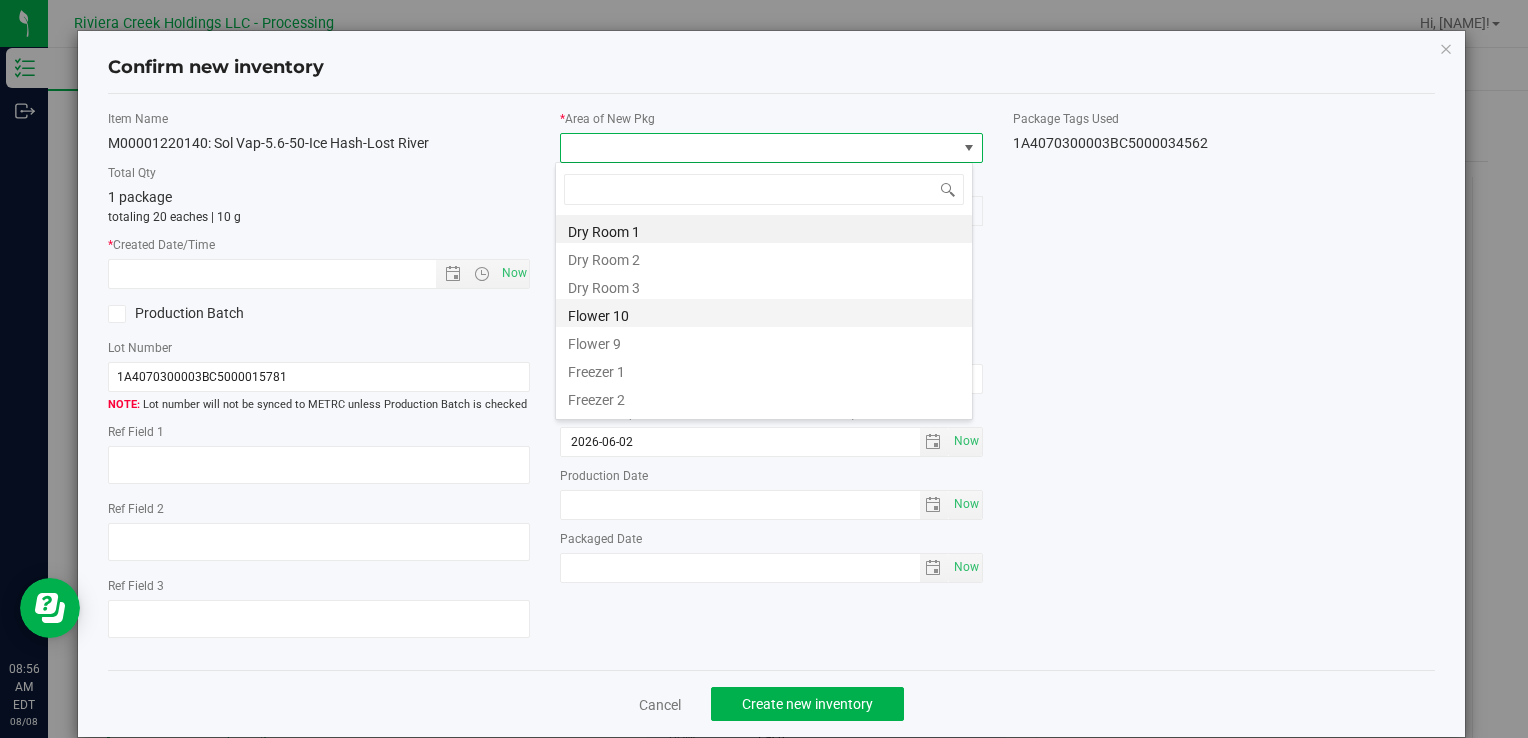 click on "Flower 10" at bounding box center (764, 313) 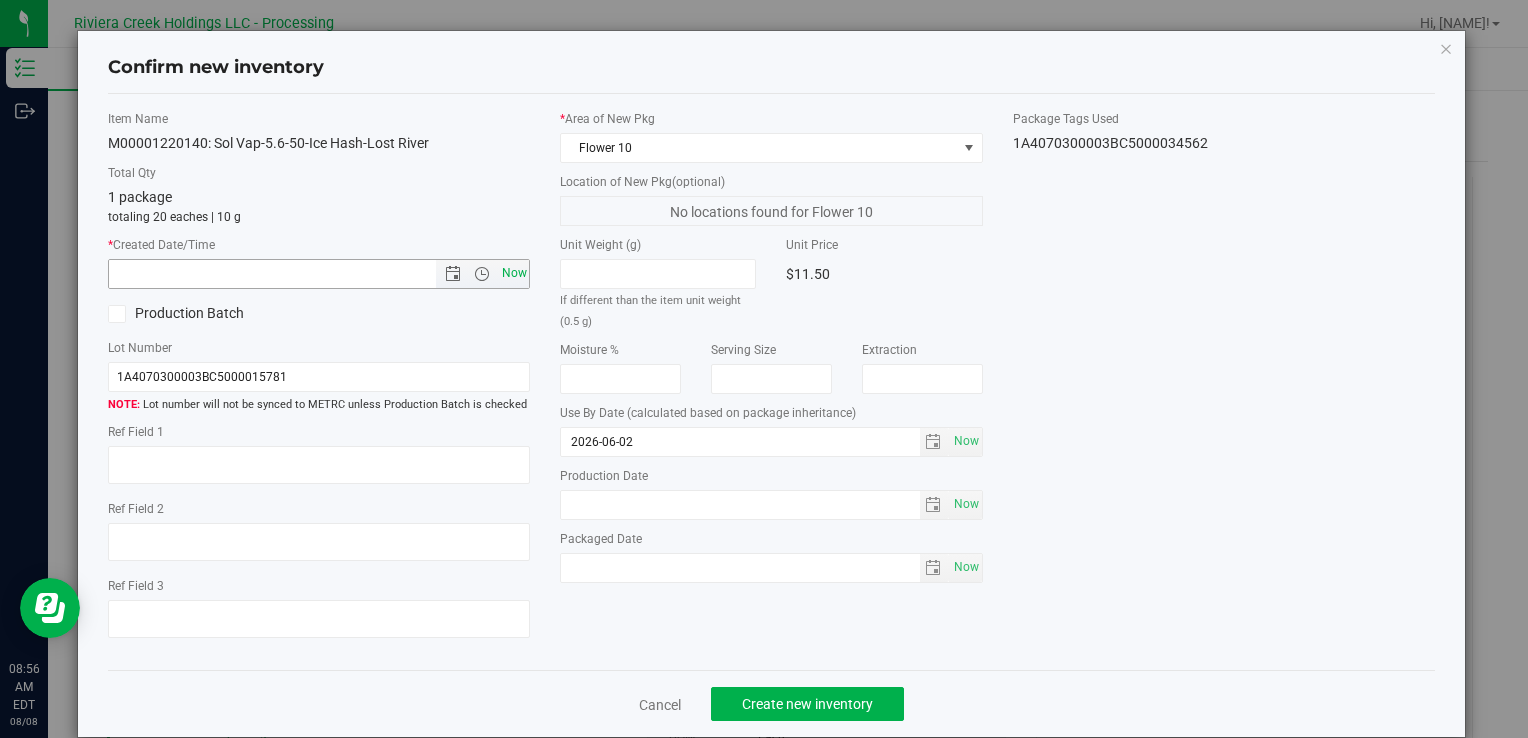 click on "Now" at bounding box center [514, 273] 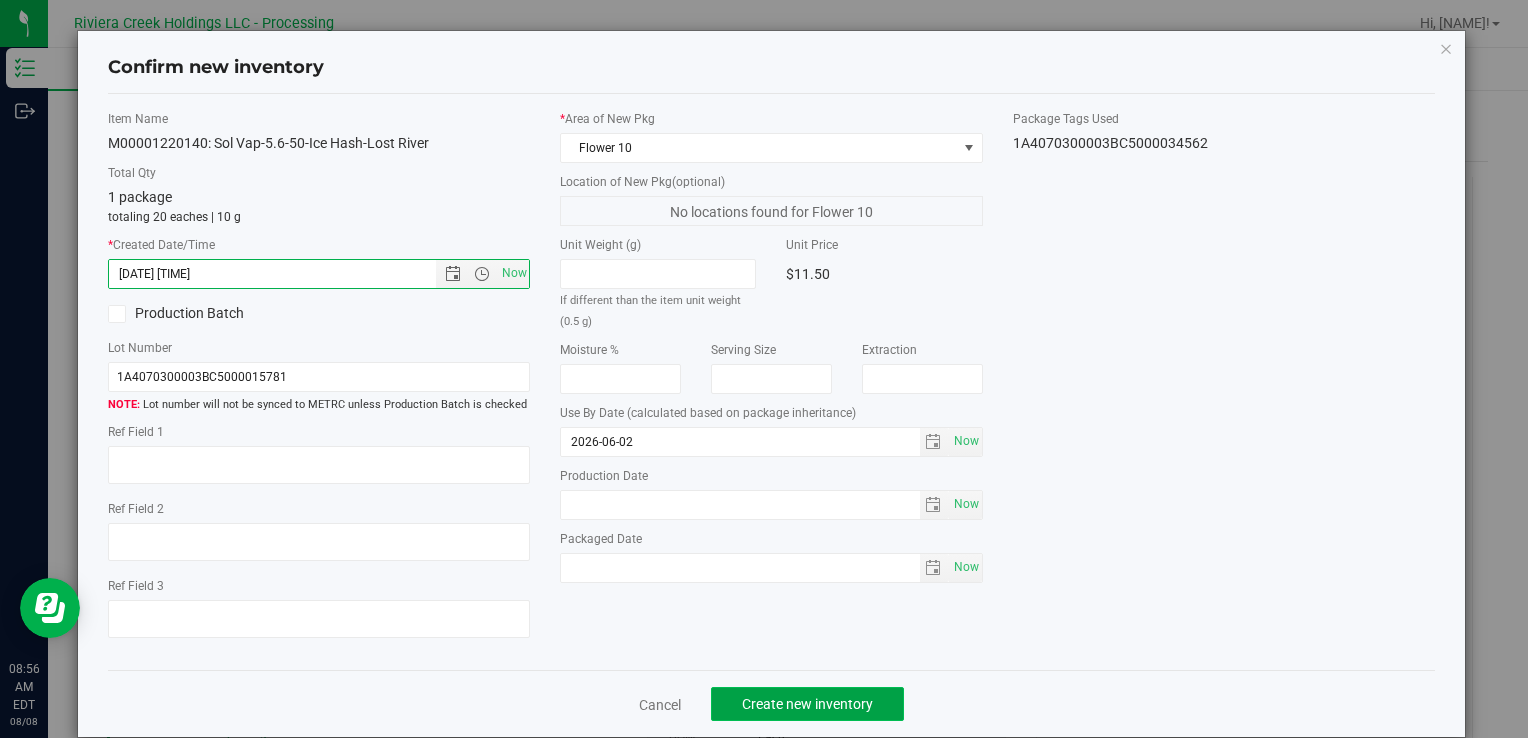 click on "Create new inventory" 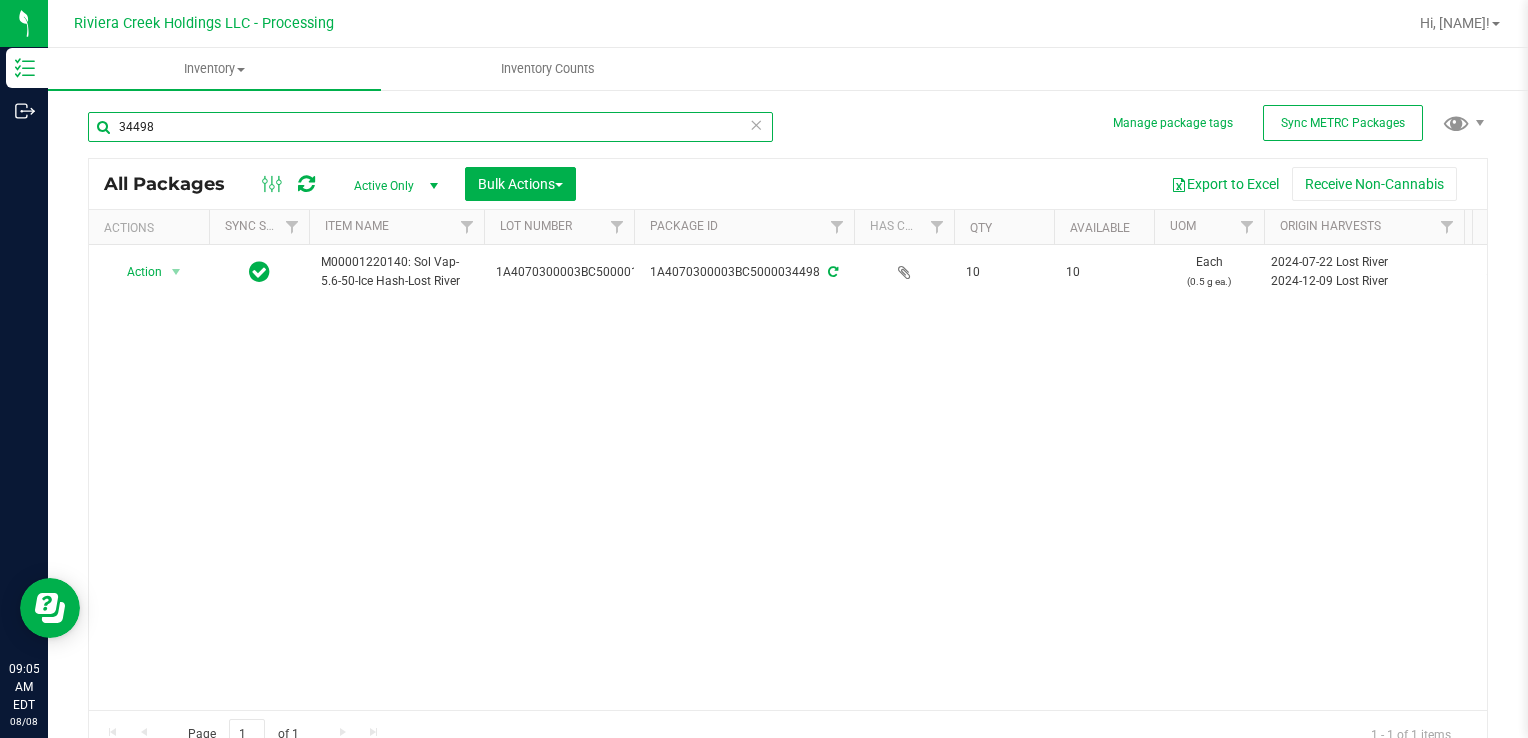 drag, startPoint x: 252, startPoint y: 113, endPoint x: 289, endPoint y: 204, distance: 98.23441 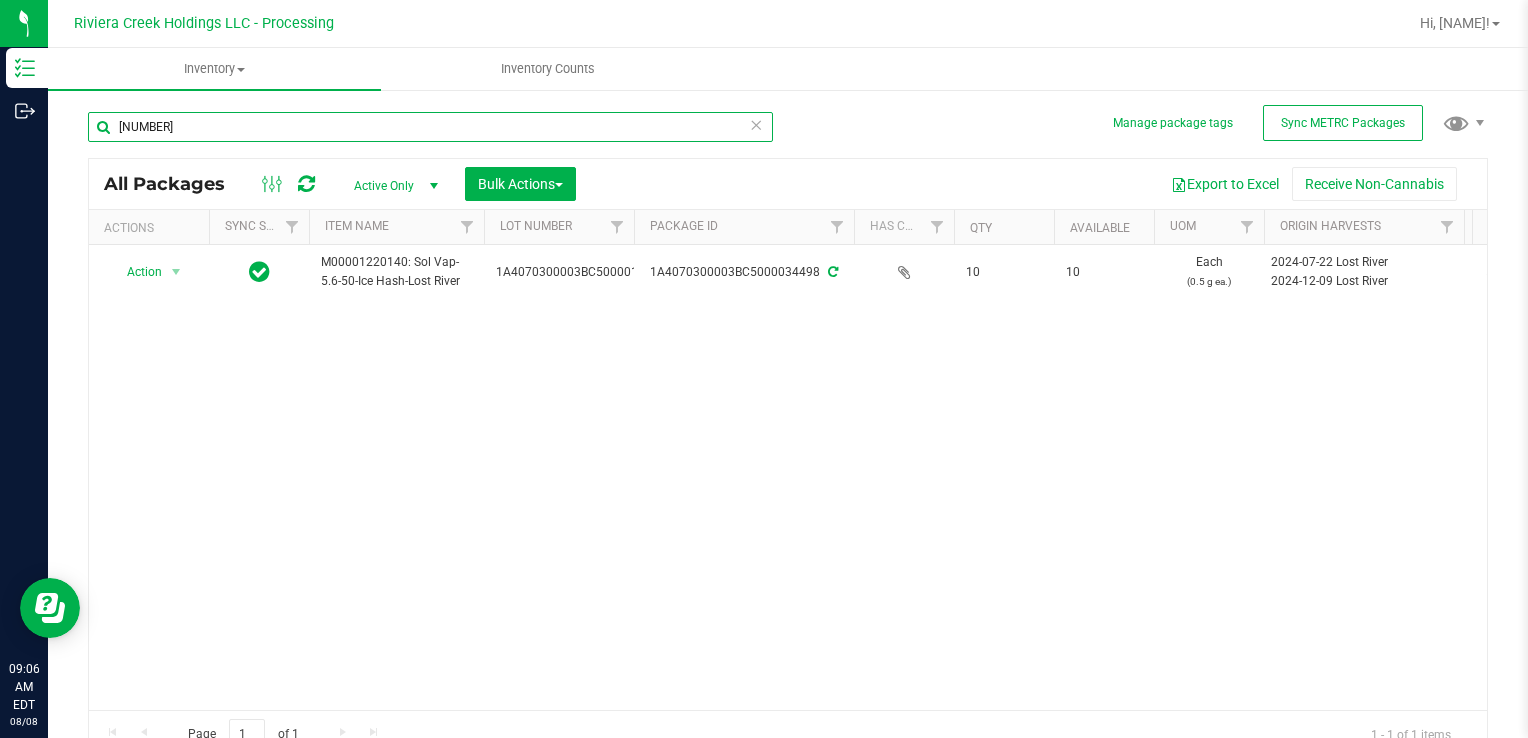 type on "34555" 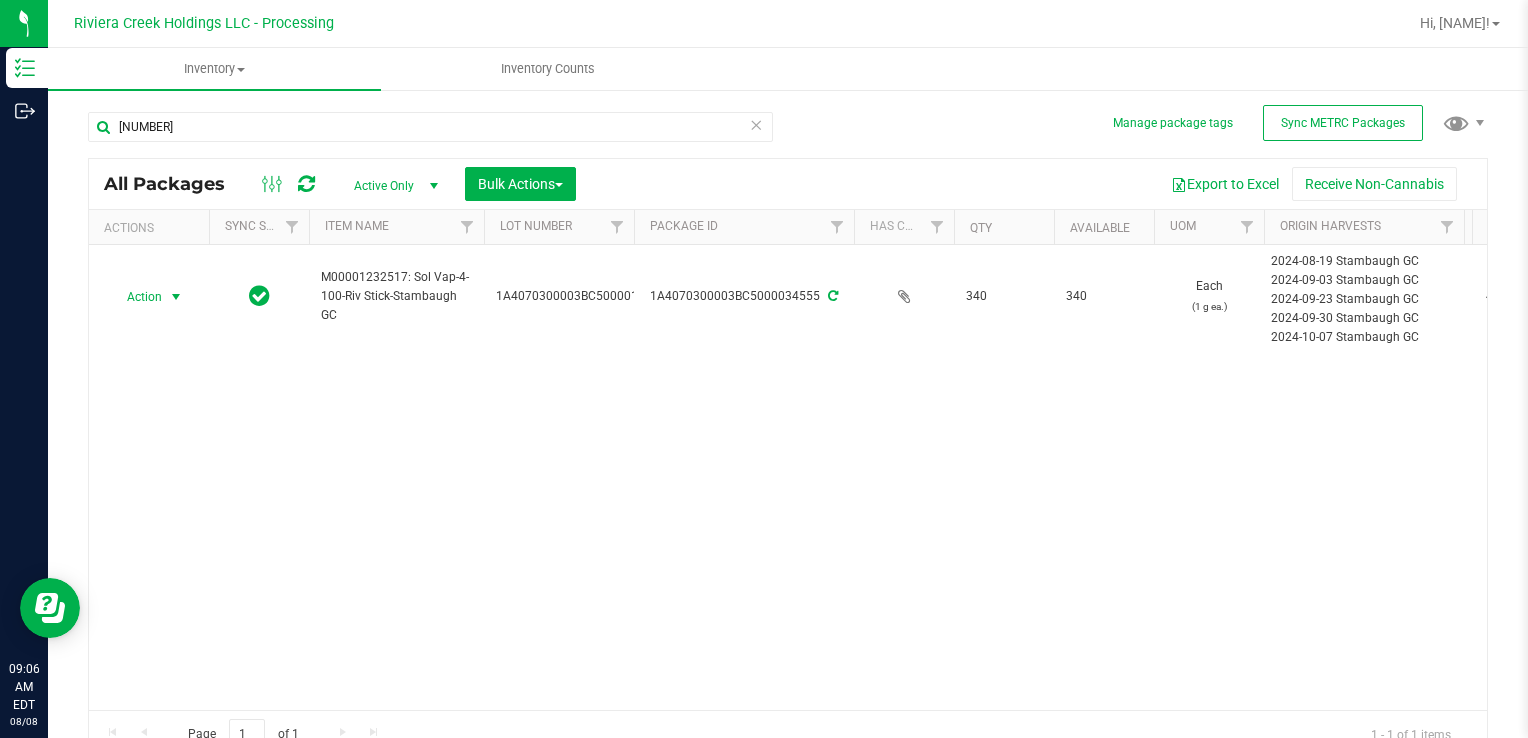 click on "Action" at bounding box center (136, 297) 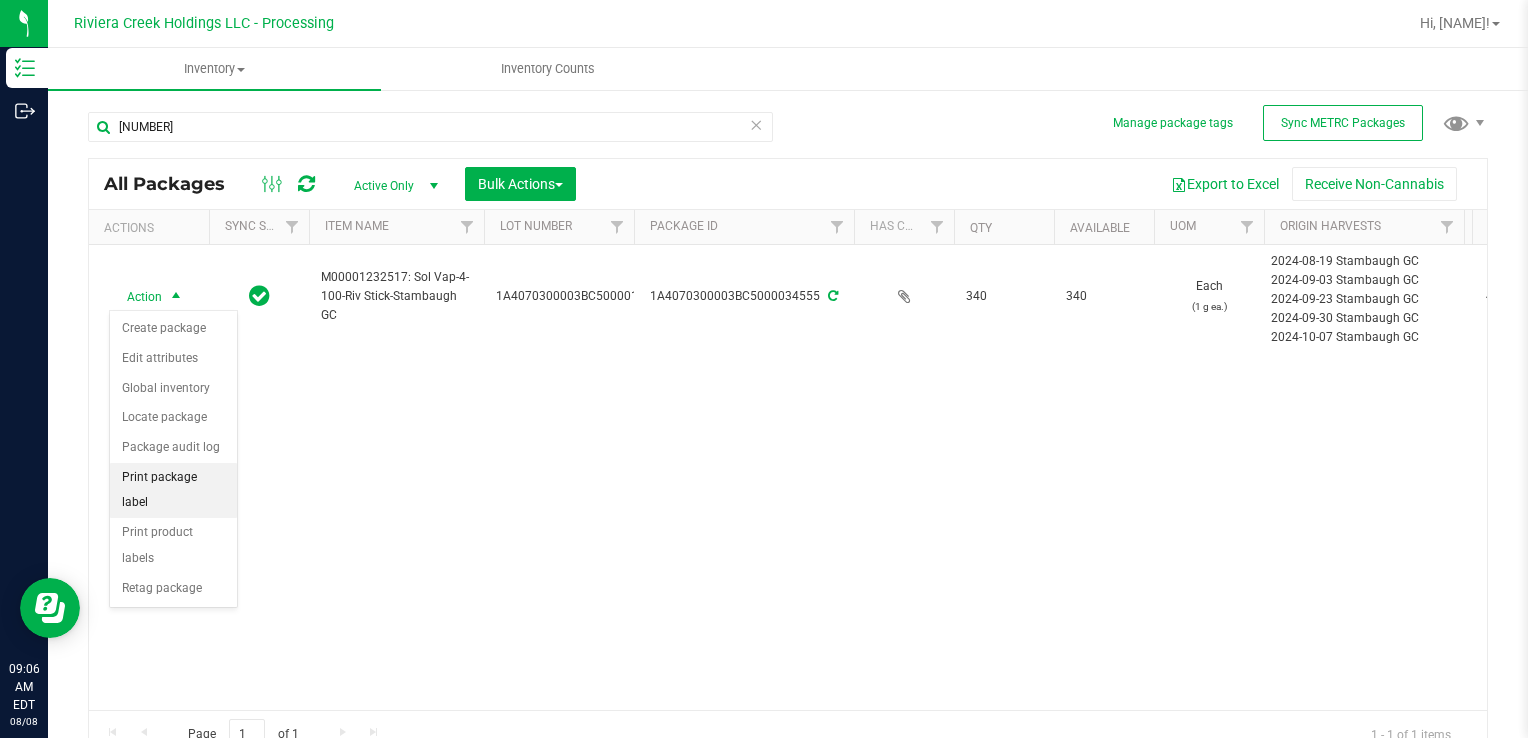click on "Print package label" at bounding box center [173, 490] 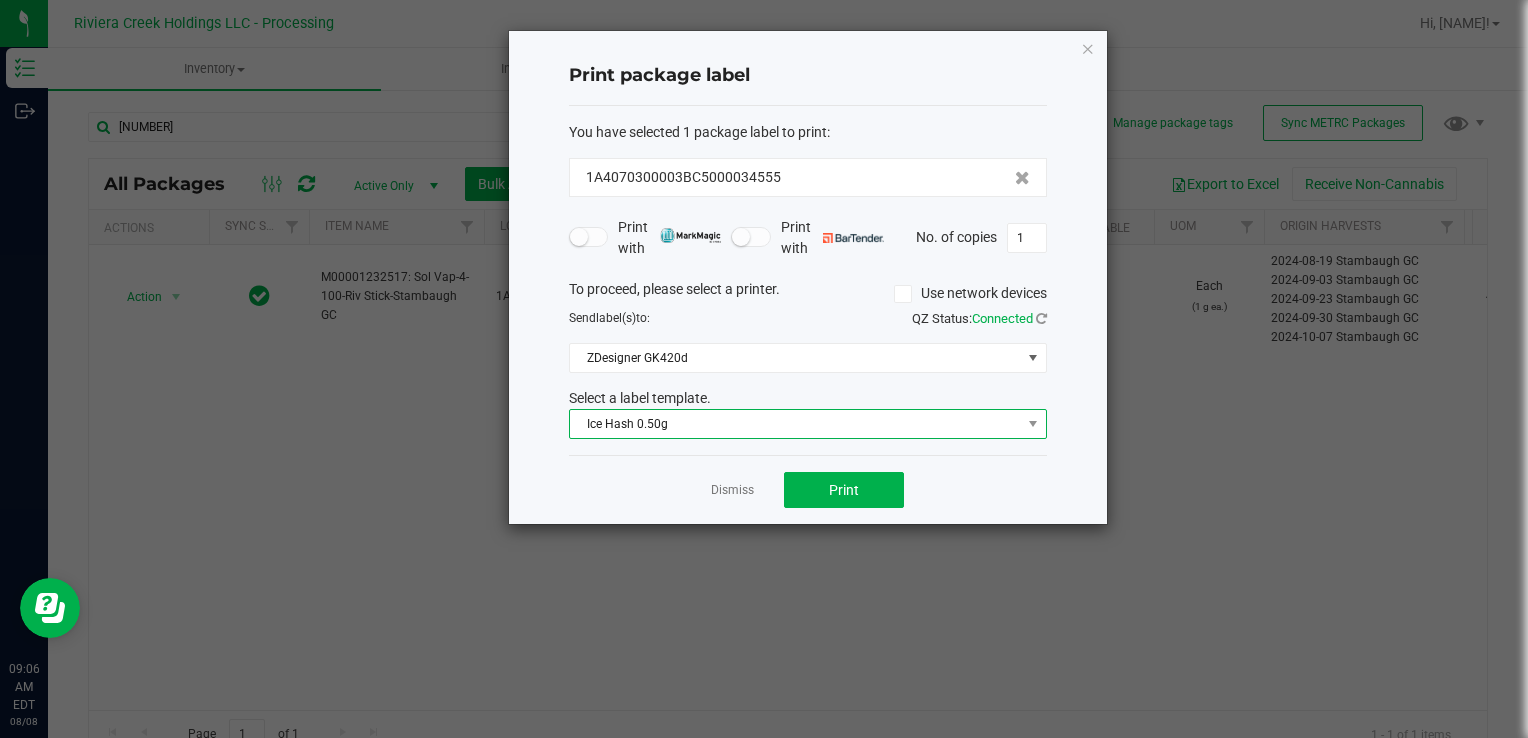 click on "Ice Hash 0.50g" at bounding box center (795, 424) 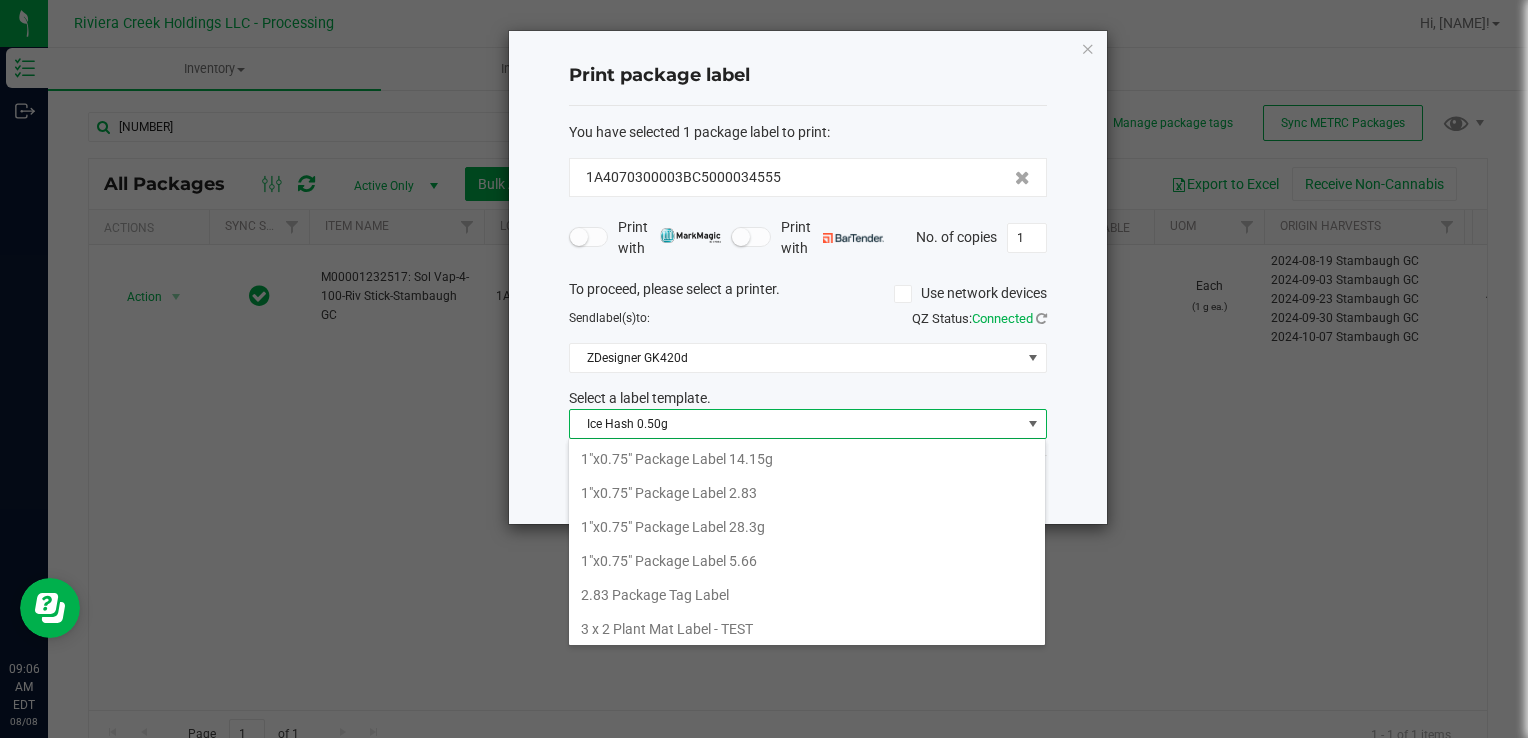 scroll, scrollTop: 506, scrollLeft: 0, axis: vertical 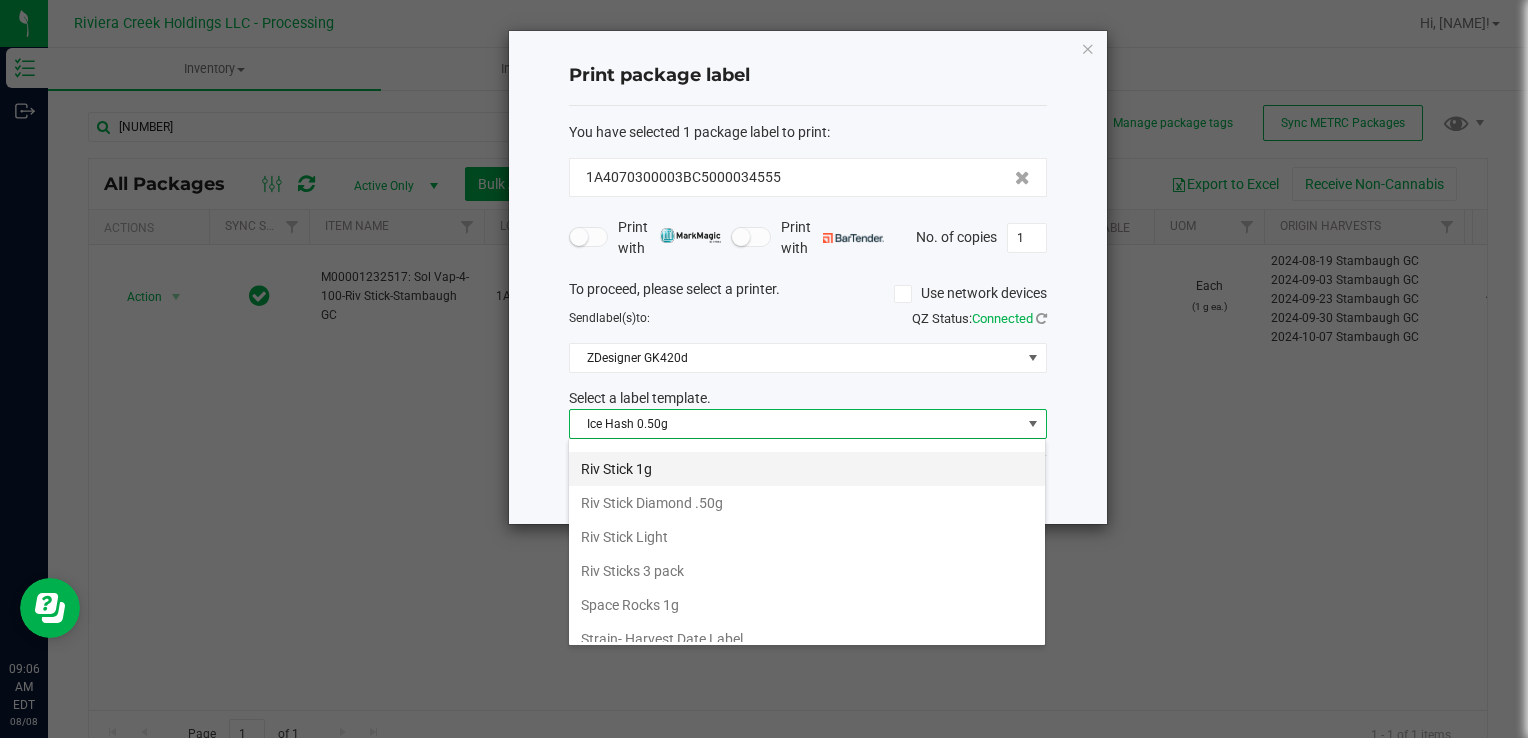 click on "Riv Stick 1g" at bounding box center [807, 469] 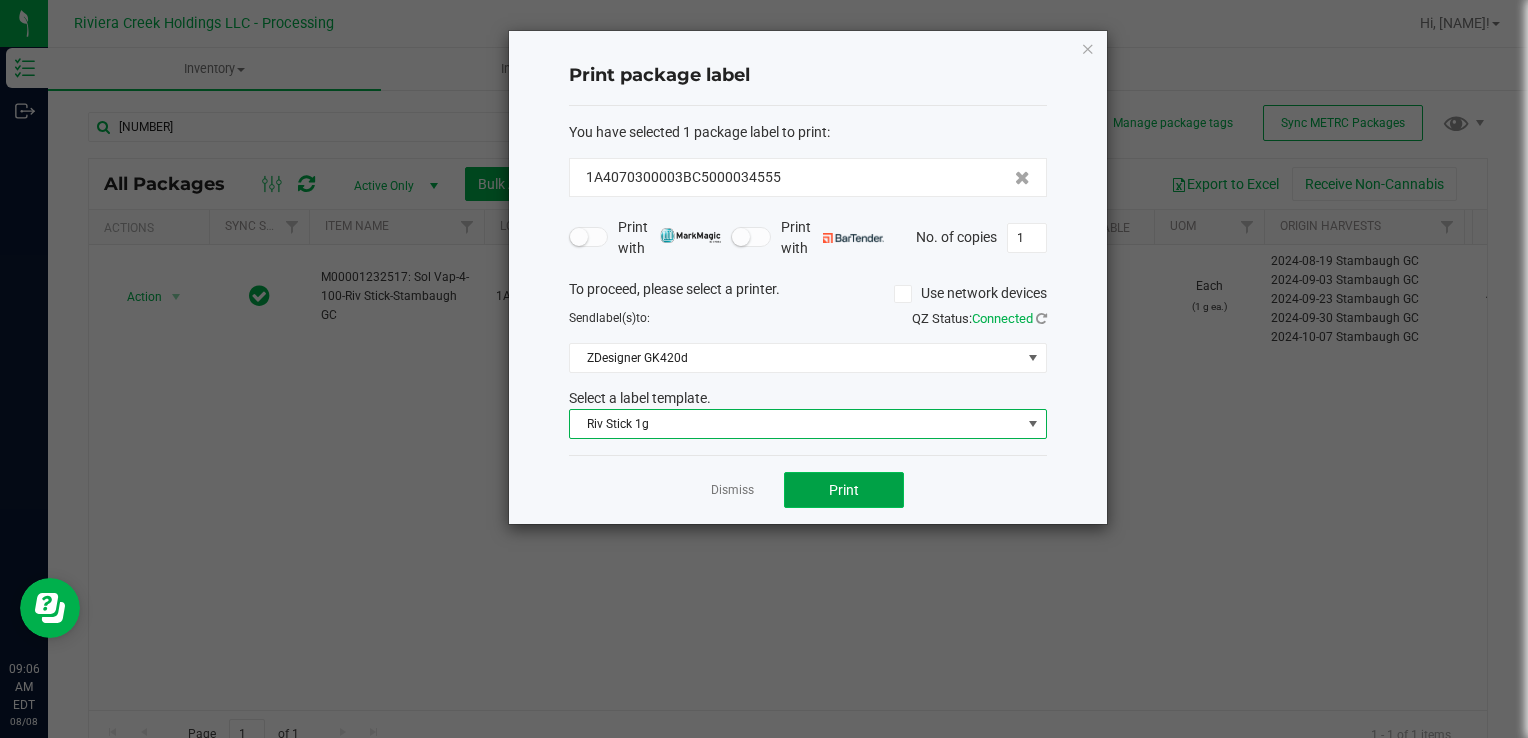 click on "Print" 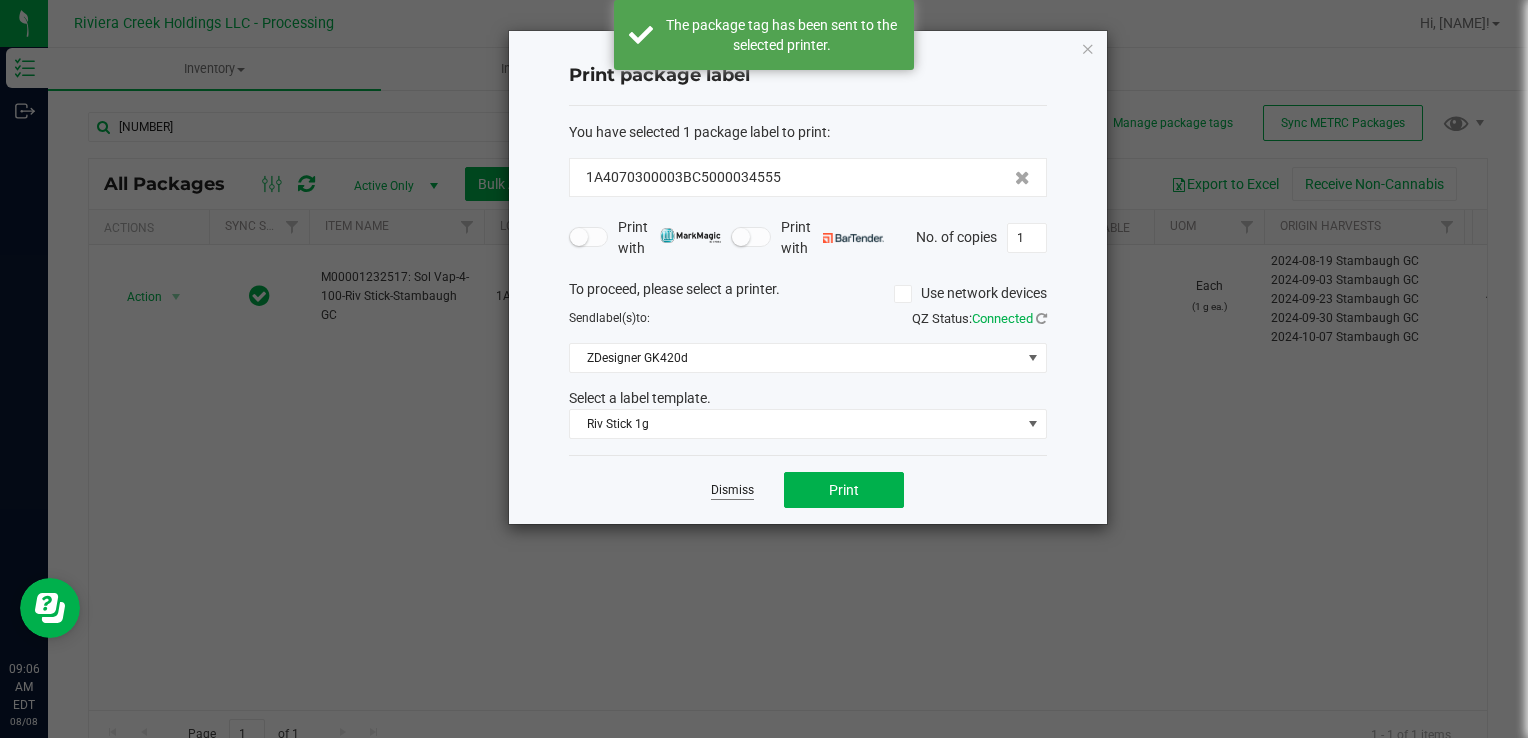 click on "Dismiss" 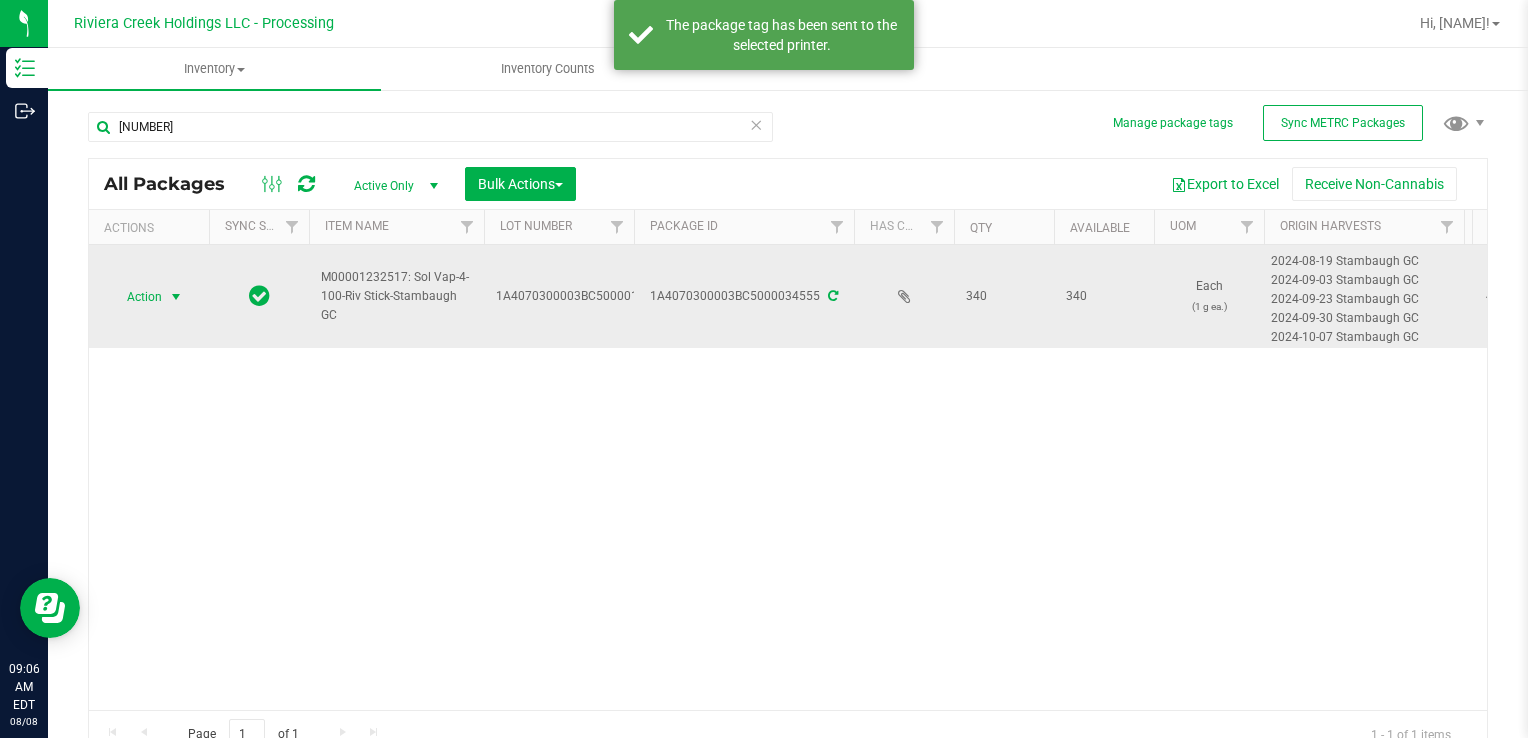 click on "Action" at bounding box center [136, 297] 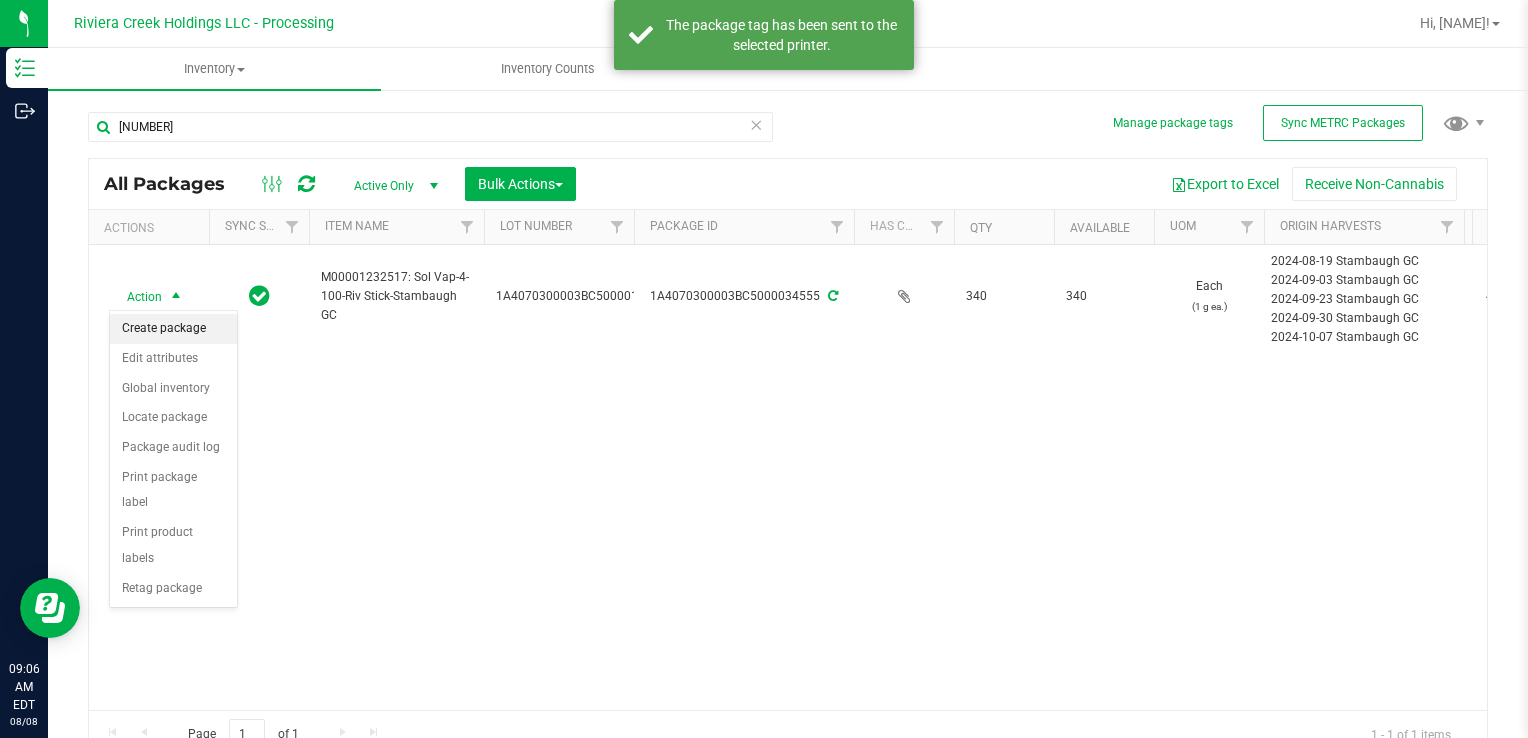 click on "Create package" at bounding box center (173, 329) 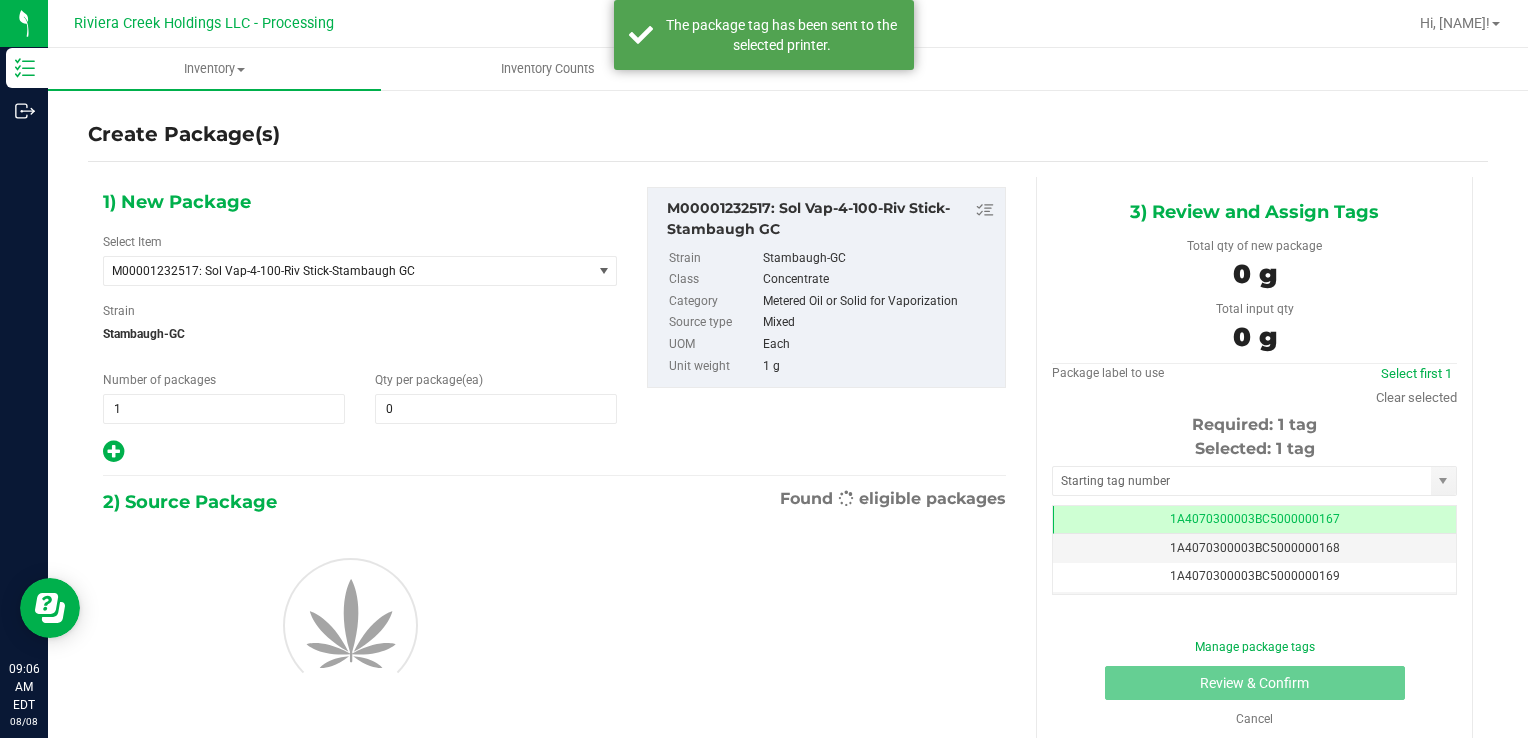 scroll, scrollTop: 0, scrollLeft: 0, axis: both 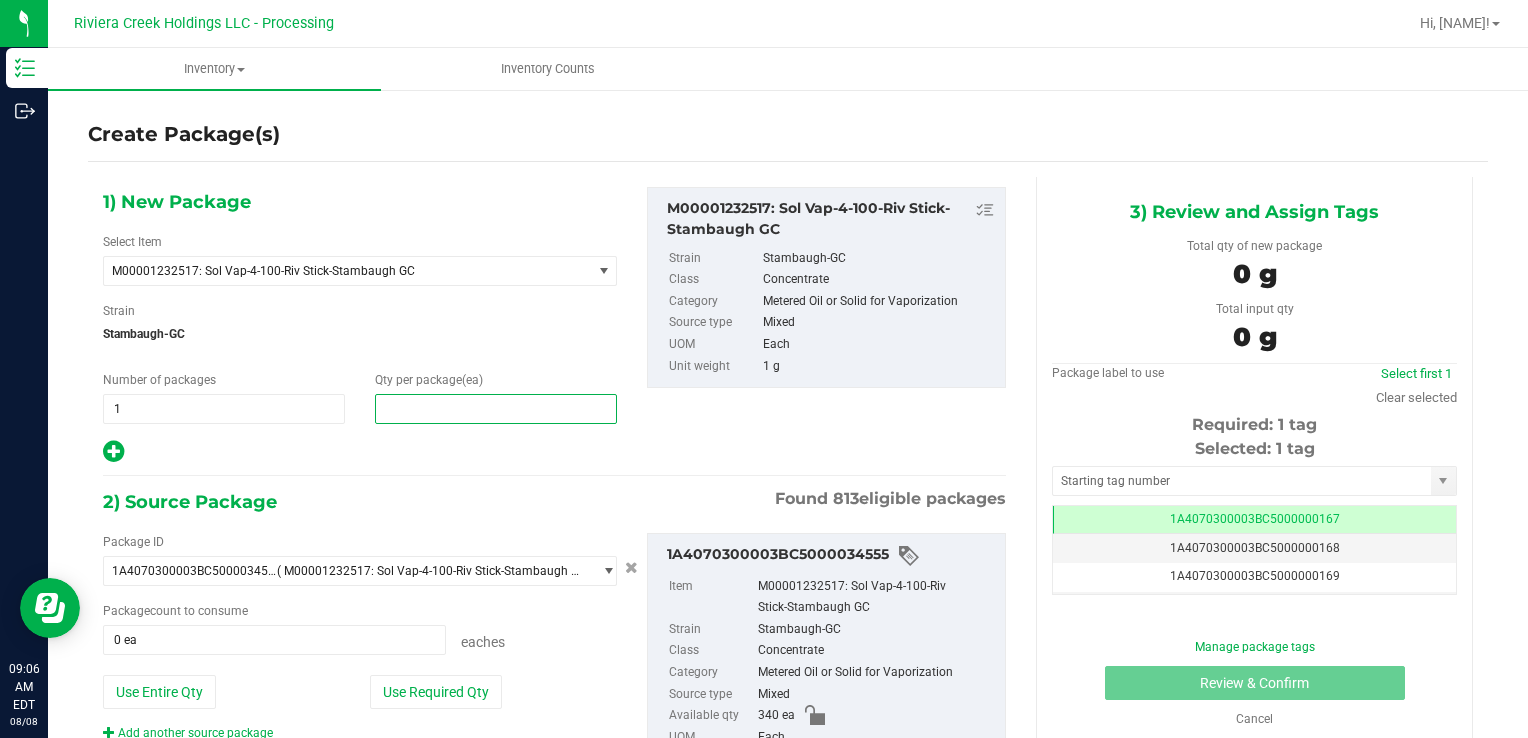 click at bounding box center [496, 409] 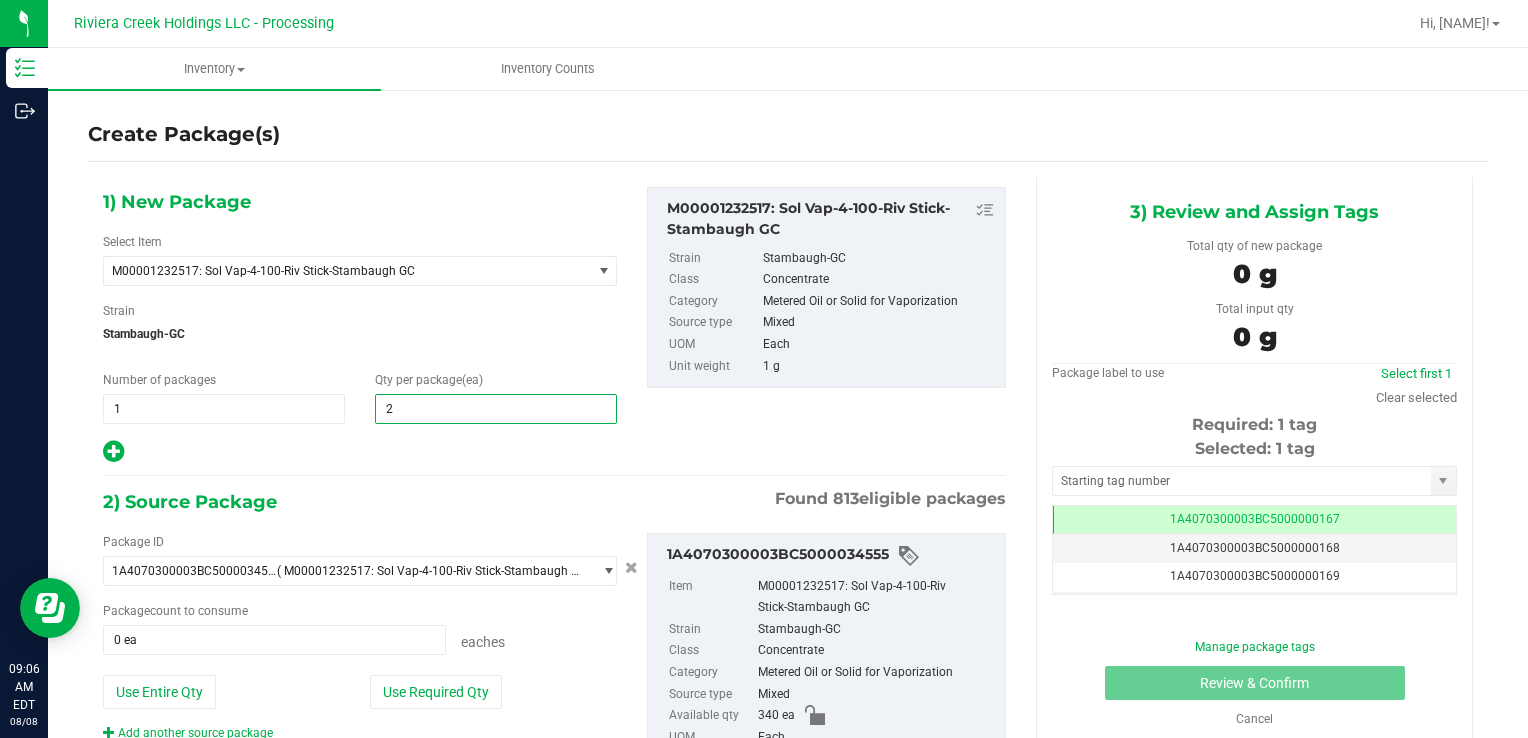 type on "20" 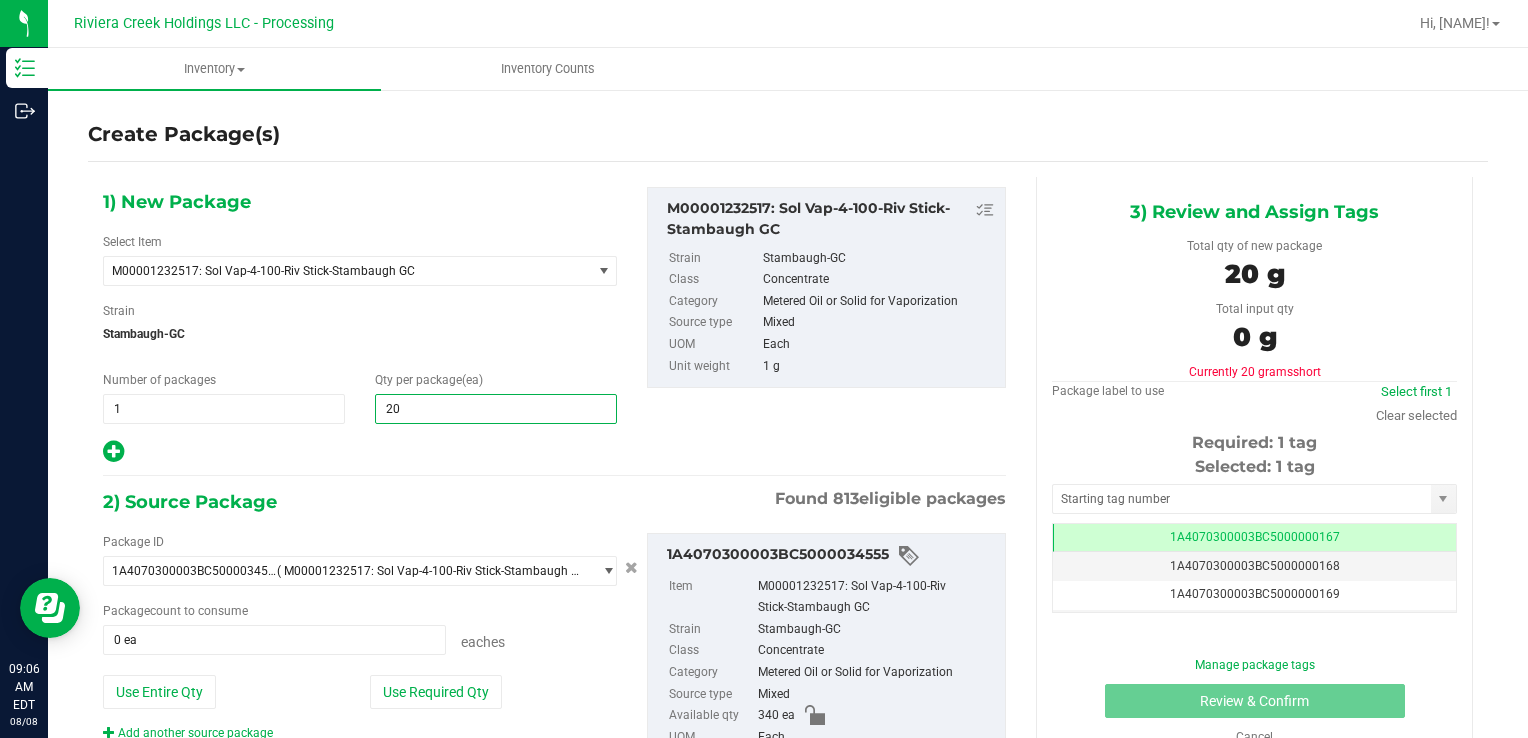 type on "20" 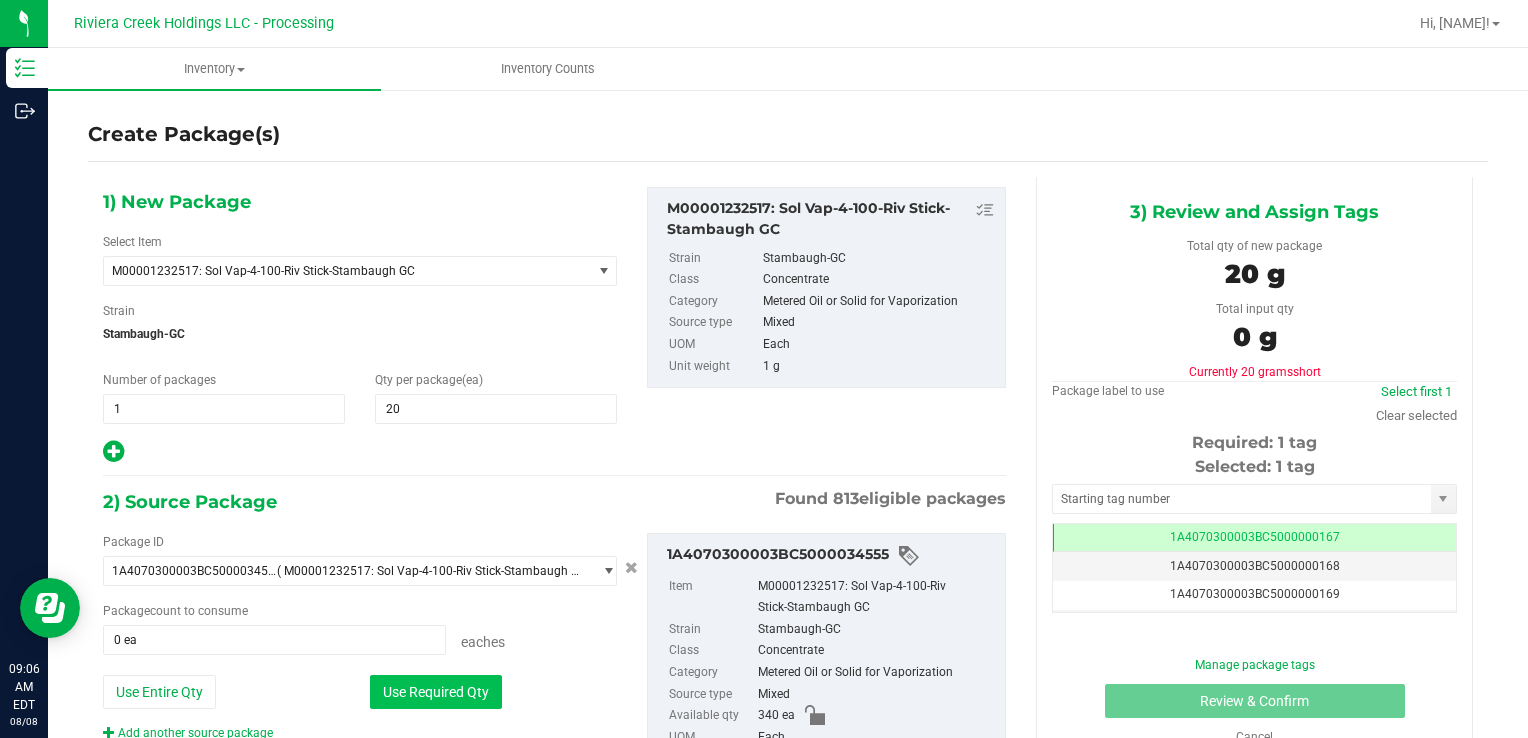 click on "Use Required Qty" at bounding box center (436, 692) 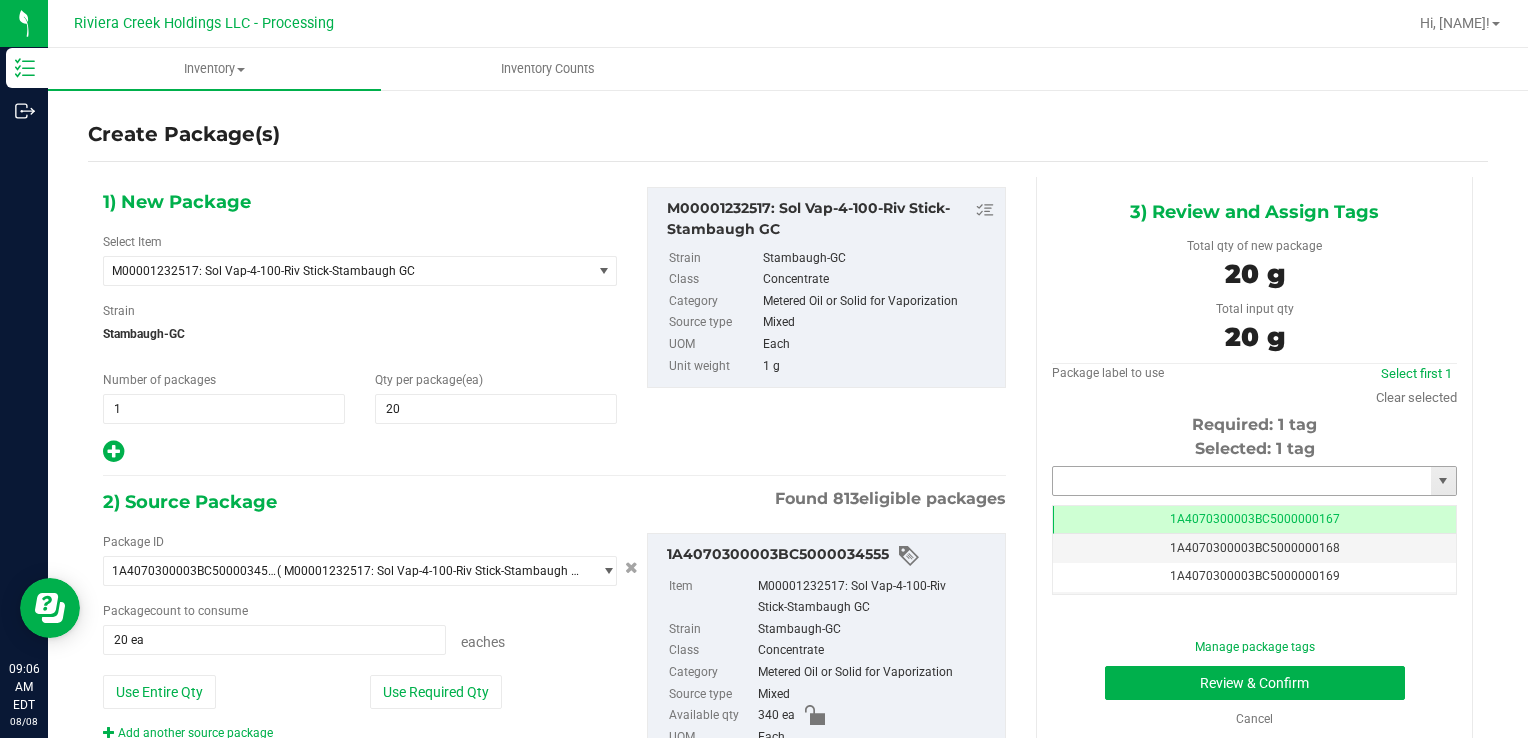 click at bounding box center [1242, 481] 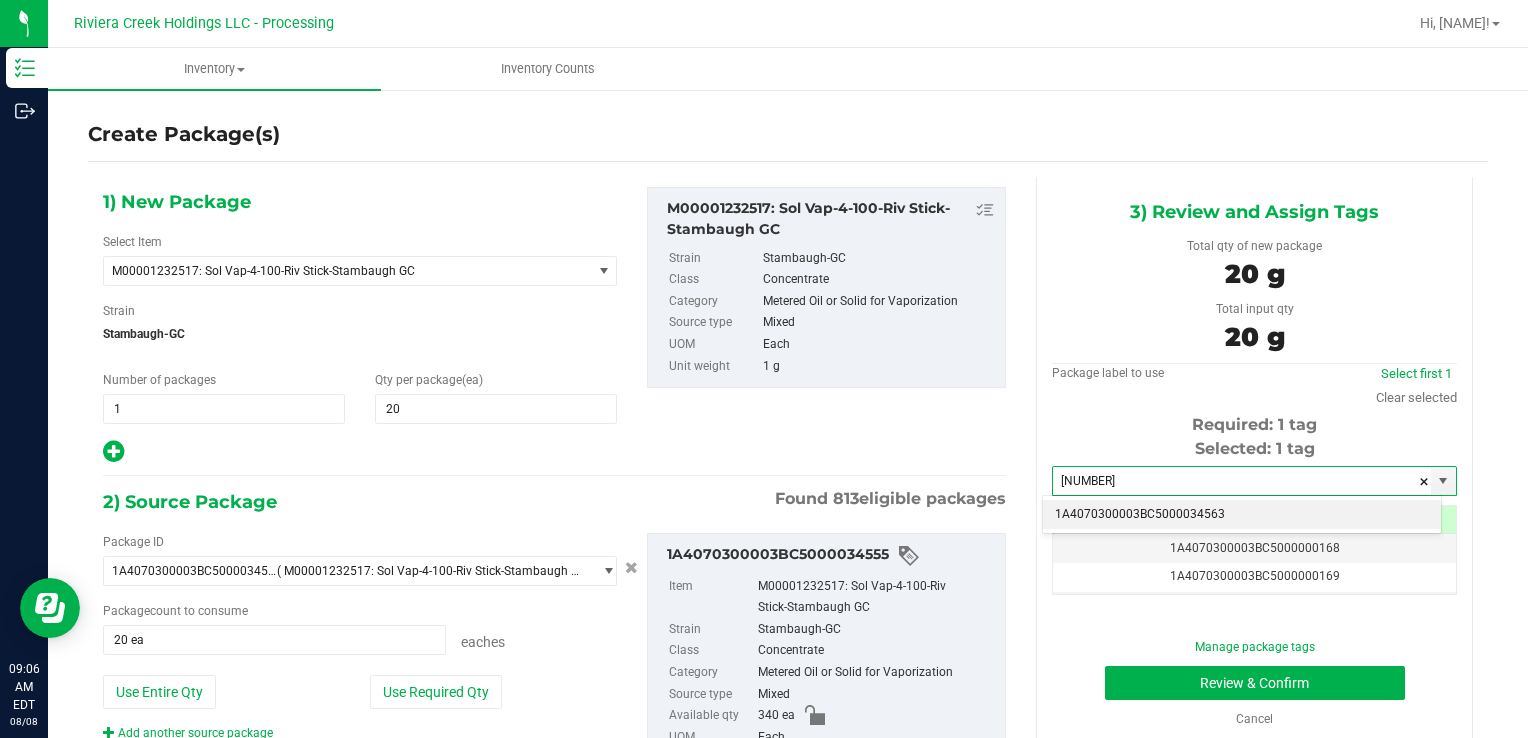 click on "1A4070300003BC5000034563" at bounding box center [1242, 515] 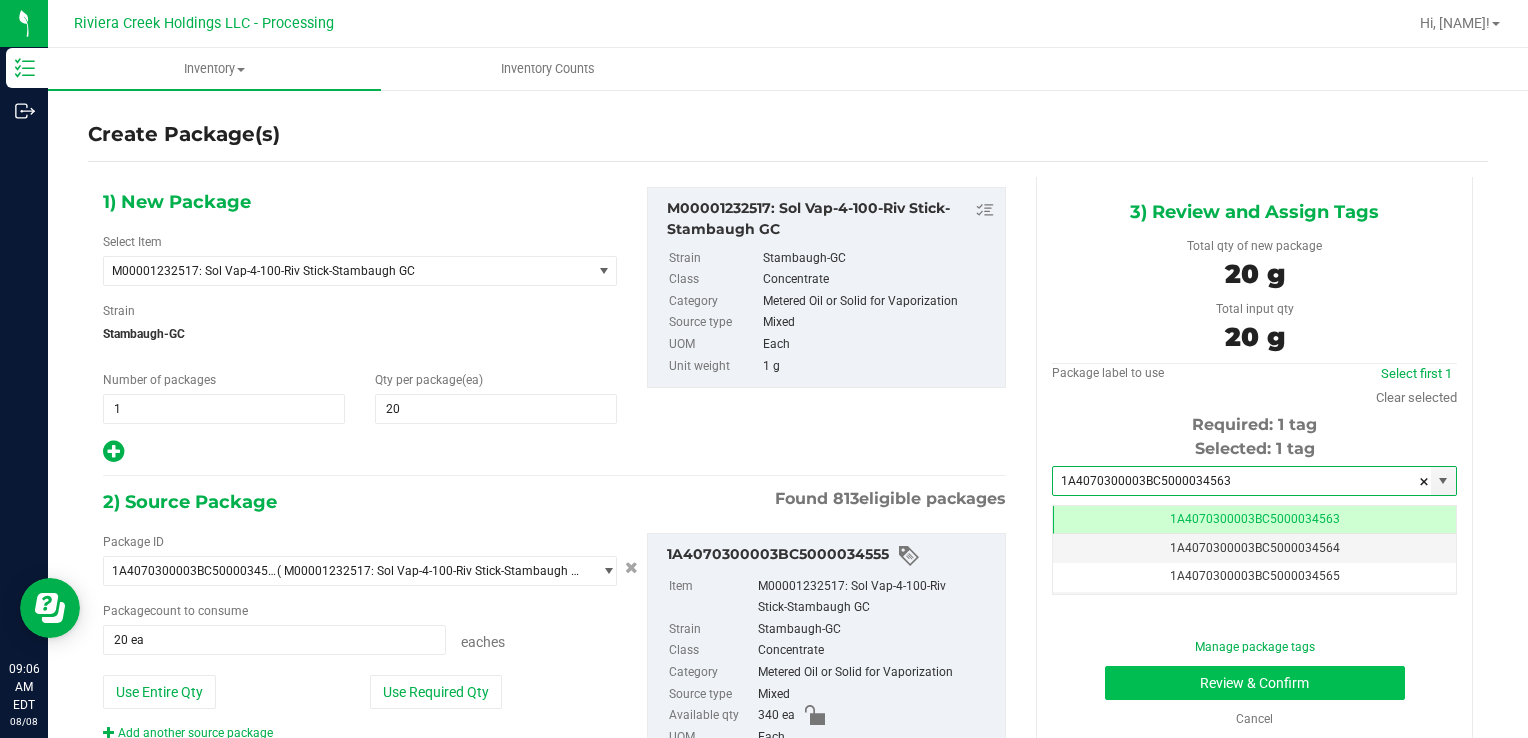 type on "1A4070300003BC5000034563" 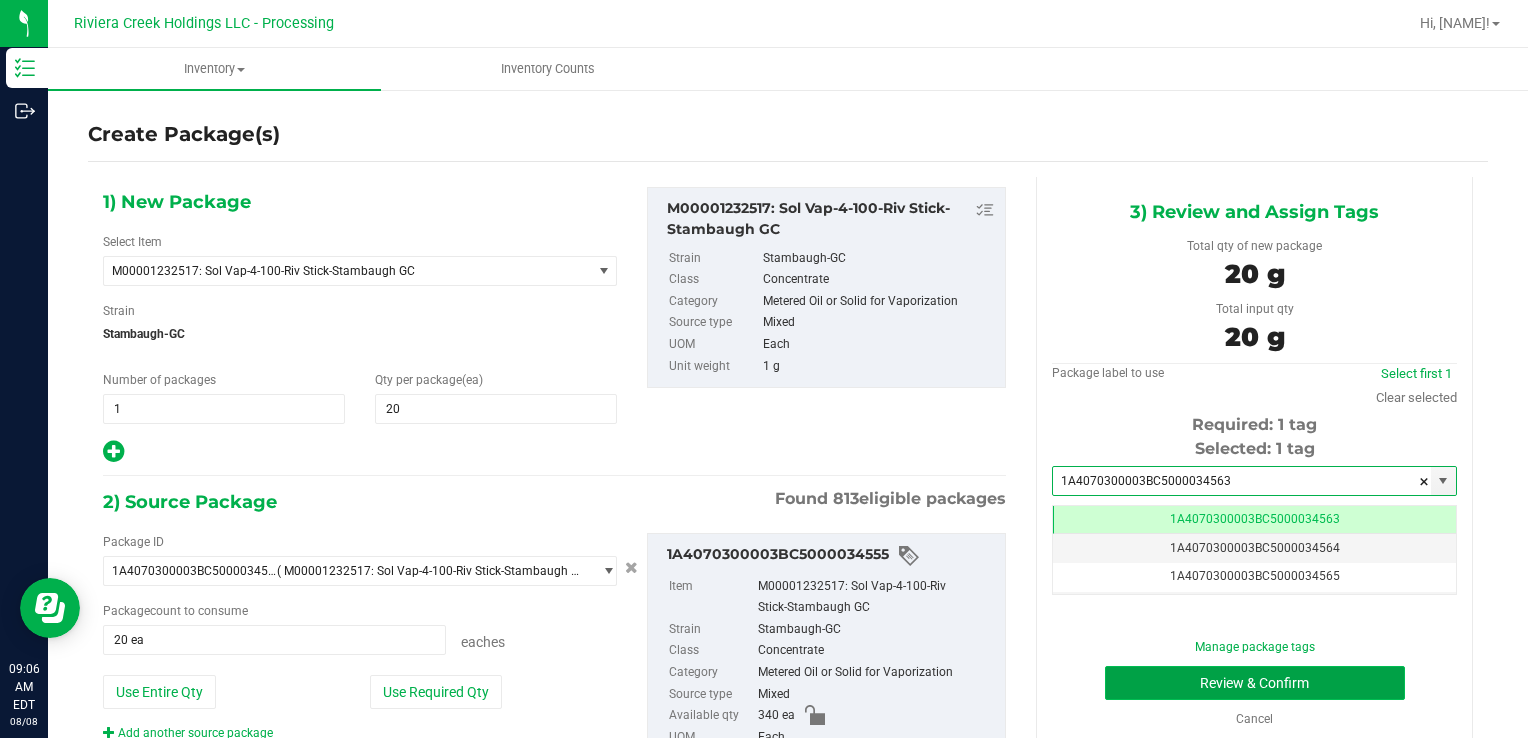 click on "Review & Confirm" at bounding box center [1255, 683] 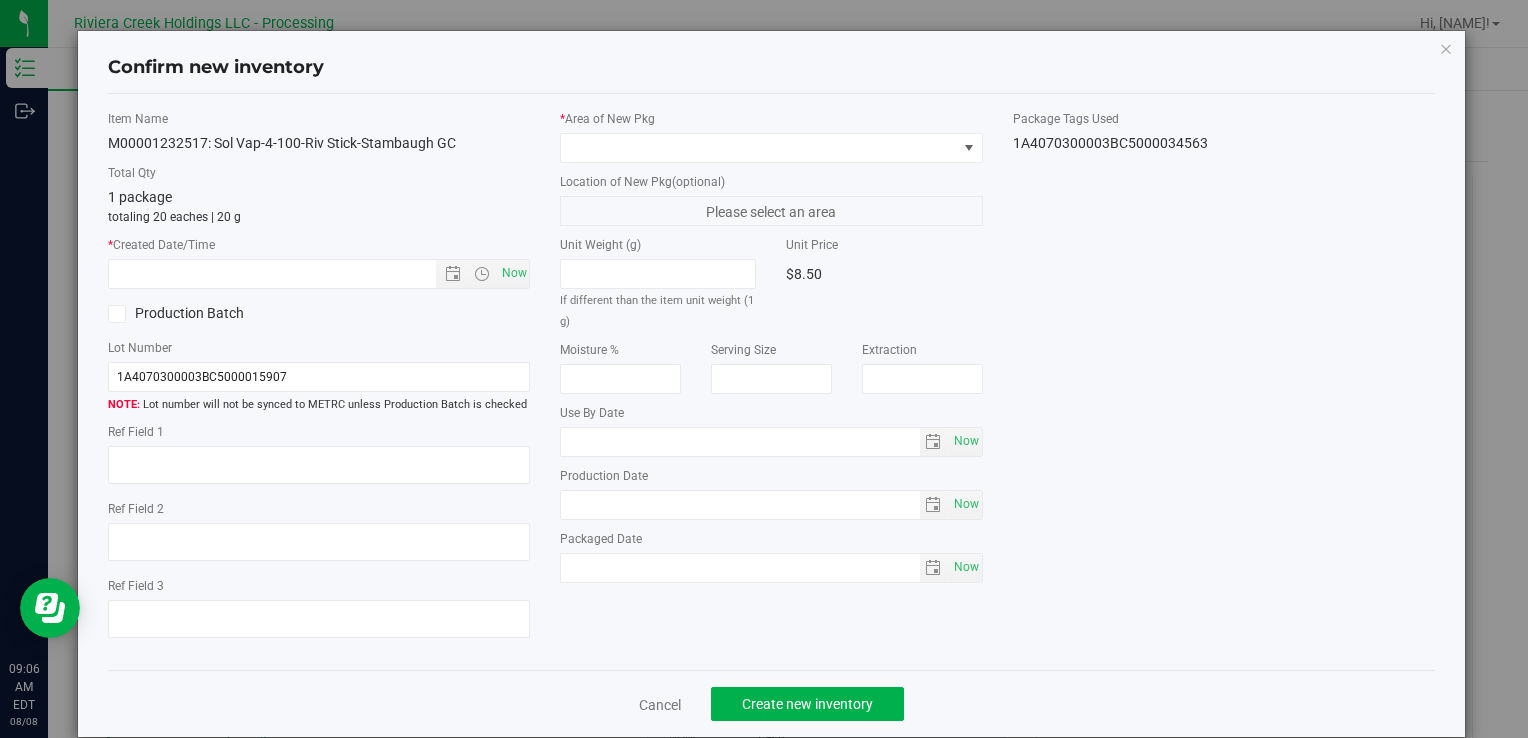 type on "2026-07-15" 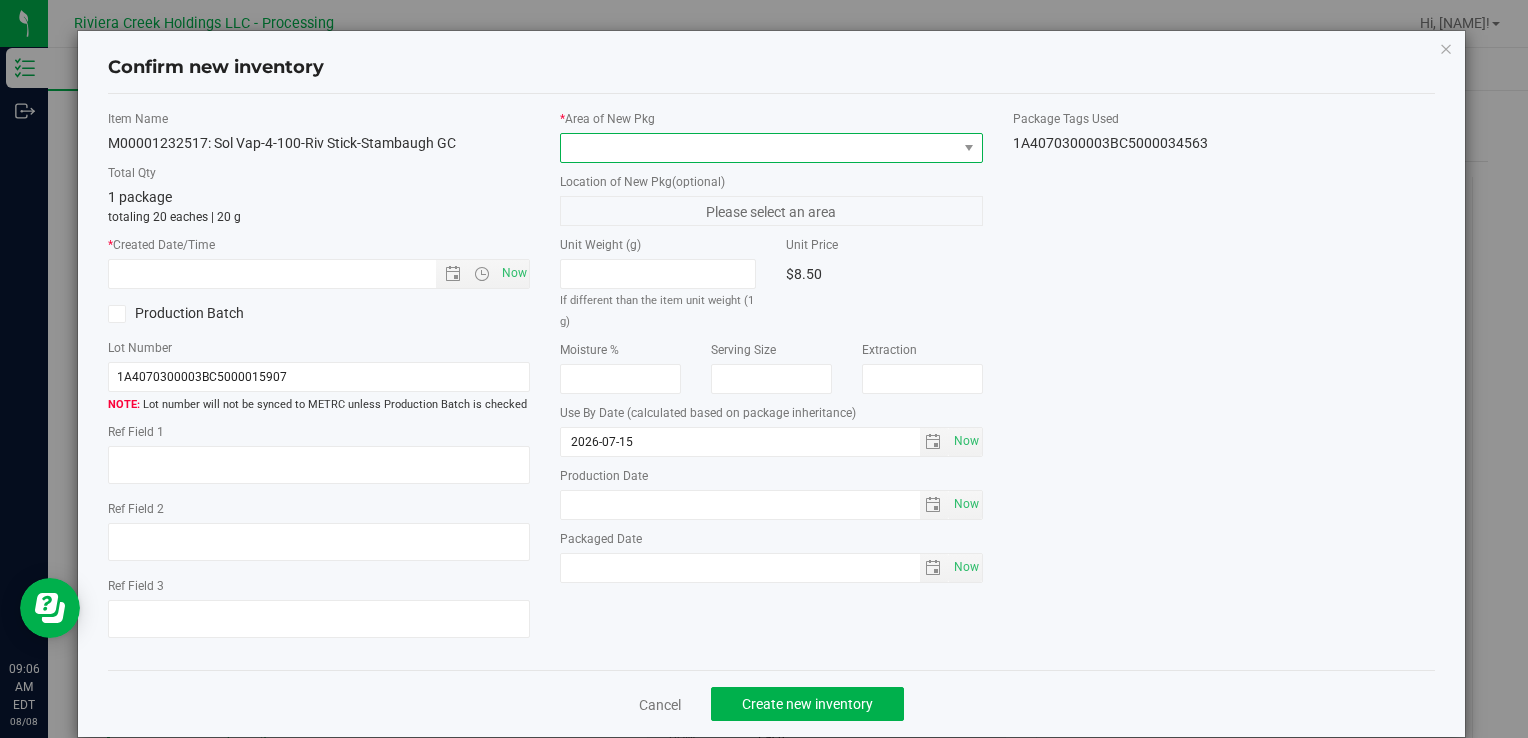 click at bounding box center [758, 148] 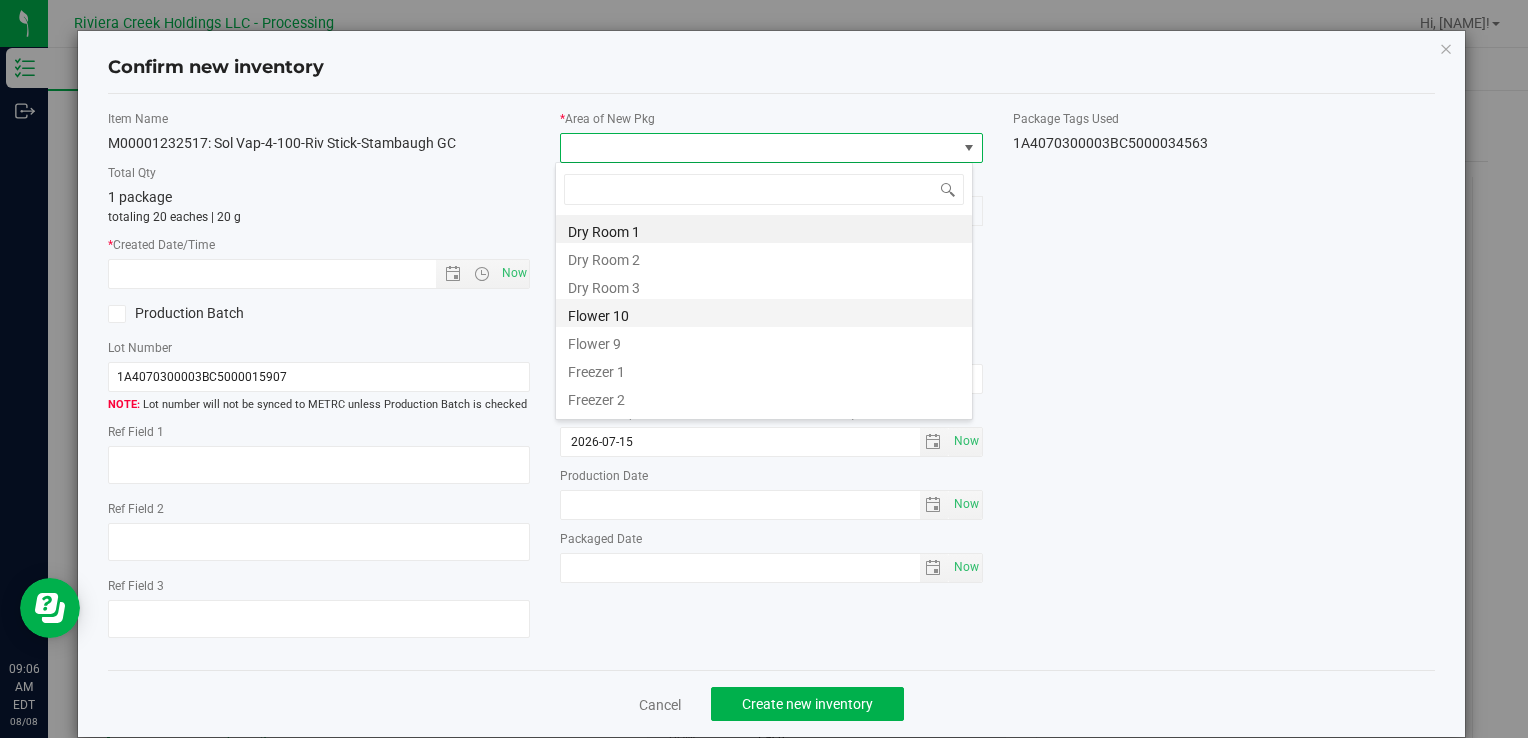click on "Flower 10" at bounding box center [764, 313] 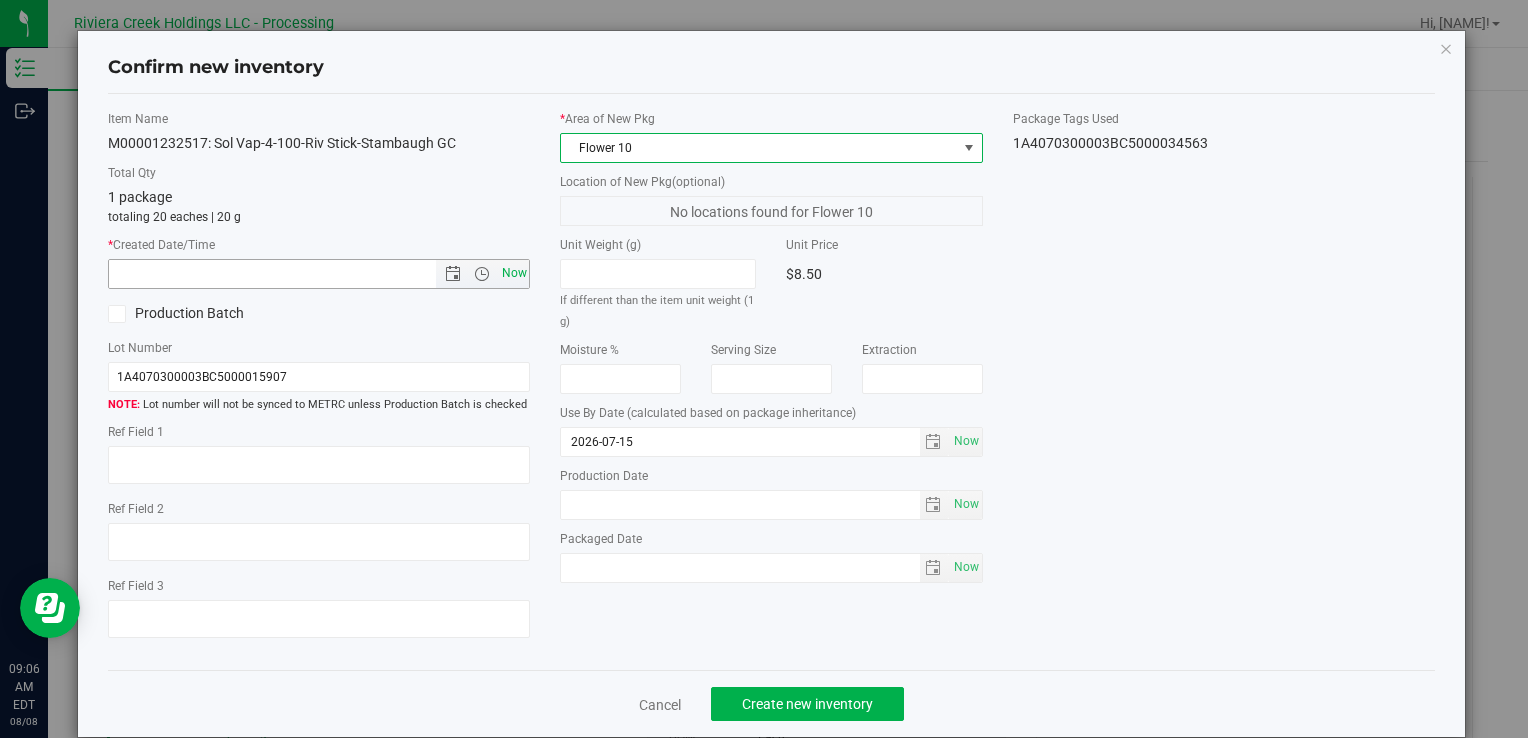 click on "Now" at bounding box center (514, 273) 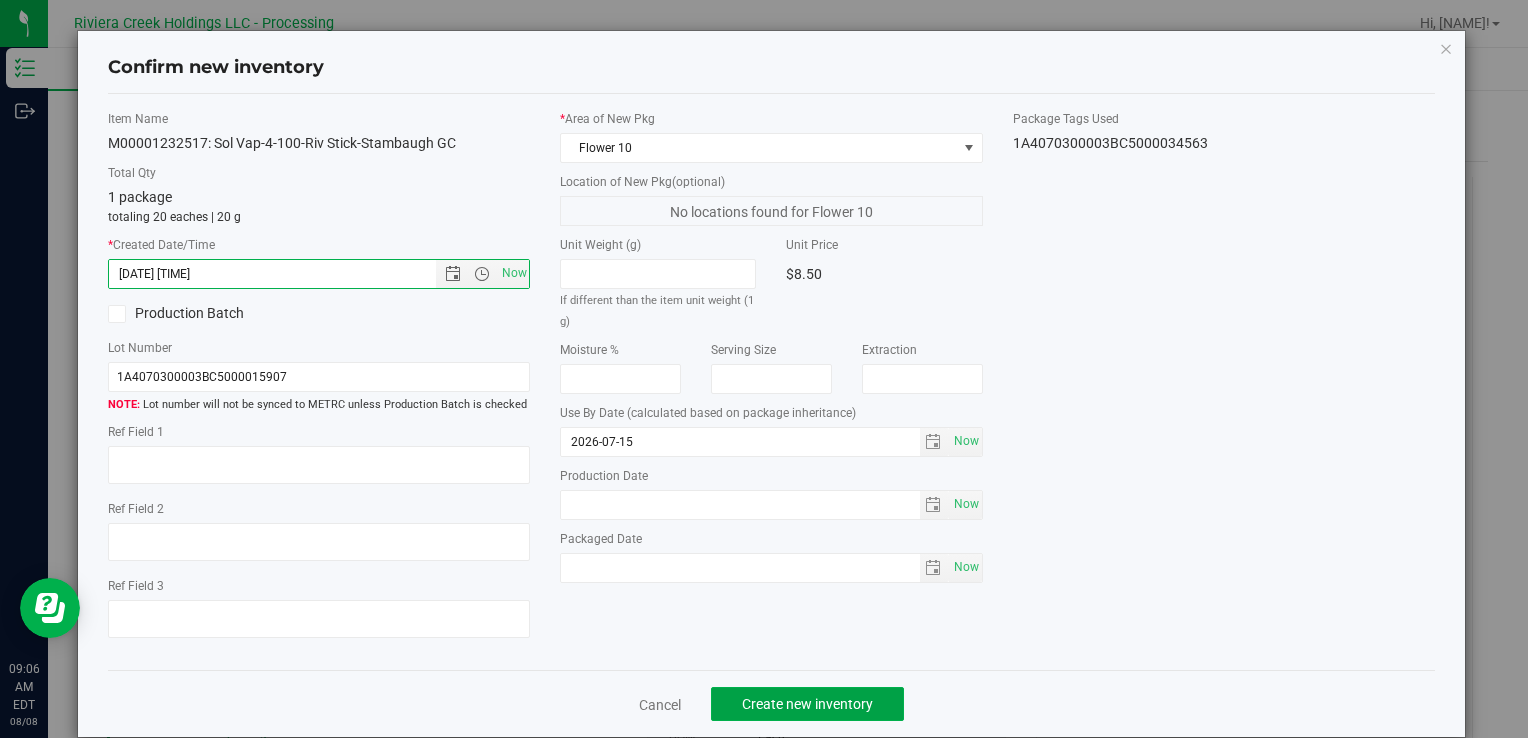 drag, startPoint x: 854, startPoint y: 698, endPoint x: 1072, endPoint y: 524, distance: 278.9265 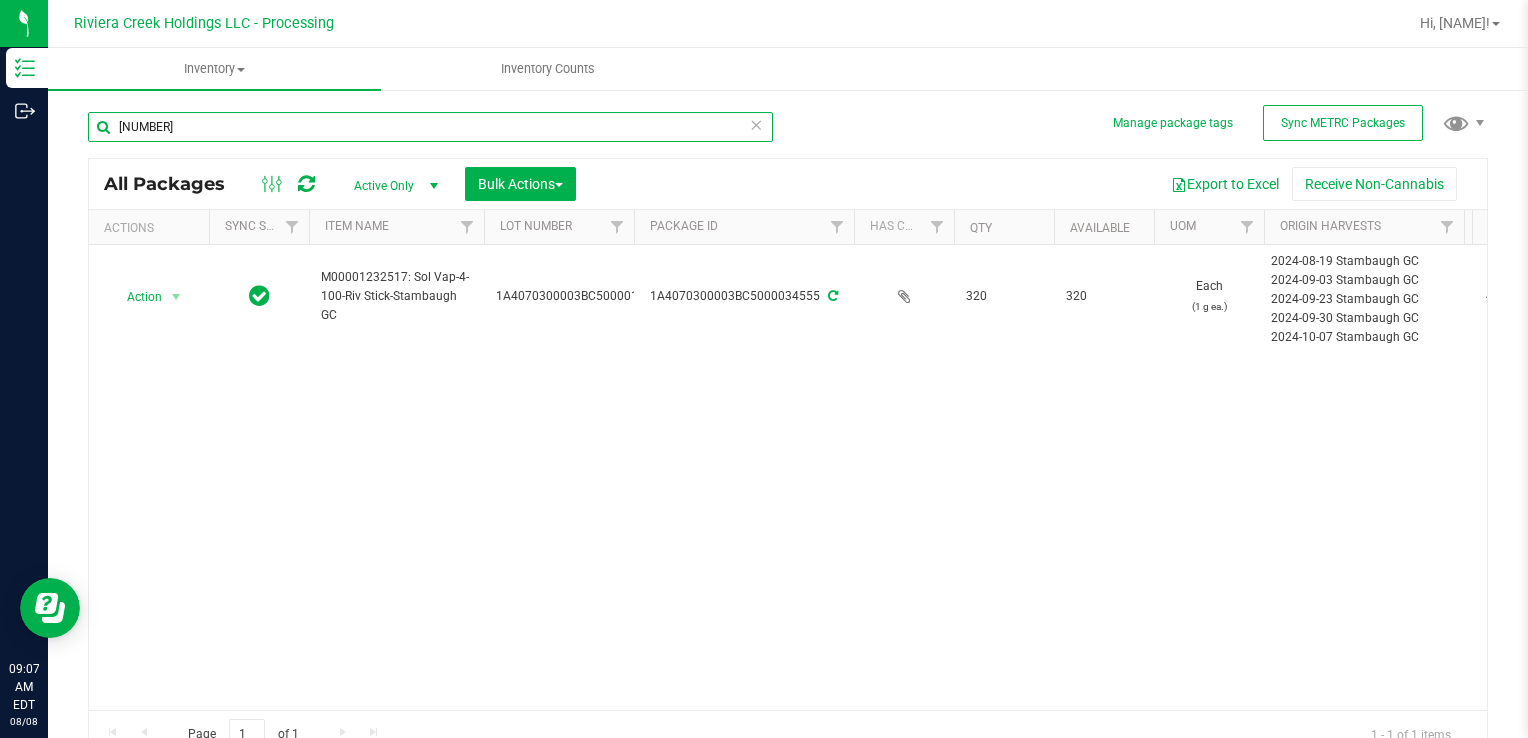 drag, startPoint x: 167, startPoint y: 133, endPoint x: -4, endPoint y: 119, distance: 171.57214 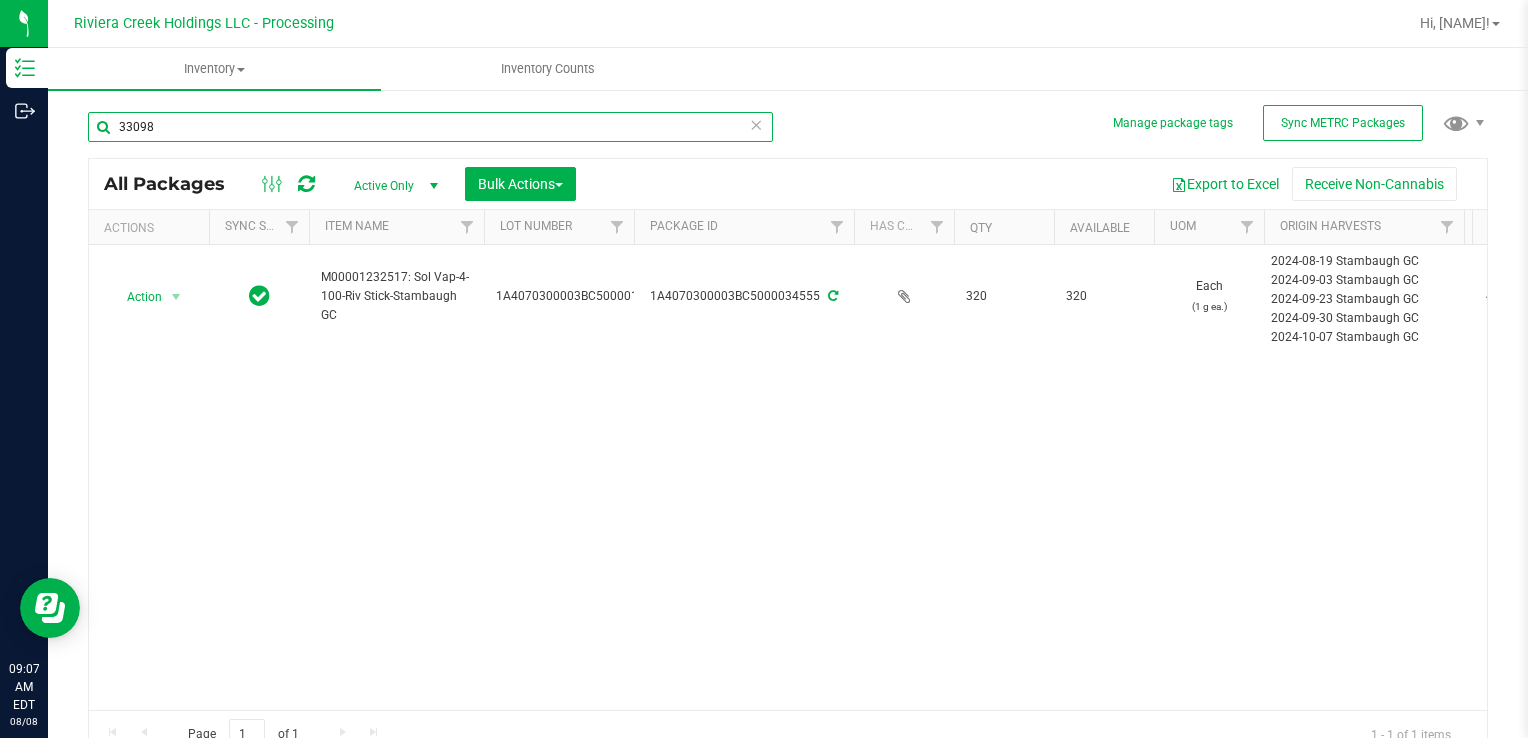 type on "33098" 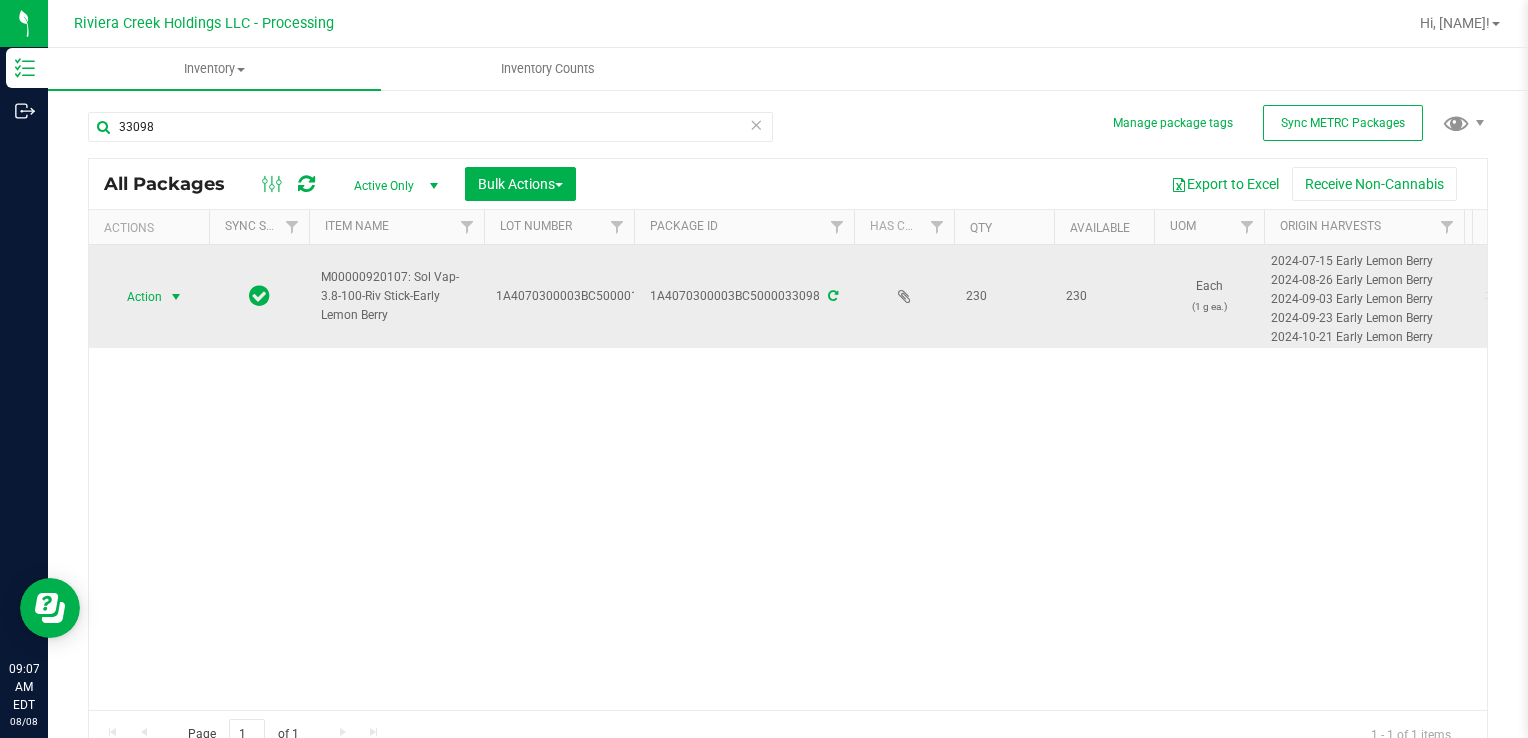 click at bounding box center (176, 297) 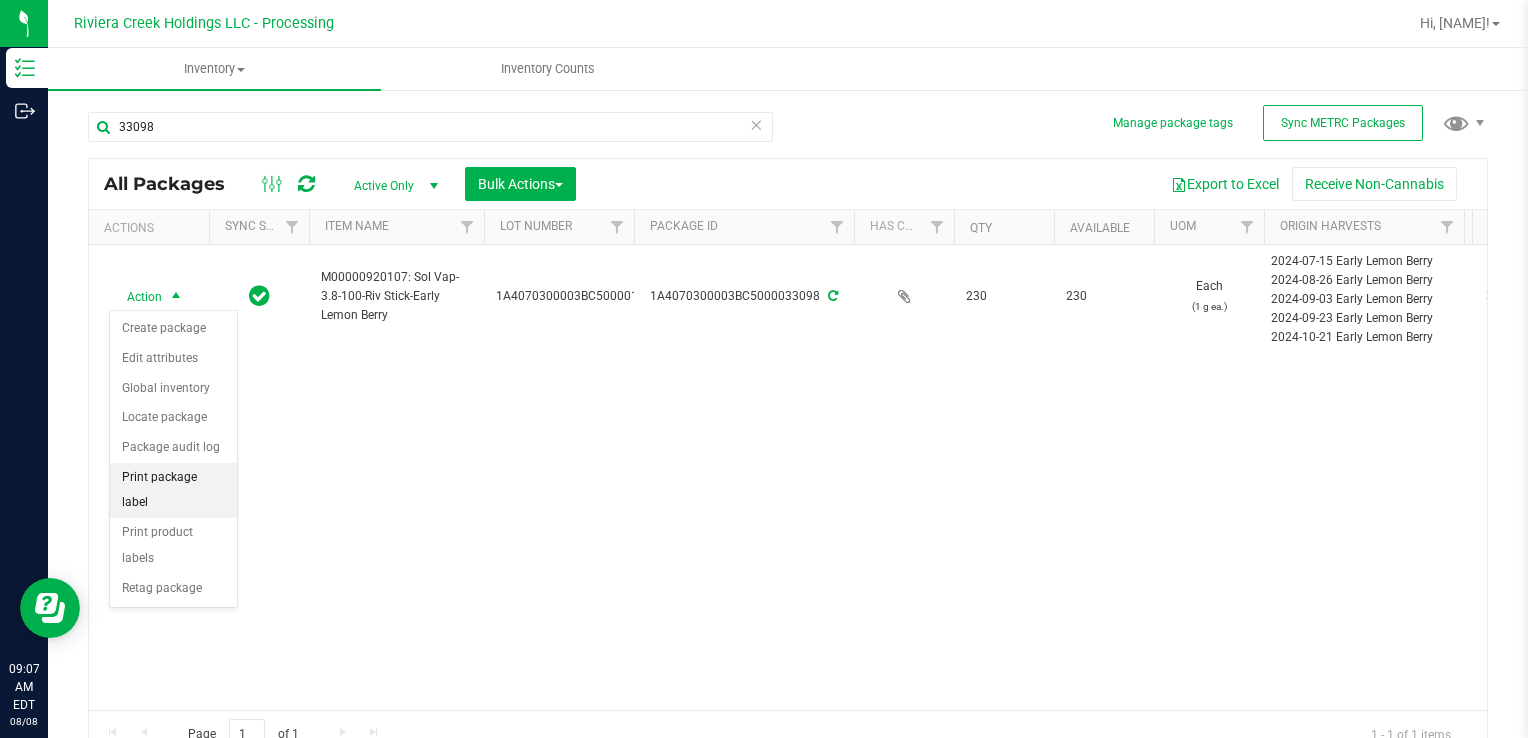 drag, startPoint x: 197, startPoint y: 476, endPoint x: 213, endPoint y: 462, distance: 21.260292 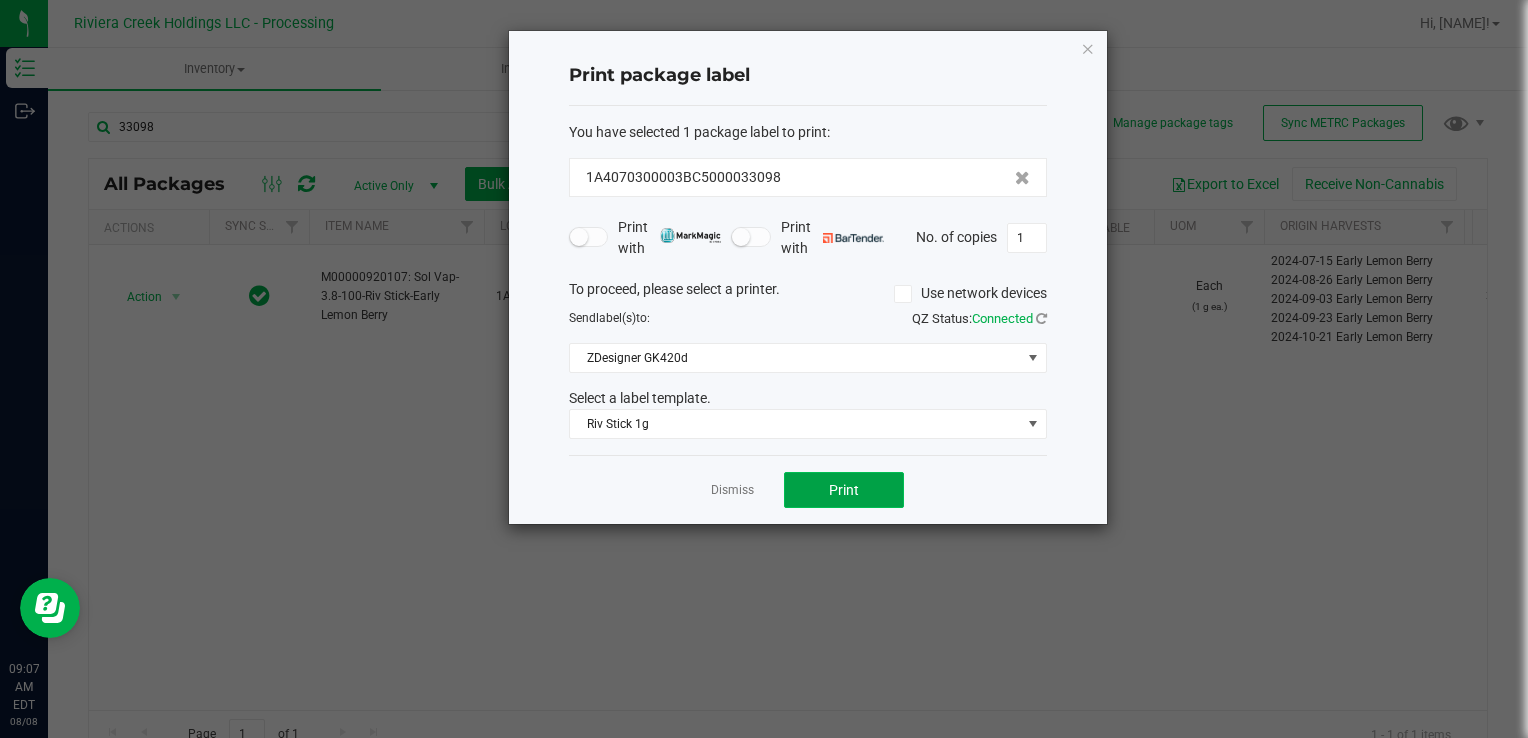 drag, startPoint x: 830, startPoint y: 495, endPoint x: 820, endPoint y: 494, distance: 10.049875 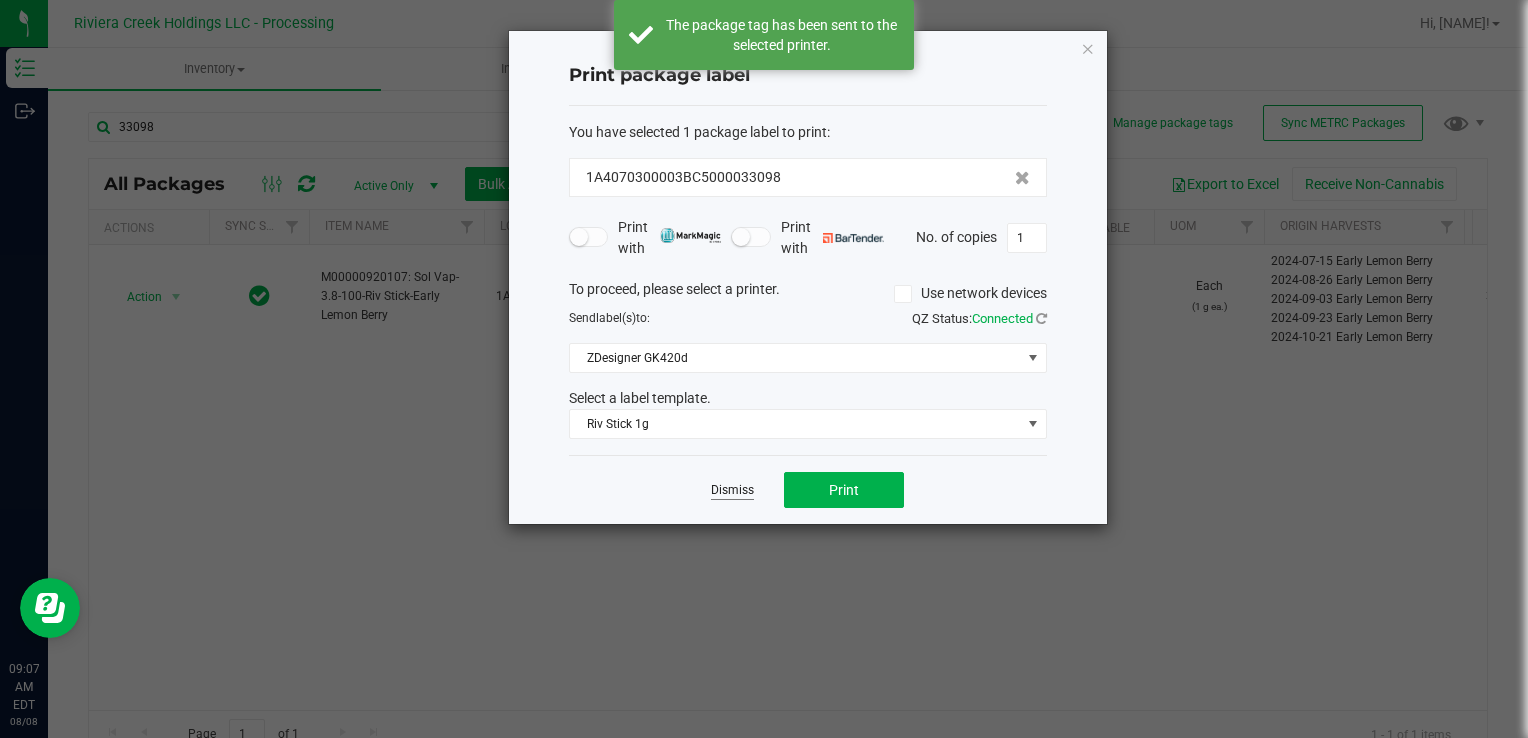 click on "Dismiss" 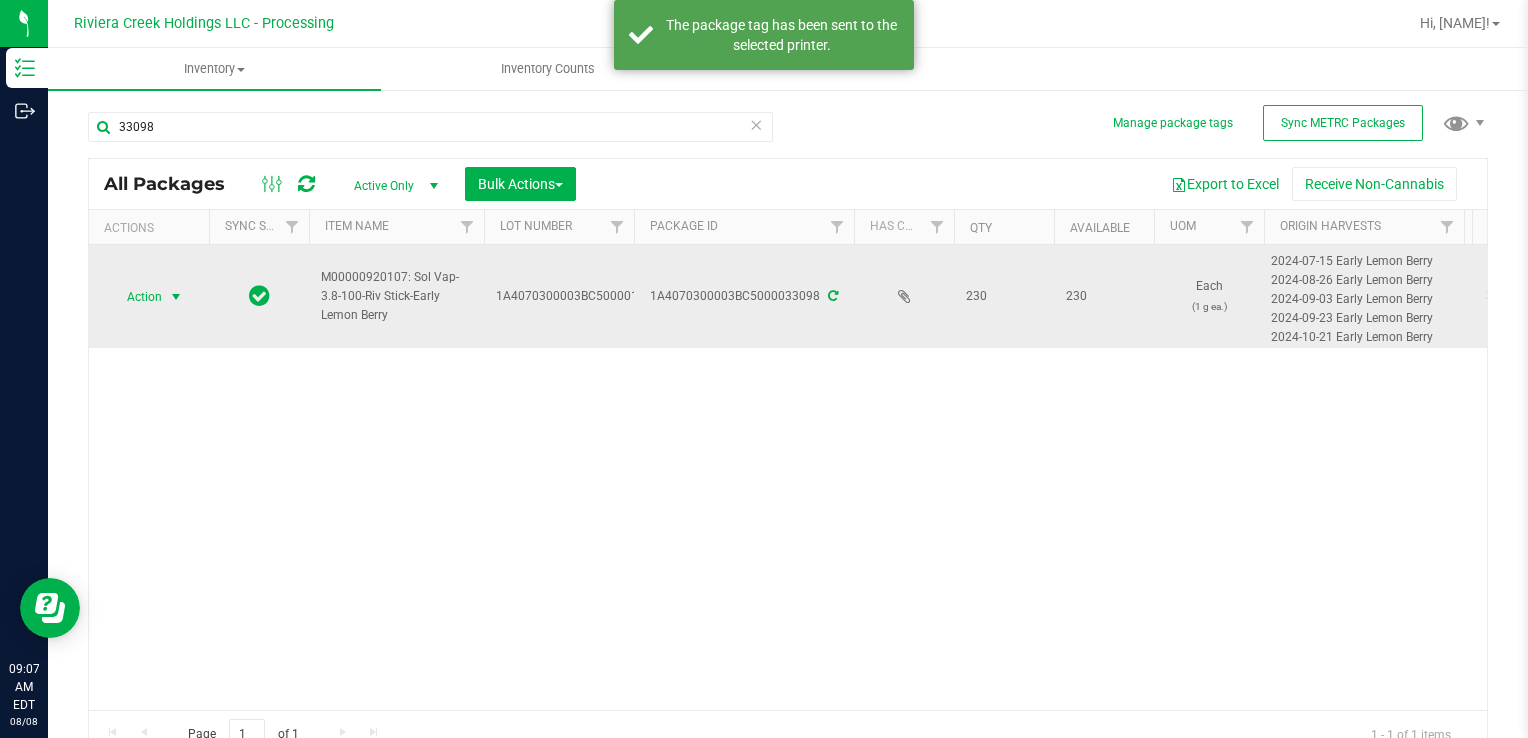 click on "Action" at bounding box center (136, 297) 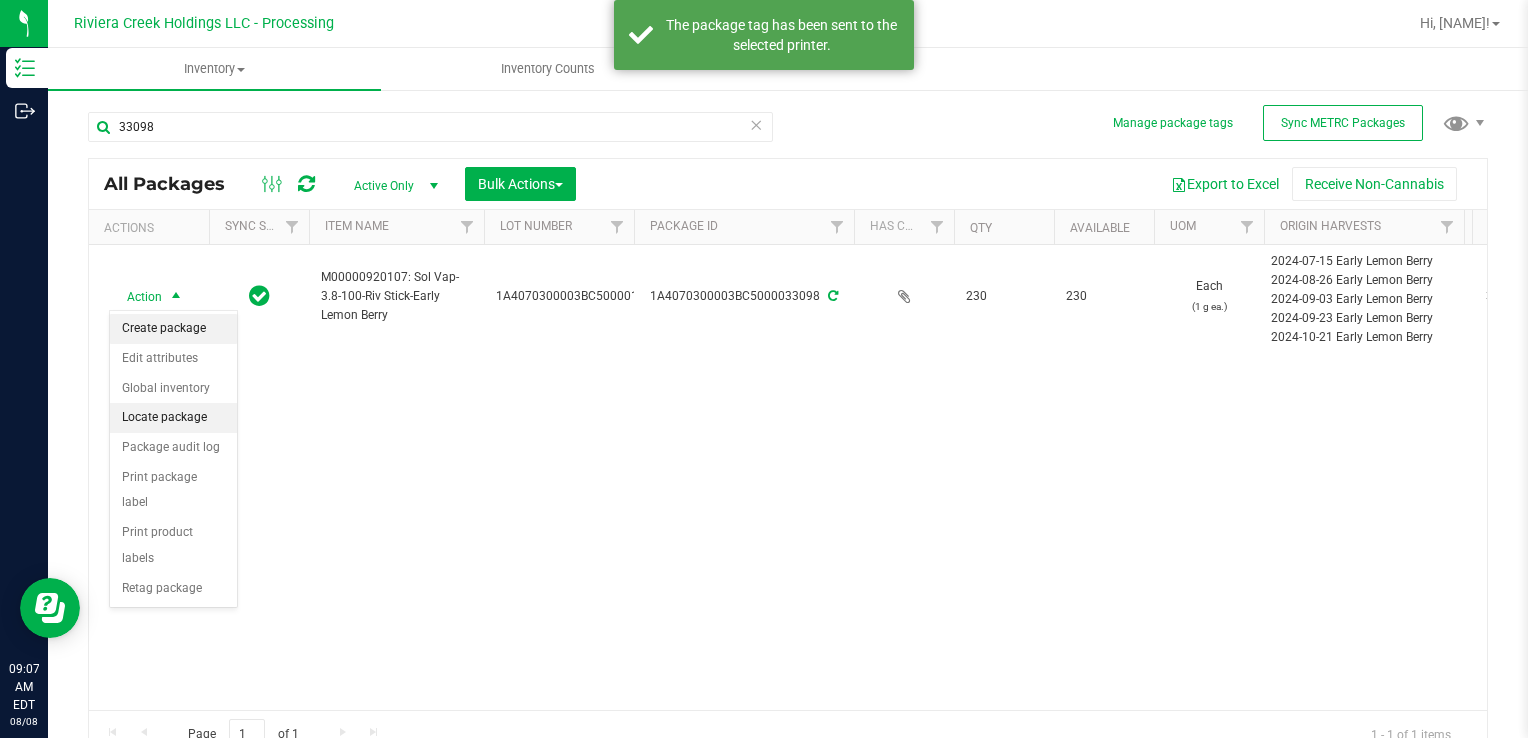 click on "Create package" at bounding box center (173, 329) 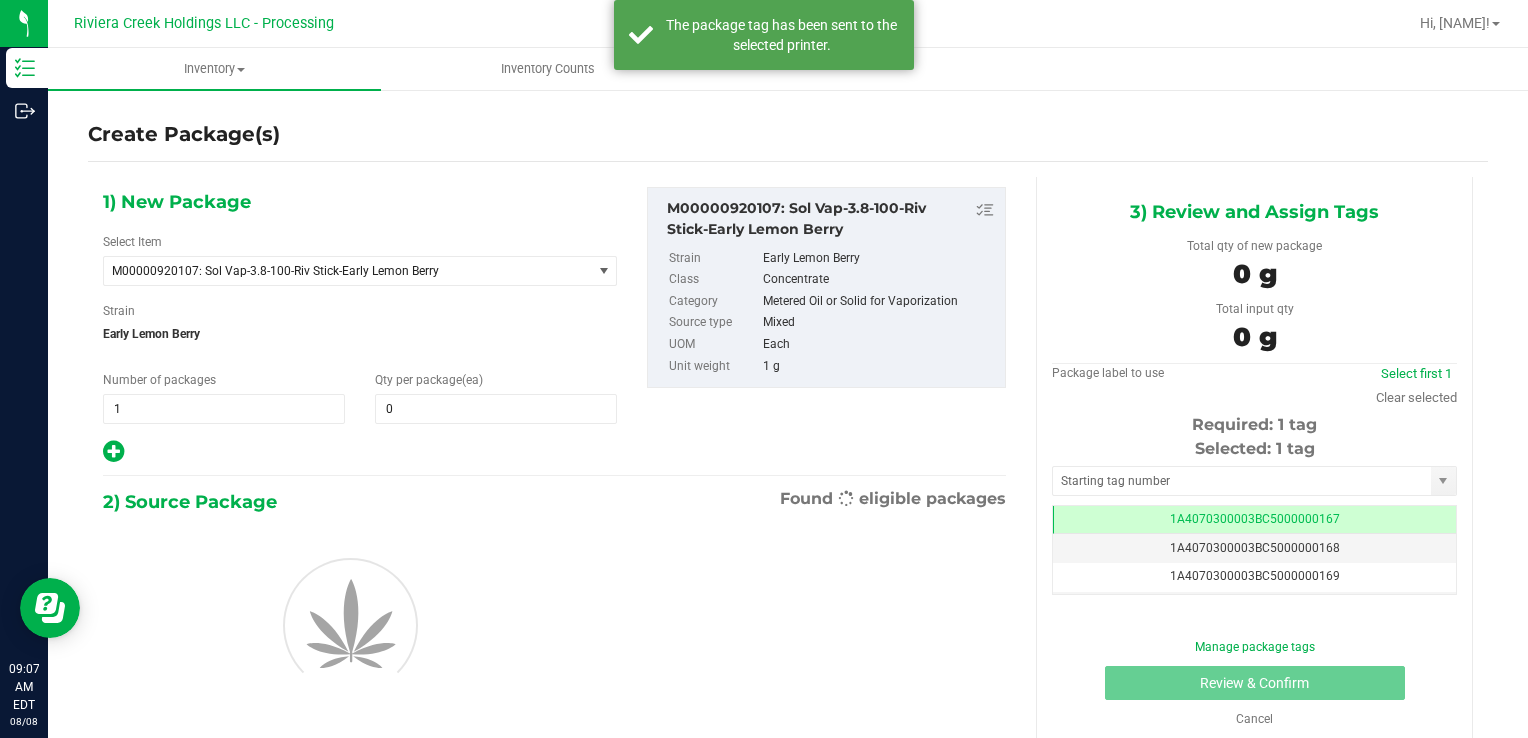 scroll, scrollTop: 0, scrollLeft: 0, axis: both 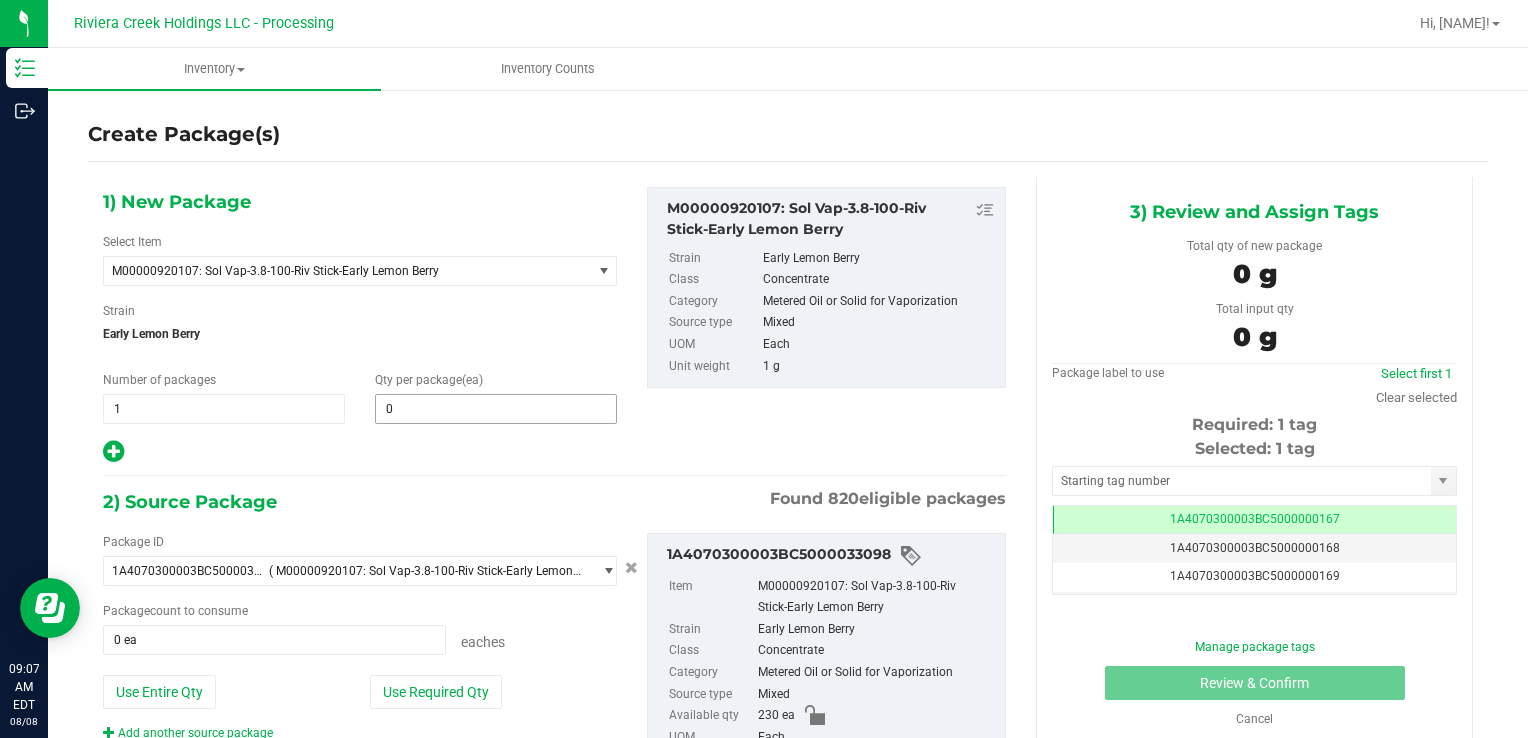 type 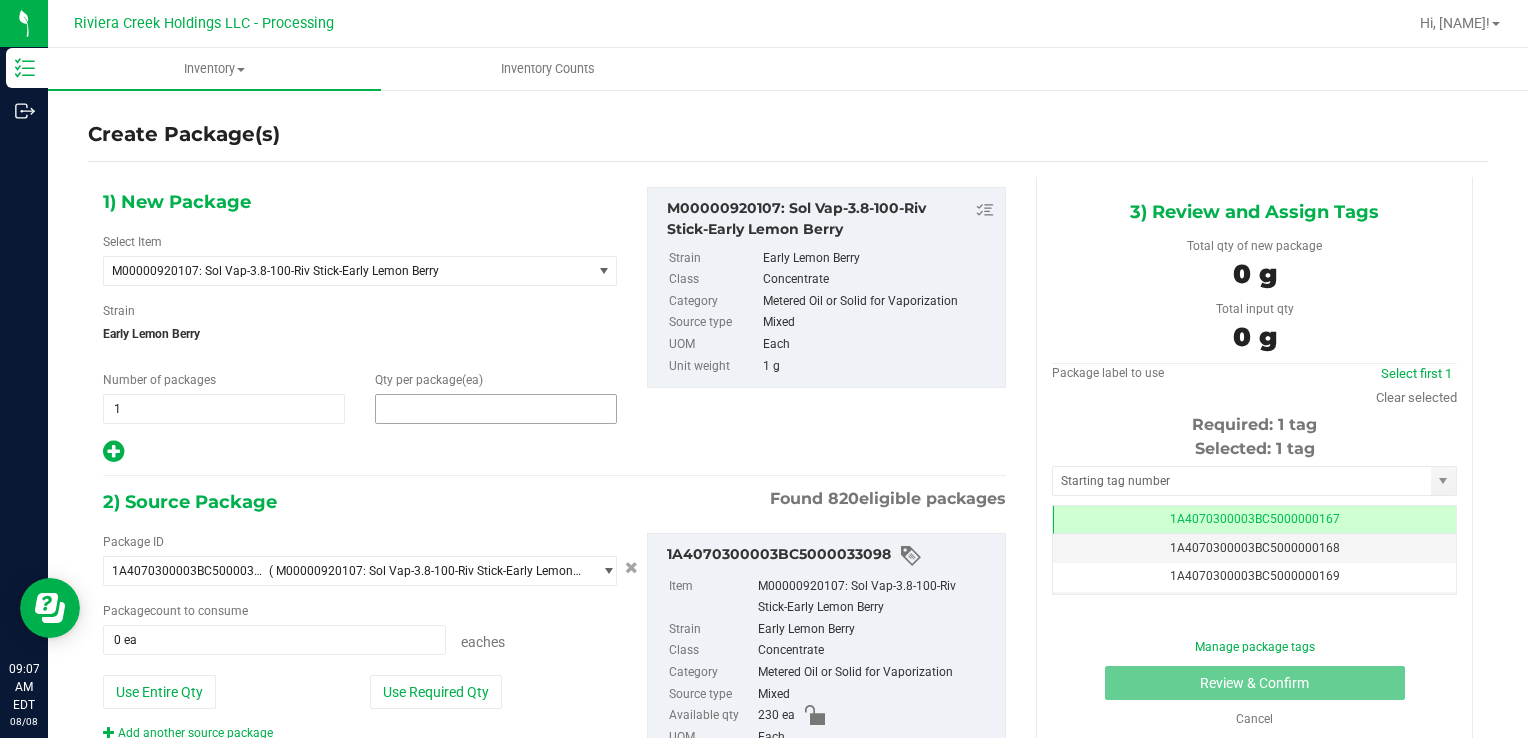 click at bounding box center (496, 409) 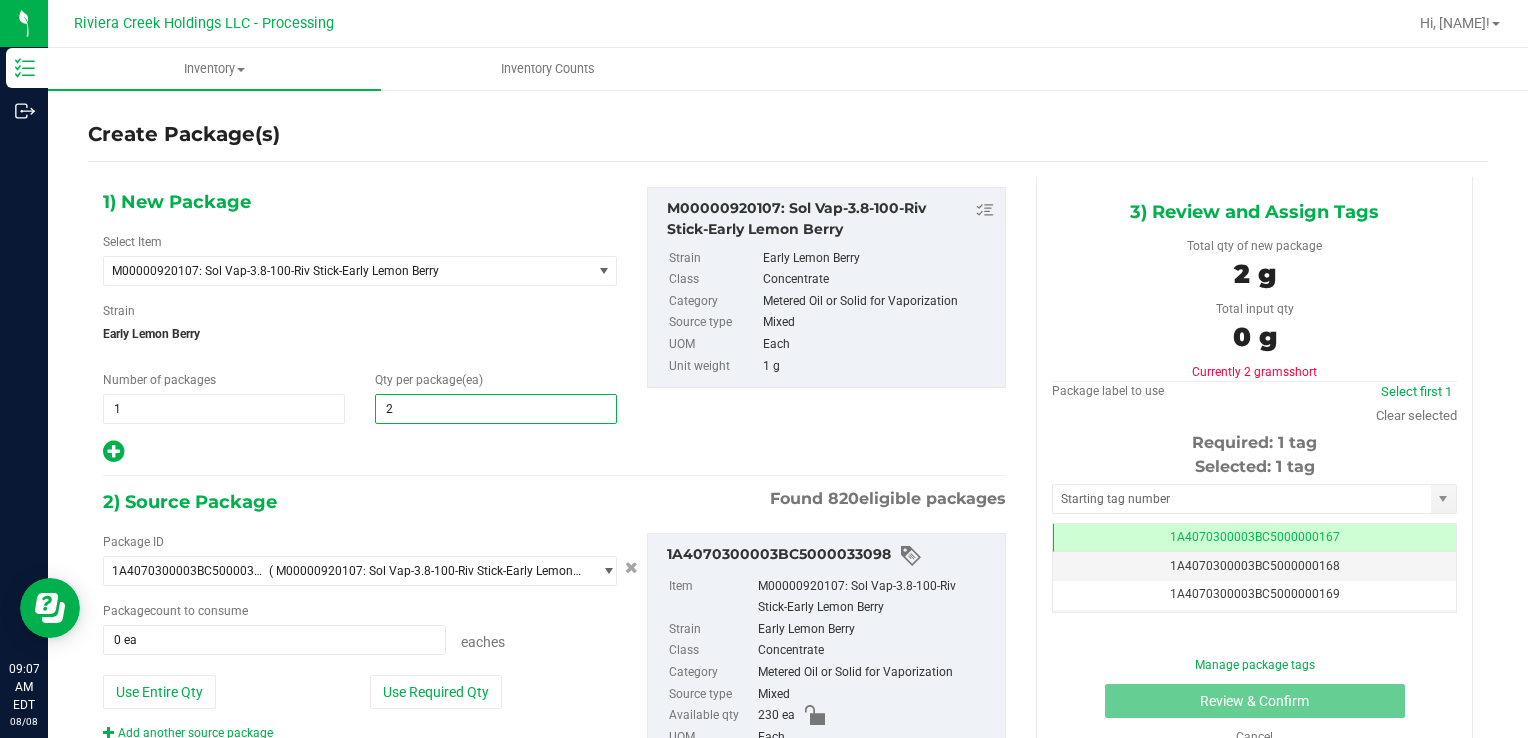 type on "20" 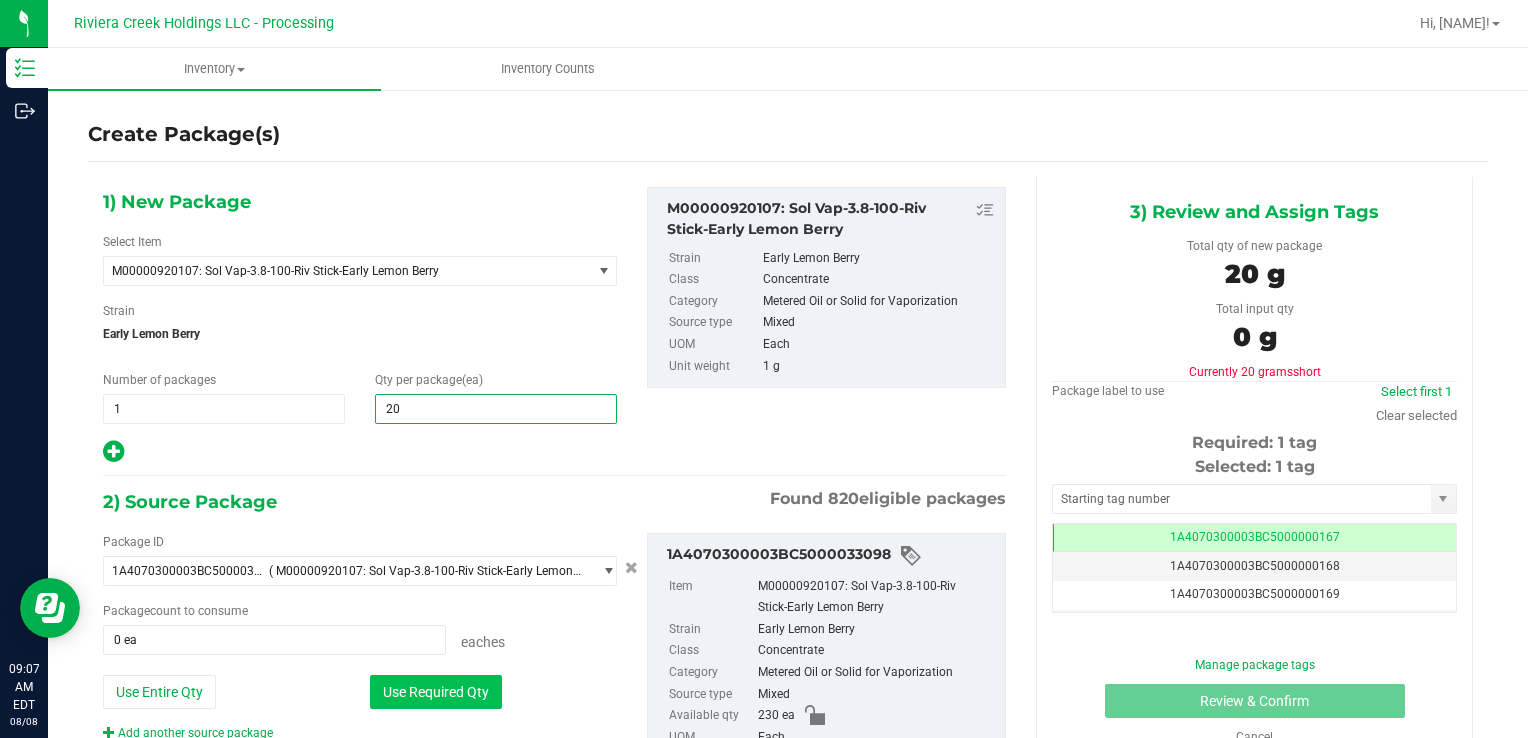 type on "20" 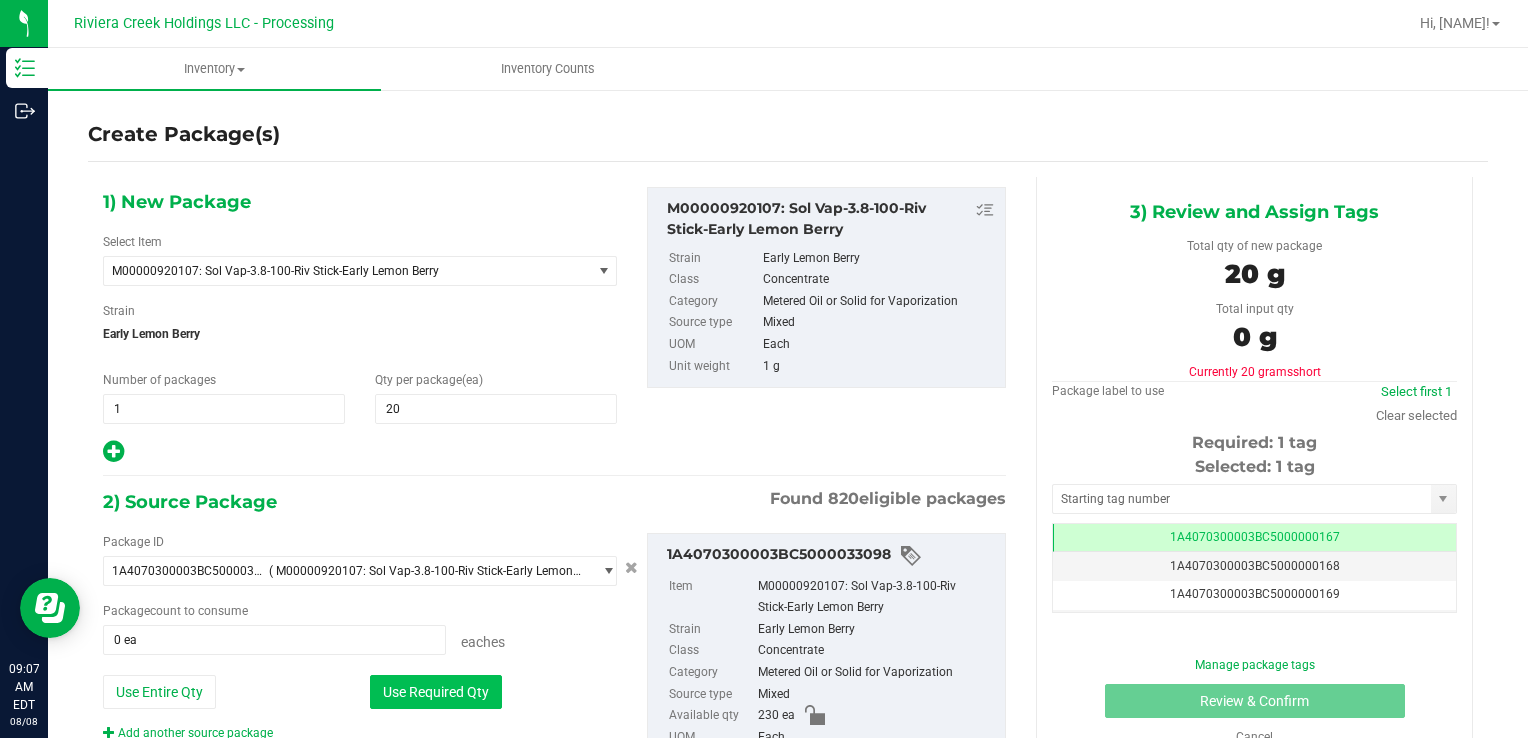 click on "Use Required Qty" at bounding box center [436, 692] 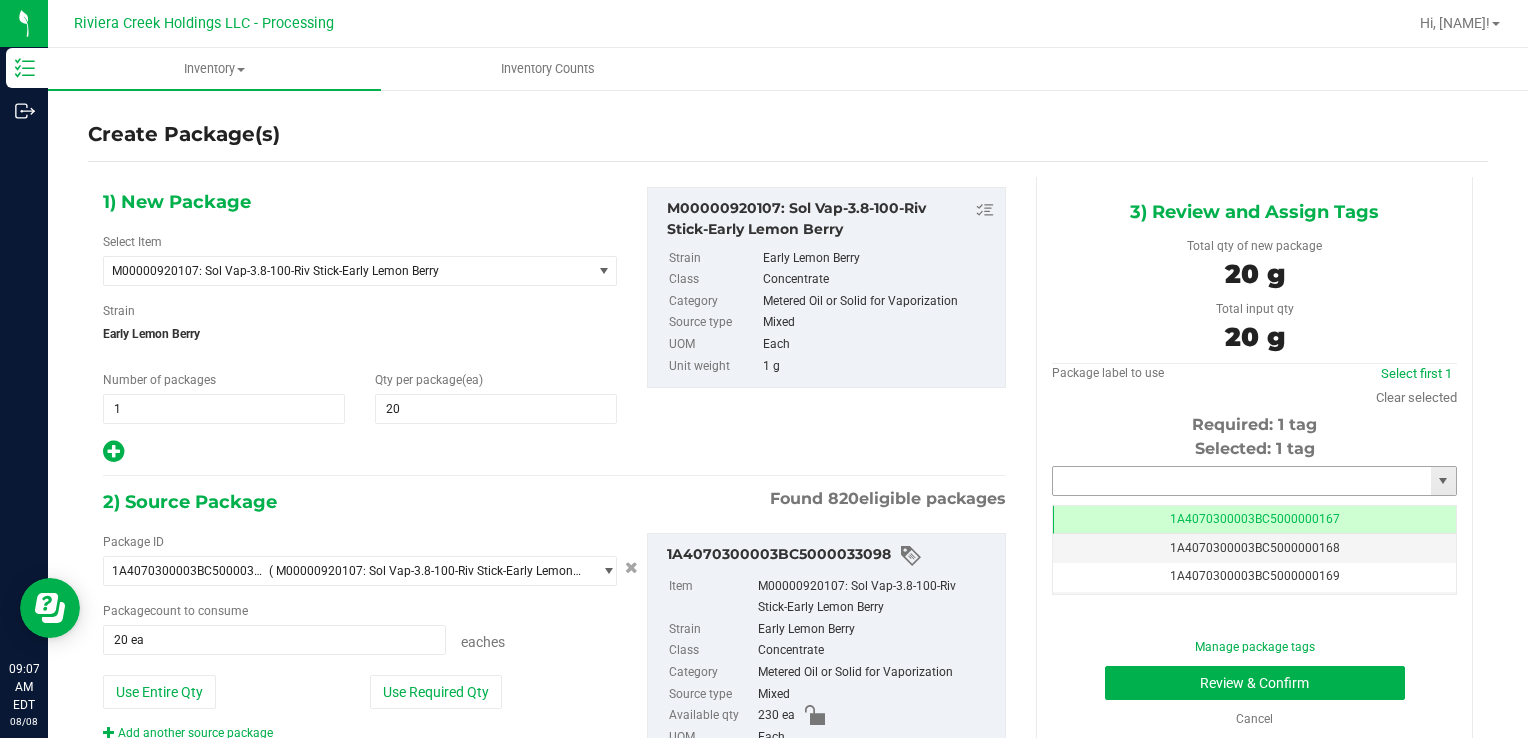 click at bounding box center [1242, 481] 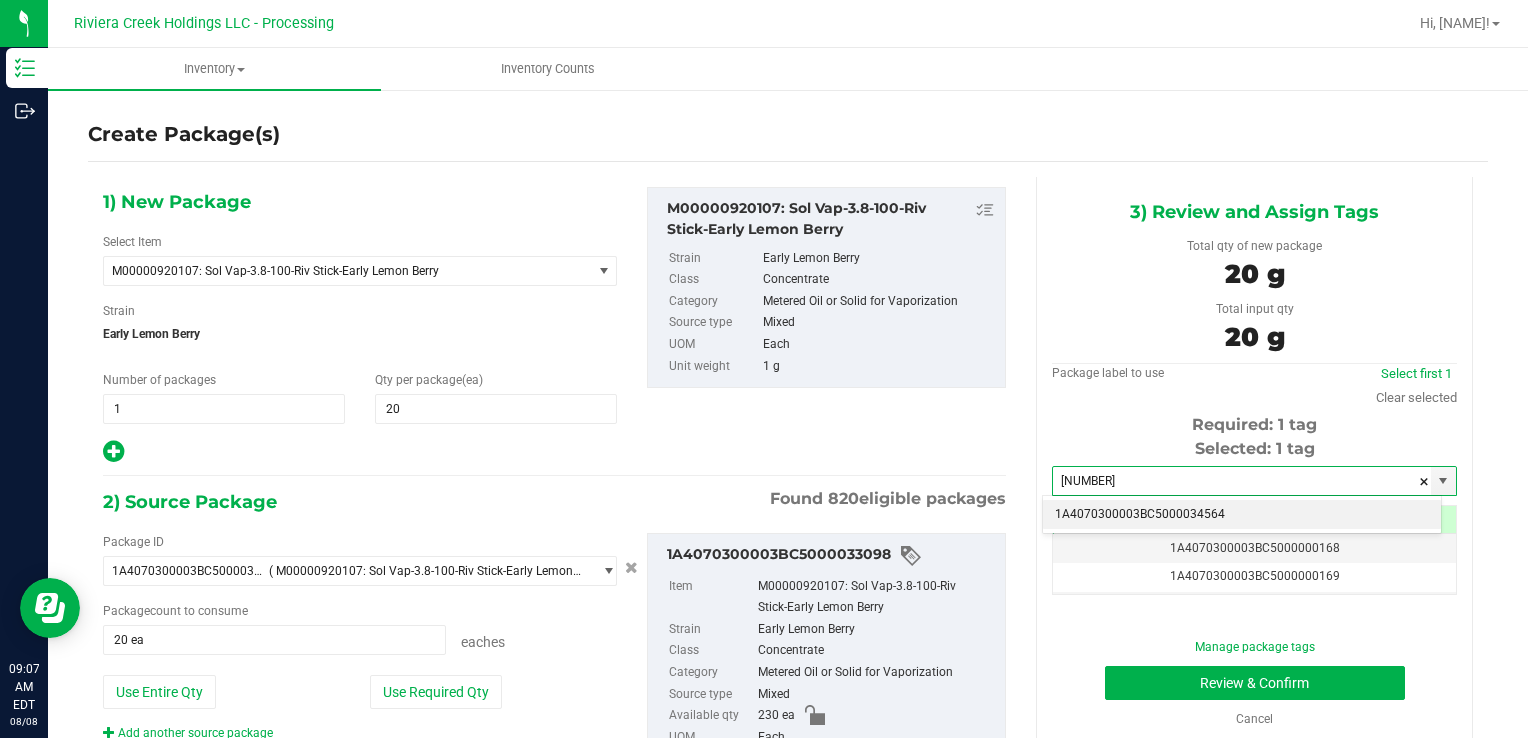 click on "1A4070300003BC5000034564" at bounding box center (1242, 515) 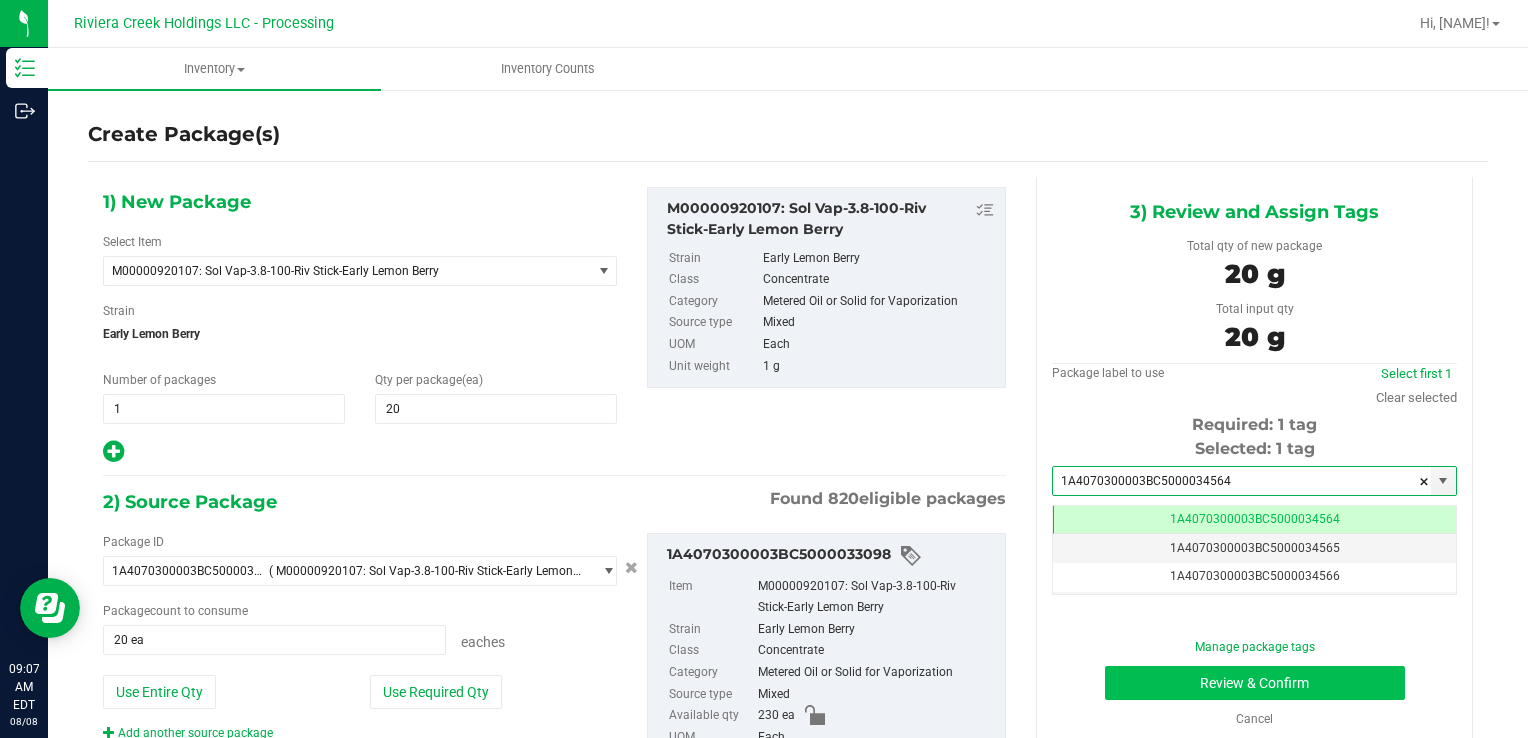 scroll, scrollTop: 0, scrollLeft: 0, axis: both 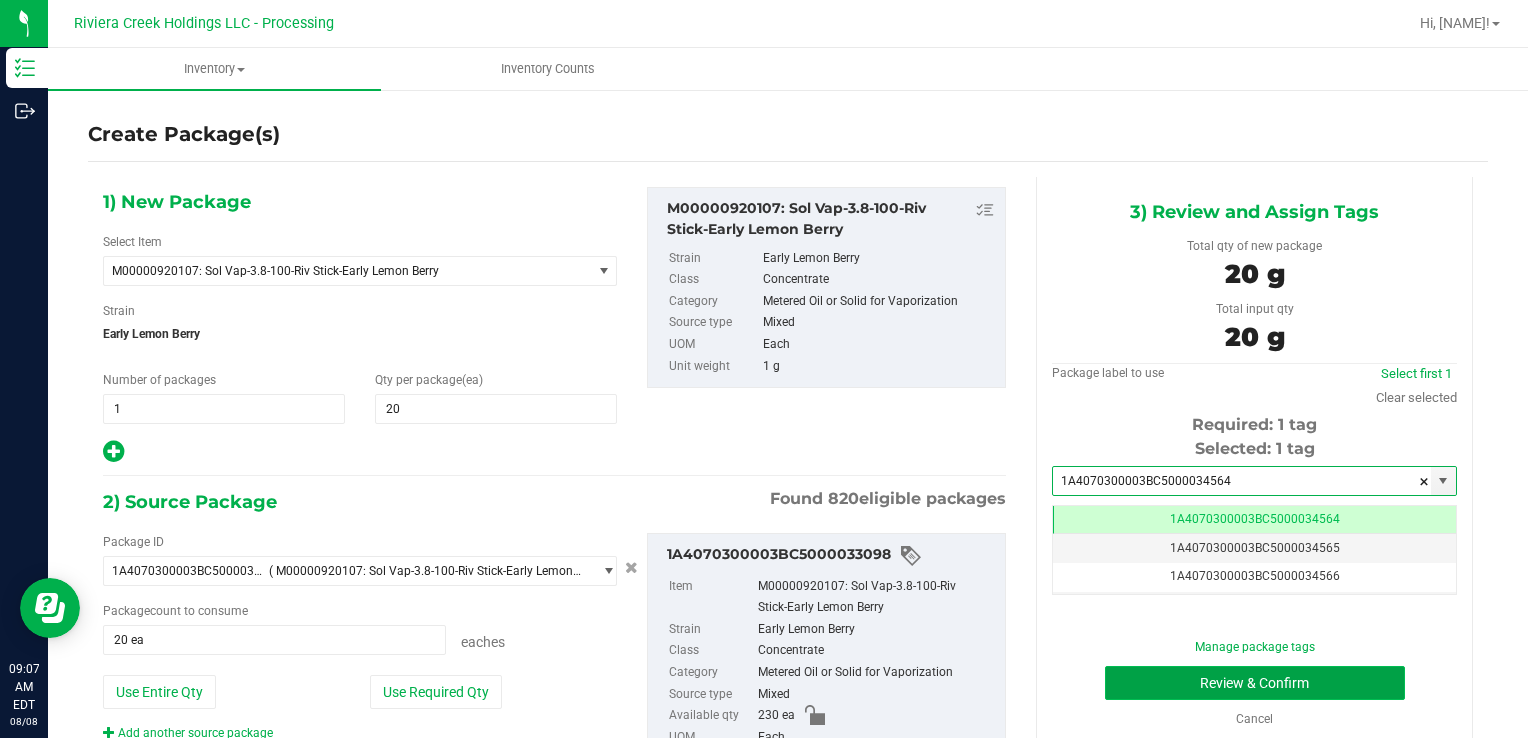 click on "Review & Confirm" at bounding box center (1255, 683) 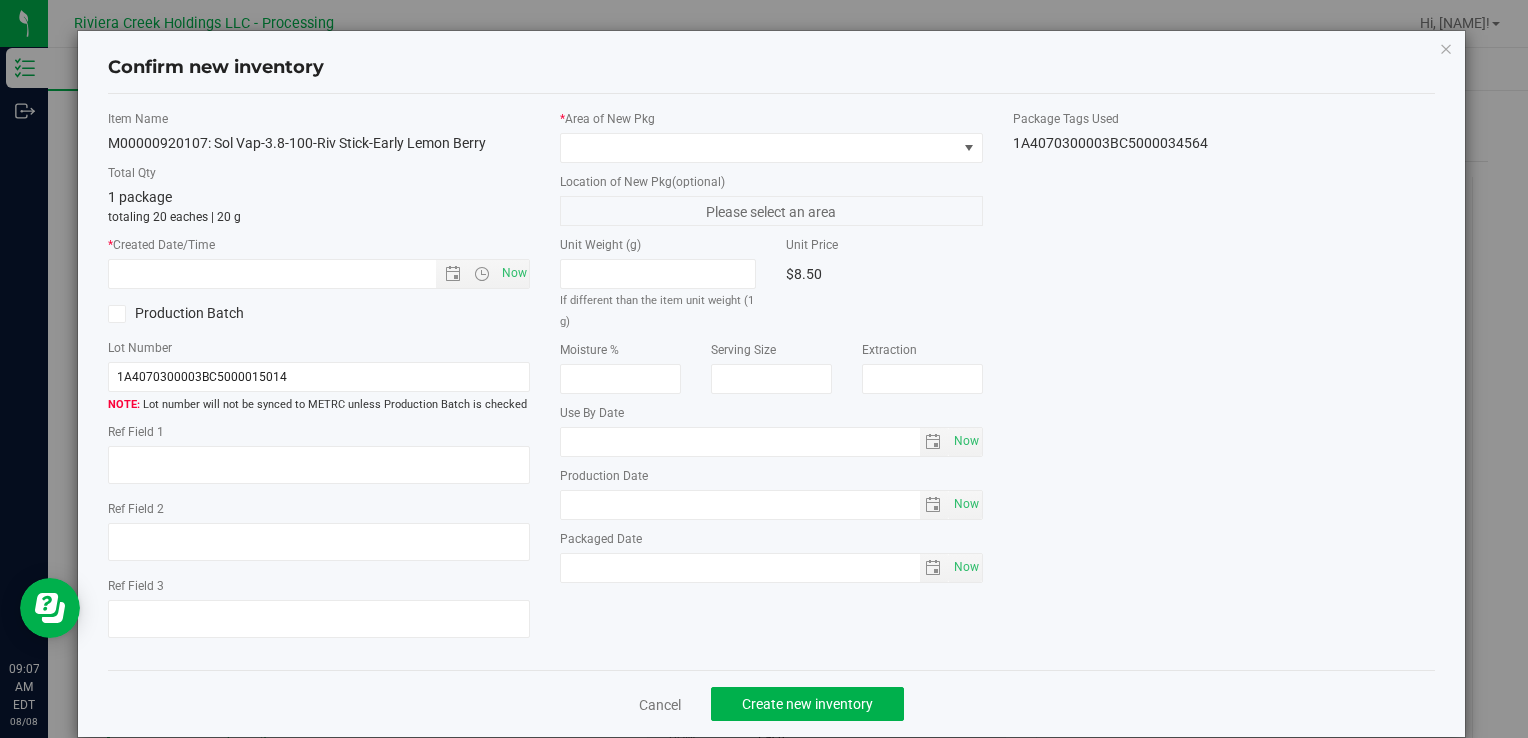 type on "2026-04-03" 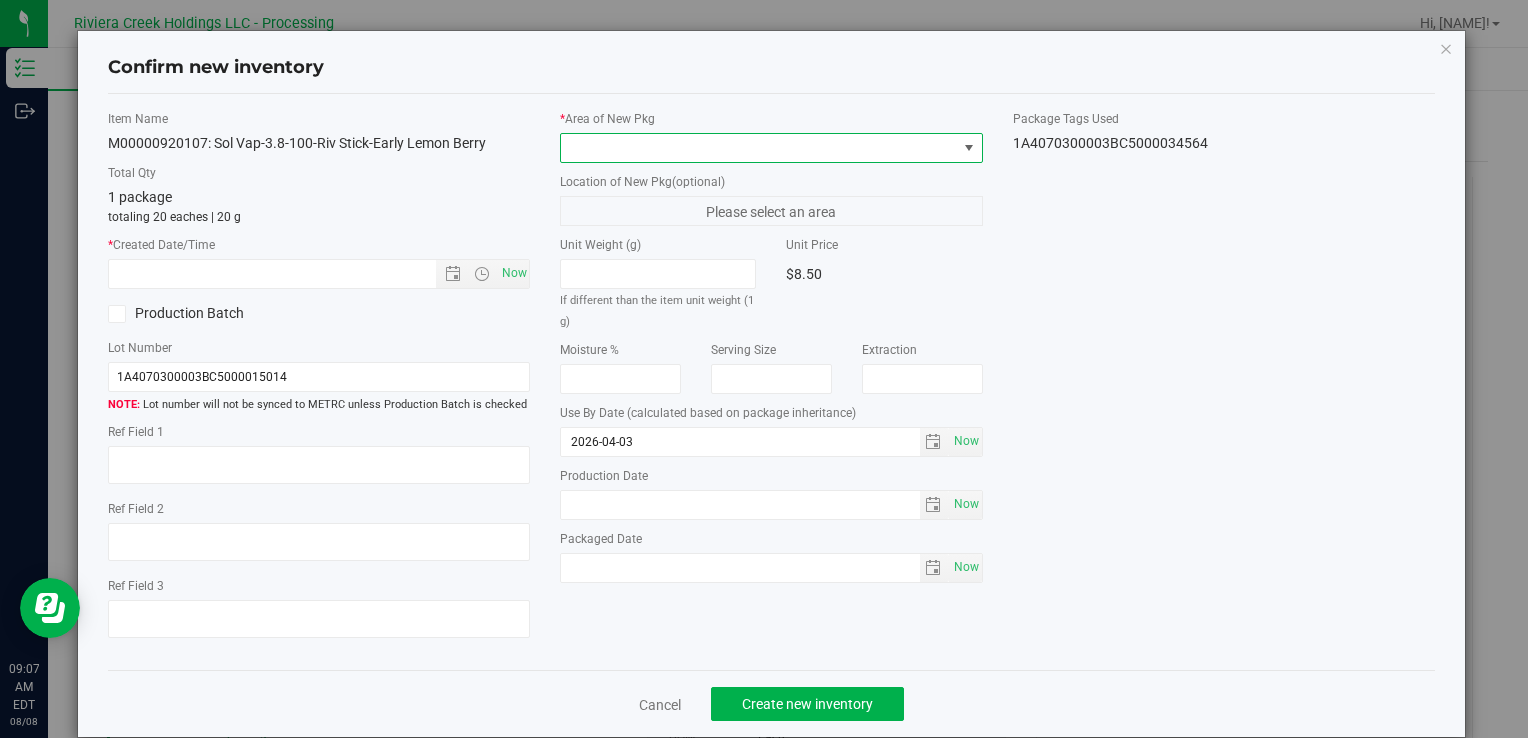 click at bounding box center [758, 148] 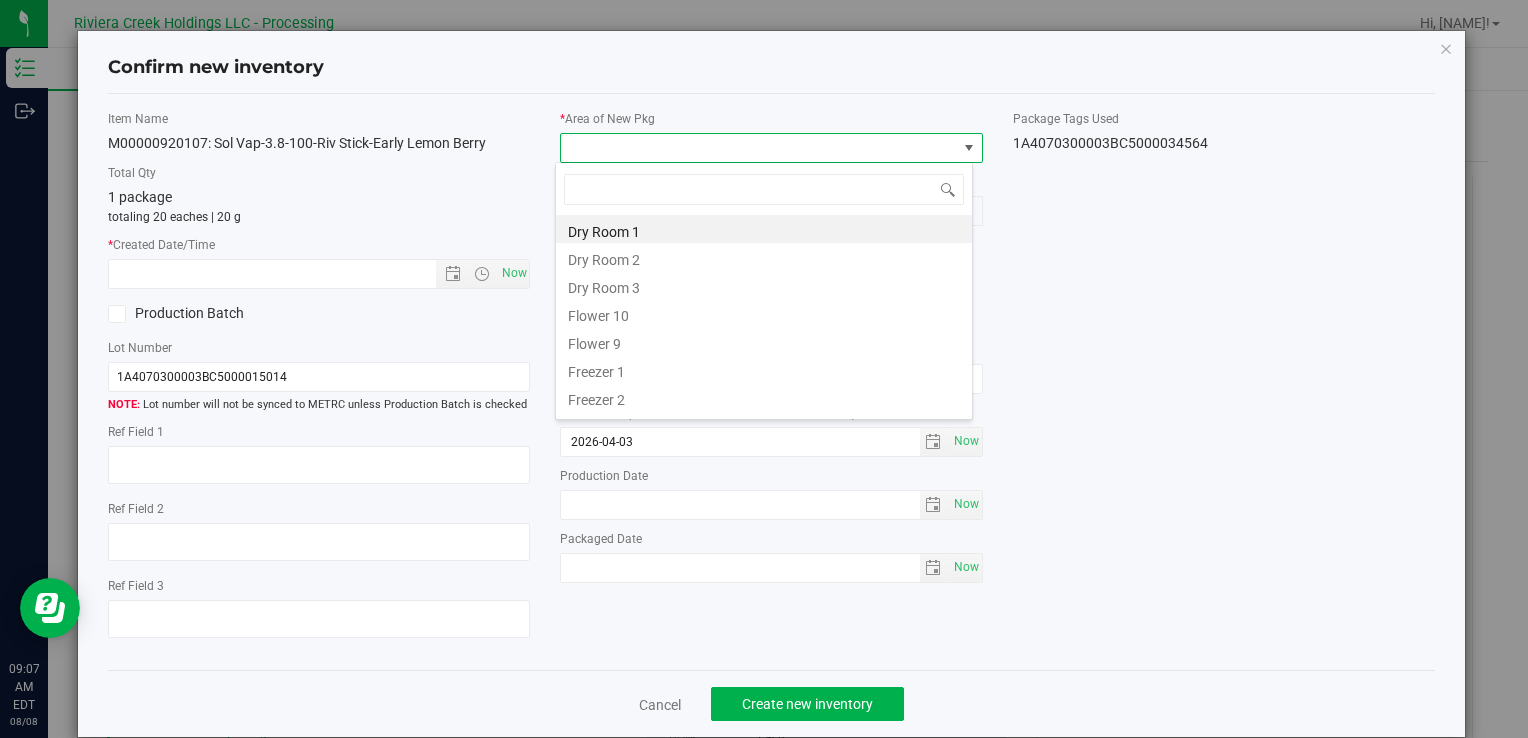 click on "Dry Room 3" at bounding box center (764, 285) 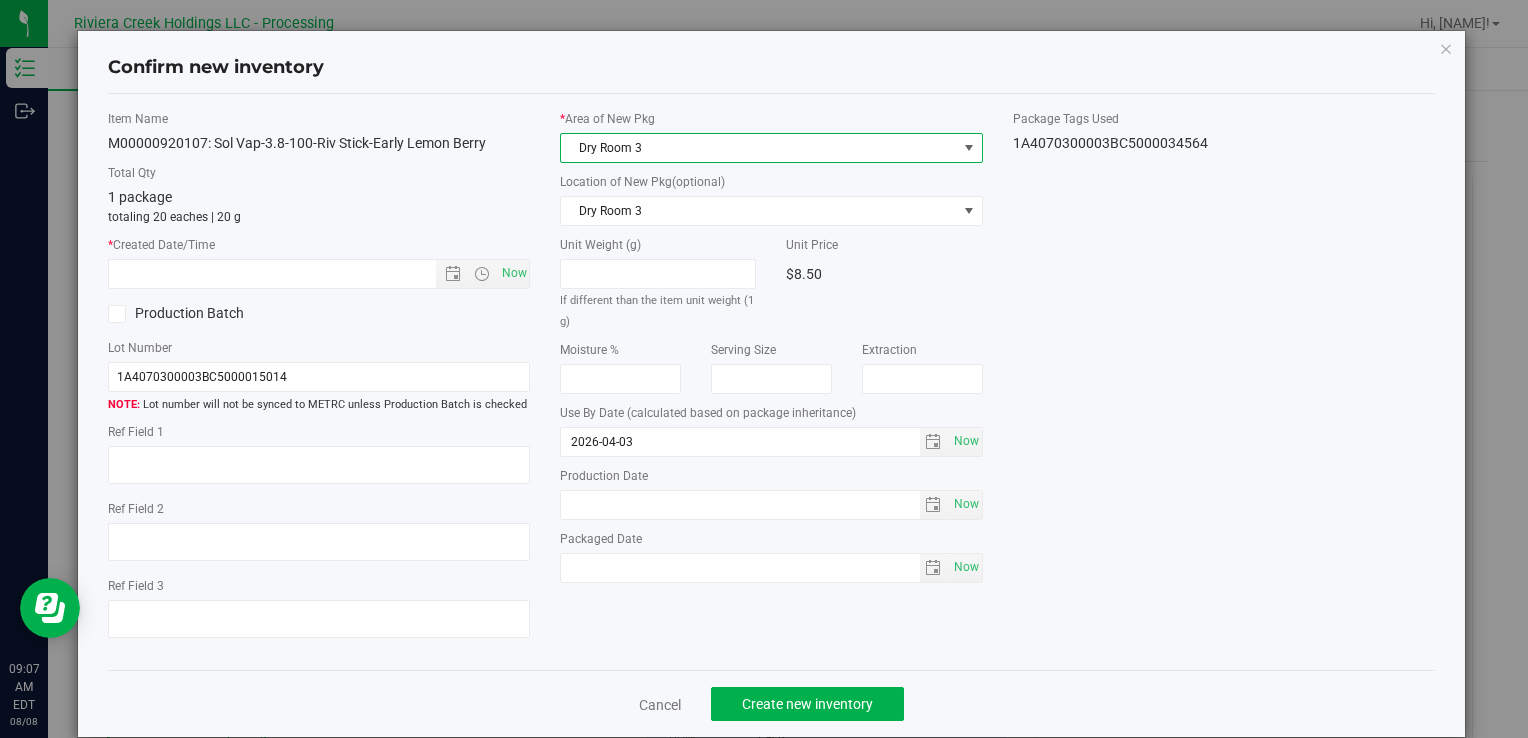 click on "Dry Room 3" at bounding box center (771, 148) 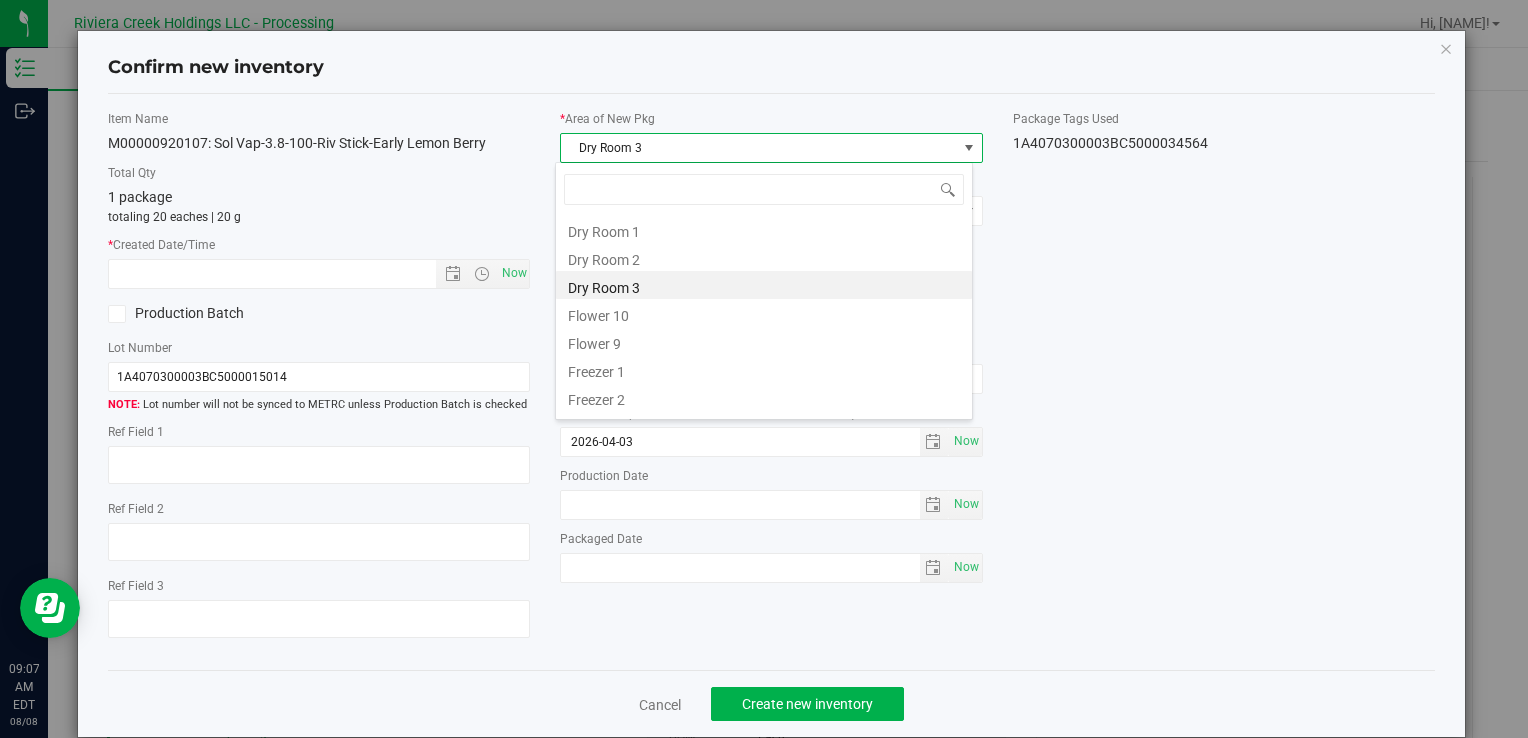 click on "Flower 10" at bounding box center [764, 313] 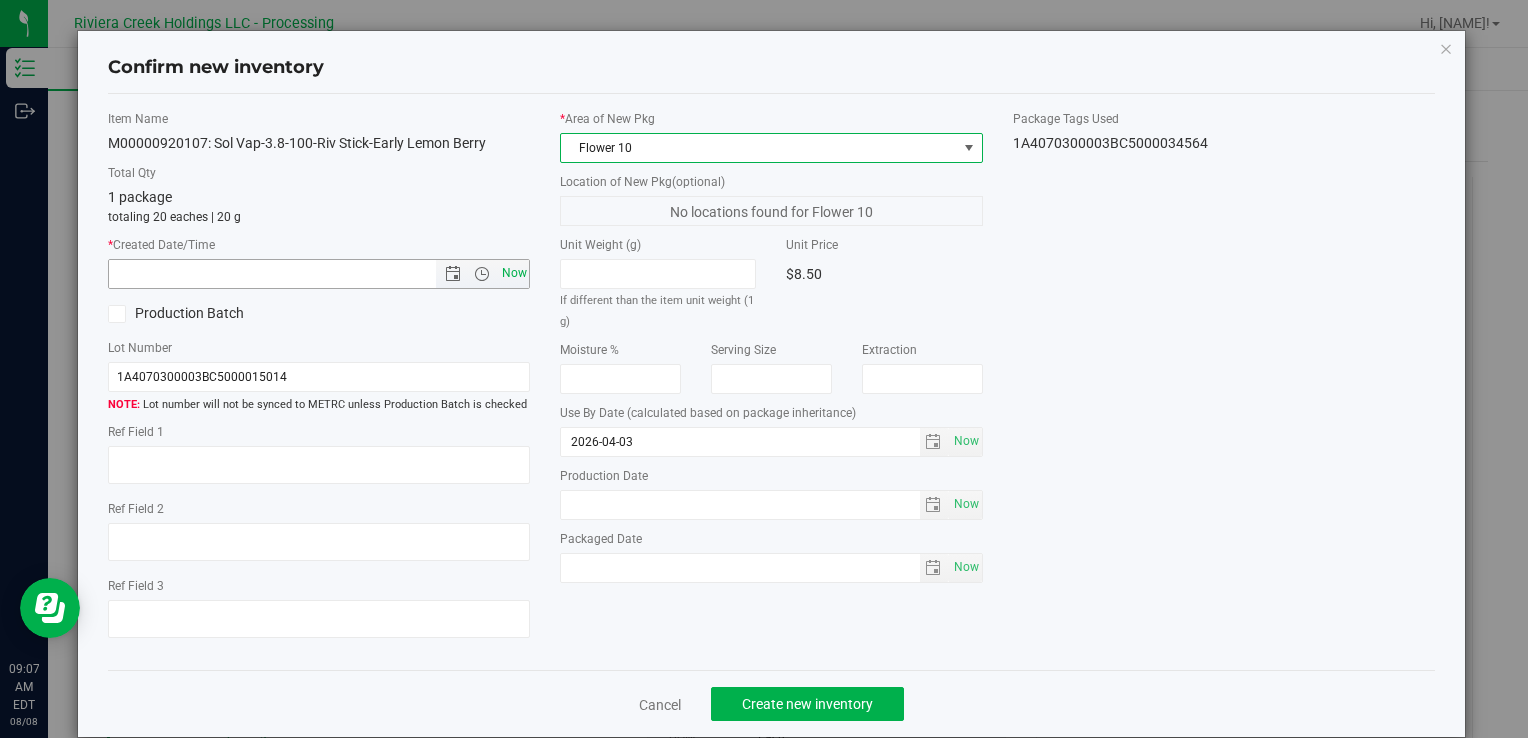 click on "Now" at bounding box center [514, 273] 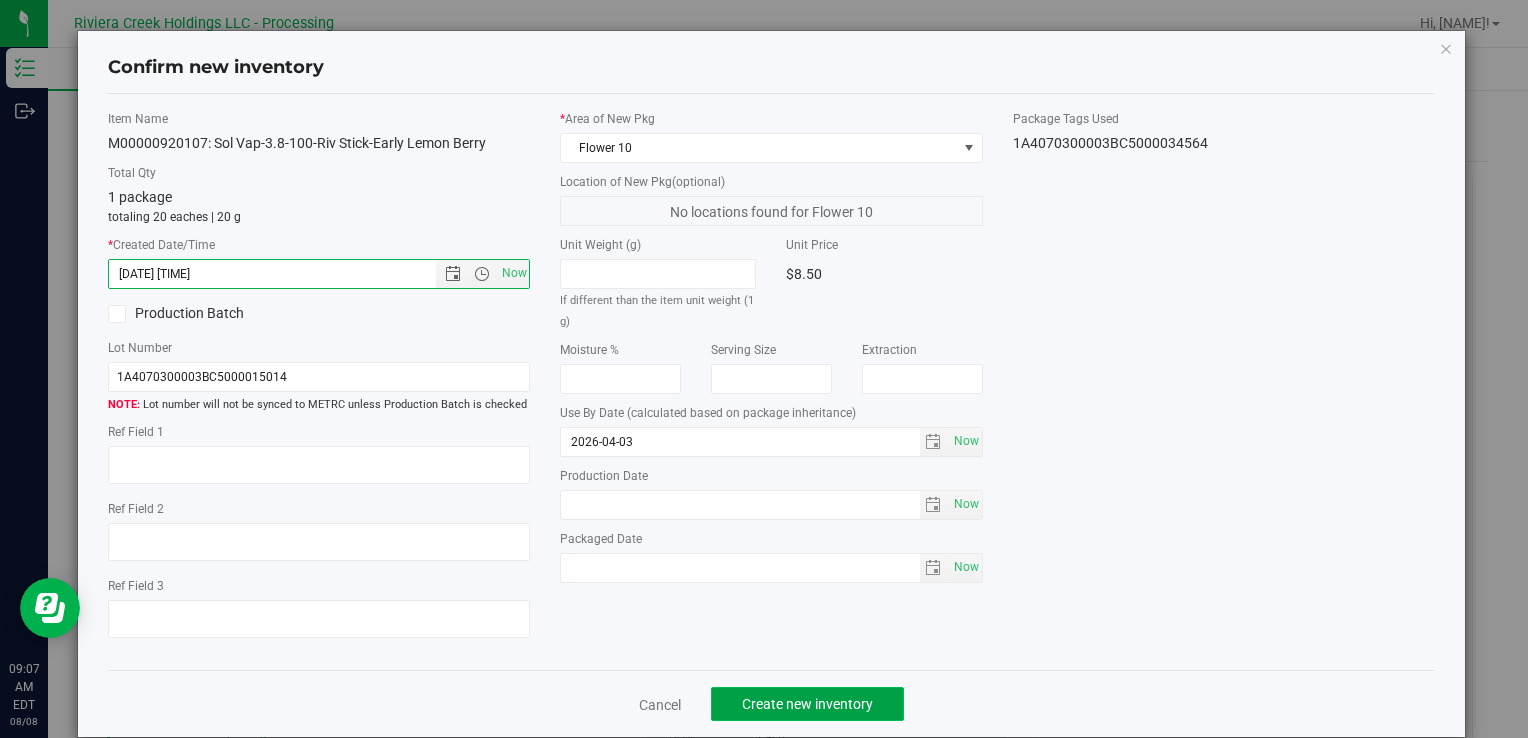 click on "Create new inventory" 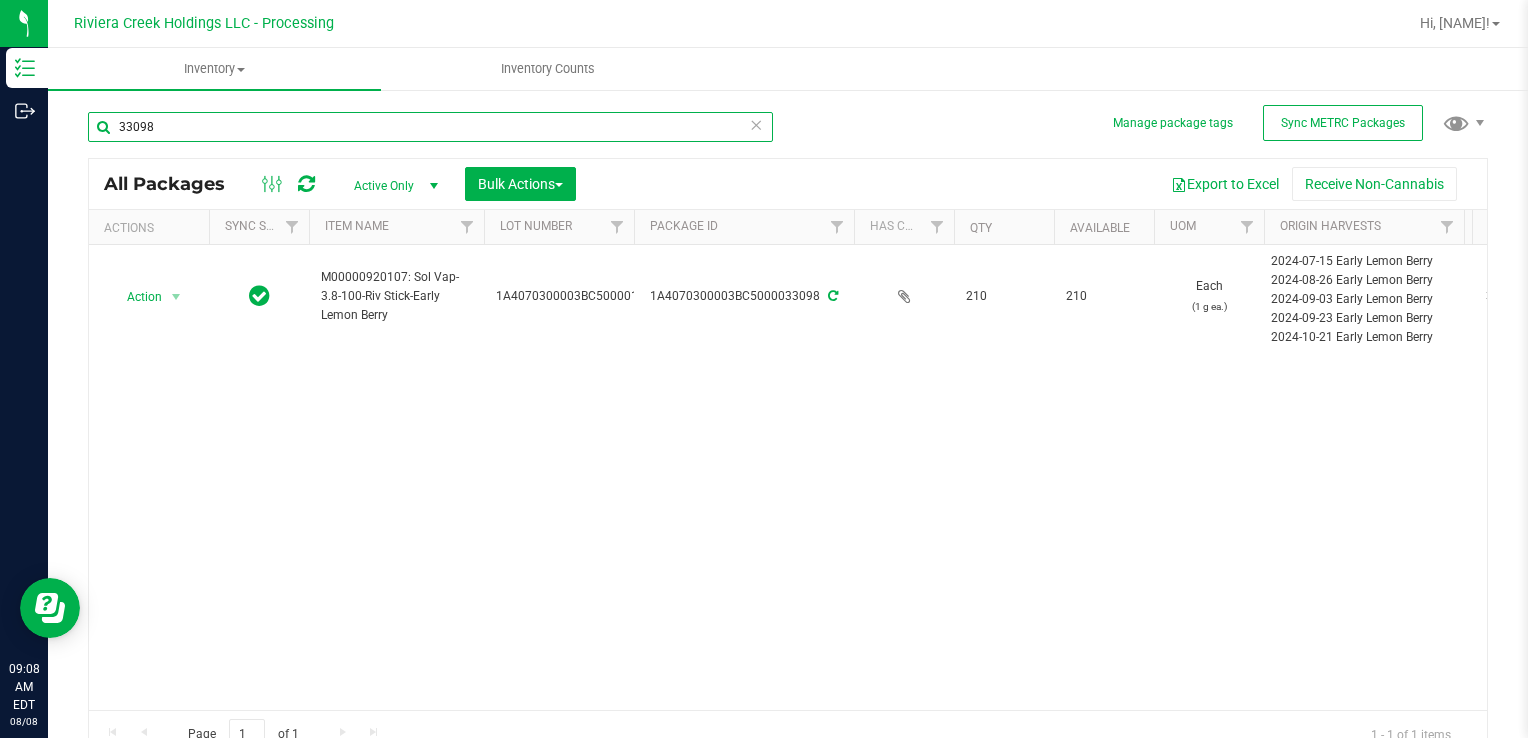 drag, startPoint x: 176, startPoint y: 122, endPoint x: 1527, endPoint y: 713, distance: 1474.6125 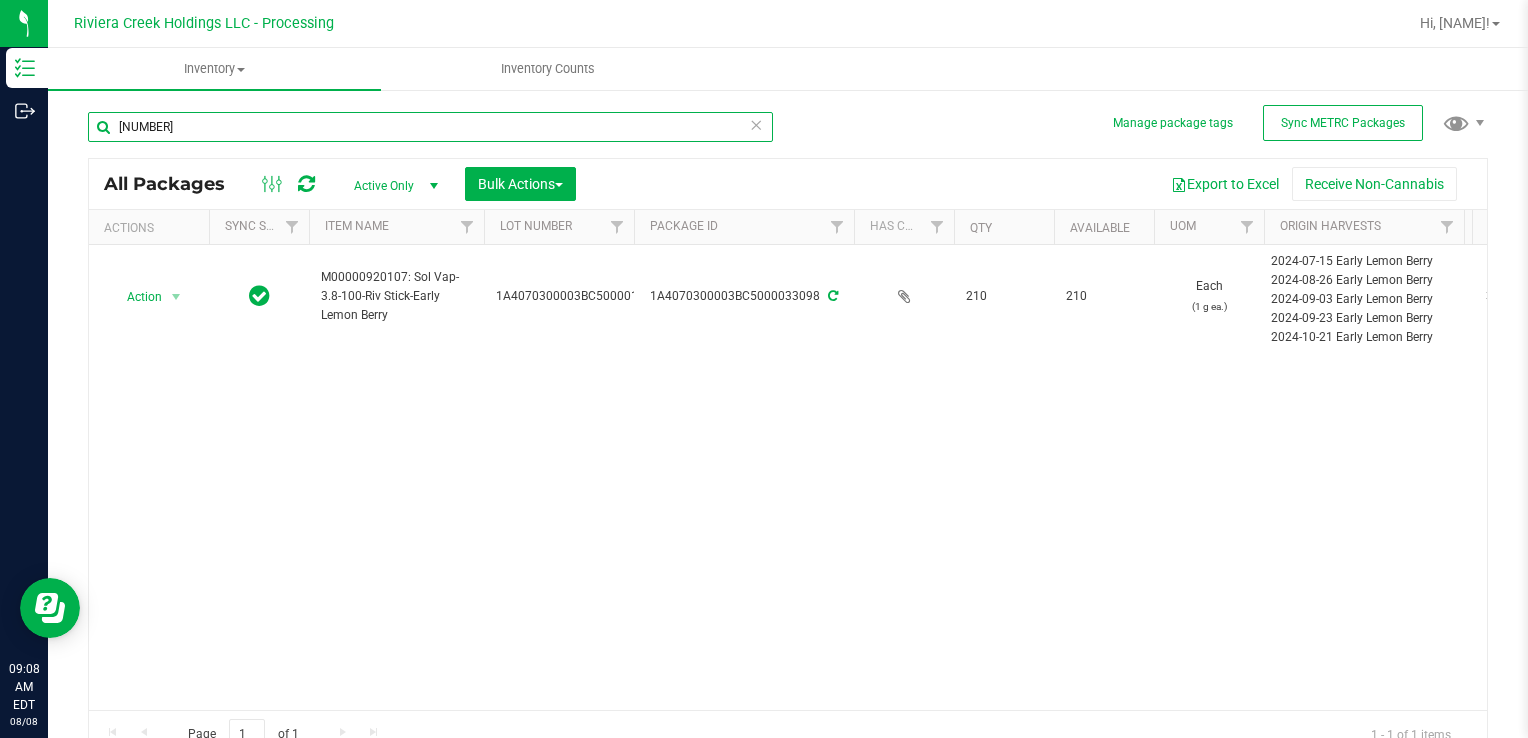 type on "34499" 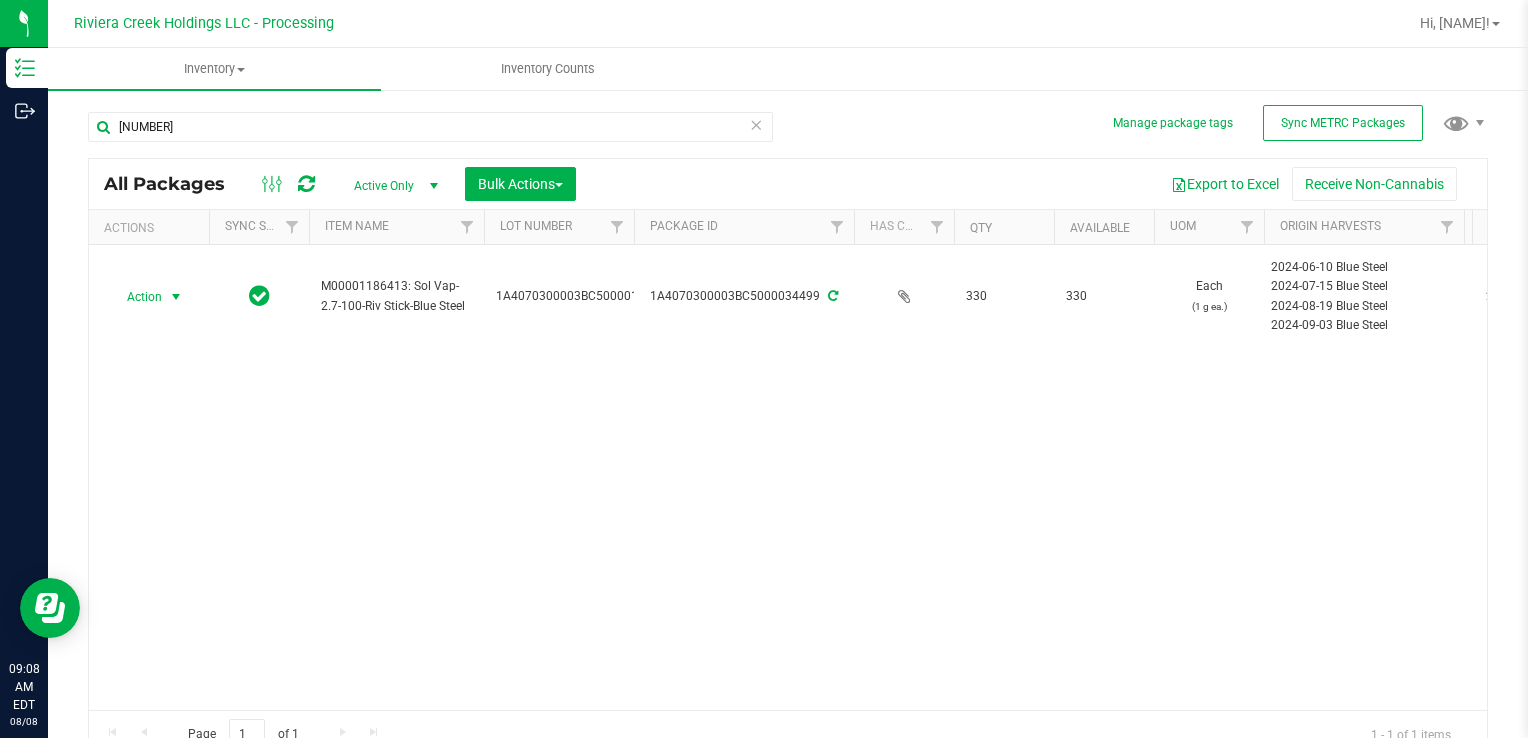 drag, startPoint x: 162, startPoint y: 300, endPoint x: 157, endPoint y: 310, distance: 11.18034 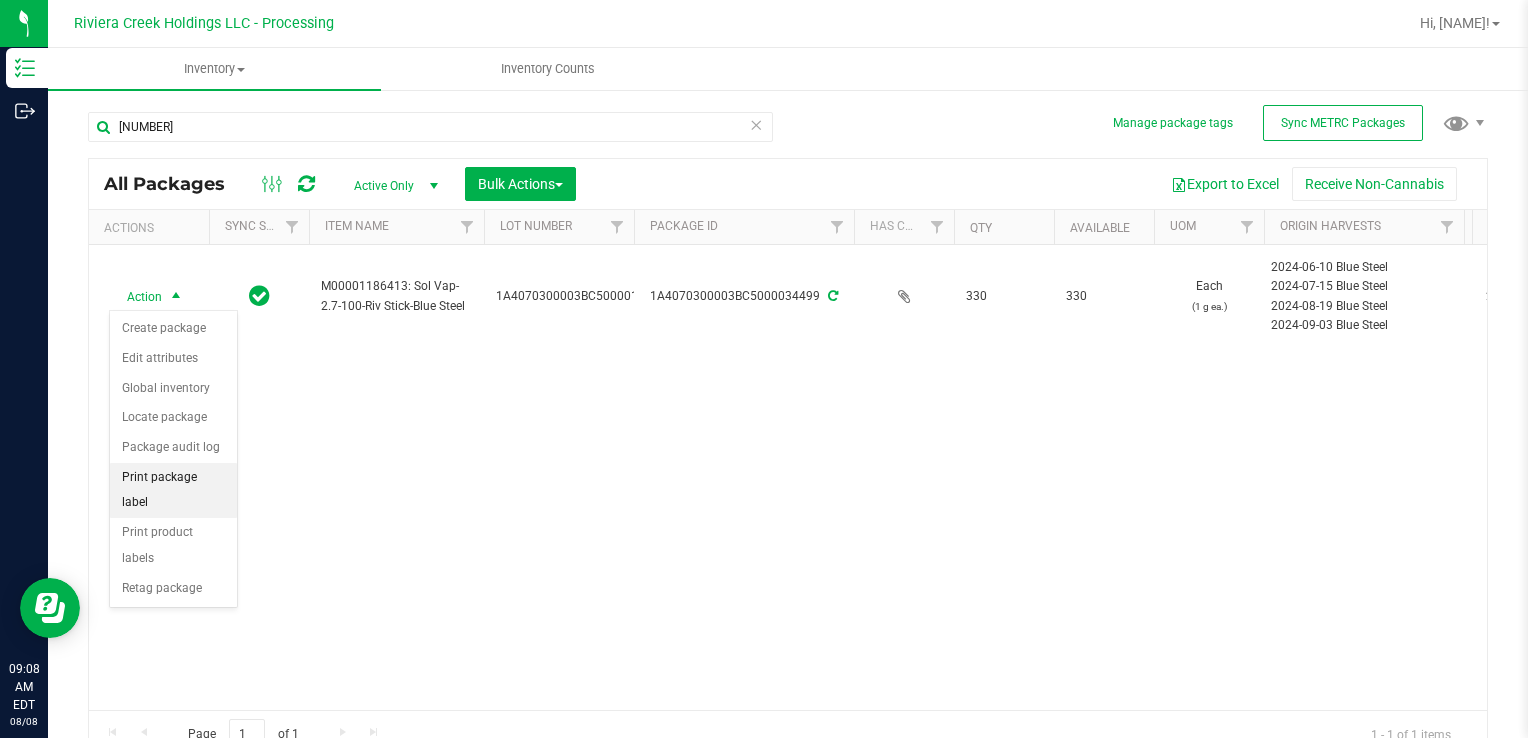 click on "Print package label" at bounding box center [173, 490] 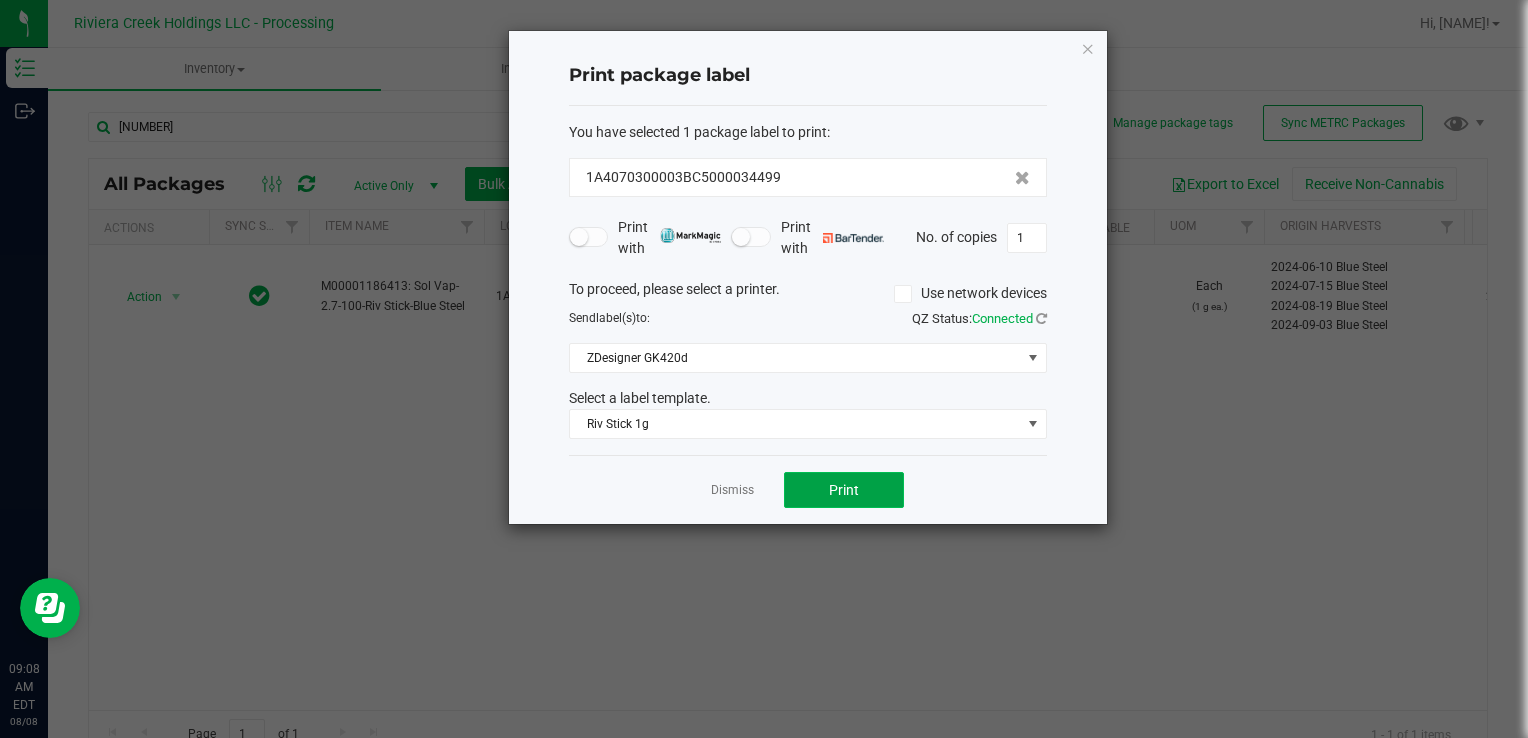 click on "Print" 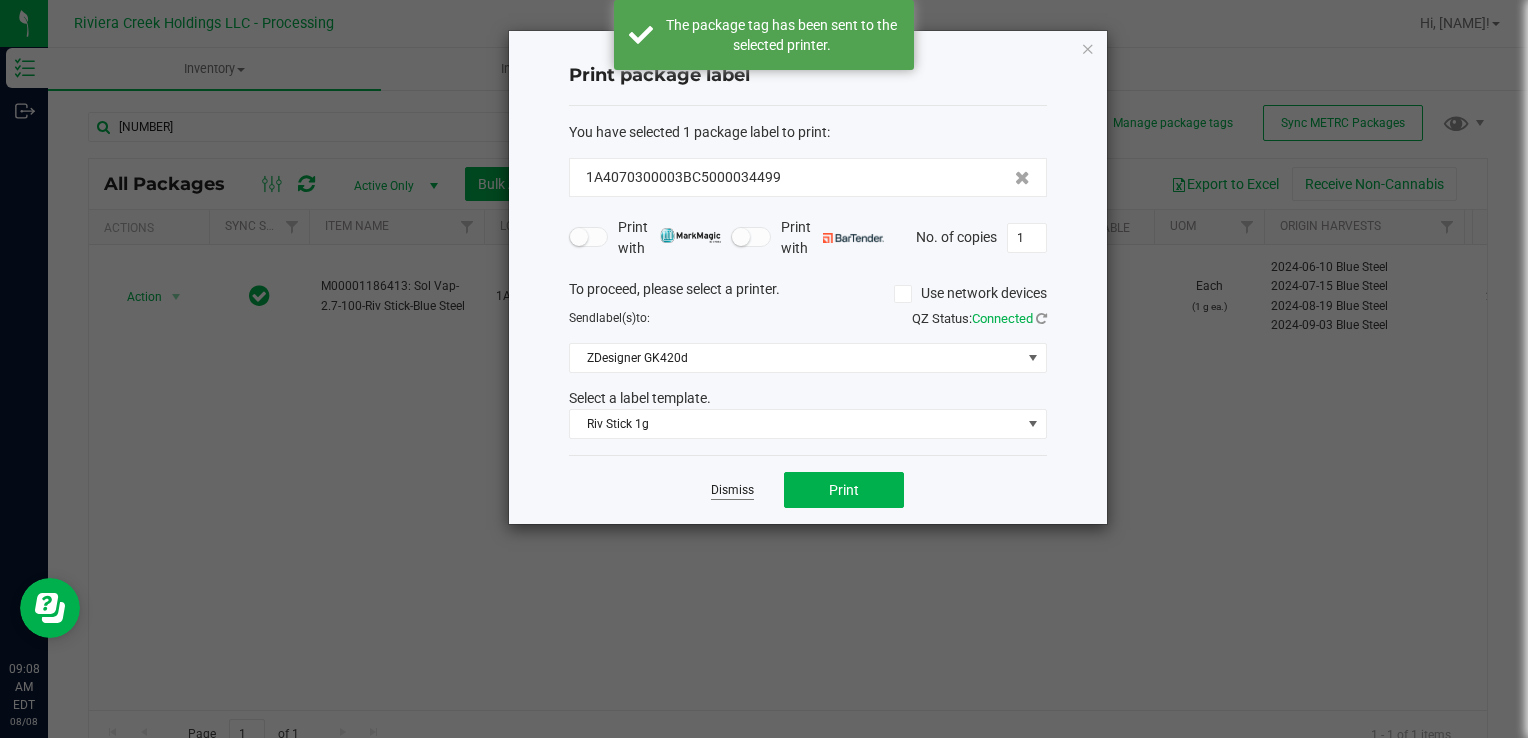 click on "Dismiss" 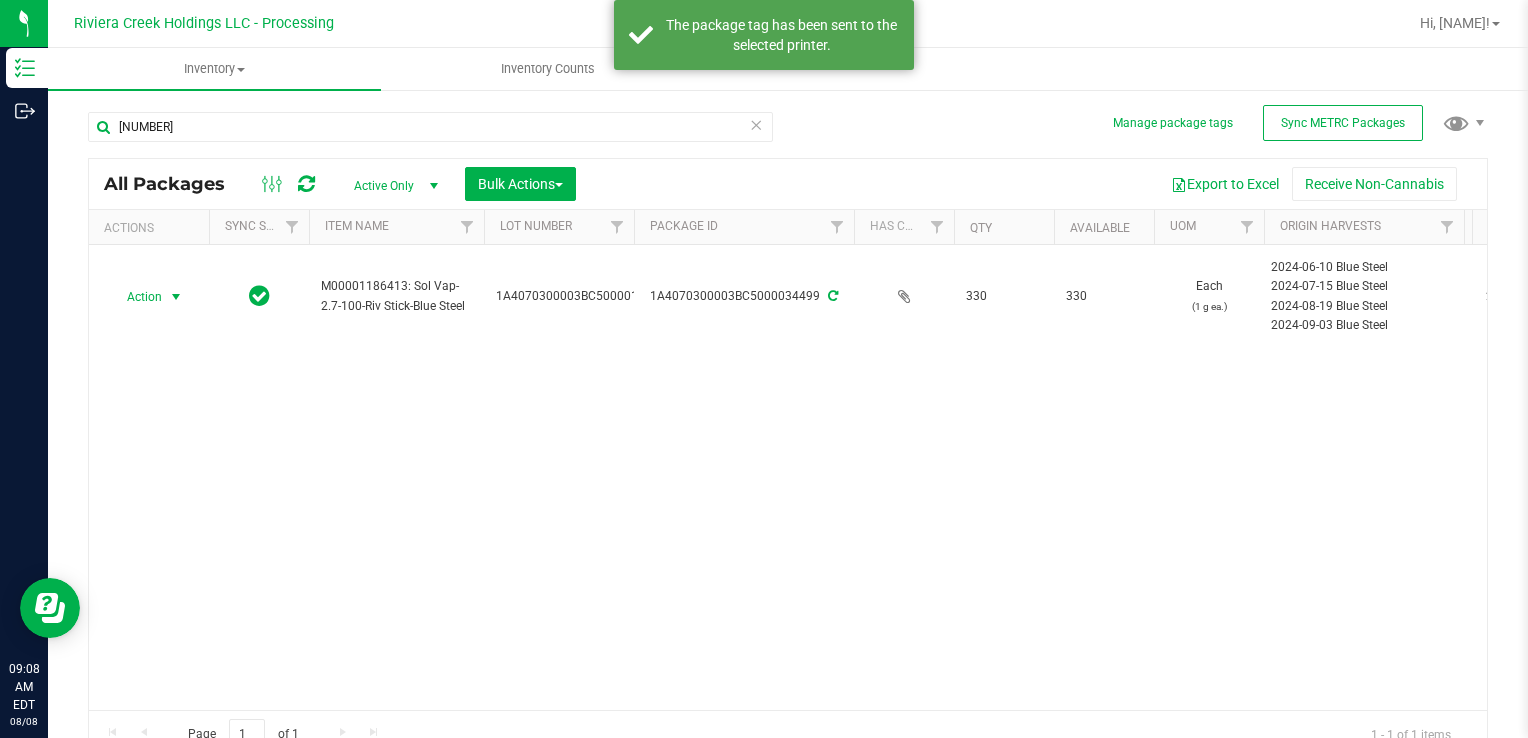 drag, startPoint x: 137, startPoint y: 284, endPoint x: 168, endPoint y: 310, distance: 40.459858 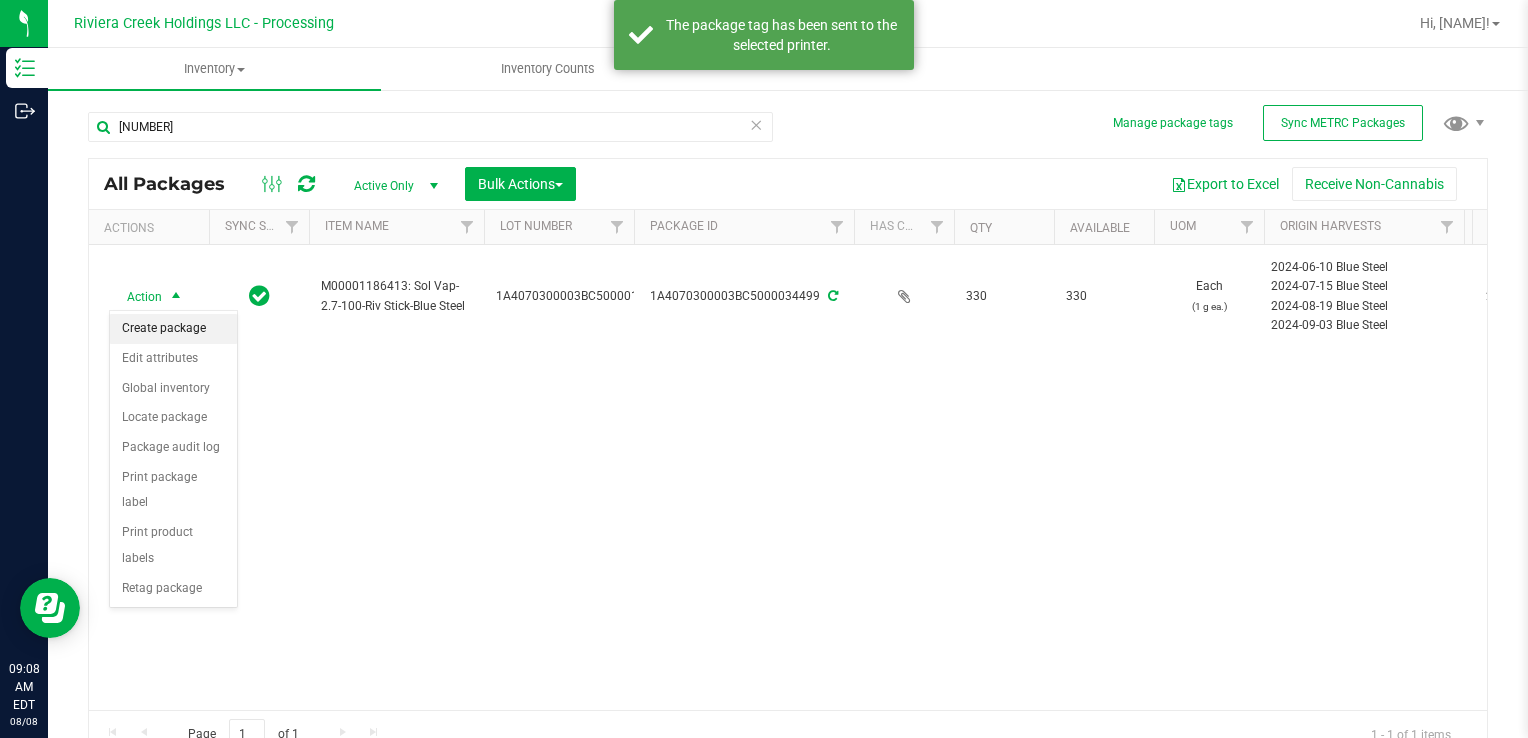 click on "Create package" at bounding box center (173, 329) 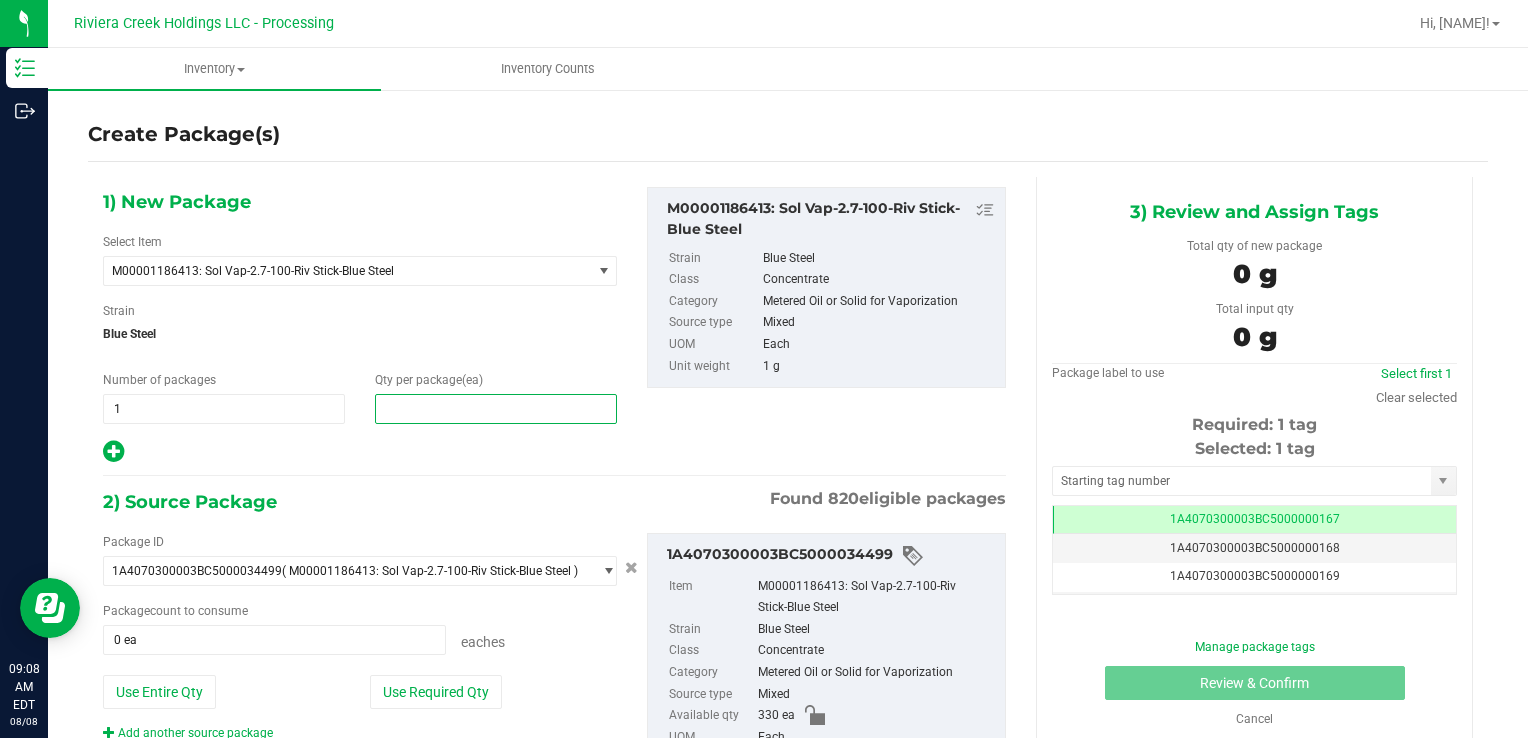 click at bounding box center (496, 409) 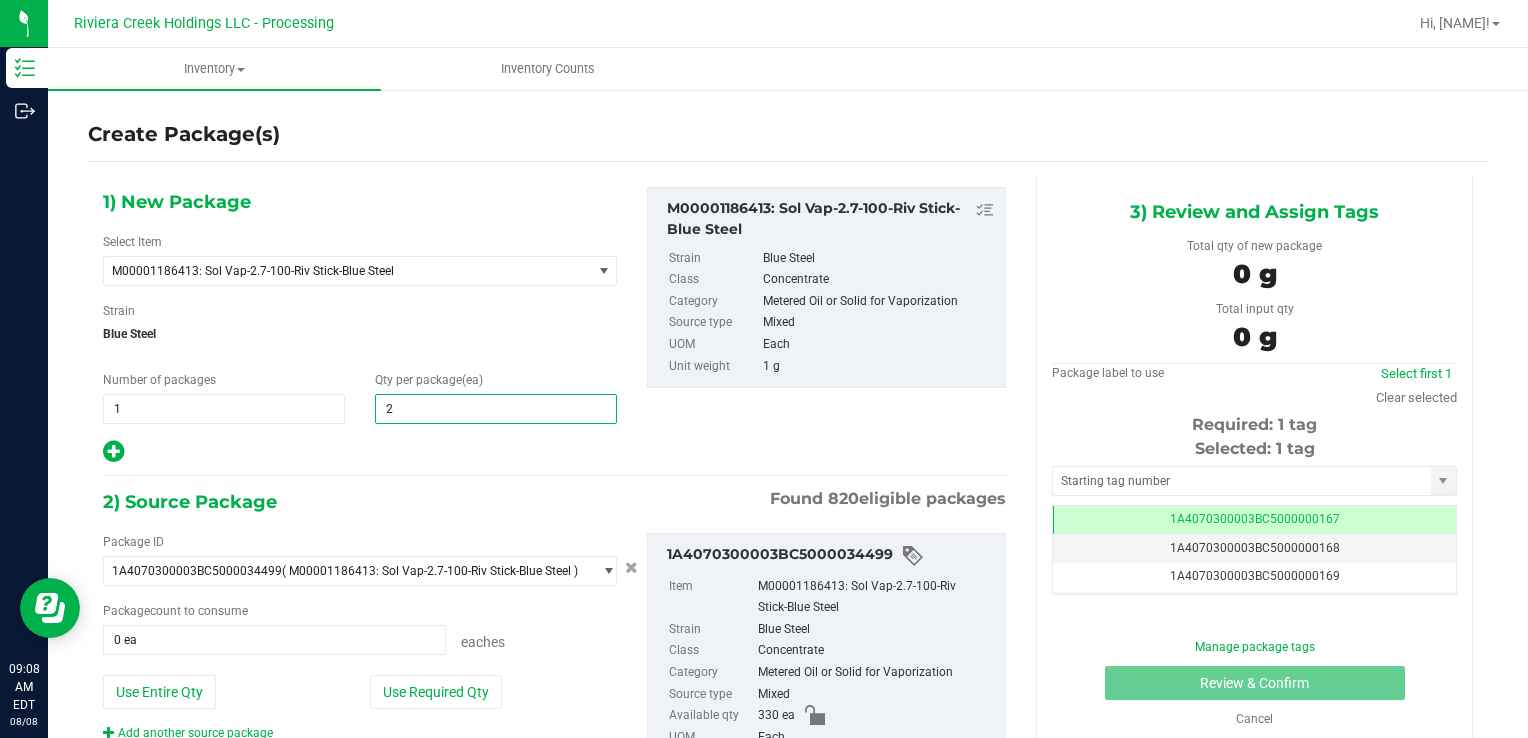 type on "20" 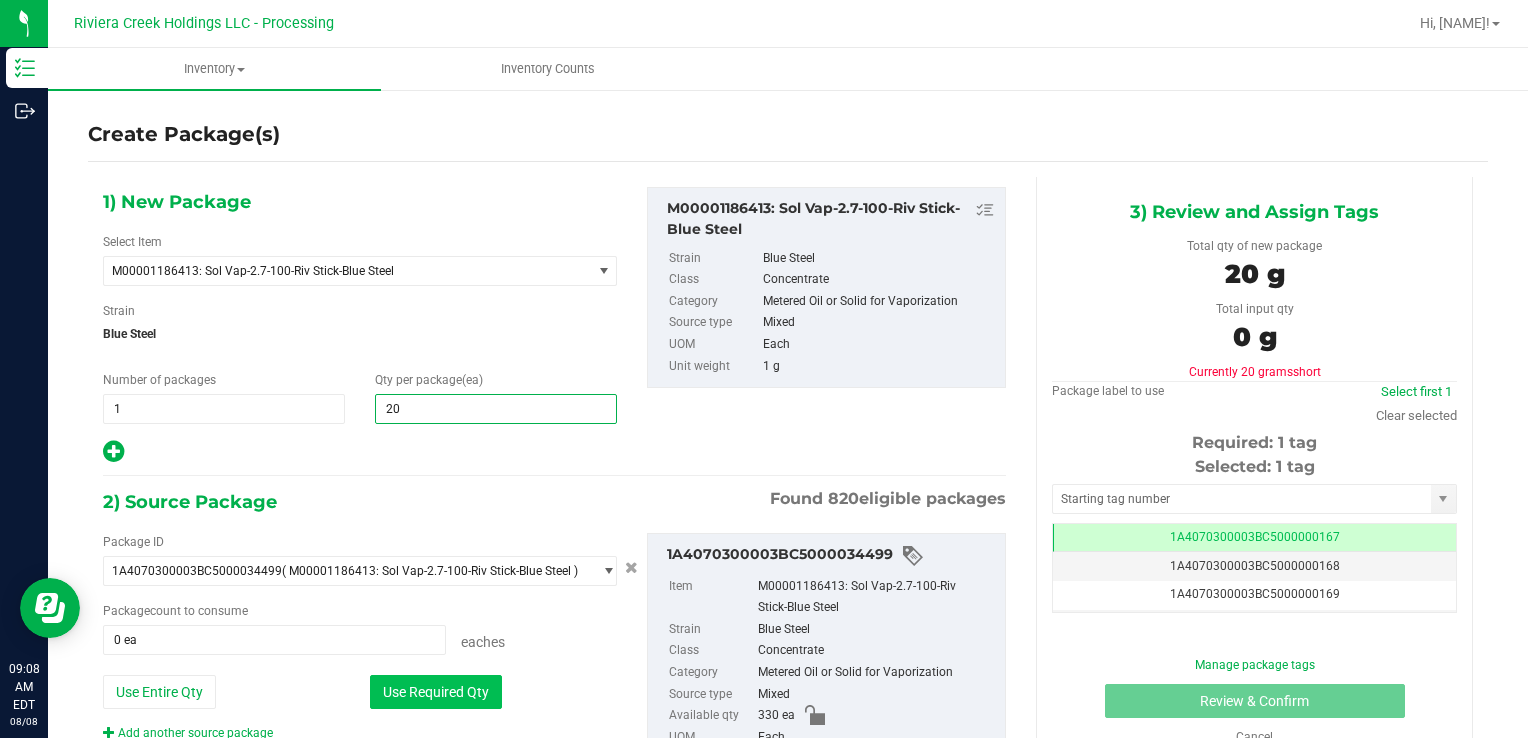 type on "20" 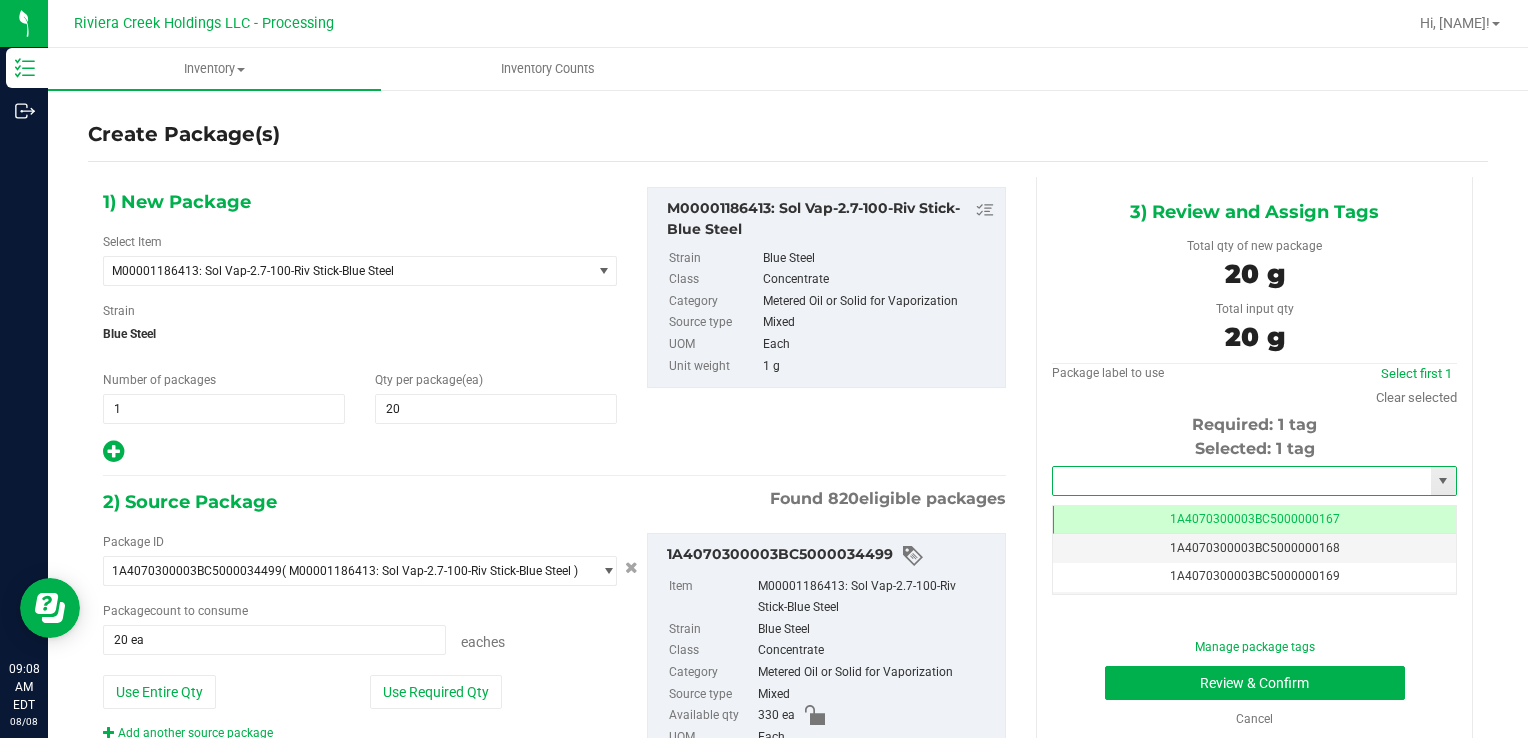 click at bounding box center (1242, 481) 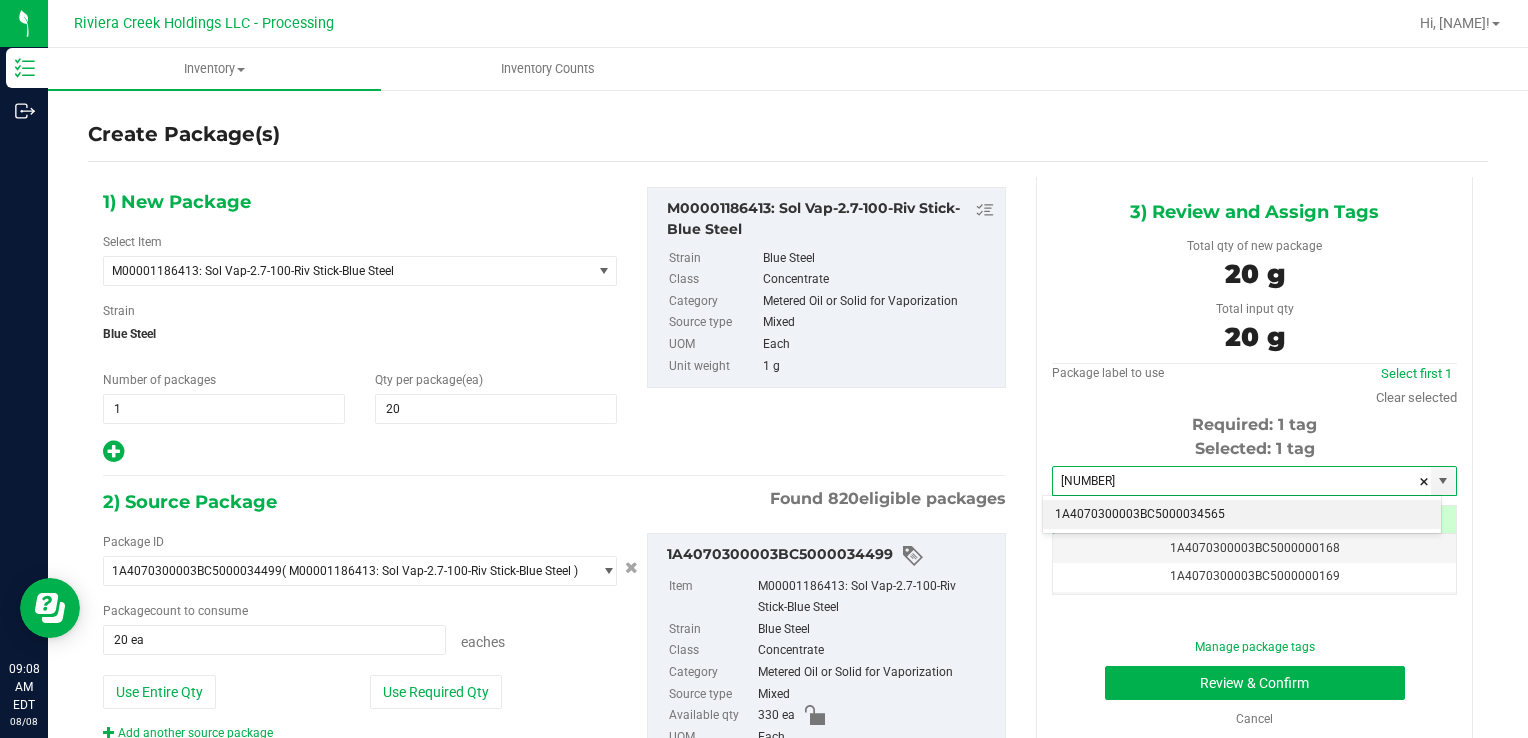 drag, startPoint x: 1096, startPoint y: 509, endPoint x: 1127, endPoint y: 598, distance: 94.24436 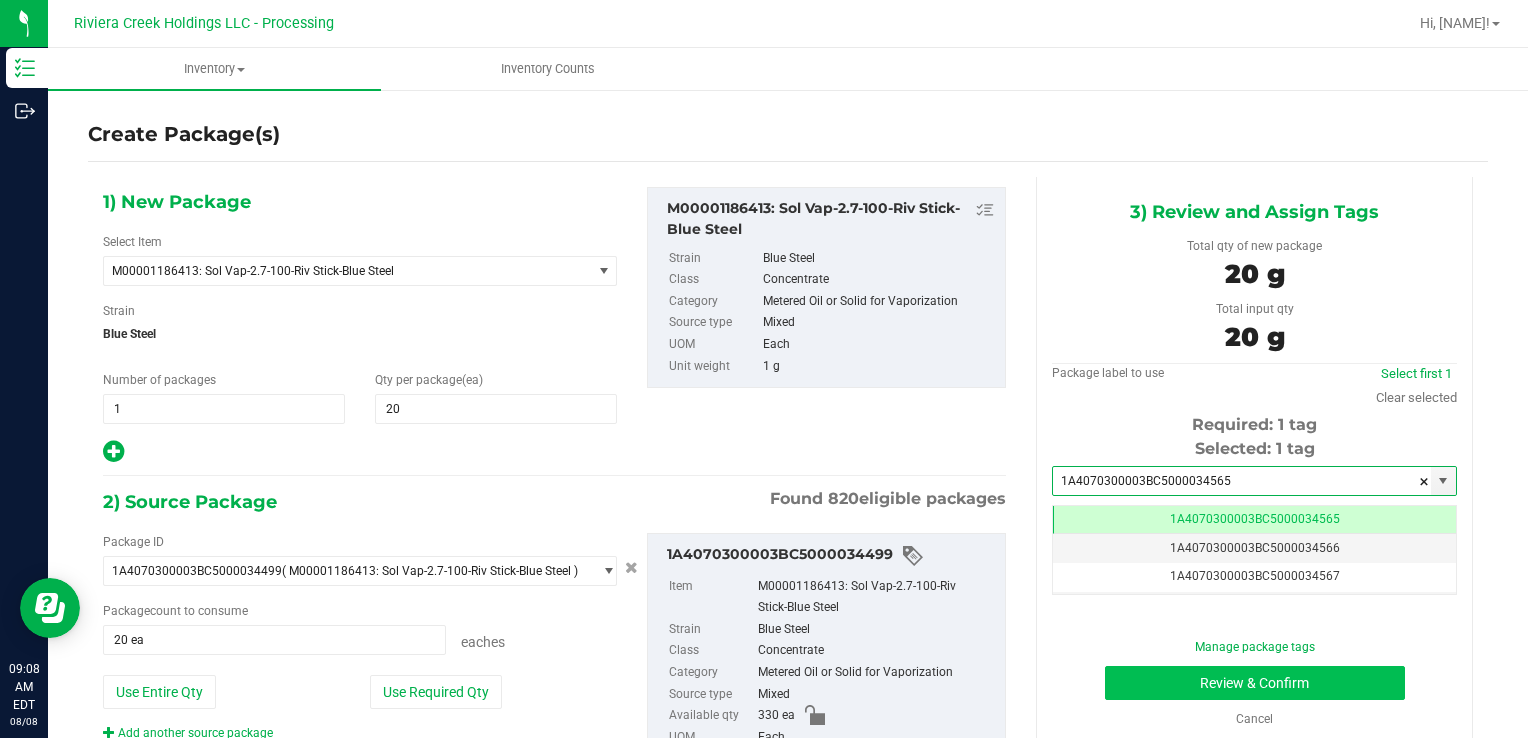 type on "1A4070300003BC5000034565" 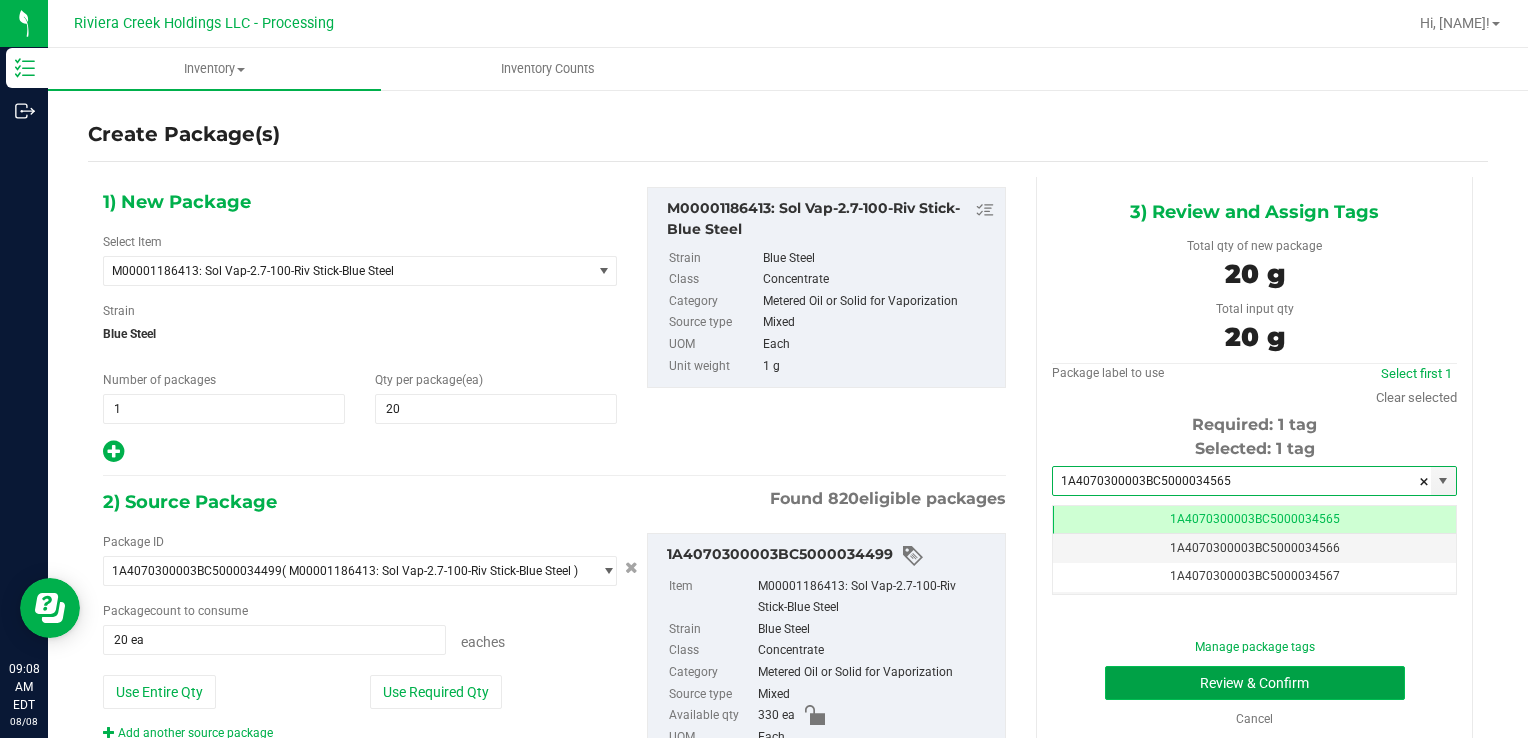 scroll, scrollTop: 0, scrollLeft: 0, axis: both 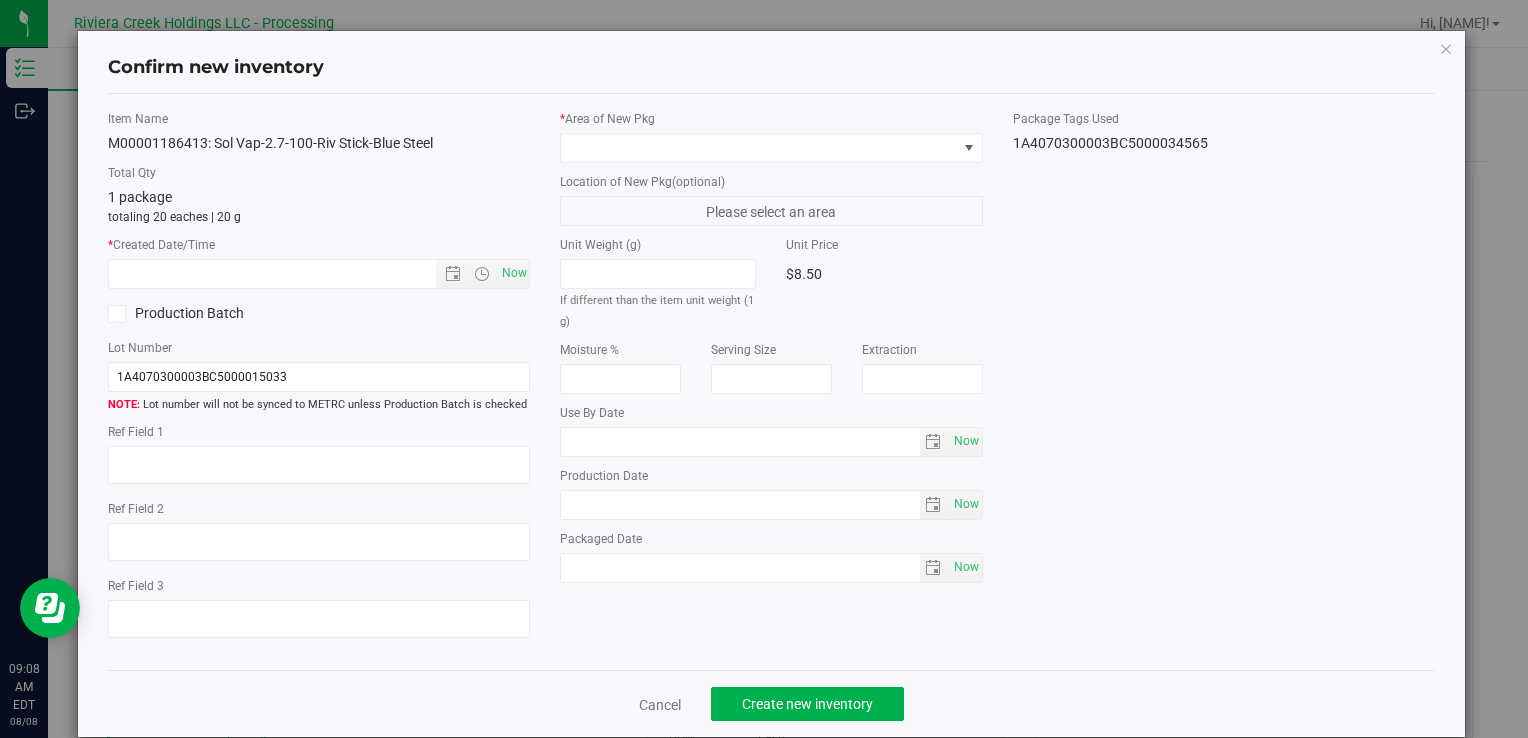type on "2026-03-16" 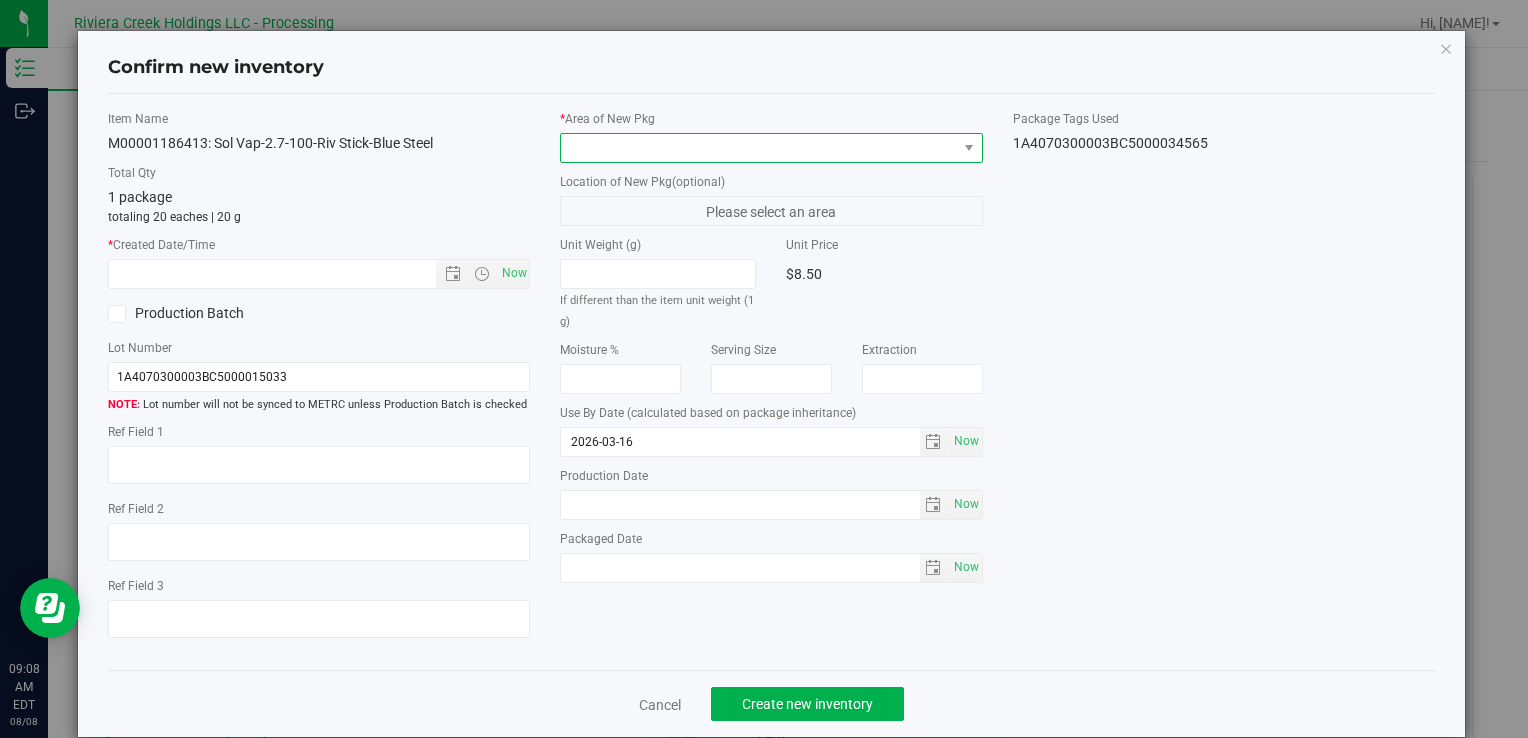 click at bounding box center (758, 148) 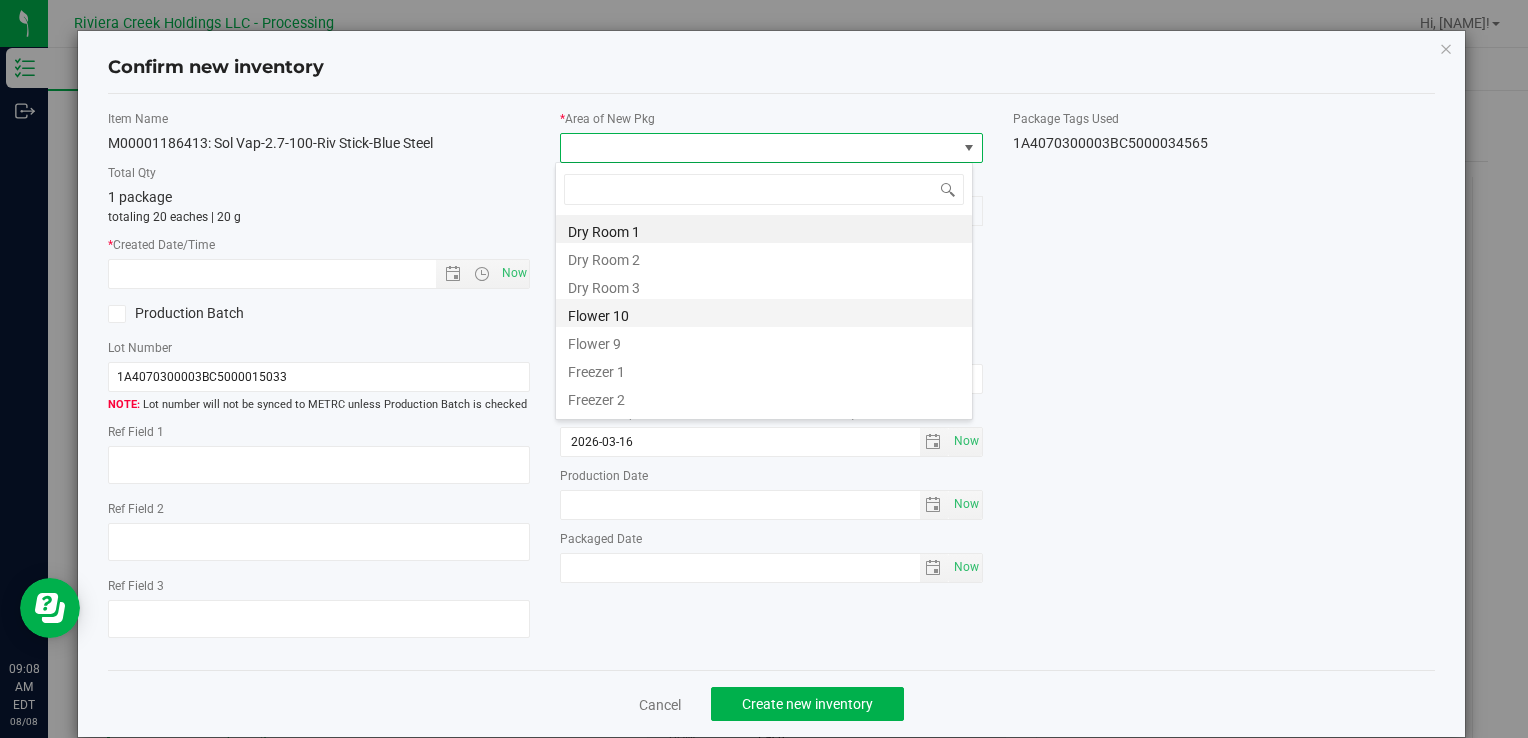 click on "Flower 10" at bounding box center [764, 313] 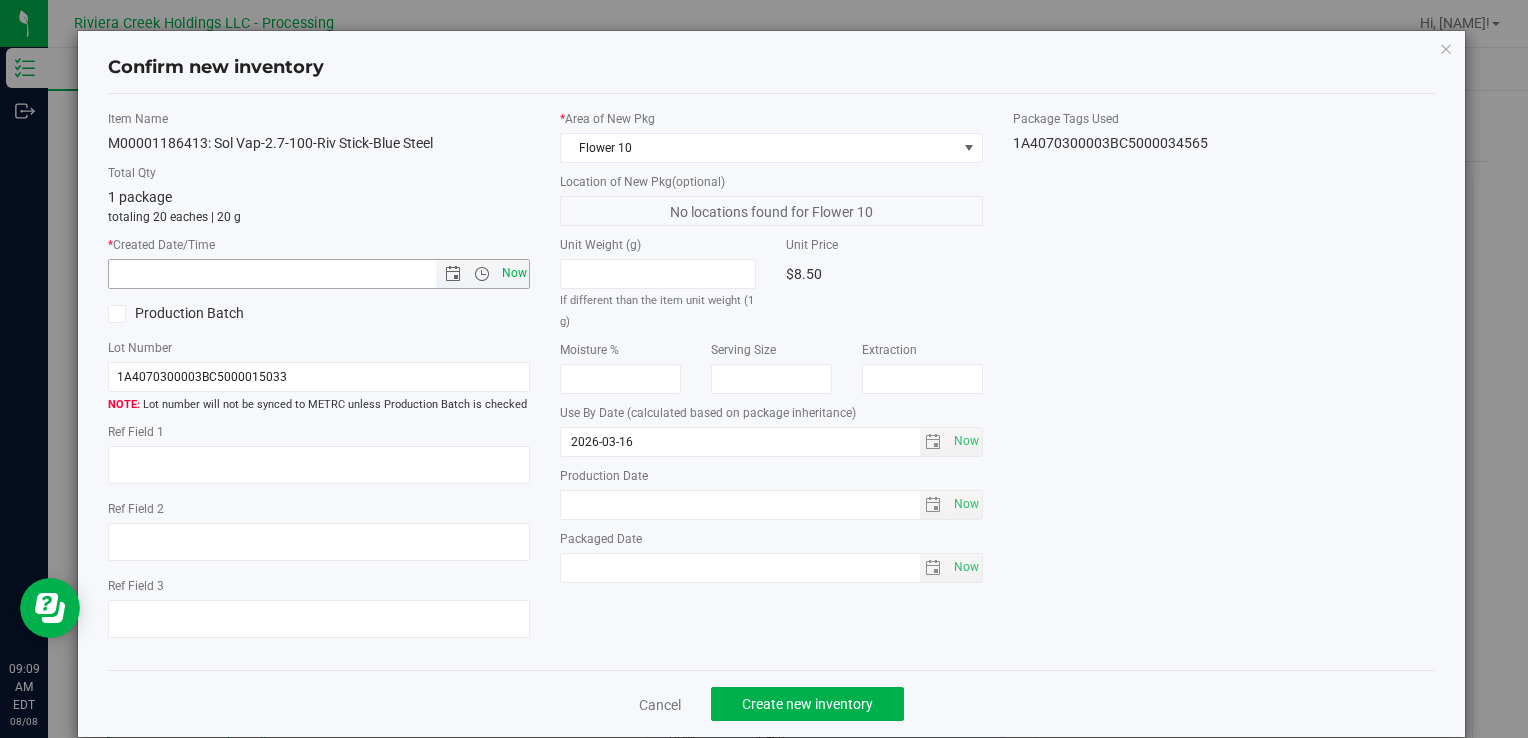 click on "Now" at bounding box center [514, 273] 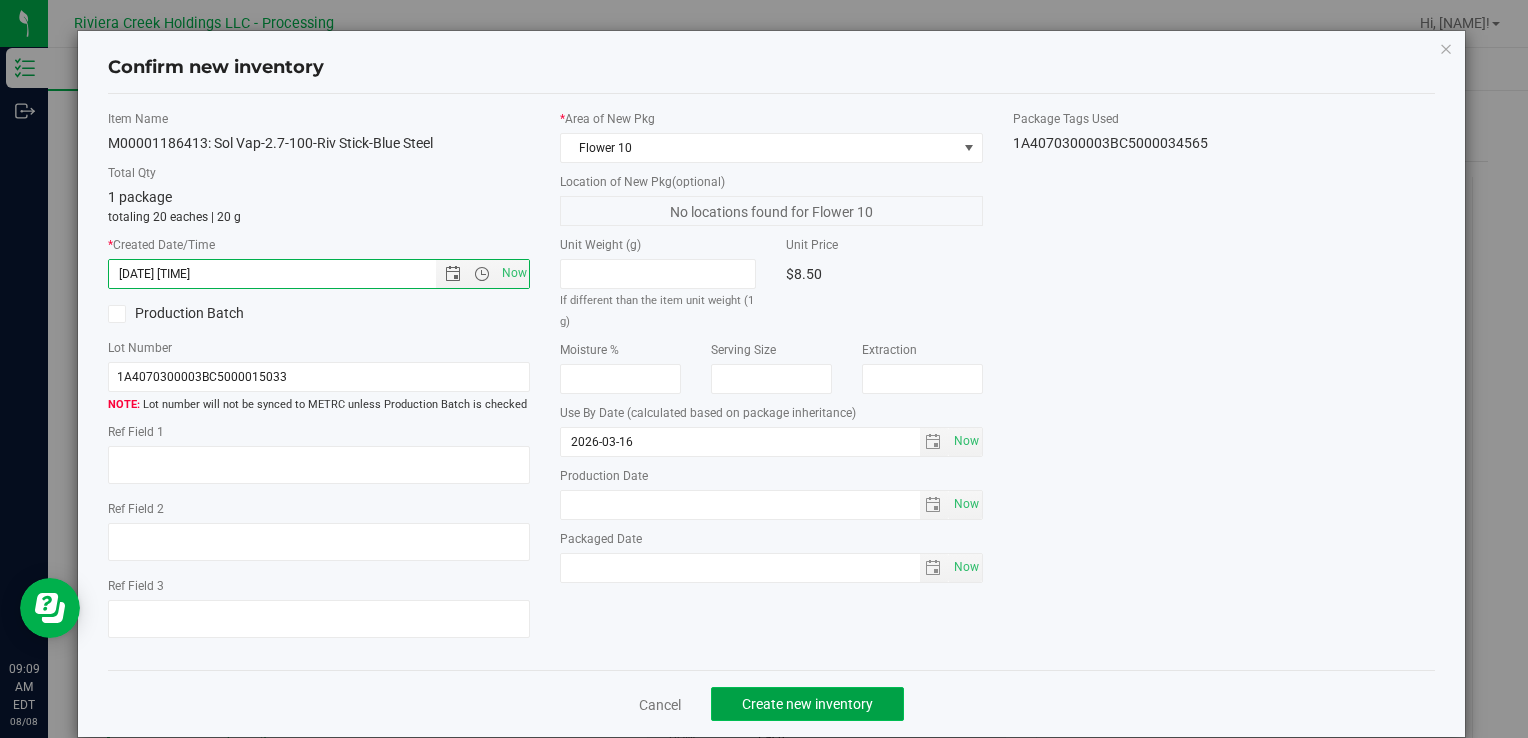 click on "Create new inventory" 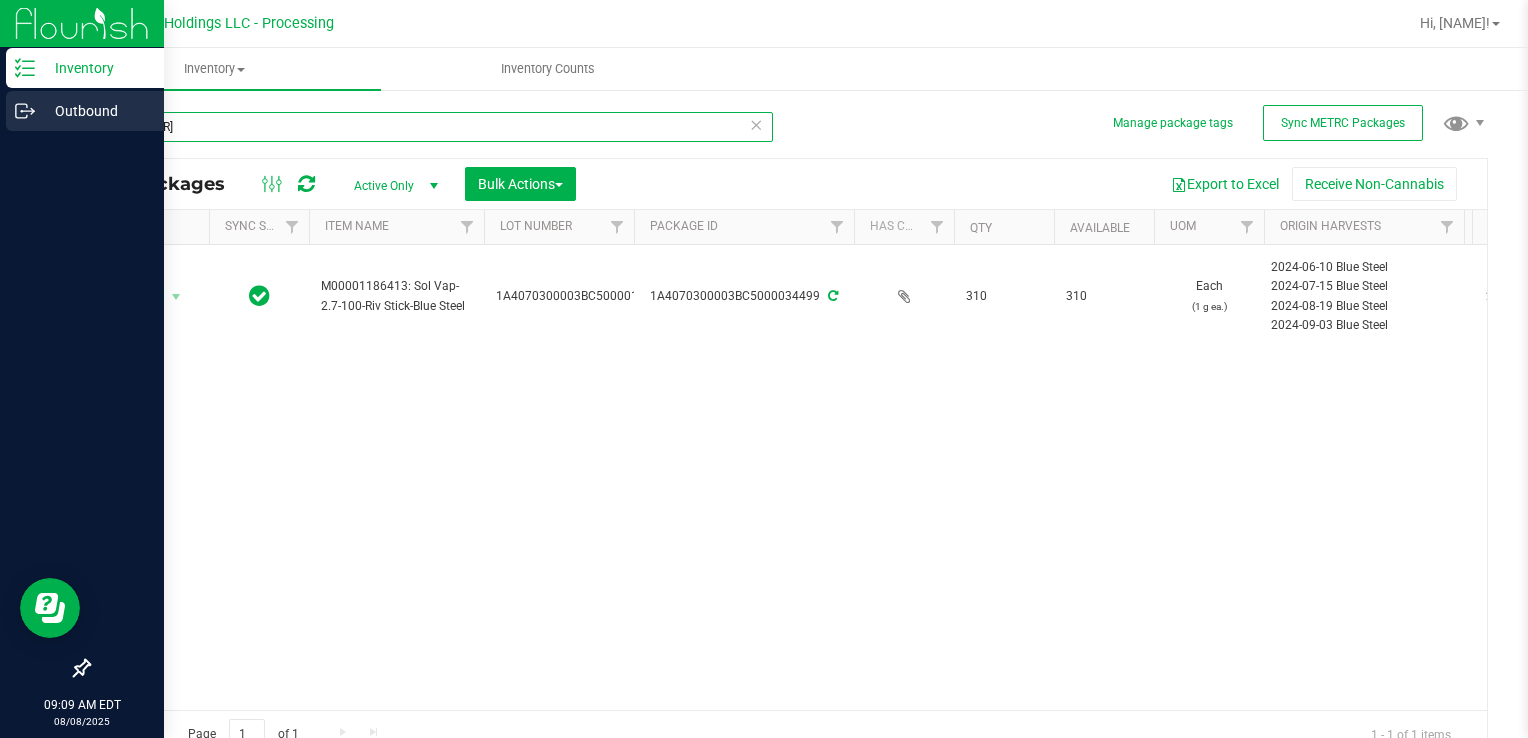 drag, startPoint x: 108, startPoint y: 94, endPoint x: 70, endPoint y: 109, distance: 40.853397 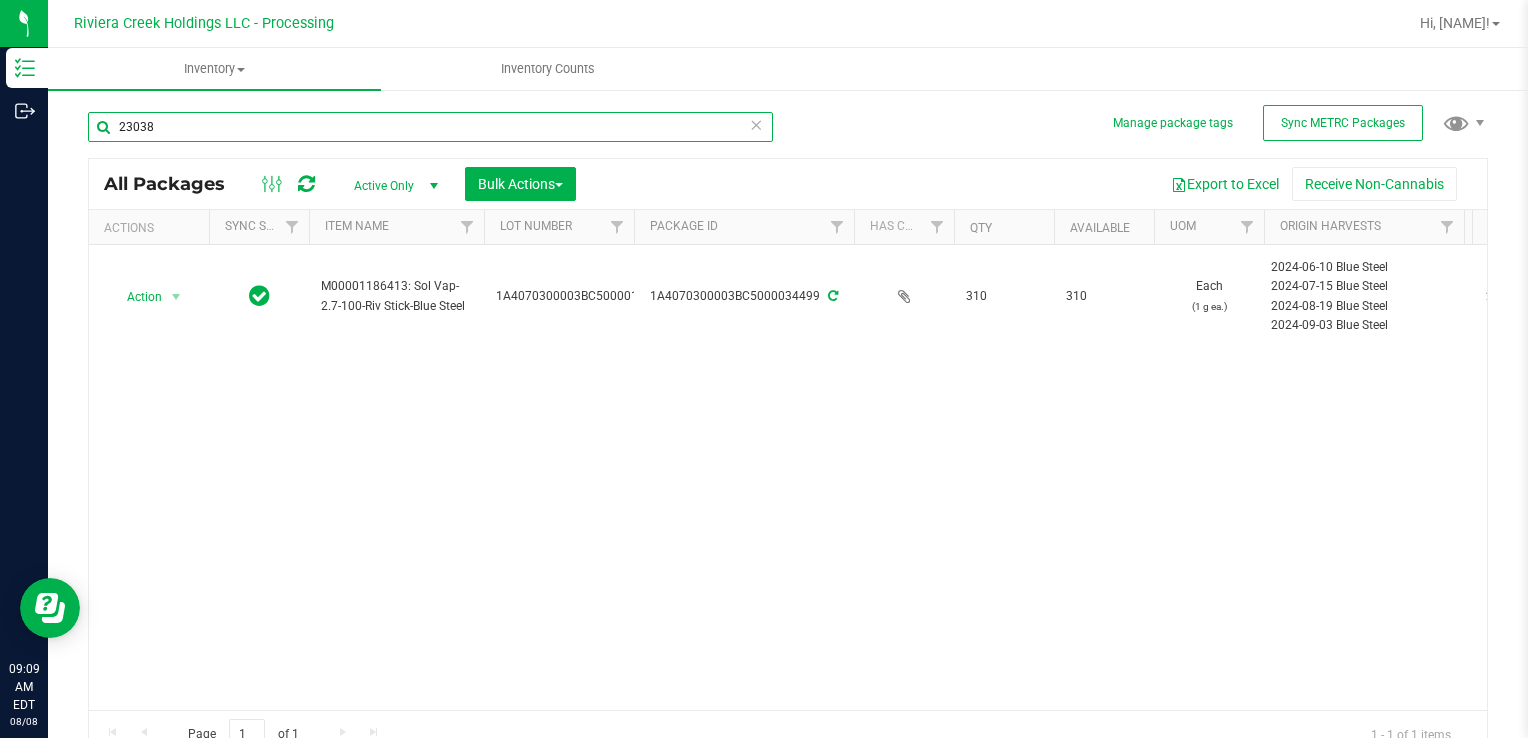 type on "23038" 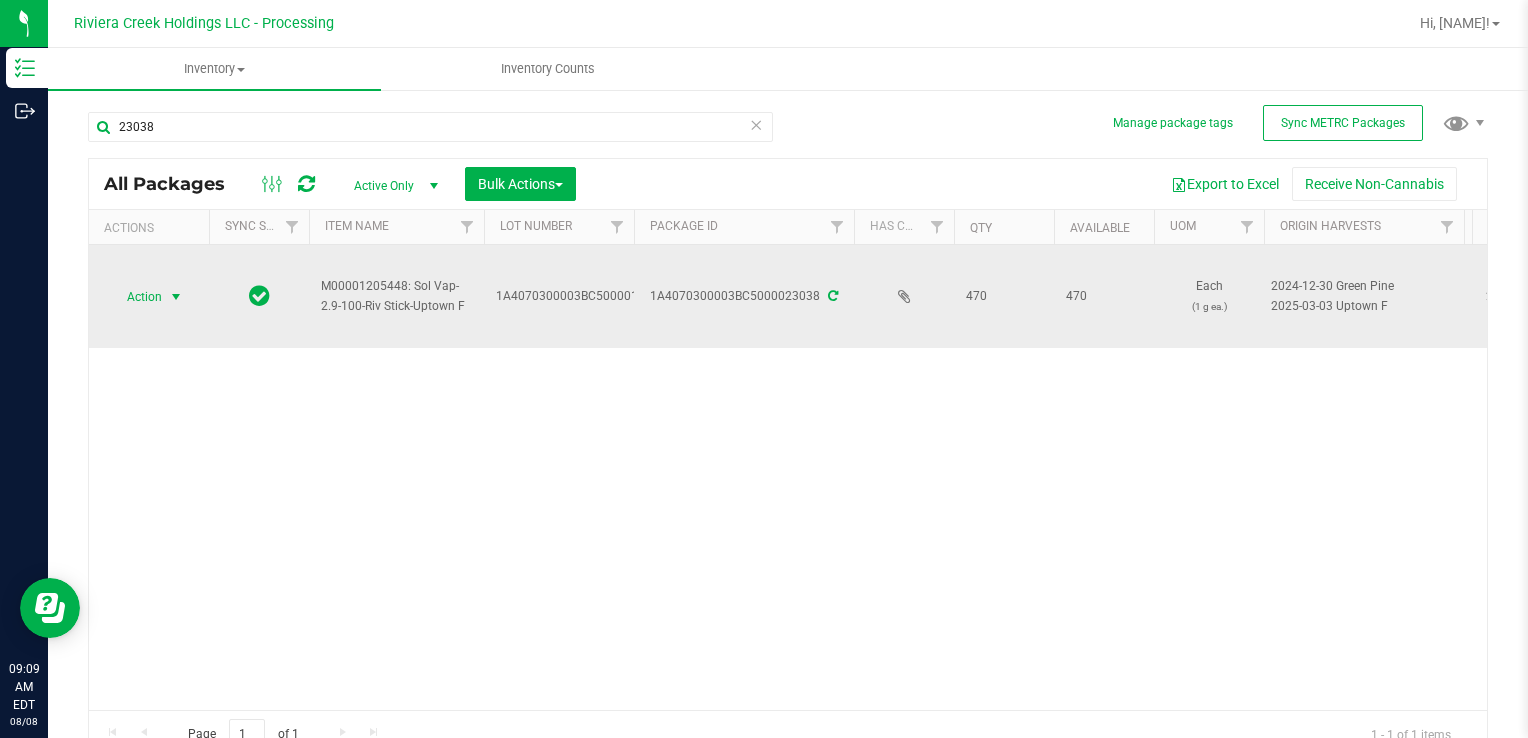 click on "Action" at bounding box center [136, 297] 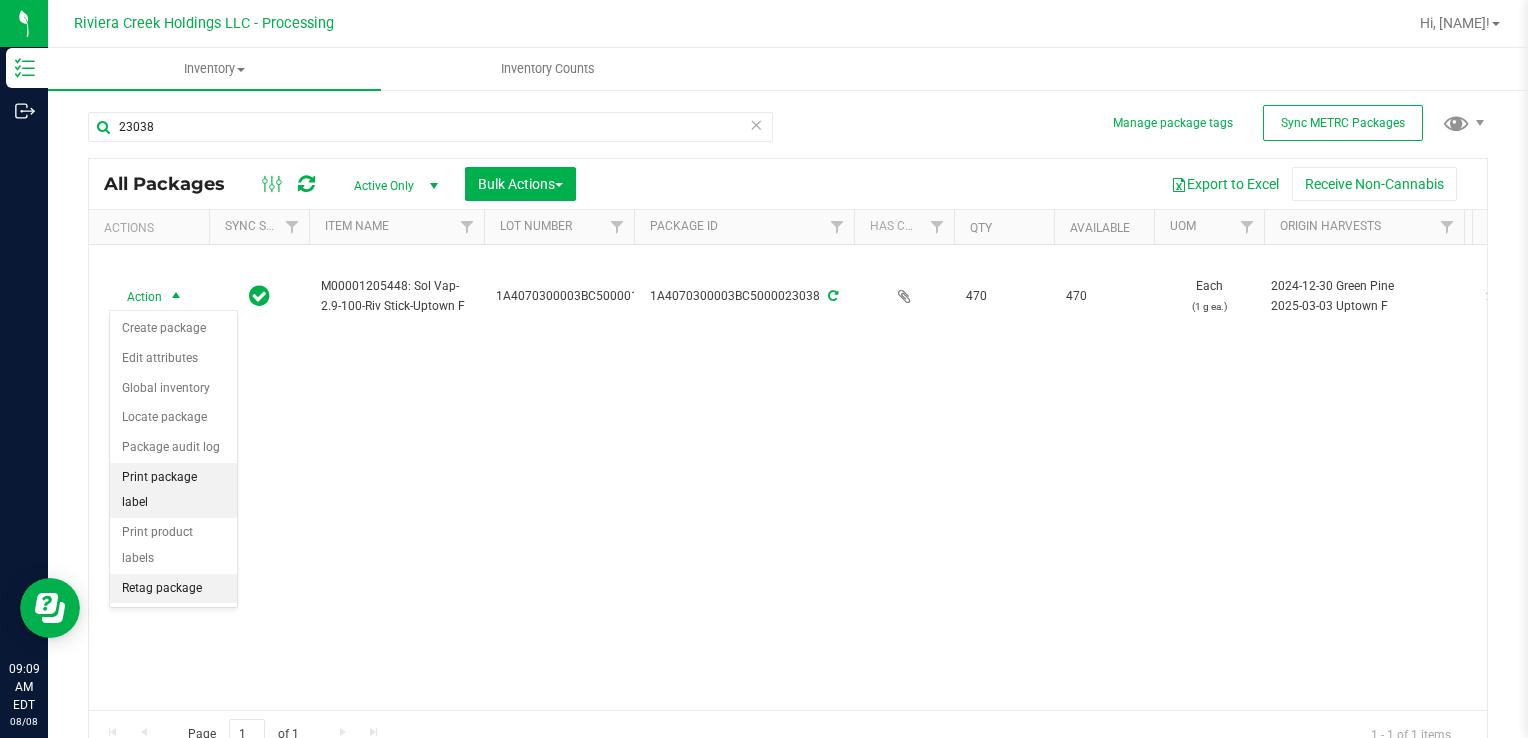 click on "Print package label" at bounding box center (173, 490) 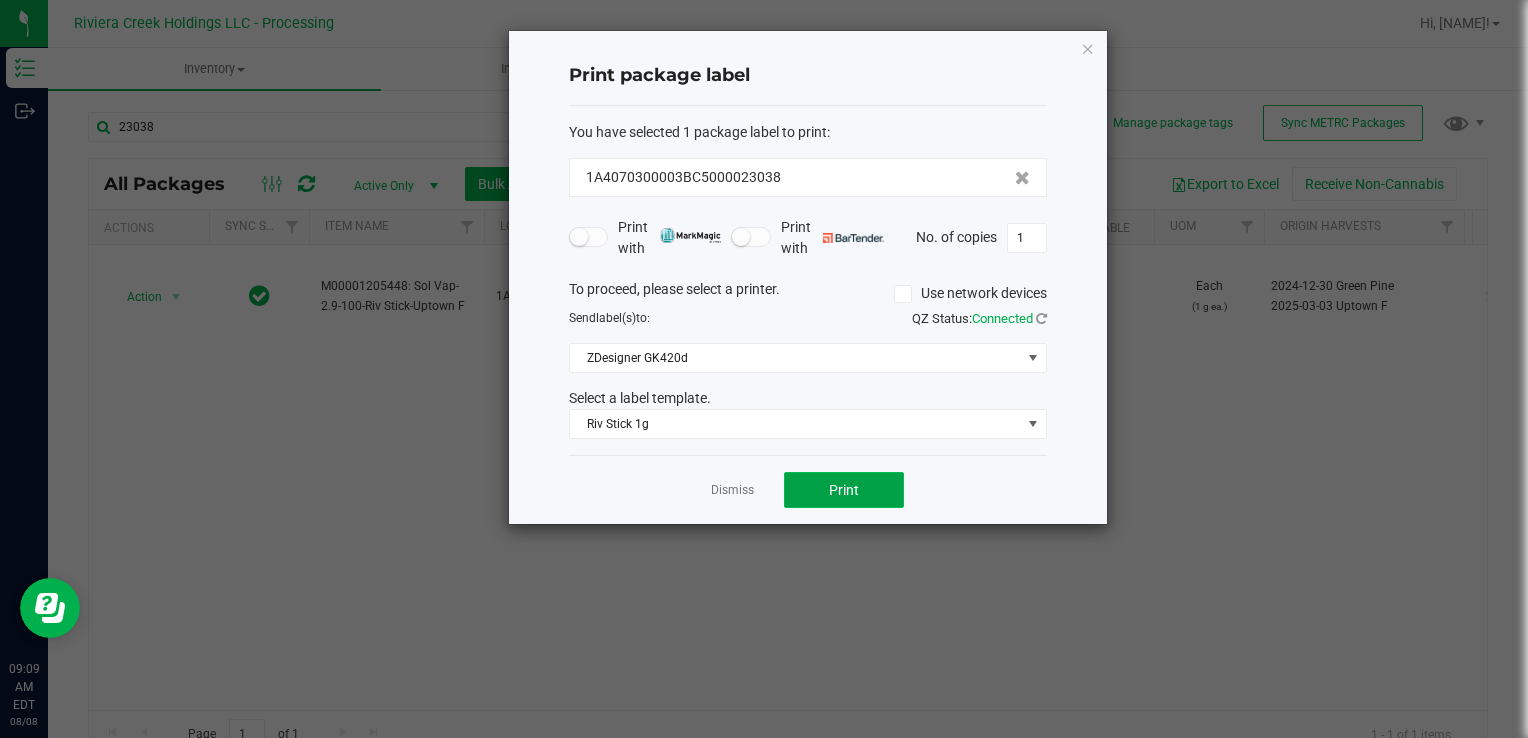 click on "Print" 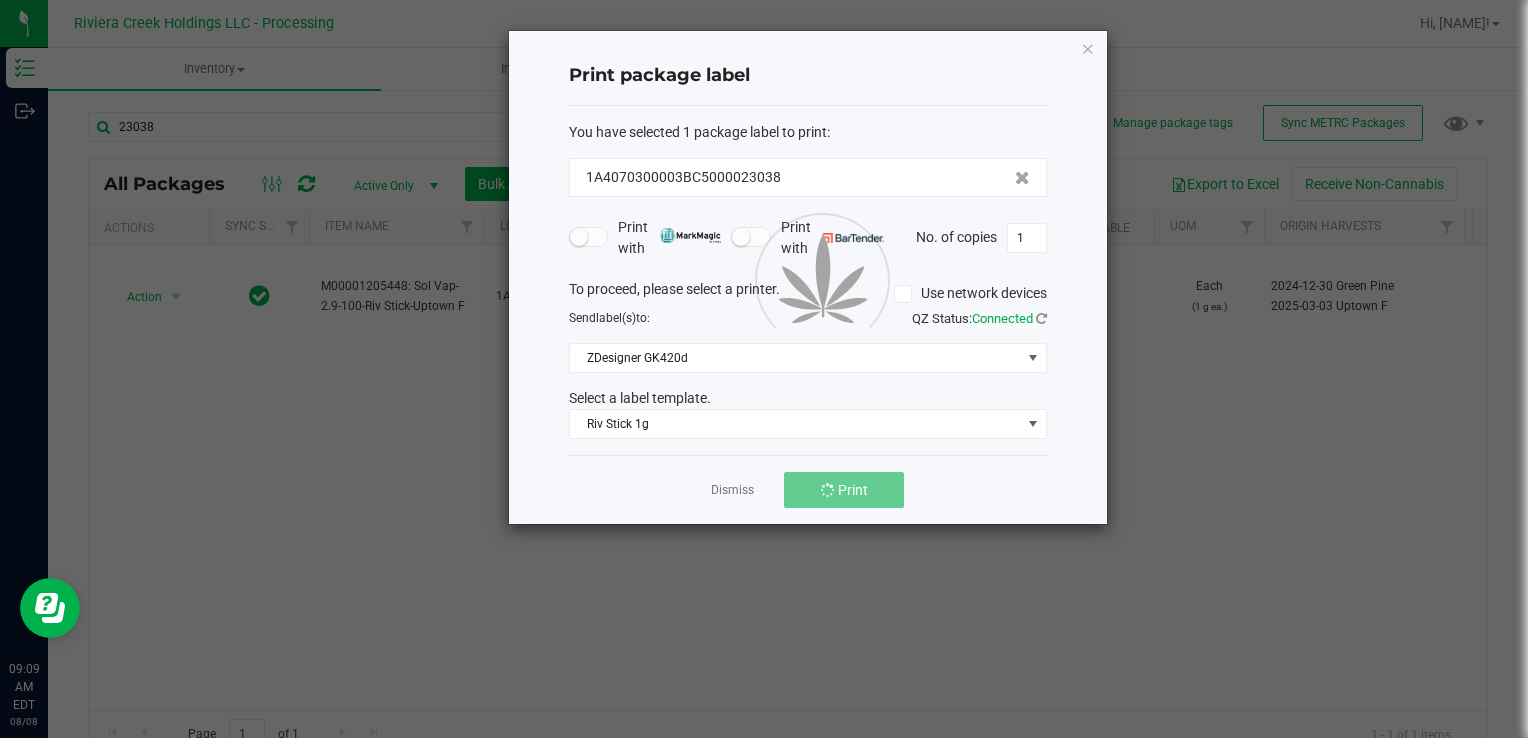 click 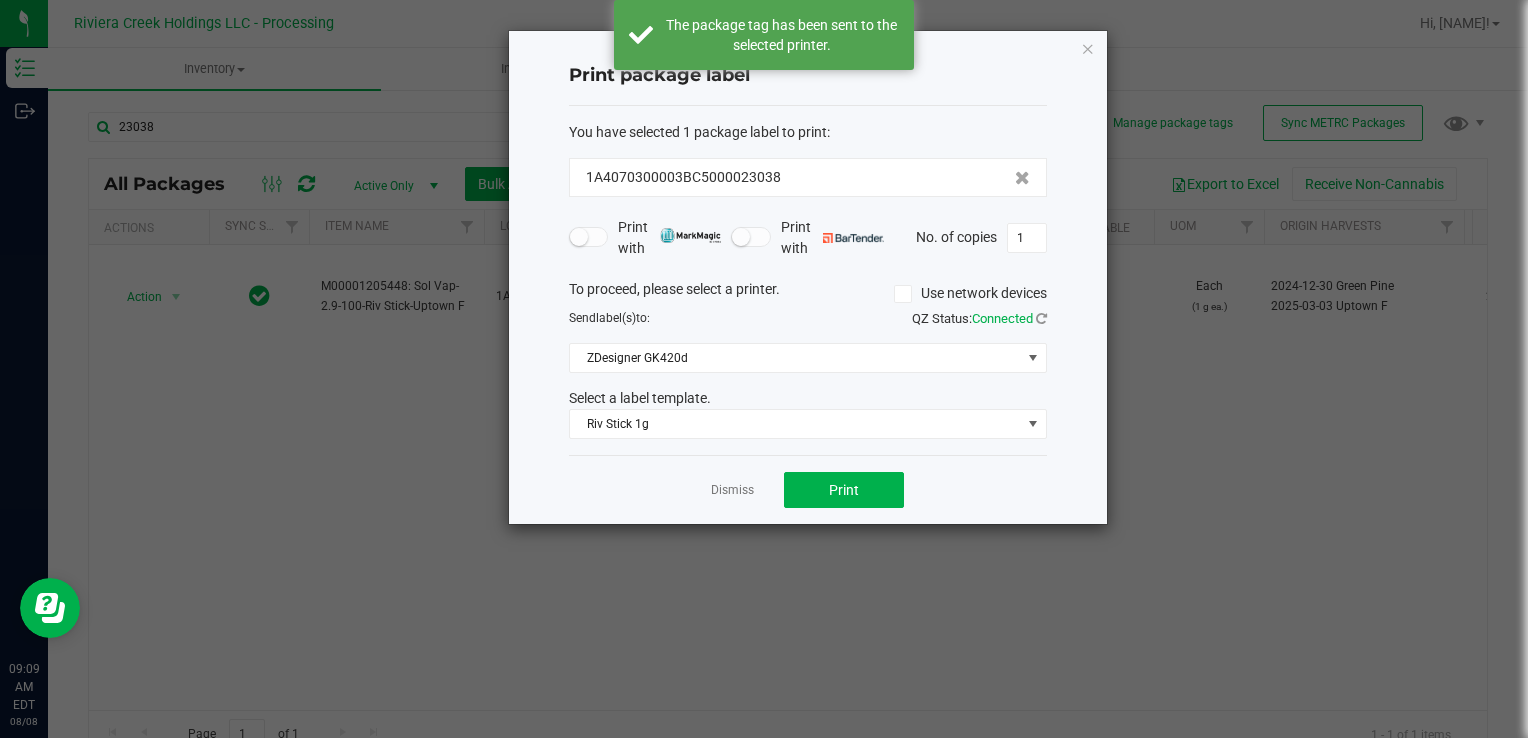 click on "Dismiss" 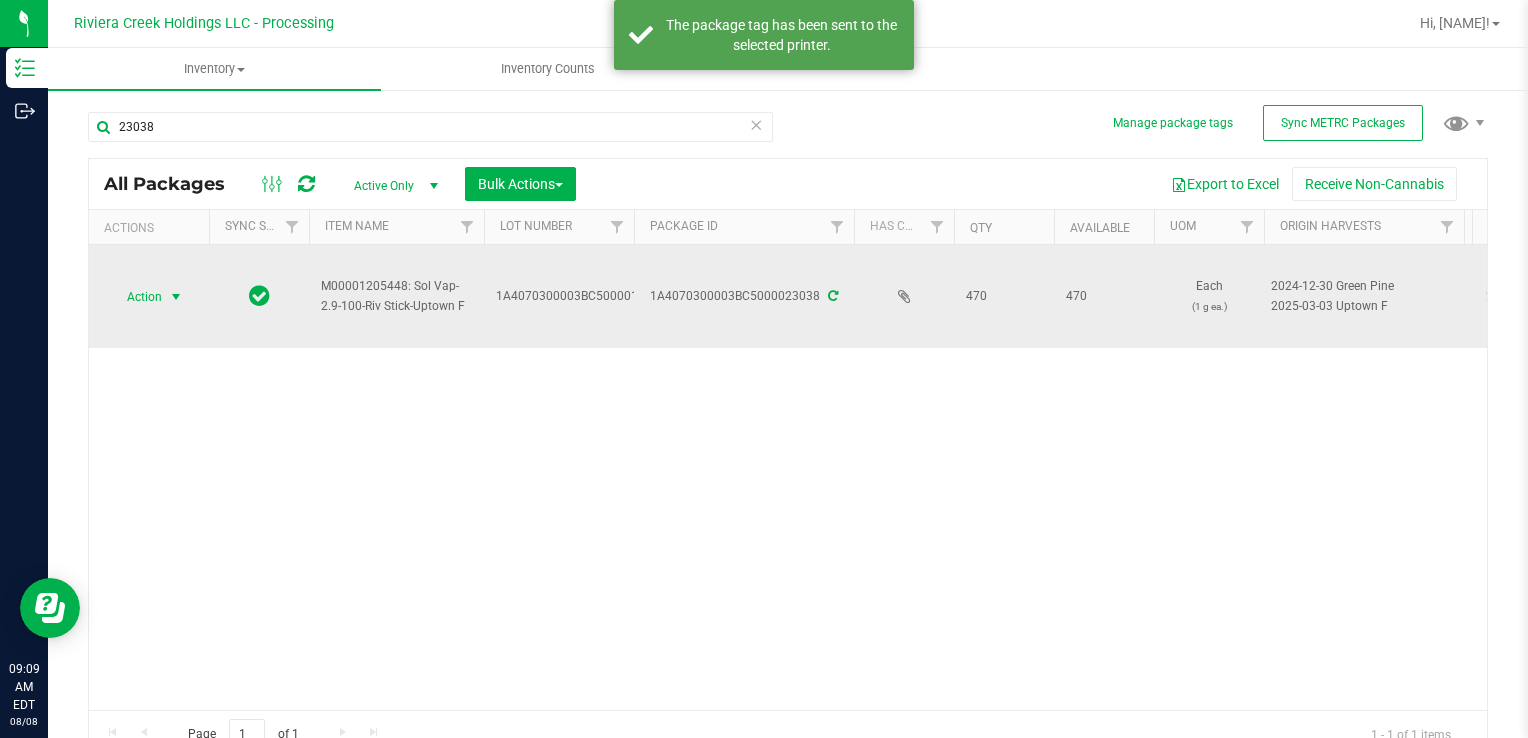 click on "Action" at bounding box center (136, 297) 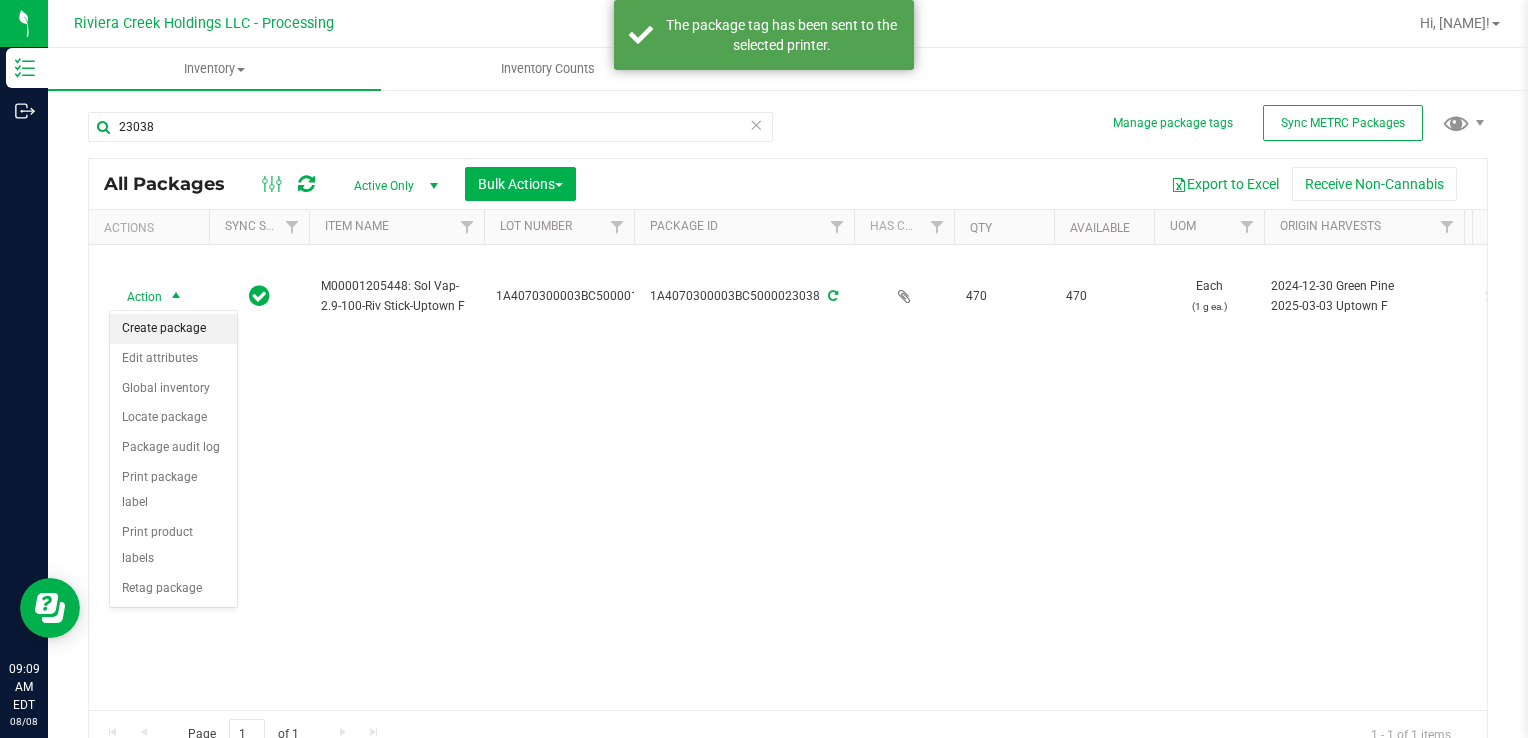click on "Create package" at bounding box center (173, 329) 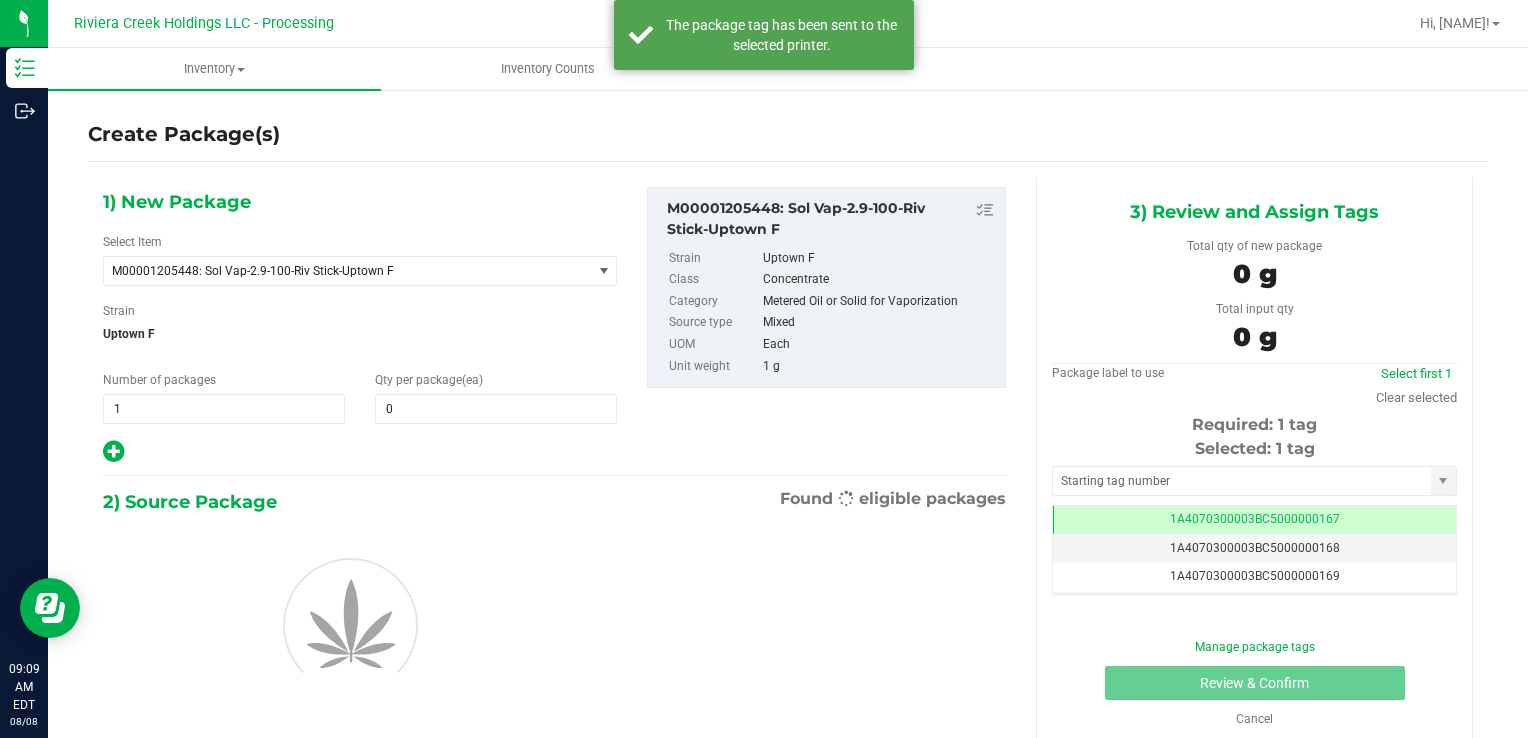 scroll, scrollTop: 0, scrollLeft: 0, axis: both 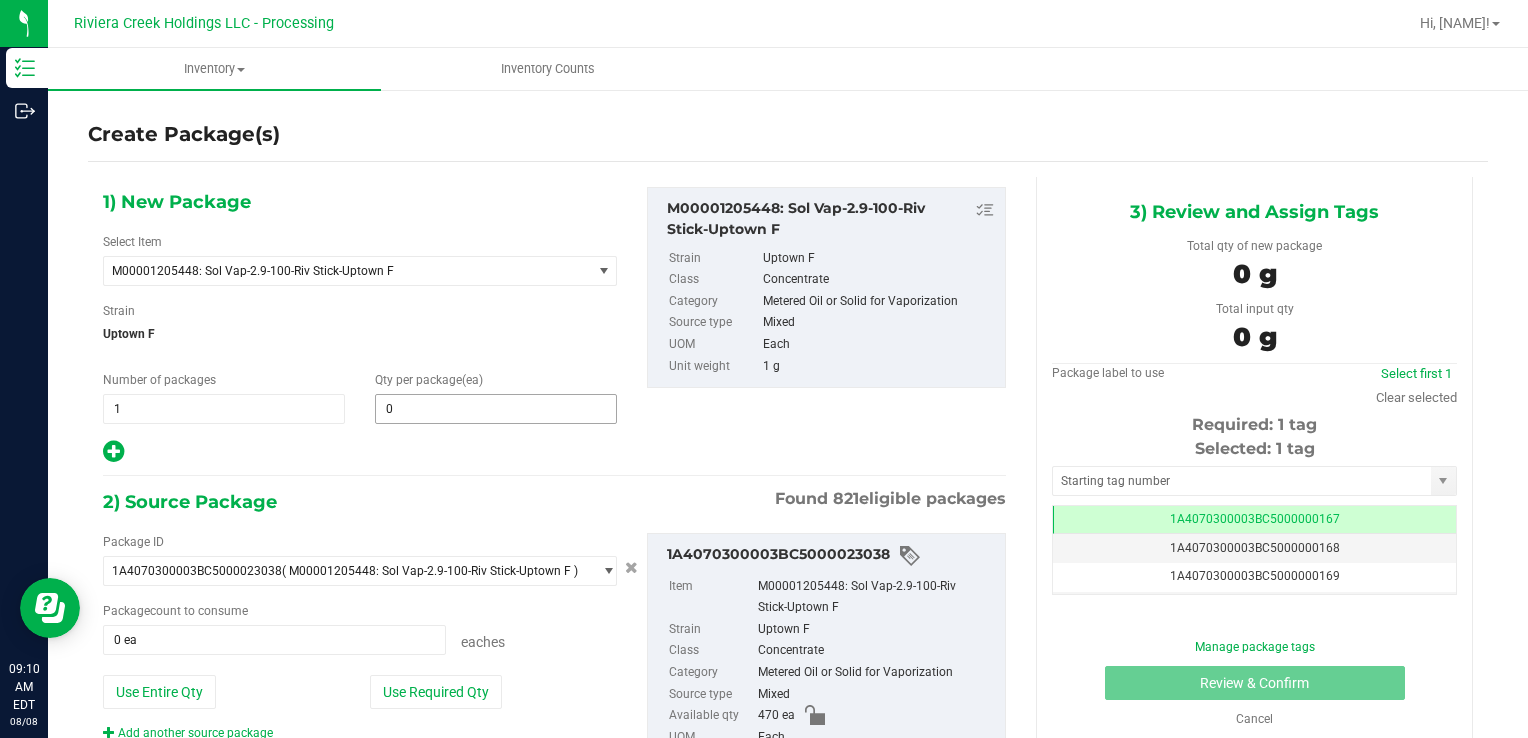 type 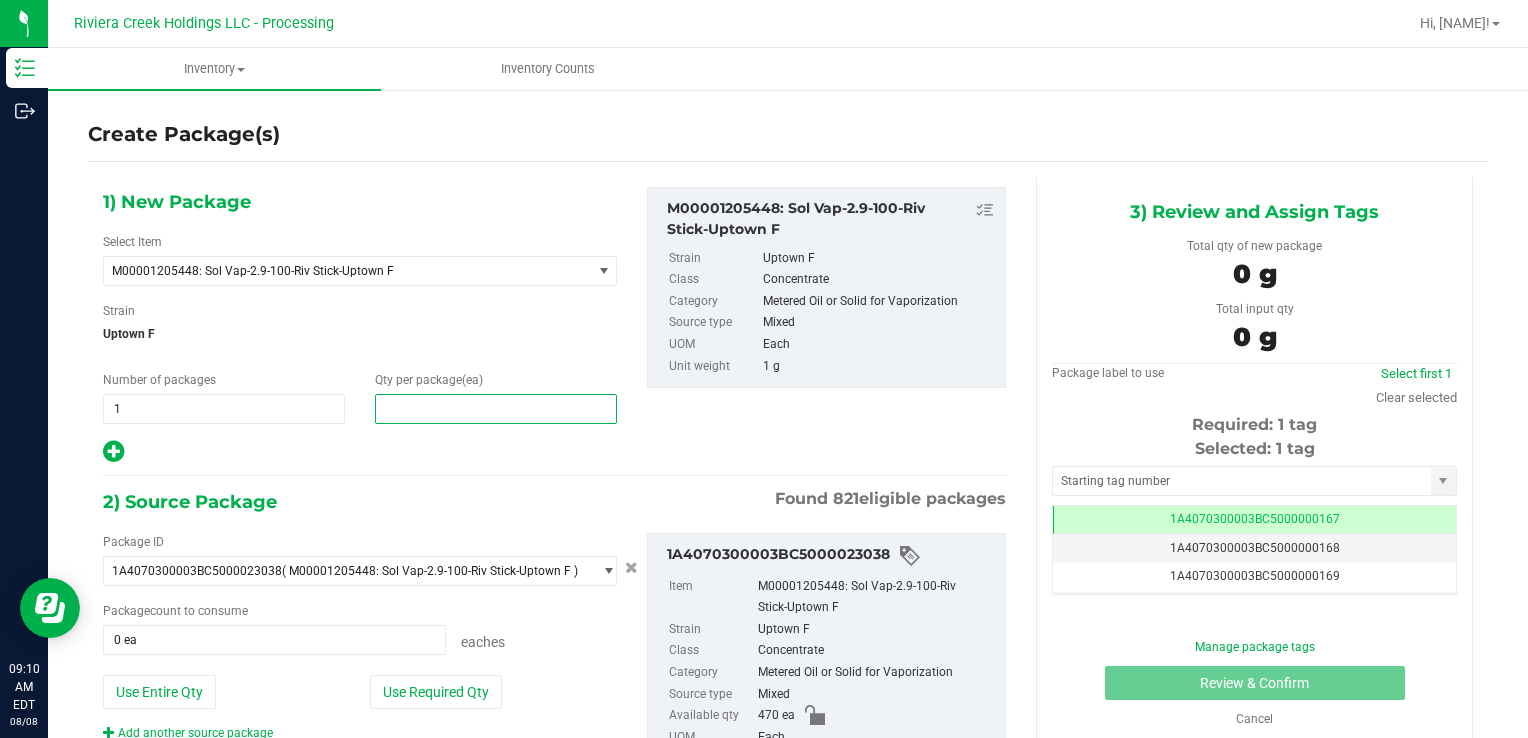 click at bounding box center [496, 409] 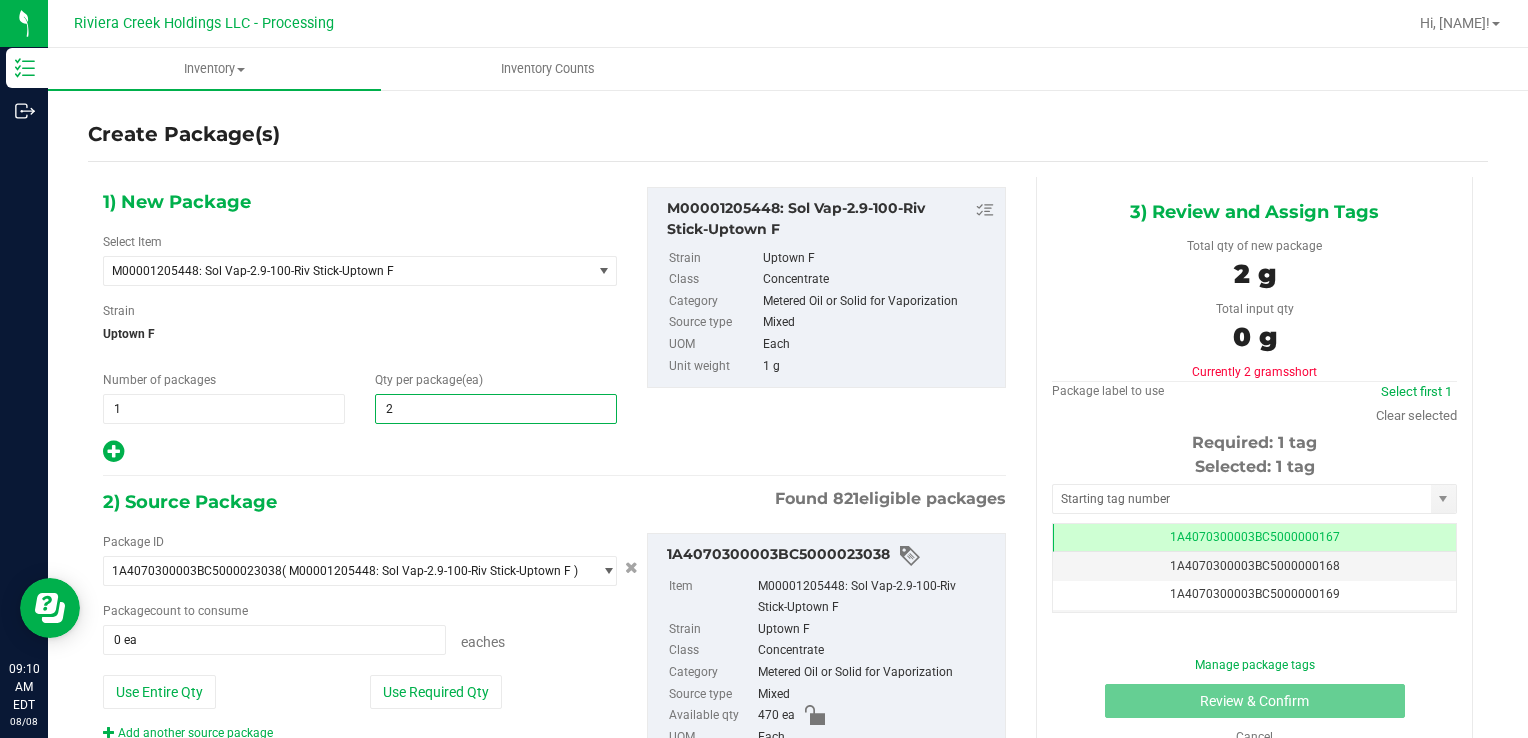type on "20" 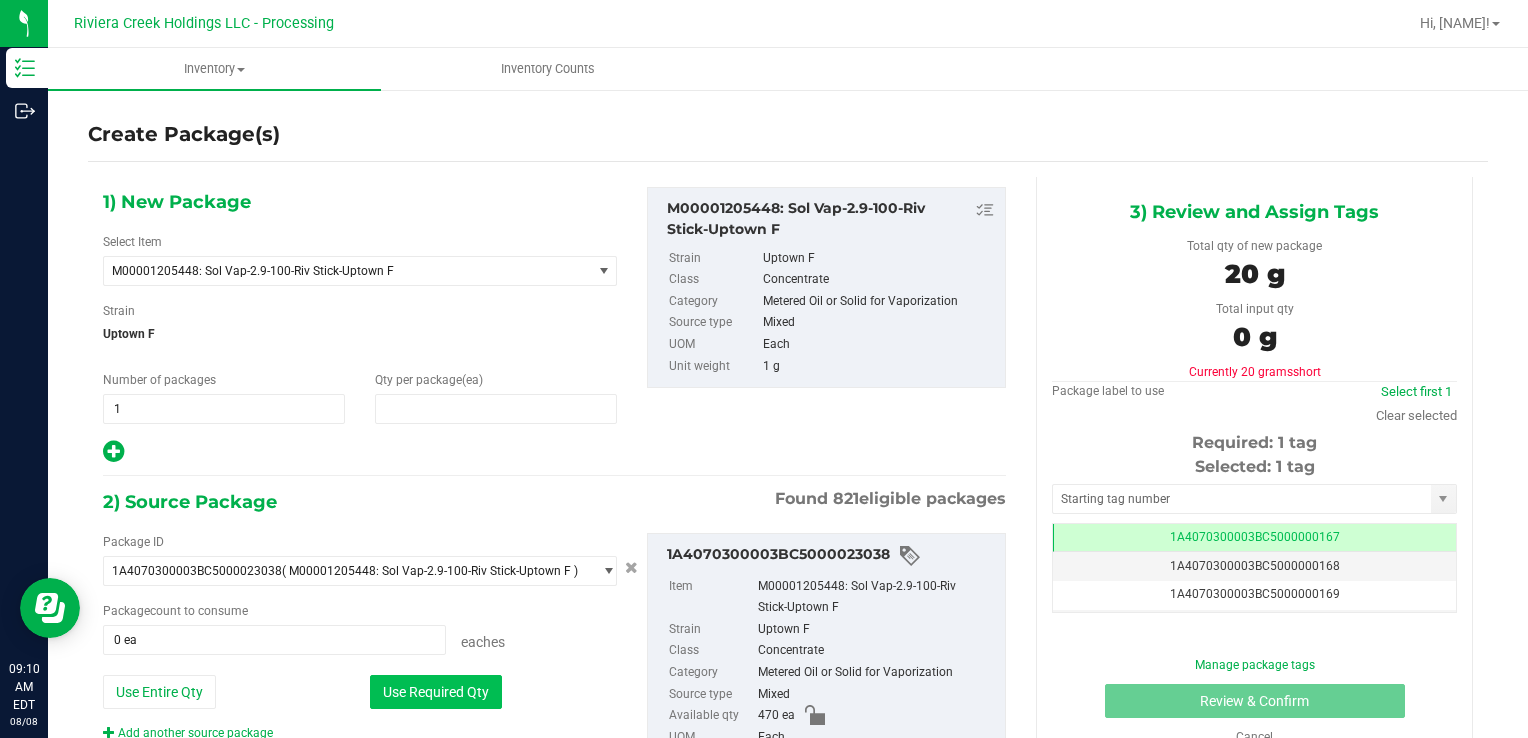 type on "20" 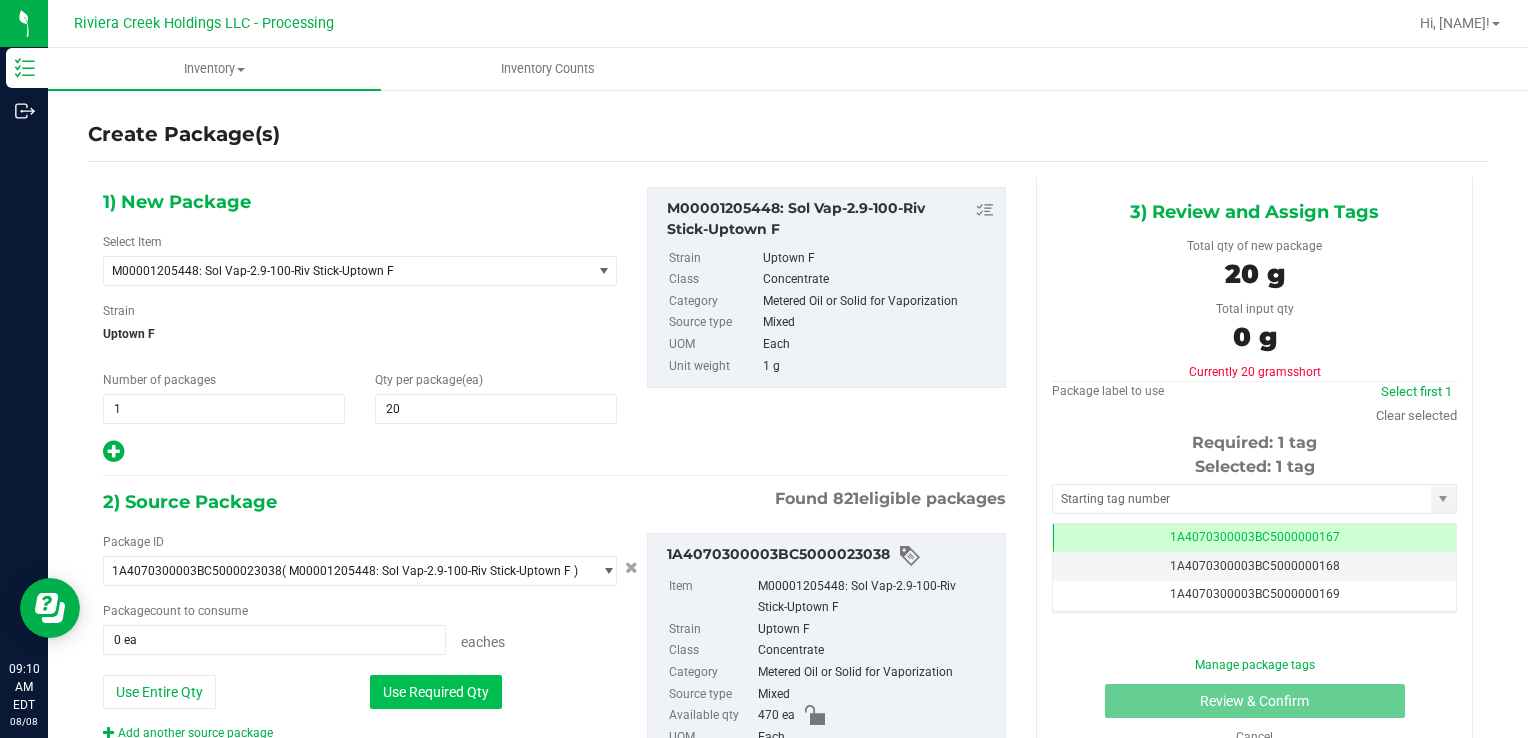 click on "Use Required Qty" at bounding box center (436, 692) 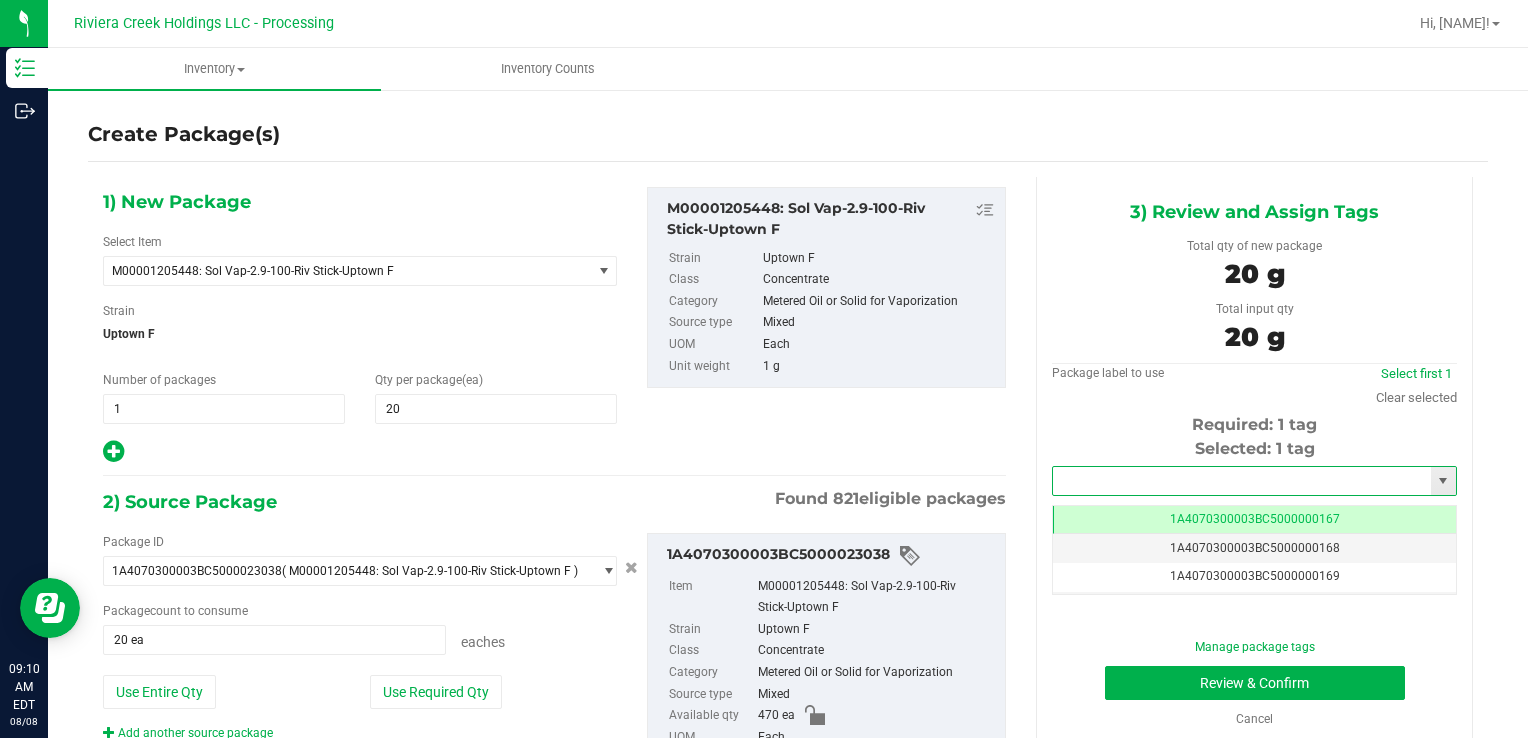click at bounding box center [1242, 481] 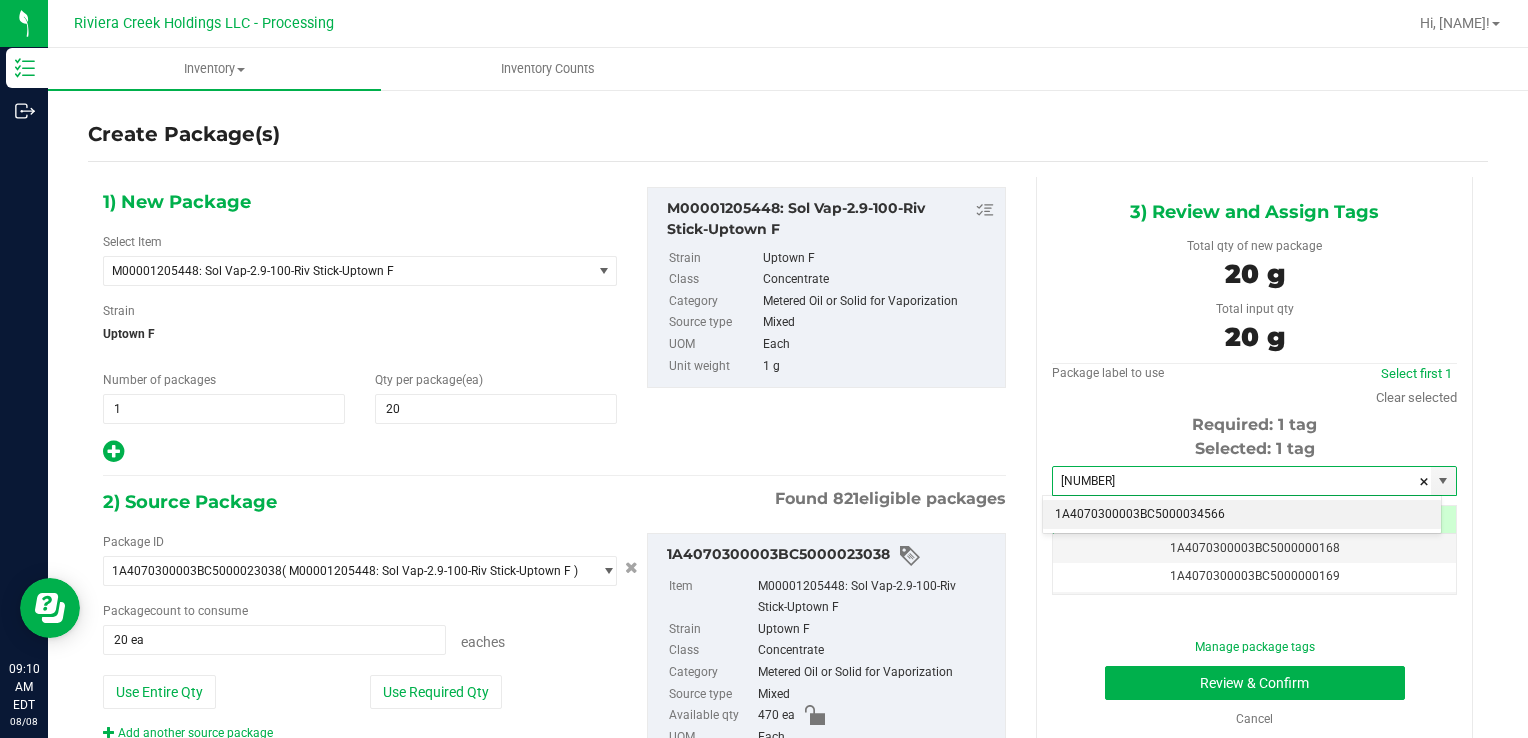 click on "1A4070300003BC5000034566" at bounding box center (1242, 515) 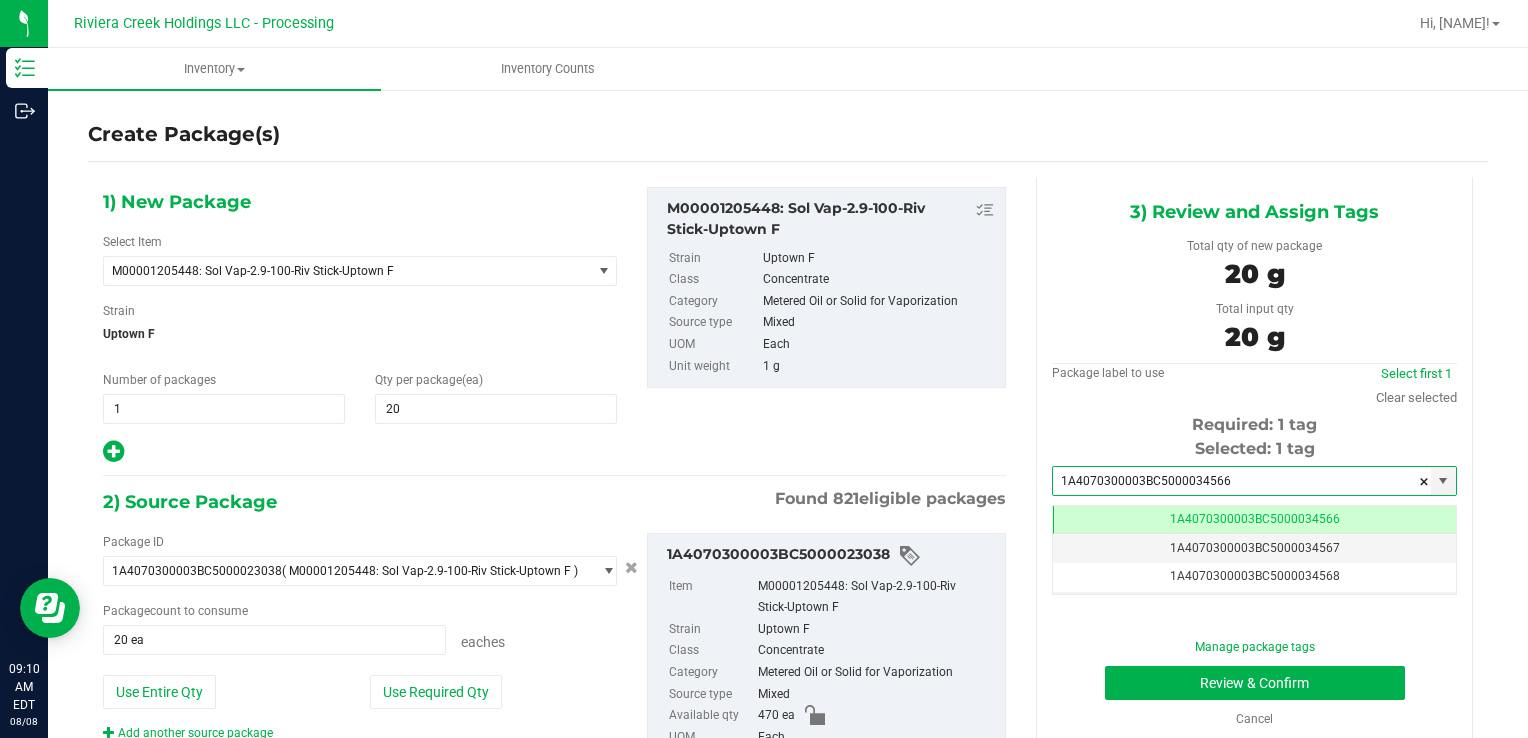 scroll, scrollTop: 0, scrollLeft: 0, axis: both 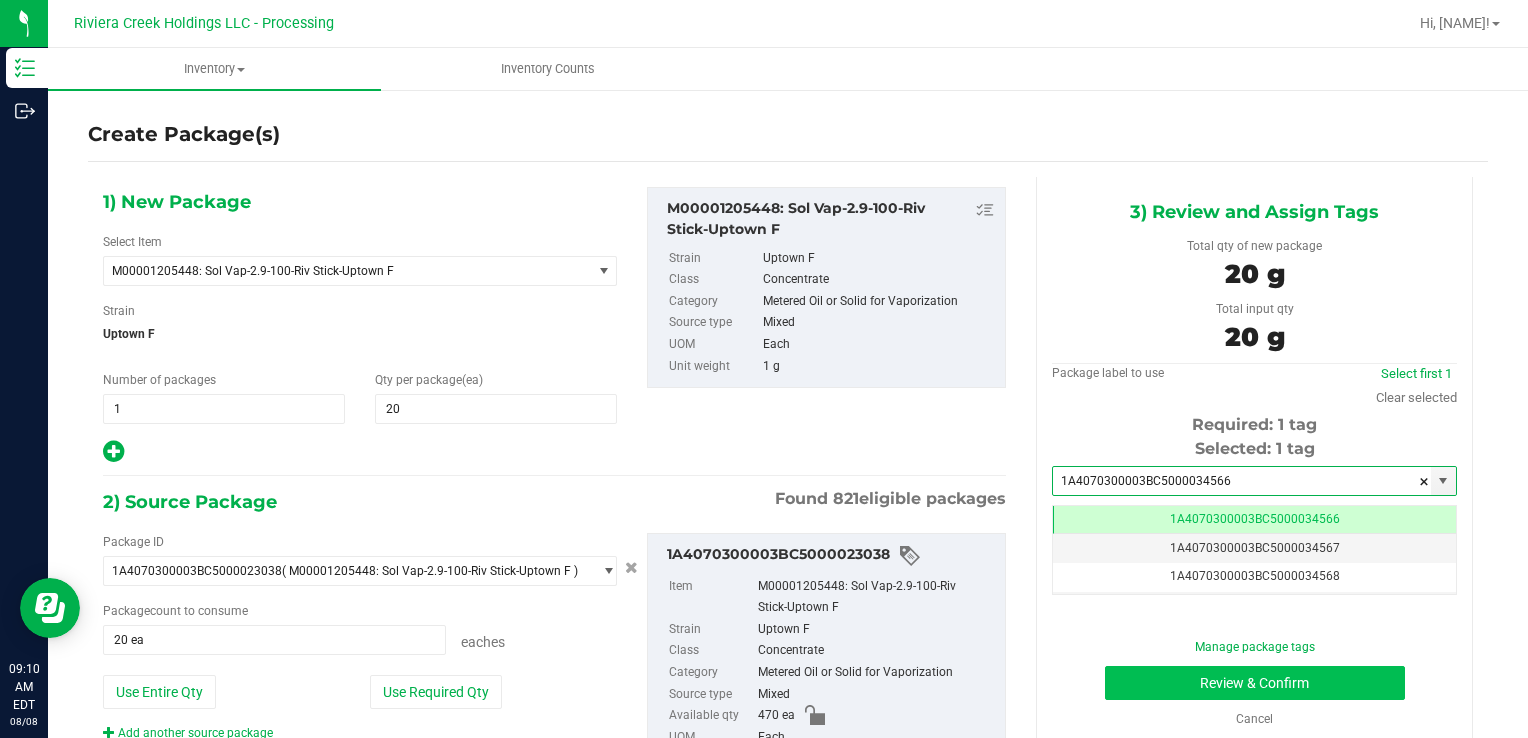type on "1A4070300003BC5000034566" 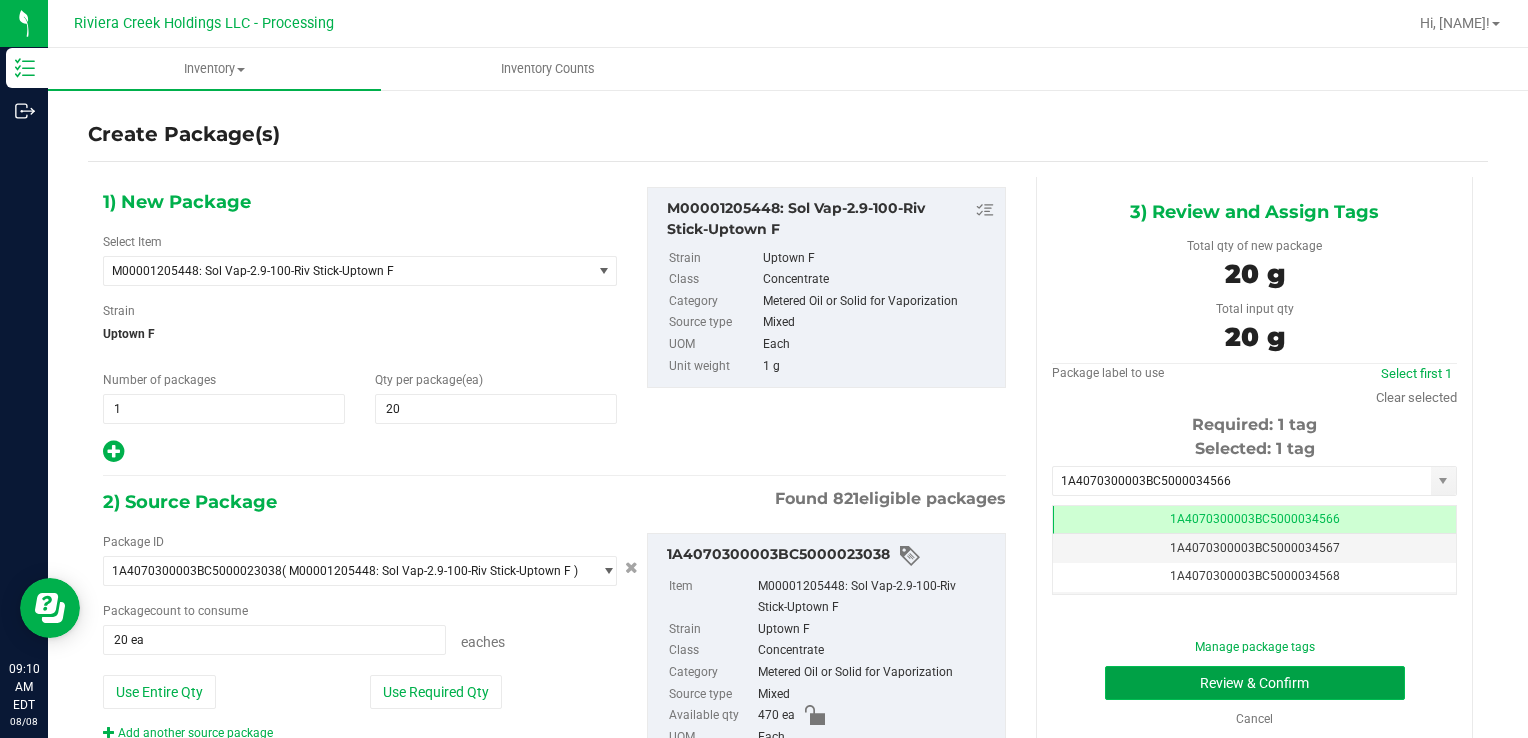 click on "Review & Confirm" at bounding box center (1255, 683) 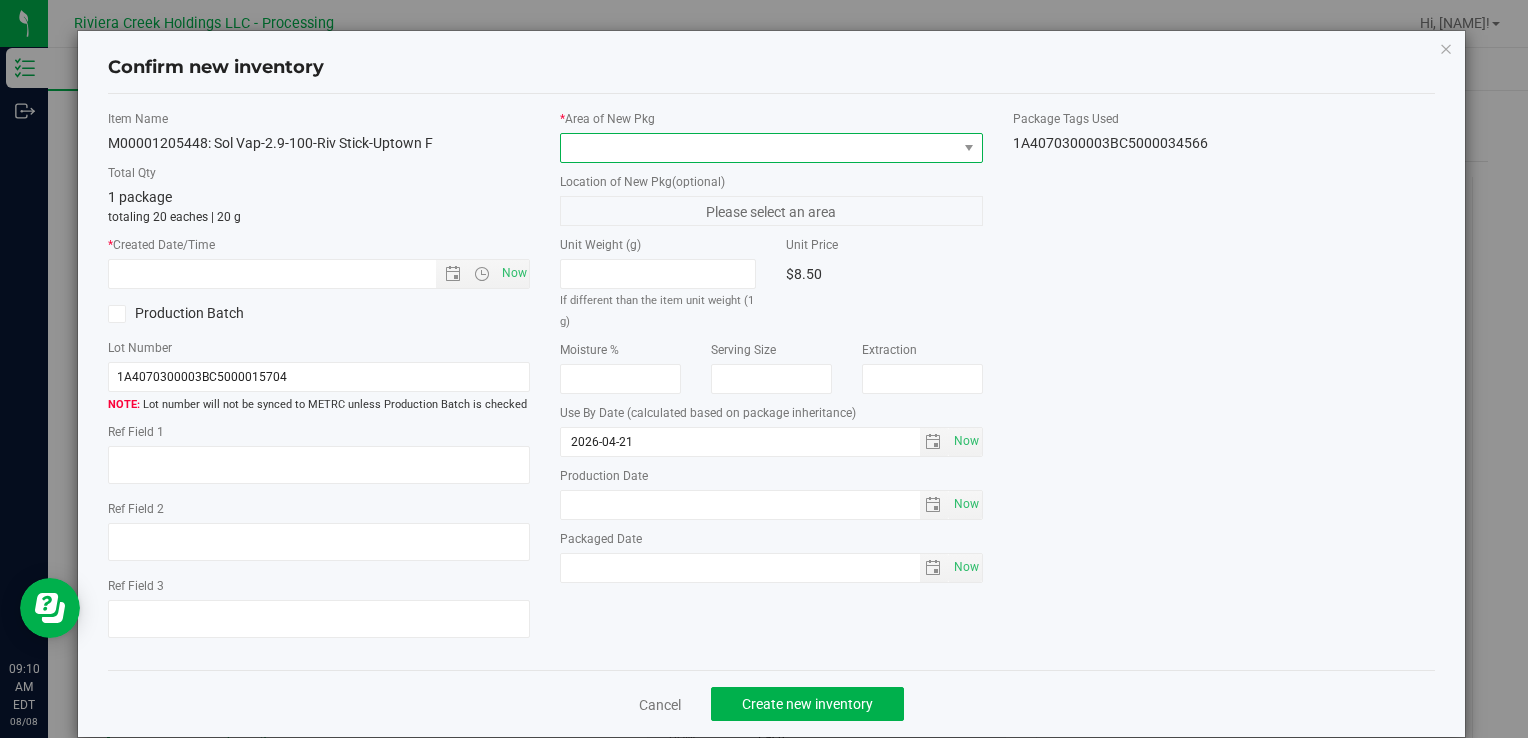 click at bounding box center [758, 148] 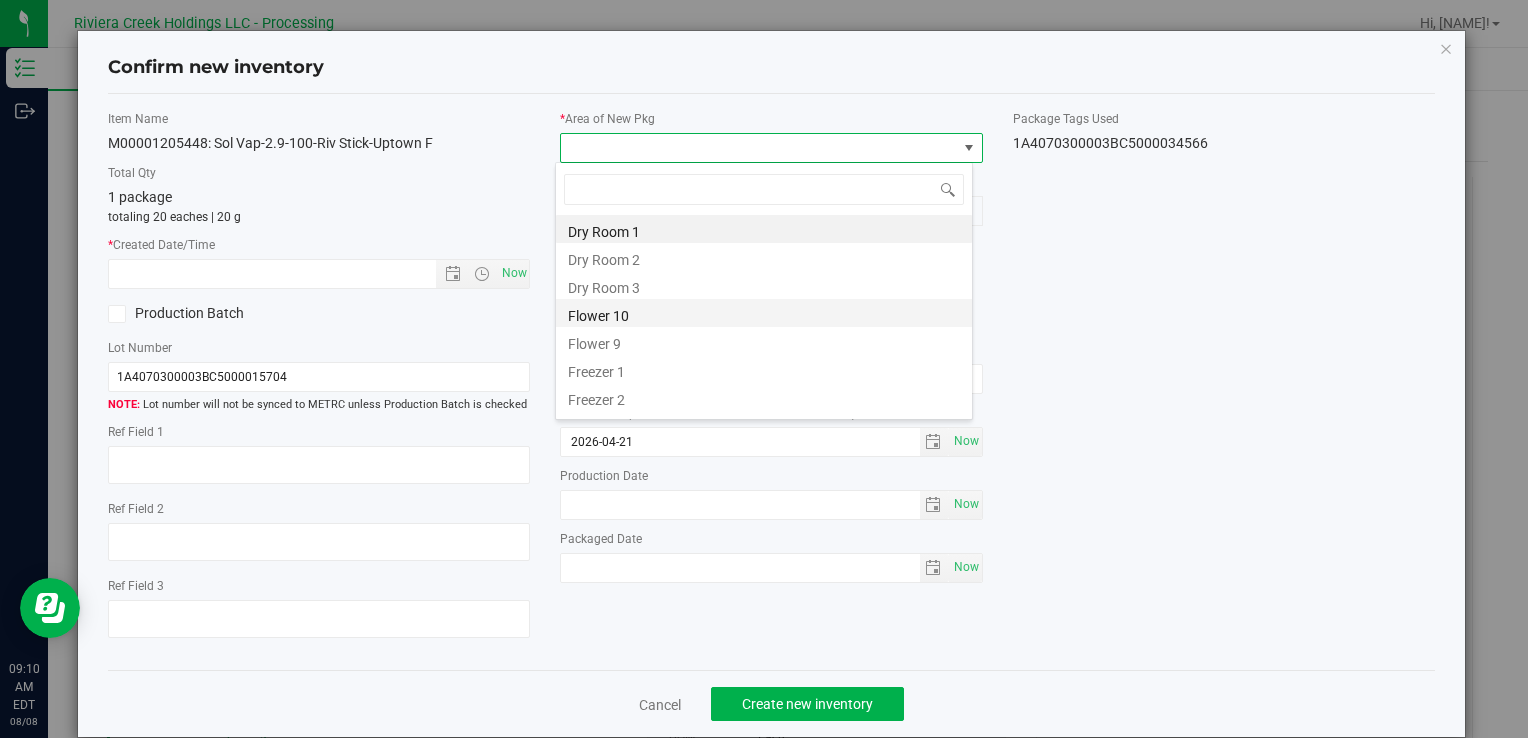 click on "Flower 10" at bounding box center [764, 313] 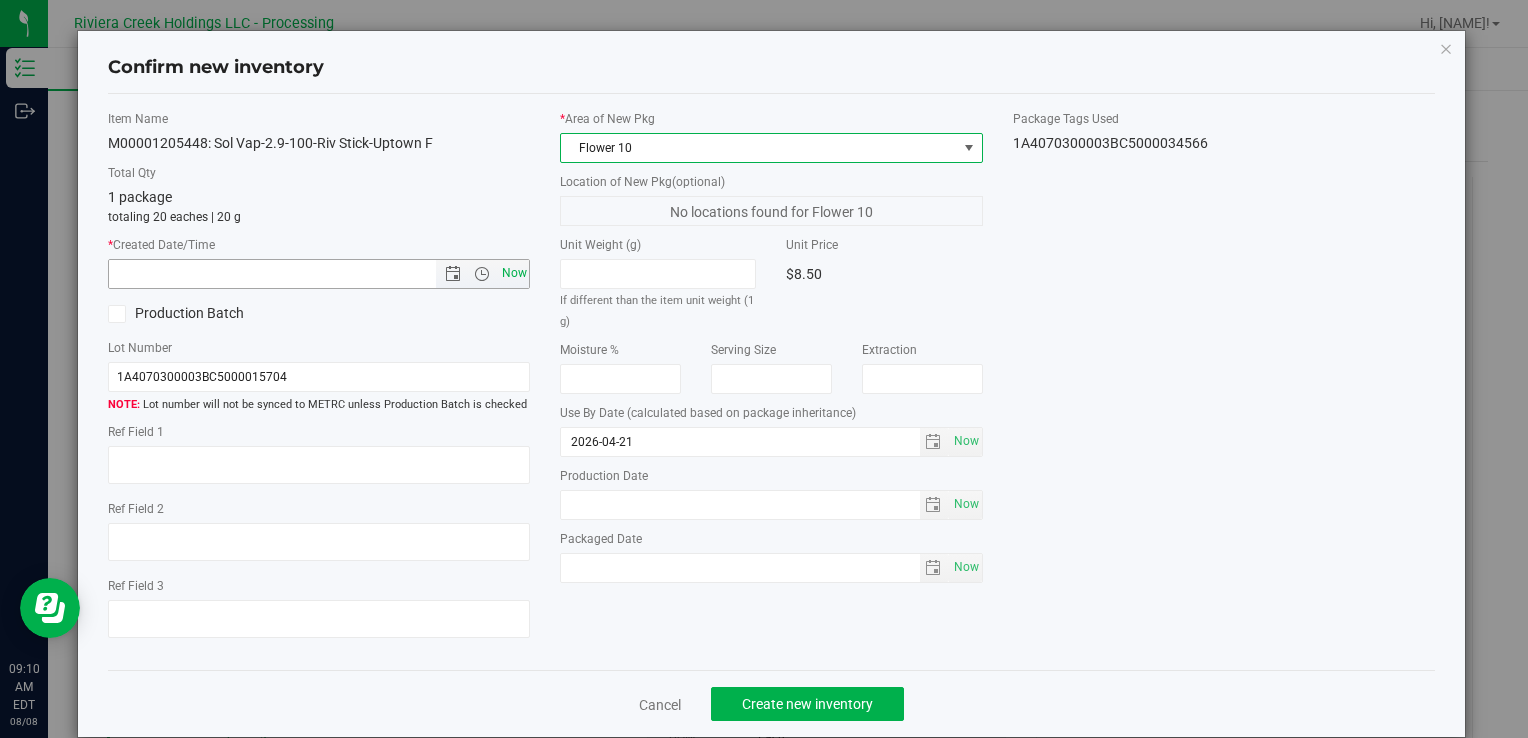 click on "Now" at bounding box center (514, 273) 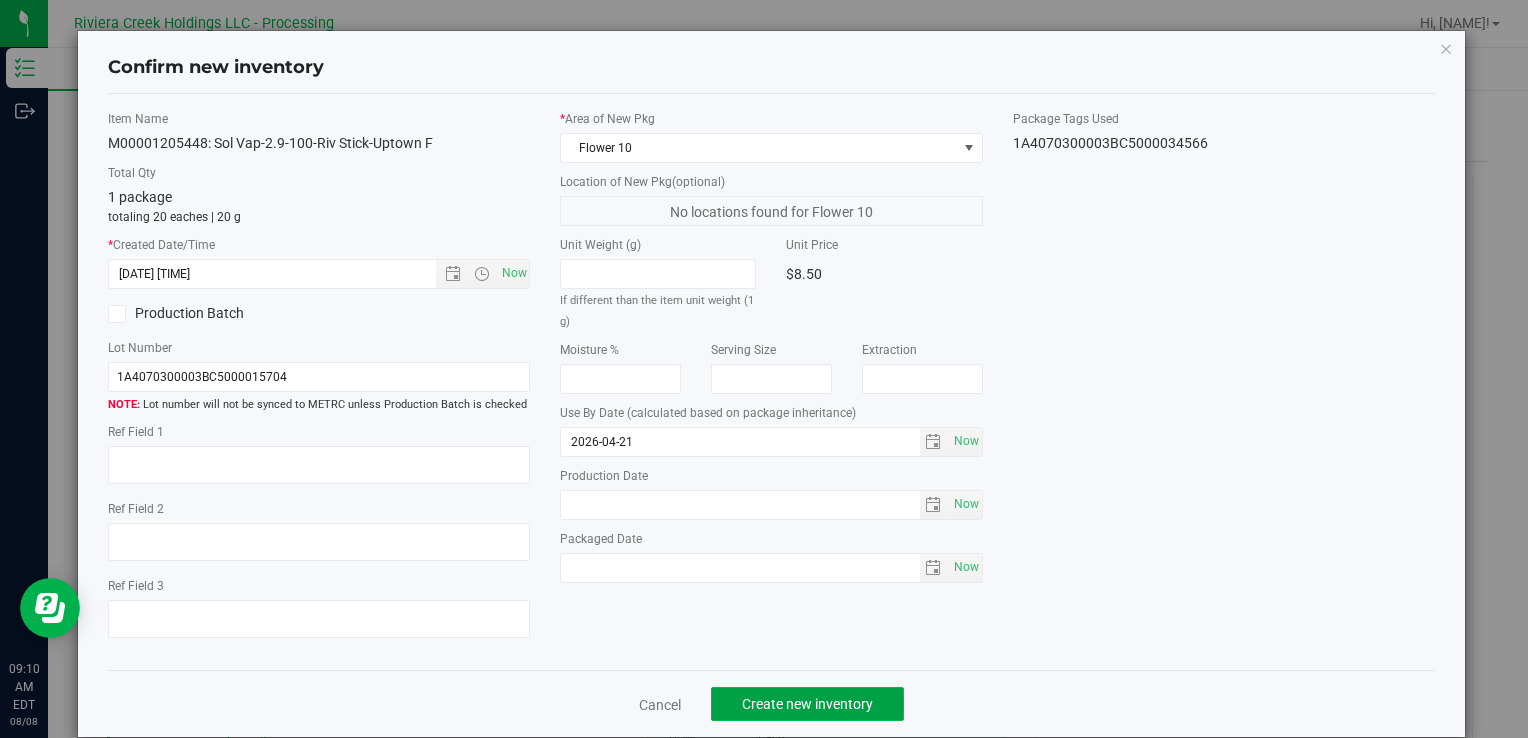 click on "Create new inventory" 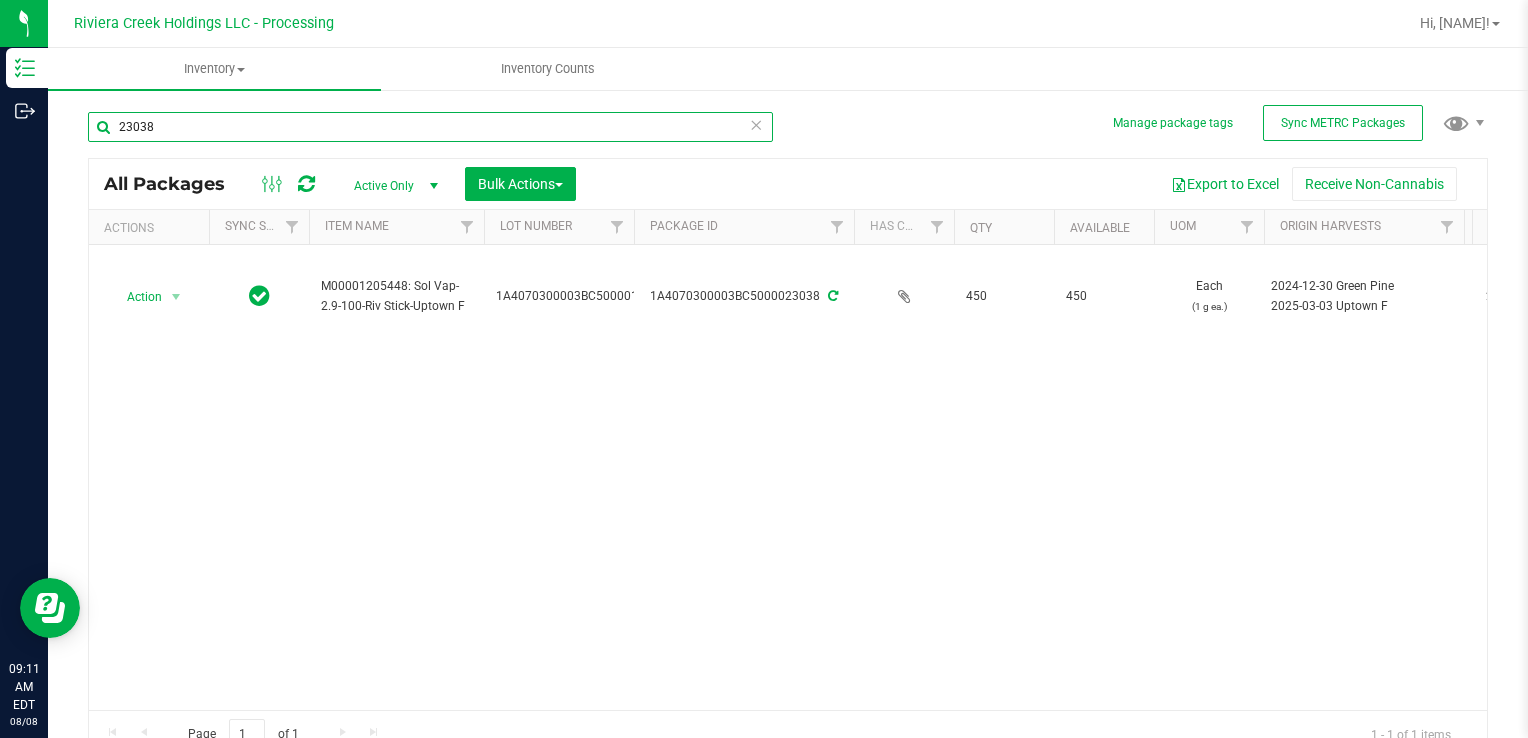 drag, startPoint x: 197, startPoint y: 122, endPoint x: 229, endPoint y: 129, distance: 32.75668 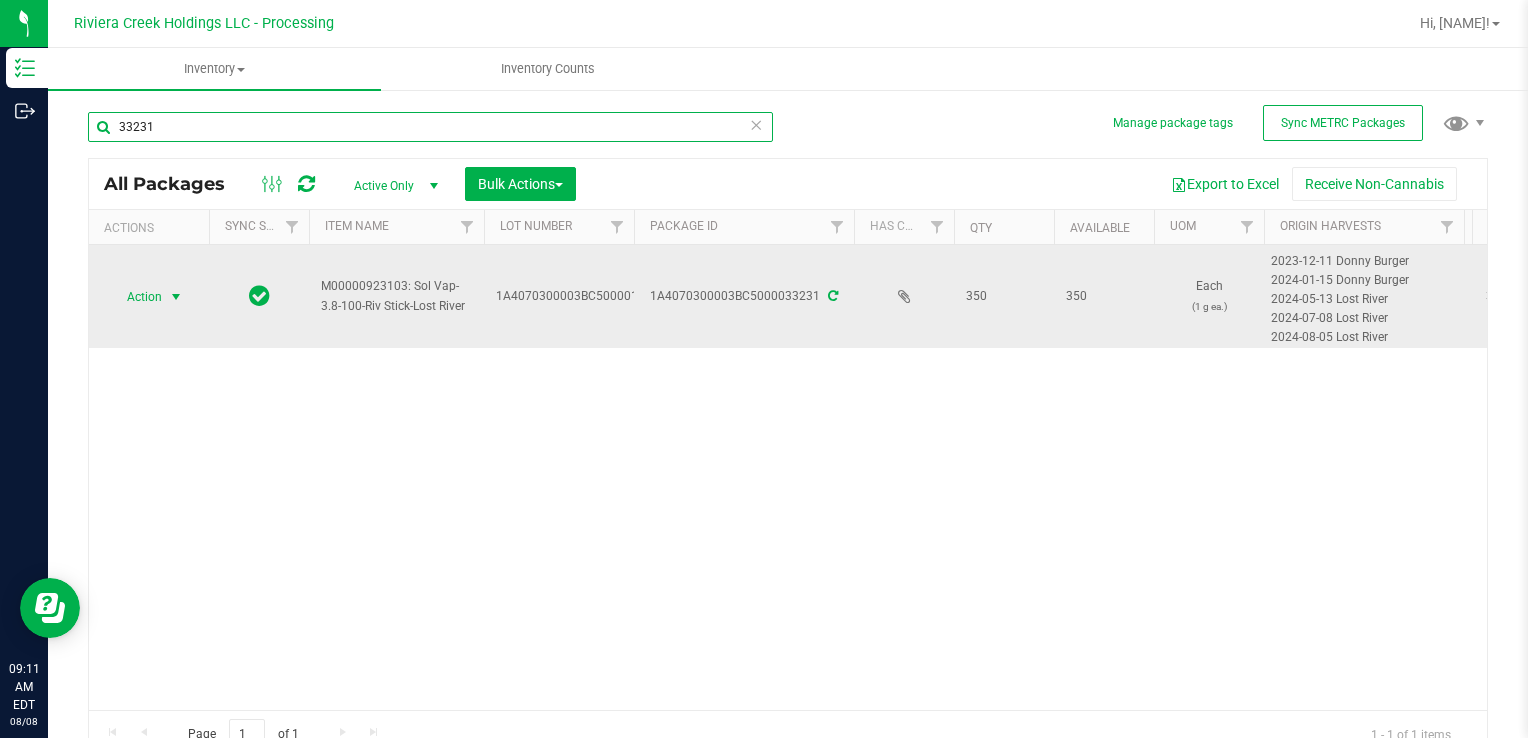 type on "33231" 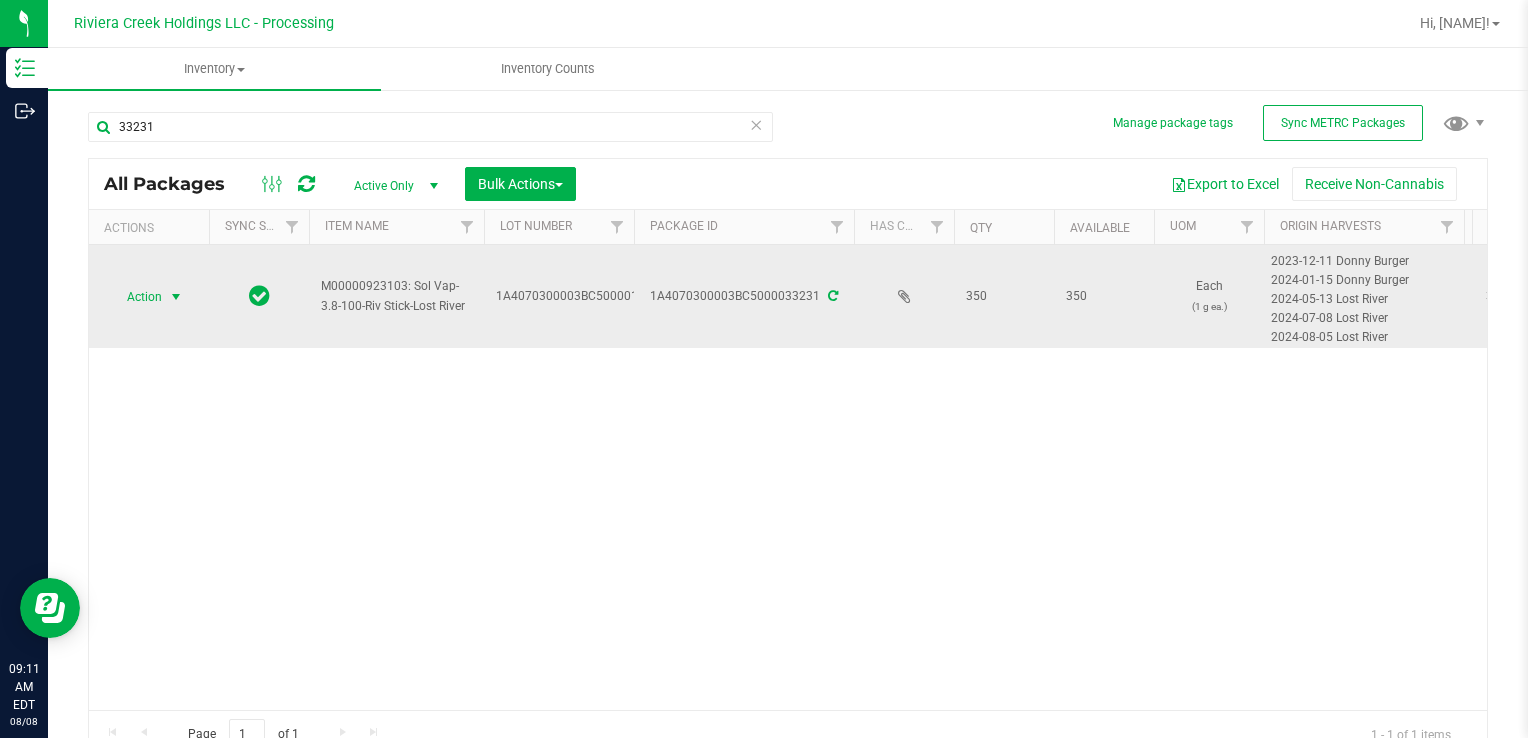 click on "Action" at bounding box center [136, 297] 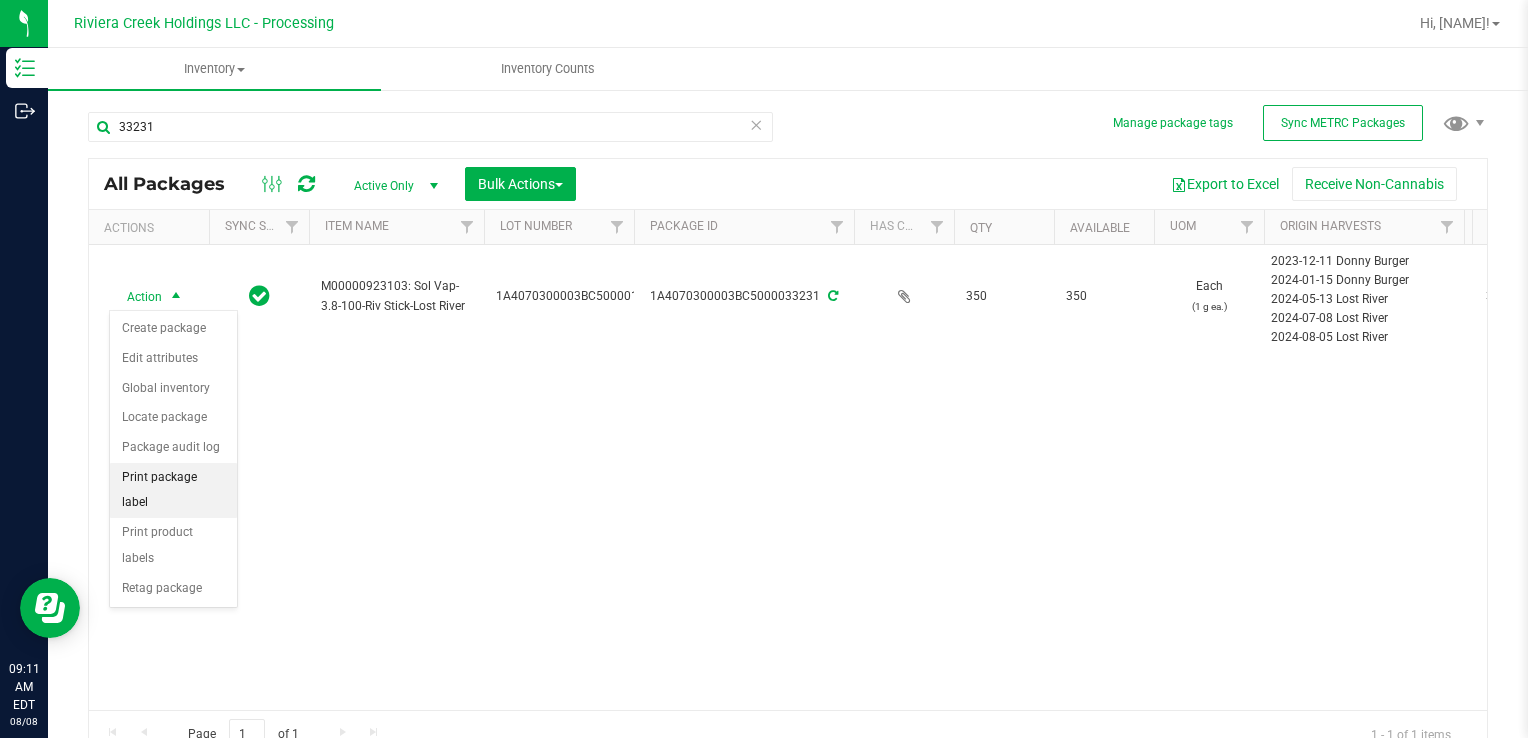 click on "Print package label" at bounding box center (173, 490) 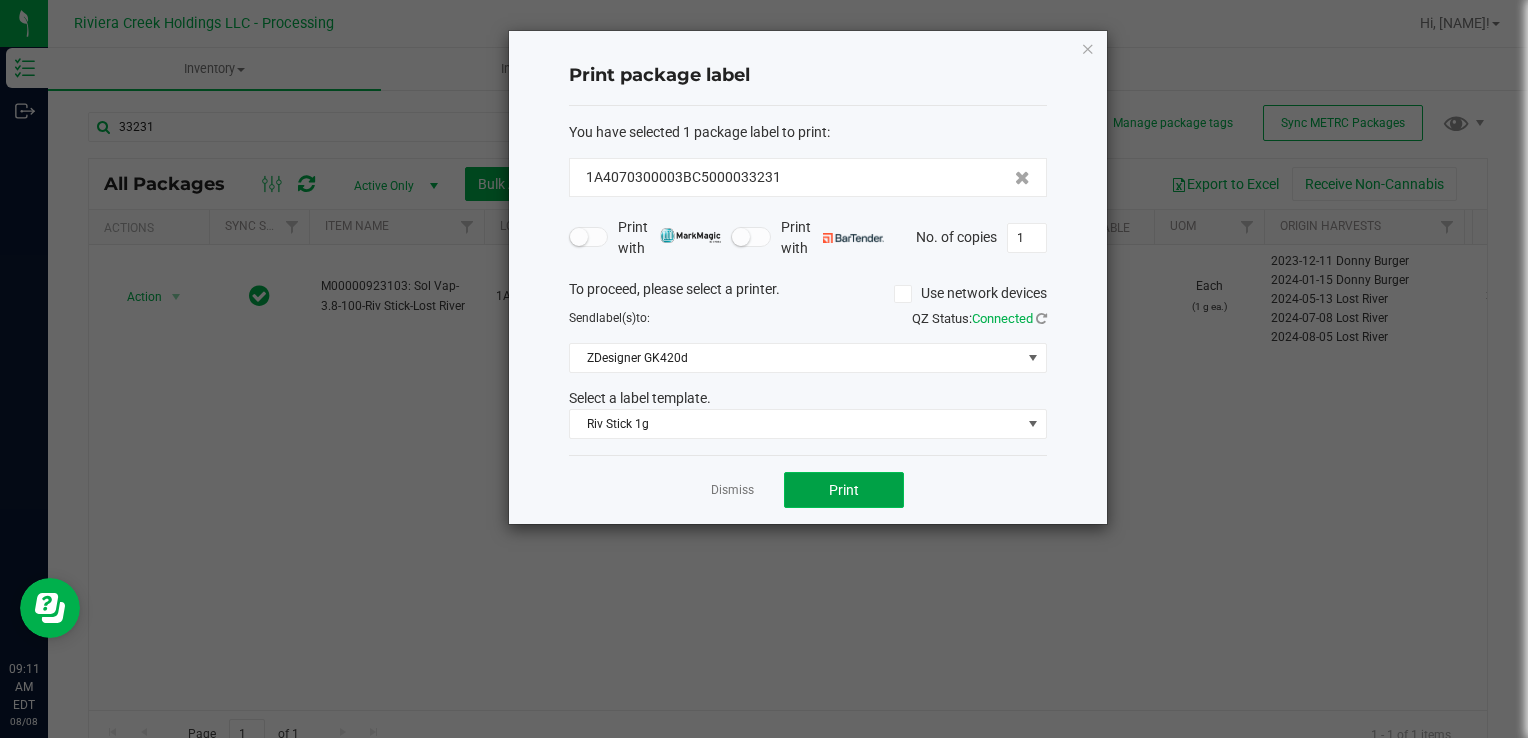 click on "Print" 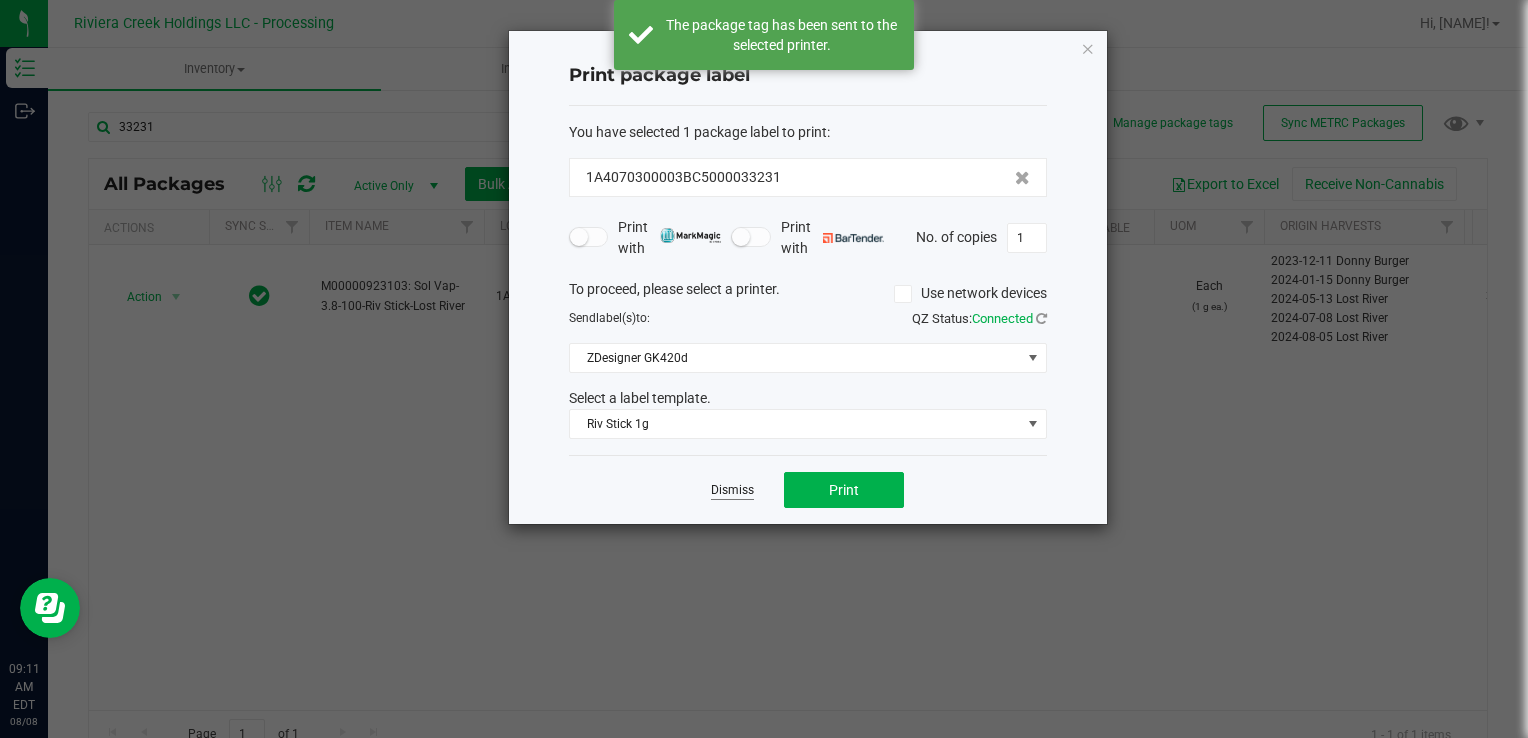 click on "Dismiss" 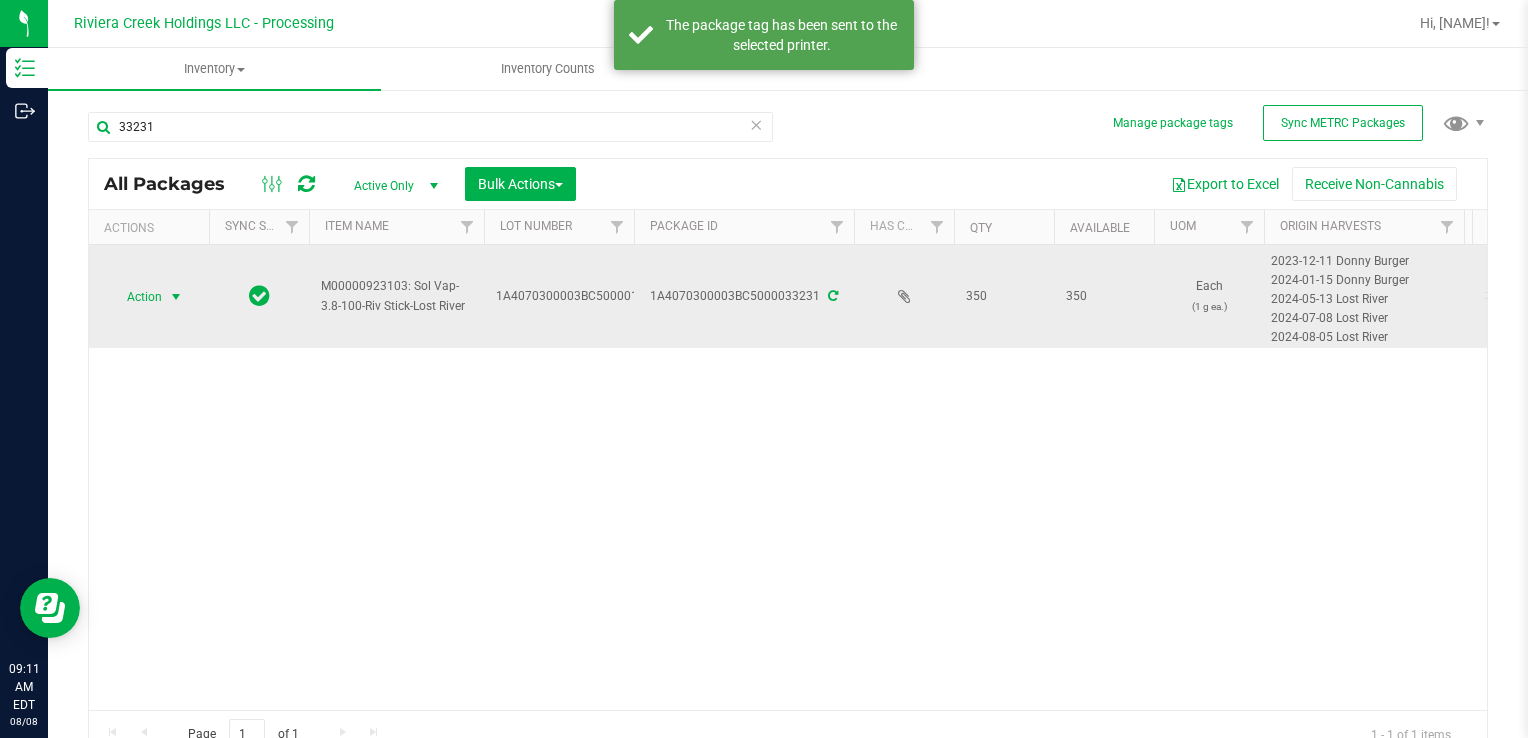click on "Action" at bounding box center (136, 297) 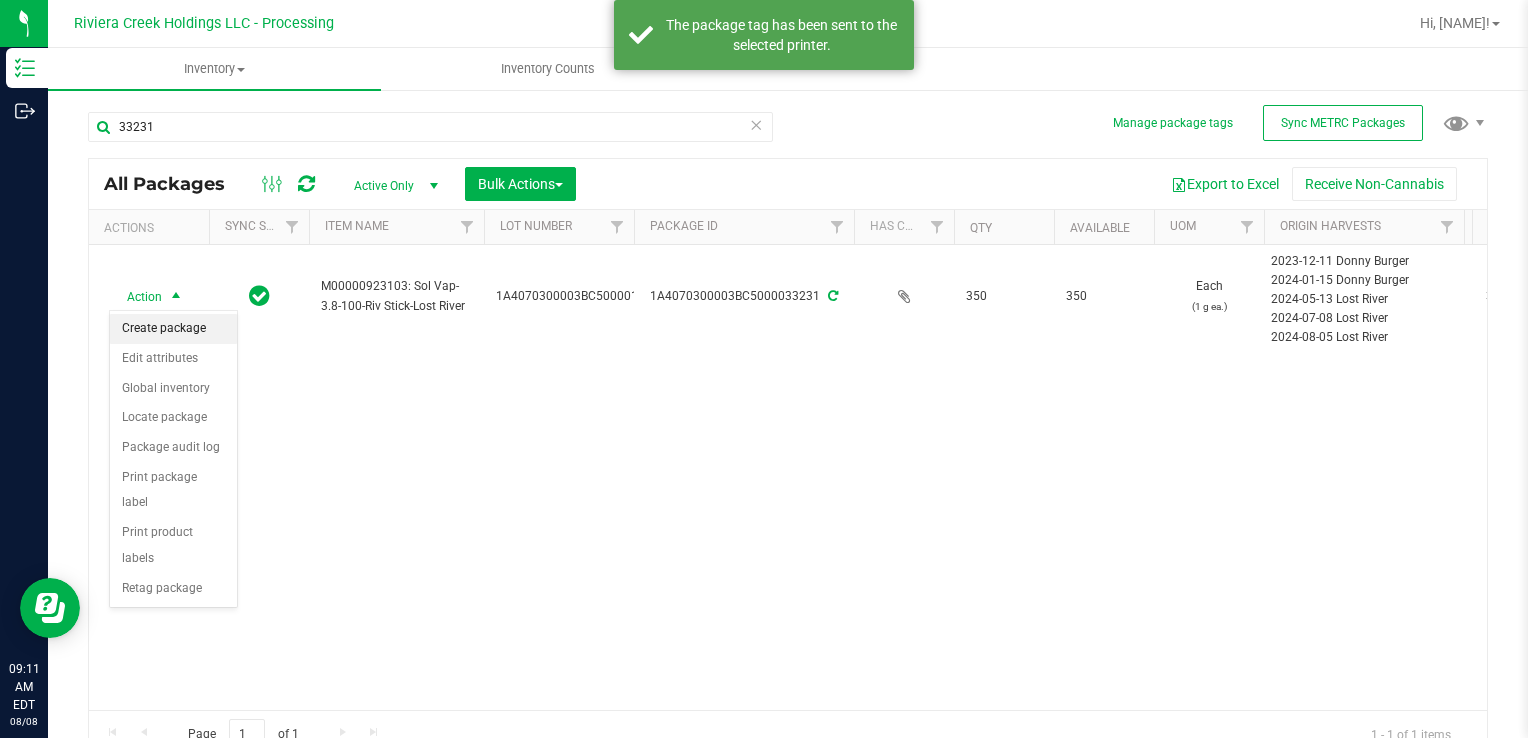 click on "Create package" at bounding box center [173, 329] 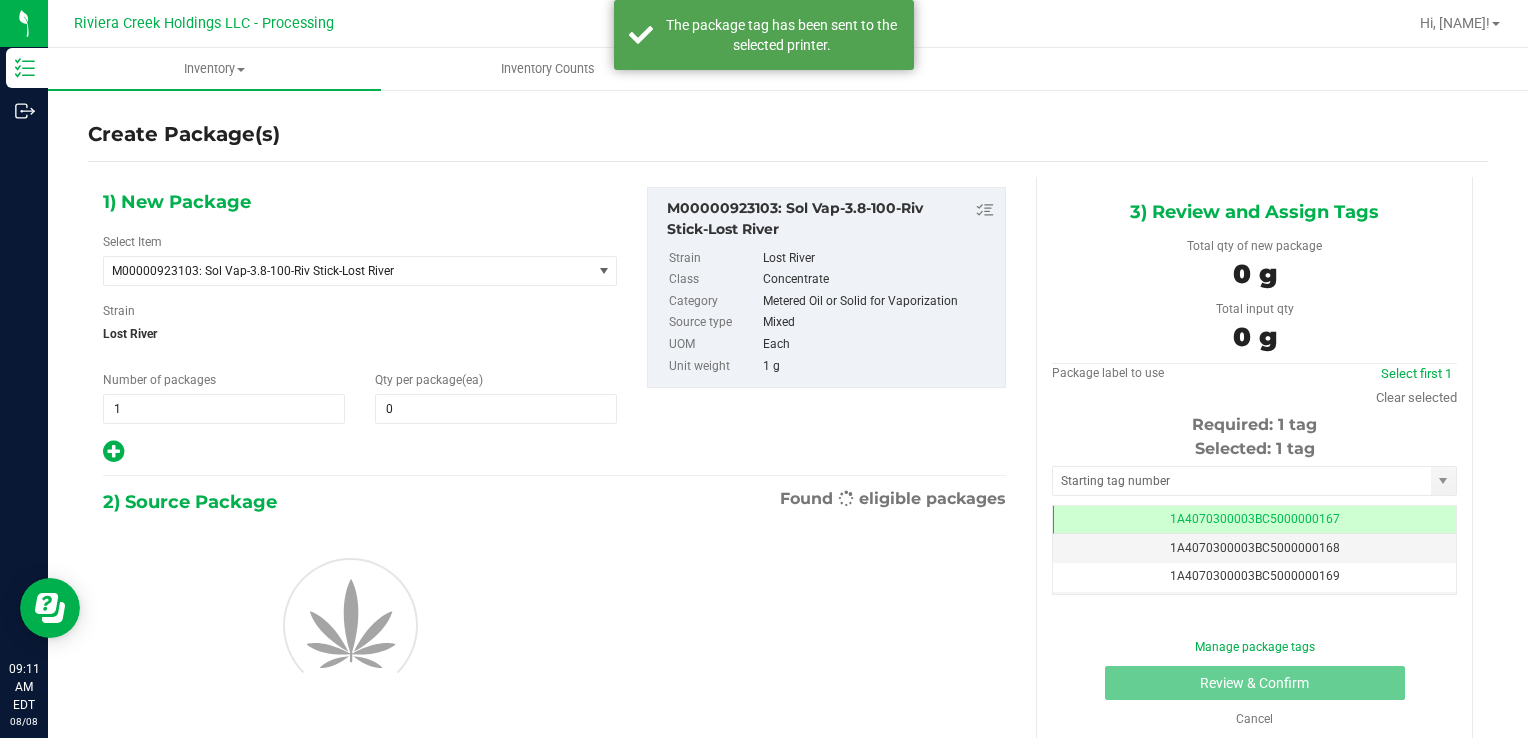 scroll, scrollTop: 0, scrollLeft: 0, axis: both 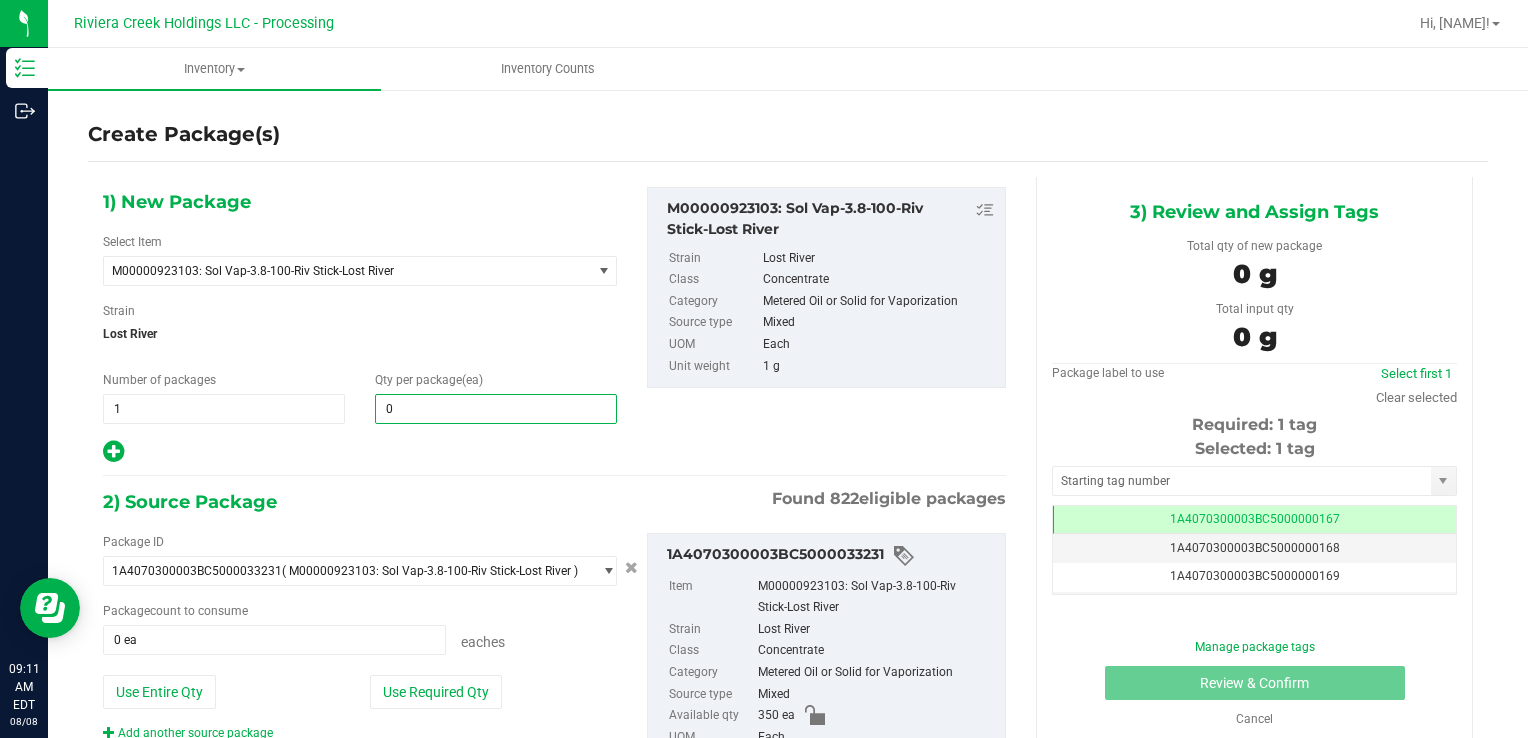 type 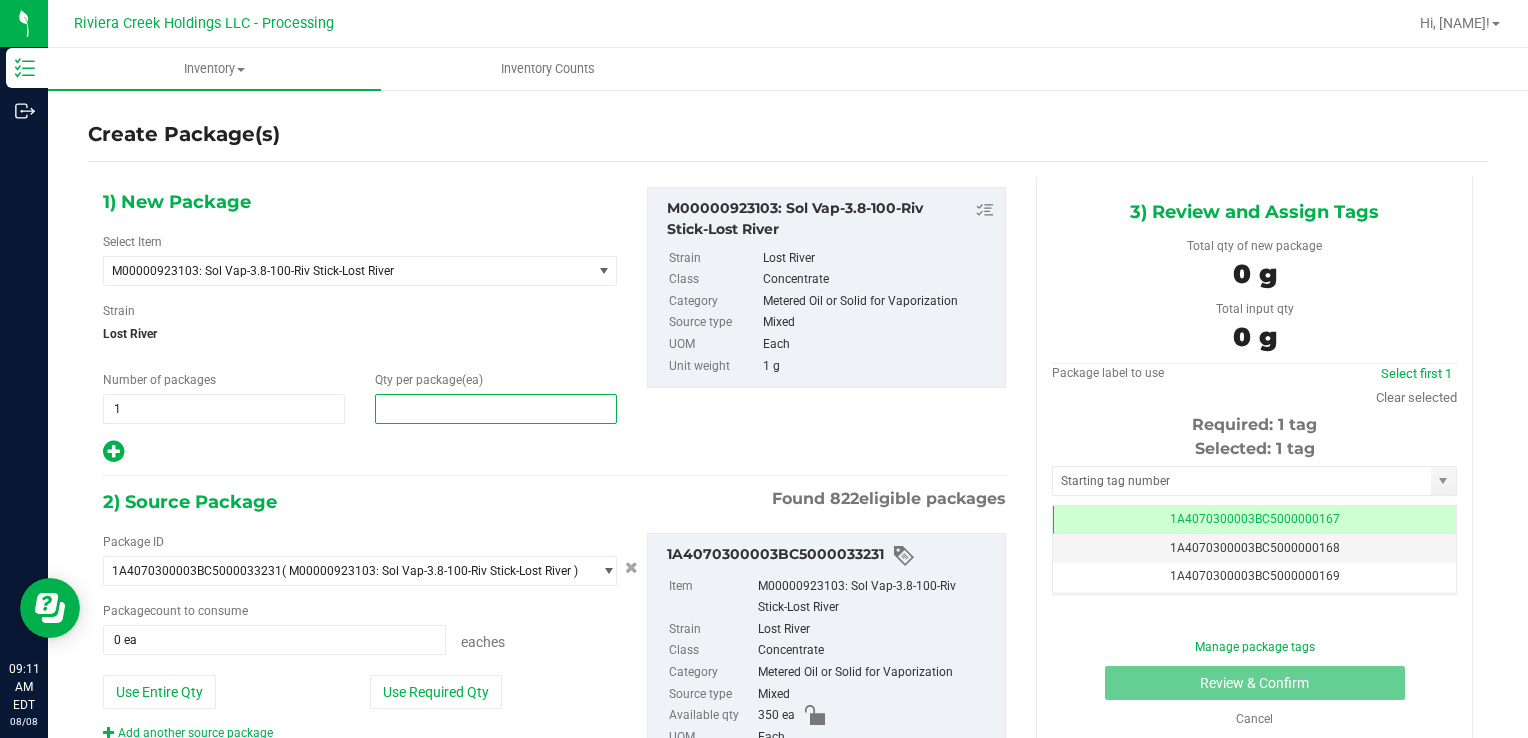 click at bounding box center (496, 409) 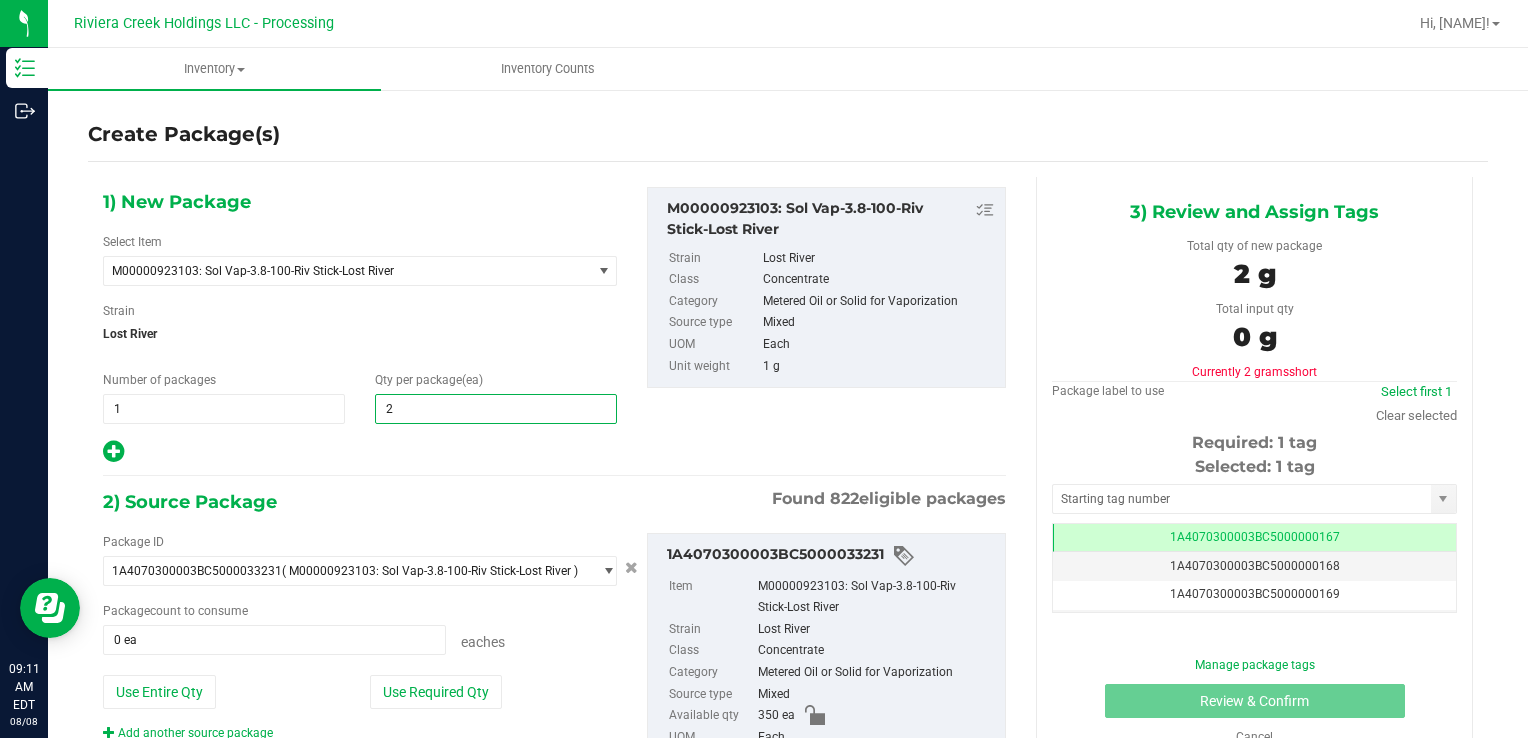type on "20" 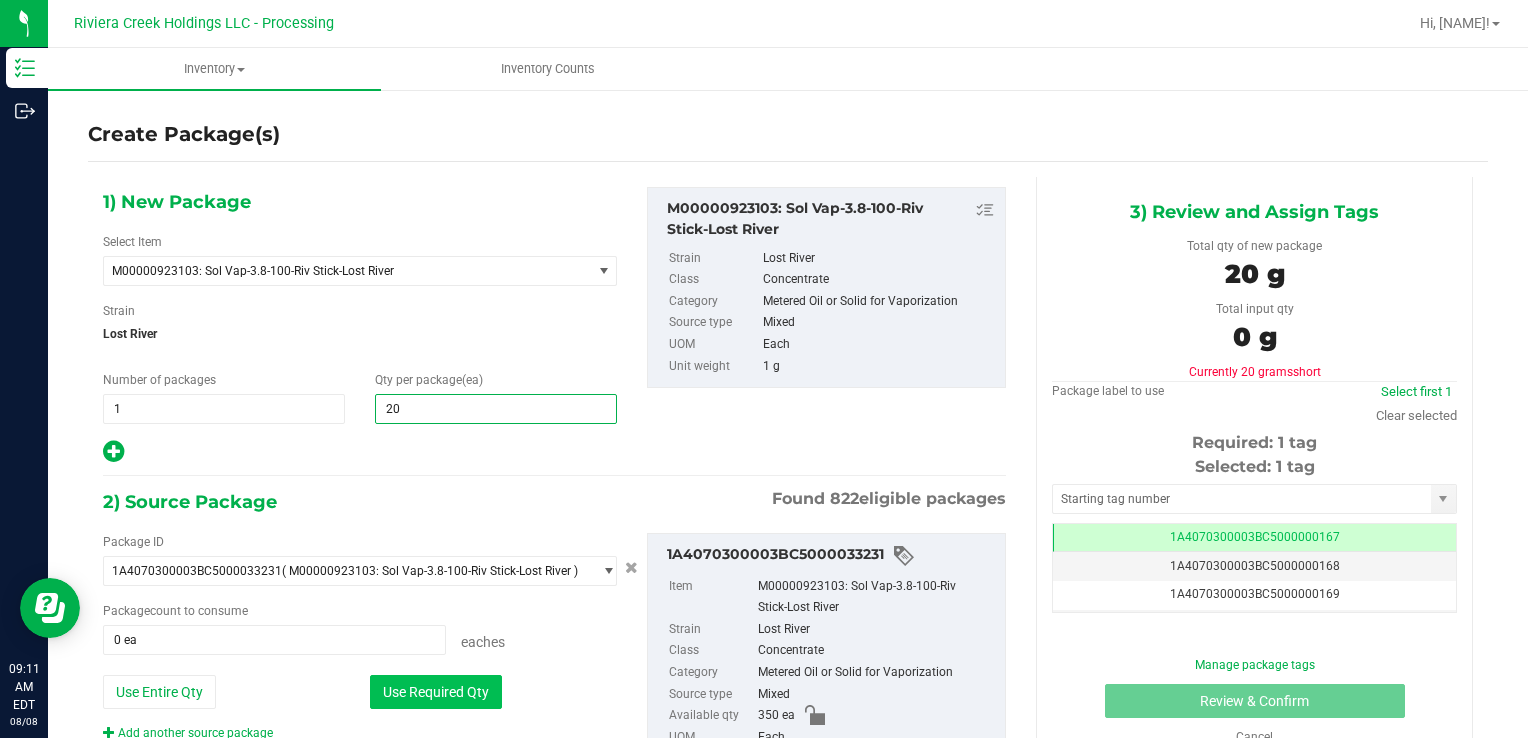 type on "20" 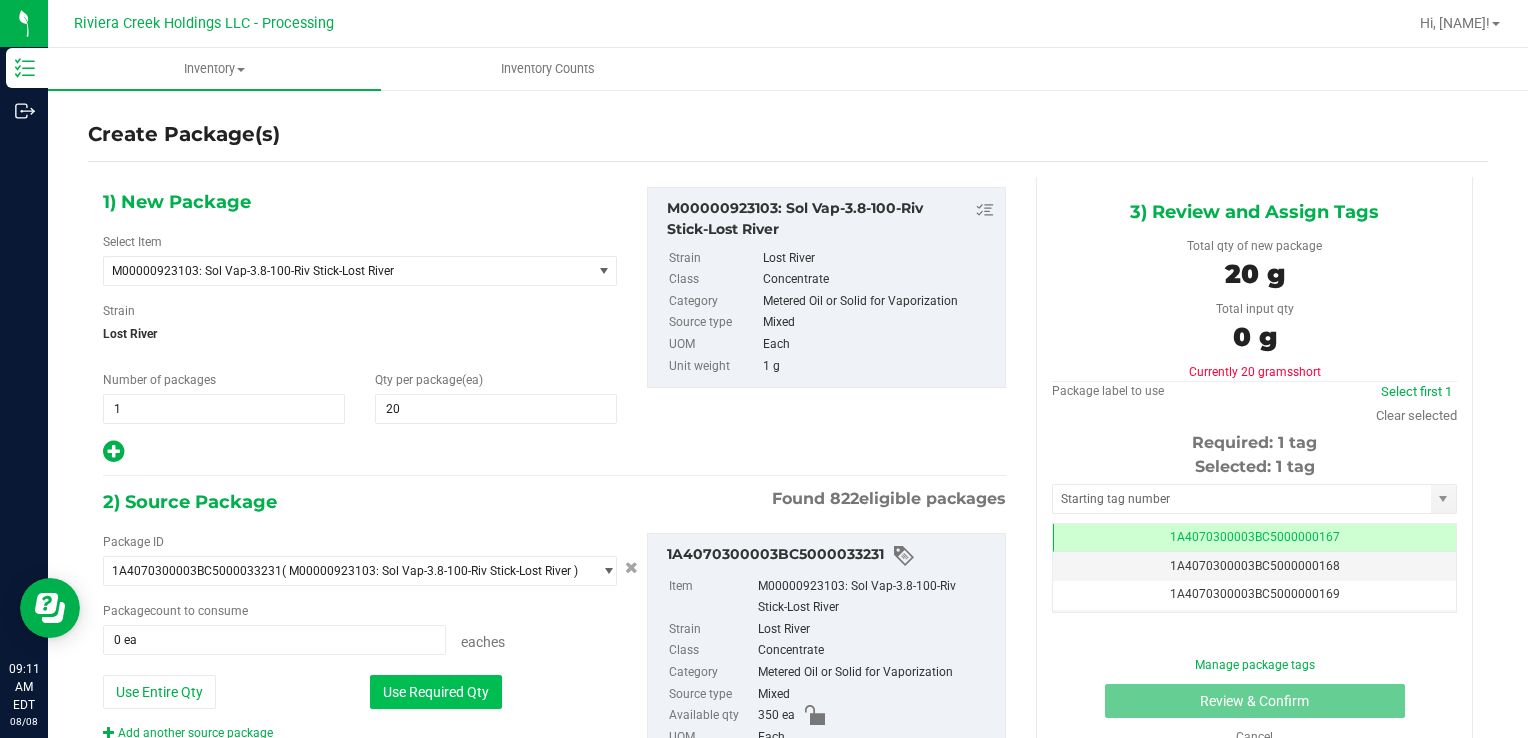 click on "Use Required Qty" at bounding box center [436, 692] 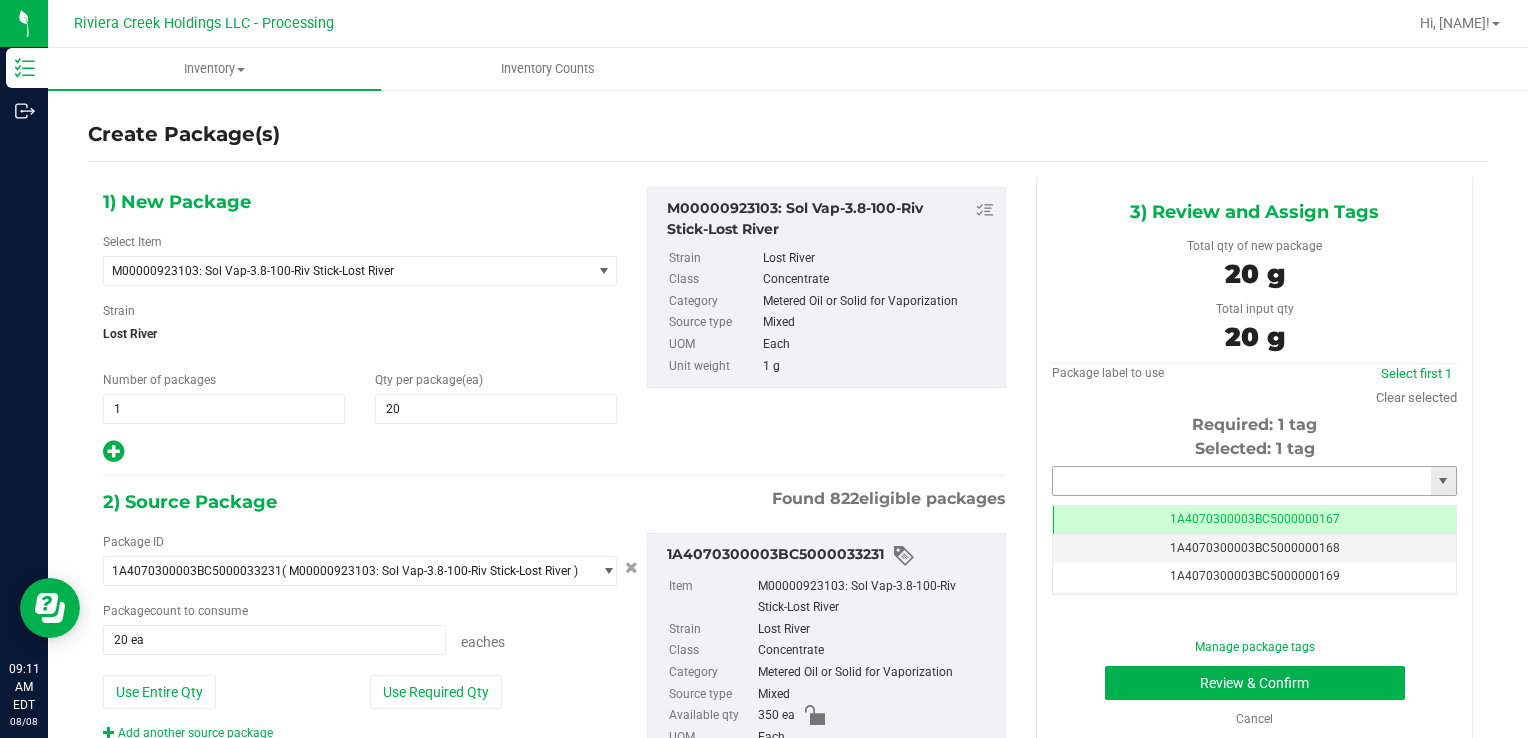 click at bounding box center (1242, 481) 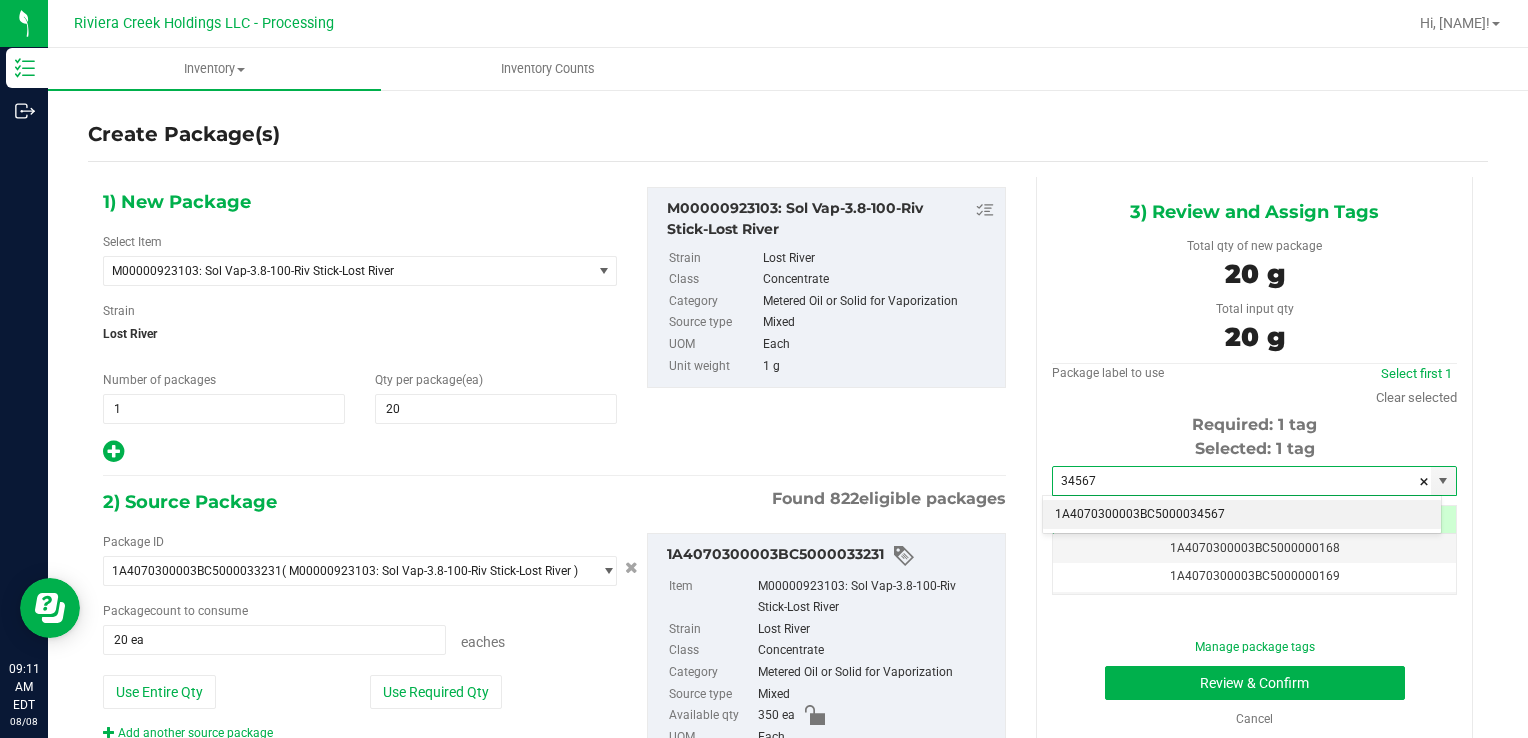 click on "1A4070300003BC5000034567" at bounding box center [1242, 515] 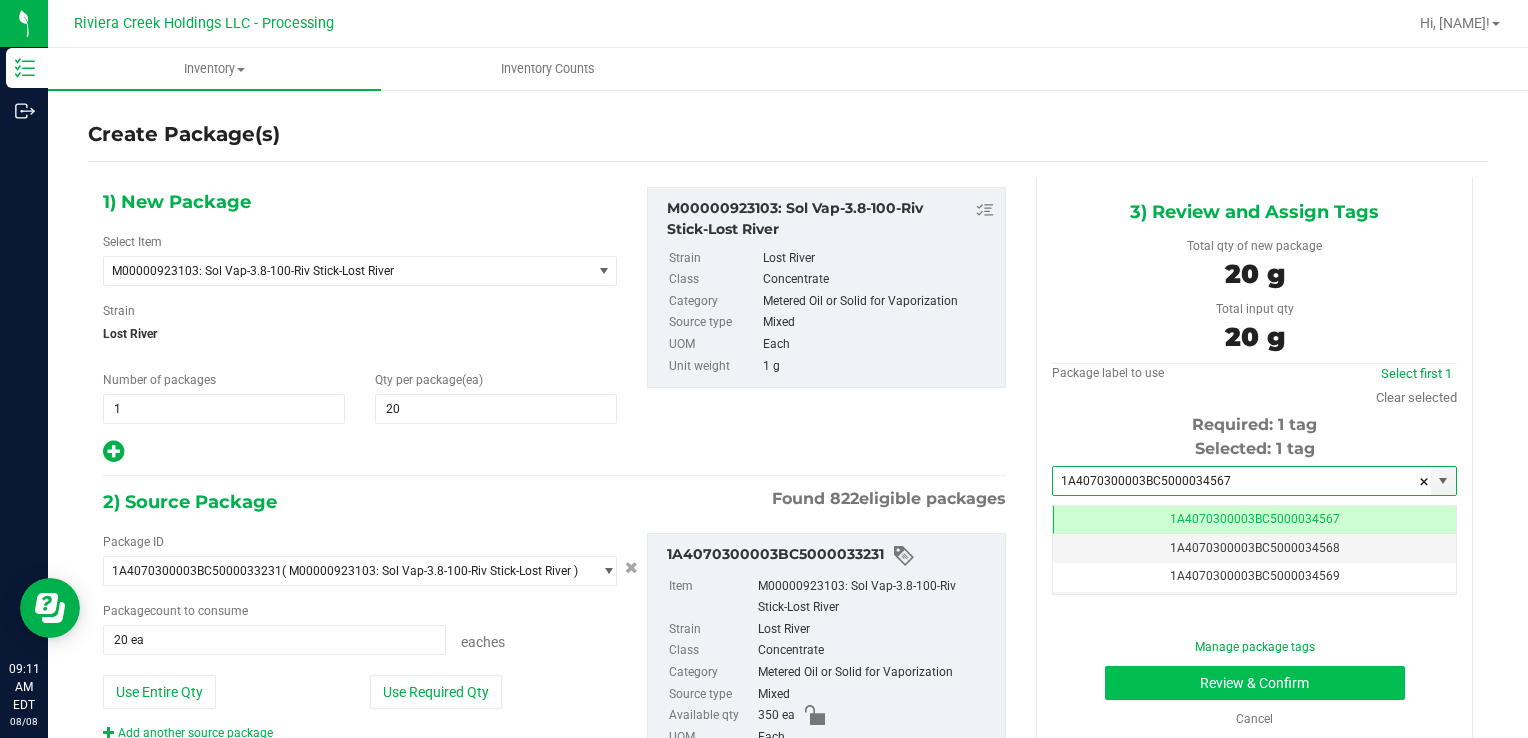 scroll, scrollTop: 0, scrollLeft: 0, axis: both 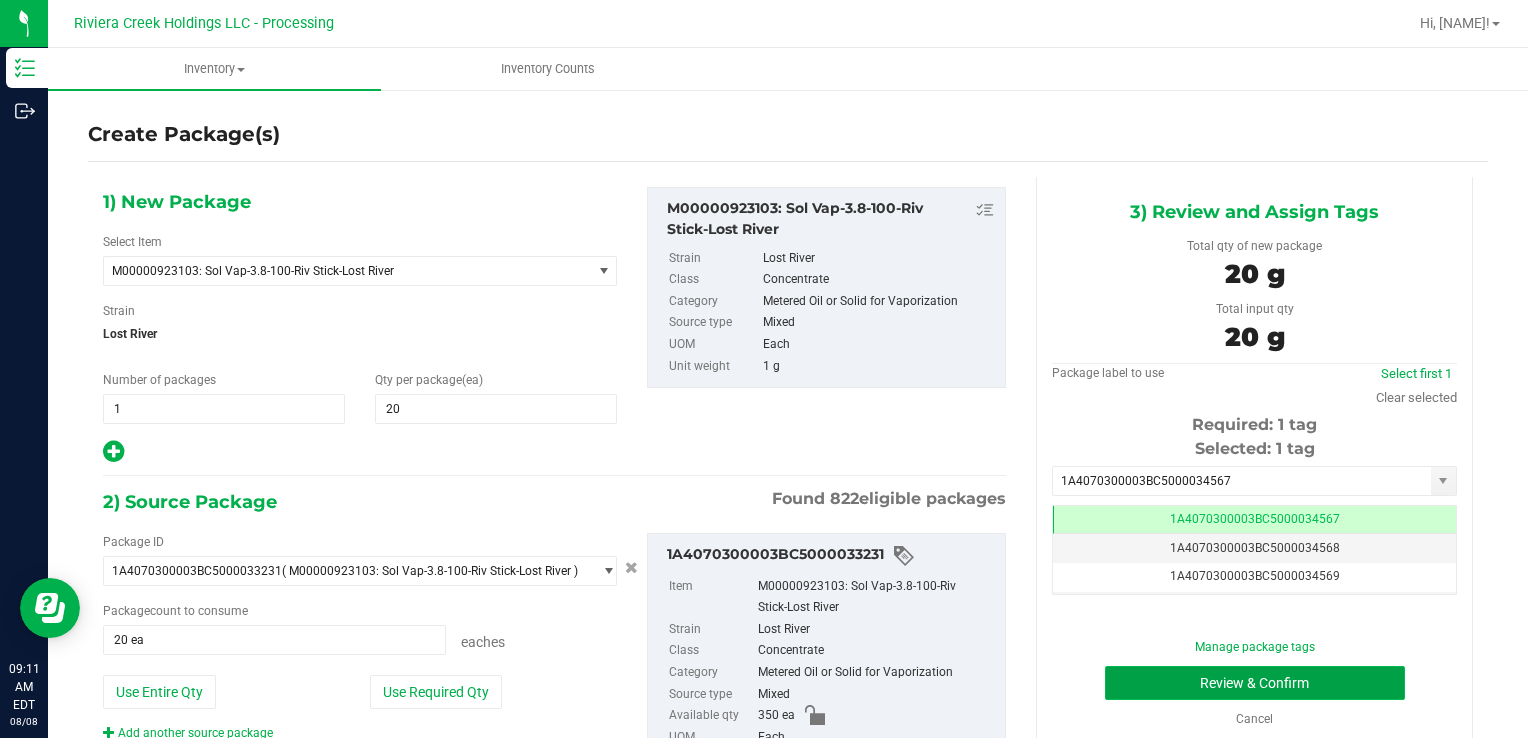 click on "Review & Confirm" at bounding box center (1255, 683) 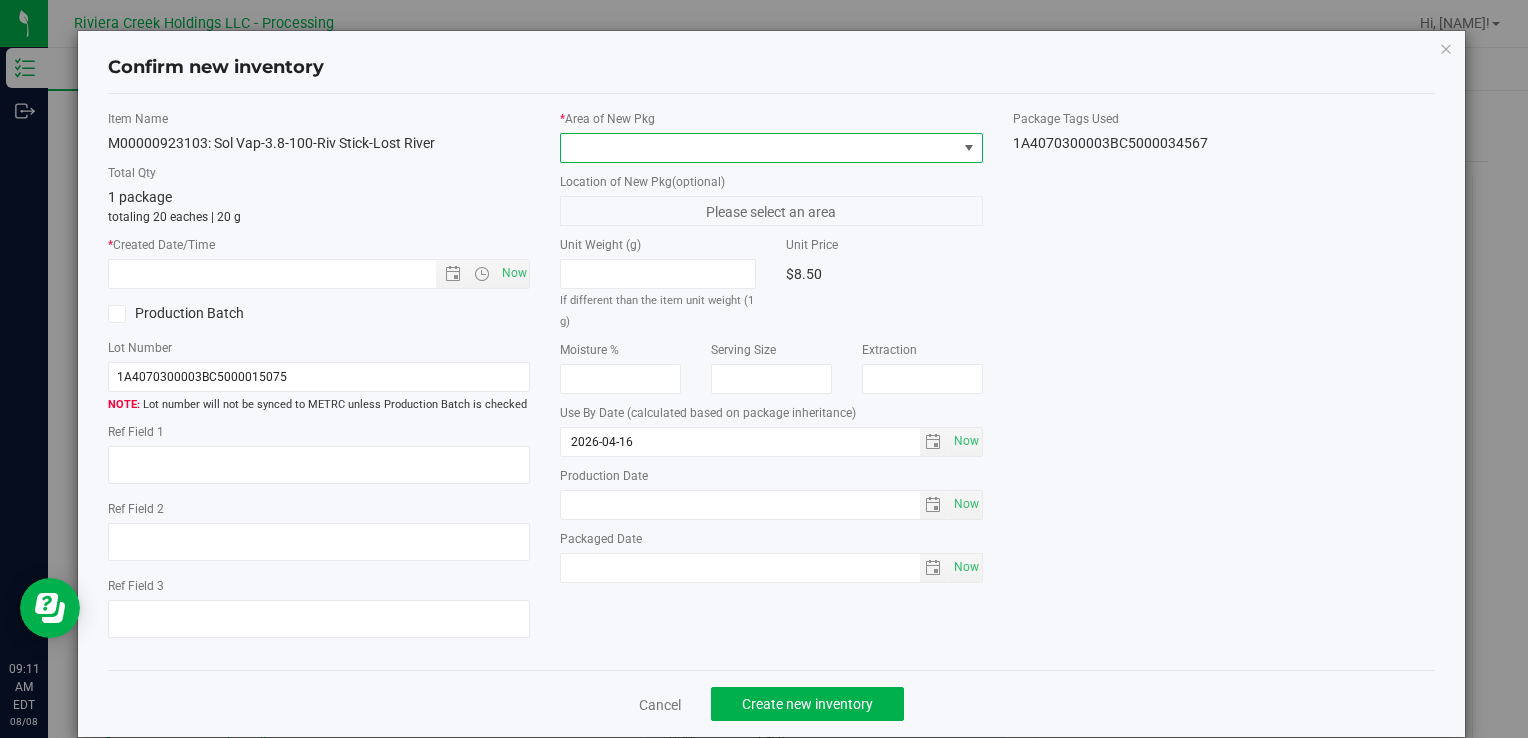 click at bounding box center (758, 148) 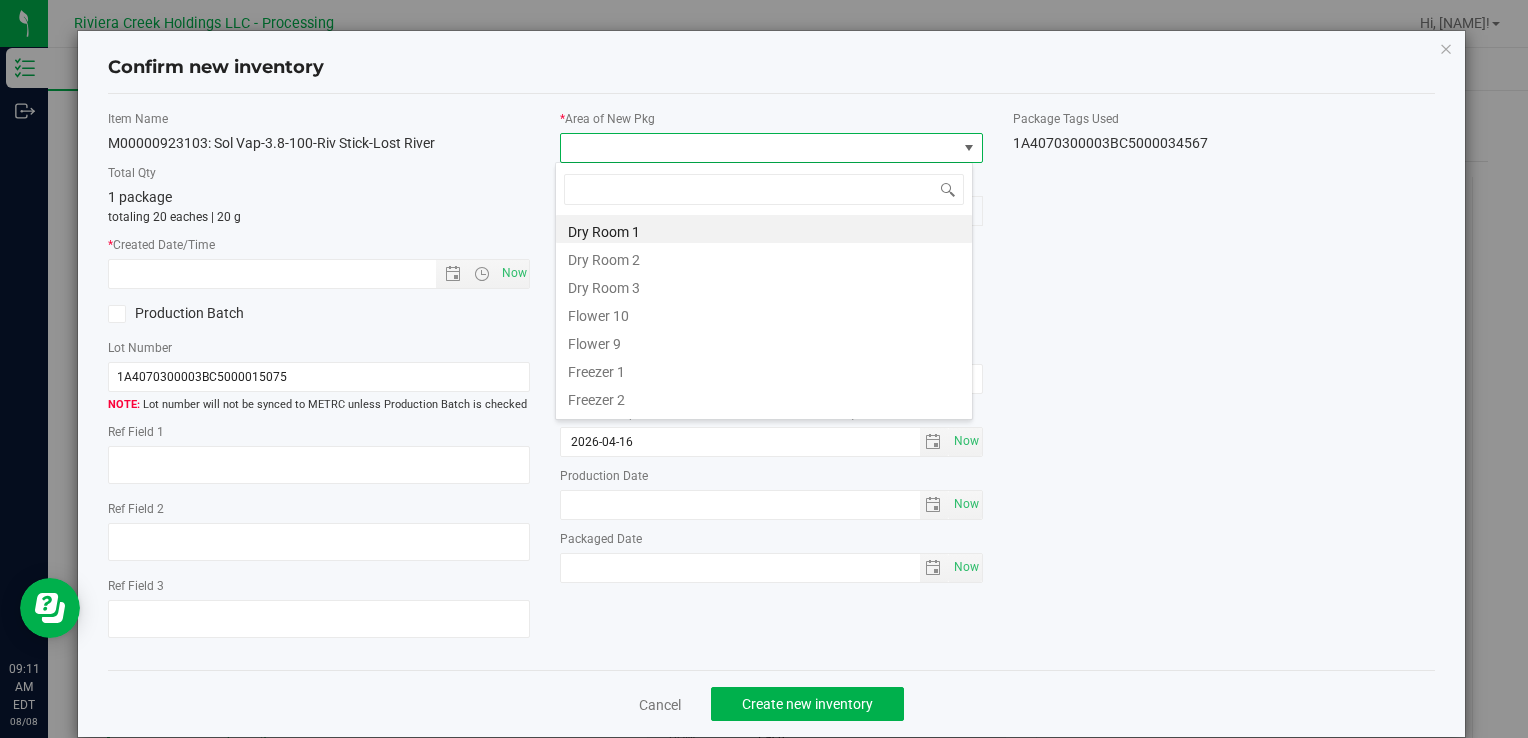 click on "Flower 10" at bounding box center [764, 313] 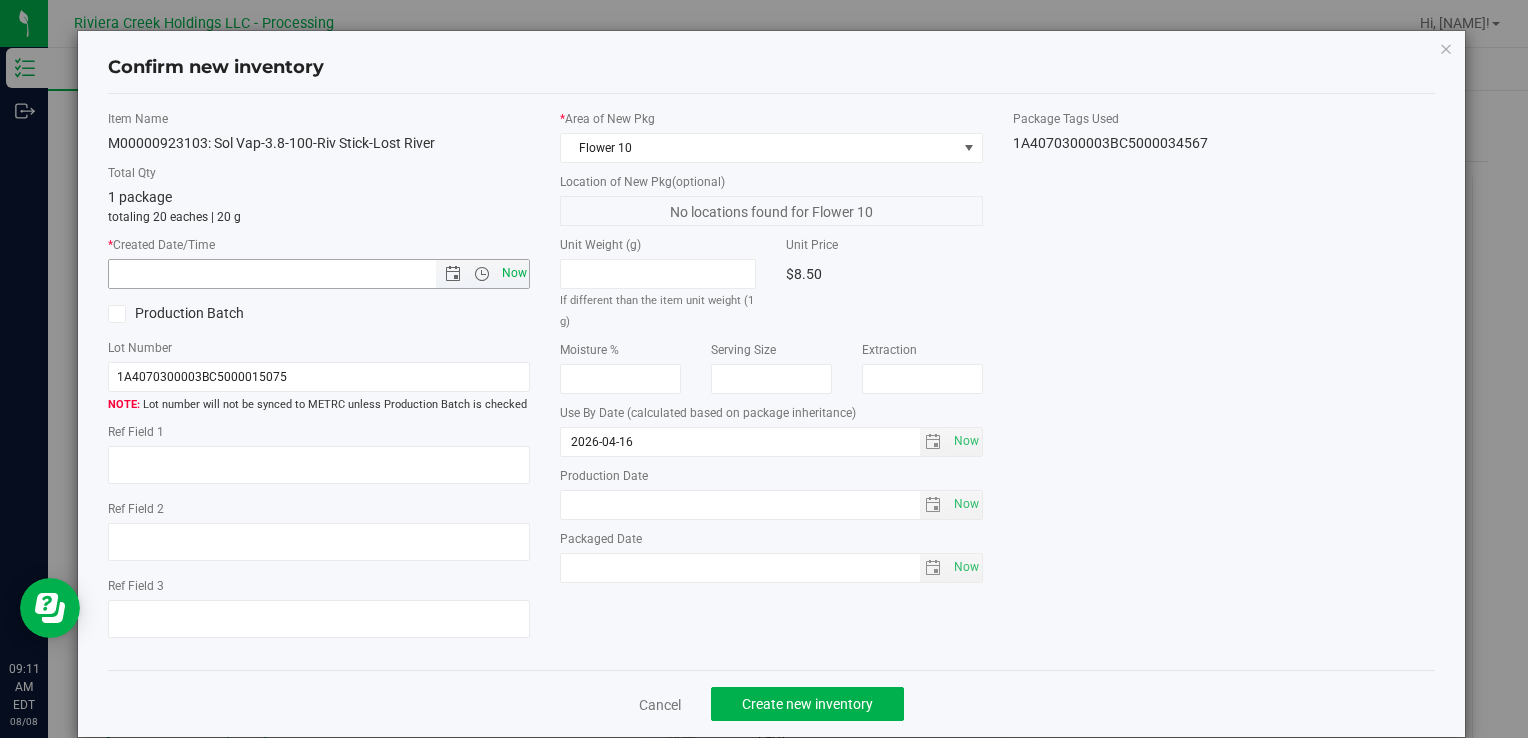 drag, startPoint x: 520, startPoint y: 278, endPoint x: 666, endPoint y: 458, distance: 231.76712 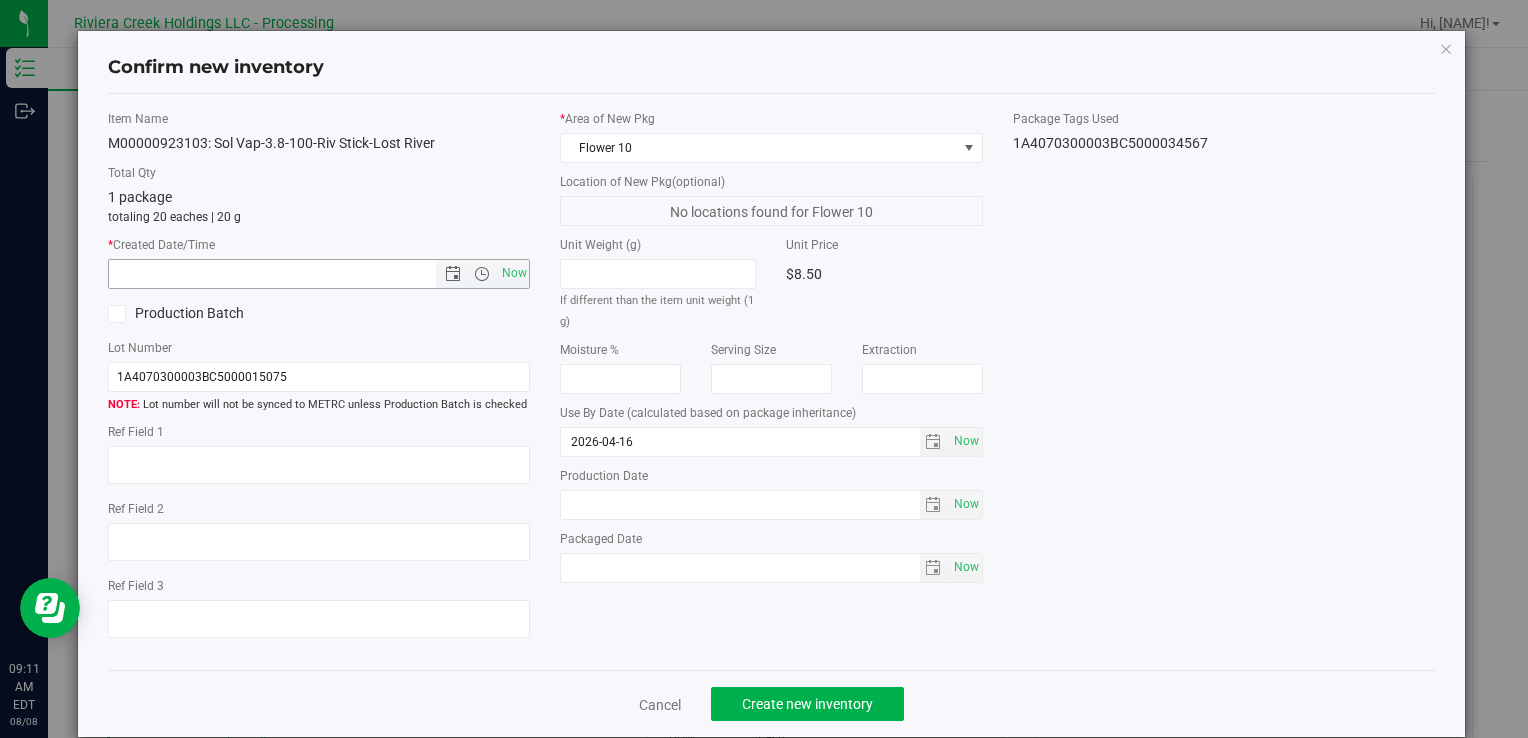 type on "8/8/2025 9:11 AM" 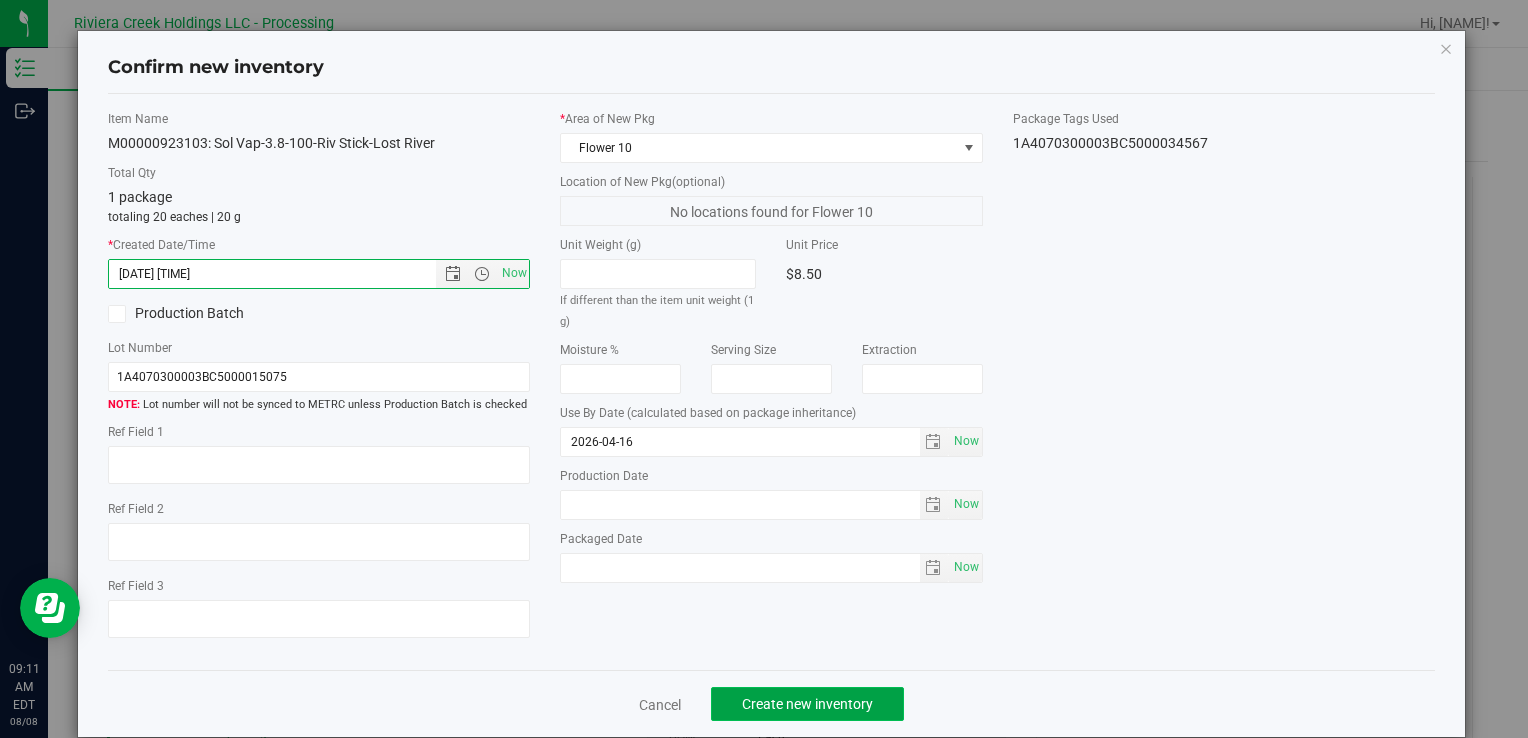 drag, startPoint x: 840, startPoint y: 698, endPoint x: 831, endPoint y: 689, distance: 12.727922 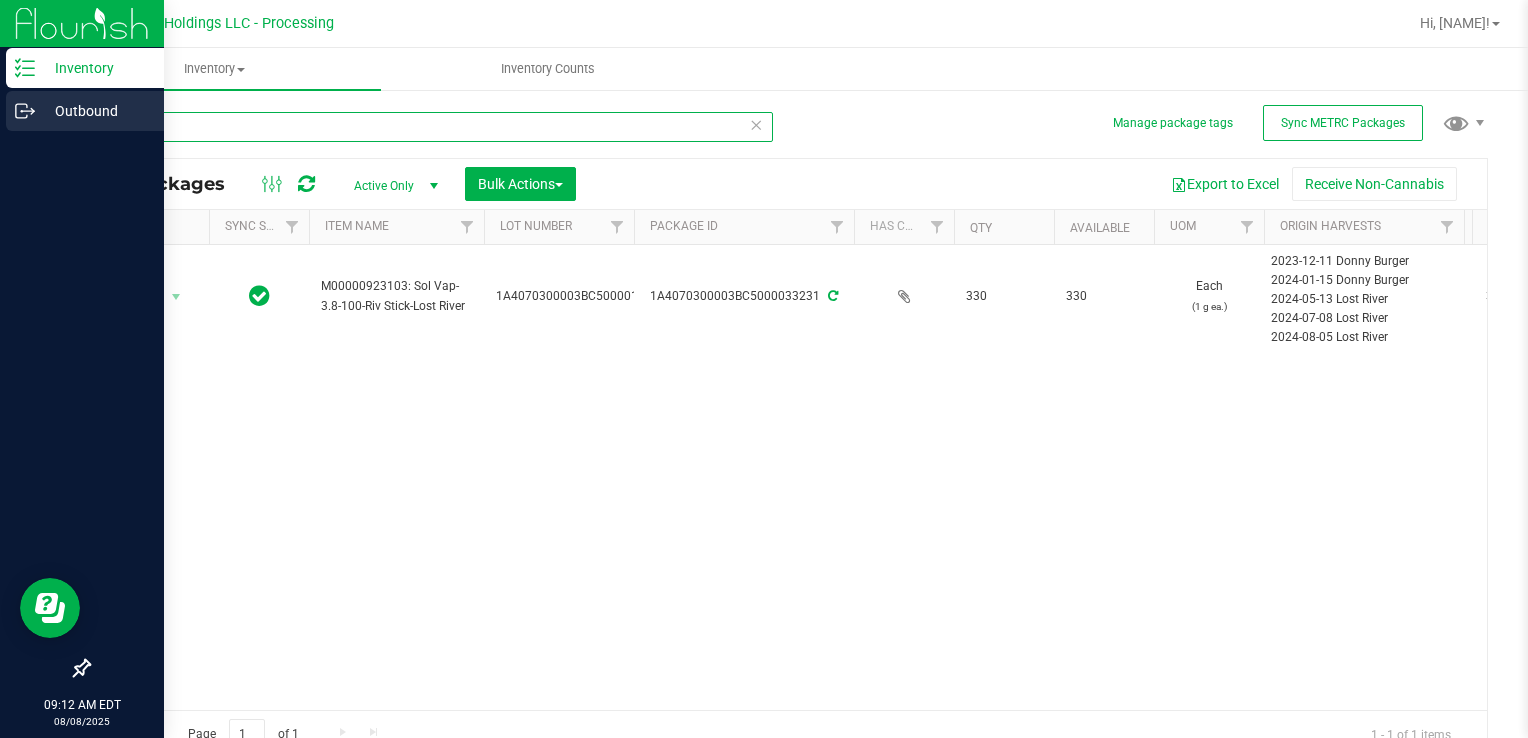 drag, startPoint x: 224, startPoint y: 132, endPoint x: 3, endPoint y: 120, distance: 221.32555 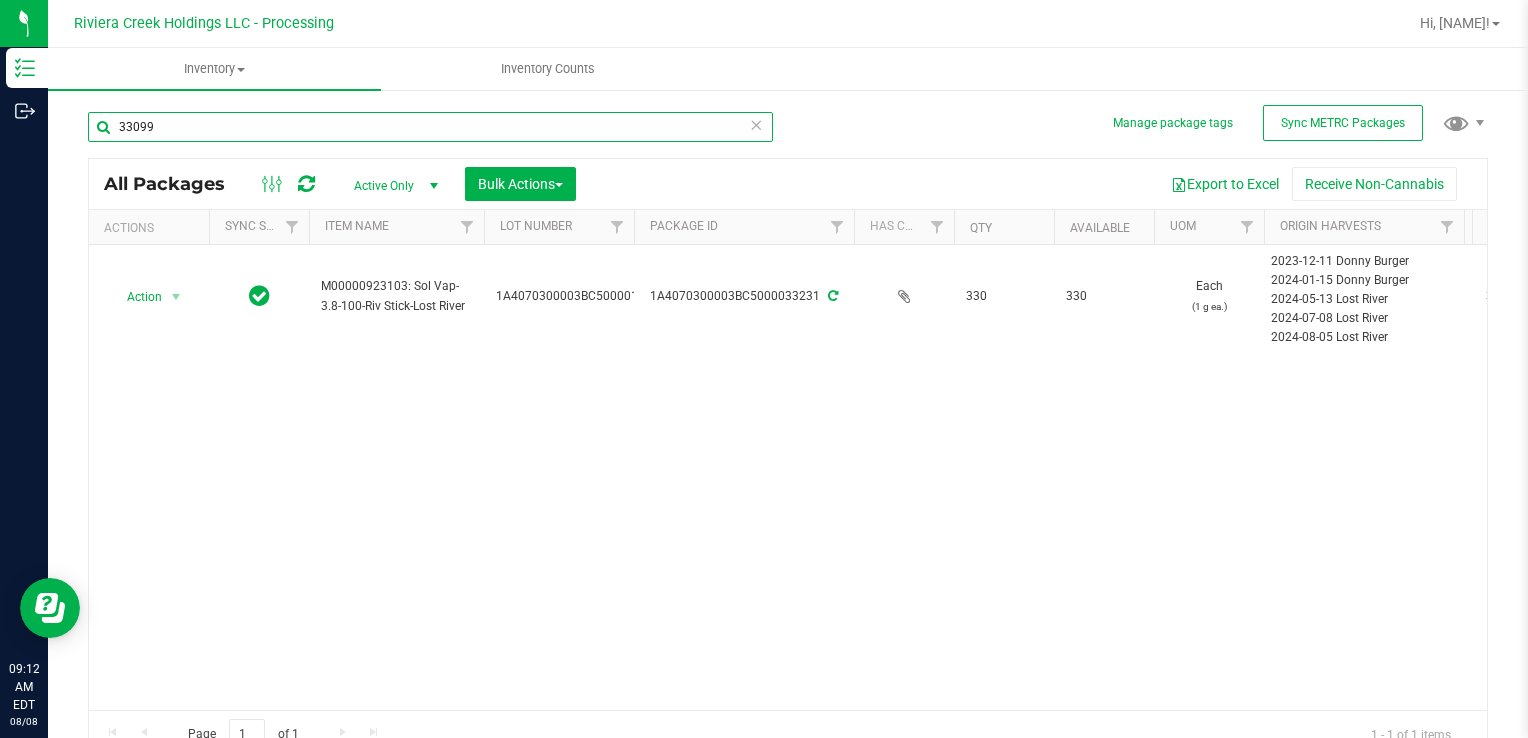 type on "33099" 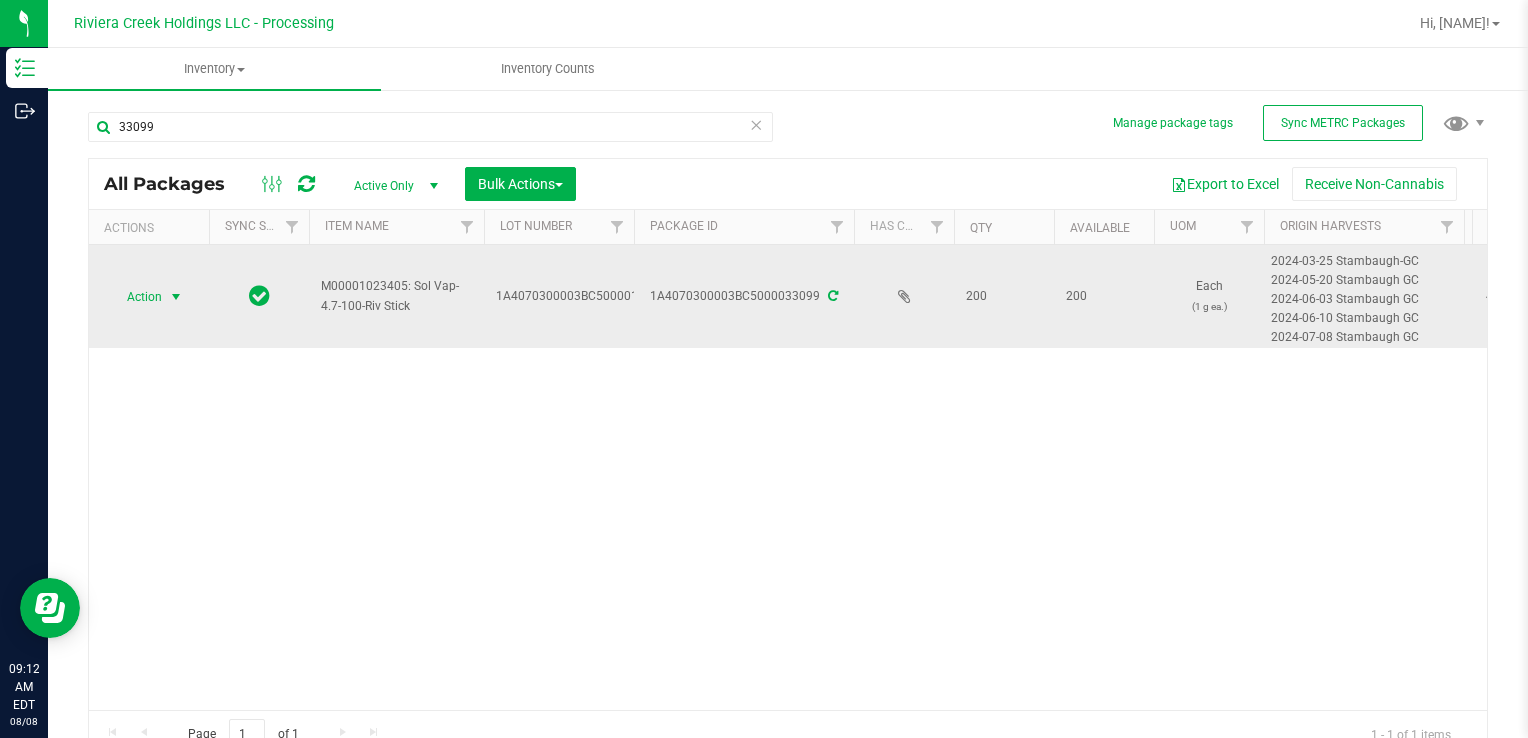 click at bounding box center [176, 297] 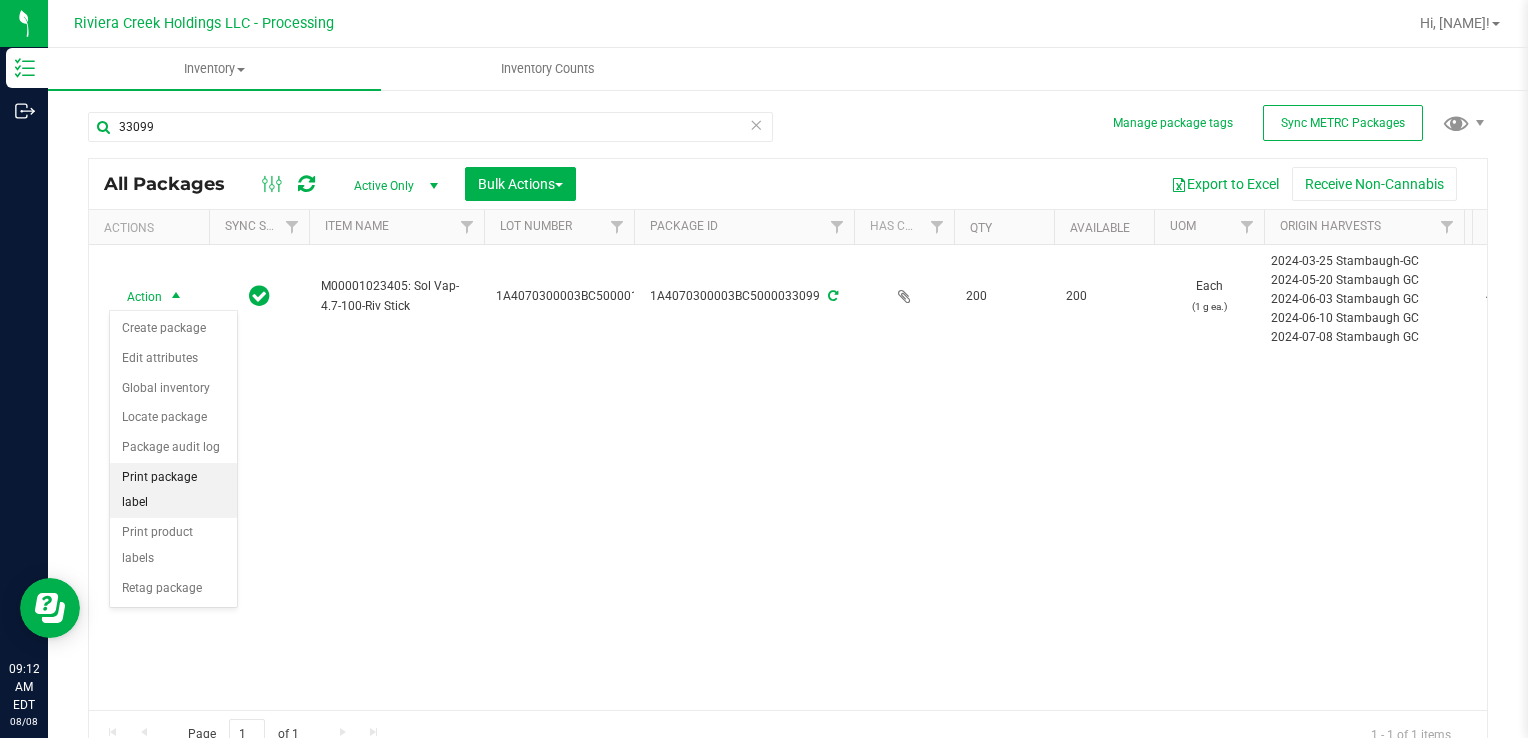click on "Print package label" at bounding box center [173, 490] 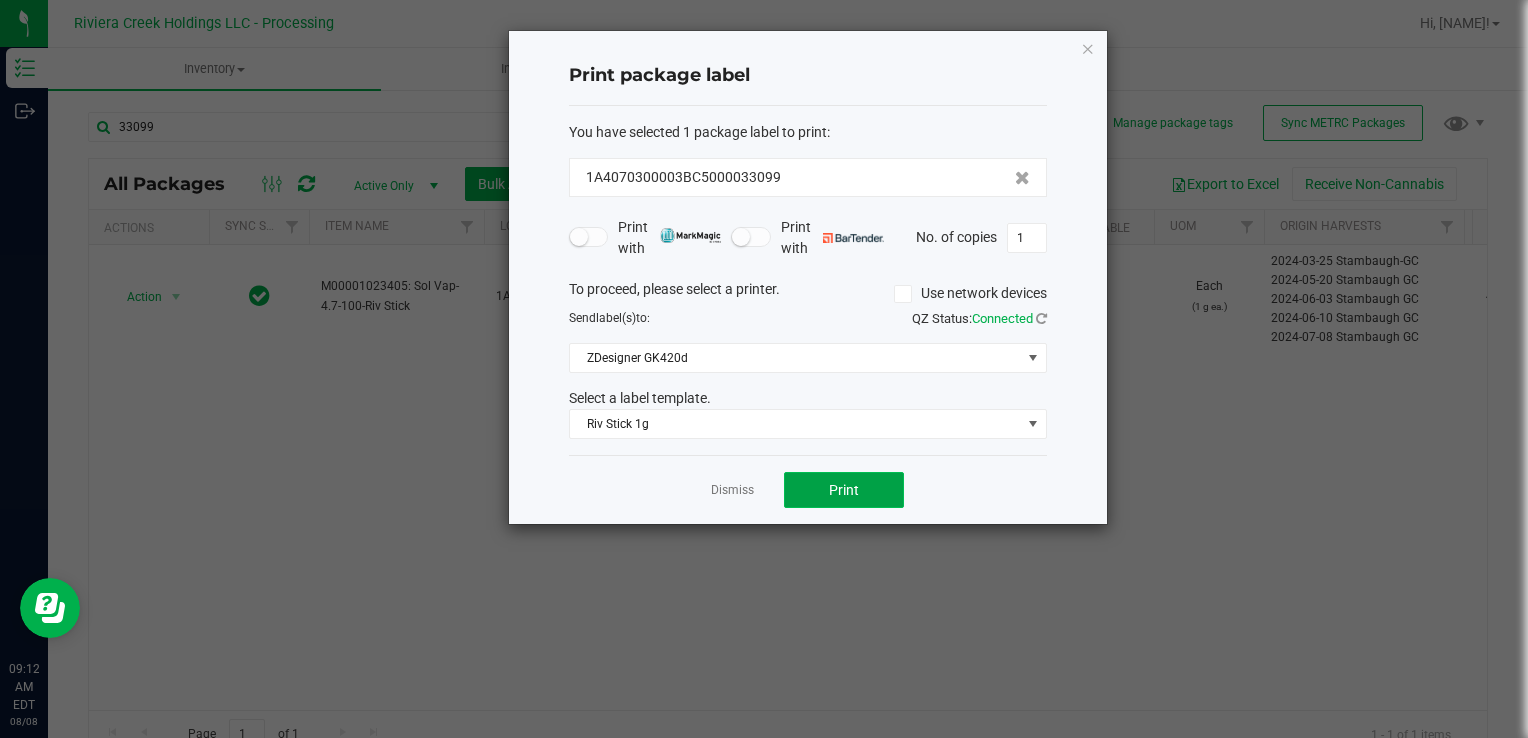 click on "Print" 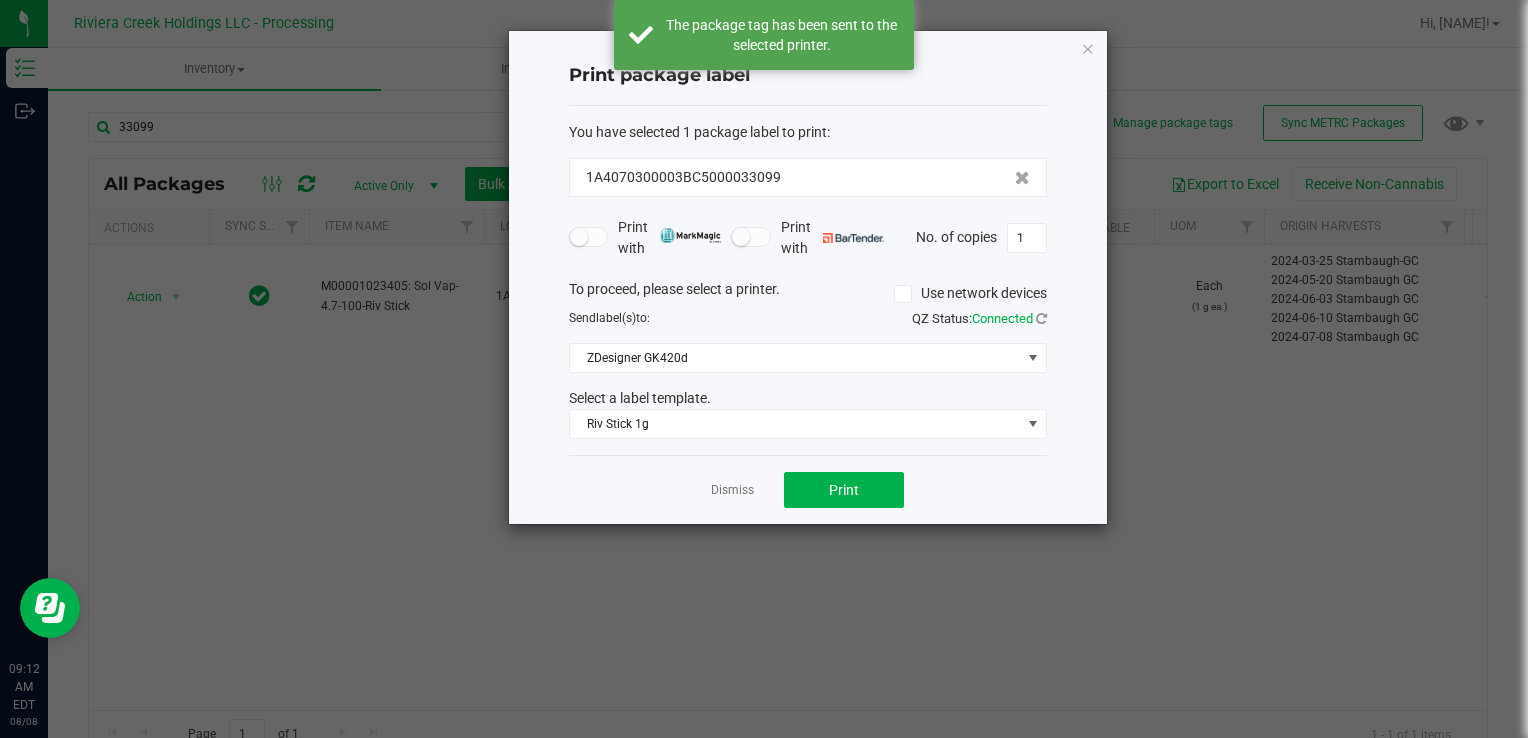 click on "Dismiss" 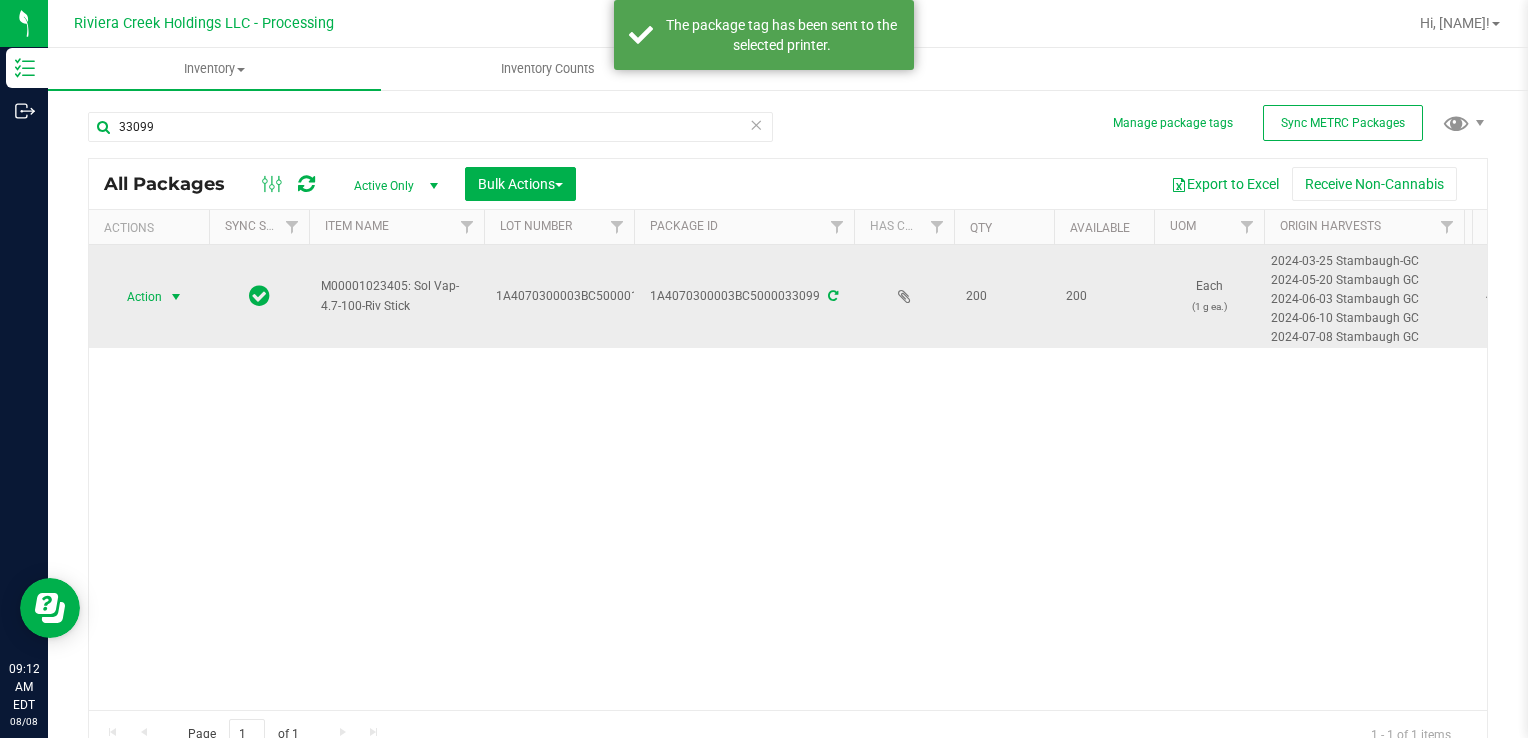 drag, startPoint x: 148, startPoint y: 286, endPoint x: 167, endPoint y: 301, distance: 24.207438 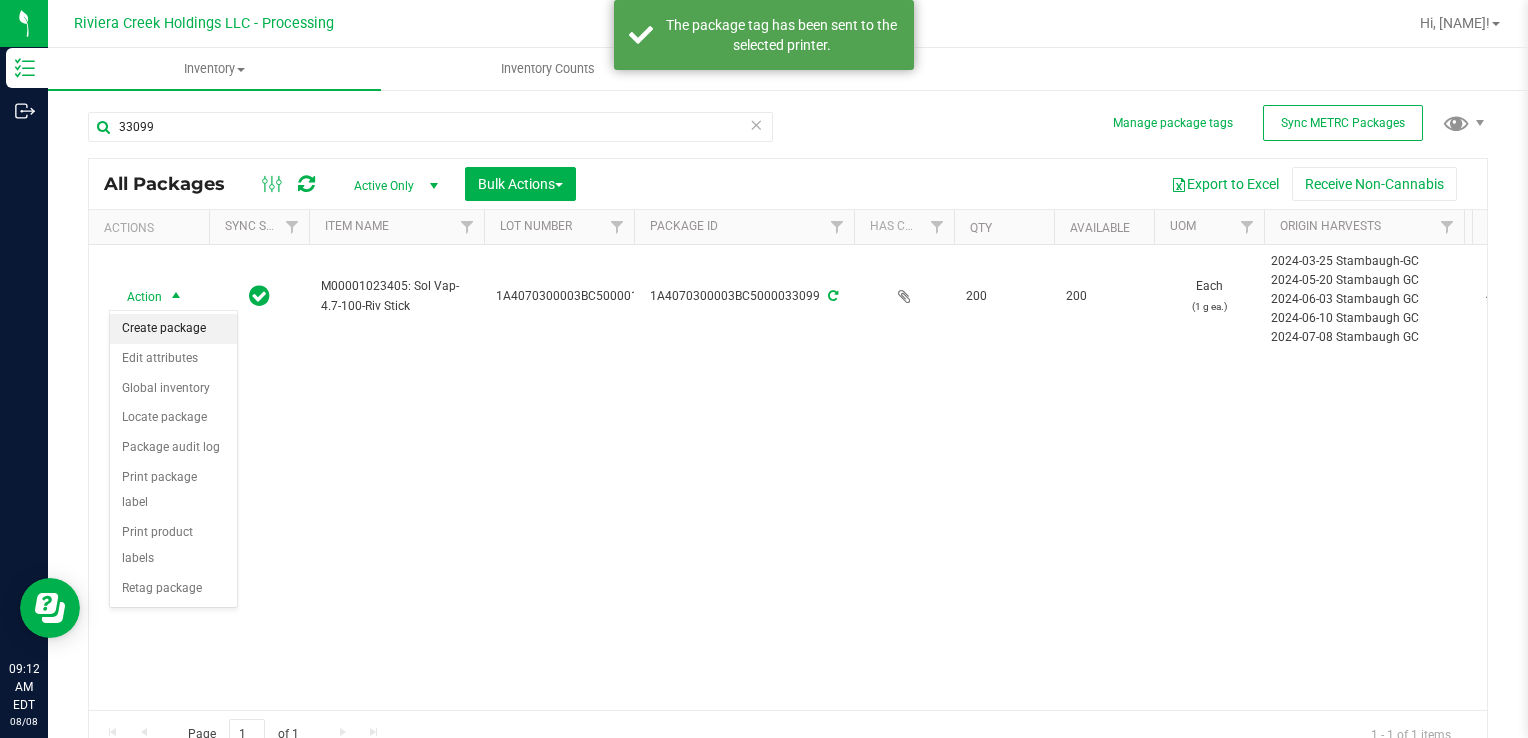 click on "Action Create package Edit attributes Global inventory Locate package Package audit log Print package label Print product labels Retag package No data found." at bounding box center [173, 459] 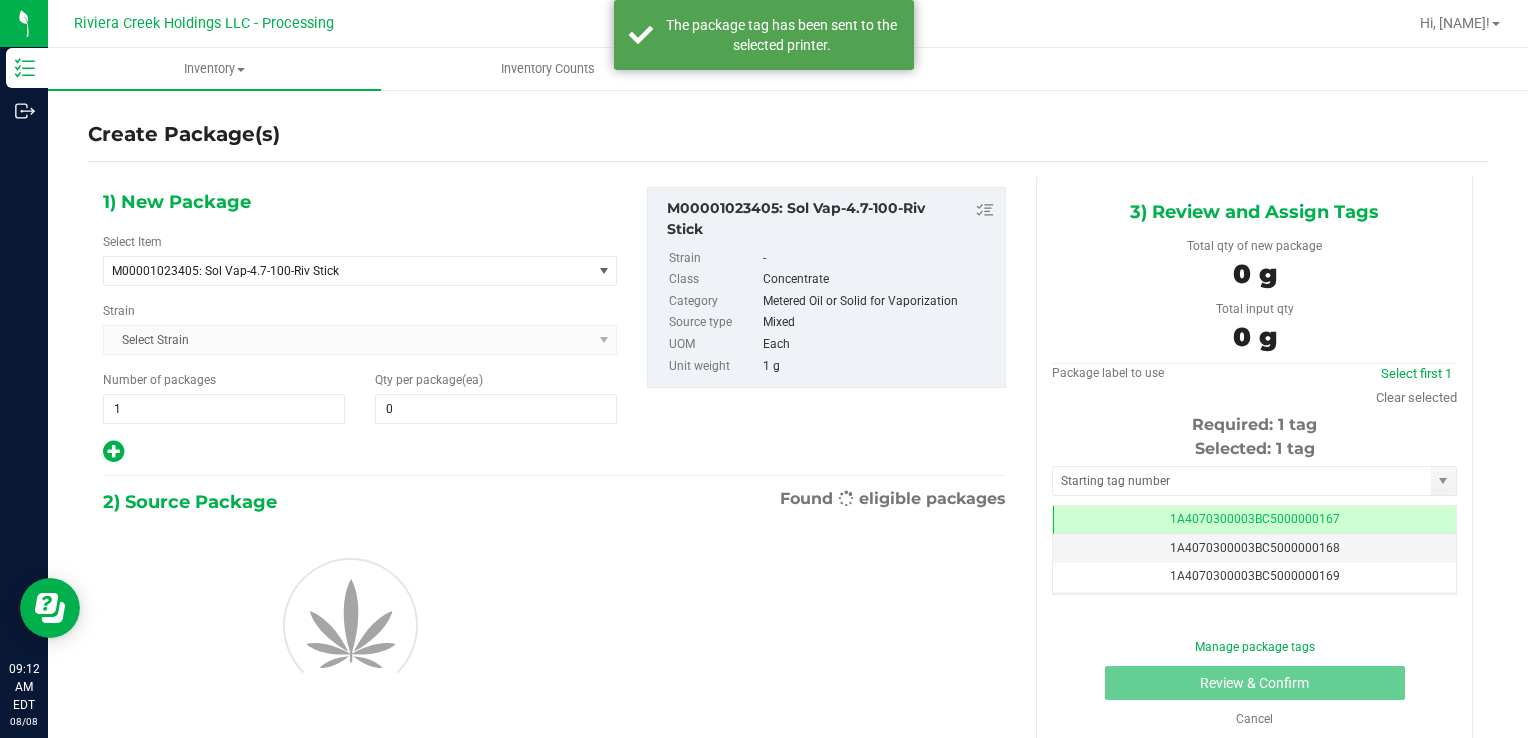 scroll, scrollTop: 0, scrollLeft: 0, axis: both 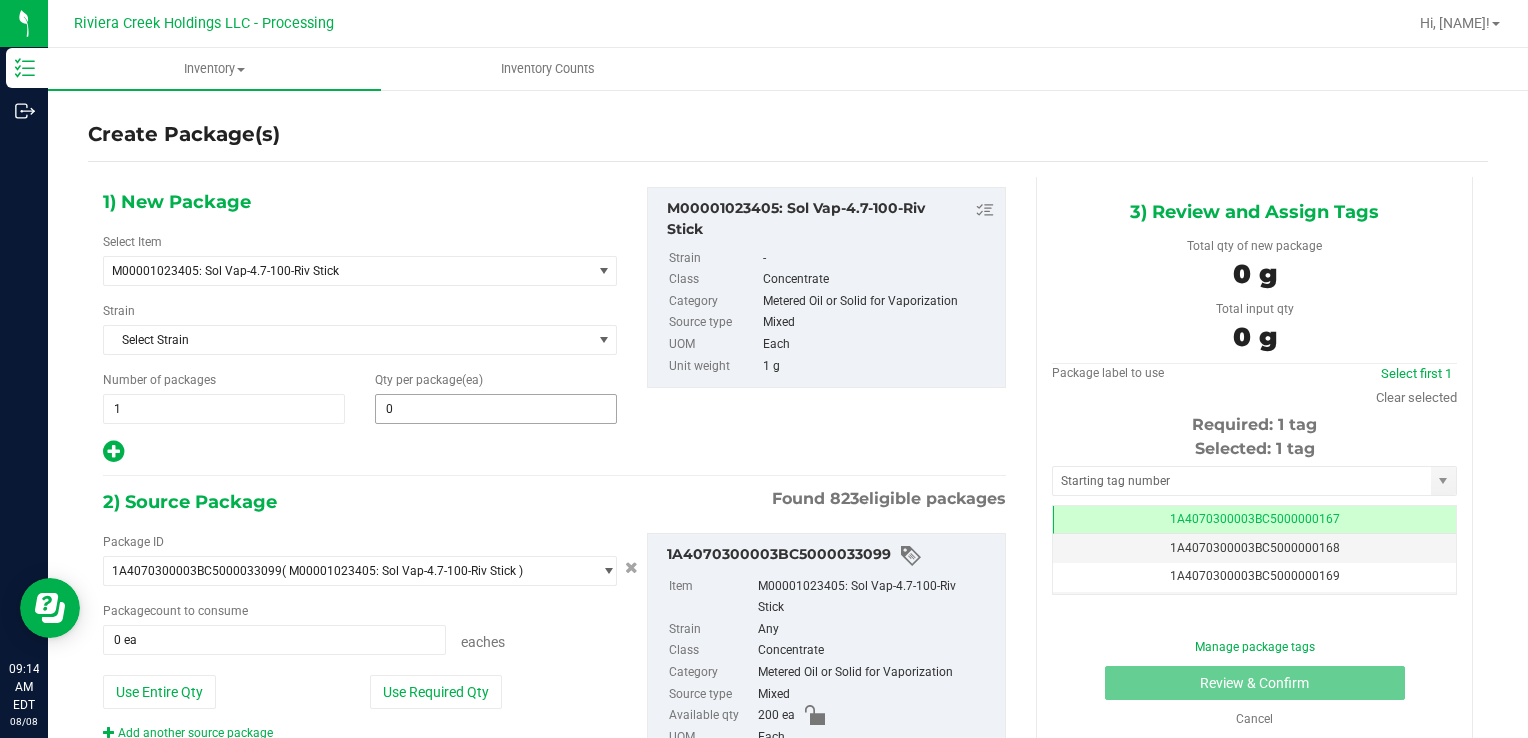 type 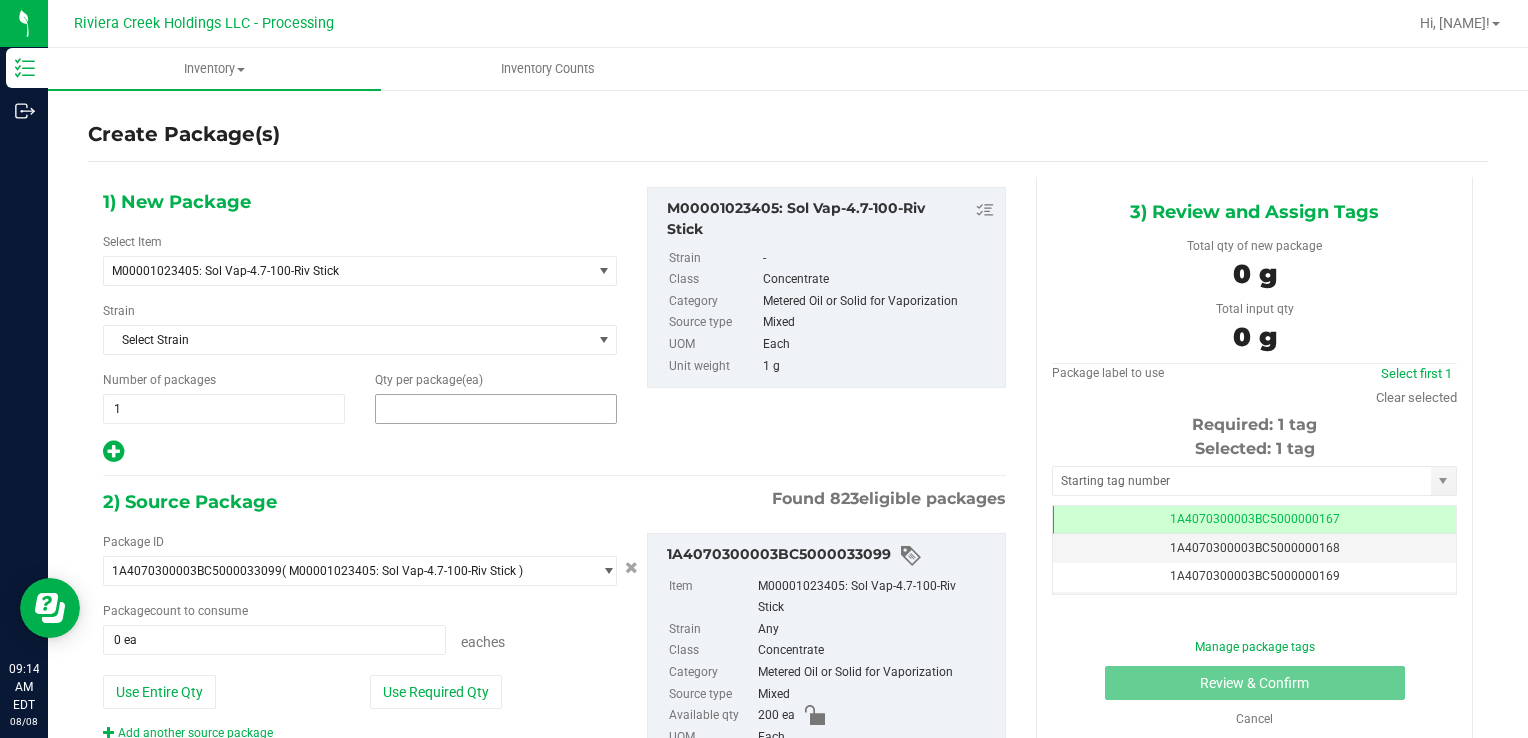 click at bounding box center [496, 409] 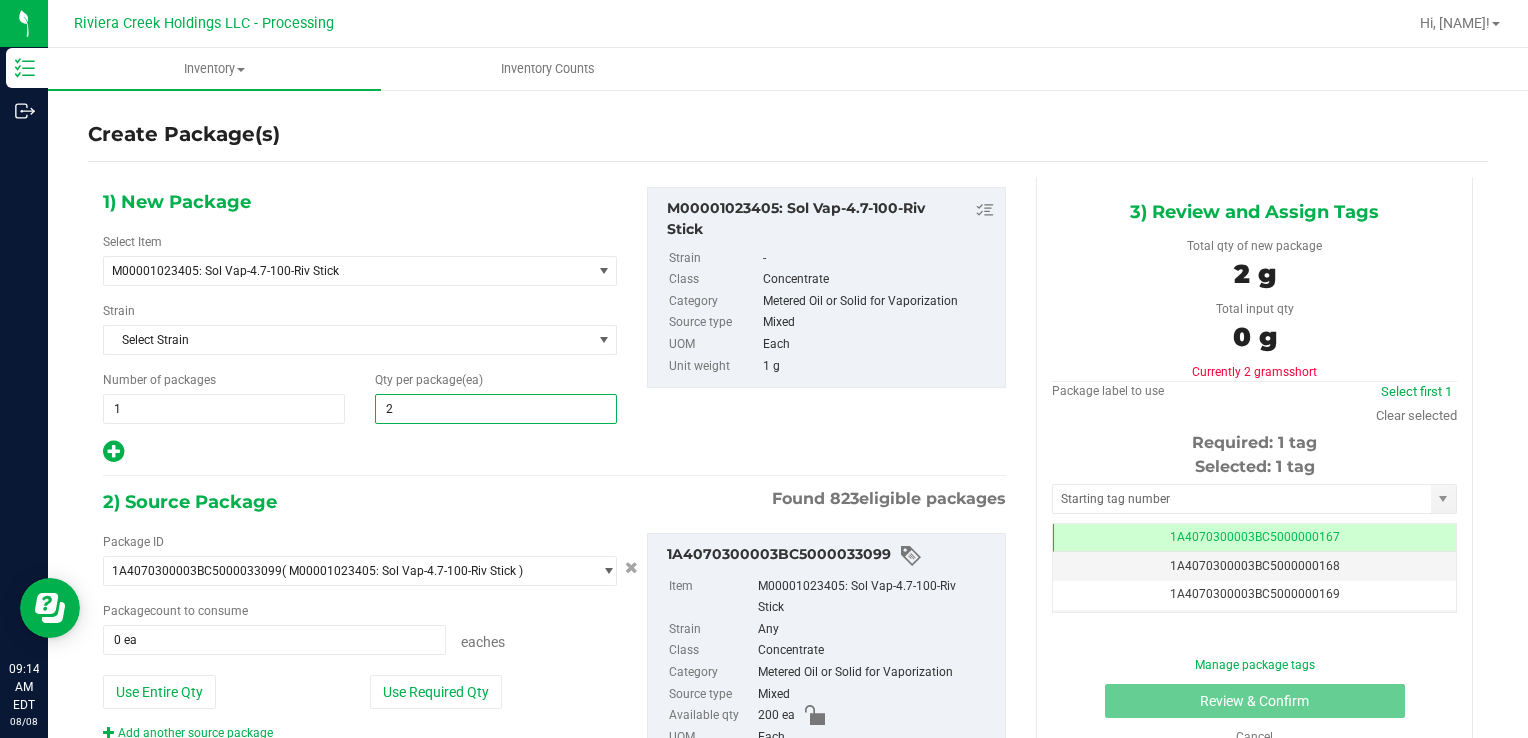 type on "20" 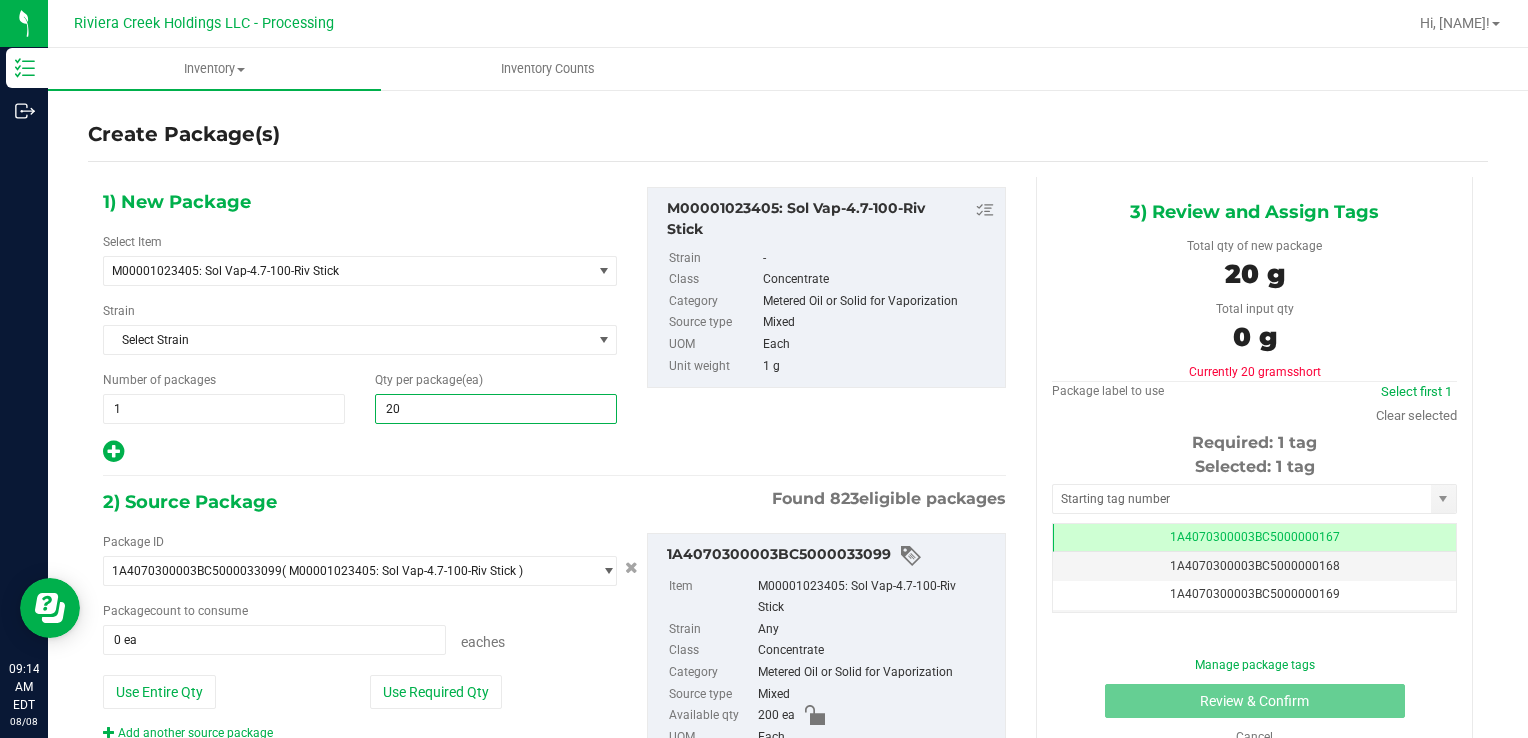 type on "20" 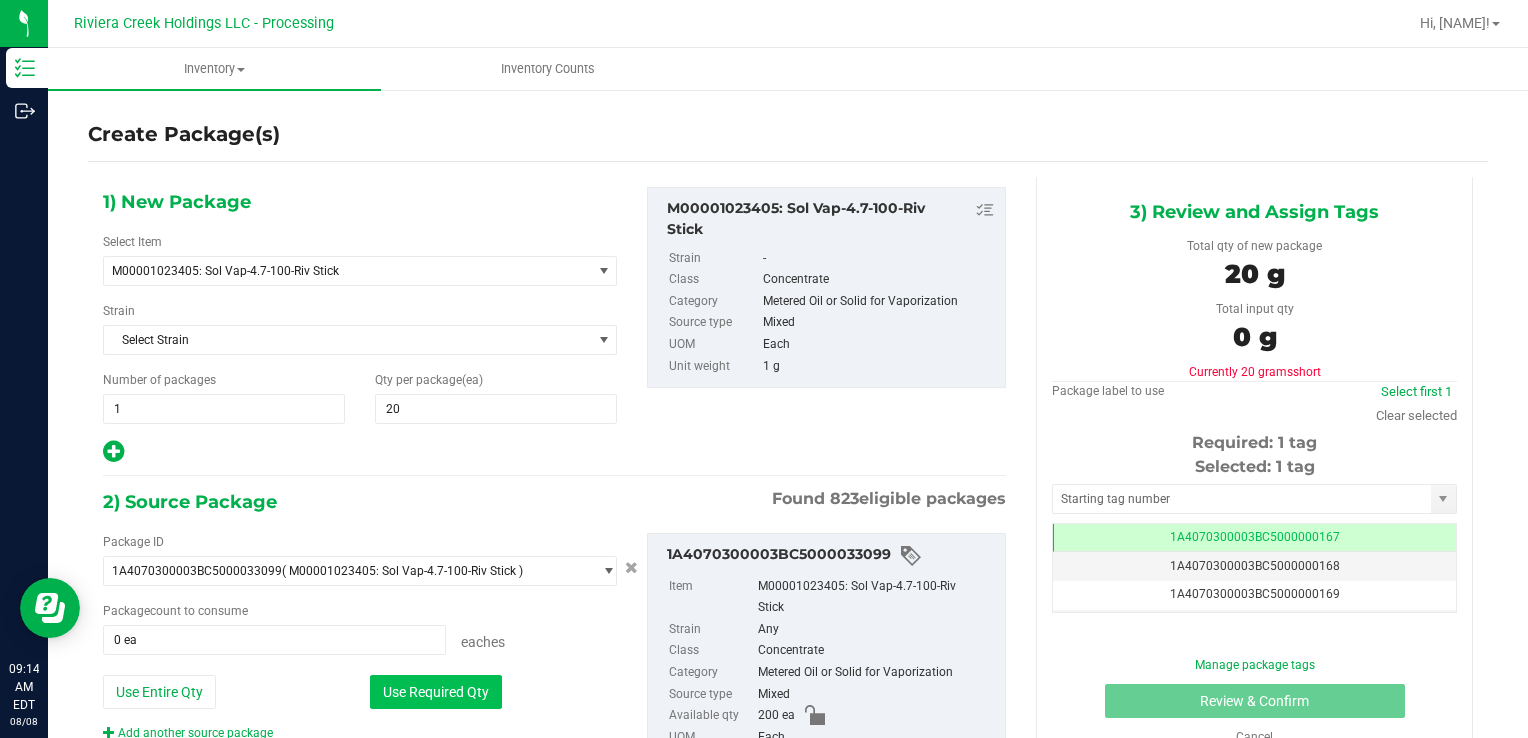 click on "Use Required Qty" at bounding box center [436, 692] 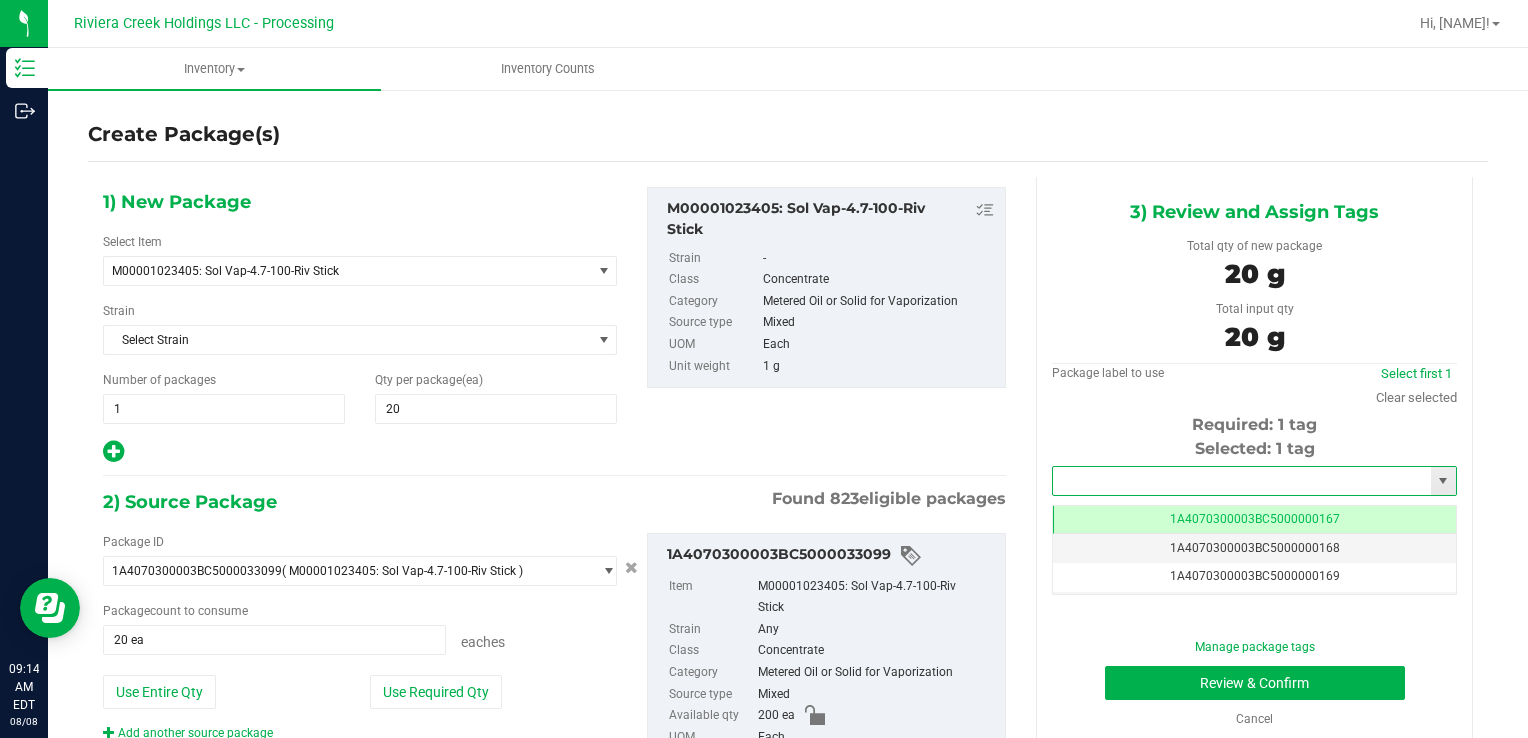 click at bounding box center [1242, 481] 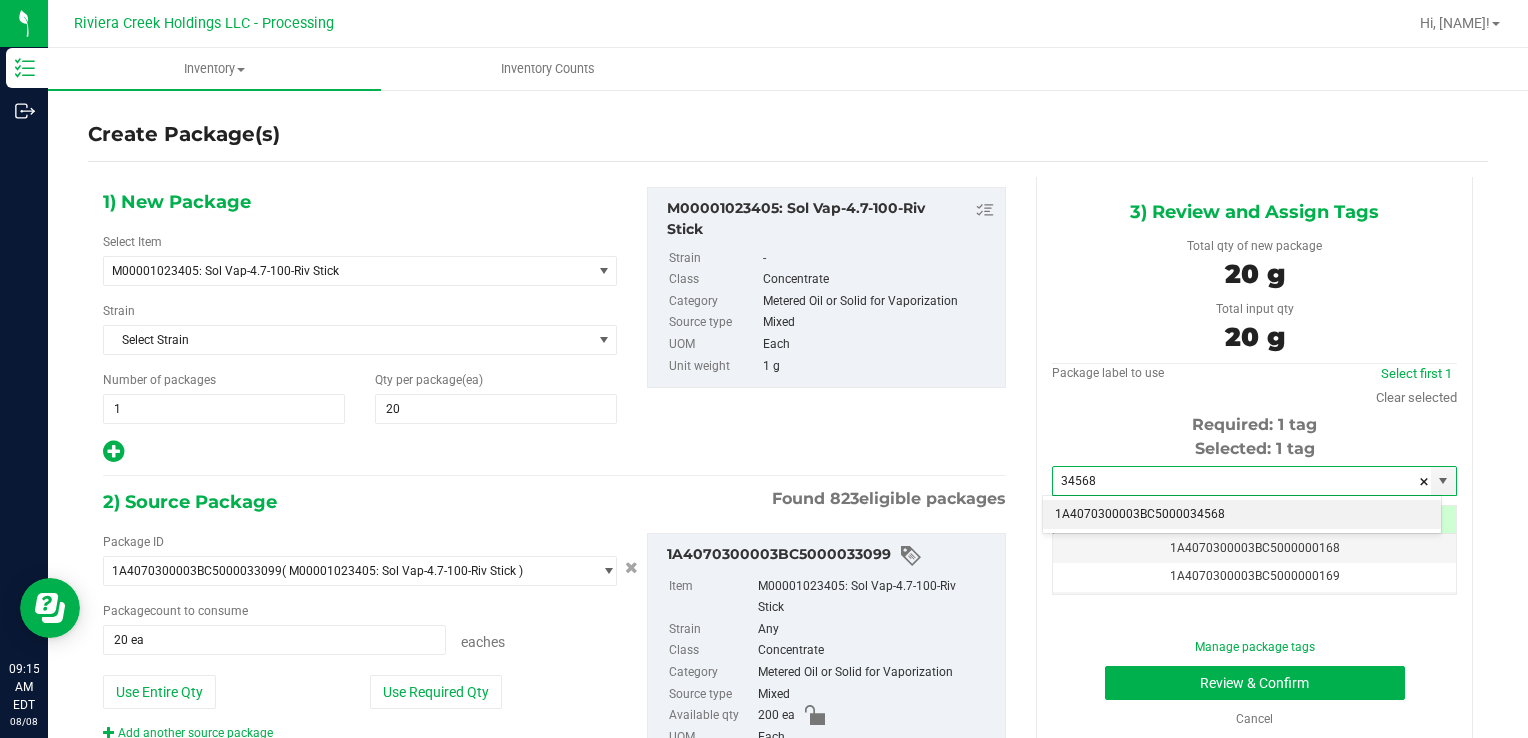 click on "1A4070300003BC5000034568" at bounding box center (1242, 515) 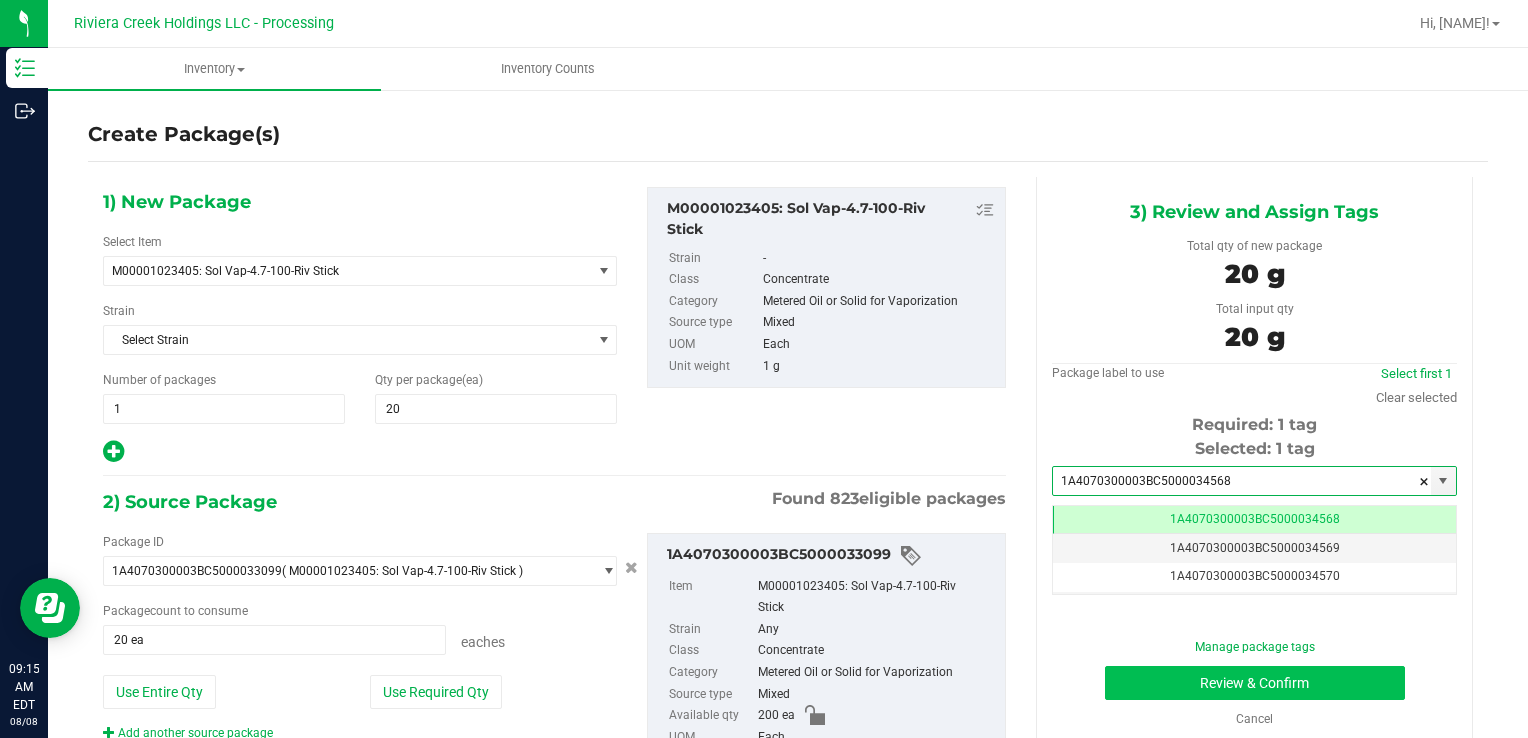 scroll, scrollTop: 0, scrollLeft: 0, axis: both 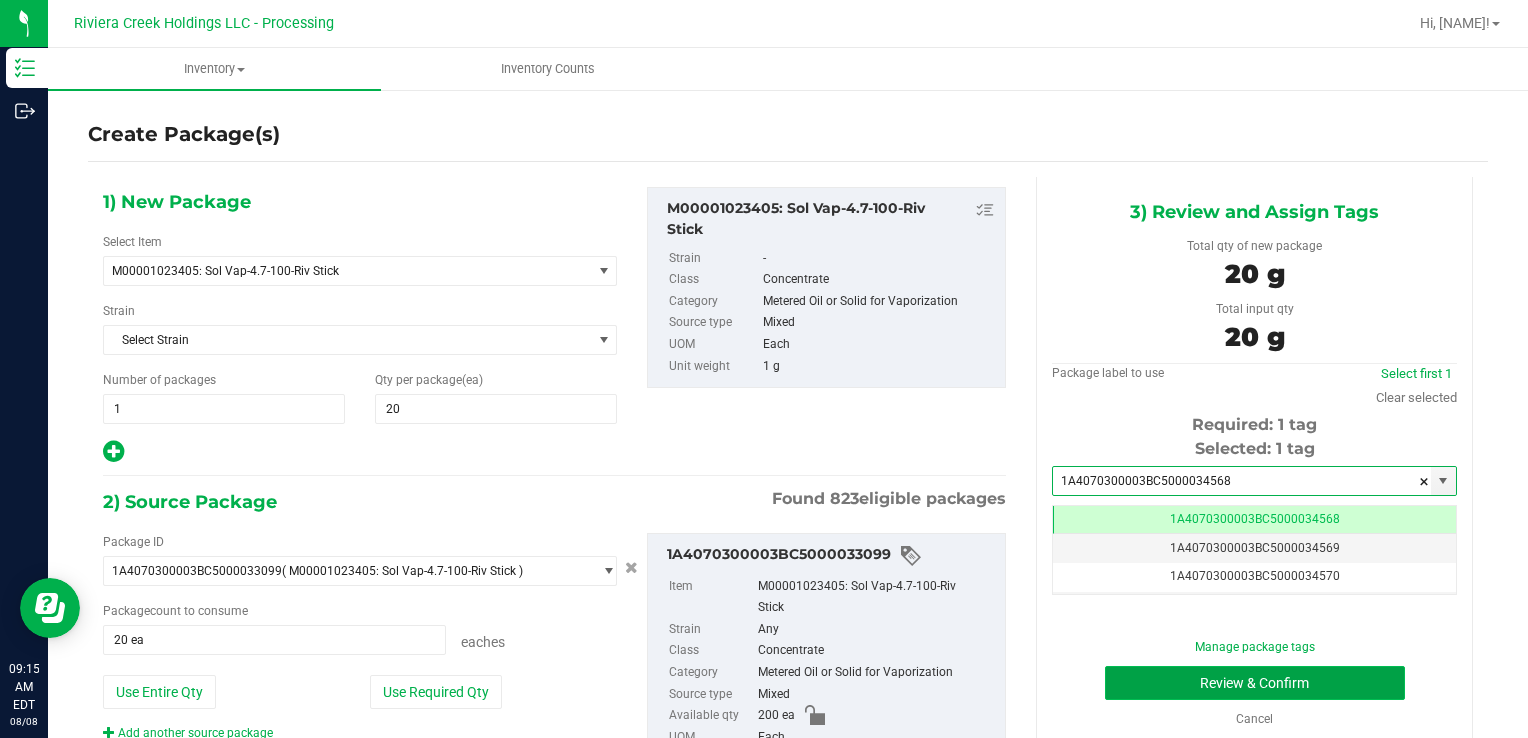 click on "Review & Confirm" at bounding box center [1255, 683] 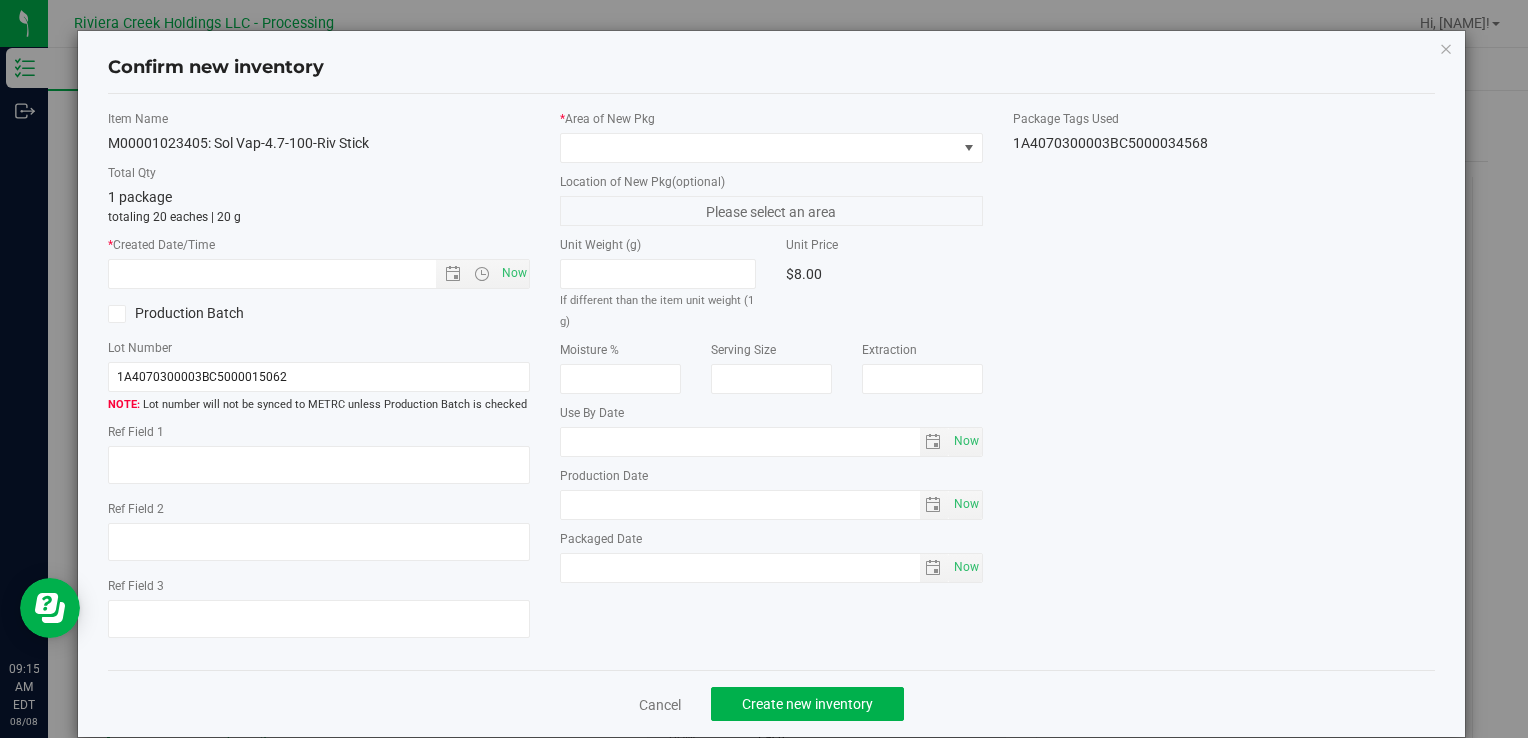 type on "2026-04-03" 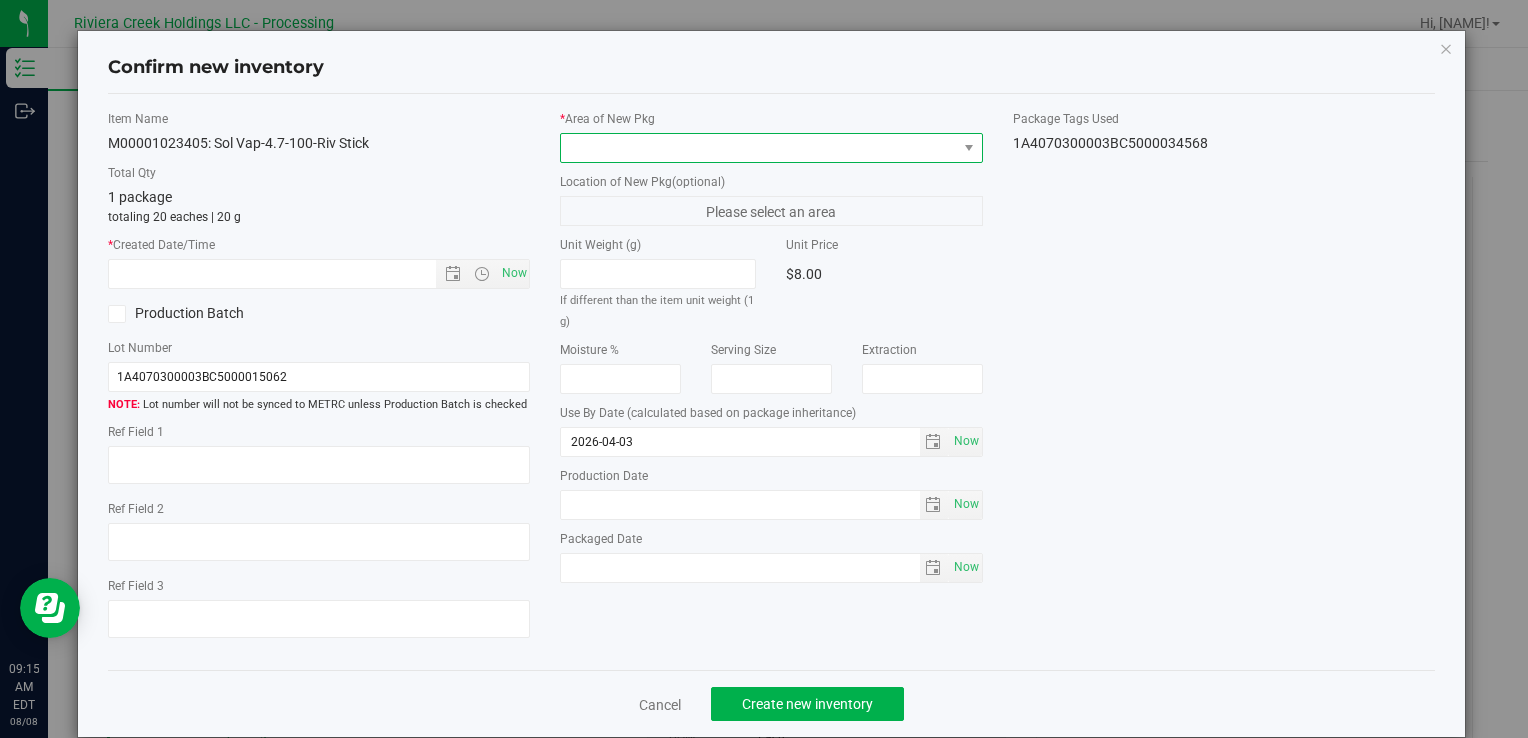 click at bounding box center (968, 148) 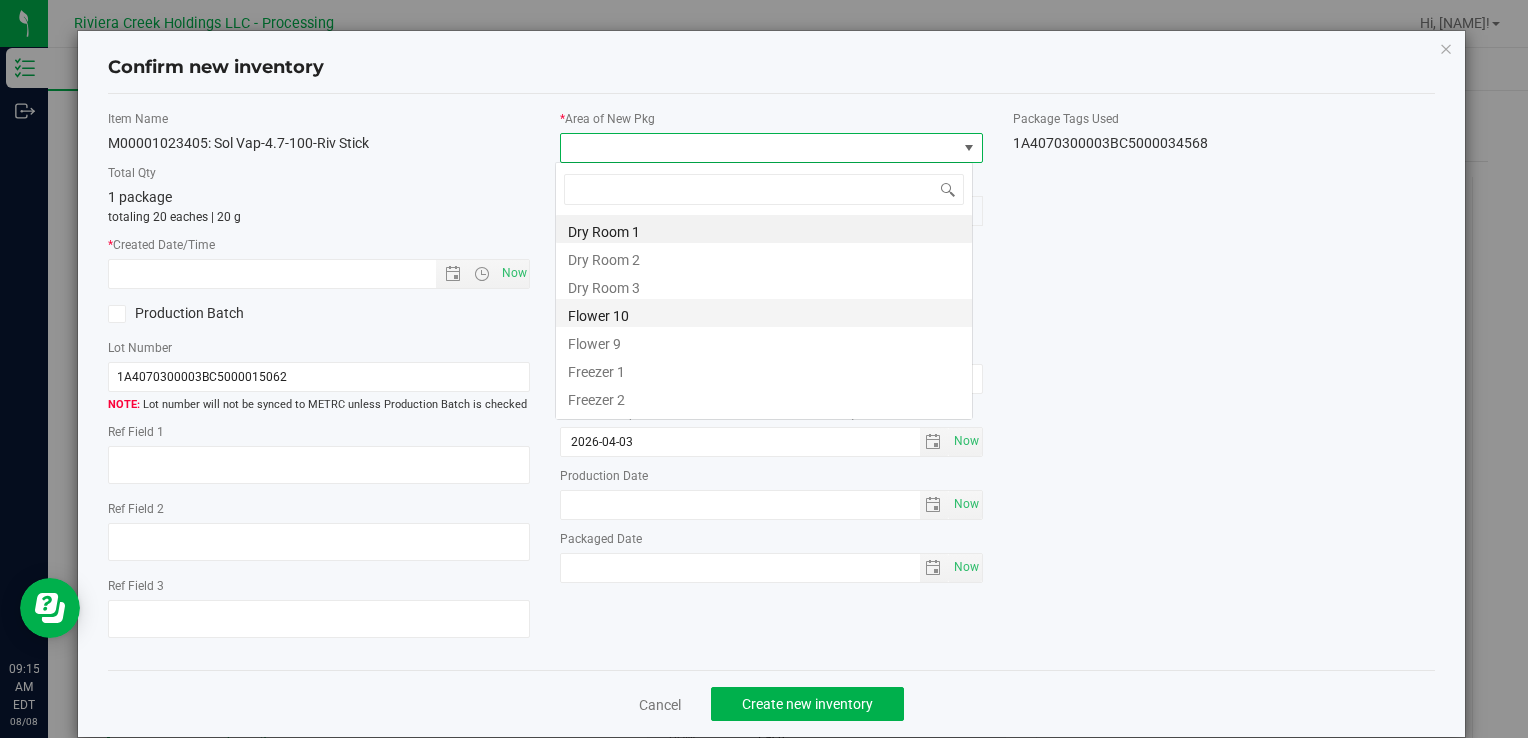 scroll, scrollTop: 99970, scrollLeft: 99582, axis: both 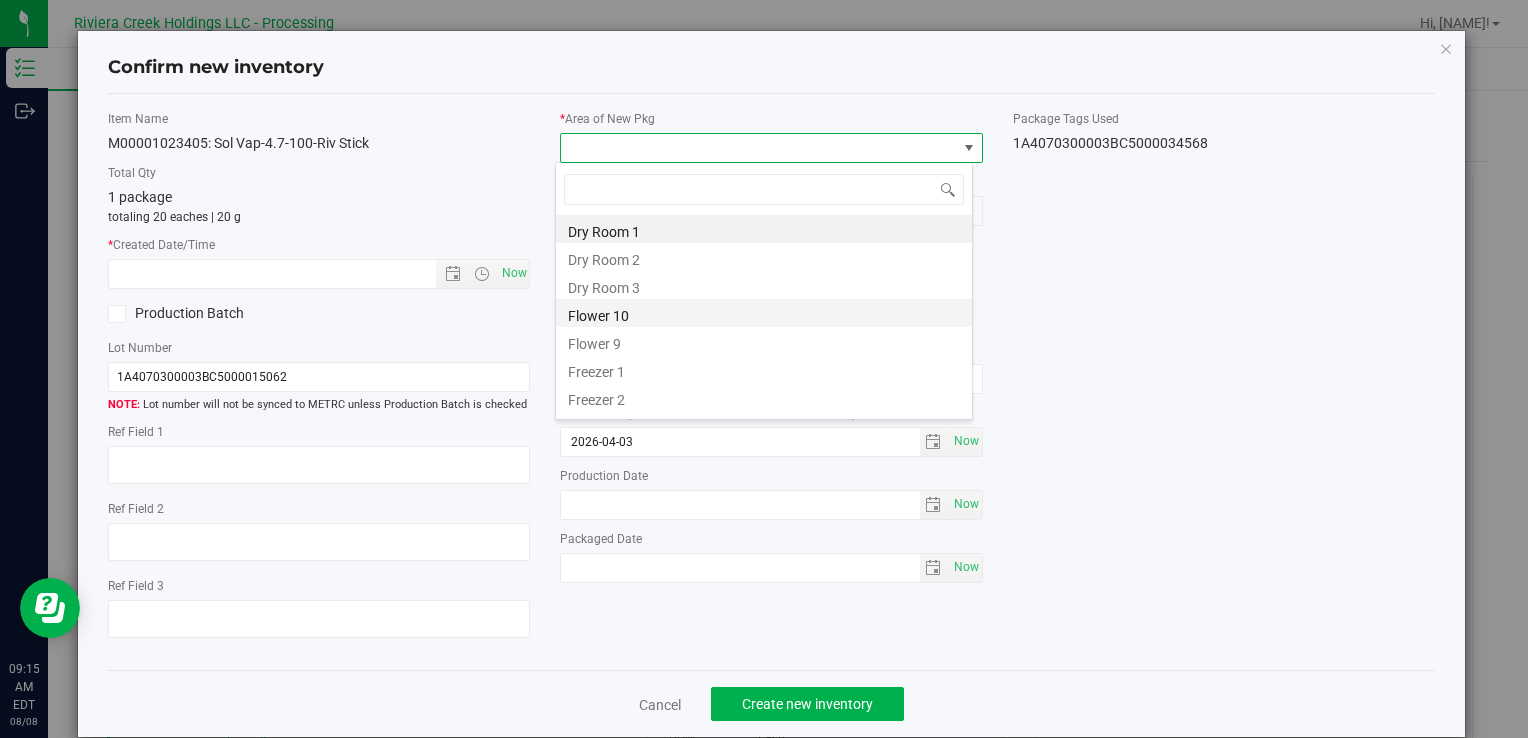 click on "Flower 10" at bounding box center [764, 313] 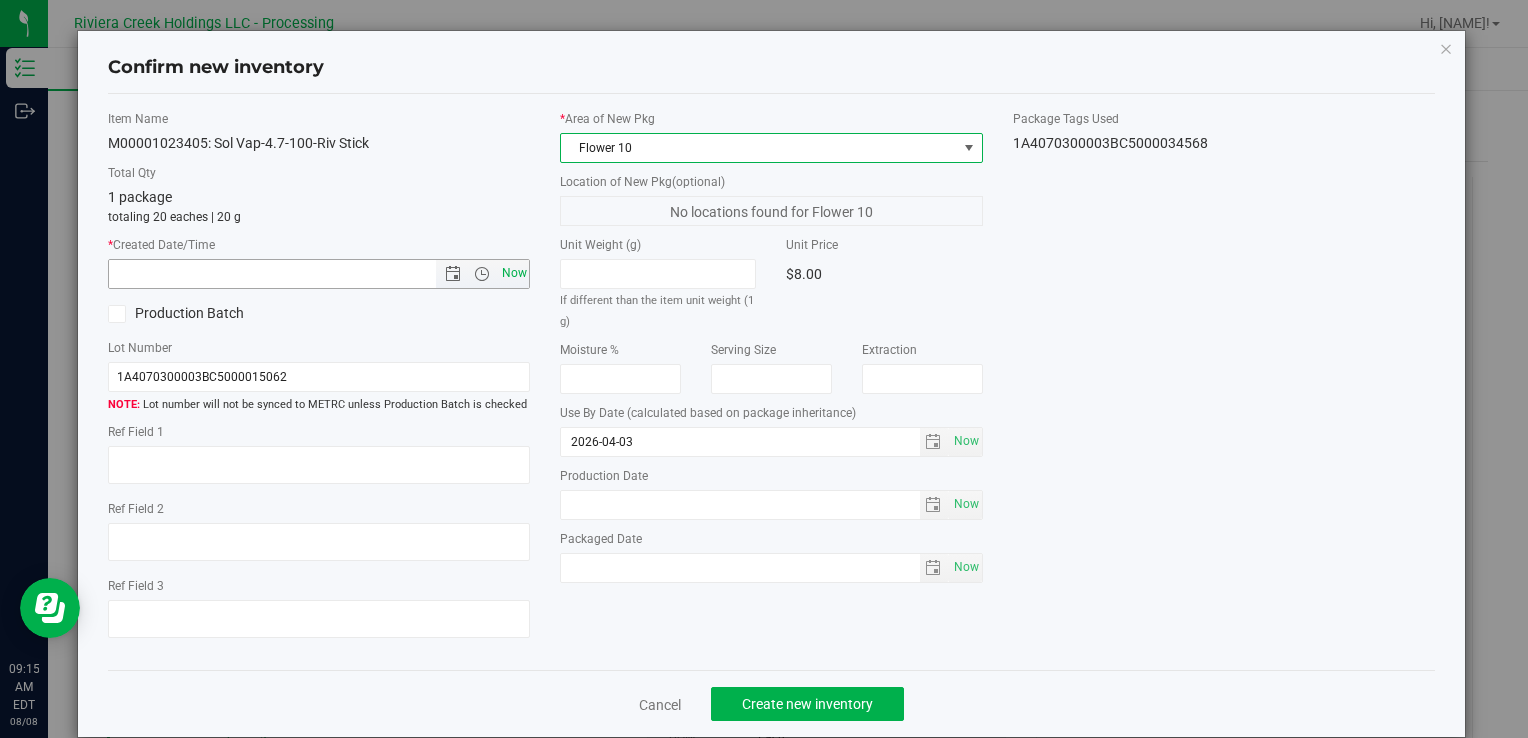 click on "Now" at bounding box center [514, 273] 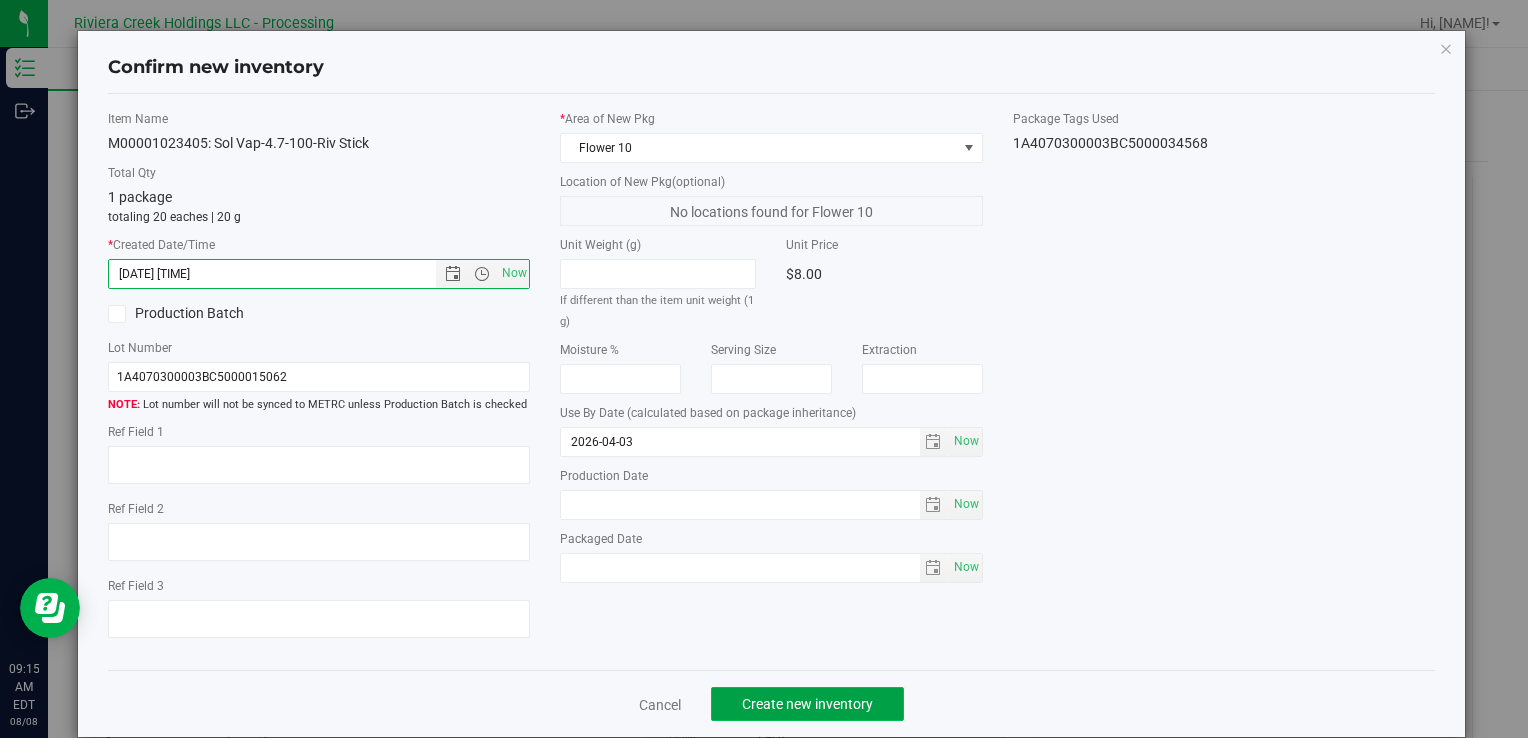 click on "Create new inventory" 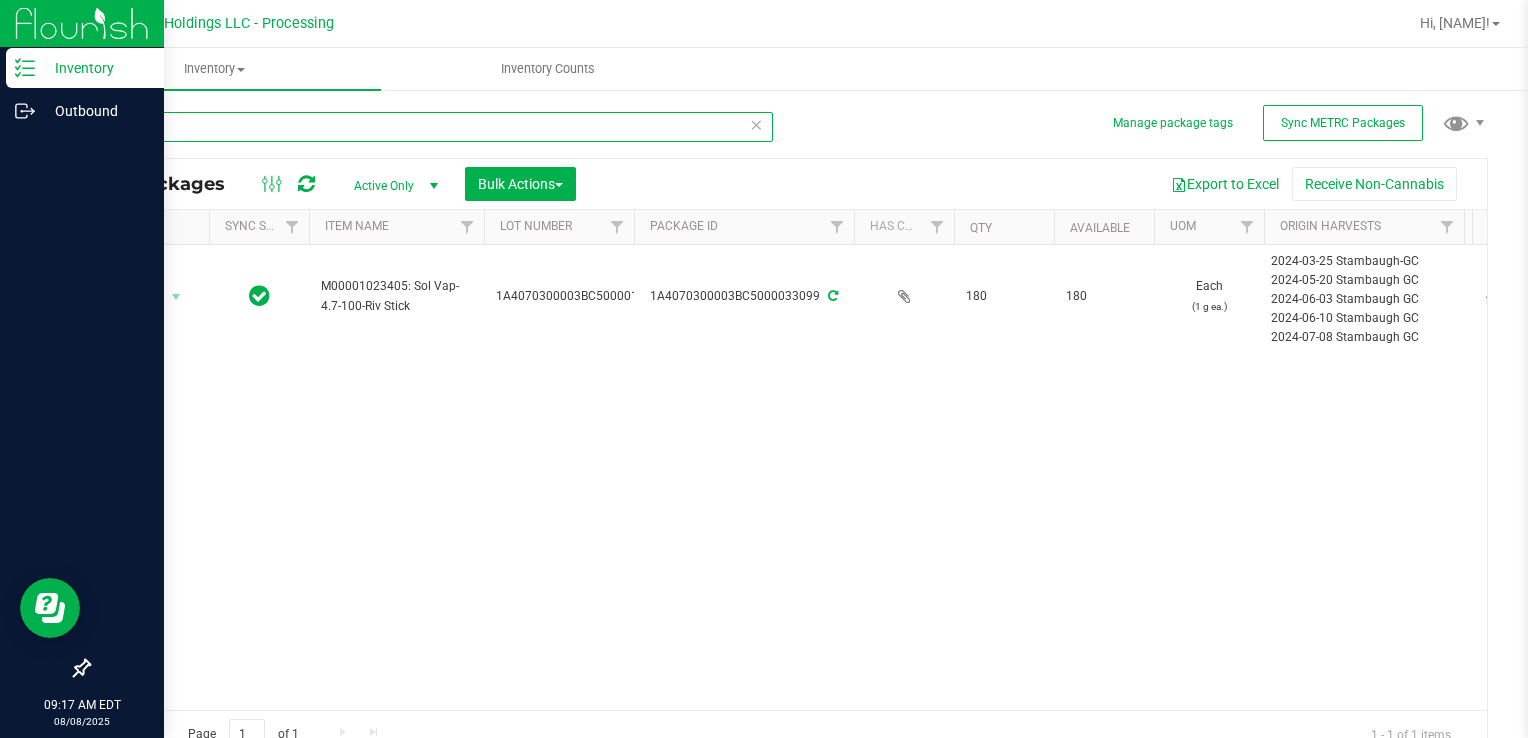 drag, startPoint x: 281, startPoint y: 112, endPoint x: 0, endPoint y: 86, distance: 282.2003 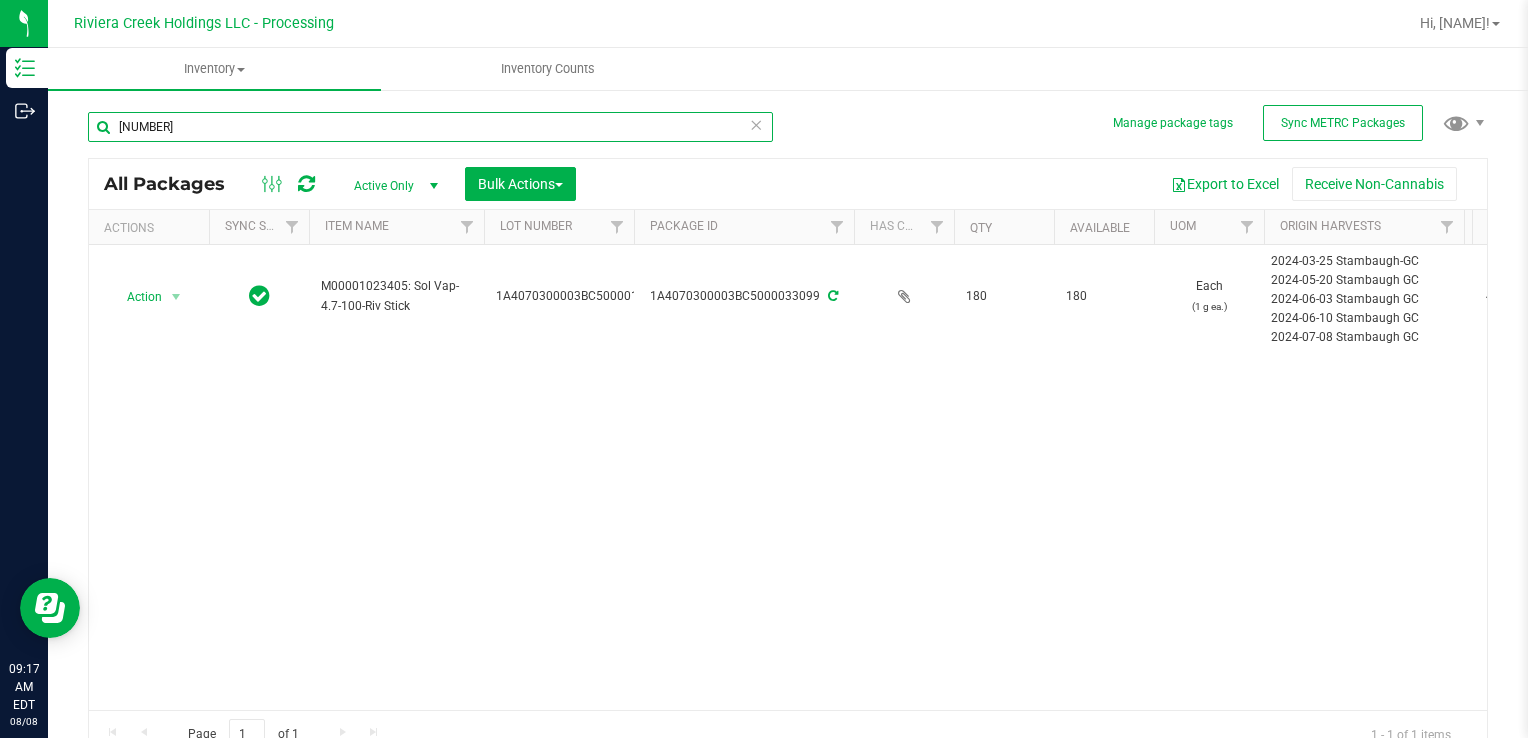 type on "[NUMBER]" 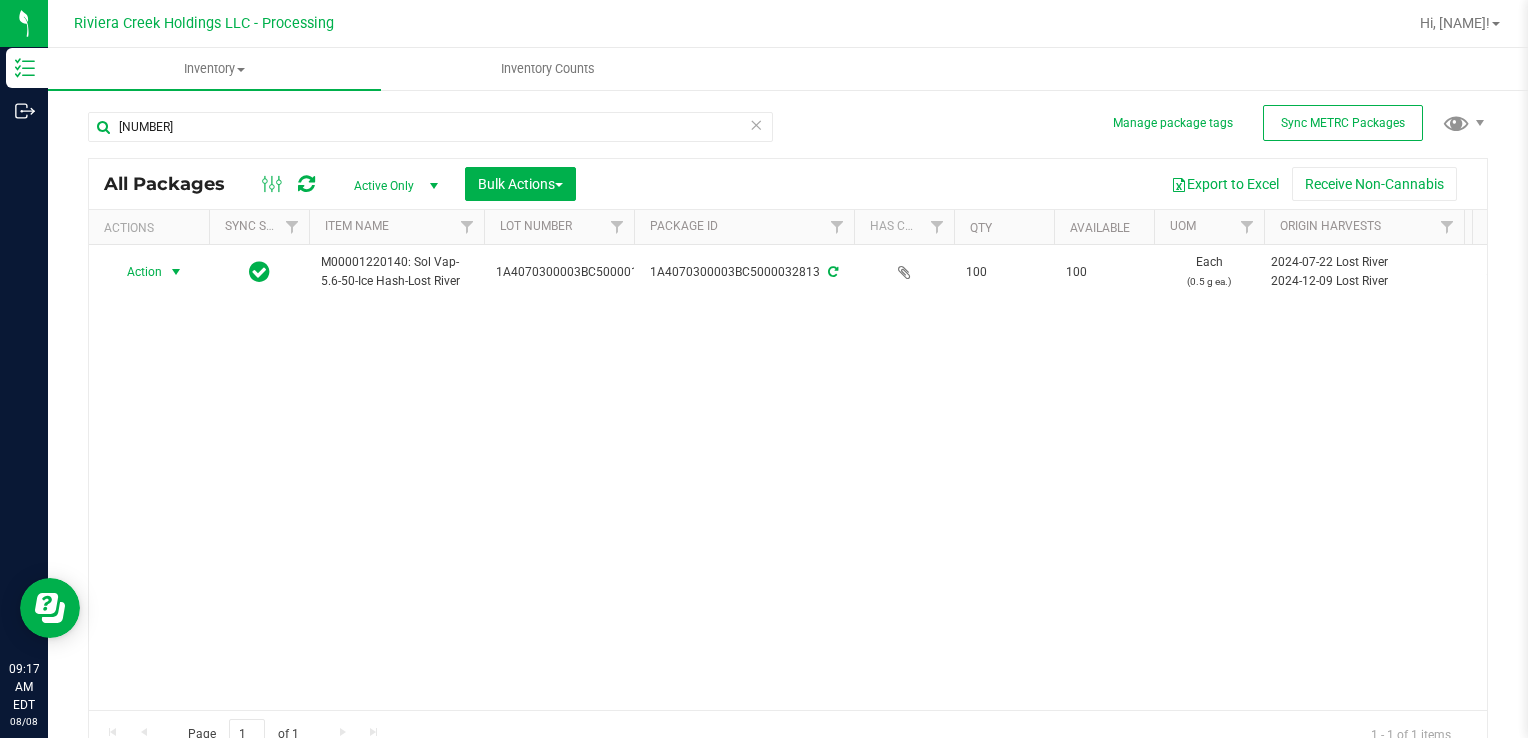 drag, startPoint x: 157, startPoint y: 281, endPoint x: 233, endPoint y: 377, distance: 122.441826 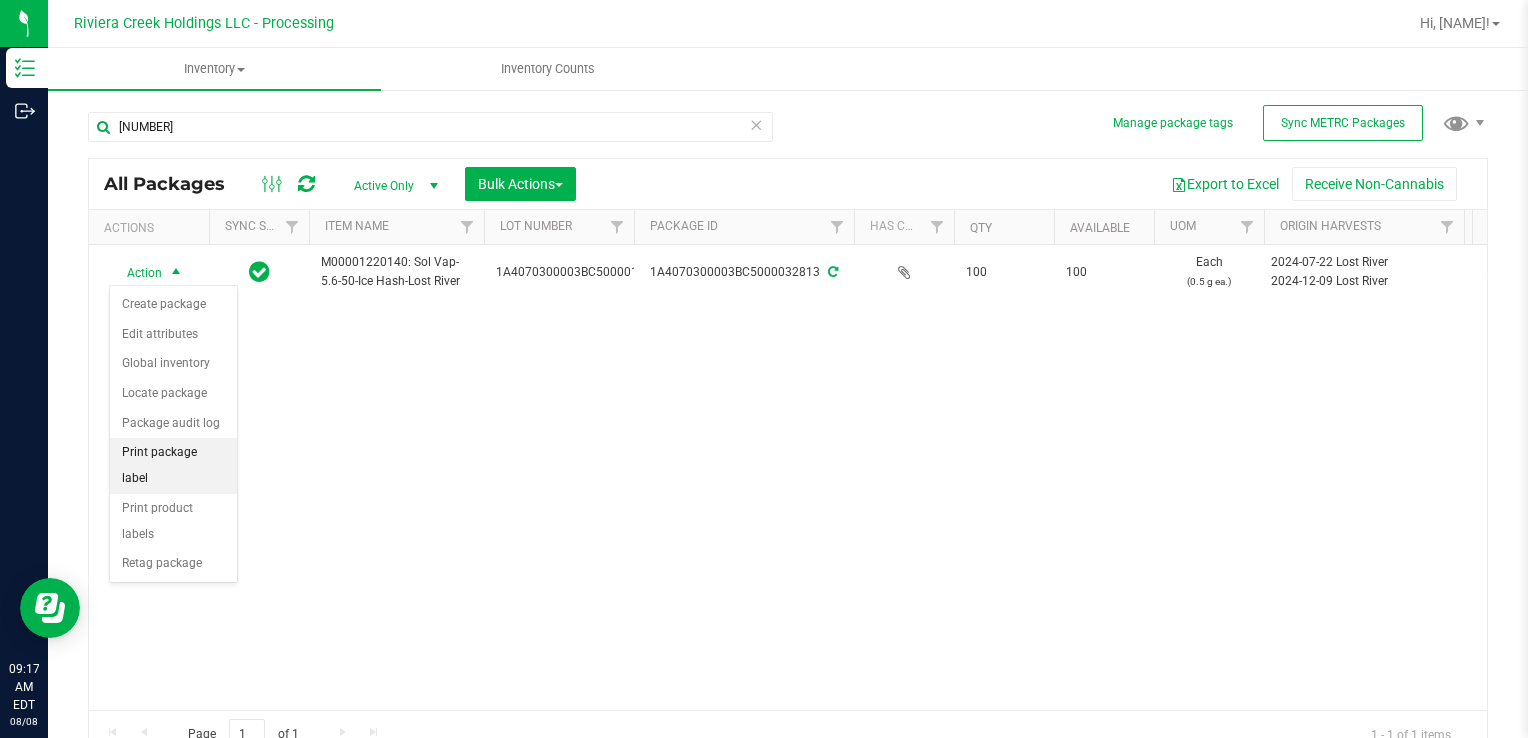 click on "Print package label" at bounding box center [173, 465] 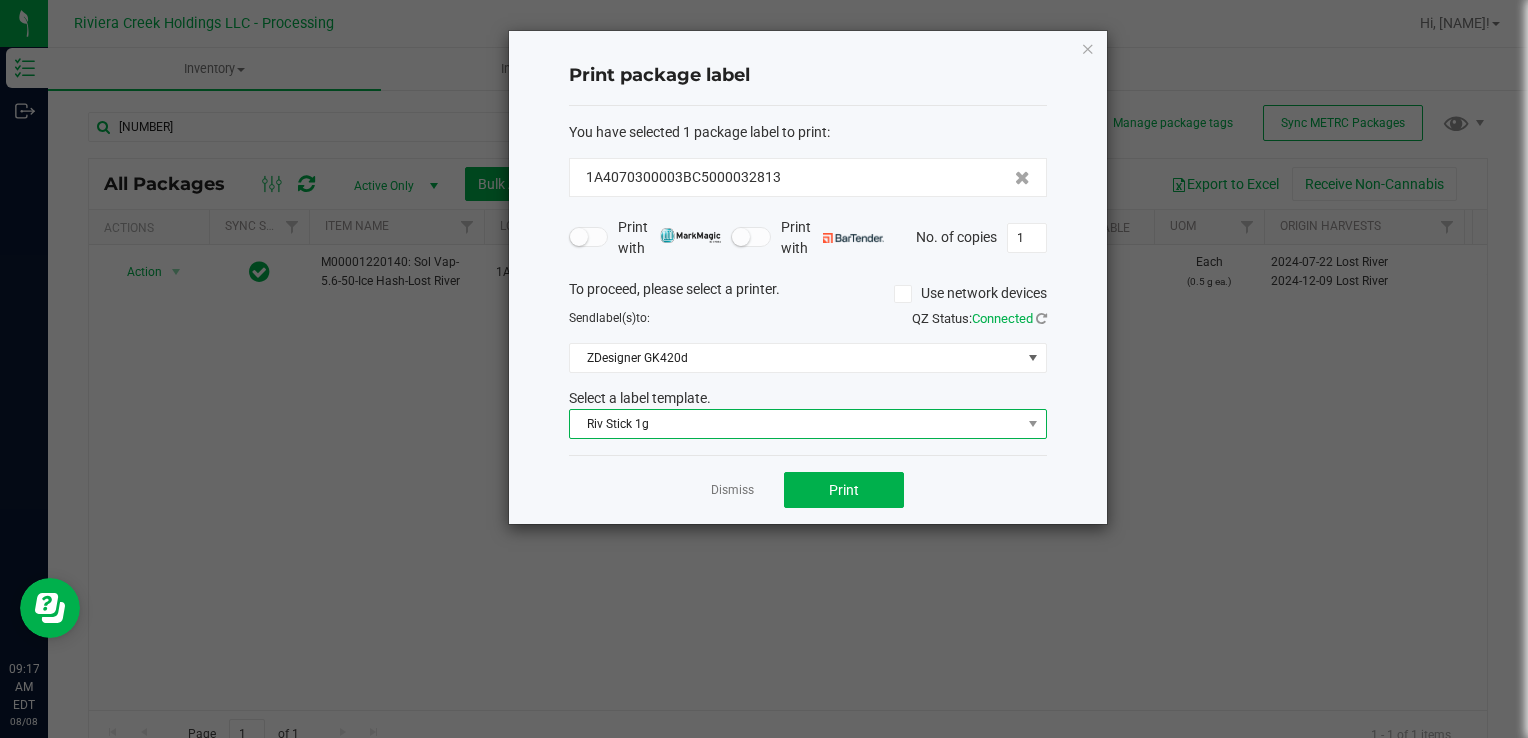 click on "Riv Stick 1g" at bounding box center [795, 424] 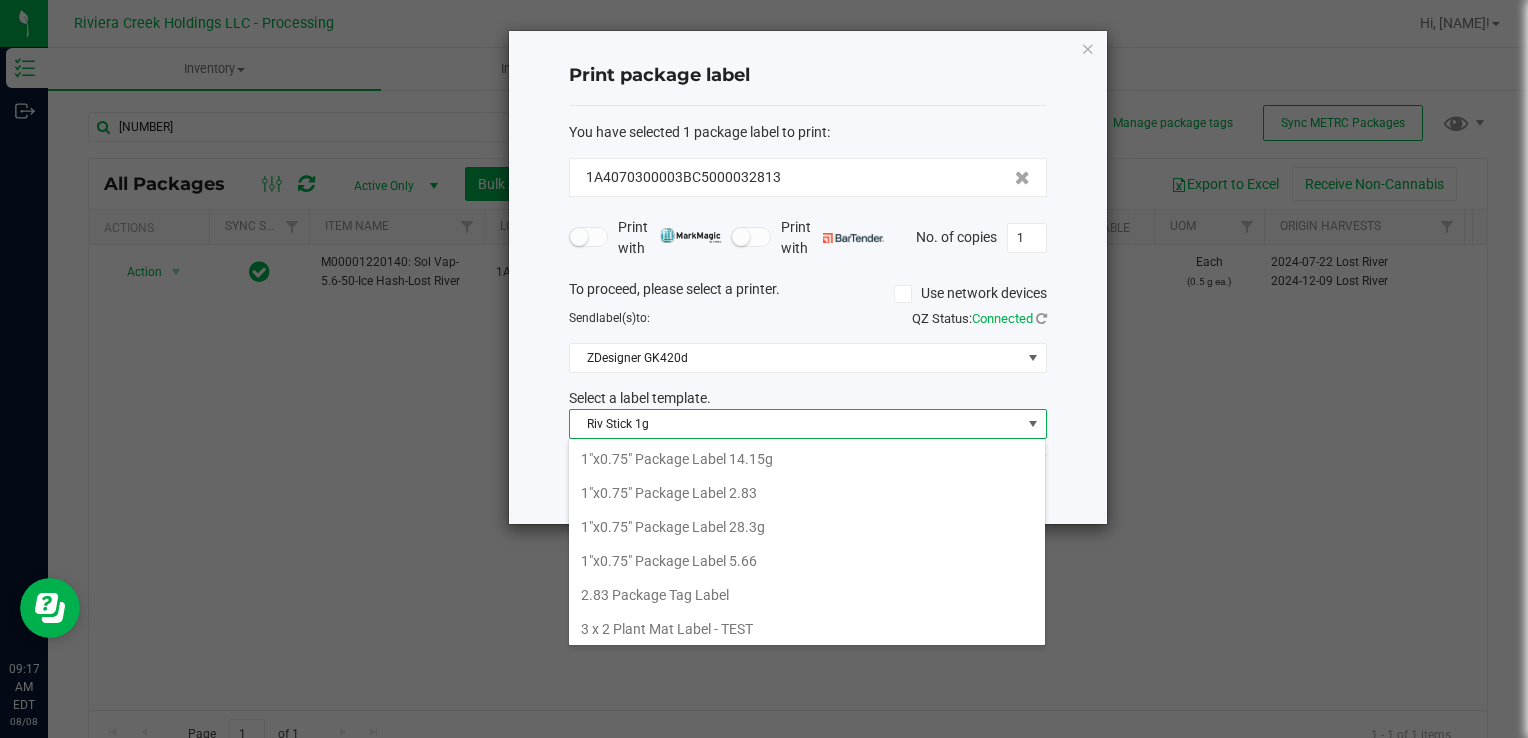 scroll, scrollTop: 775, scrollLeft: 0, axis: vertical 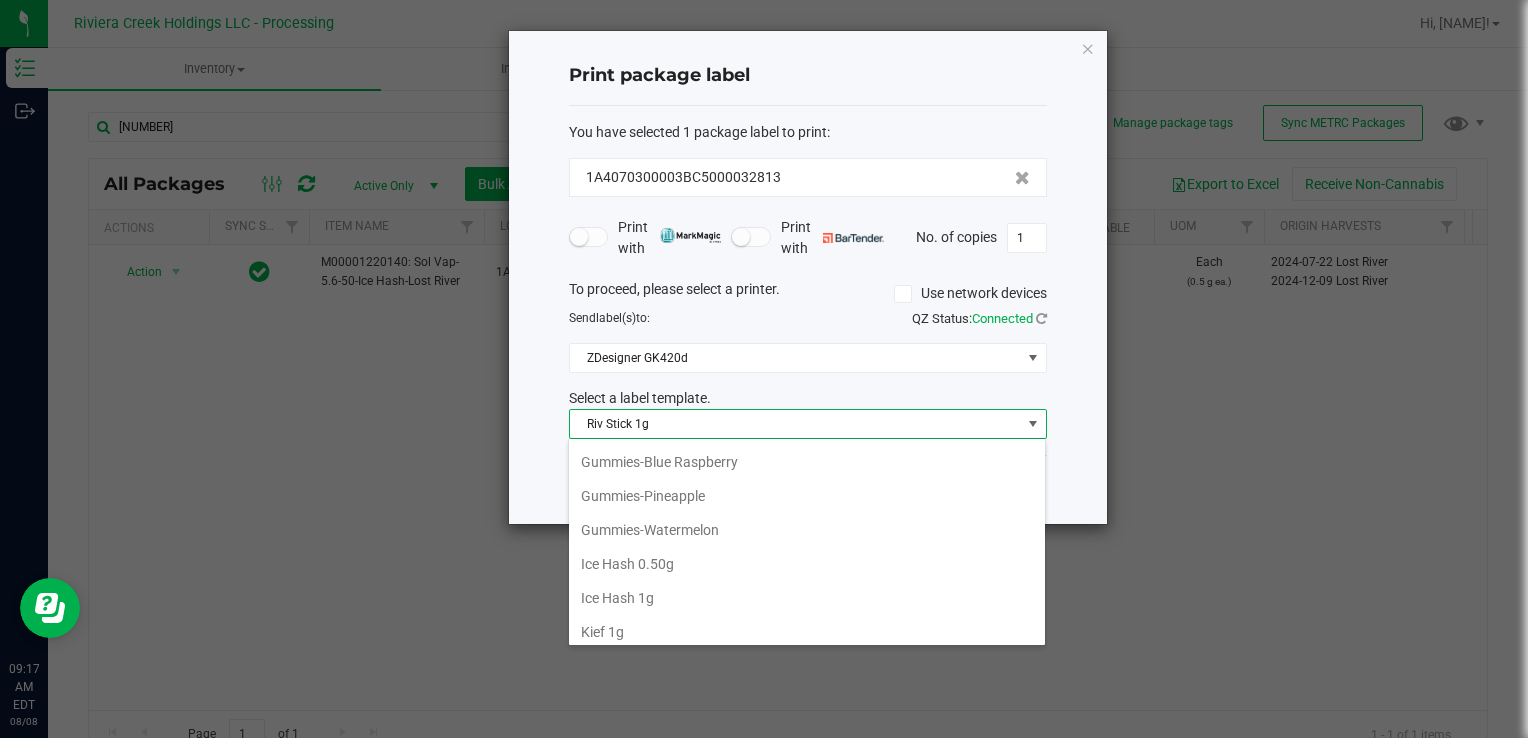 click on "Ice Hash 0.50g" at bounding box center [807, 564] 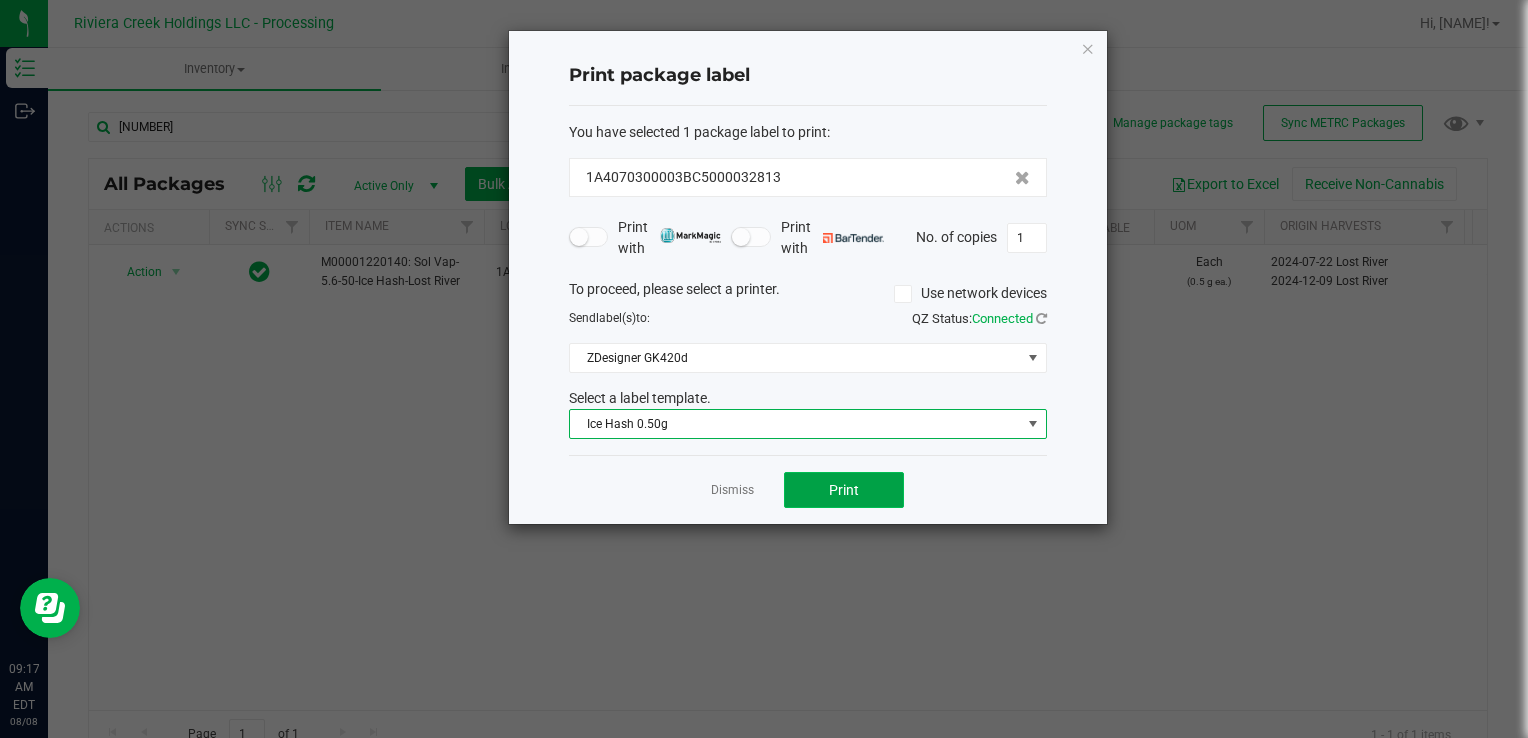 click on "Print" 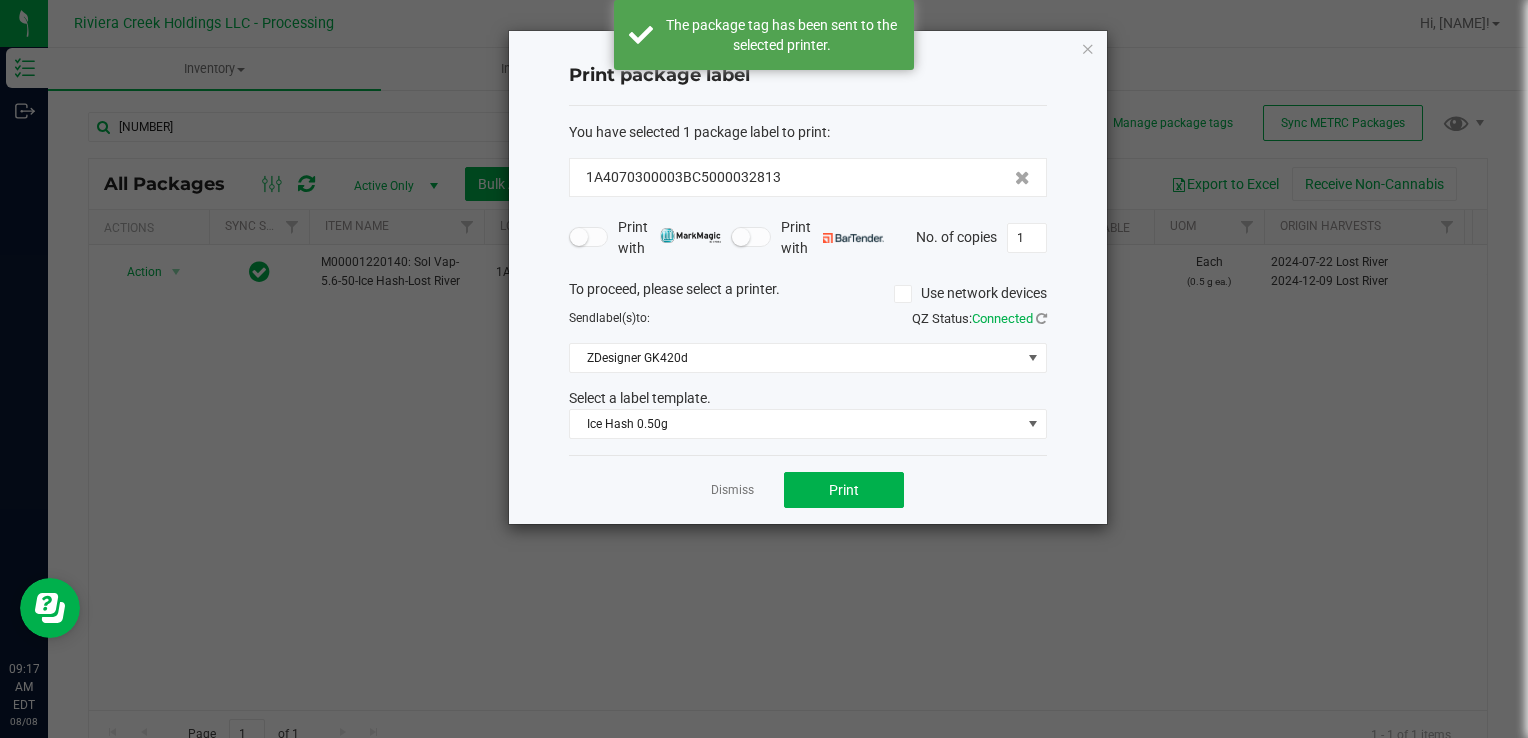 click on "Dismiss" 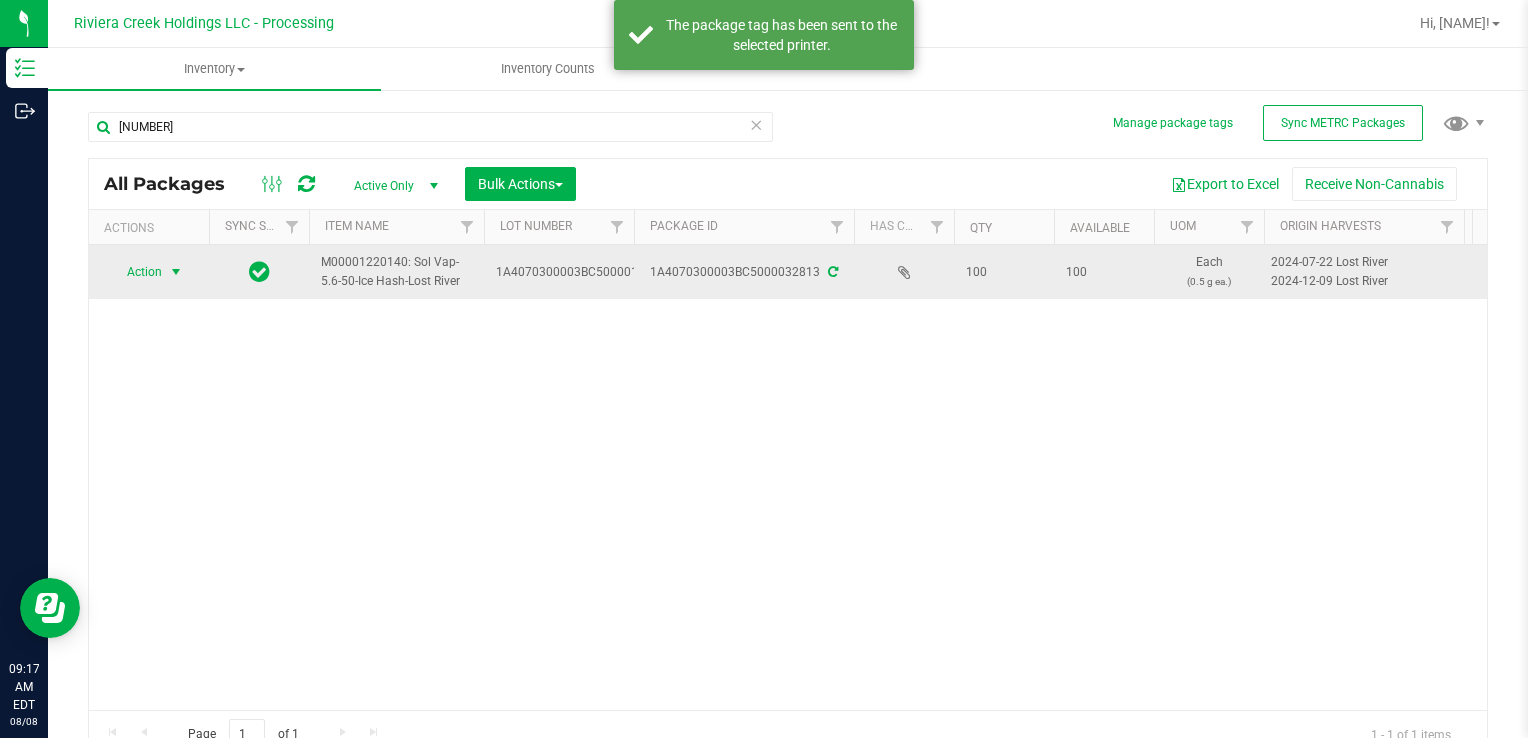 click on "Action Action Create package Edit attributes Global inventory Locate package Package audit log Print package label Print product labels Retag package" at bounding box center [149, 272] 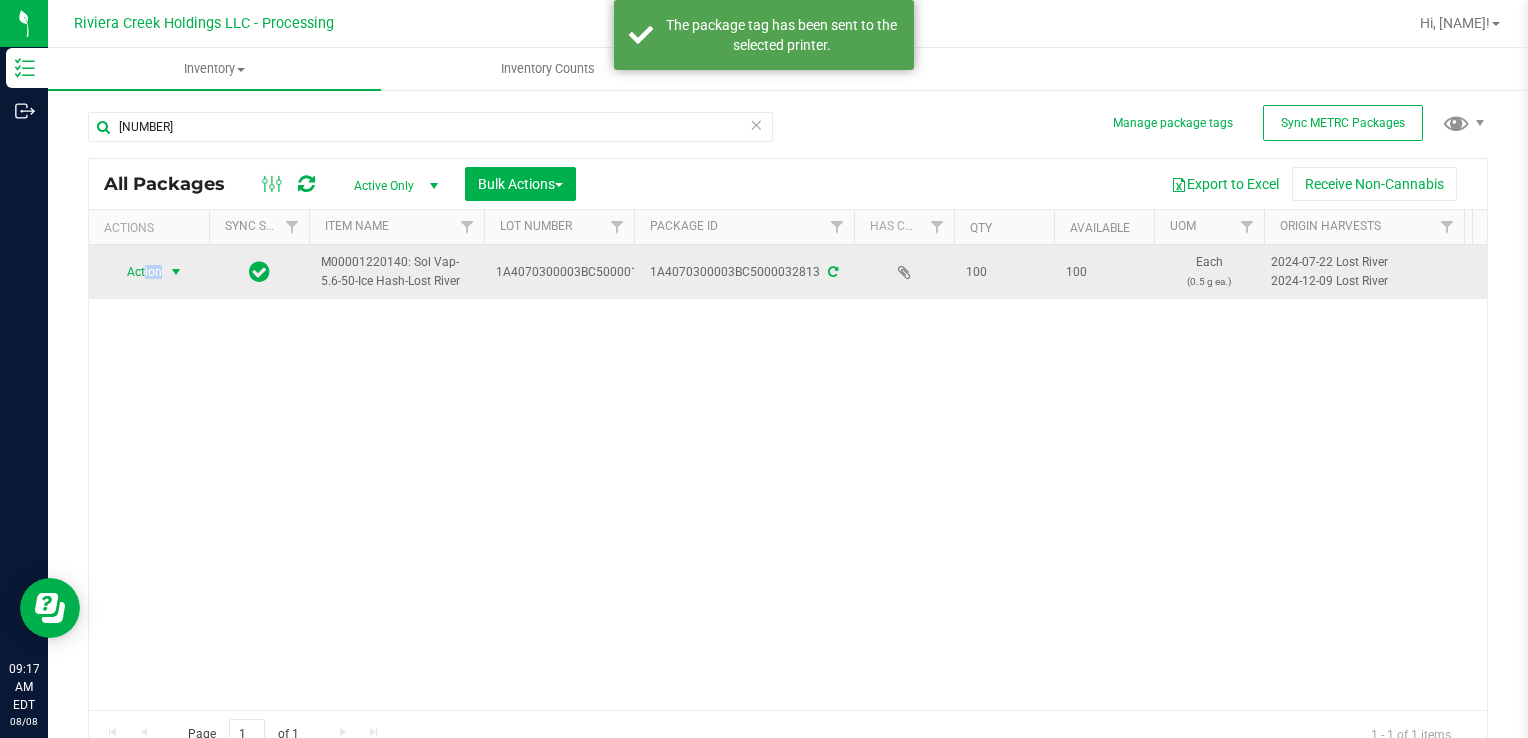 drag, startPoint x: 146, startPoint y: 286, endPoint x: 155, endPoint y: 281, distance: 10.29563 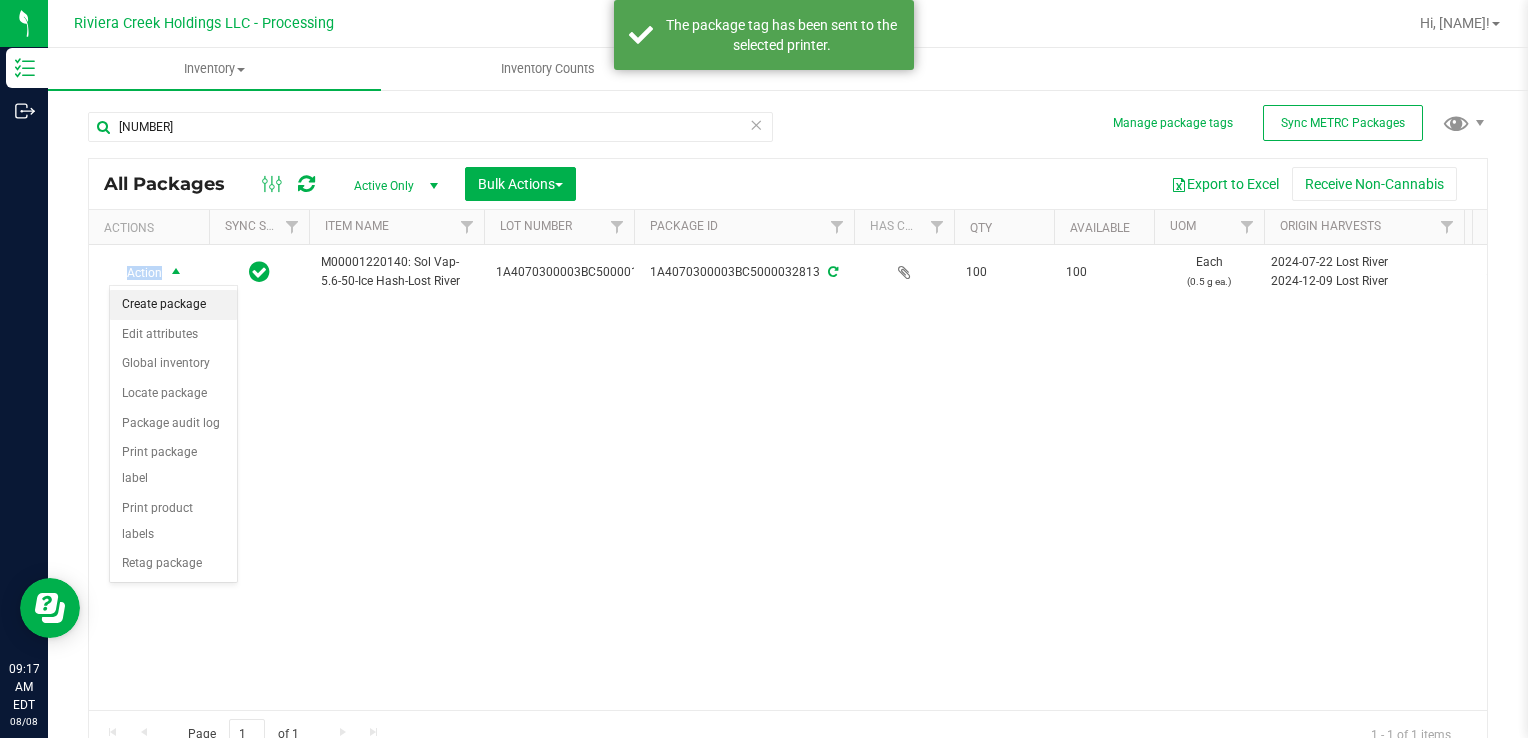 click on "Create package" at bounding box center (173, 305) 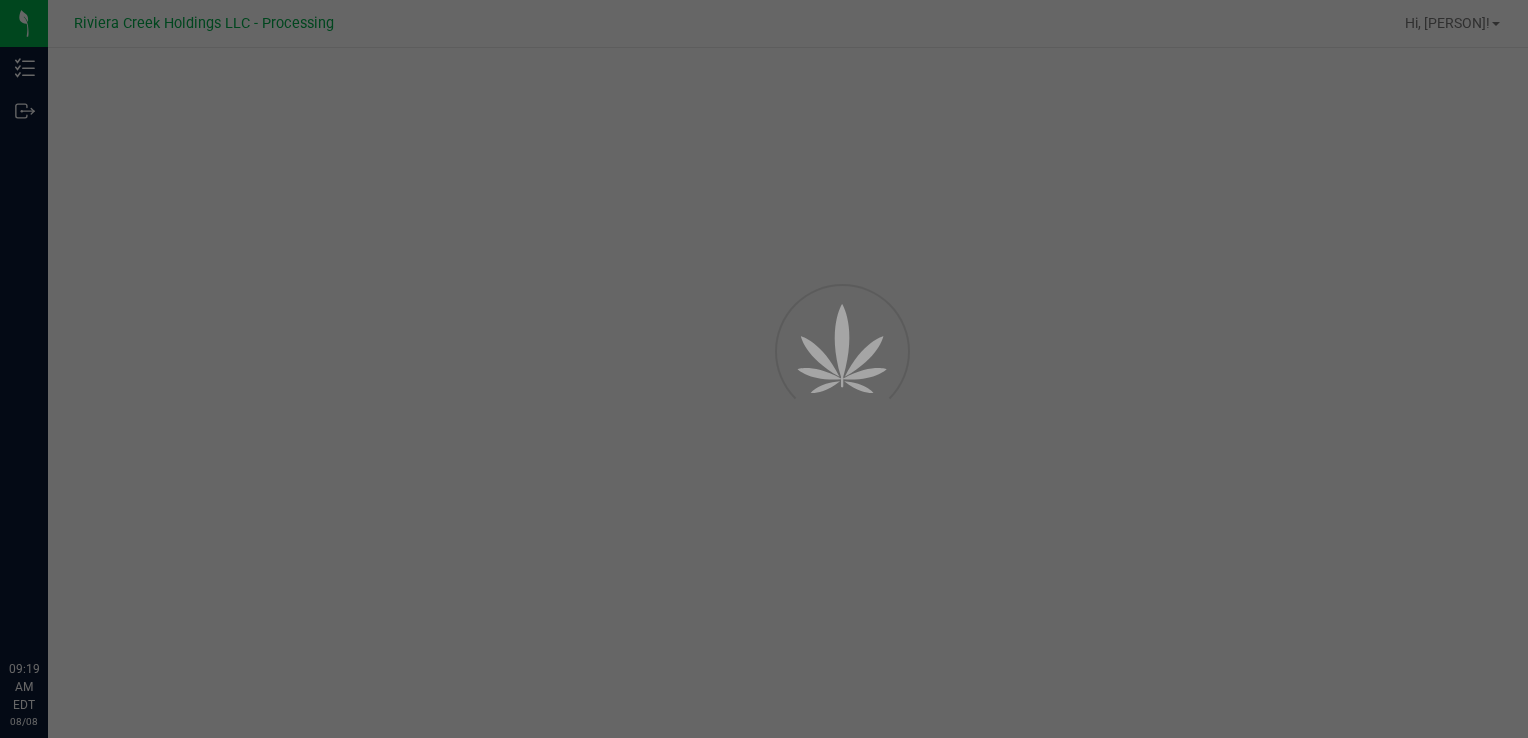 scroll, scrollTop: 0, scrollLeft: 0, axis: both 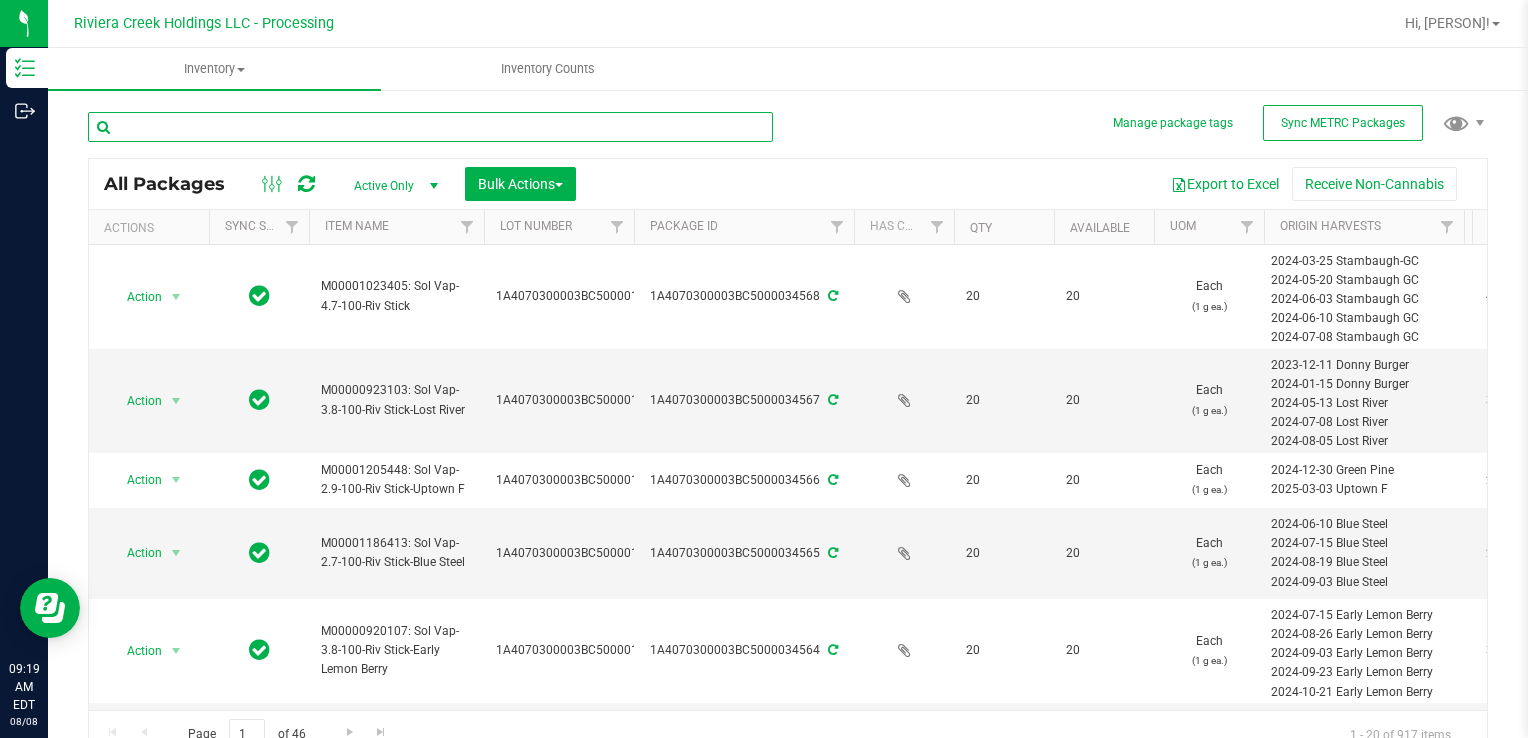 click at bounding box center [430, 127] 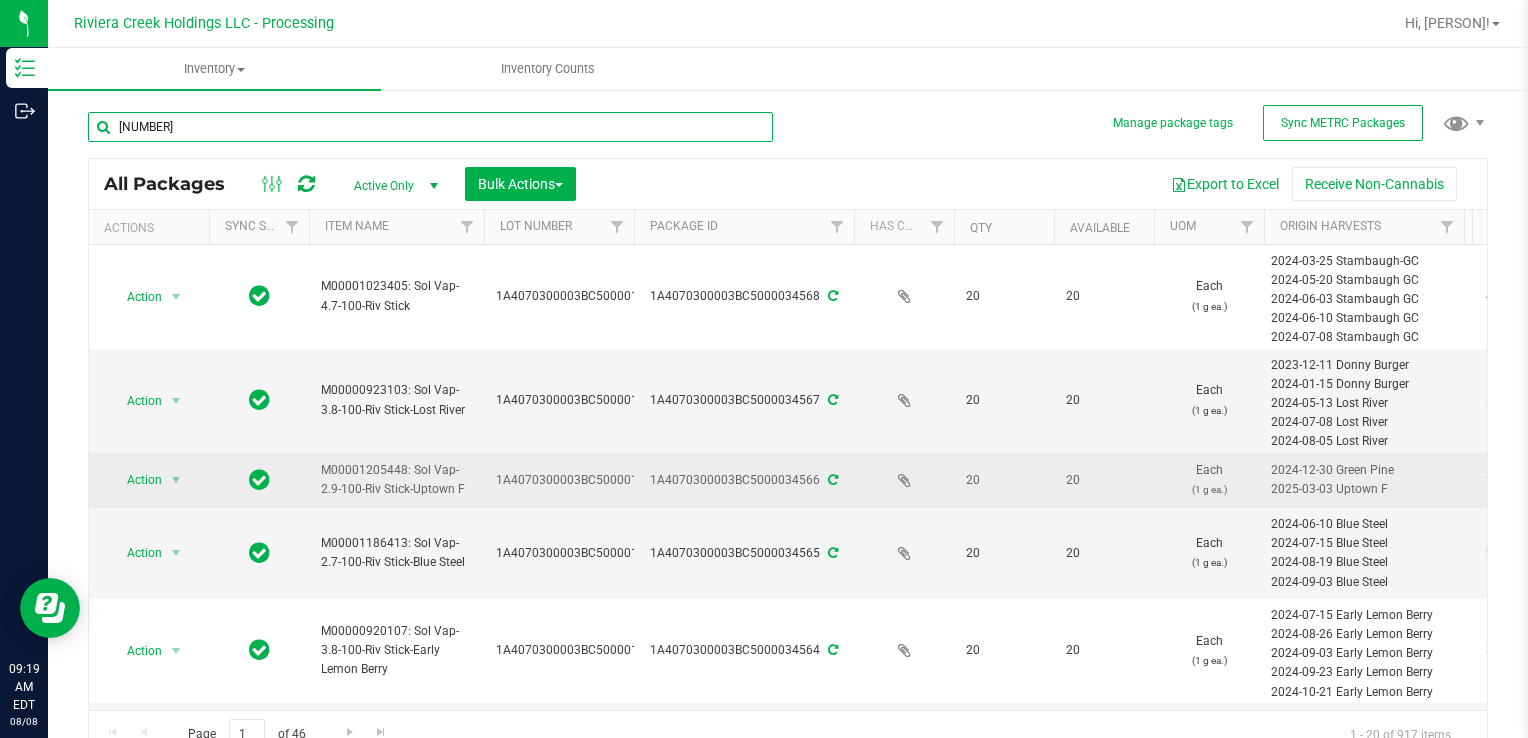 type on "[NUMBER]" 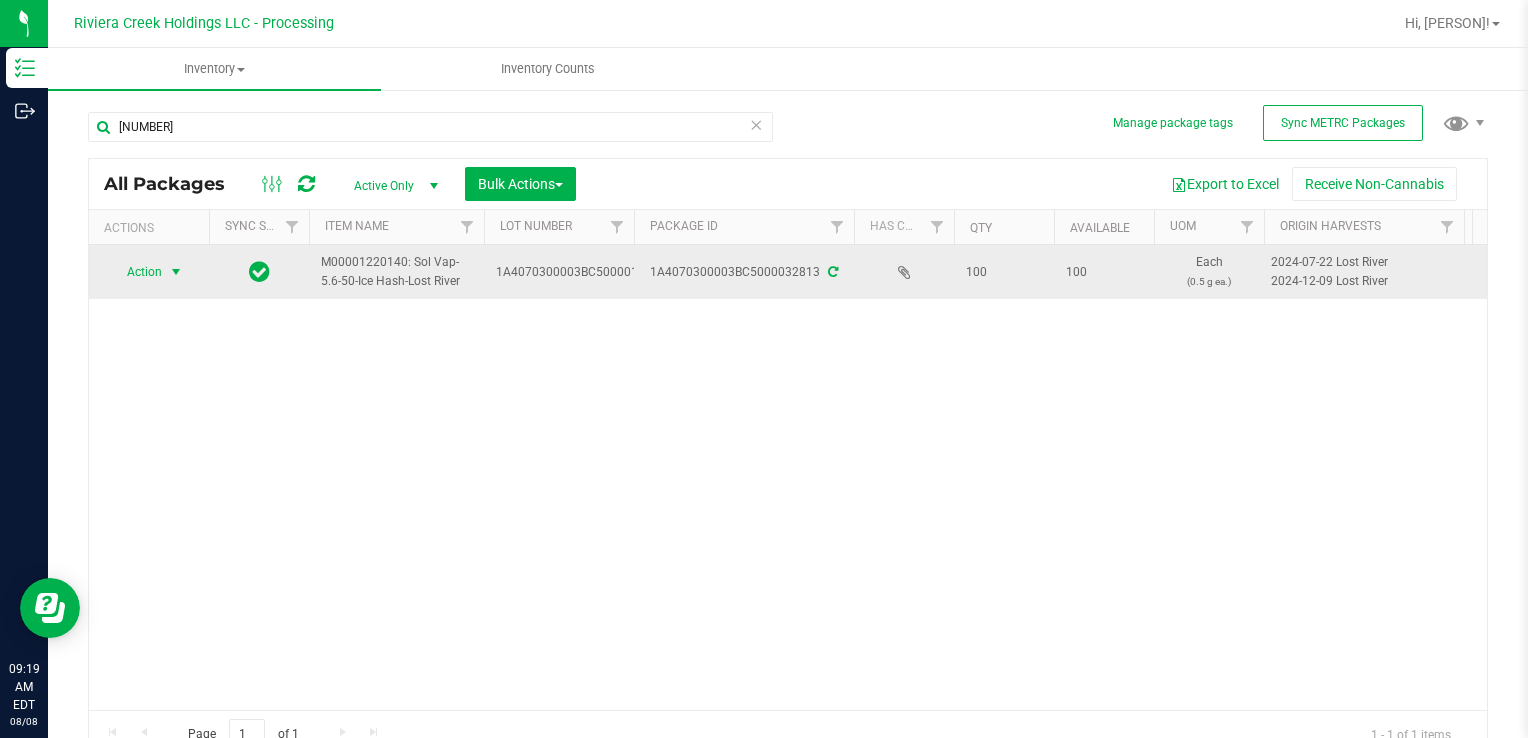 click at bounding box center [176, 272] 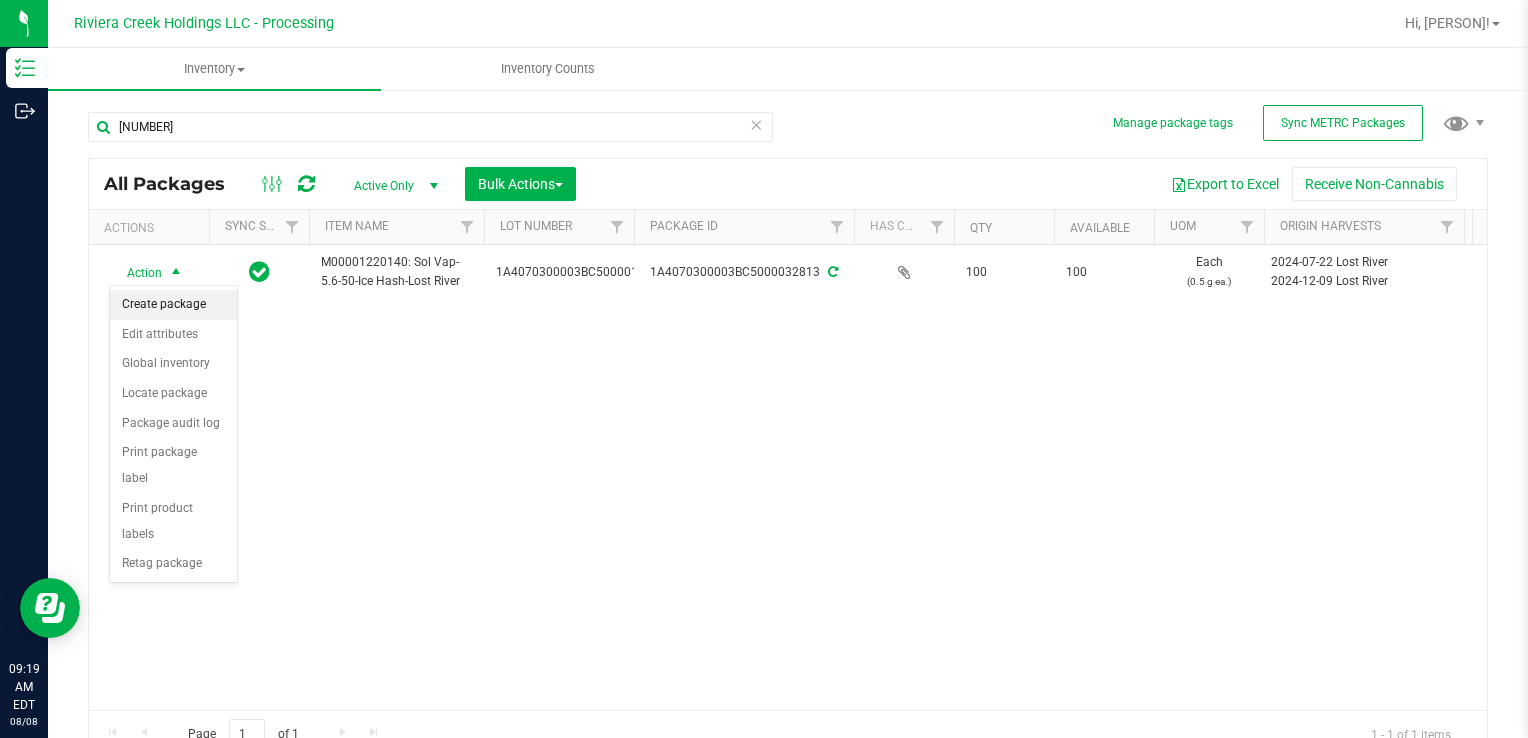 click on "Create package" at bounding box center (173, 305) 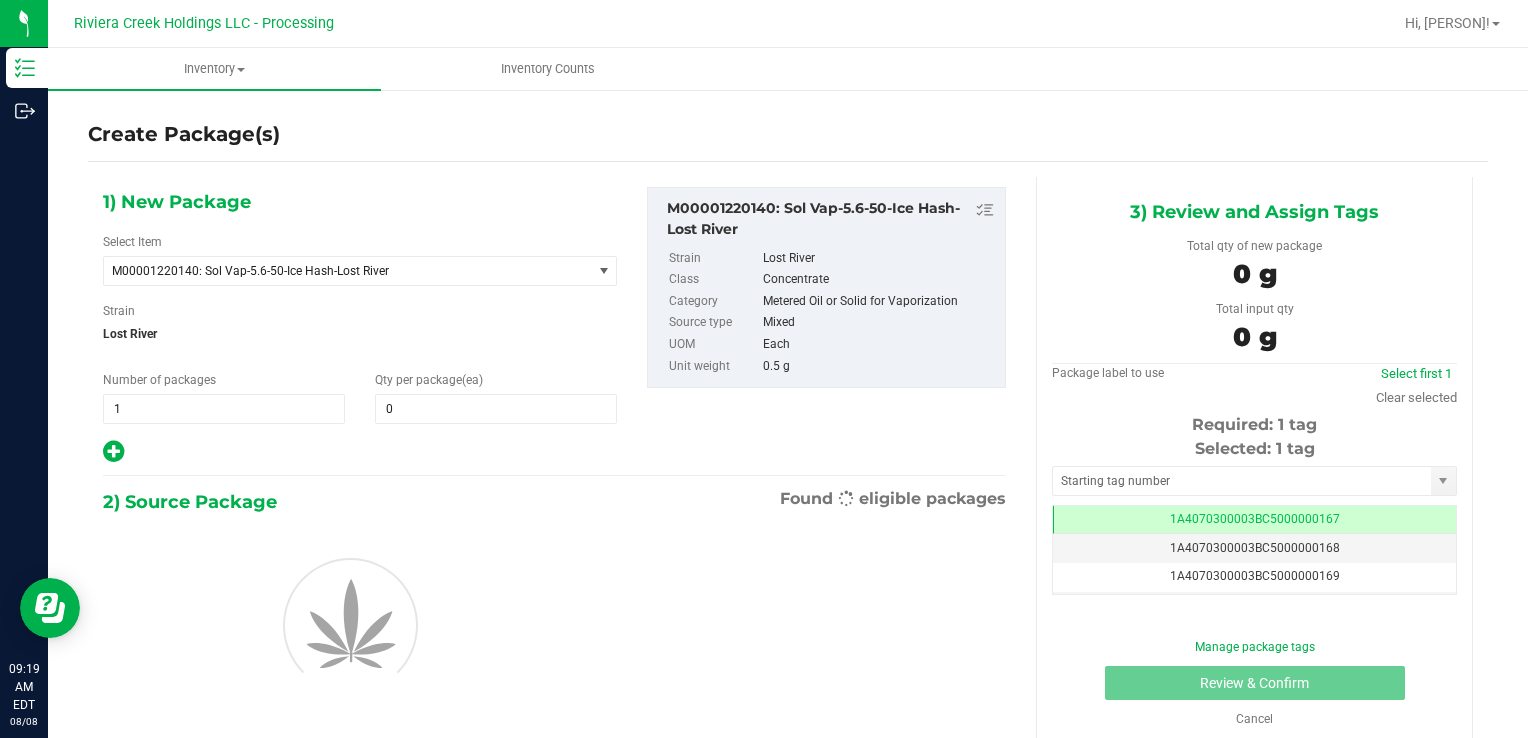 scroll, scrollTop: 0, scrollLeft: 0, axis: both 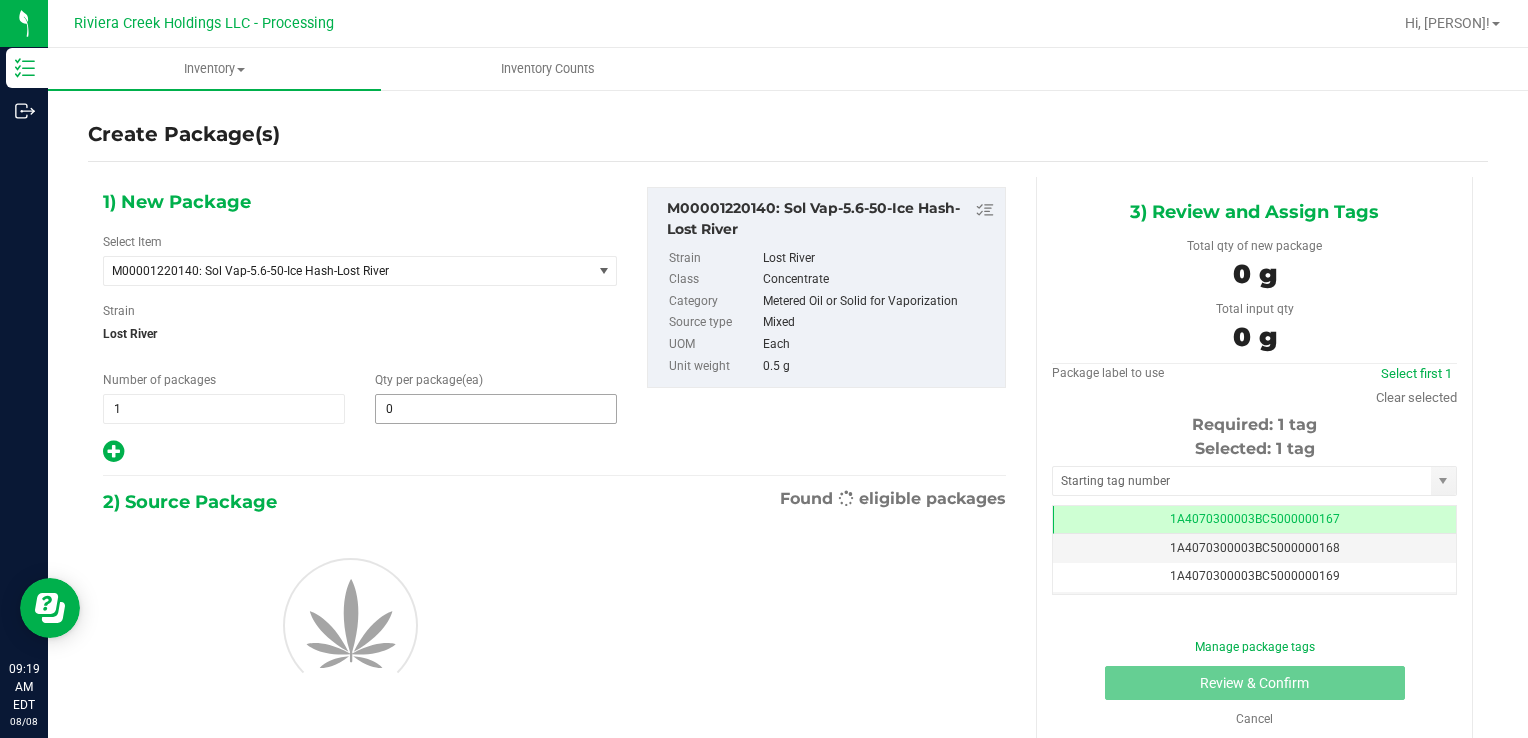 type 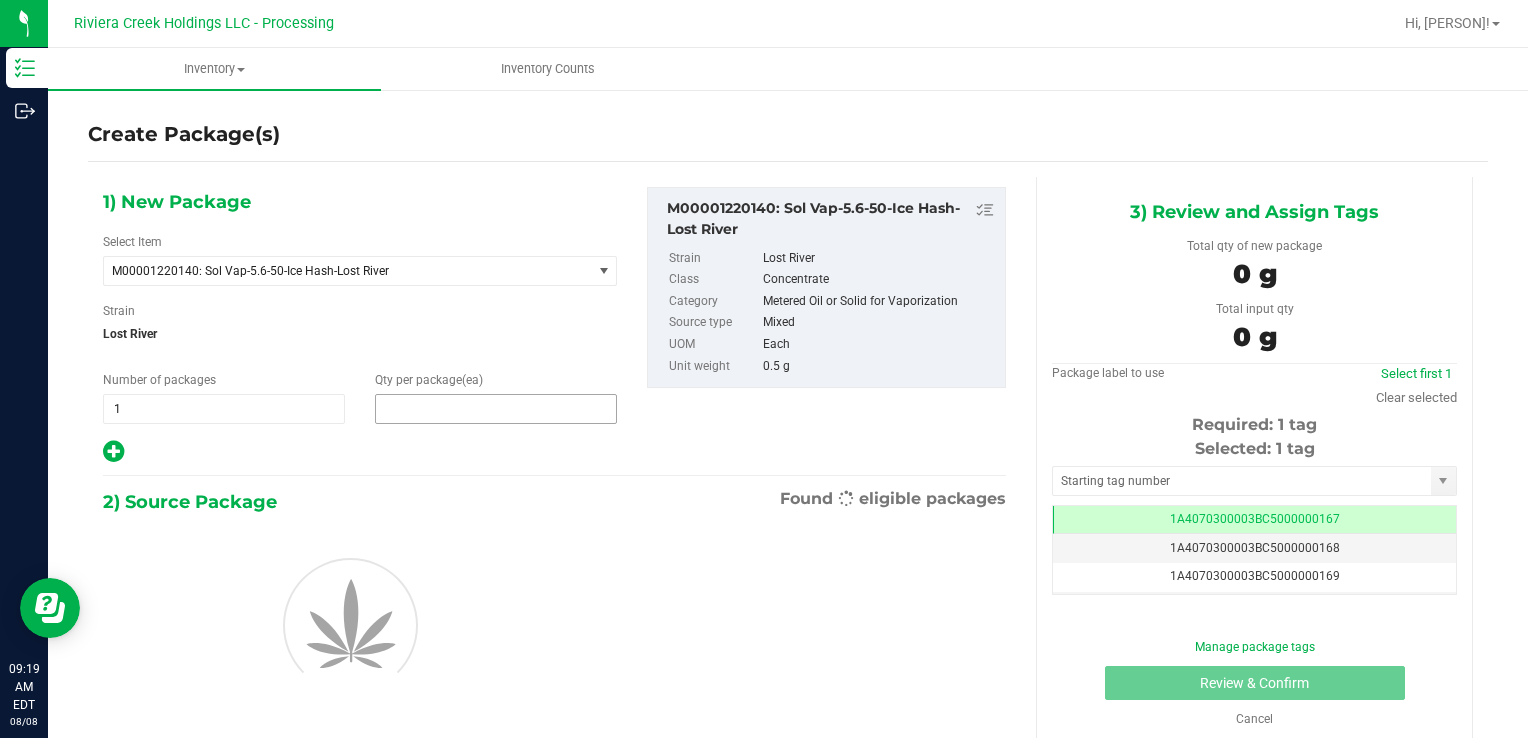 click at bounding box center [496, 409] 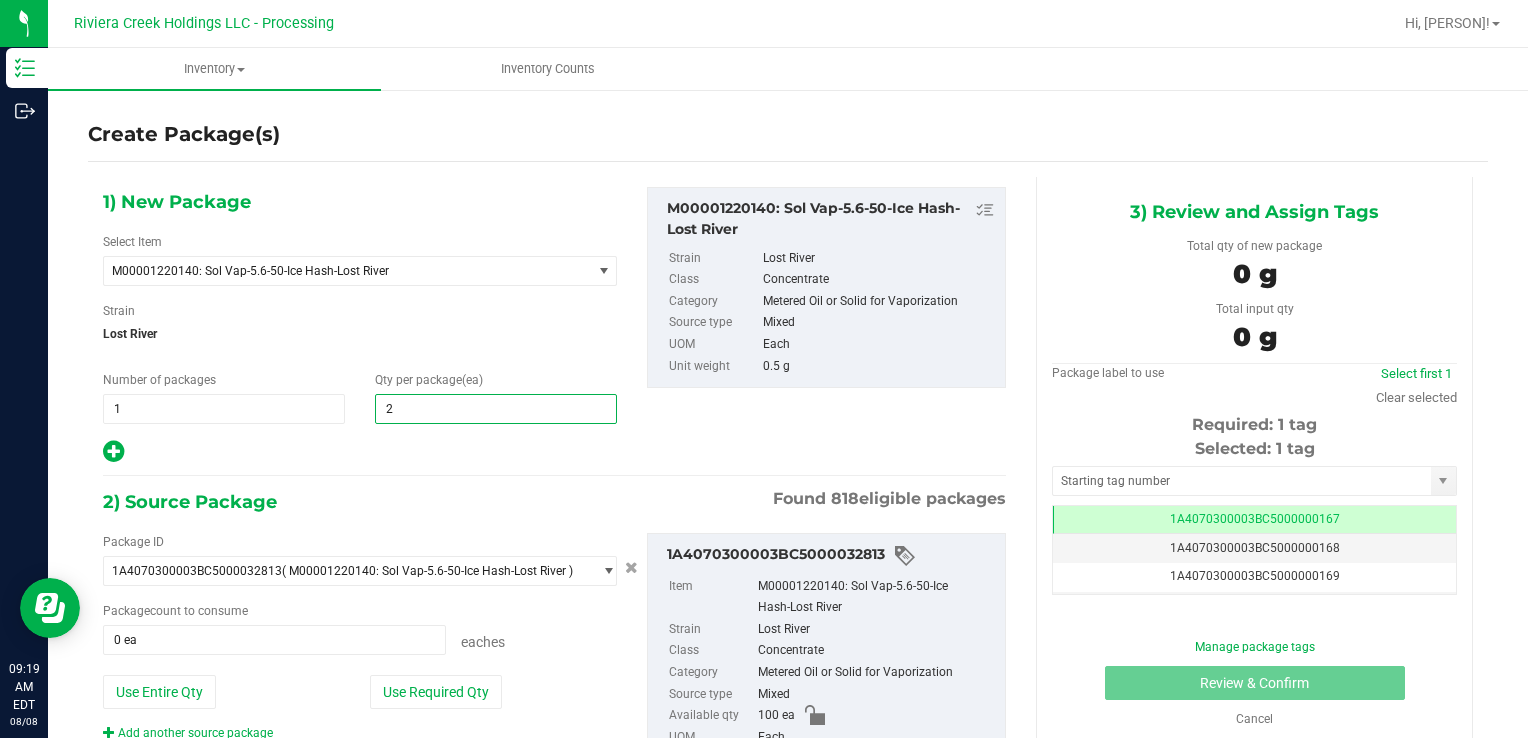 type on "20" 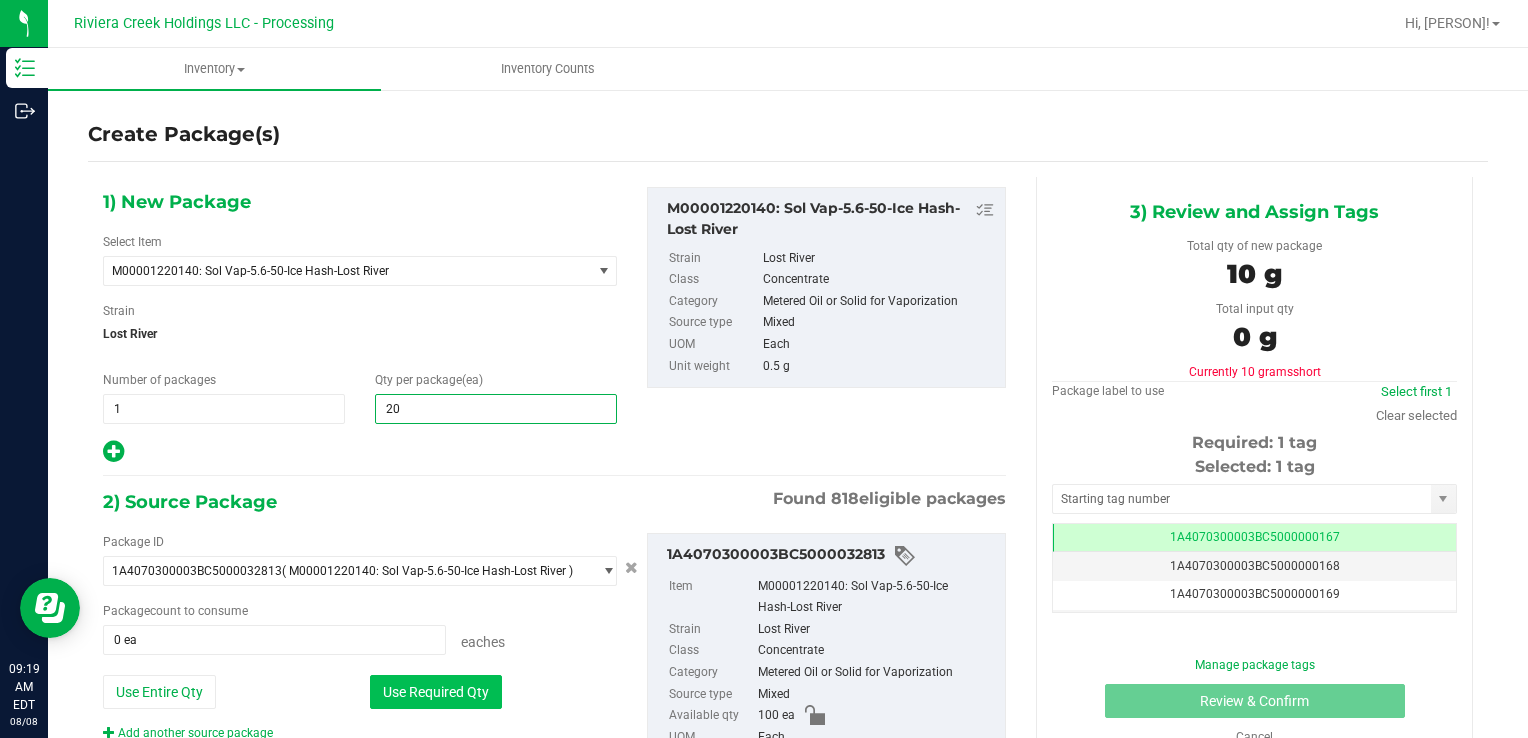 type on "20" 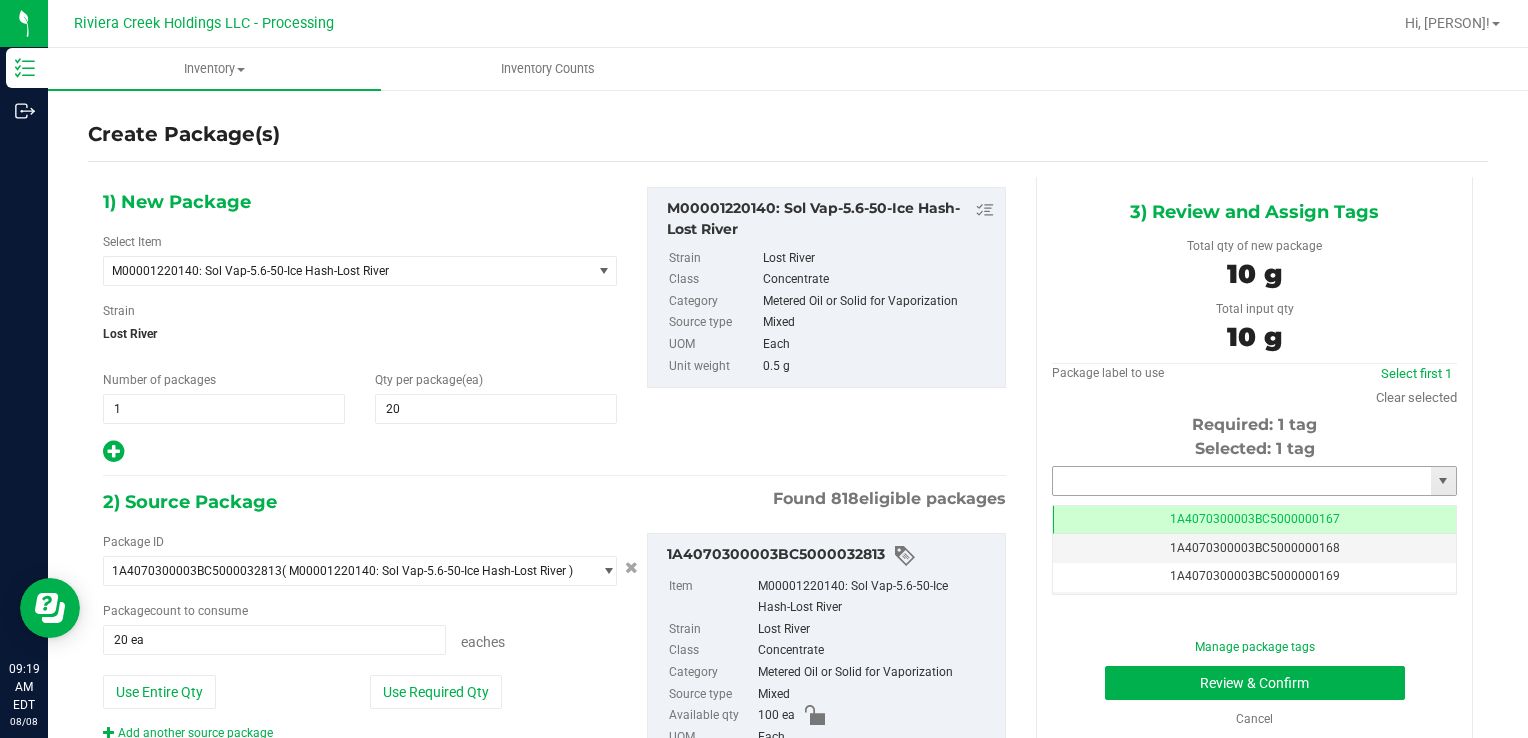 click at bounding box center [1242, 481] 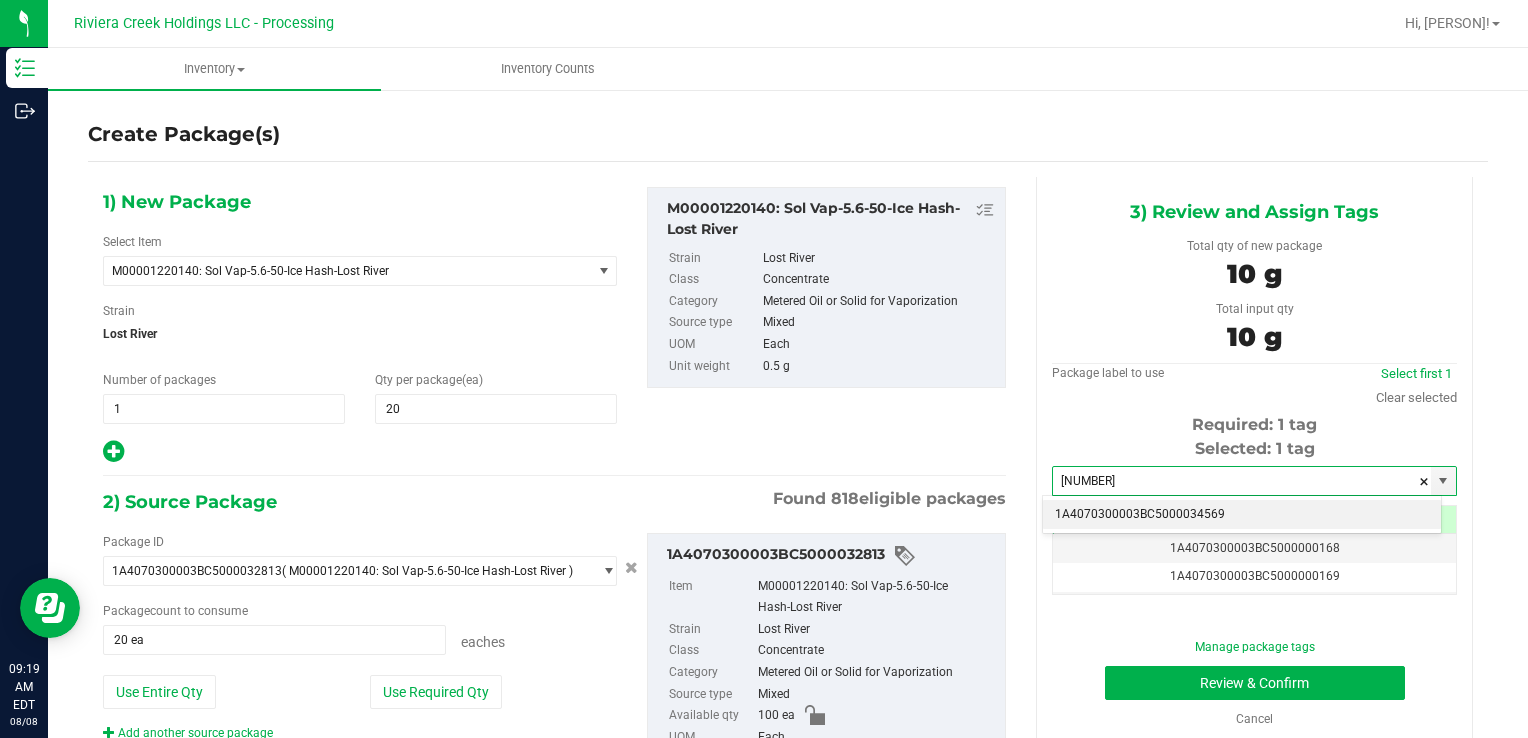 click on "1A4070300003BC5000034569" at bounding box center (1242, 515) 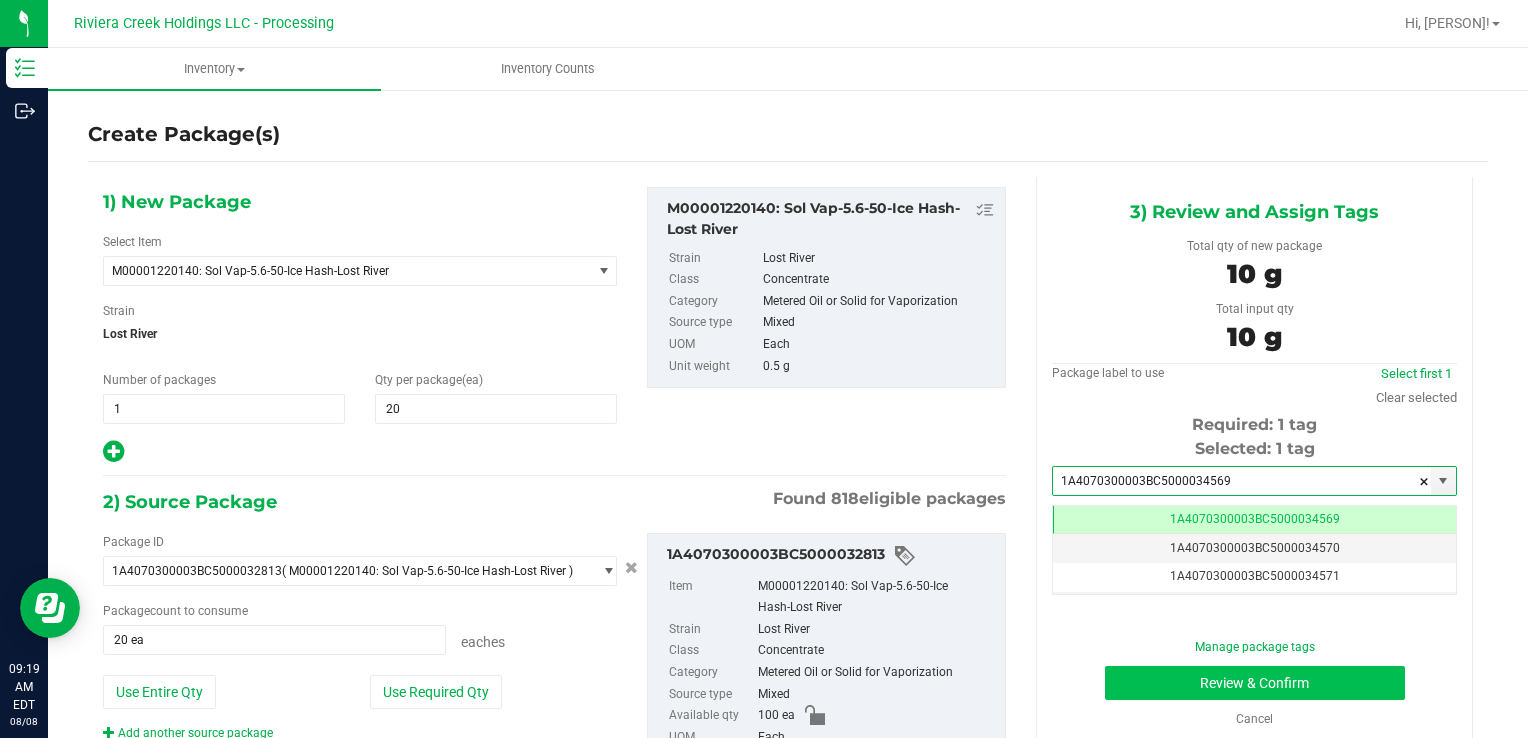 type on "1A4070300003BC5000034569" 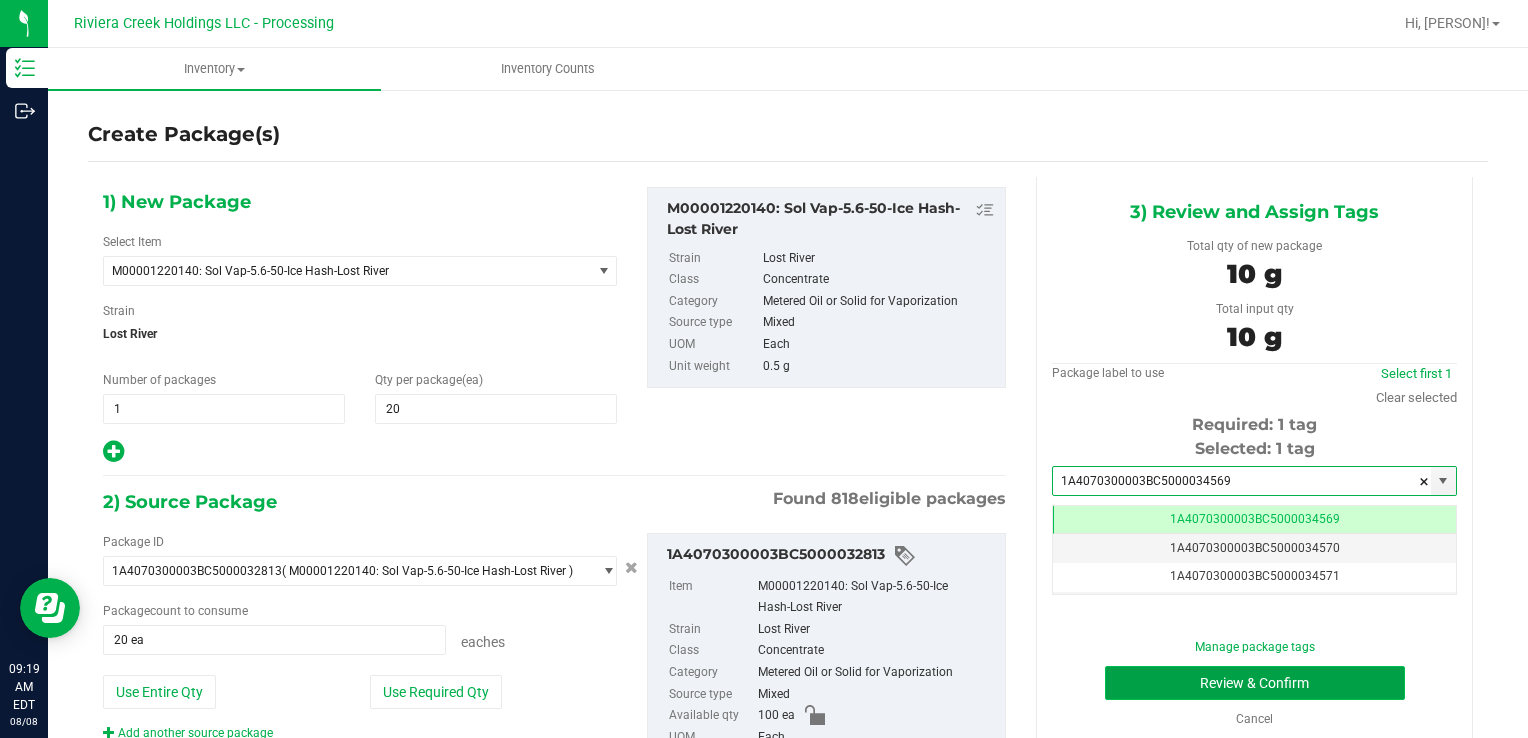 click on "Review & Confirm" at bounding box center [1255, 683] 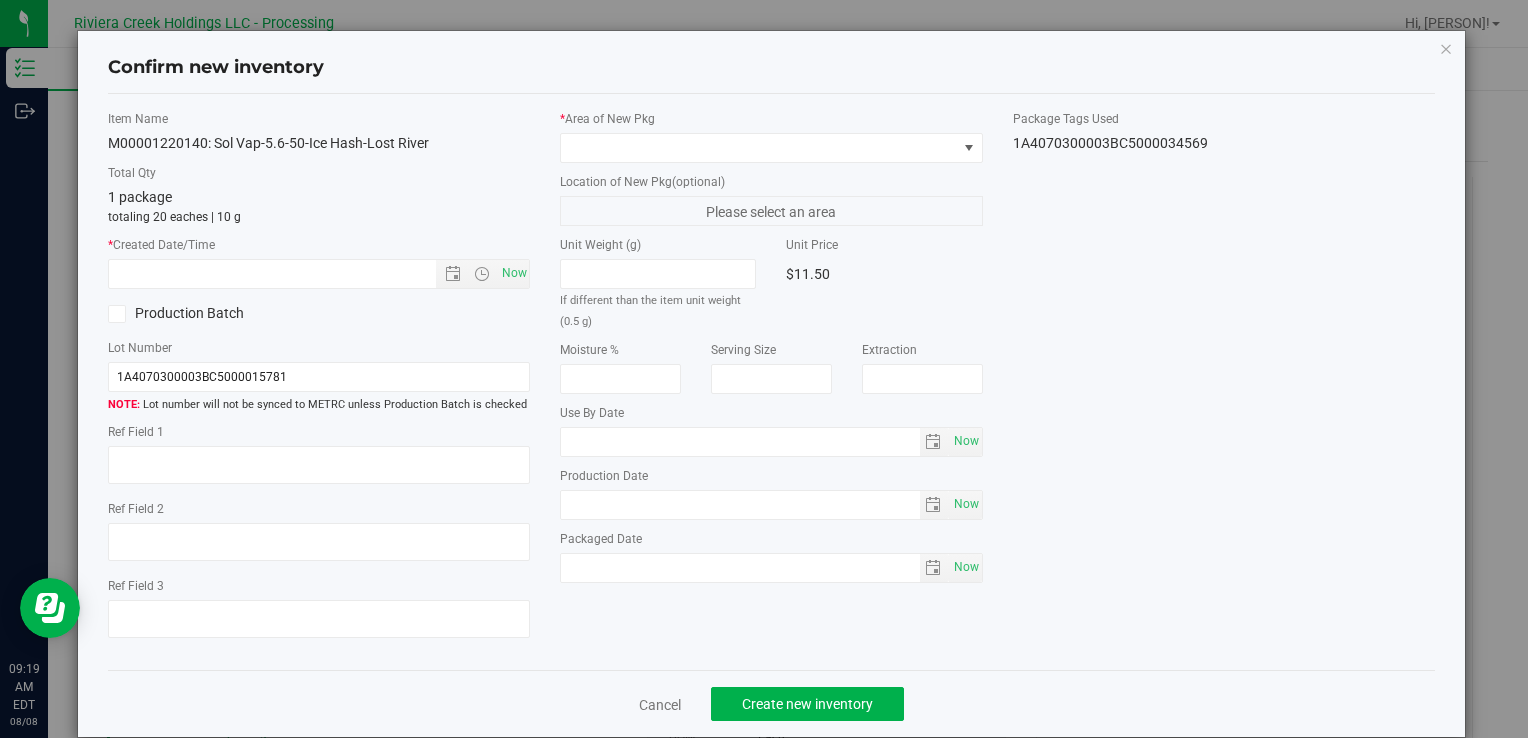 type on "2026-06-02" 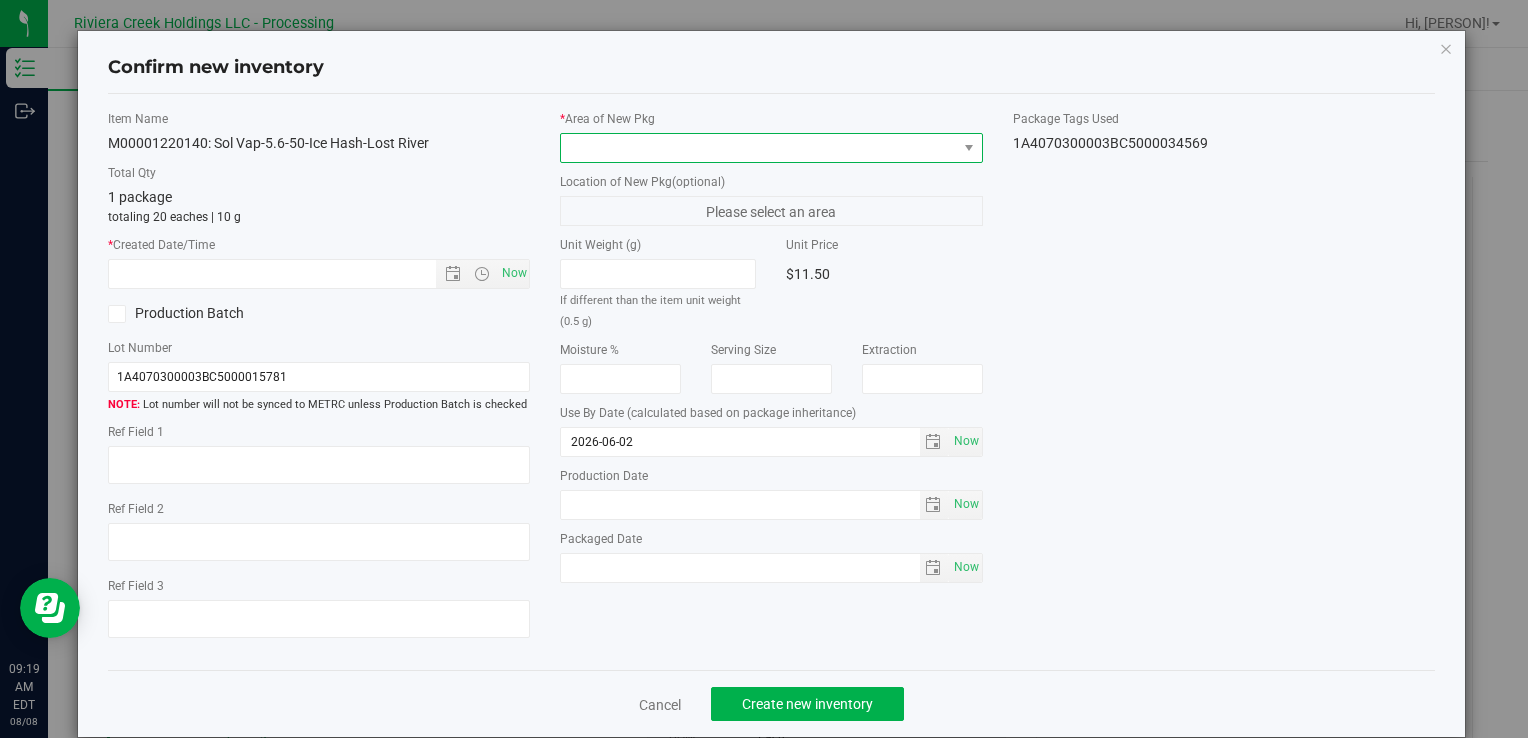 click at bounding box center (758, 148) 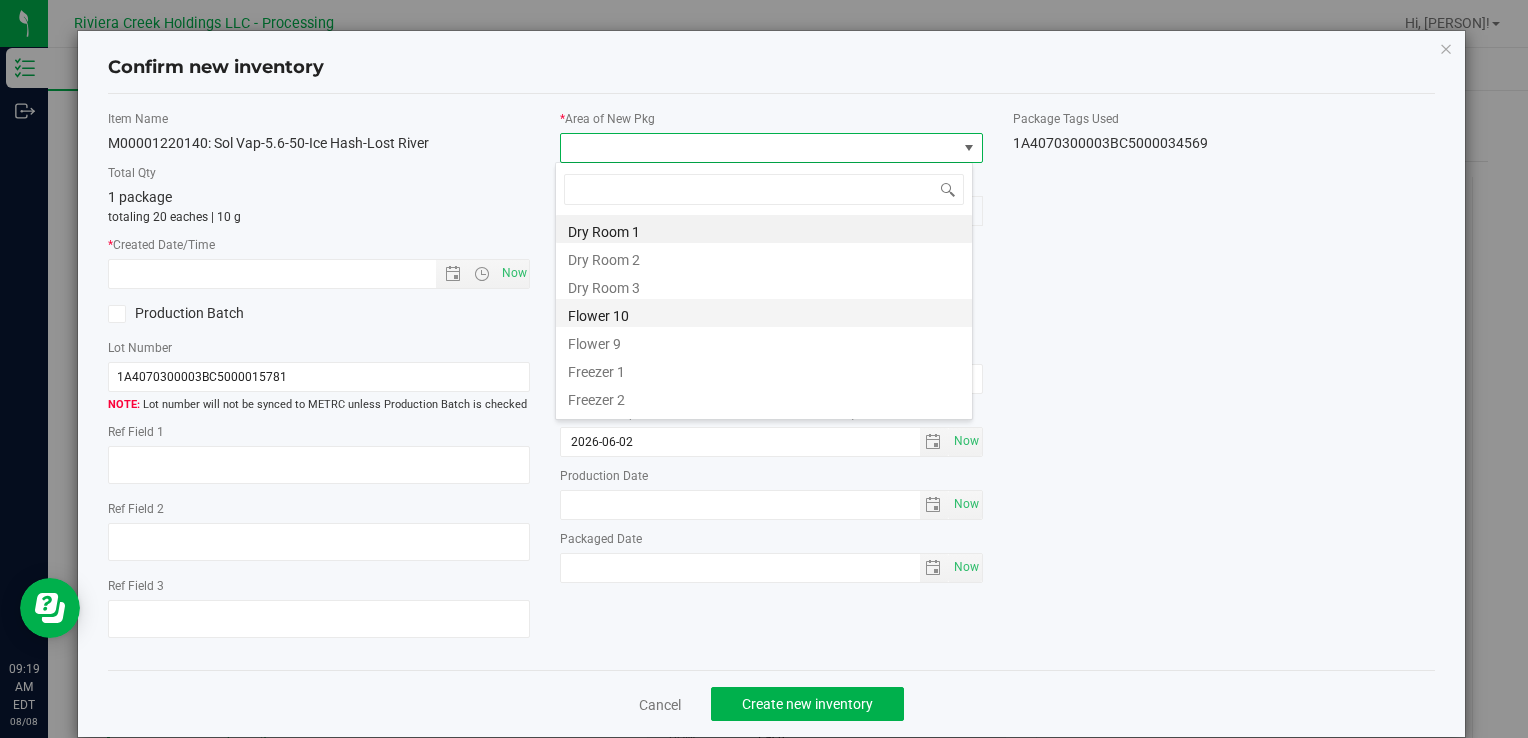 click on "Flower 10" at bounding box center [764, 313] 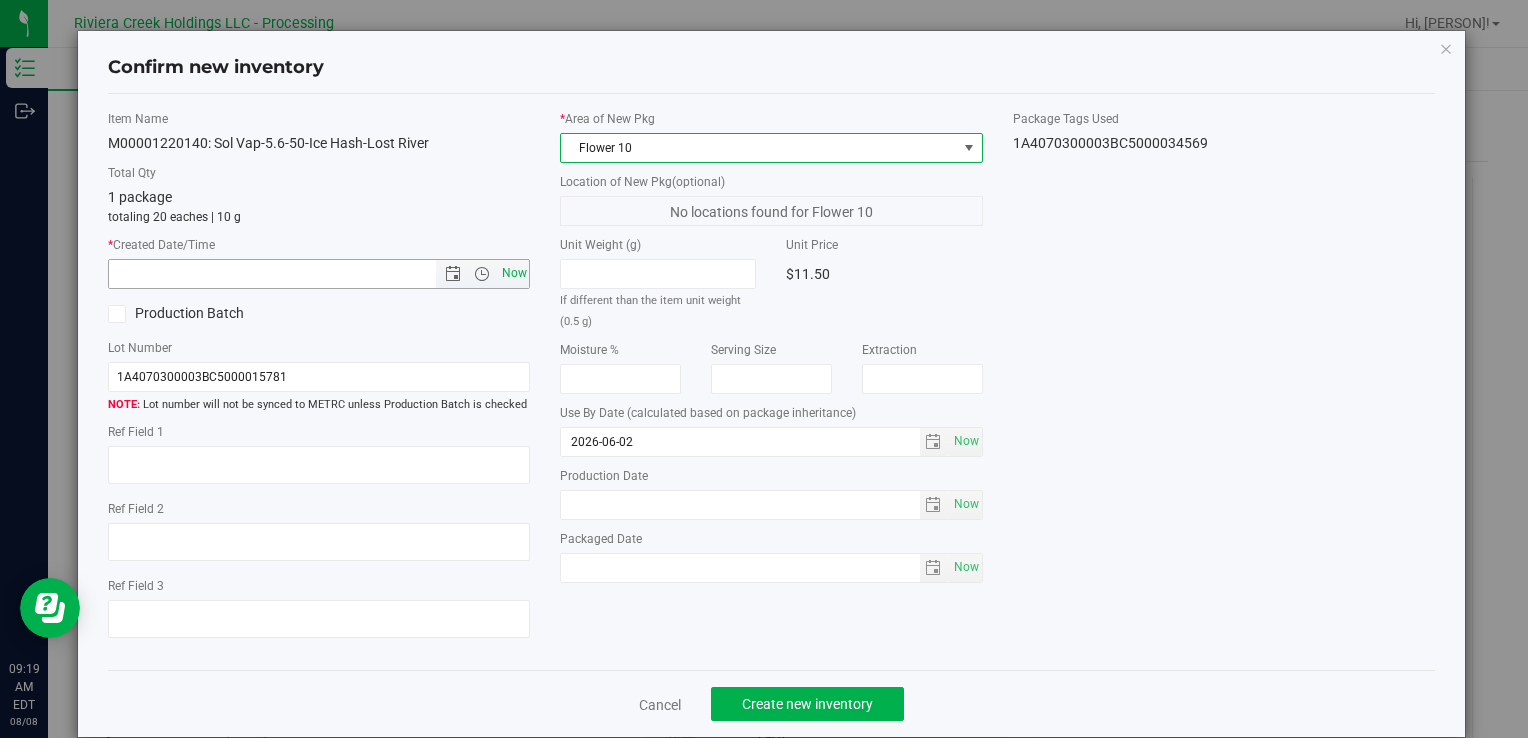 click on "Now" at bounding box center (514, 273) 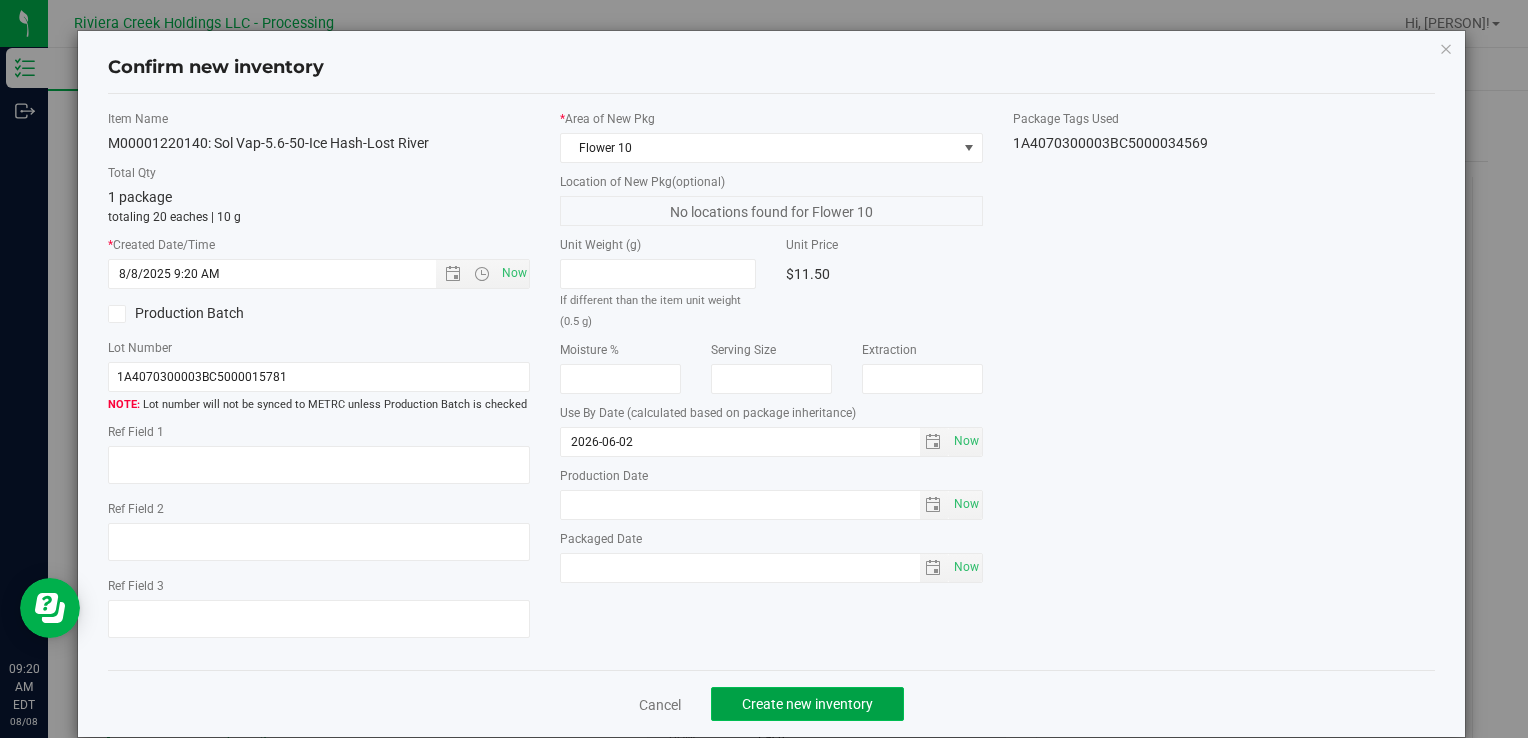 click on "Create new inventory" 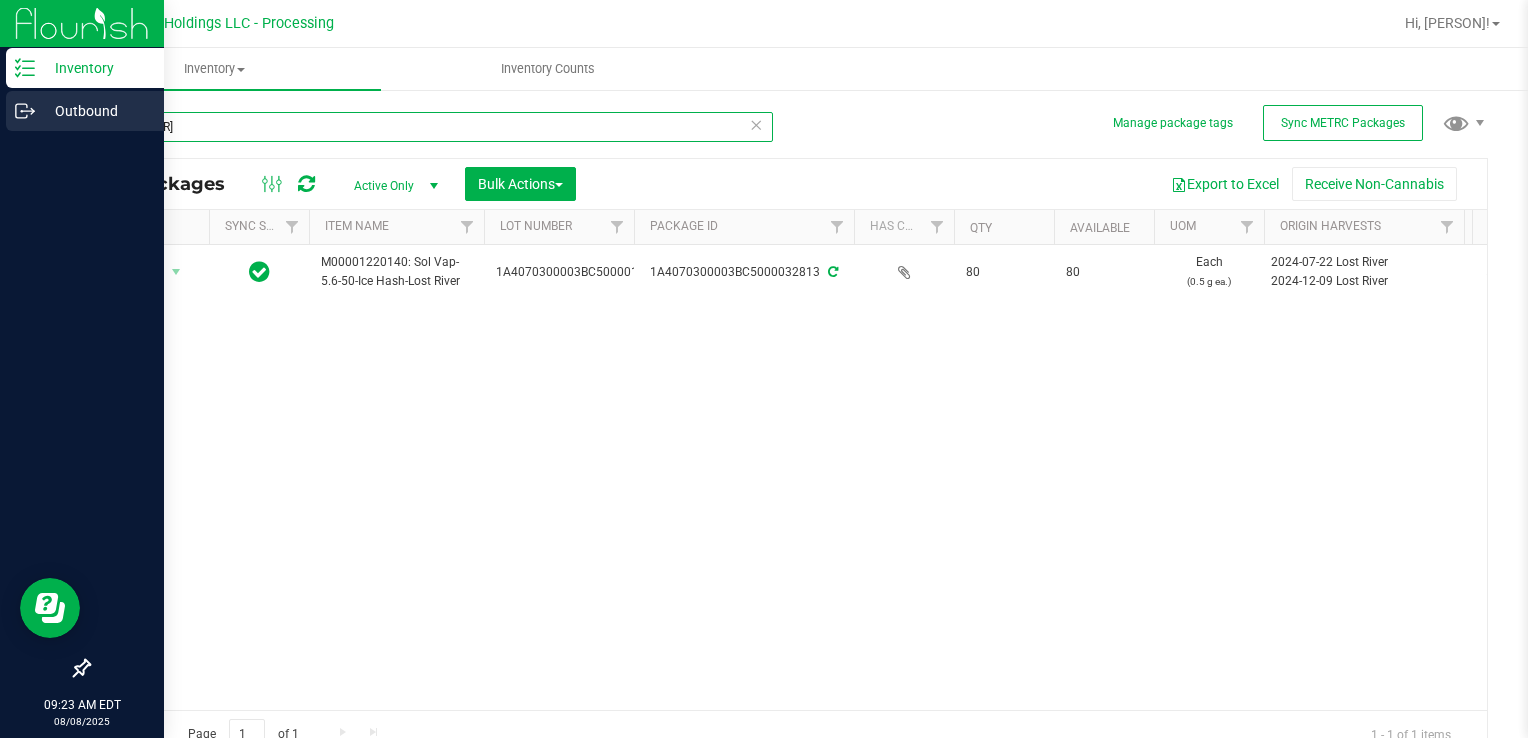drag, startPoint x: 191, startPoint y: 131, endPoint x: 7, endPoint y: 130, distance: 184.00272 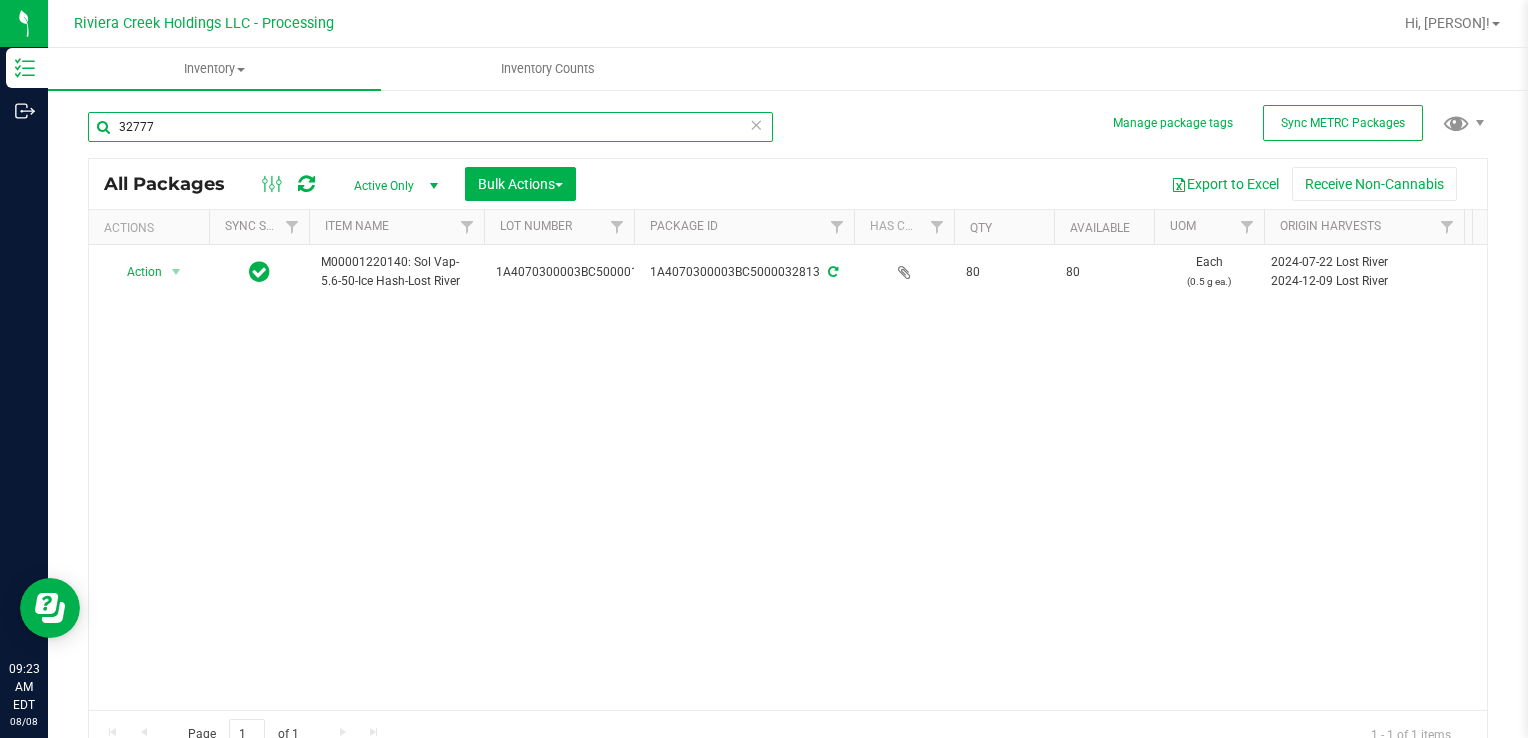 type on "32777" 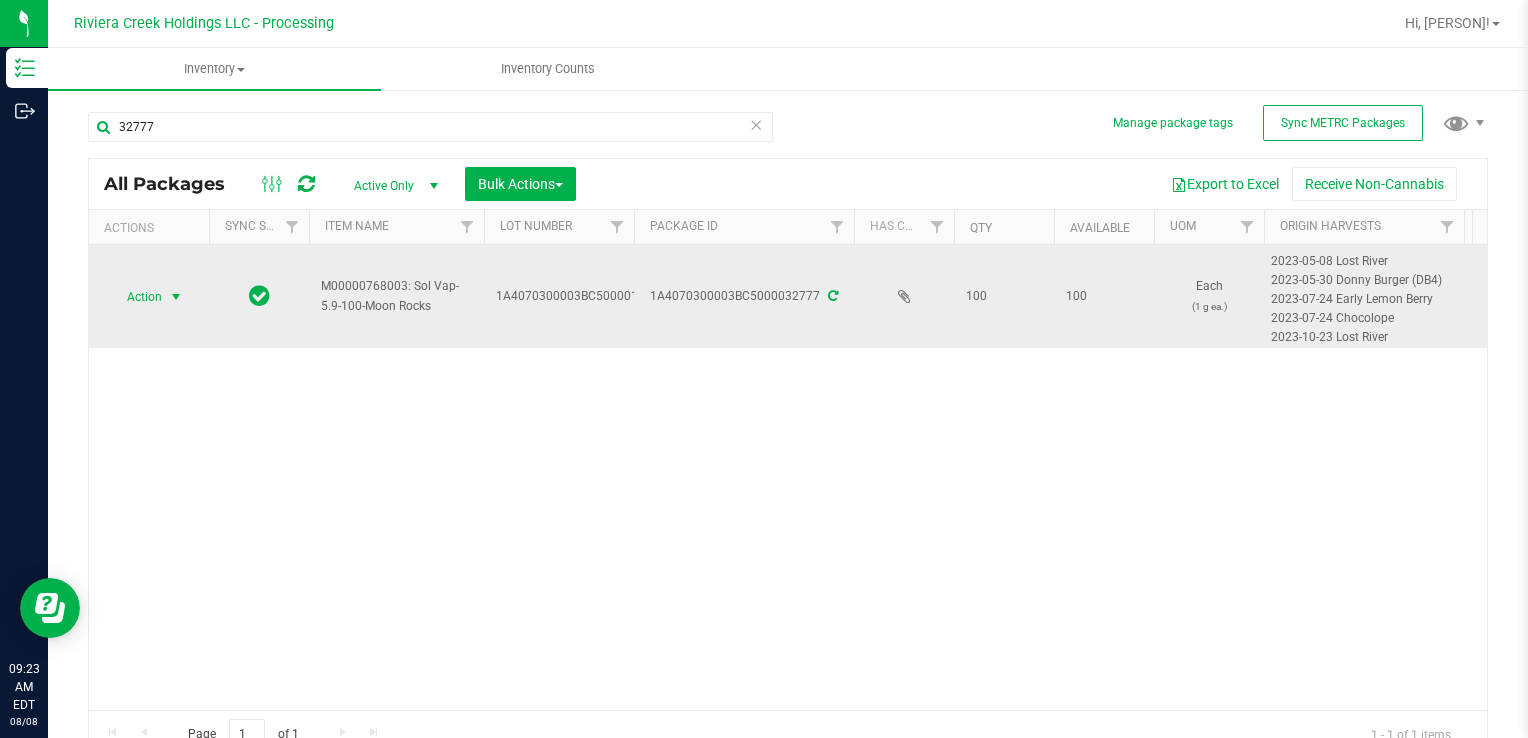 click on "Action" at bounding box center (136, 297) 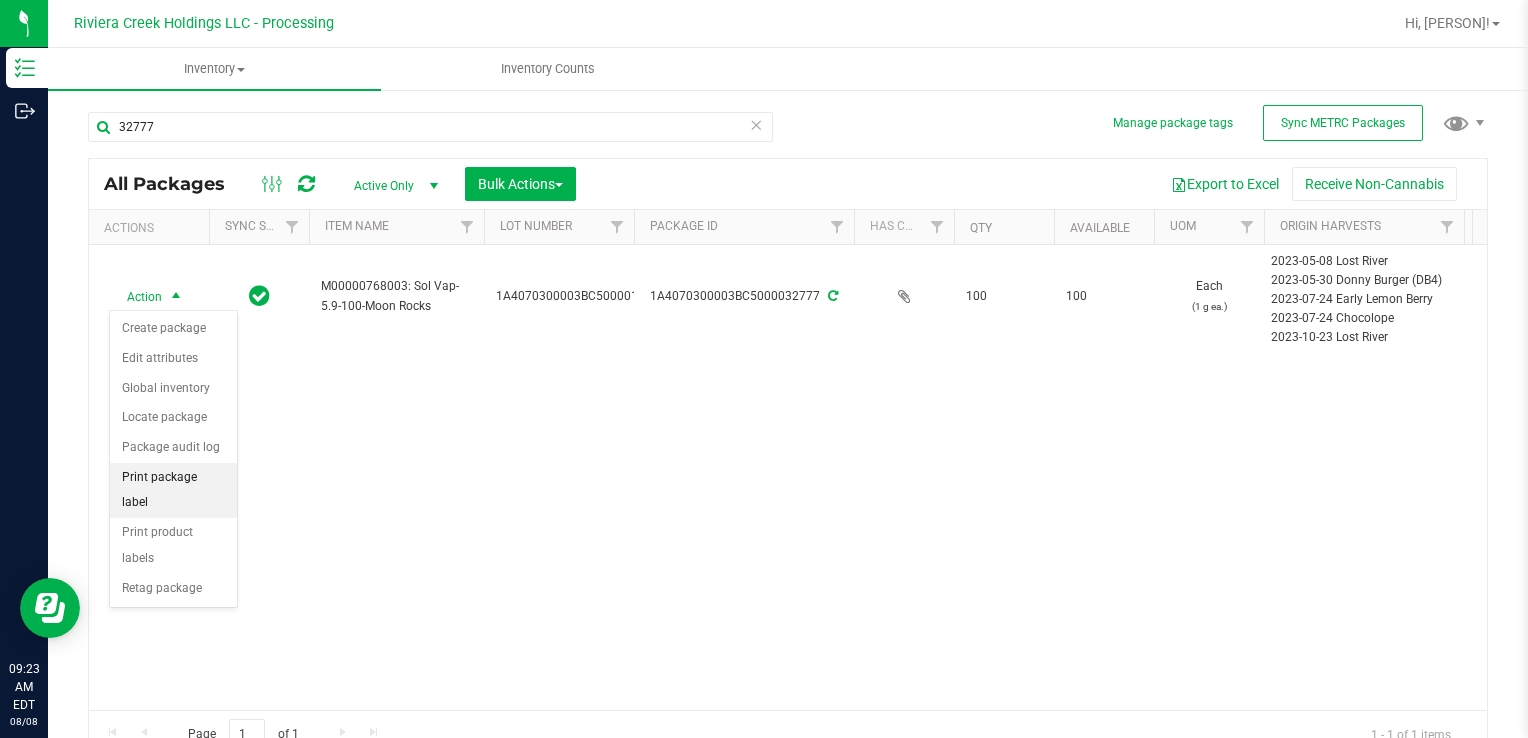 drag, startPoint x: 193, startPoint y: 486, endPoint x: 200, endPoint y: 469, distance: 18.384777 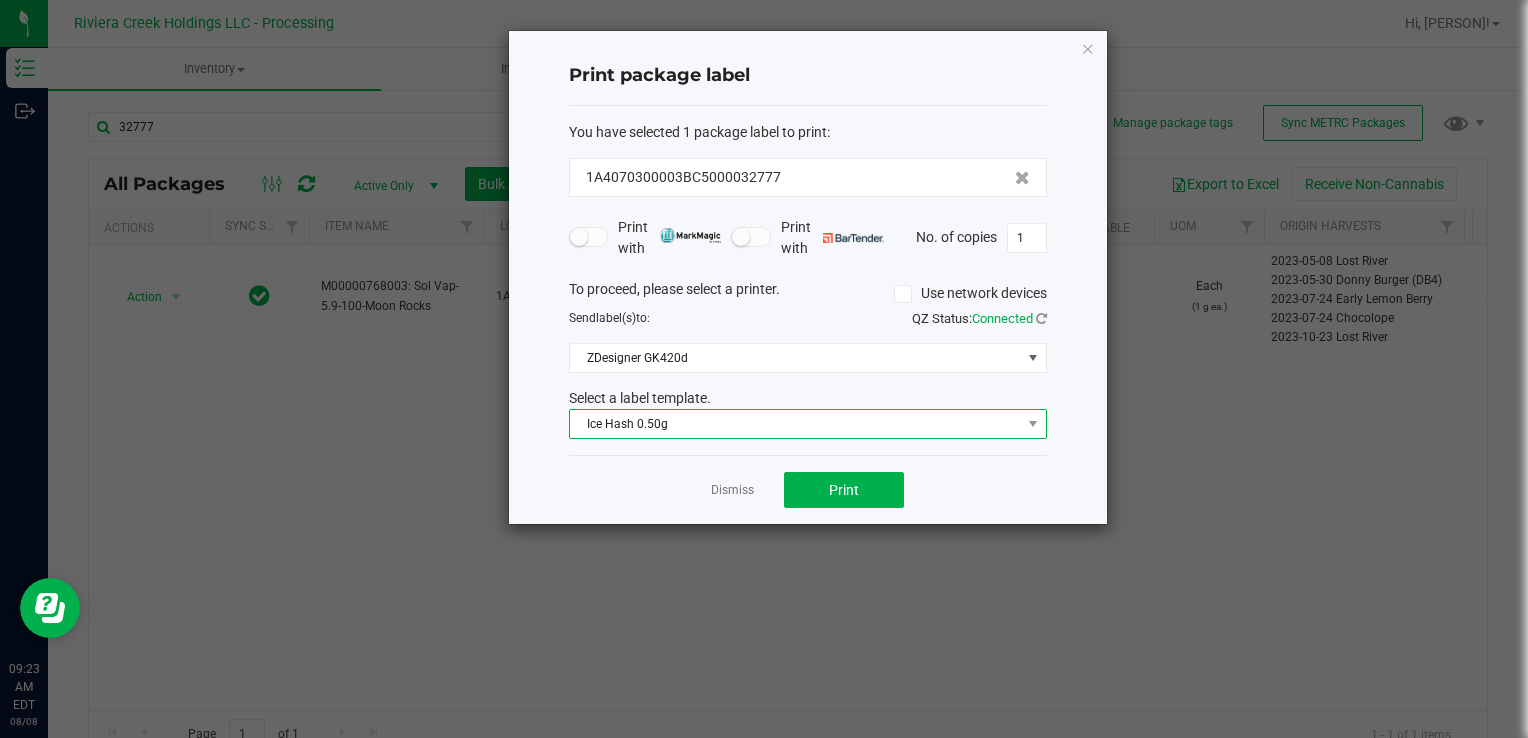 click on "Ice Hash 0.50g" at bounding box center [795, 424] 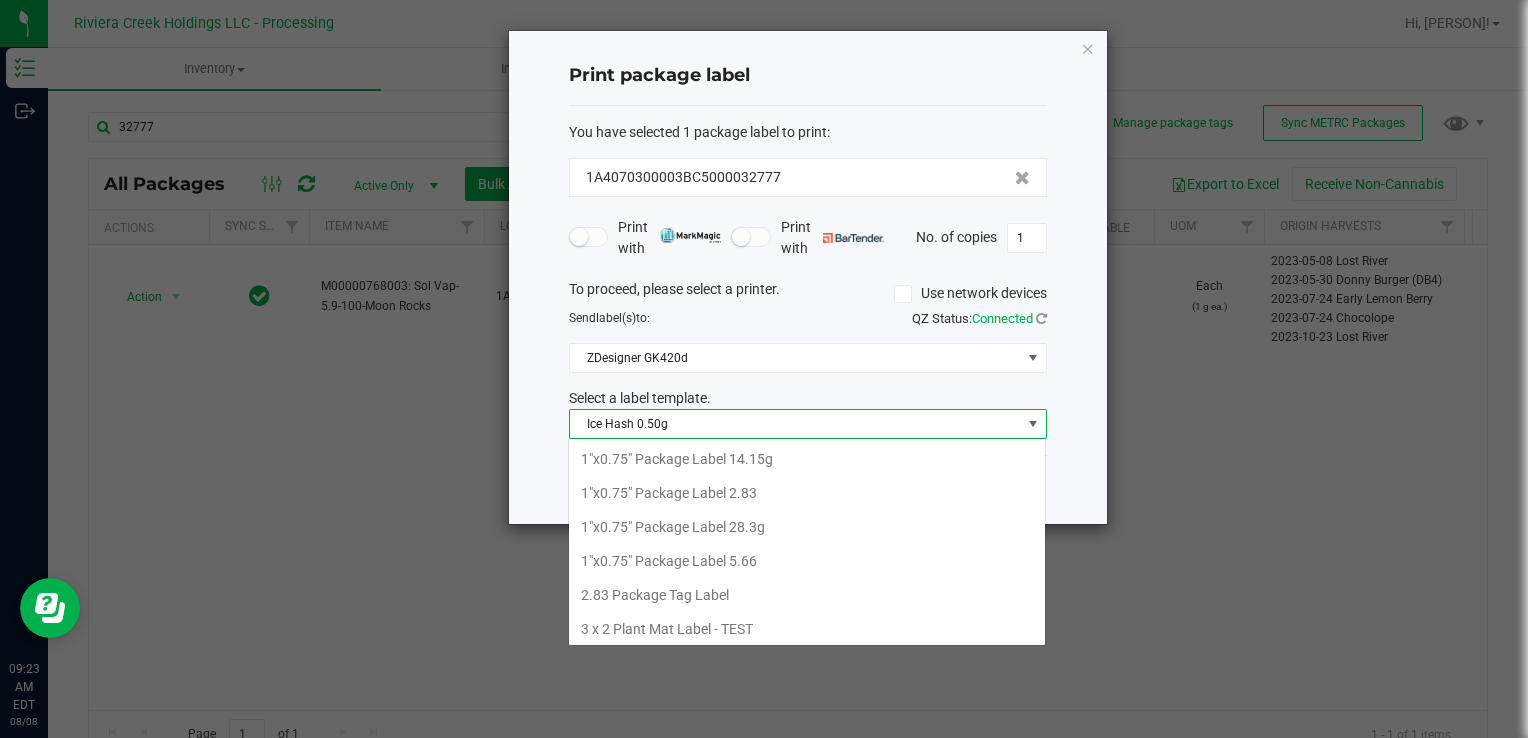scroll, scrollTop: 506, scrollLeft: 0, axis: vertical 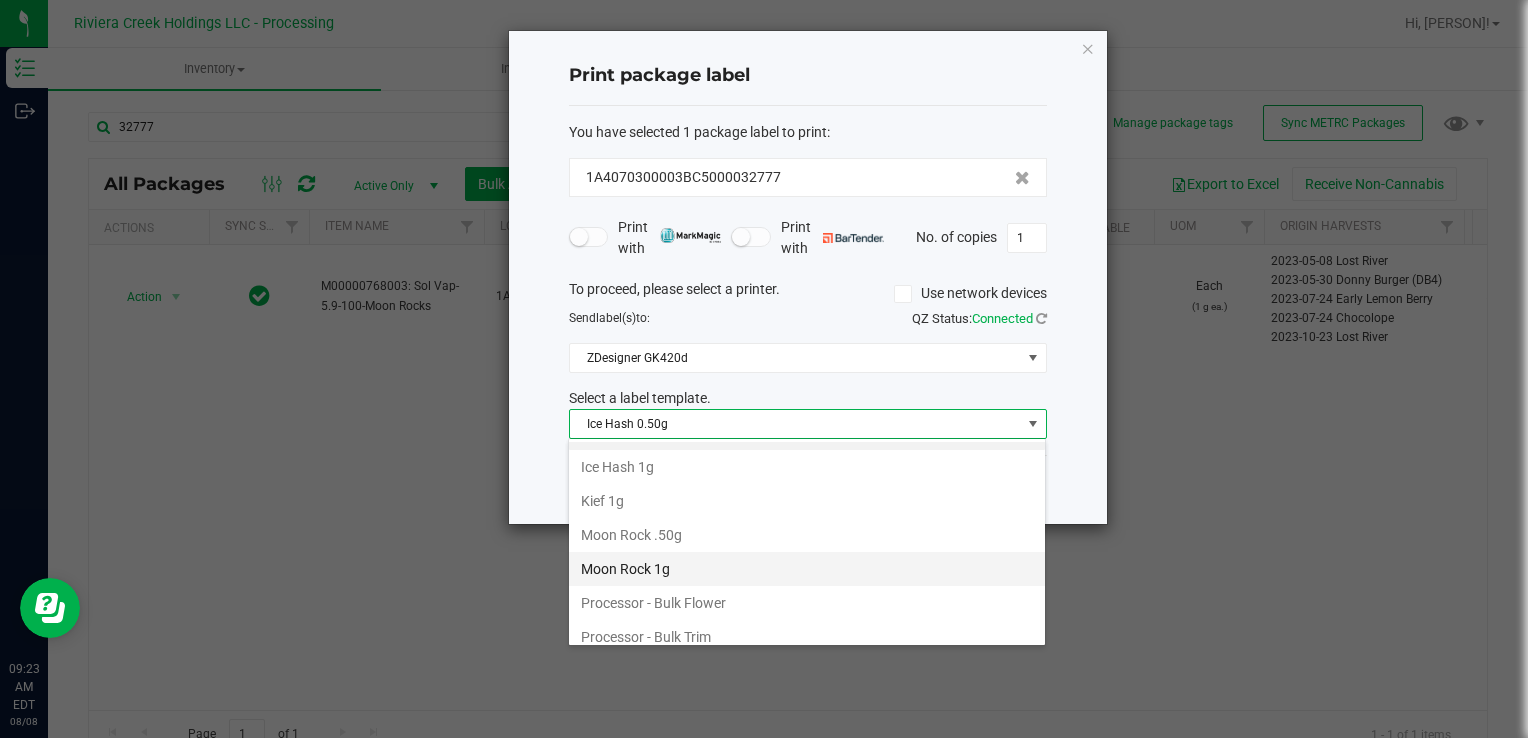 click on "Moon Rock 1g" at bounding box center [807, 569] 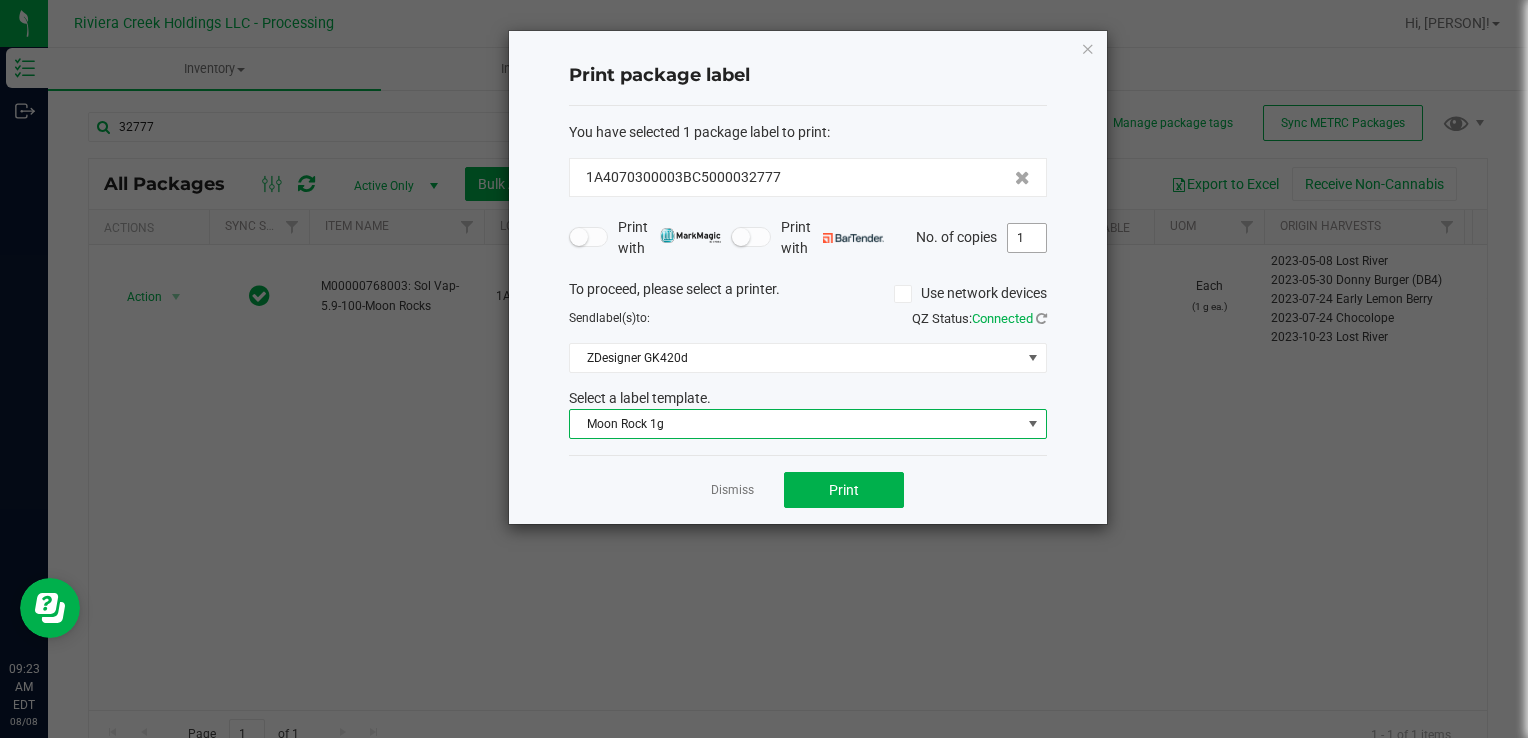click on "1" at bounding box center [1027, 238] 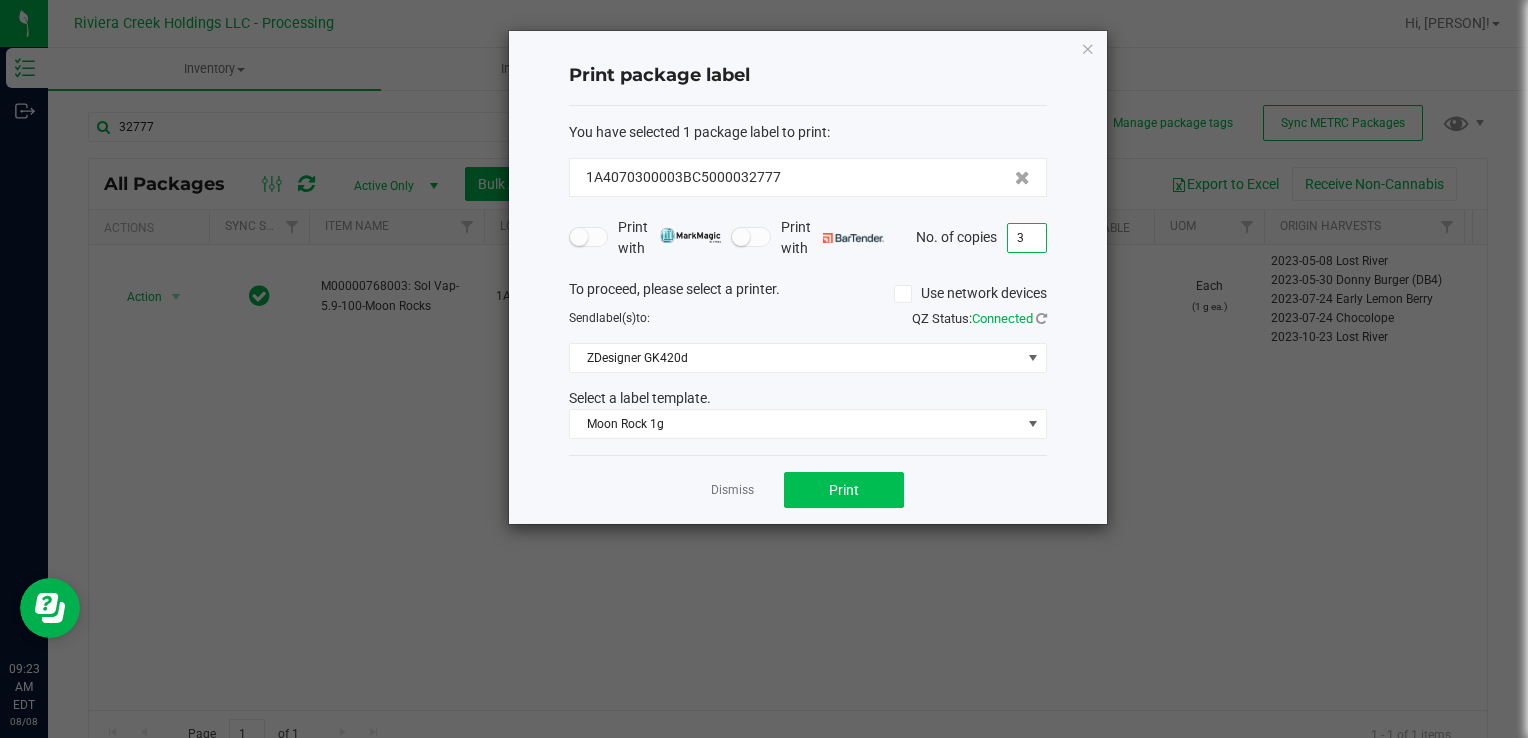 type on "3" 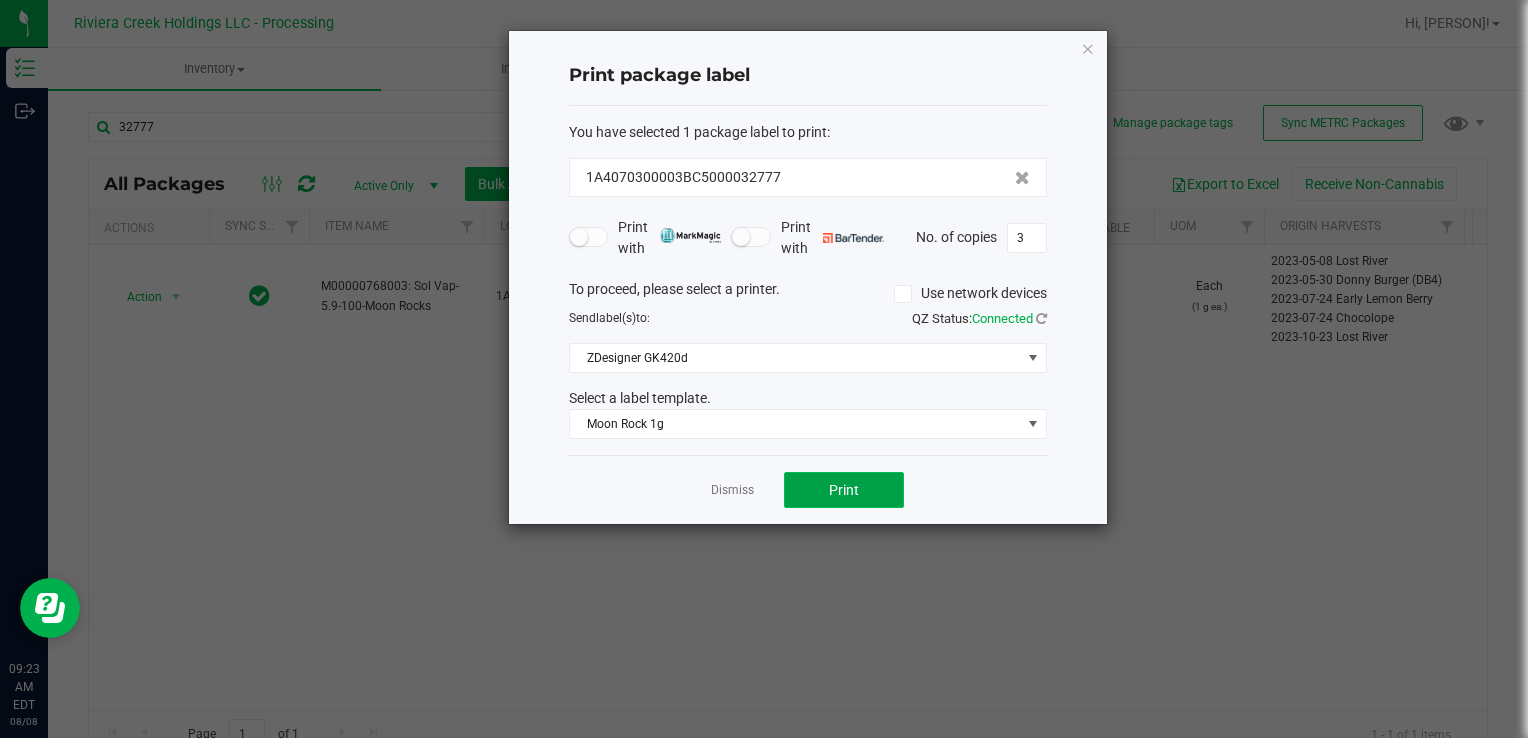 click on "Print" 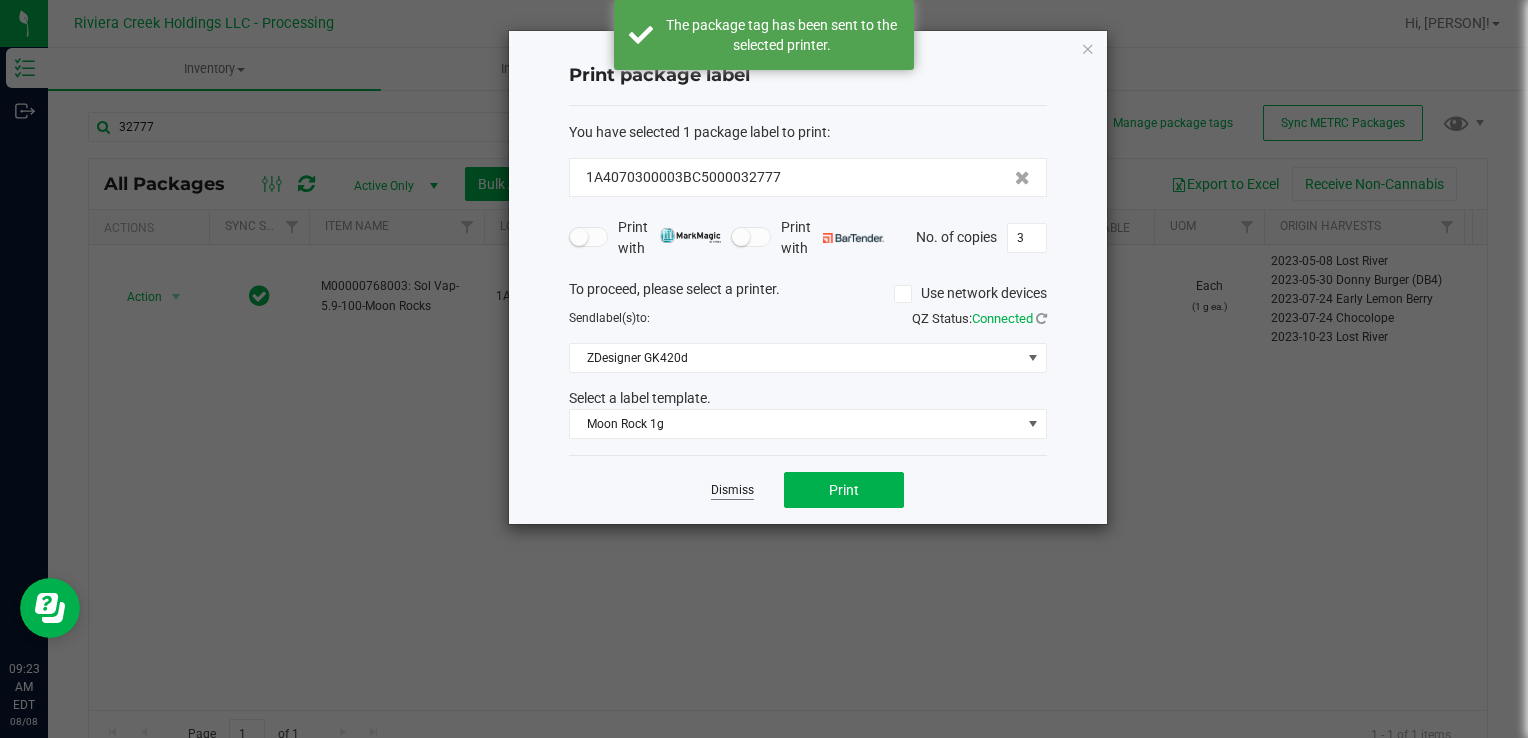 click on "Dismiss" 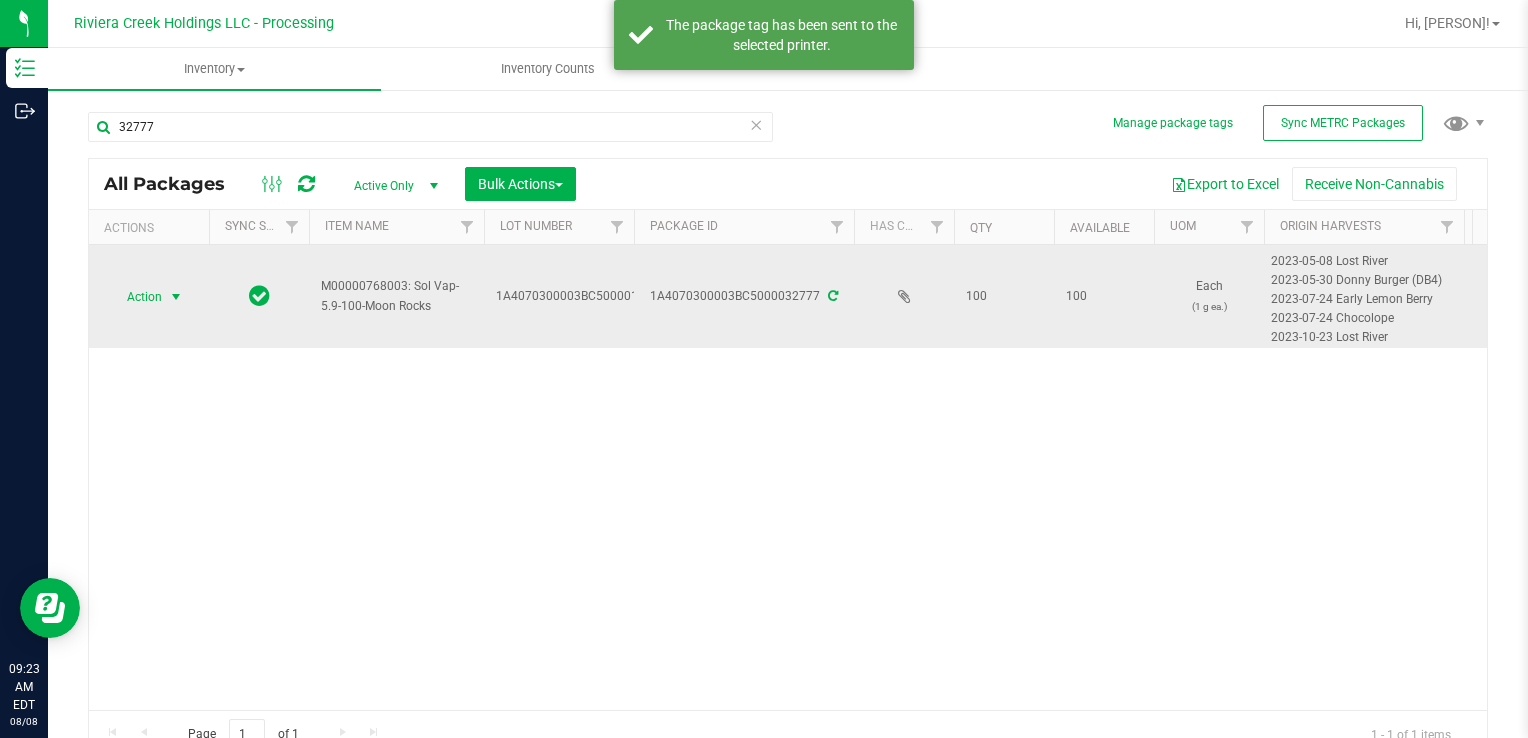drag, startPoint x: 107, startPoint y: 292, endPoint x: 124, endPoint y: 294, distance: 17.117243 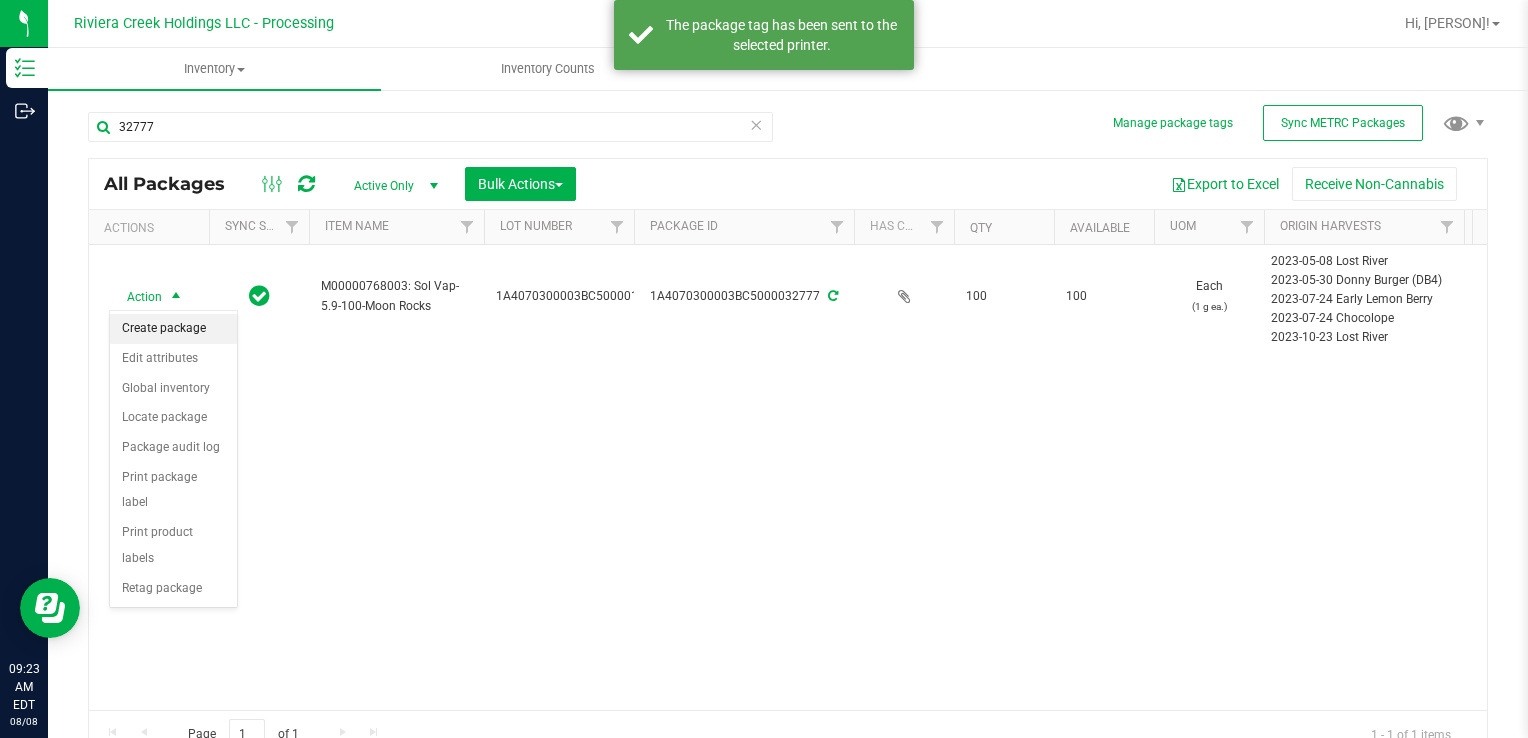 click on "Create package" at bounding box center (173, 329) 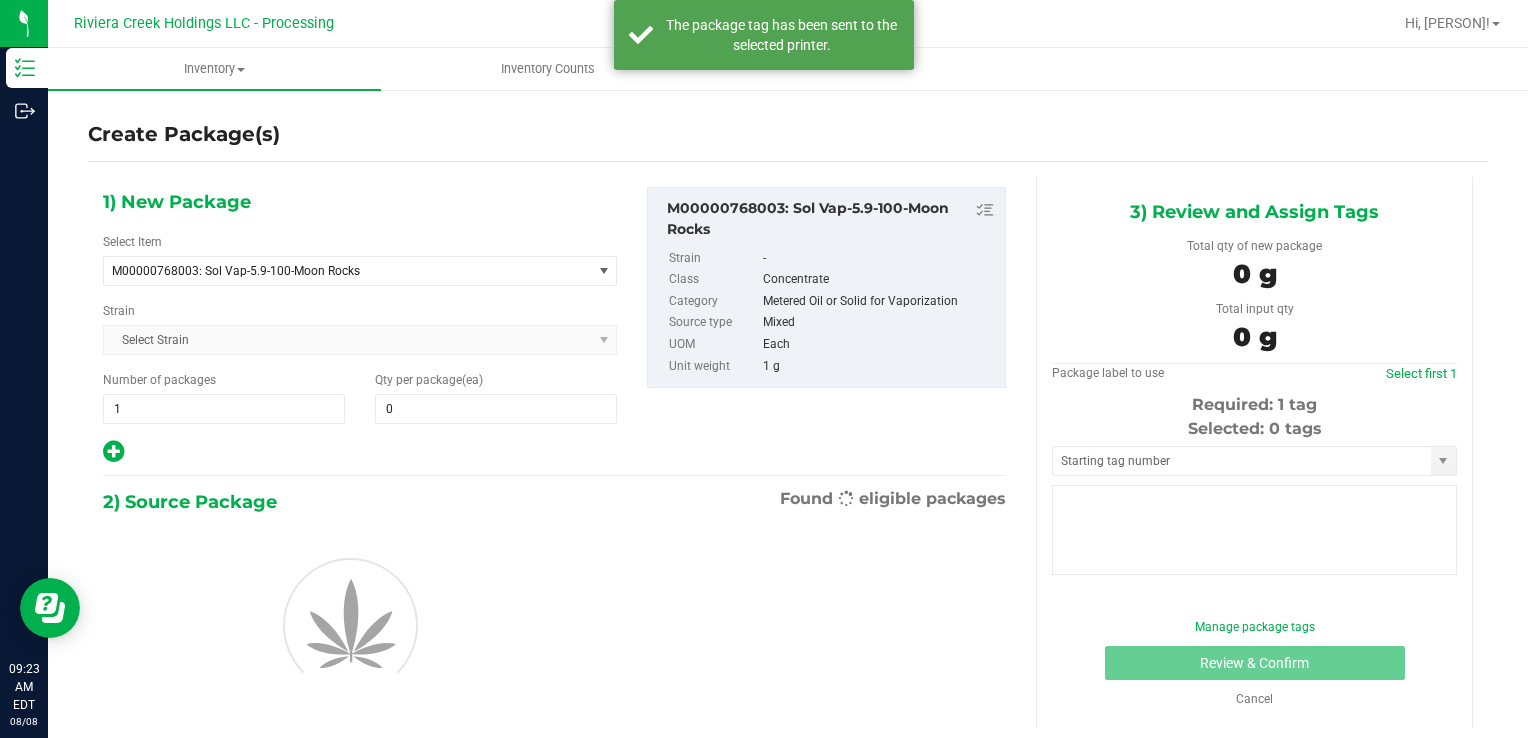type on "0" 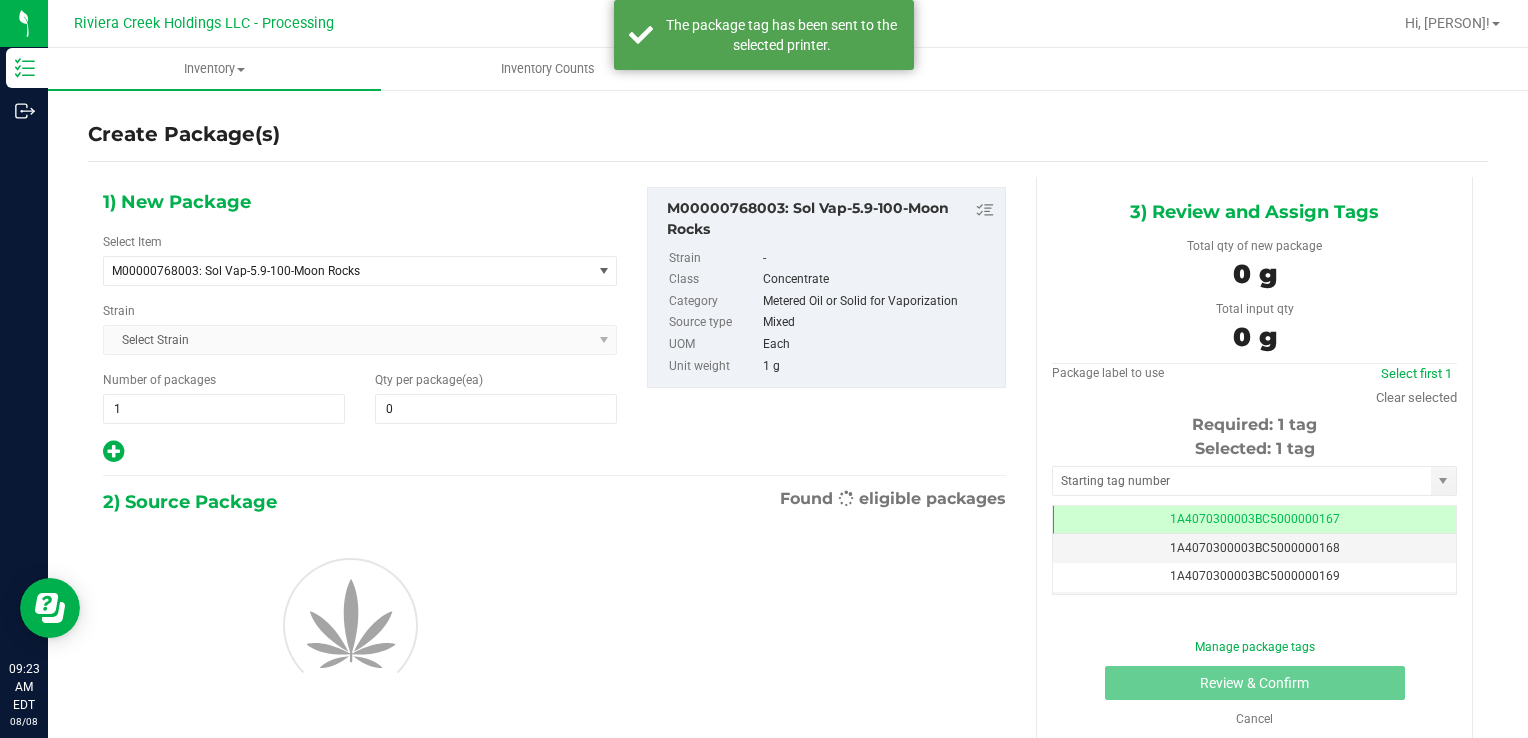 scroll, scrollTop: 0, scrollLeft: 0, axis: both 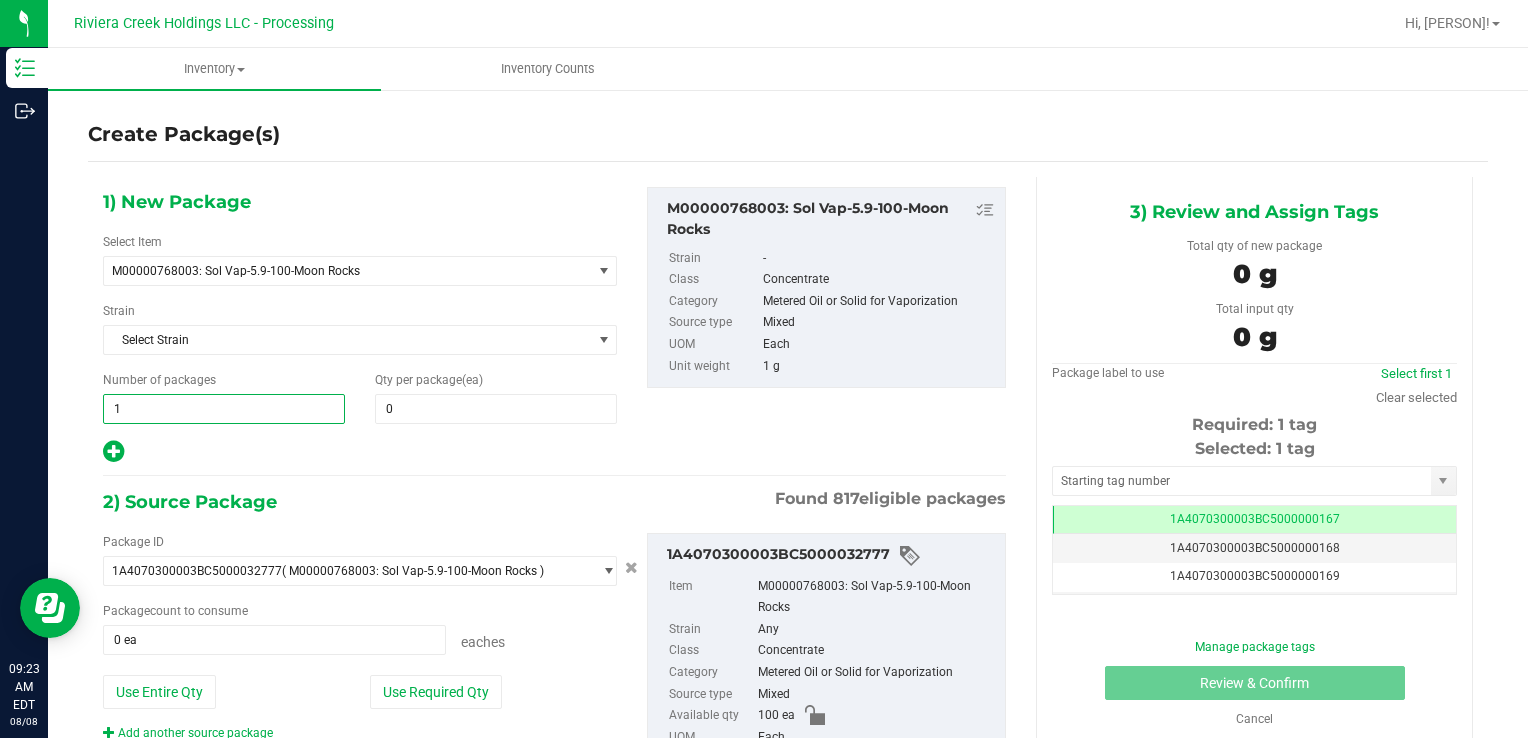 drag, startPoint x: 225, startPoint y: 396, endPoint x: 166, endPoint y: 404, distance: 59.5399 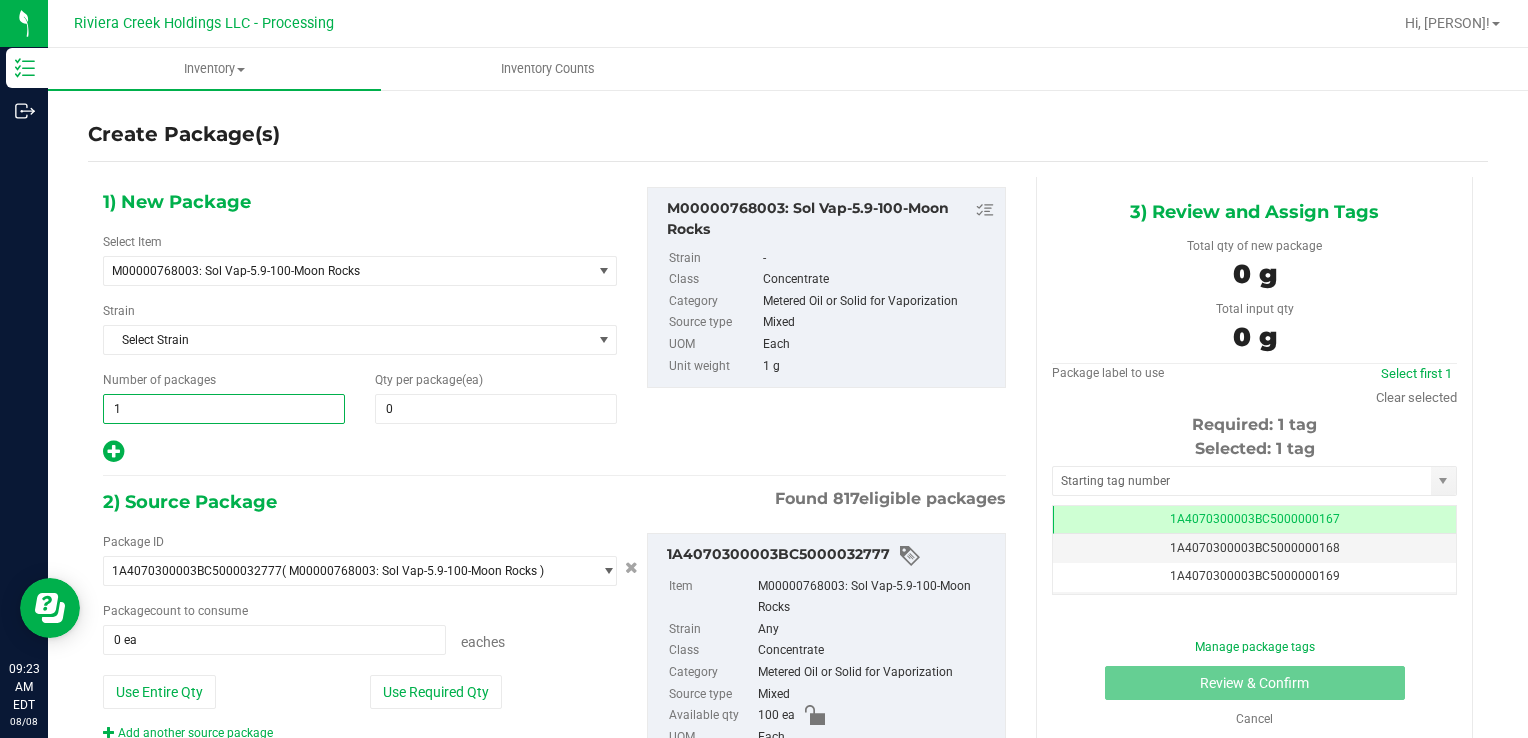 type on "3" 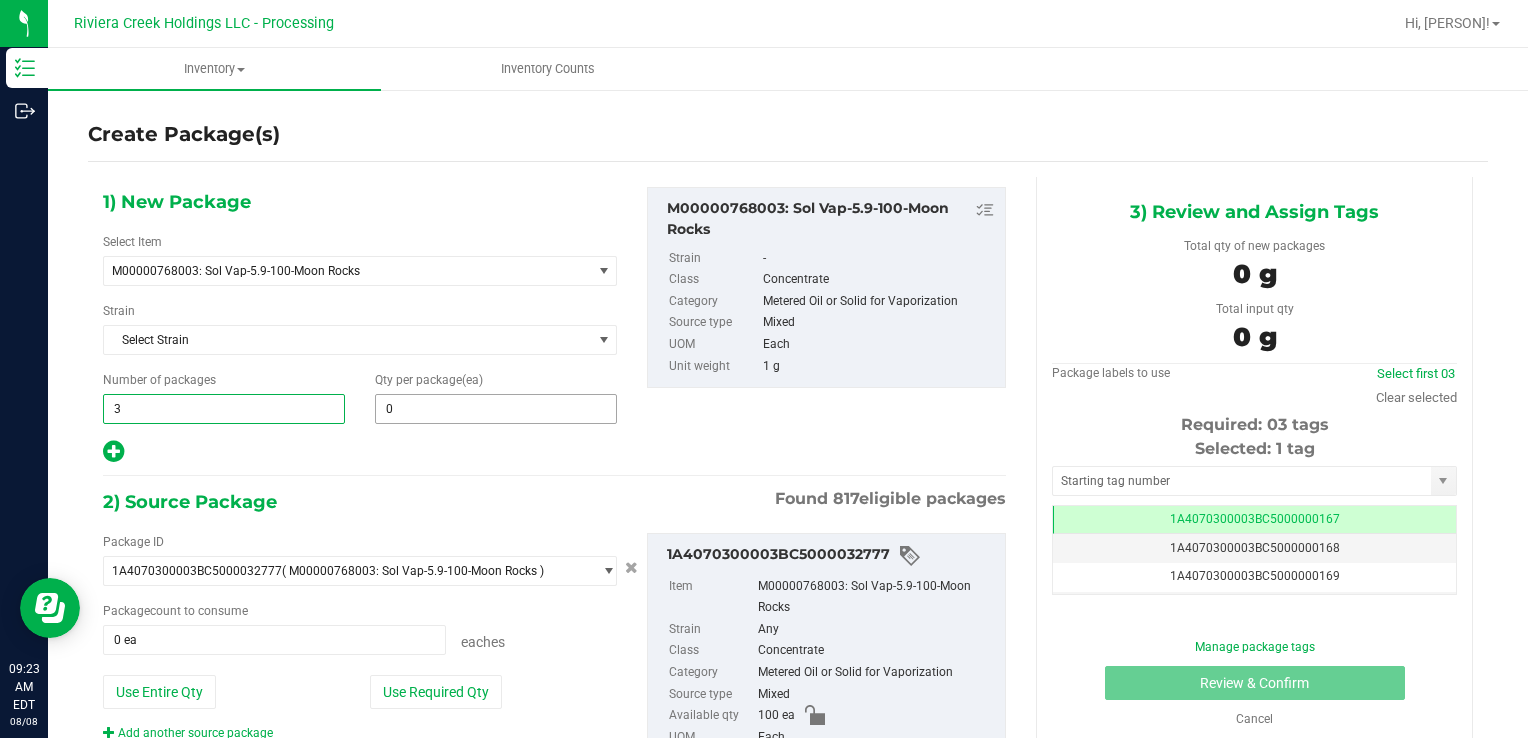 type on "3" 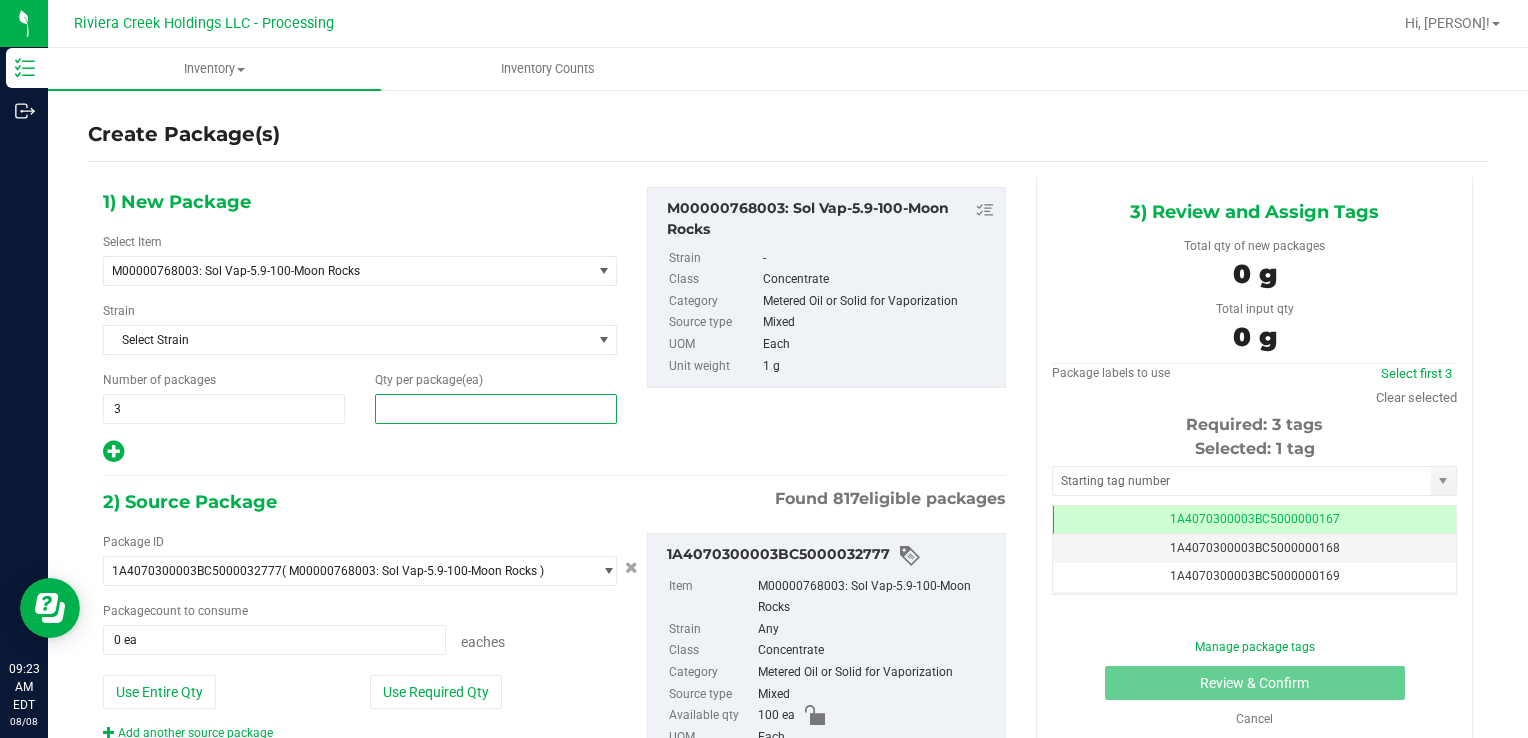 click at bounding box center [496, 409] 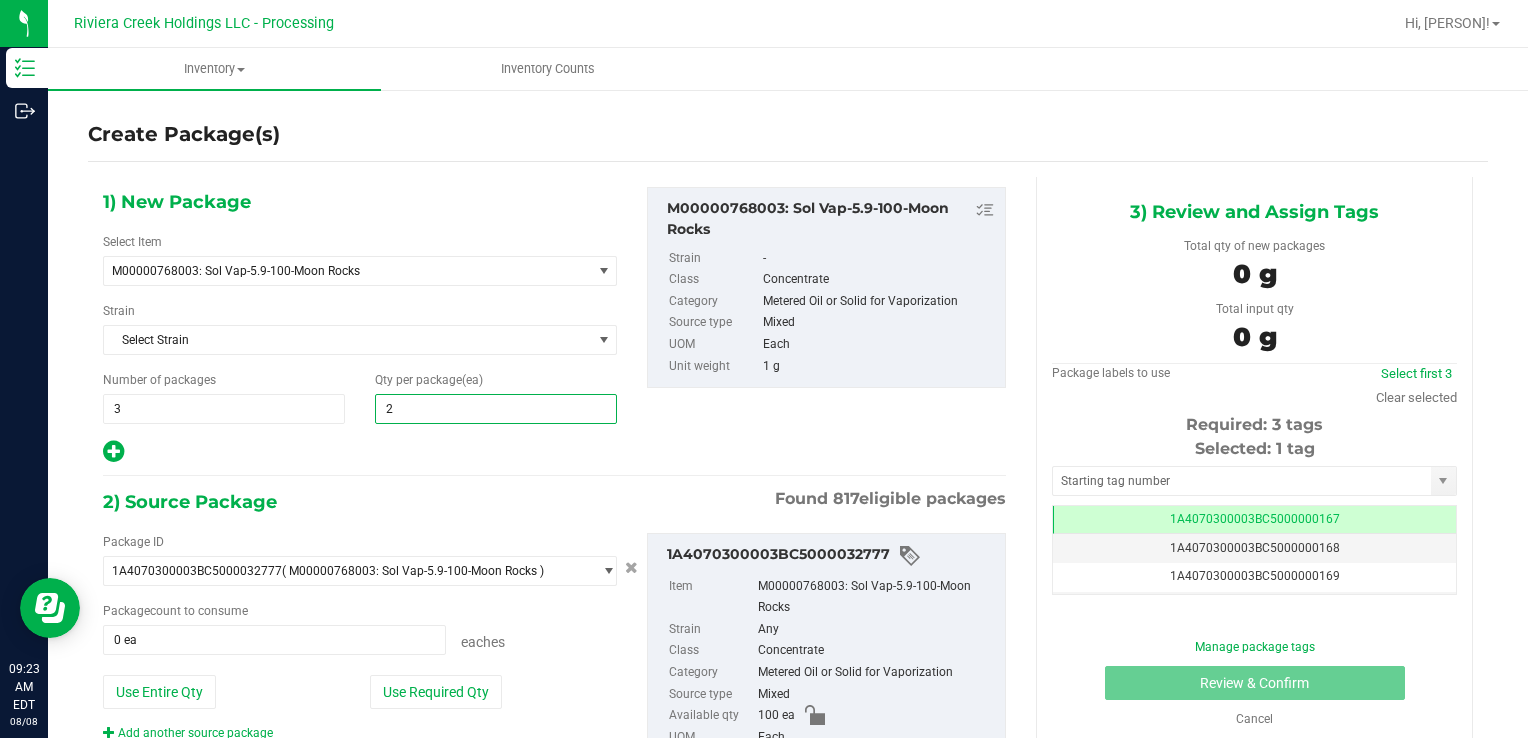type on "25" 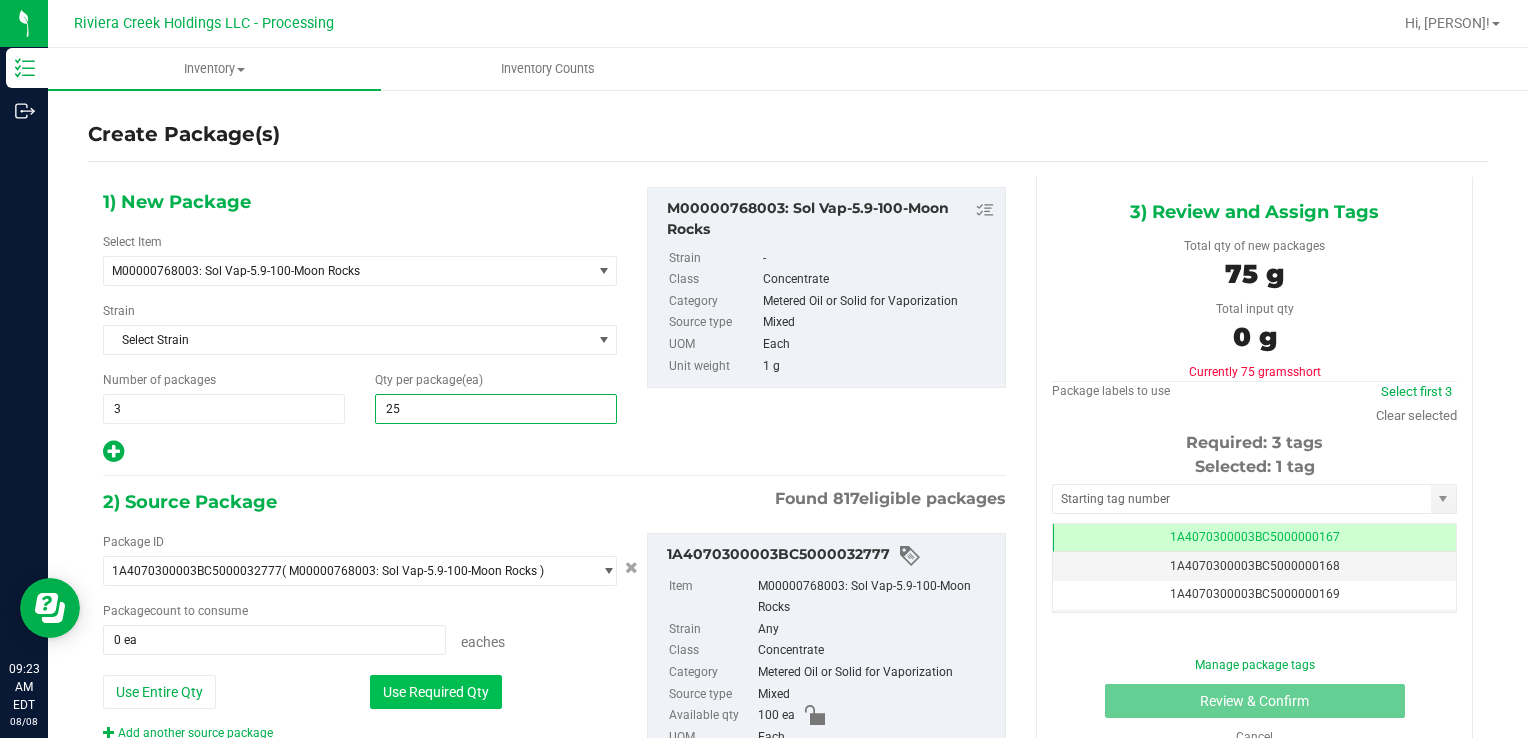 type on "25" 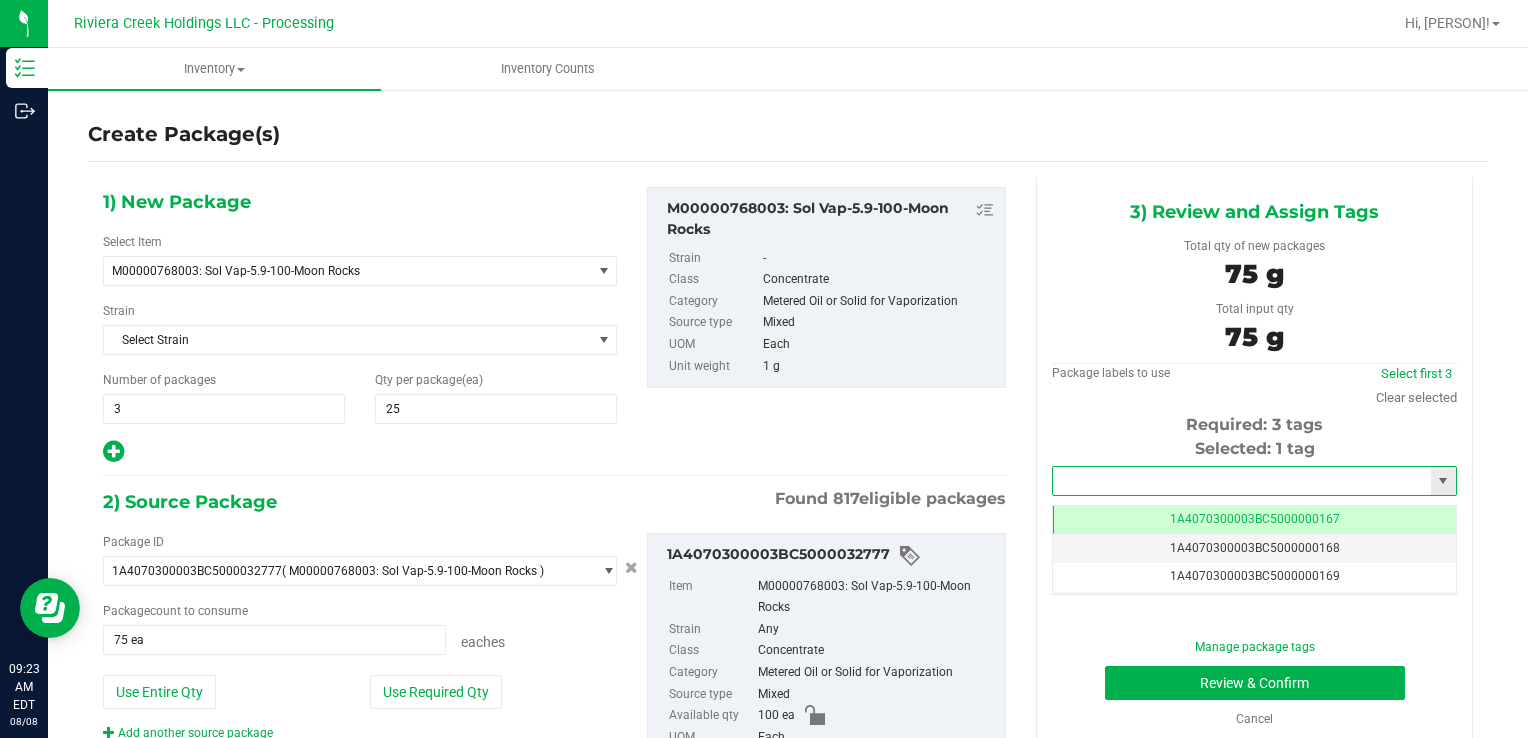 click at bounding box center [1242, 481] 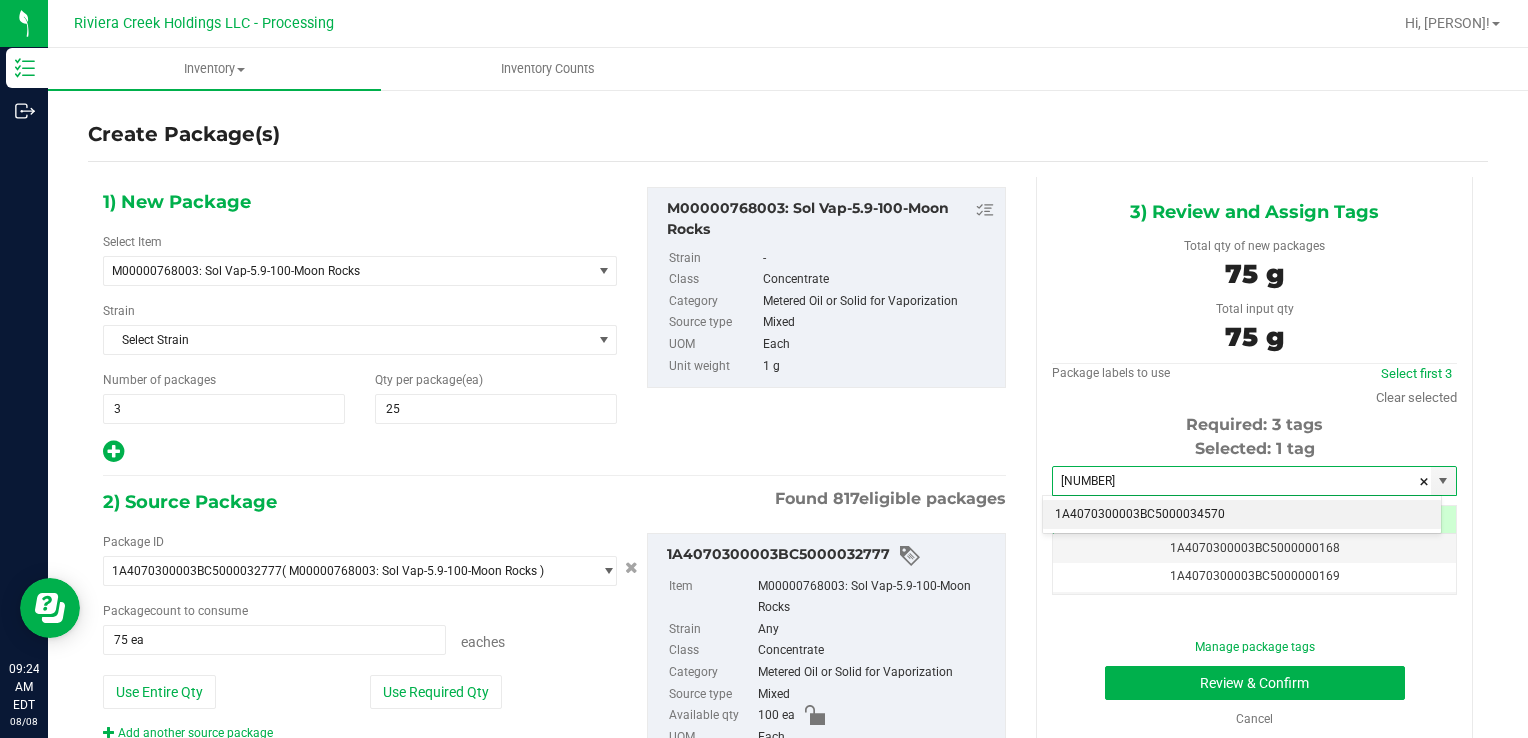 click on "1A4070300003BC5000034570" at bounding box center [1242, 515] 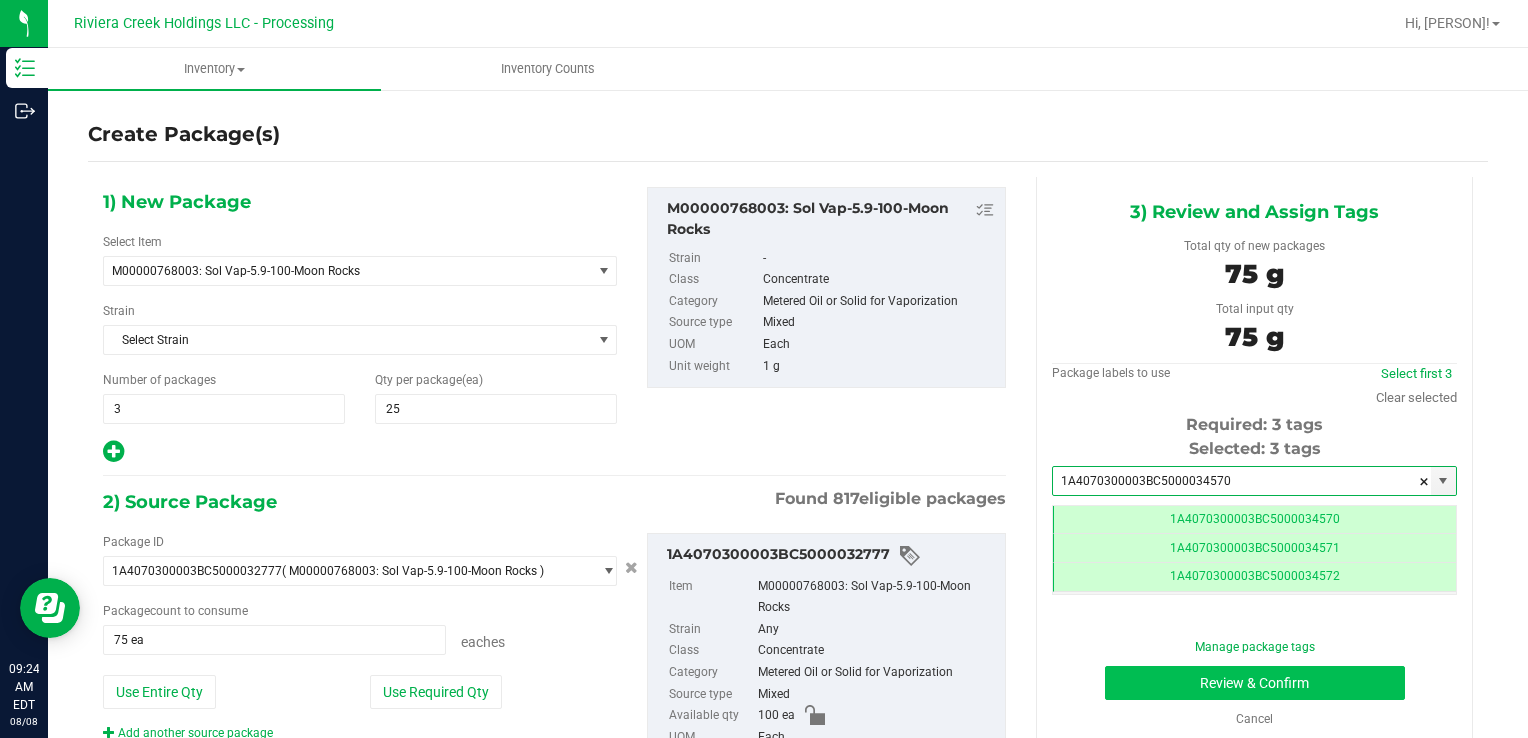 type on "1A4070300003BC5000034570" 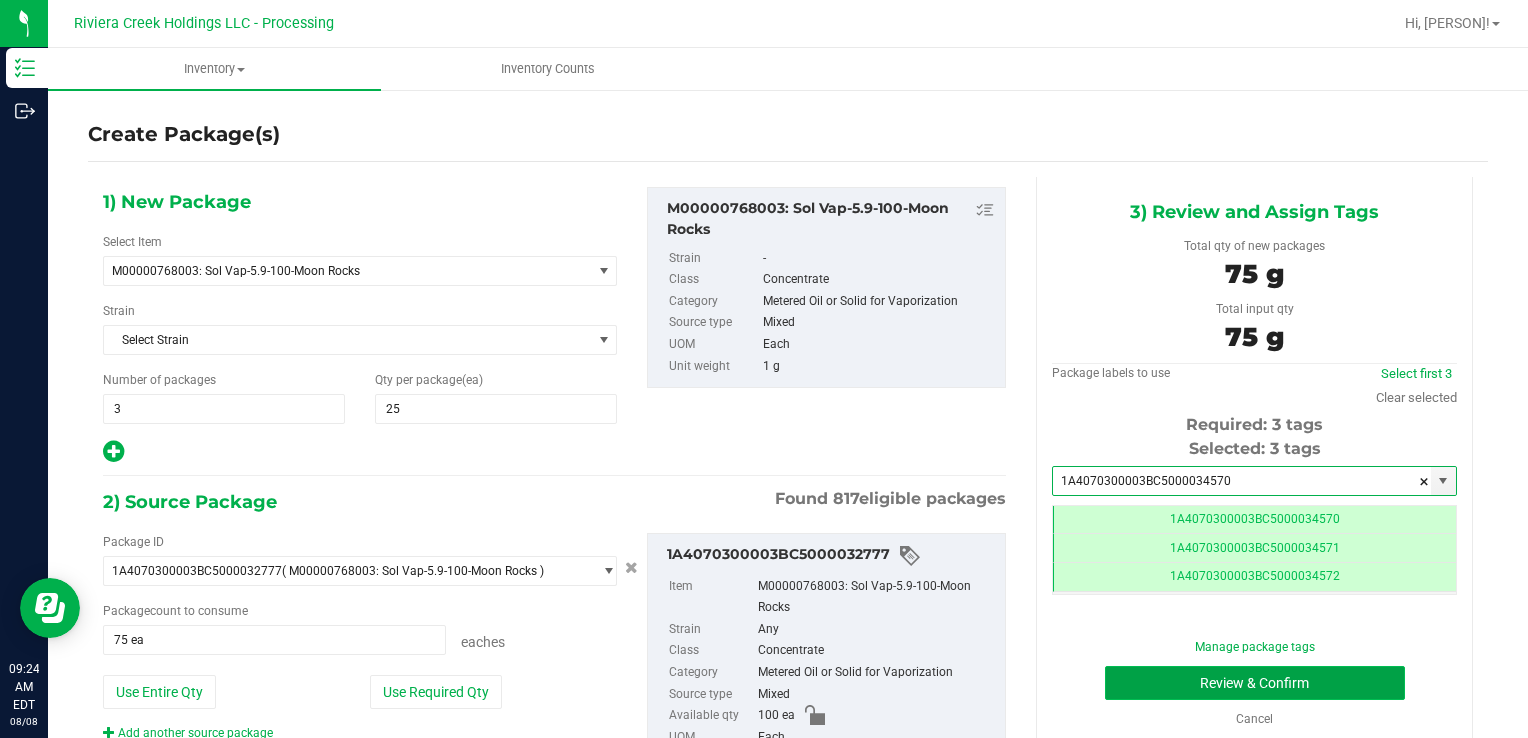 click on "Review & Confirm" at bounding box center (1255, 683) 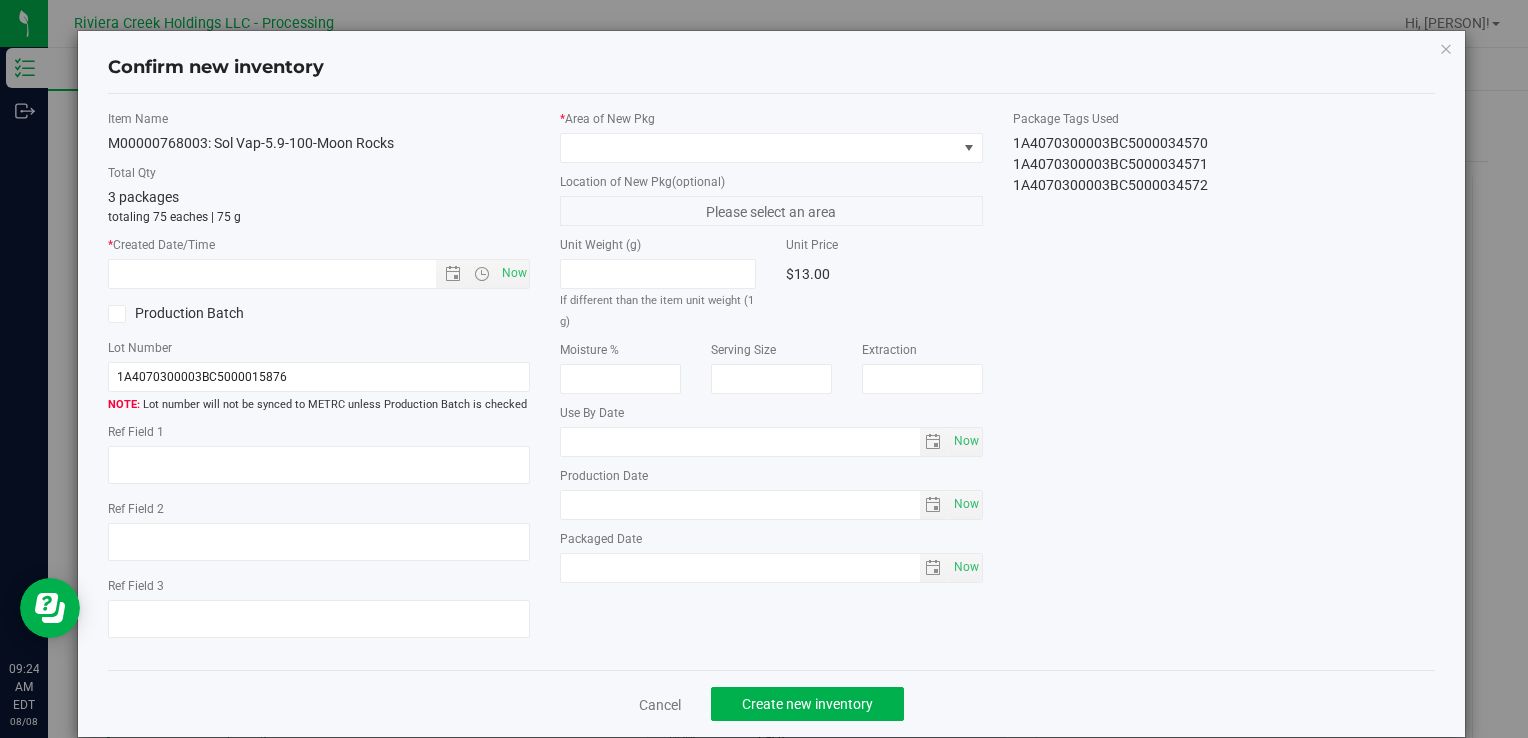 type on "2026-06-26" 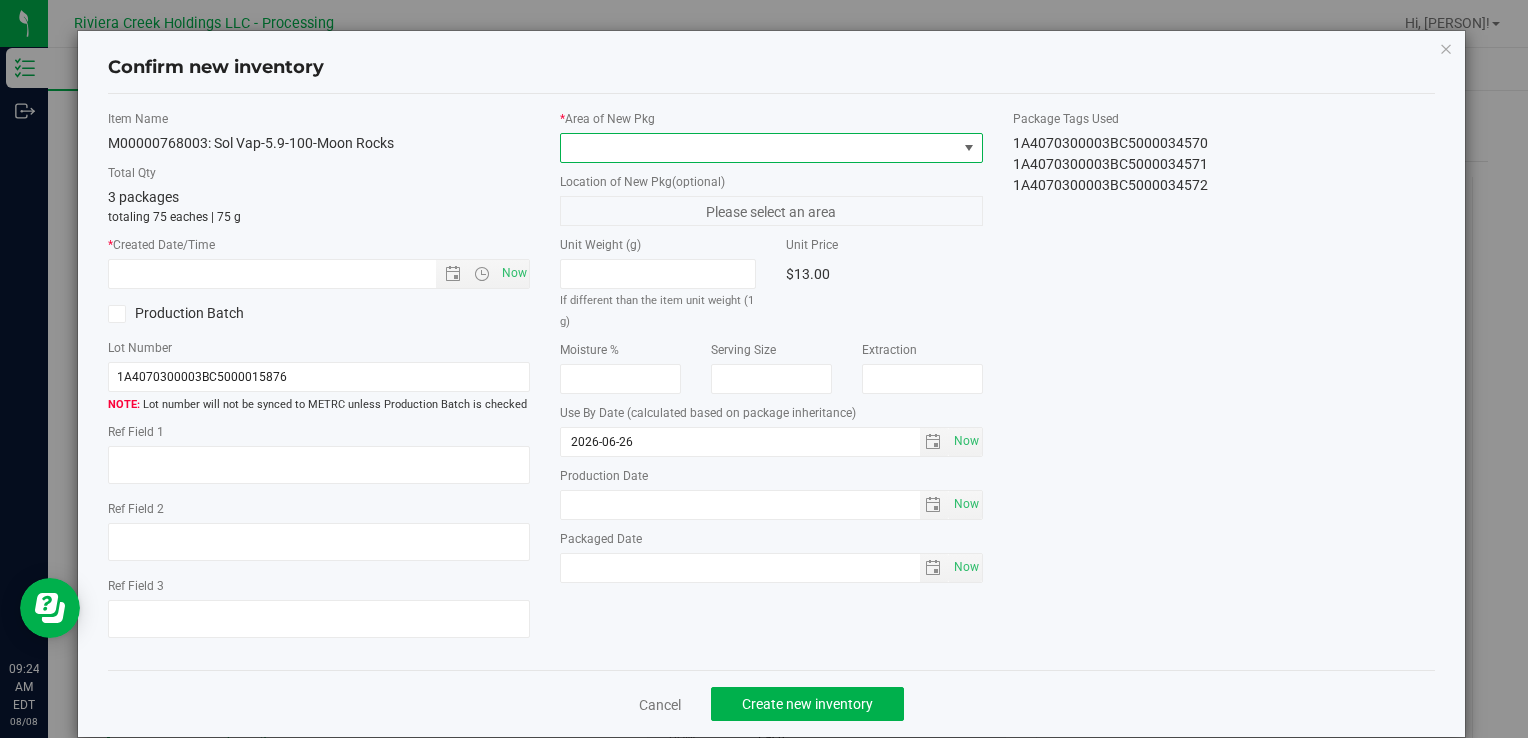 click at bounding box center (771, 148) 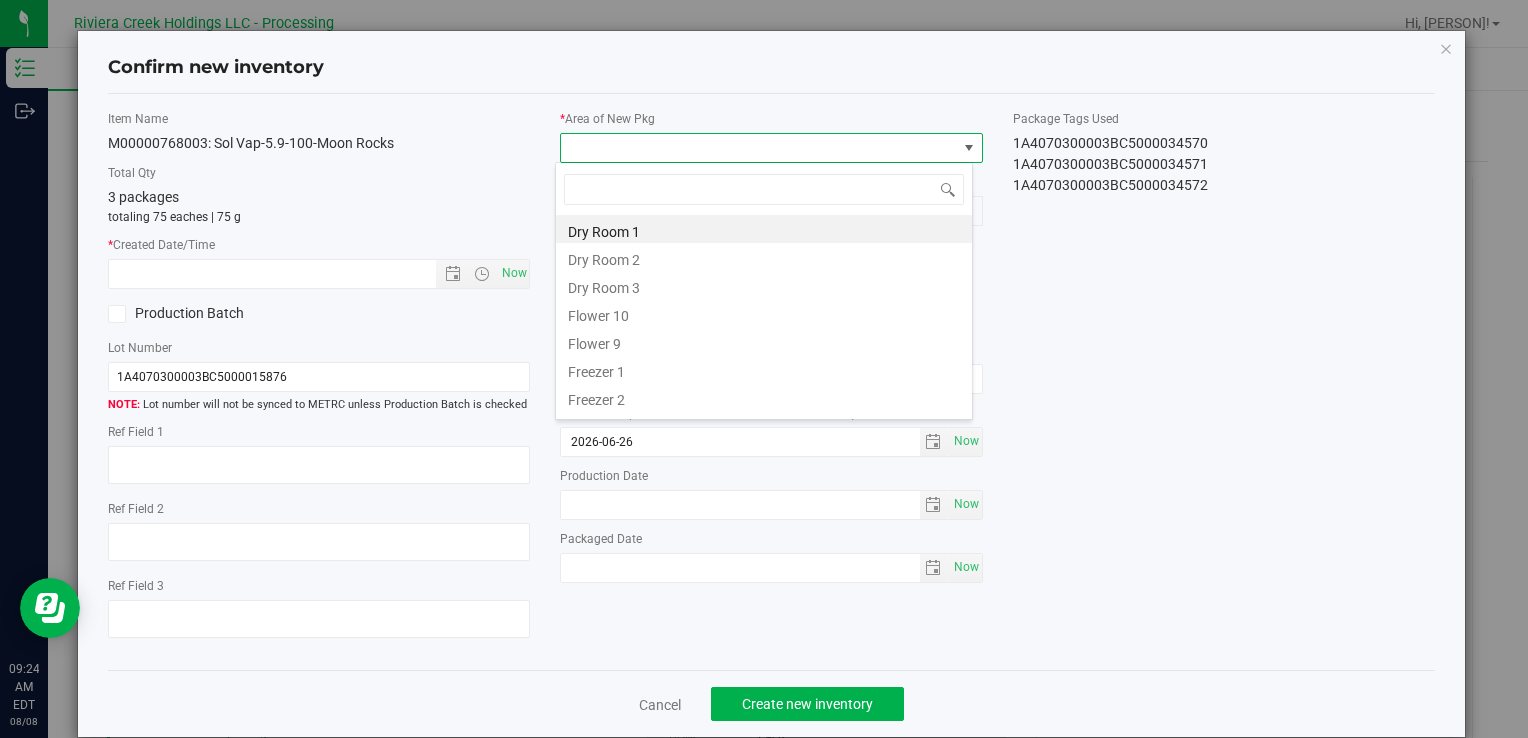 click on "Flower 10" at bounding box center [764, 313] 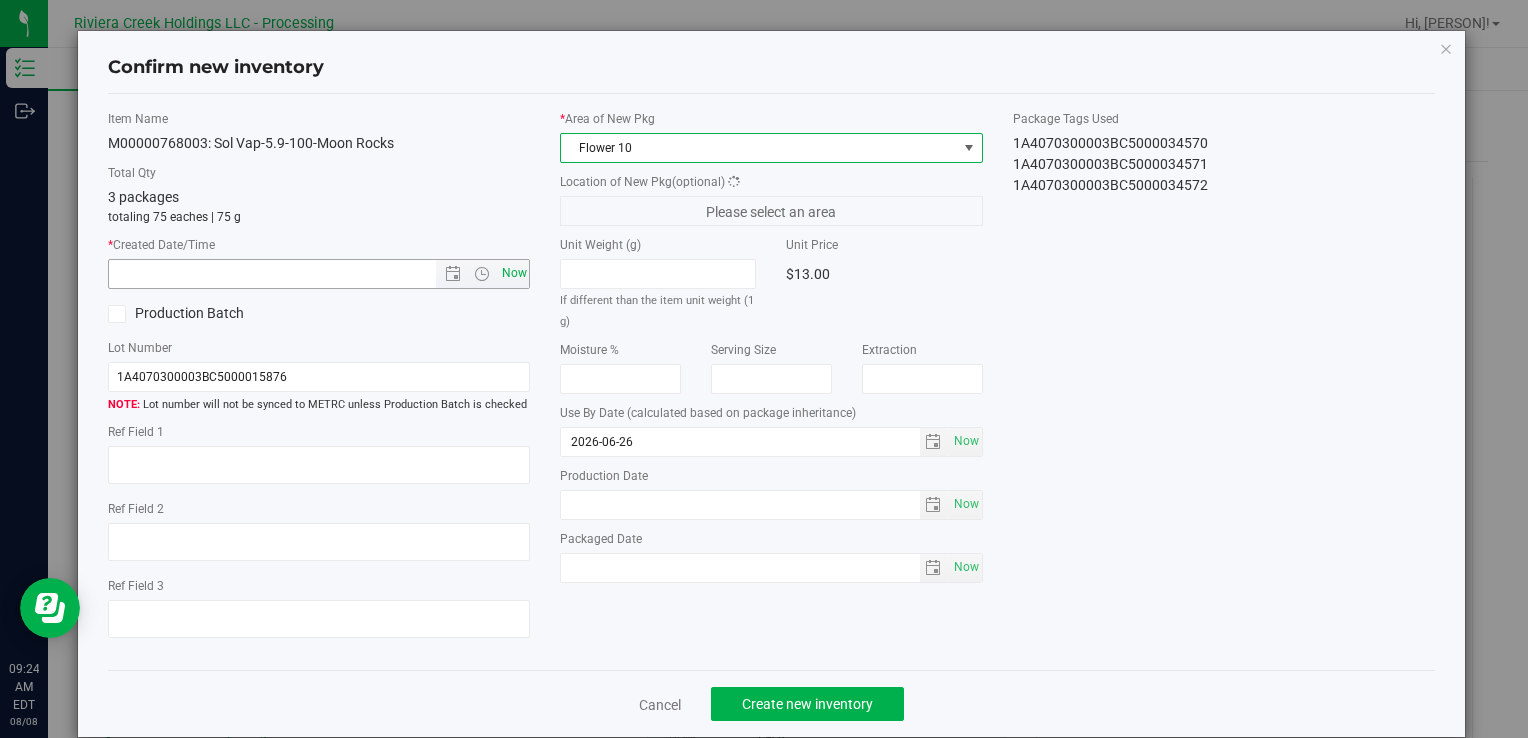 click on "Now" at bounding box center [514, 273] 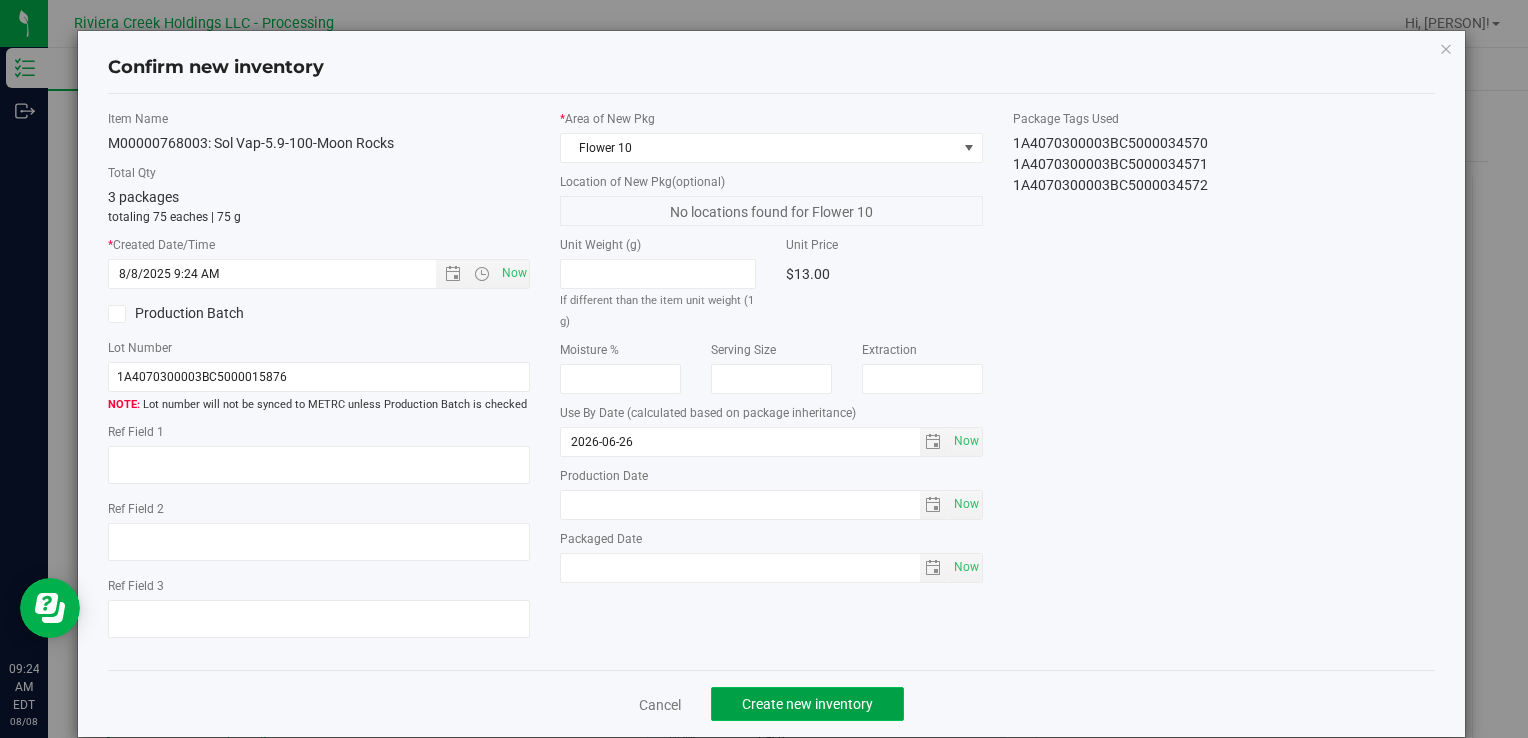 click on "Create new inventory" 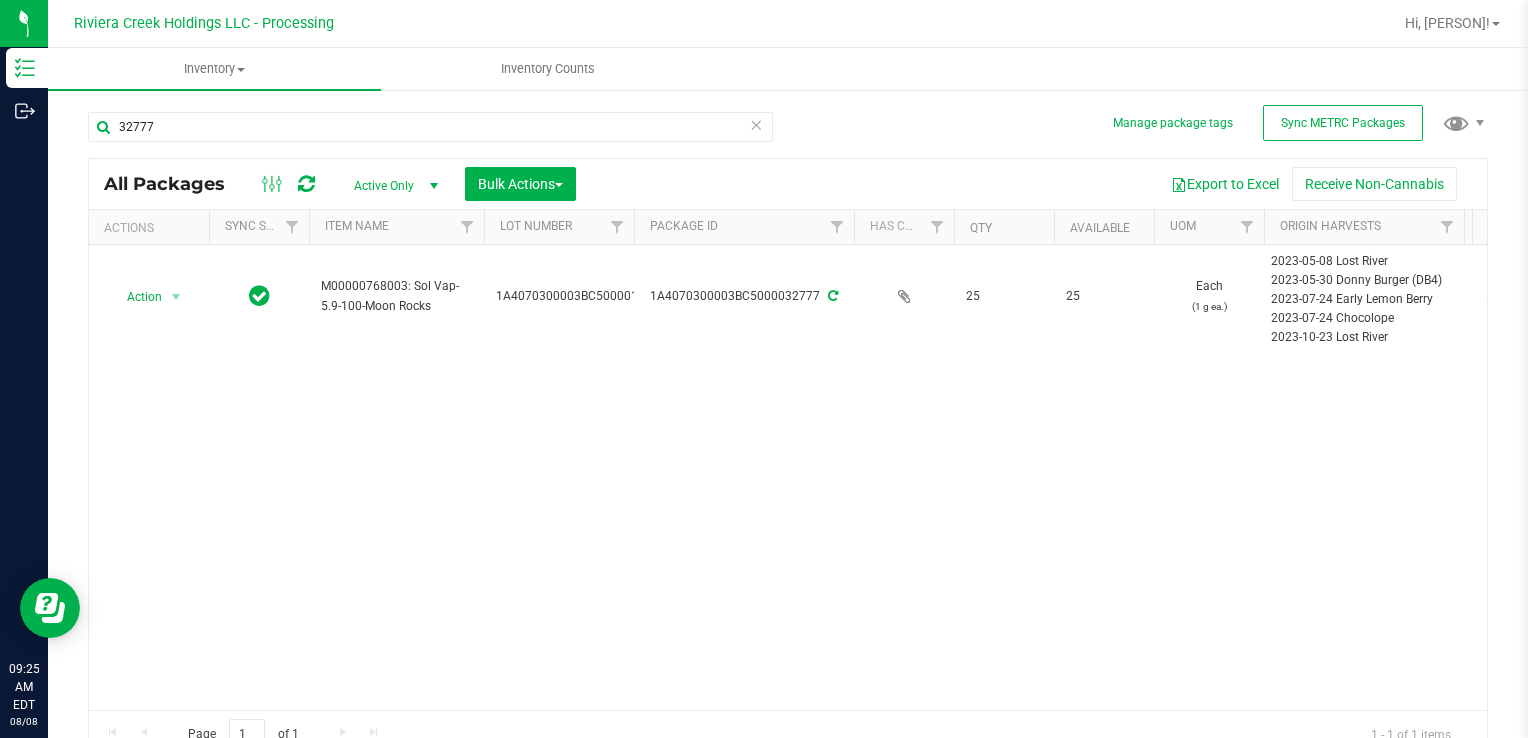 click on "Action Action Create package Edit attributes Global inventory Locate package Package audit log Print package label Print product labels Retag package
M[NUMBER]: Sol Vap-[NUMBER]-[NUMBER]-Moon Rocks
[PACKAGE_ID]
[PACKAGE_ID]
[NUMBER]
[NUMBER]
Each
(1 g ea.)
[YEAR]-[MONTH]-[DAY] Lost River [YEAR]-[MONTH]-[DAY] Donny Burger (DB[NUMBER]) [YEAR]-[MONTH]-[DAY] Early Lemon Berry [YEAR]-[MONTH]-[DAY] Chocolope [YEAR]-[MONTH]-[DAY] Lost River [YEAR]-[MONTH]-[DAY] Donny Burger [YEAR]-[MONTH]-[DAY] Blue Steel [YEAR]-[MONTH]-[DAY] Lost River [YEAR]-[MONTH]-[DAY] Lost River [YEAR]-[MONTH]-[DAY] Pink Elephant [YEAR]-[MONTH]-[DAY] Stambaugh GC [YEAR]-[MONTH]-[DAY] Stambaugh GC [YEAR]-[MONTH]-[DAY] Pink Elephant [YEAR]-[MONTH]-[DAY] Hippy Tearz [YEAR]-[MONTH]-[DAY] Stambaugh GC [YEAR]-[MONTH]-[DAY] W" at bounding box center (788, 477) 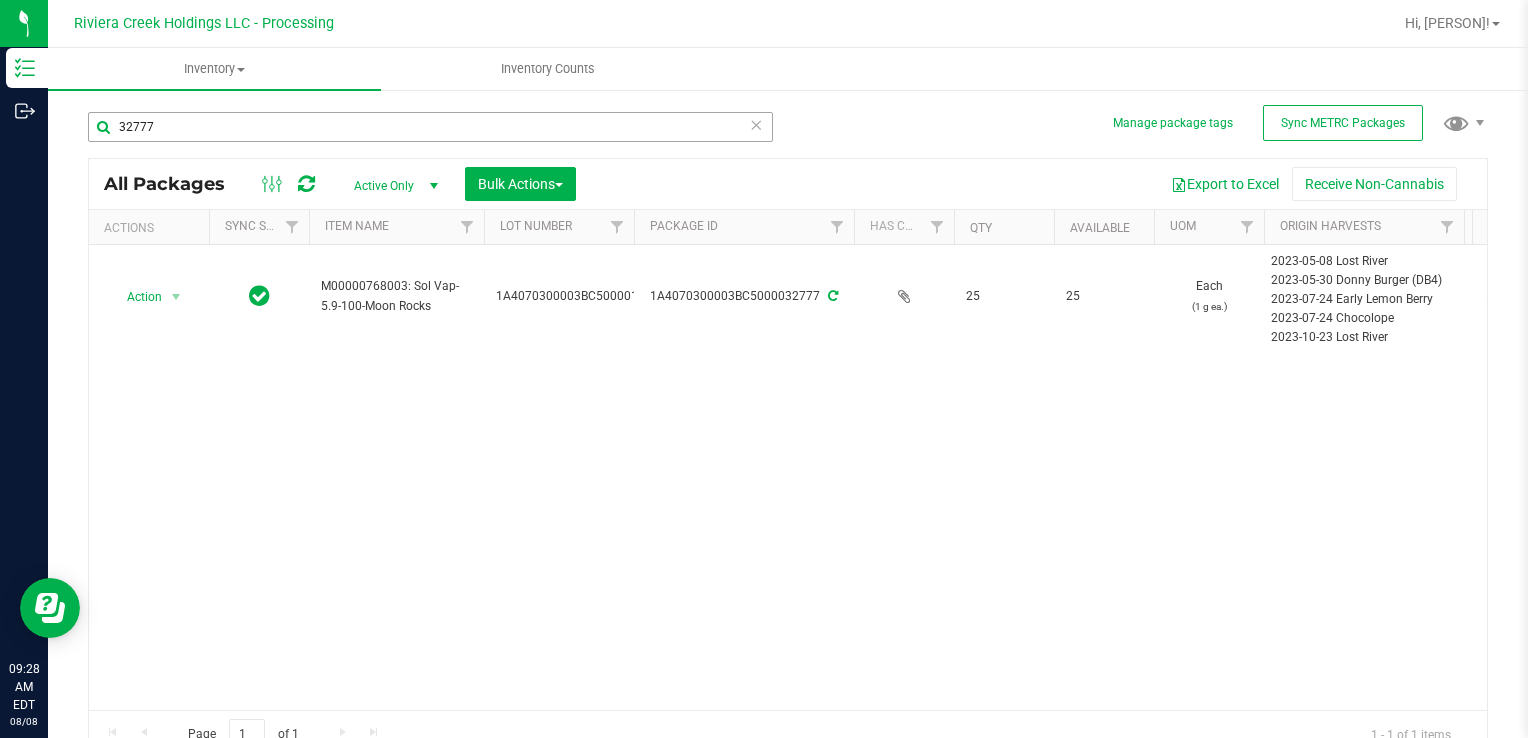 drag, startPoint x: 214, startPoint y: 107, endPoint x: 189, endPoint y: 122, distance: 29.15476 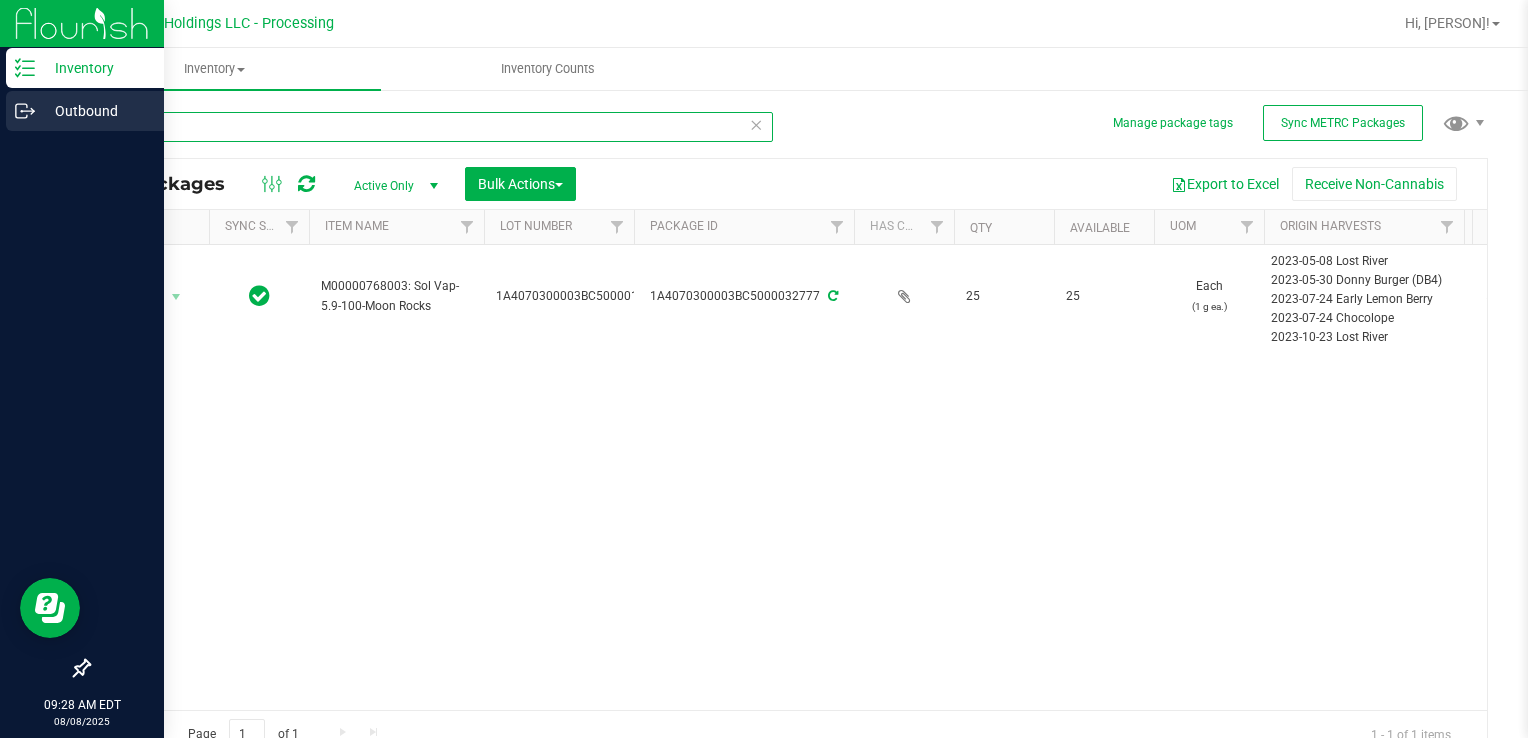 drag, startPoint x: 193, startPoint y: 126, endPoint x: 33, endPoint y: 128, distance: 160.0125 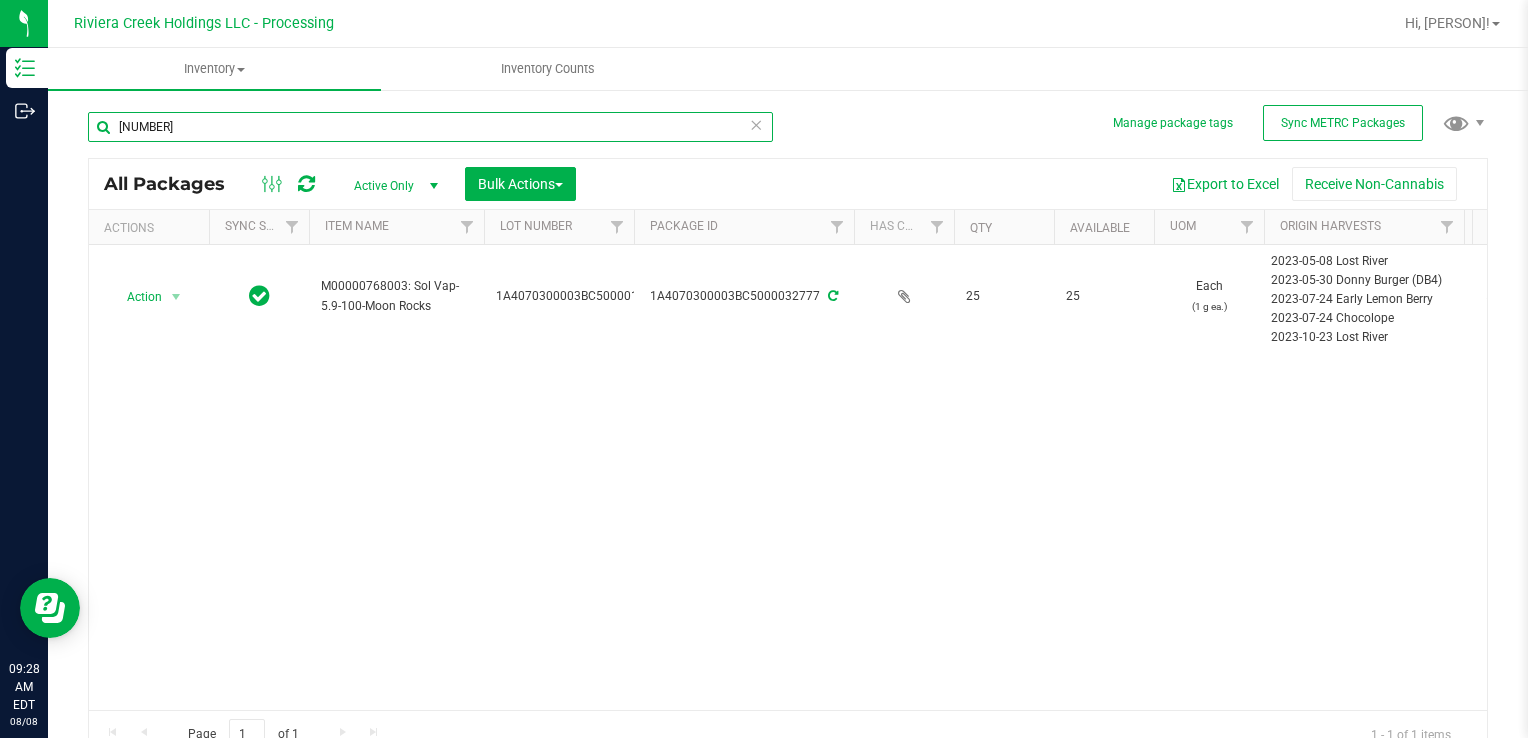type on "[NUMBER]" 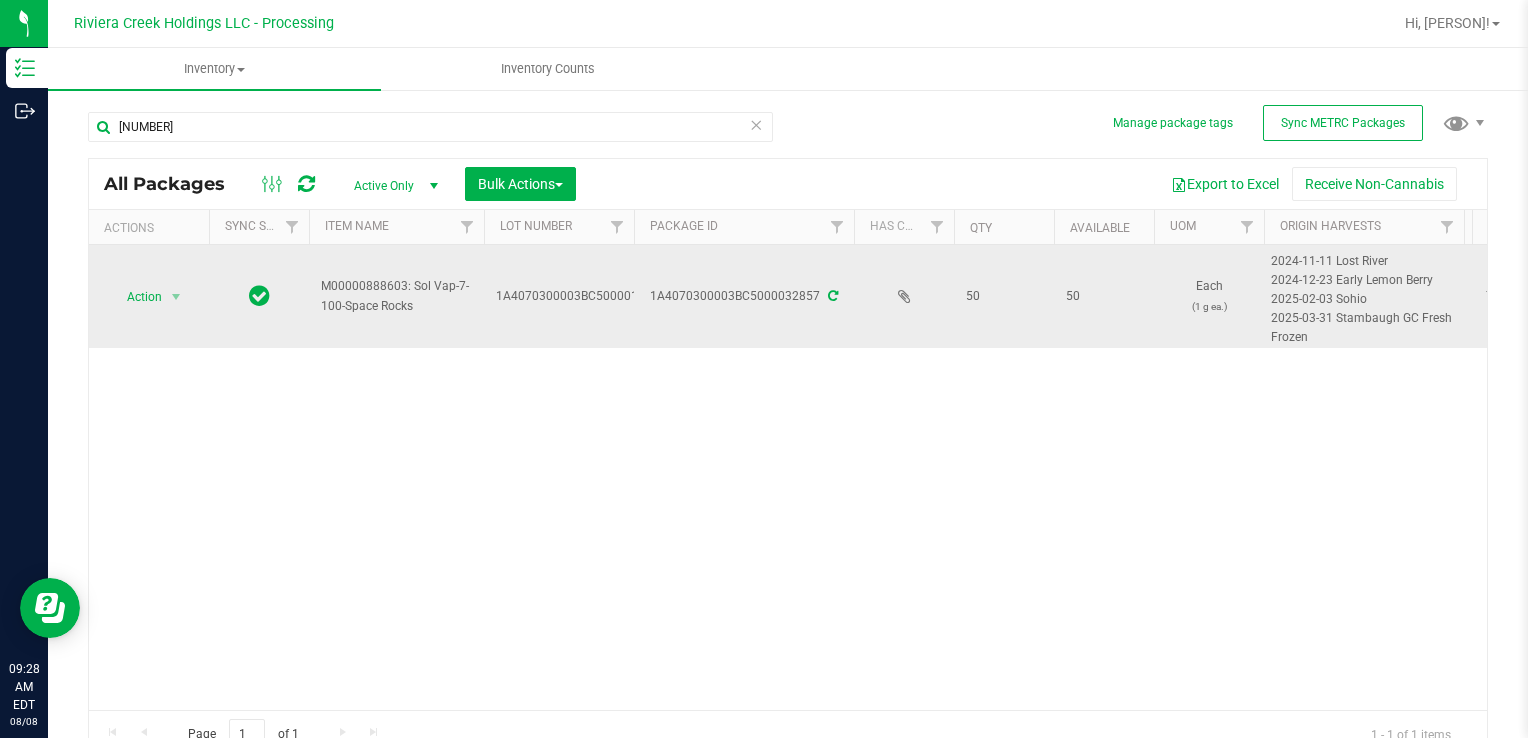 drag, startPoint x: 156, startPoint y: 274, endPoint x: 162, endPoint y: 283, distance: 10.816654 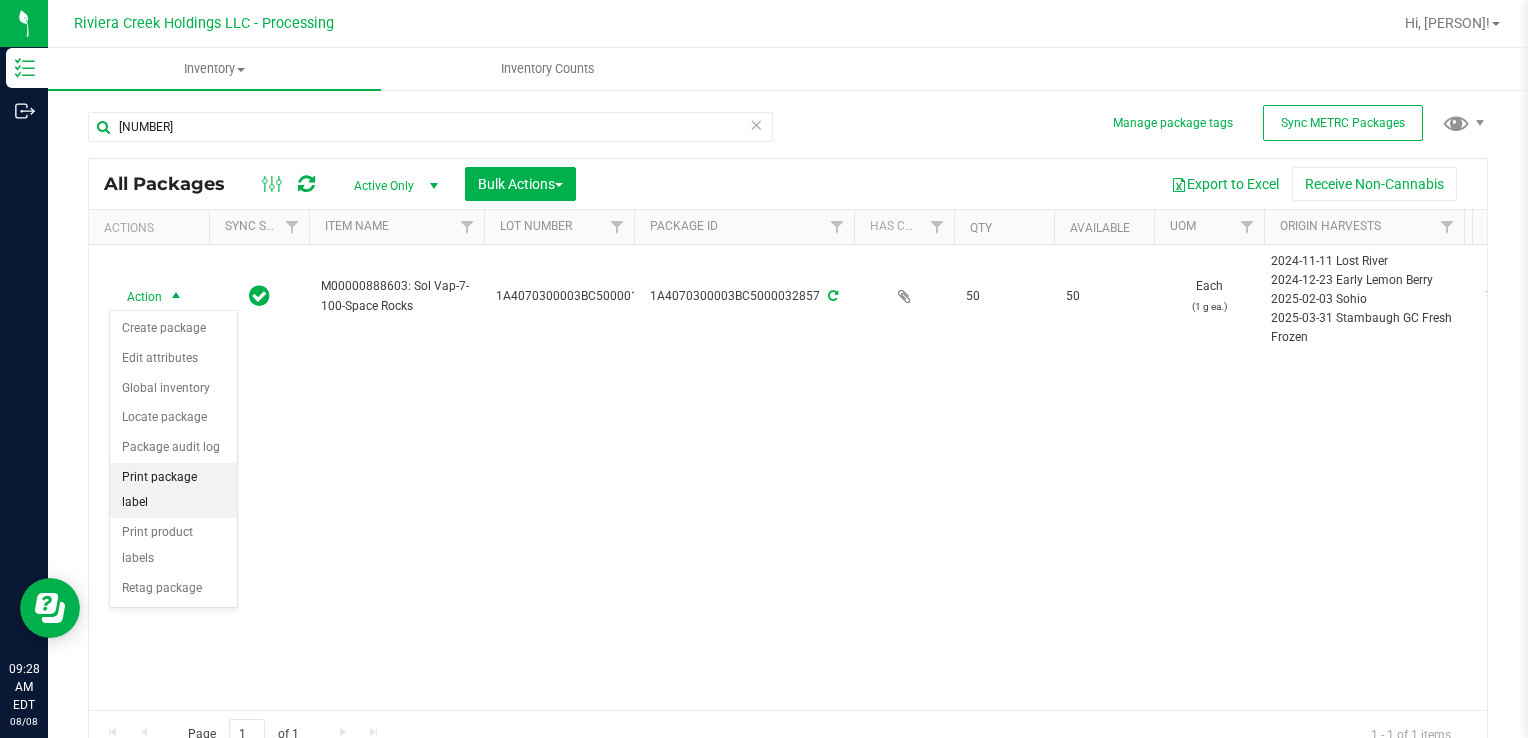 click on "Print package label" at bounding box center (173, 490) 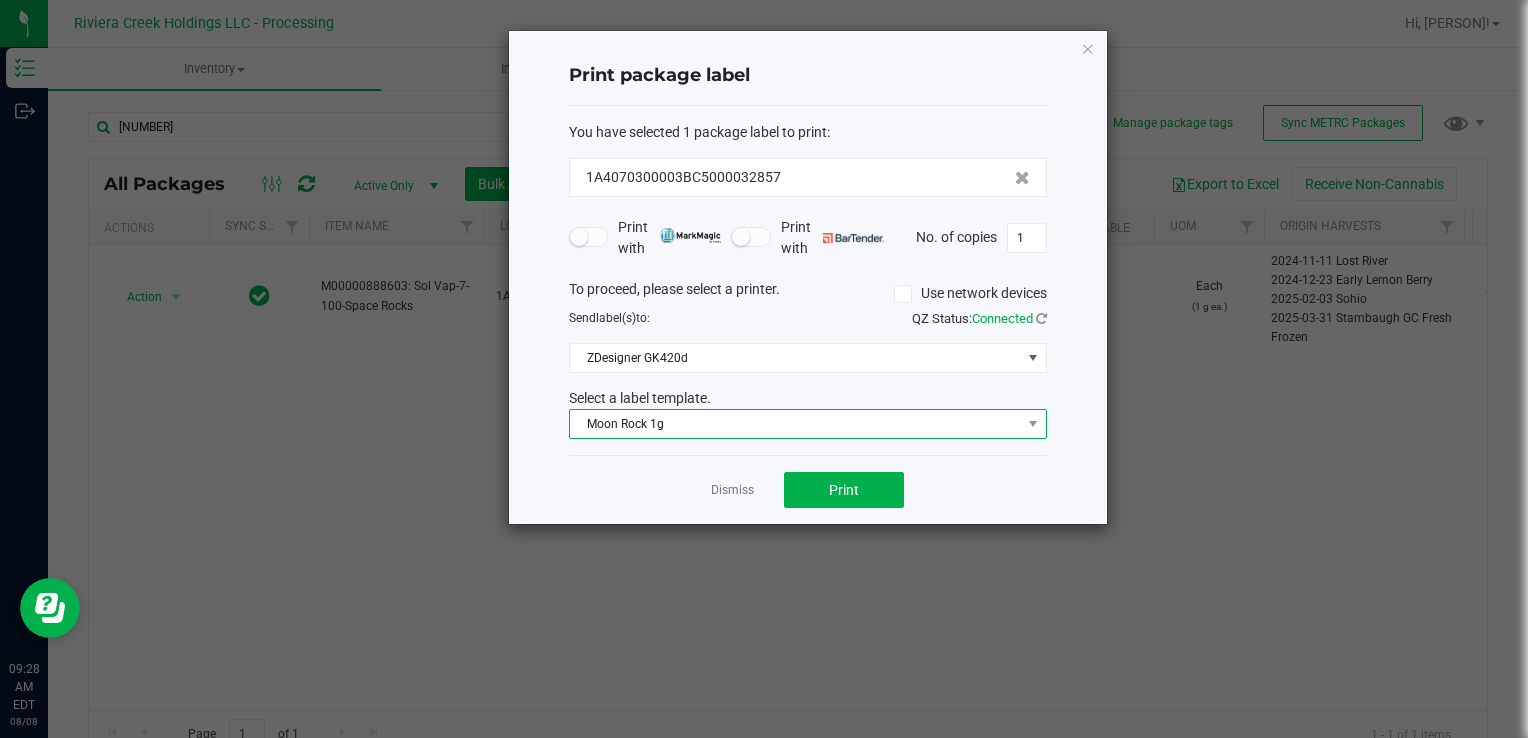 click on "Moon Rock 1g" at bounding box center [795, 424] 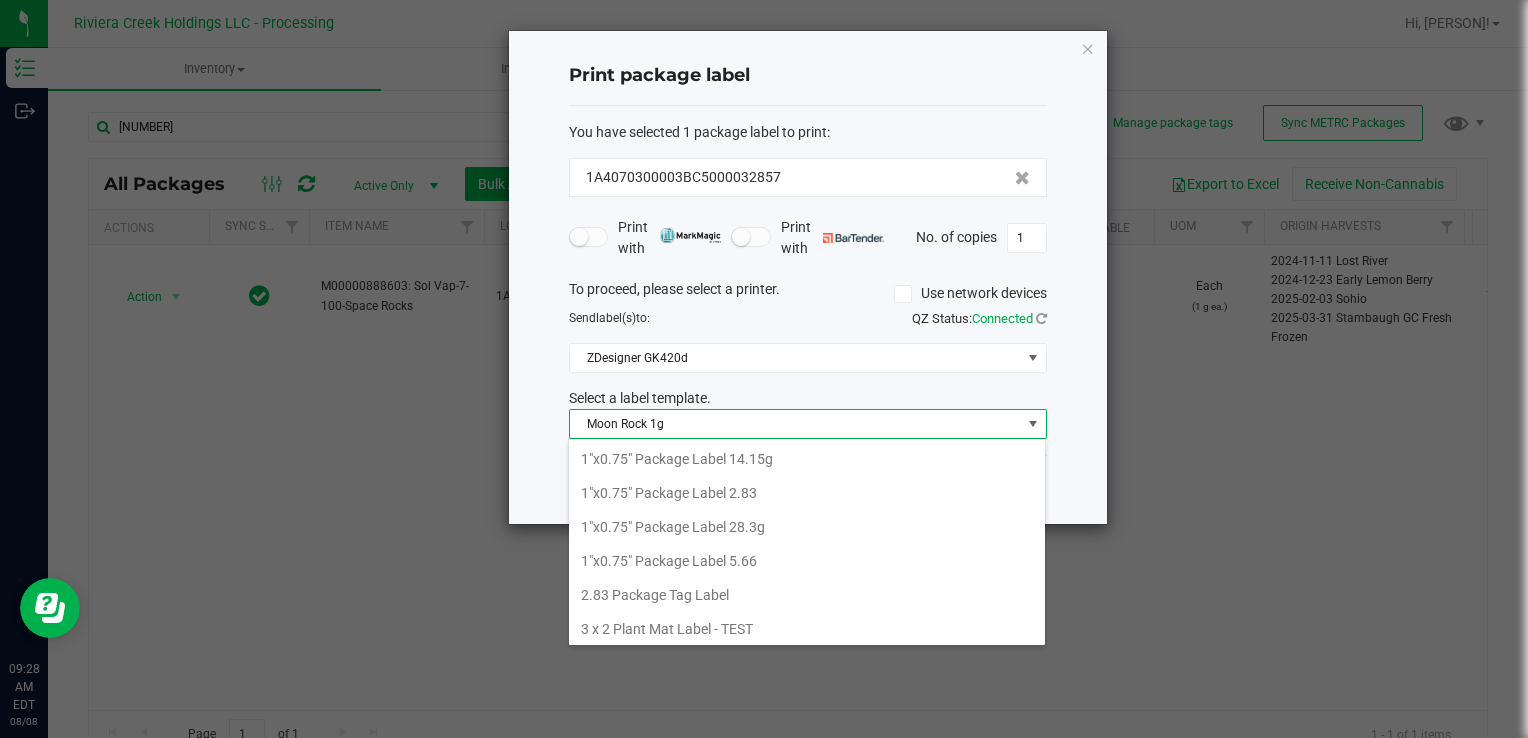 scroll, scrollTop: 640, scrollLeft: 0, axis: vertical 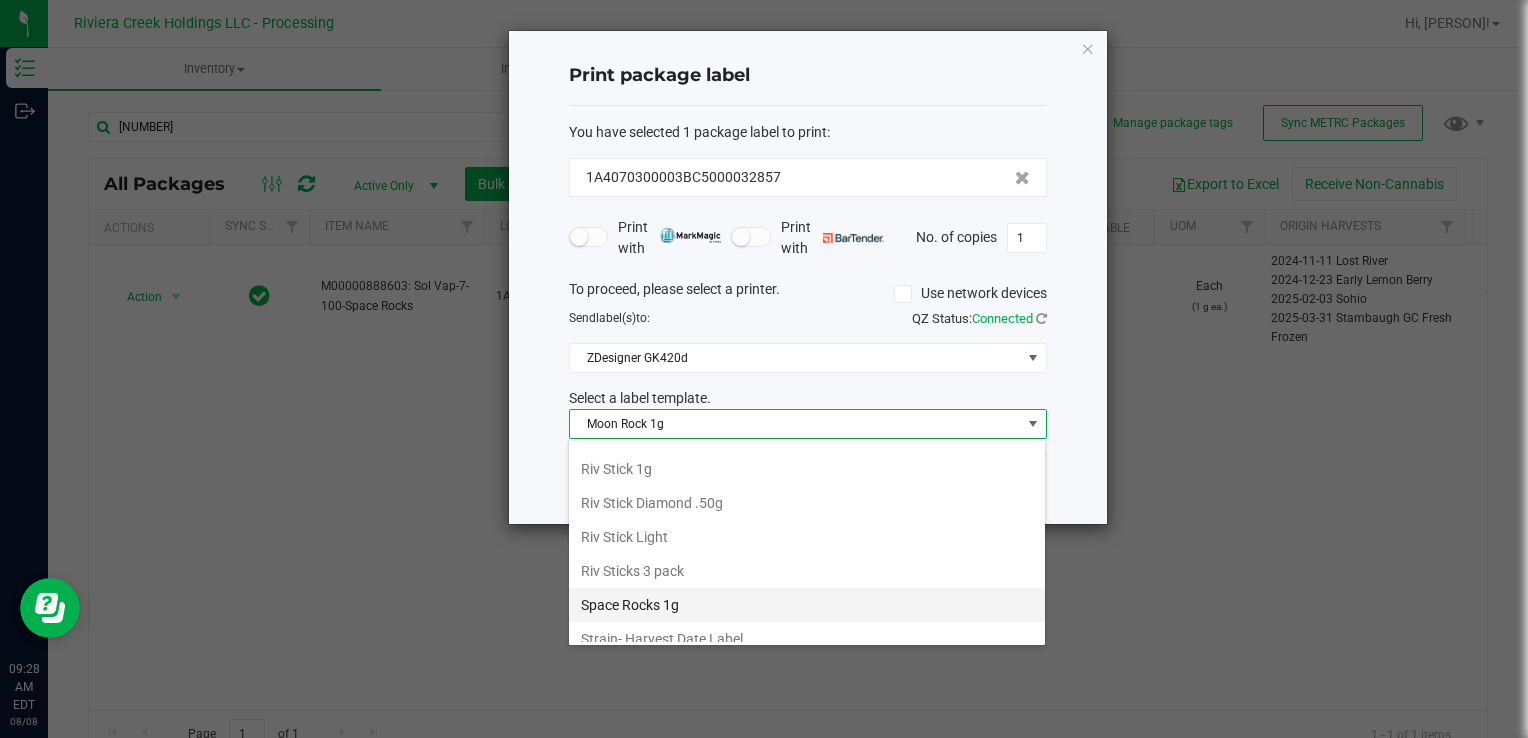 click on "Space Rocks 1g" at bounding box center (807, 605) 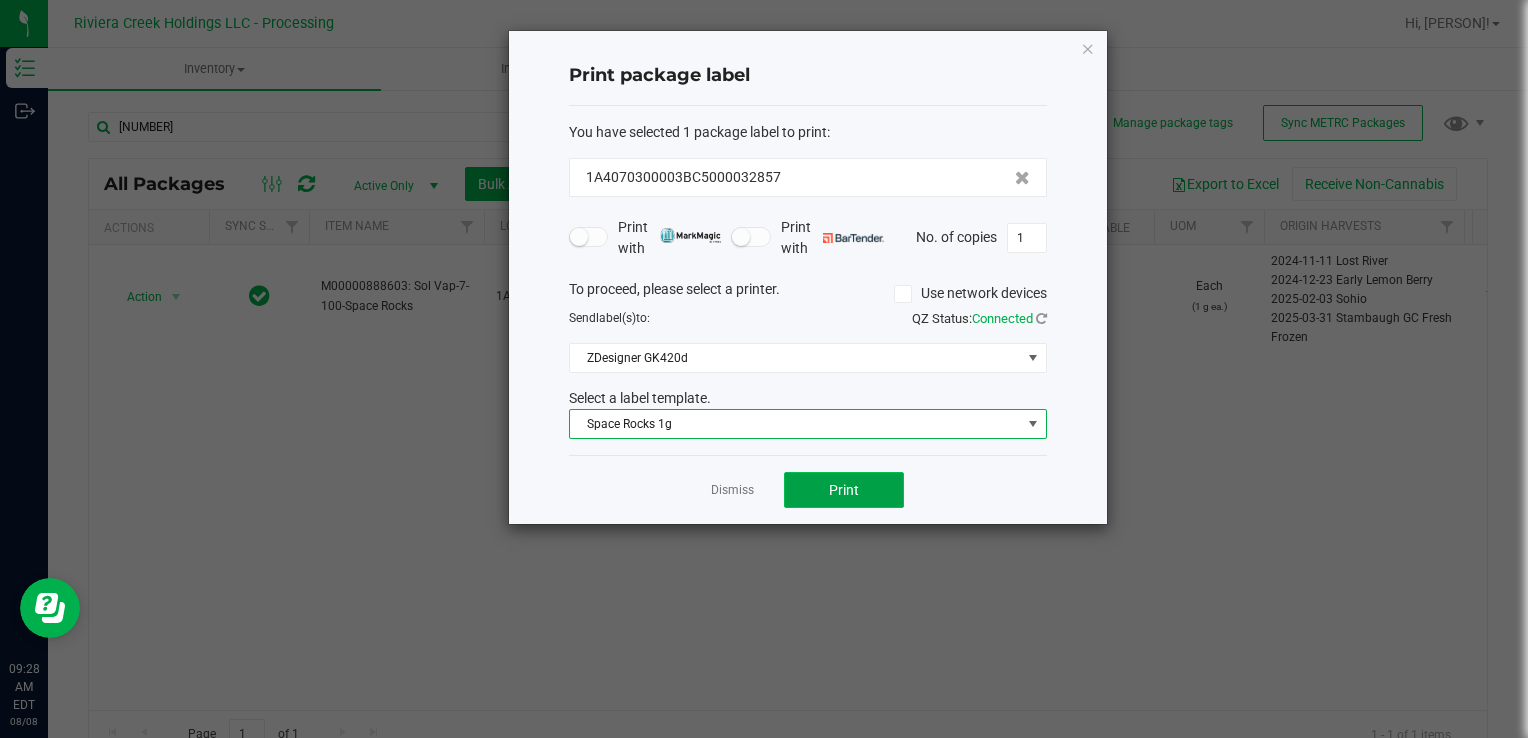 click on "Print" 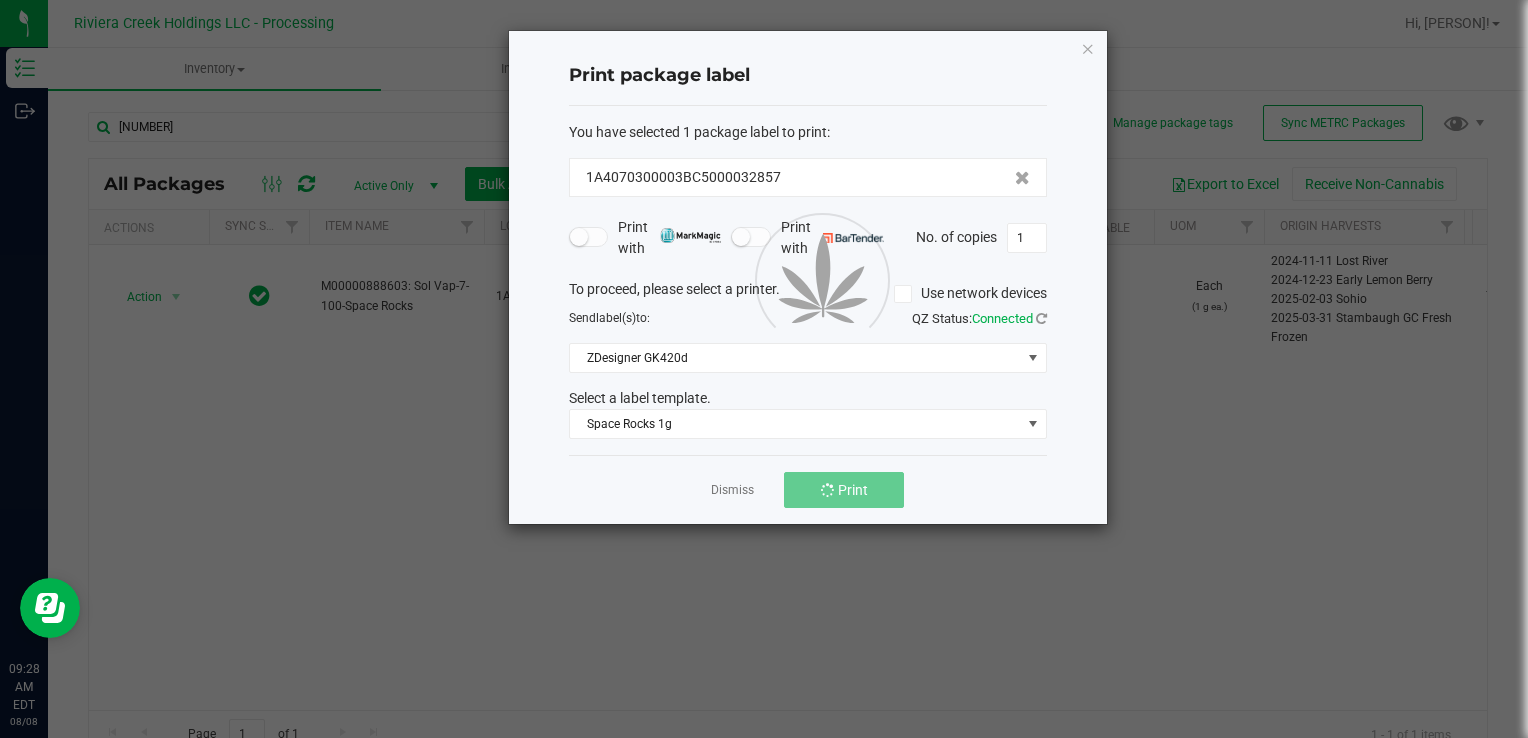 click 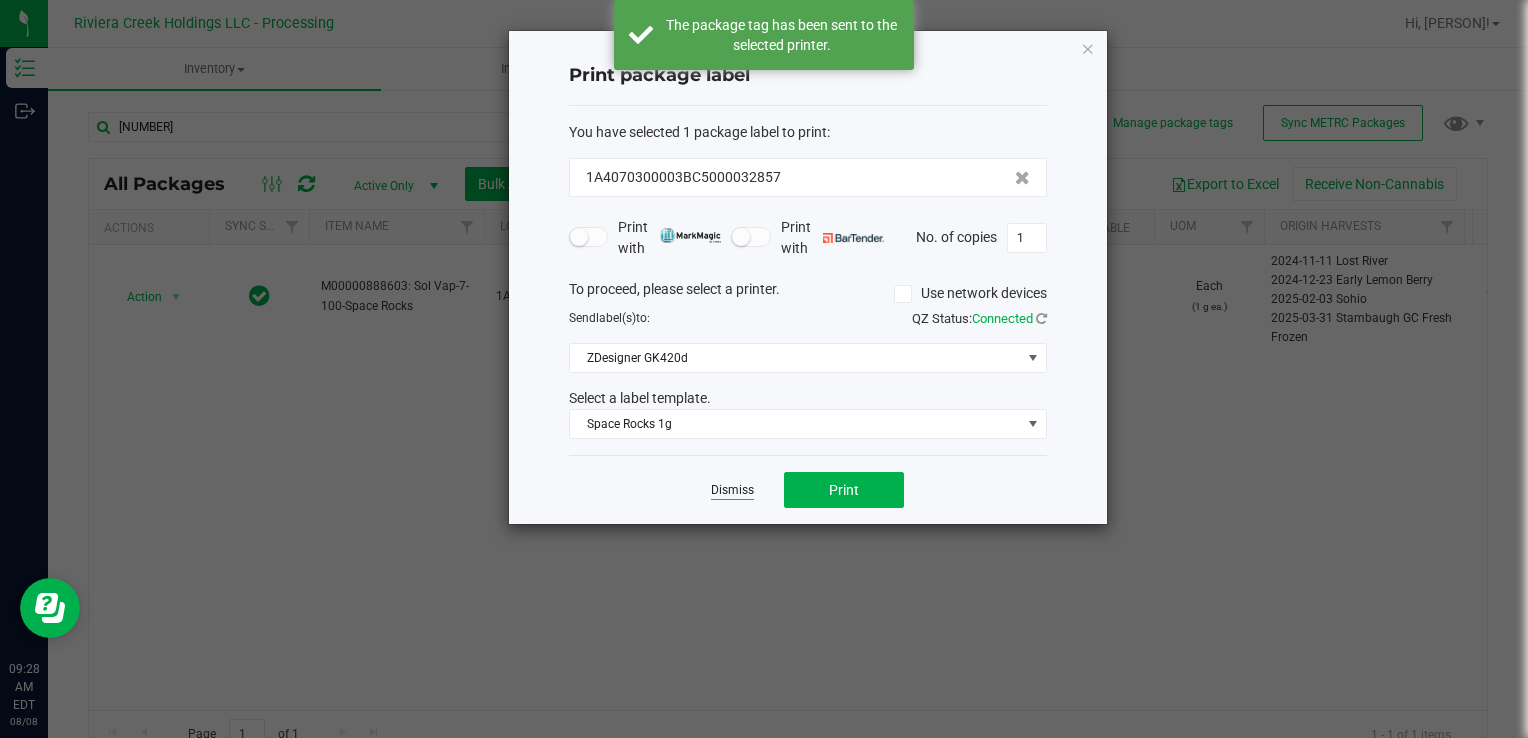 click on "Dismiss" 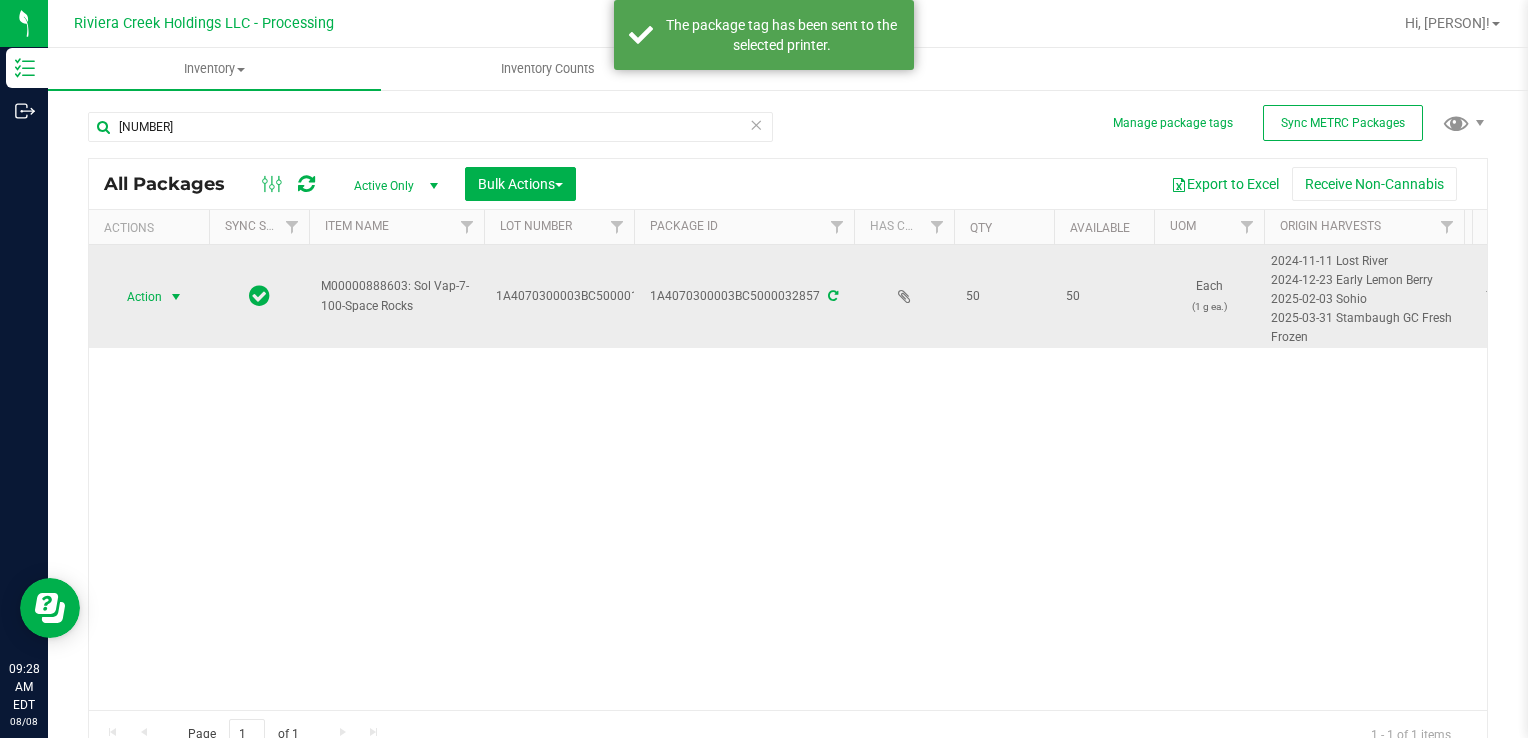 click on "Action" at bounding box center (136, 297) 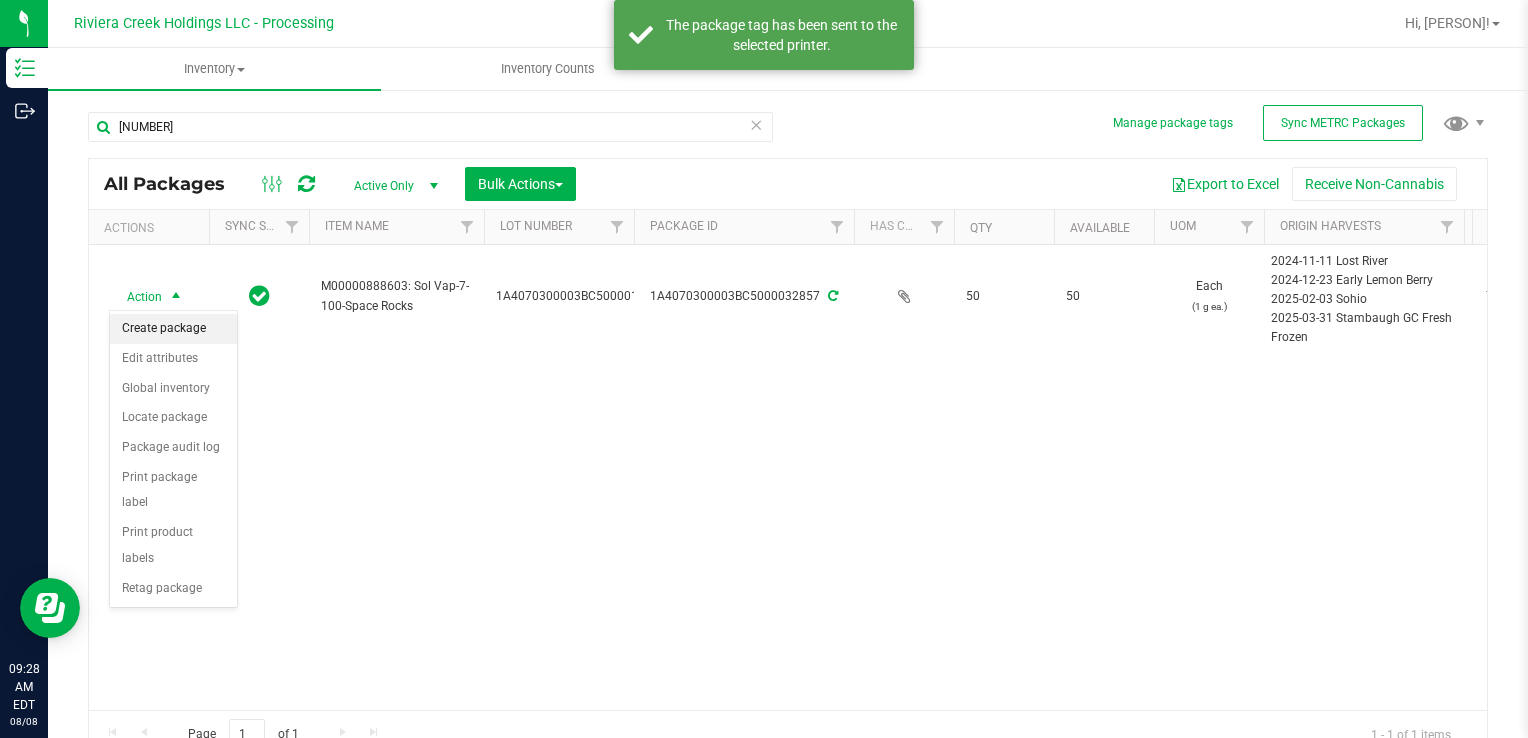 click on "Create package" at bounding box center (173, 329) 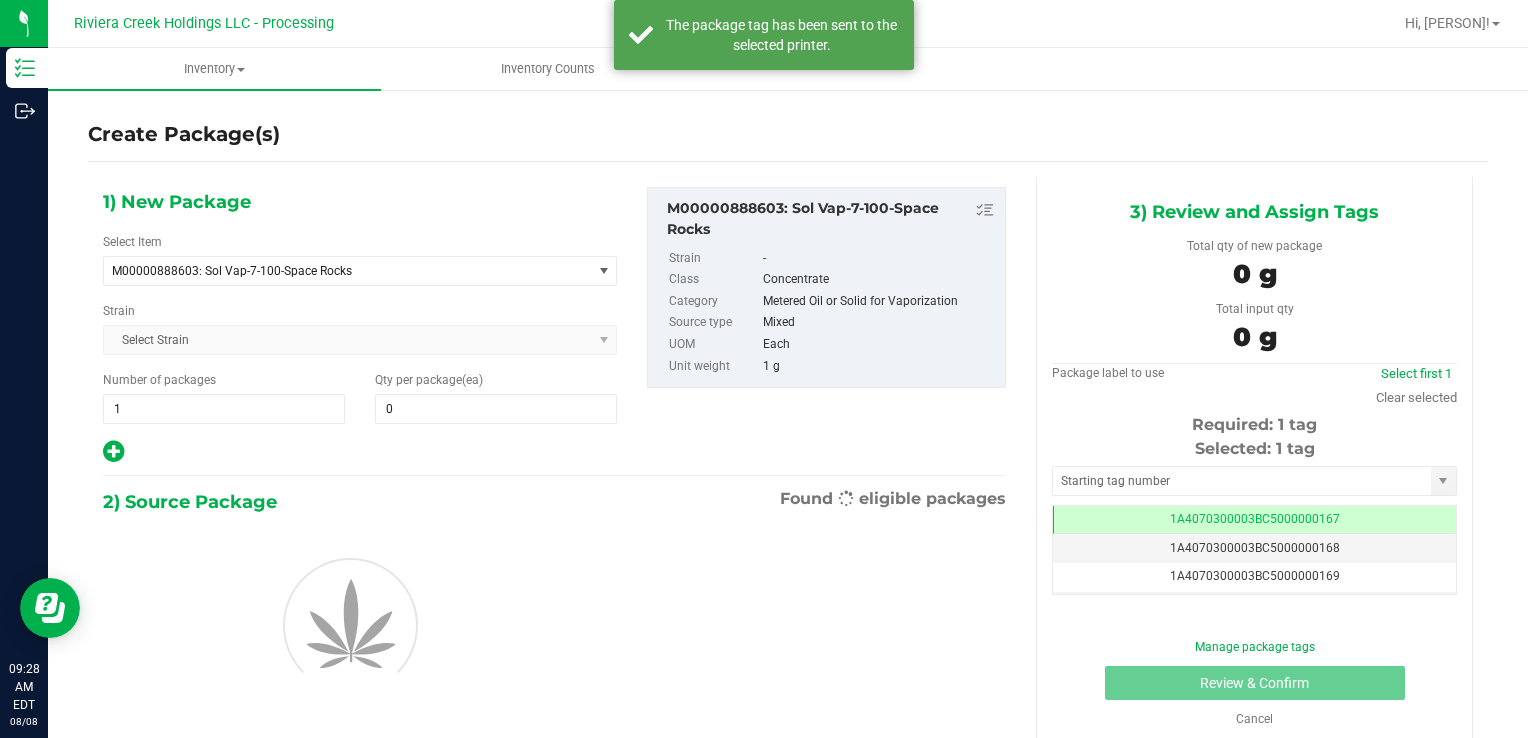 scroll, scrollTop: 0, scrollLeft: 0, axis: both 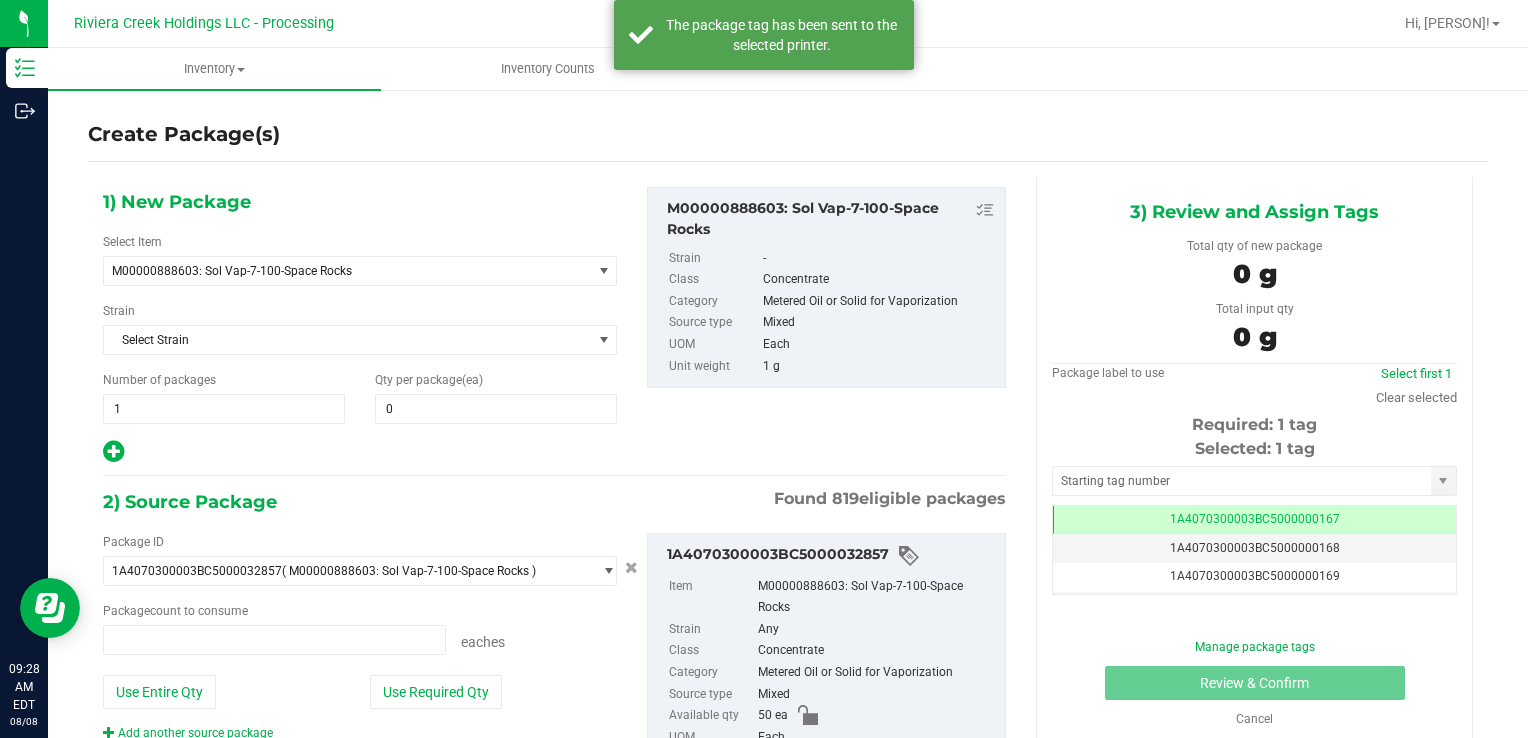 type on "0 ea" 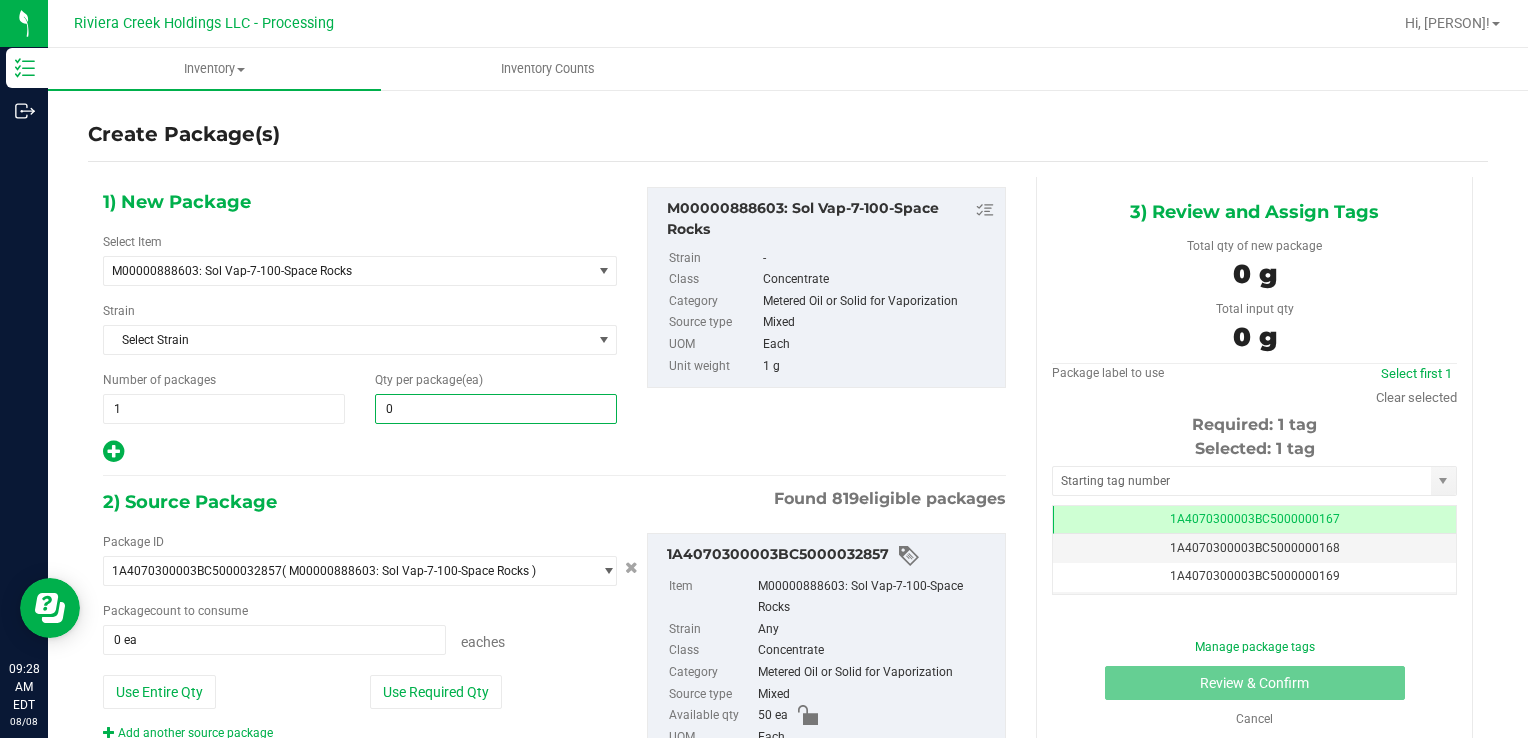 type 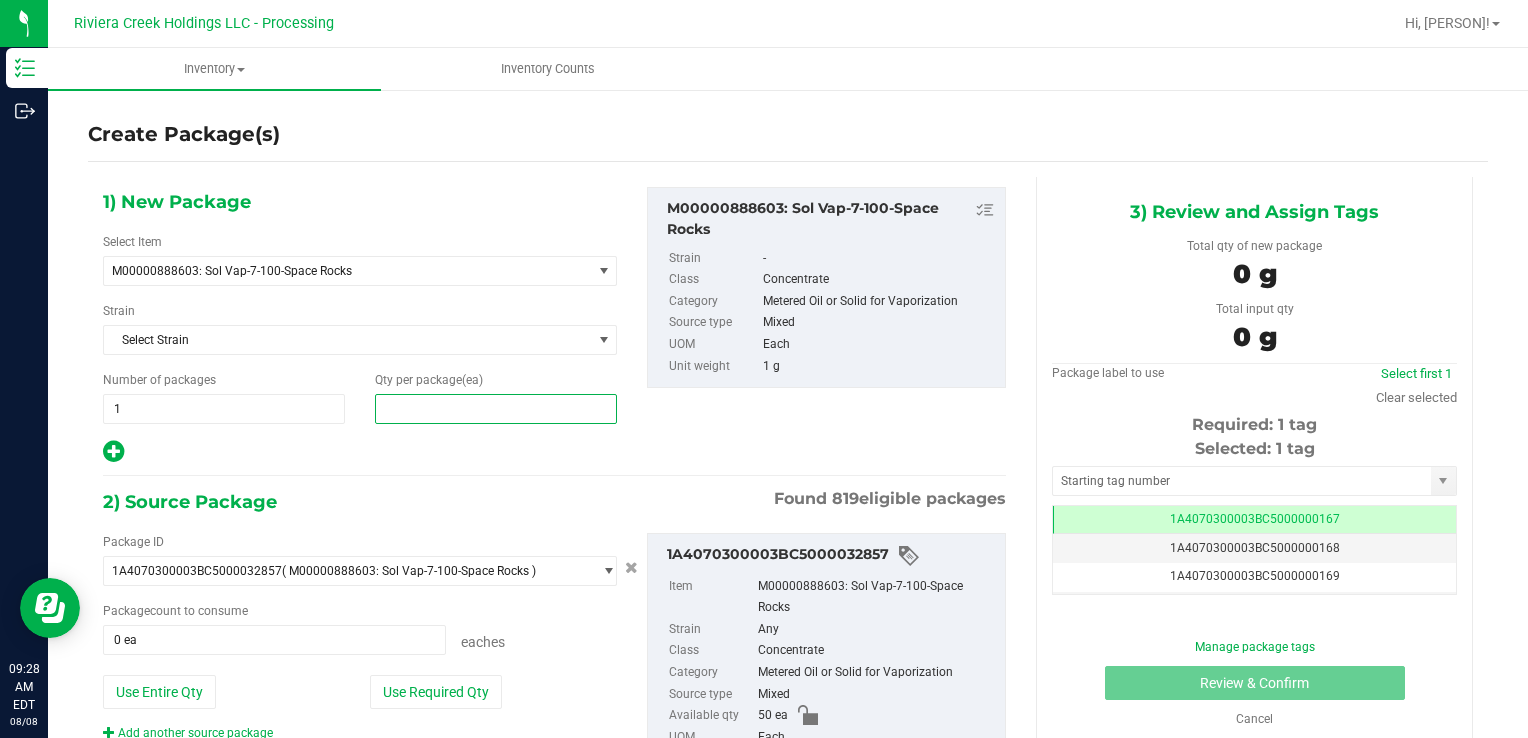click at bounding box center (496, 409) 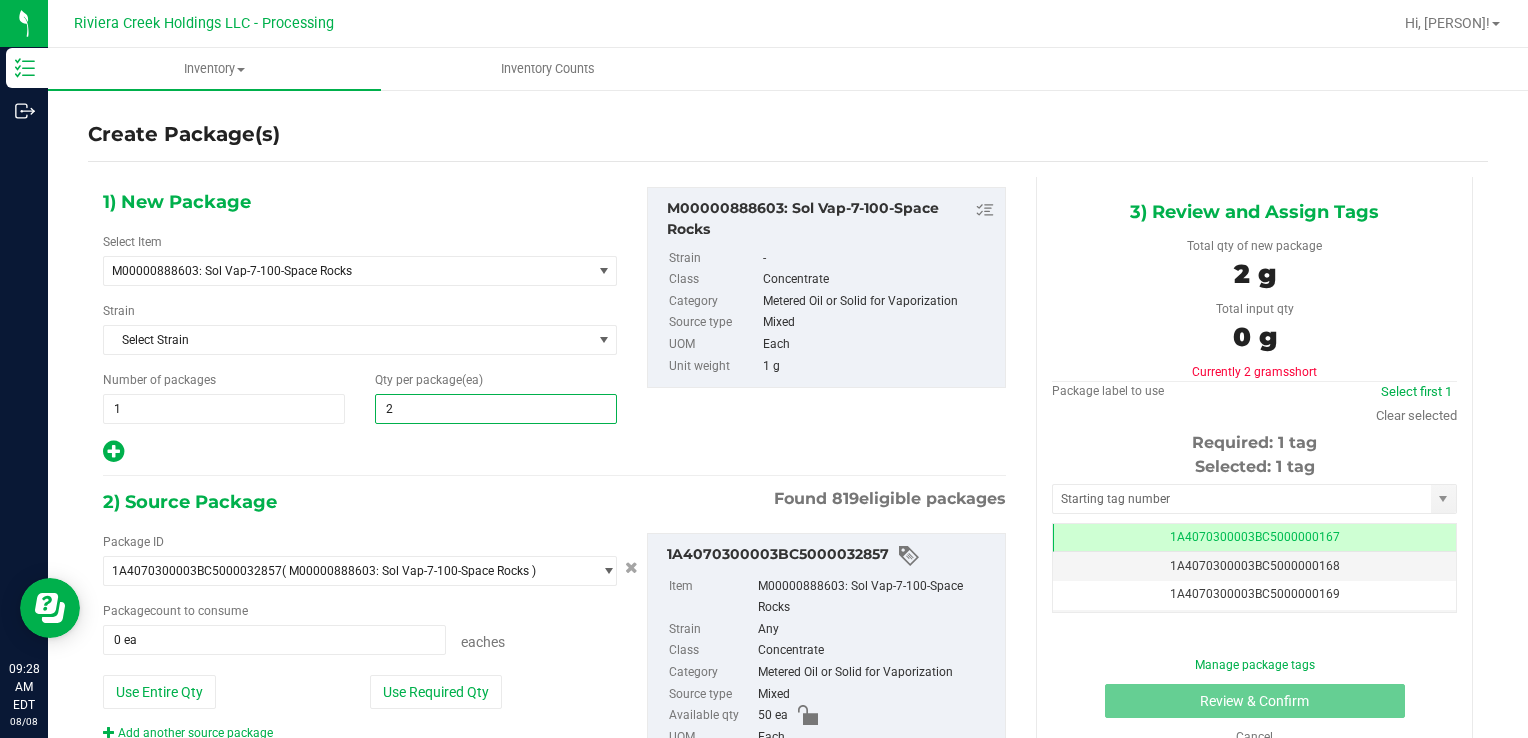 type on "25" 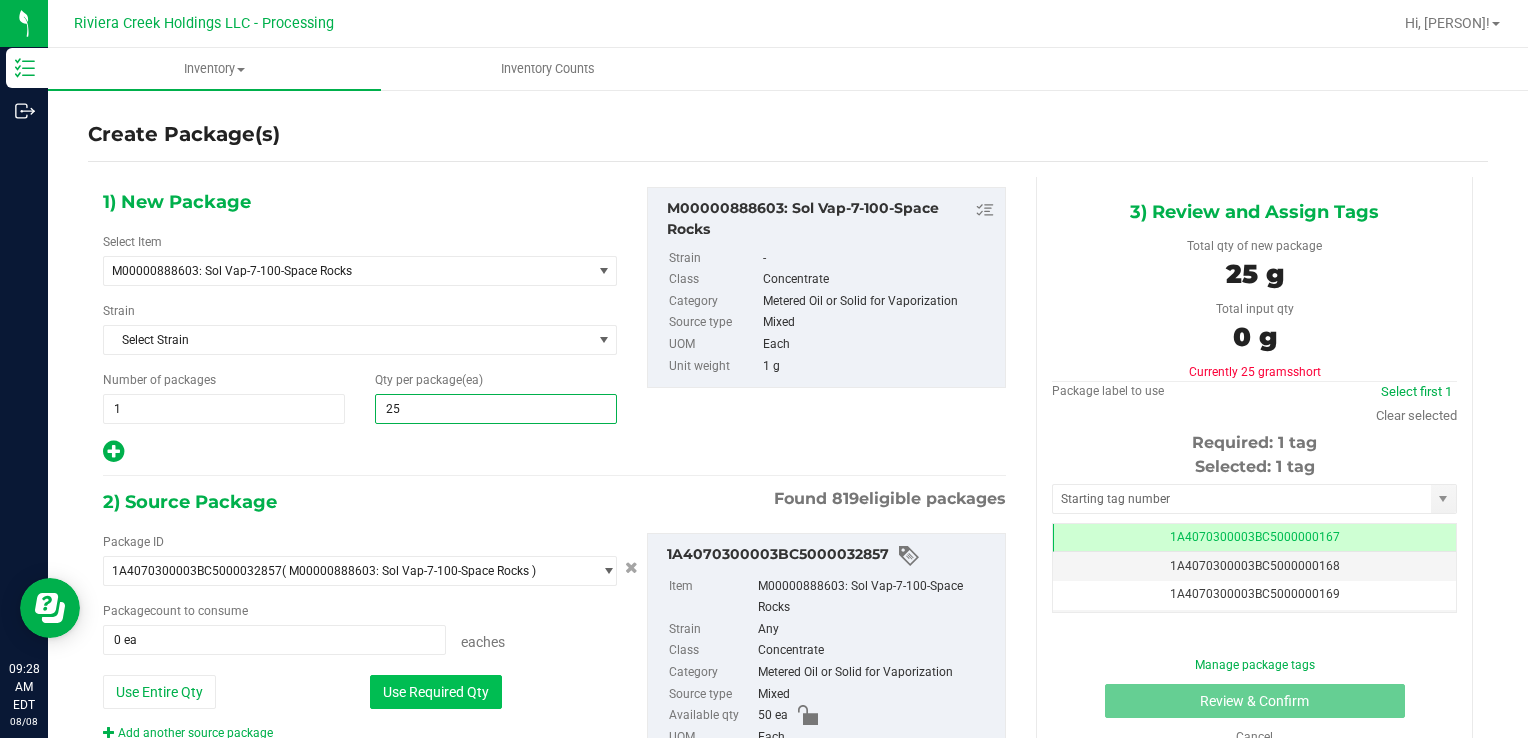 type on "25" 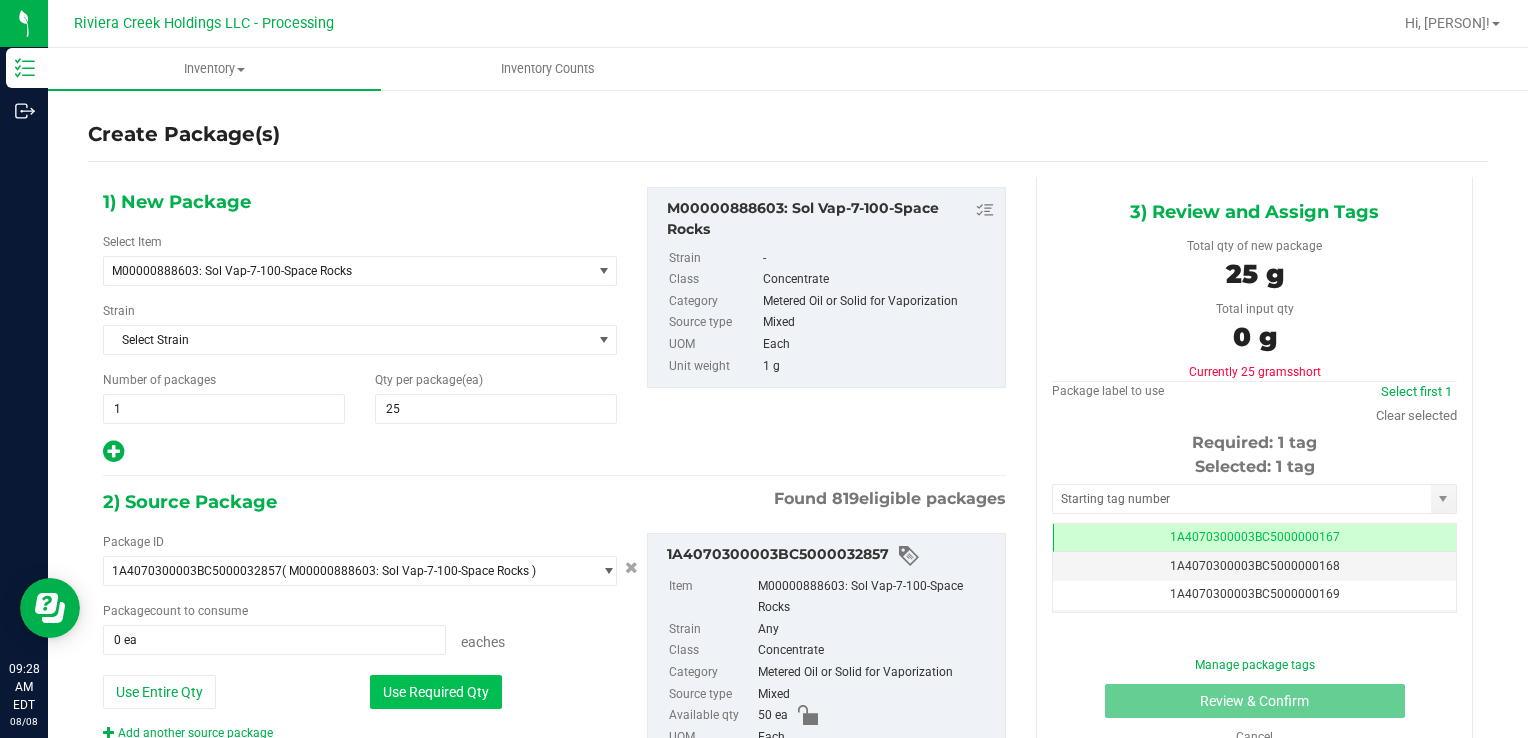 click on "Use Required Qty" at bounding box center [436, 692] 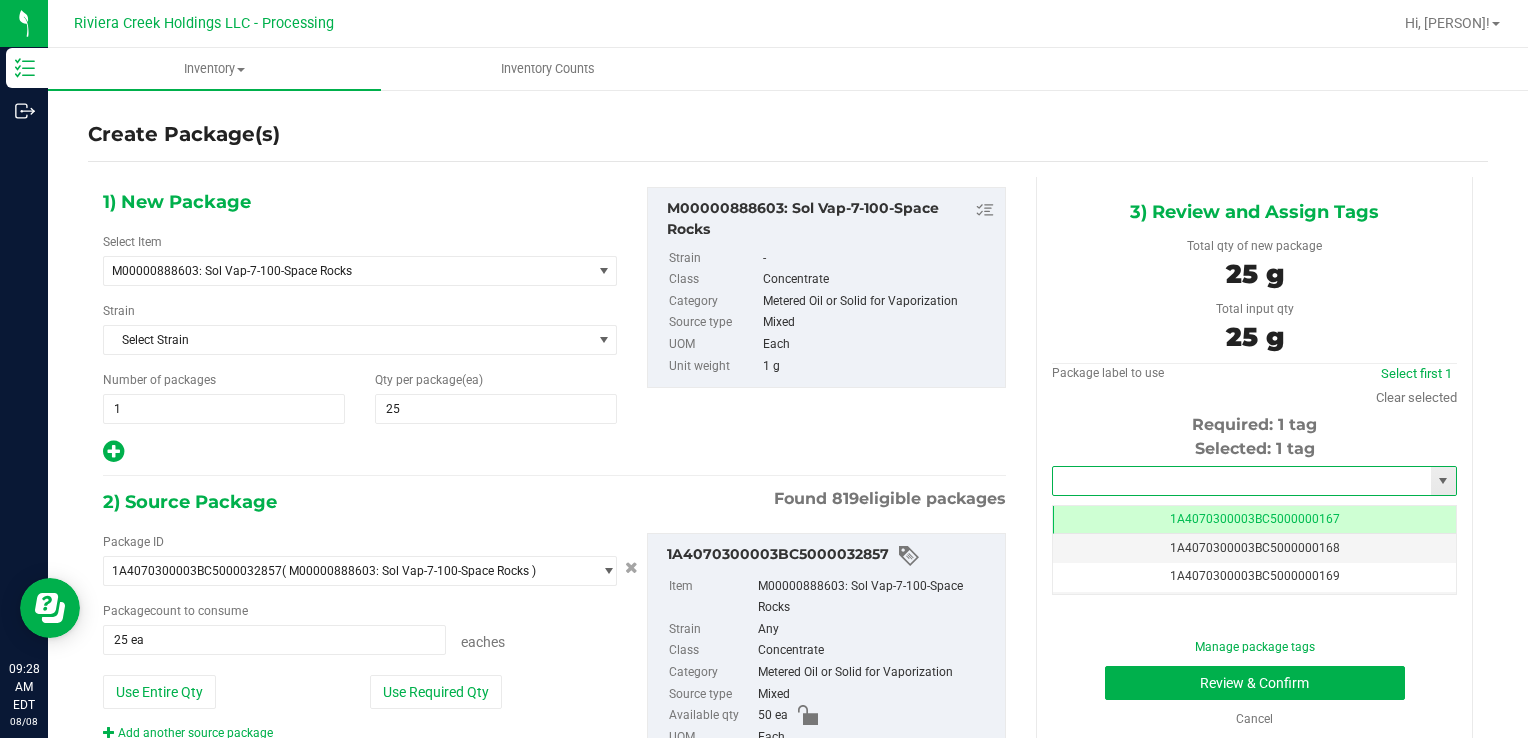 drag, startPoint x: 1092, startPoint y: 489, endPoint x: 1076, endPoint y: 487, distance: 16.124516 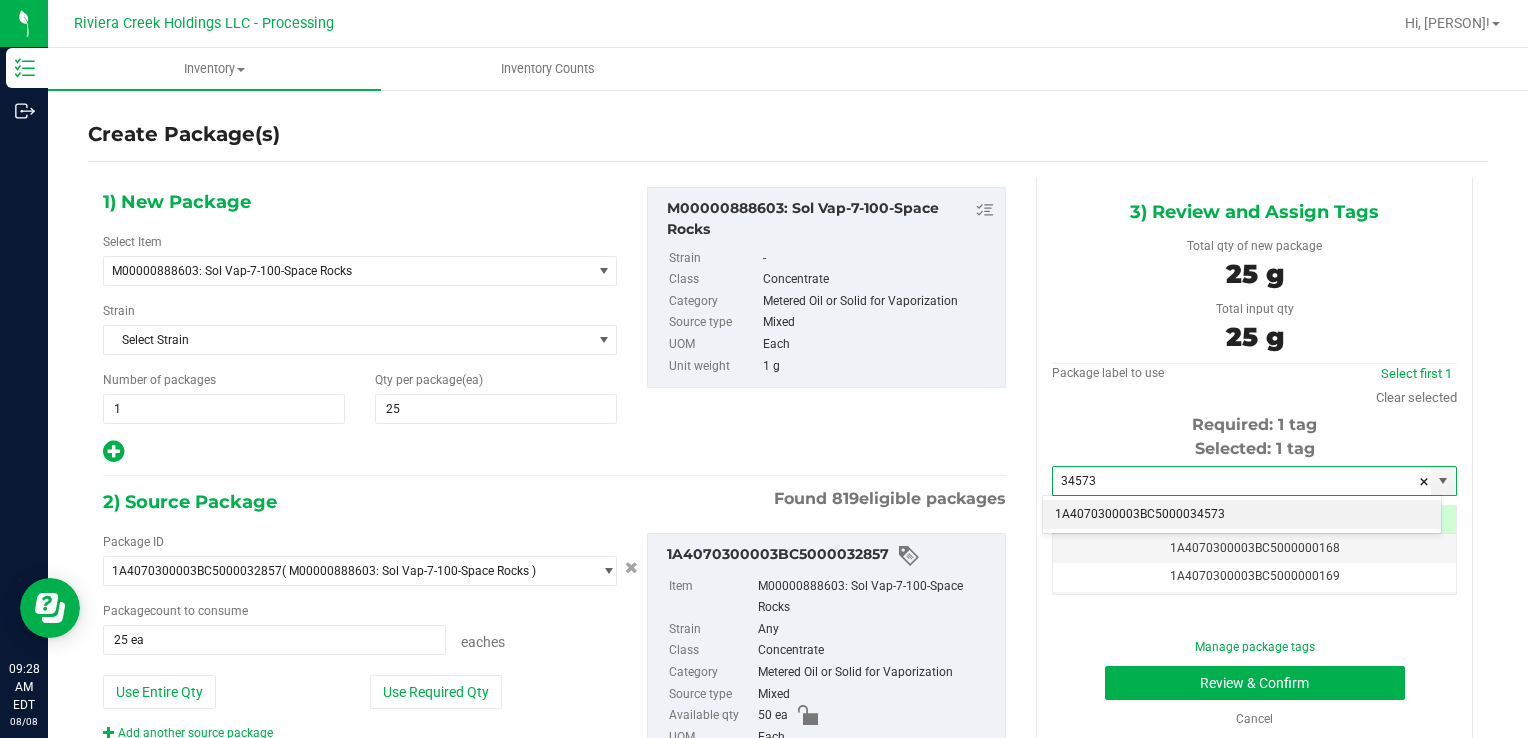 click on "1A4070300003BC5000034573" at bounding box center [1242, 515] 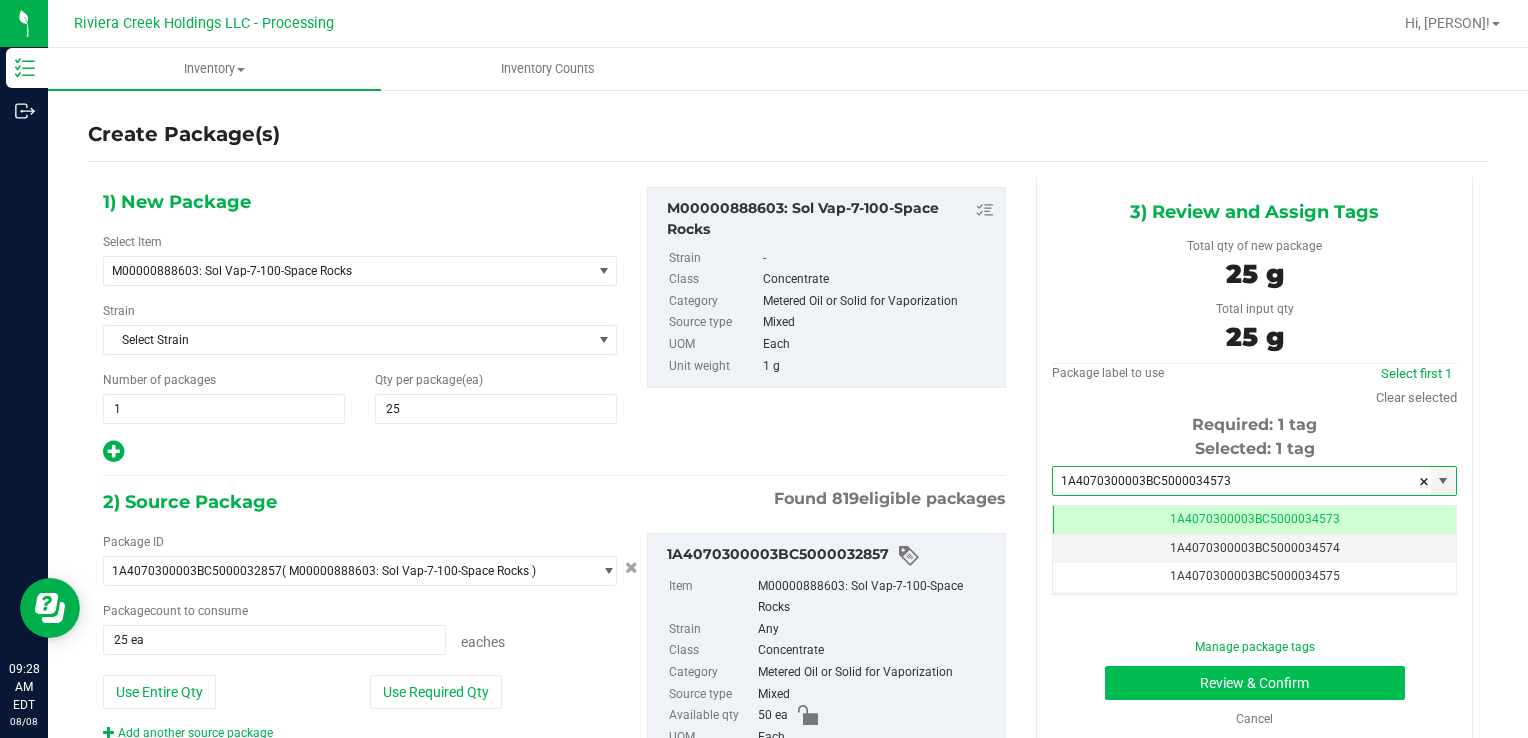 type on "1A4070300003BC5000034573" 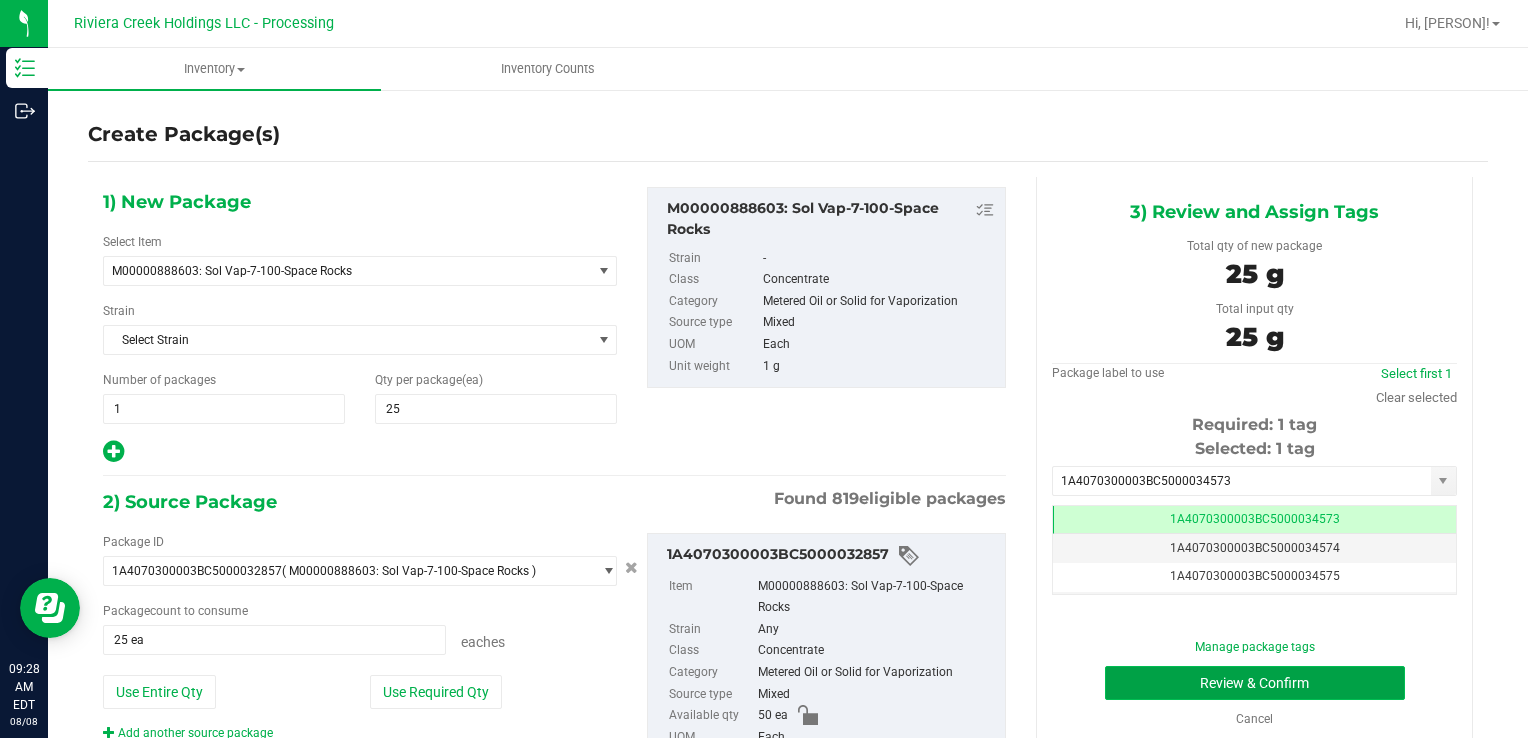click on "Review & Confirm" at bounding box center (1255, 683) 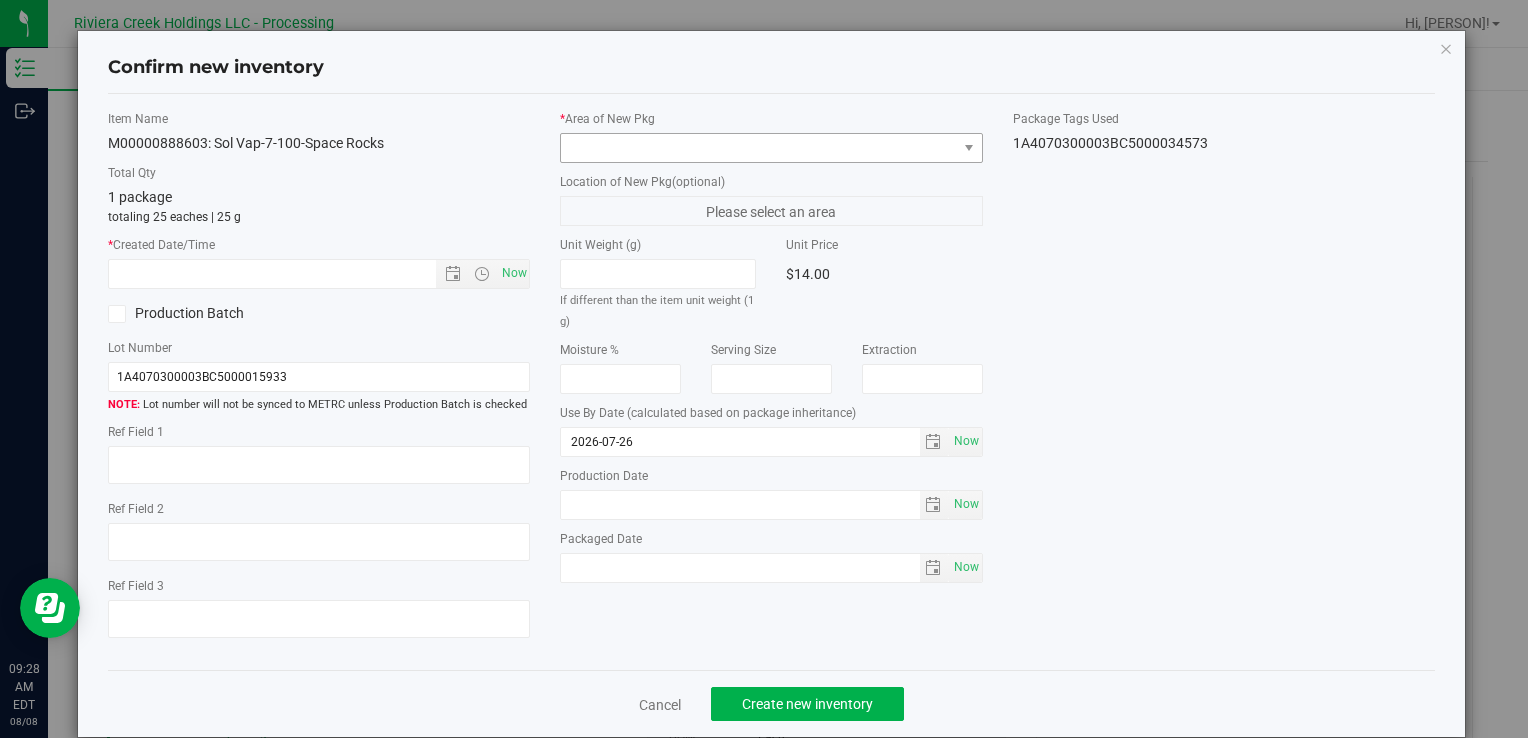 click on "*
Area of New Pkg" at bounding box center (771, 136) 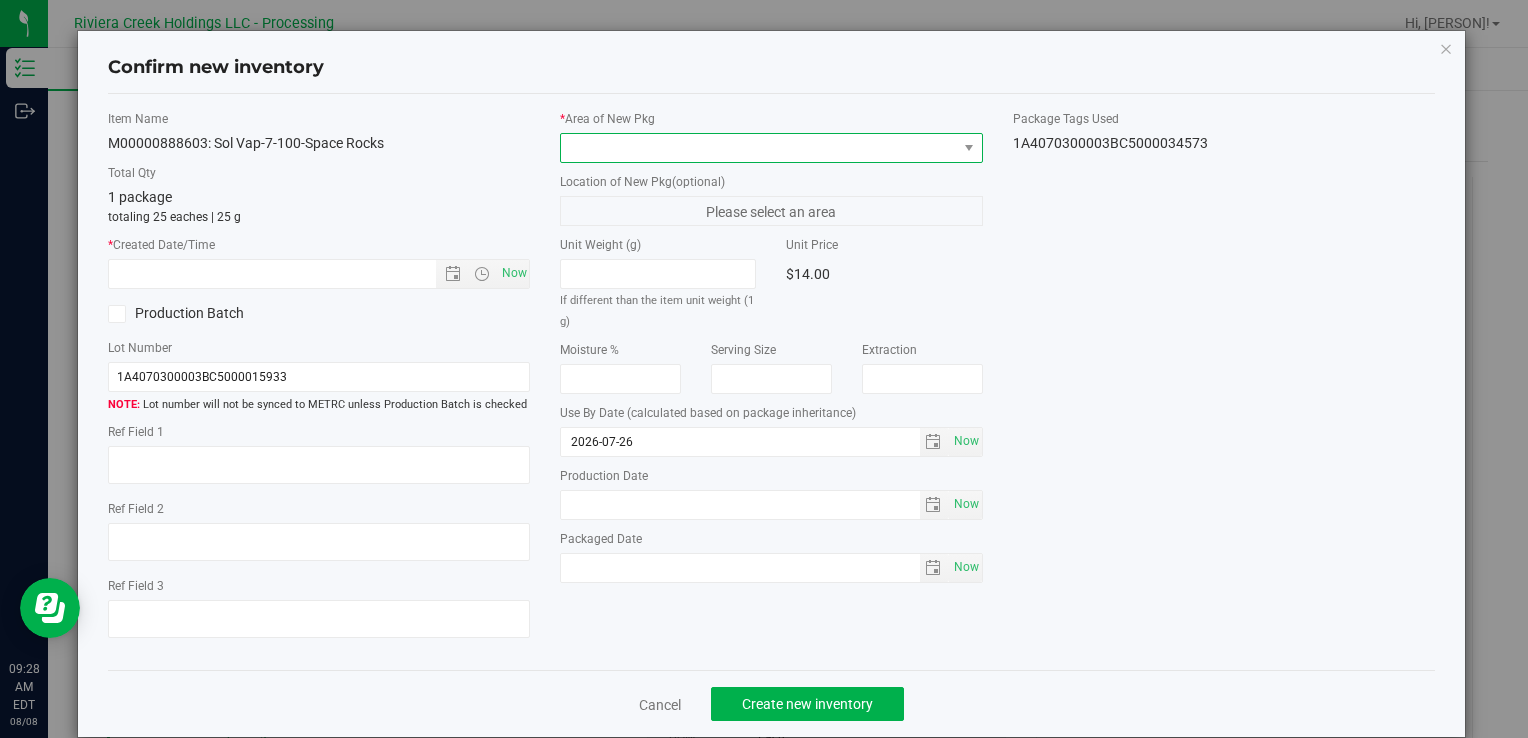 click at bounding box center [758, 148] 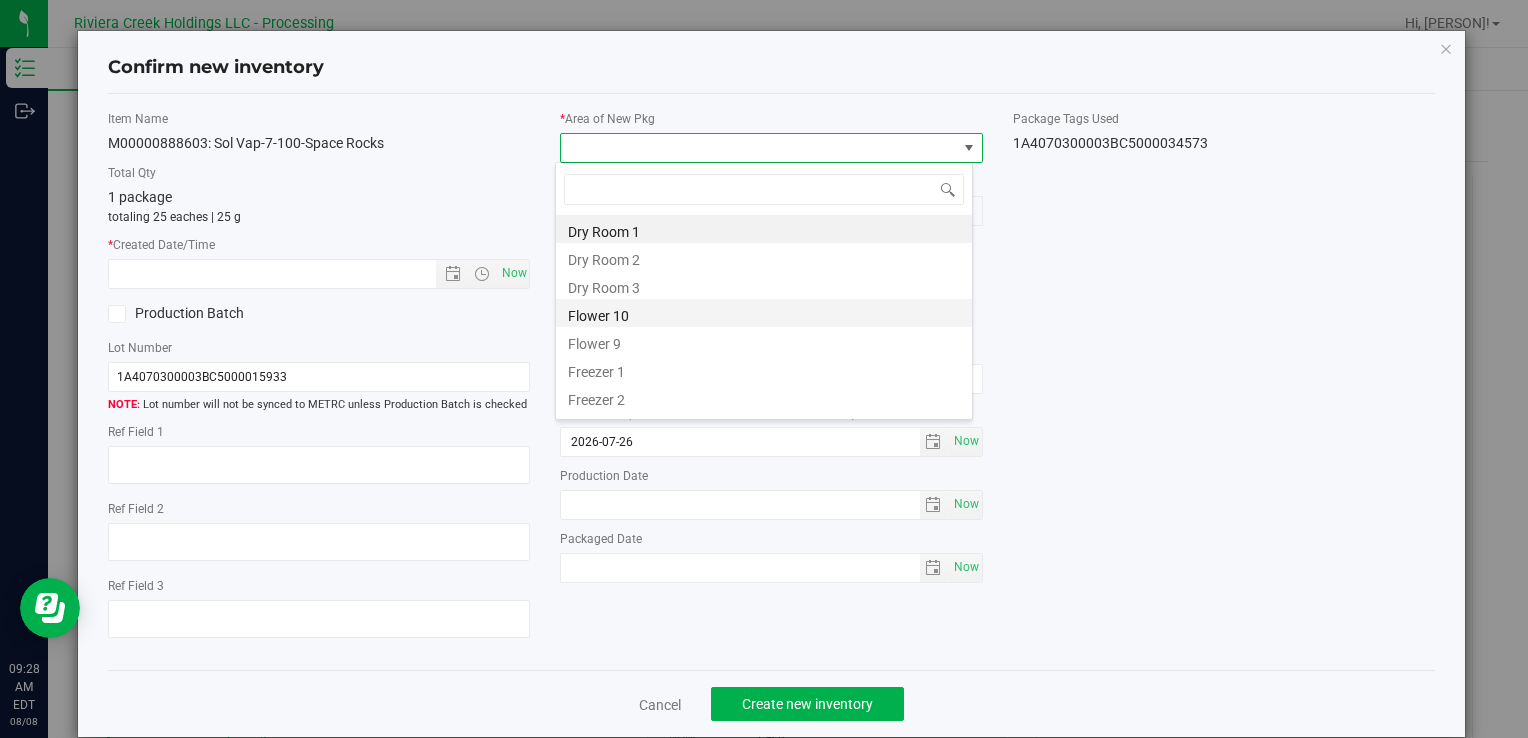 click on "Flower 10" at bounding box center (764, 313) 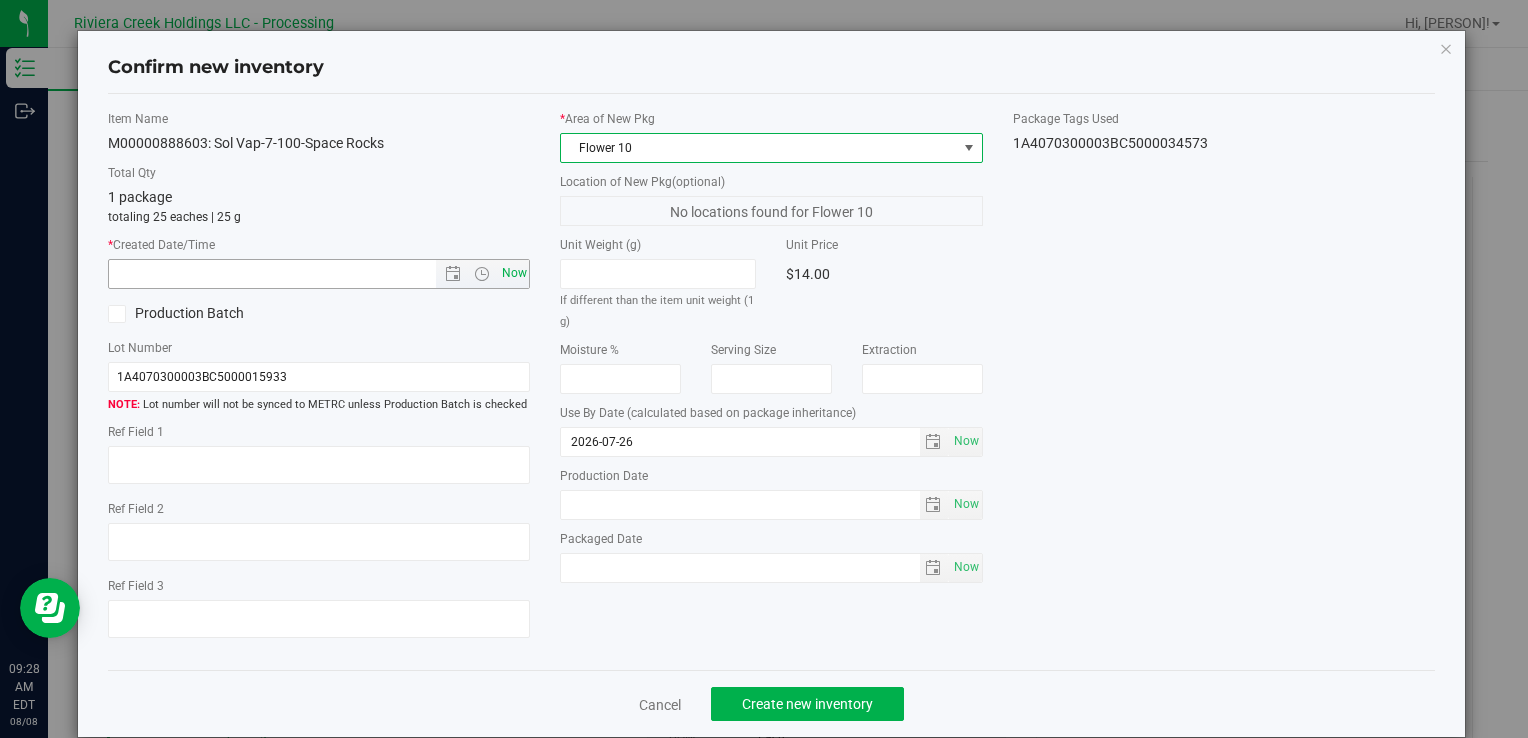click on "Now" at bounding box center (514, 273) 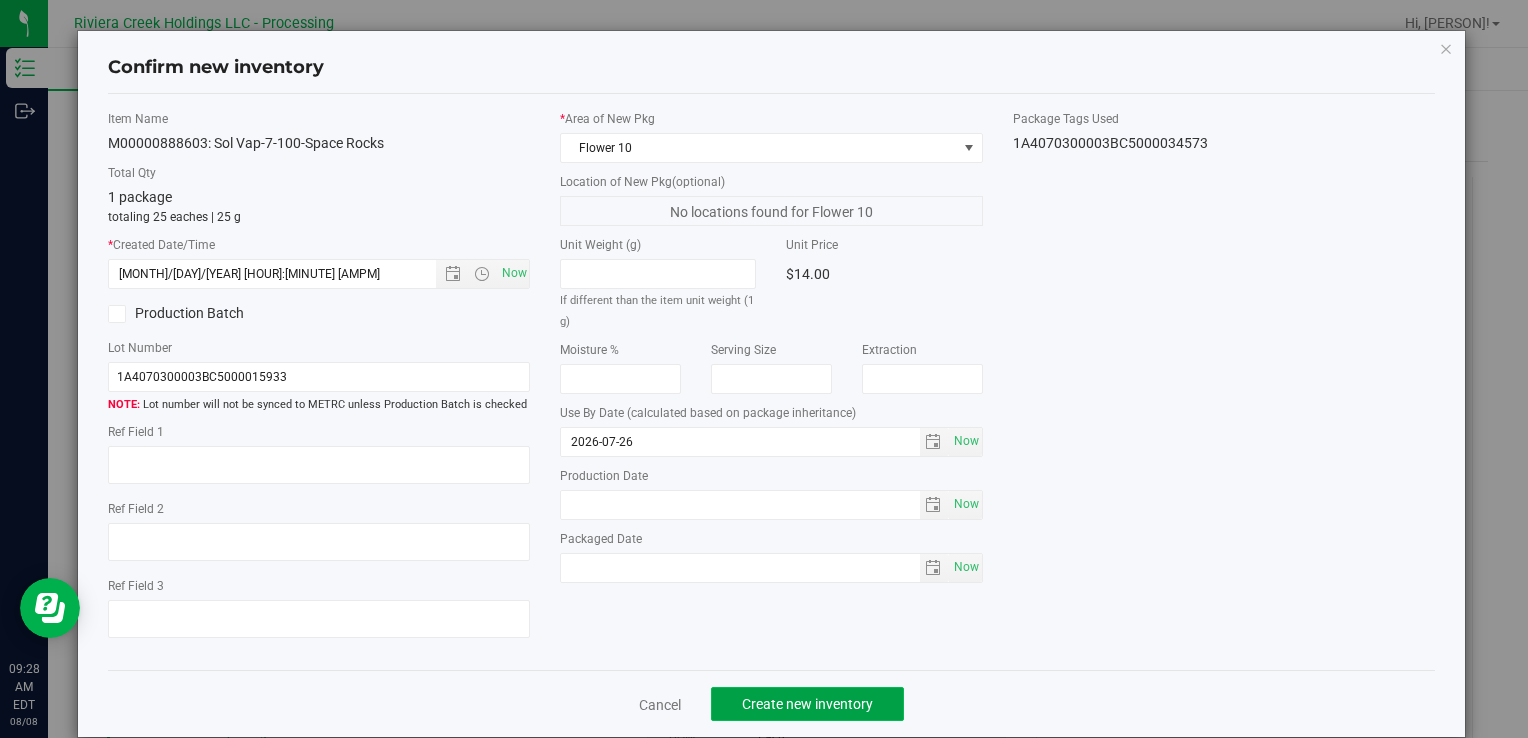 click on "Create new inventory" 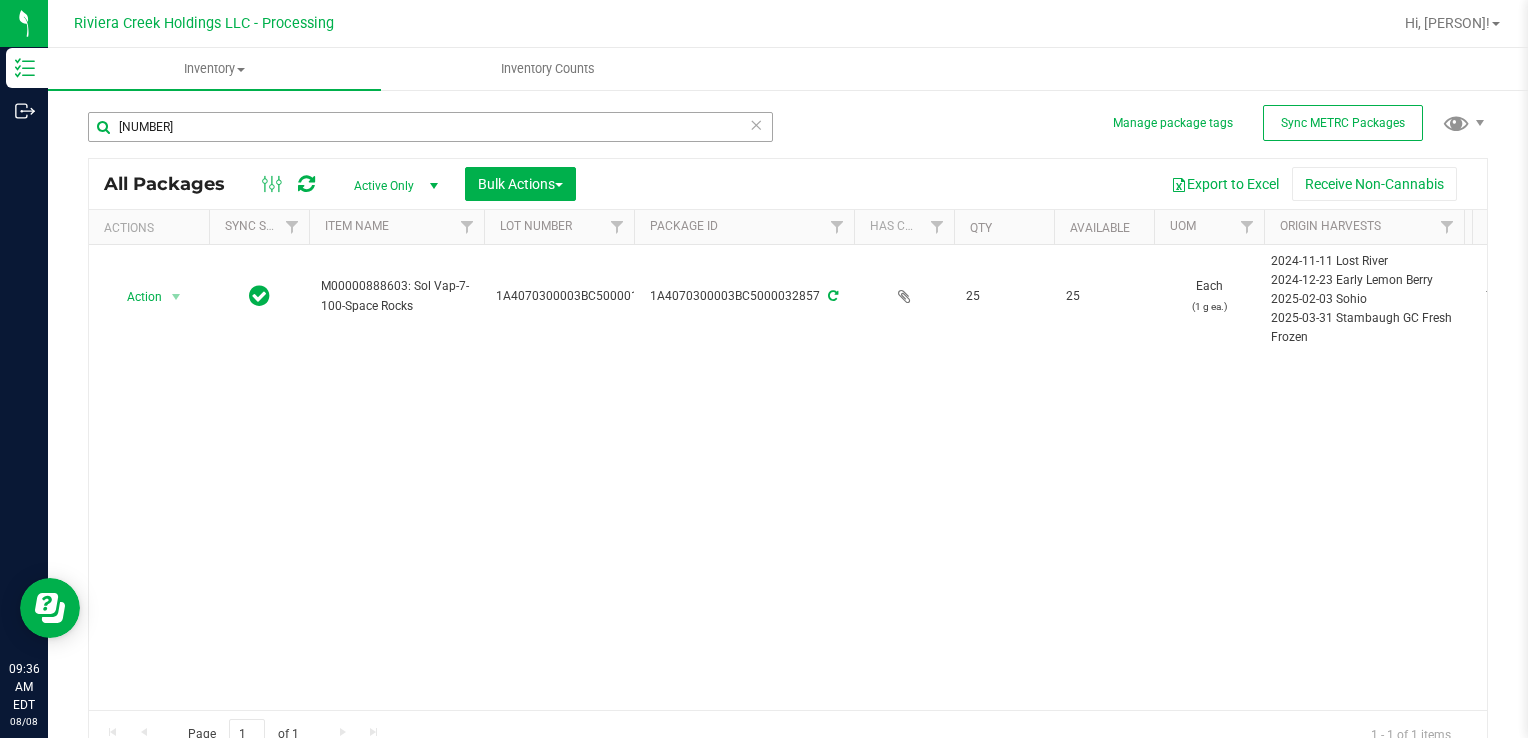 drag, startPoint x: 191, startPoint y: 142, endPoint x: 170, endPoint y: 122, distance: 29 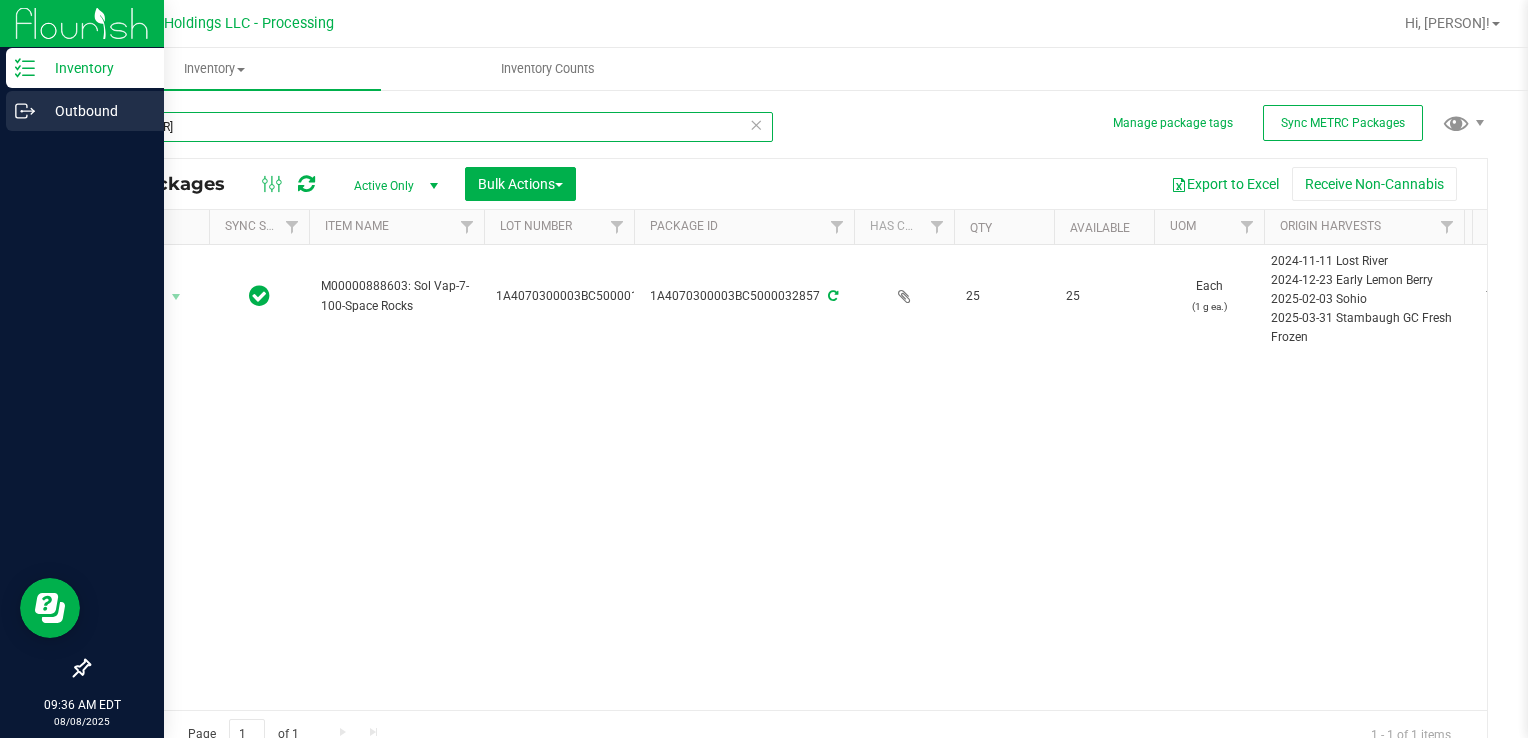 drag, startPoint x: 170, startPoint y: 122, endPoint x: 16, endPoint y: 118, distance: 154.05194 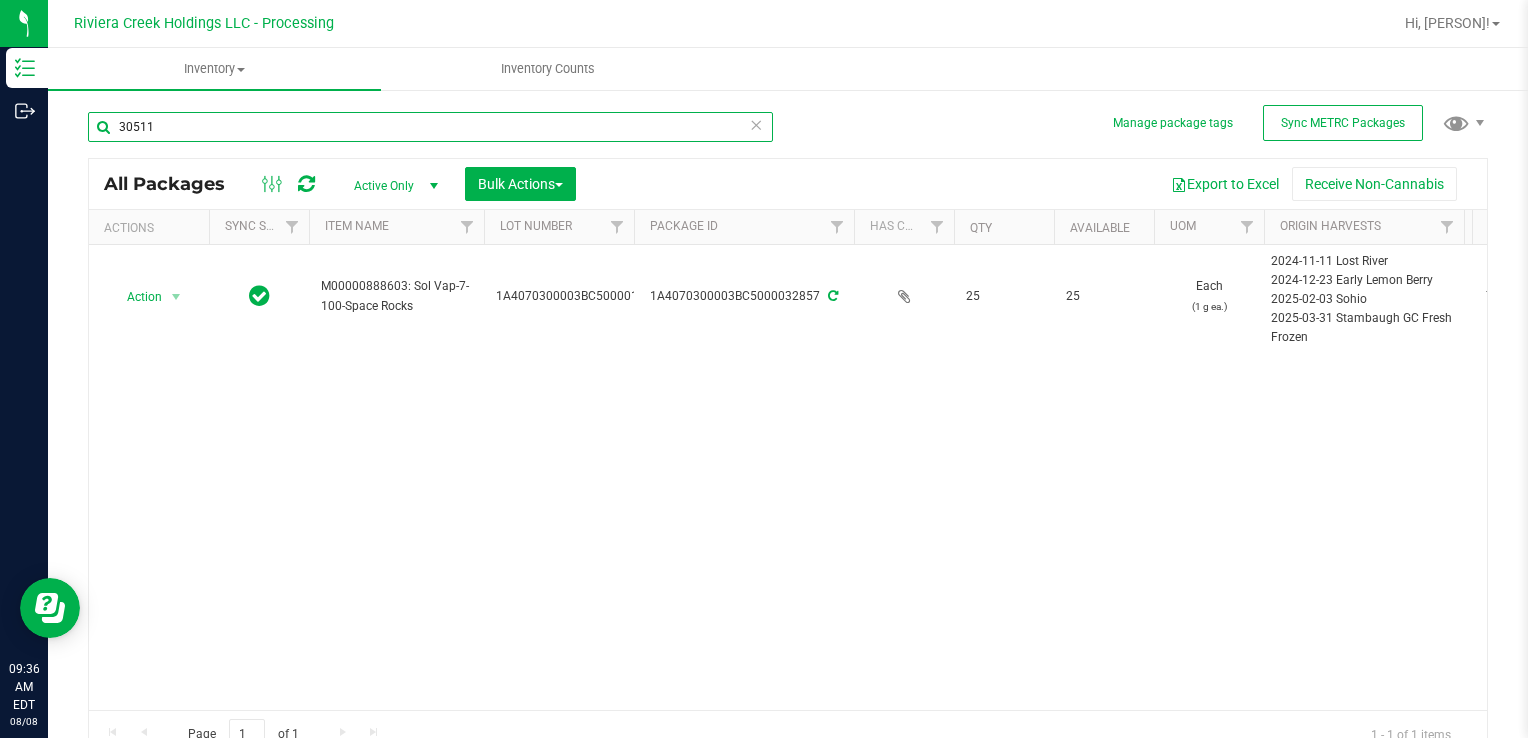 type on "30511" 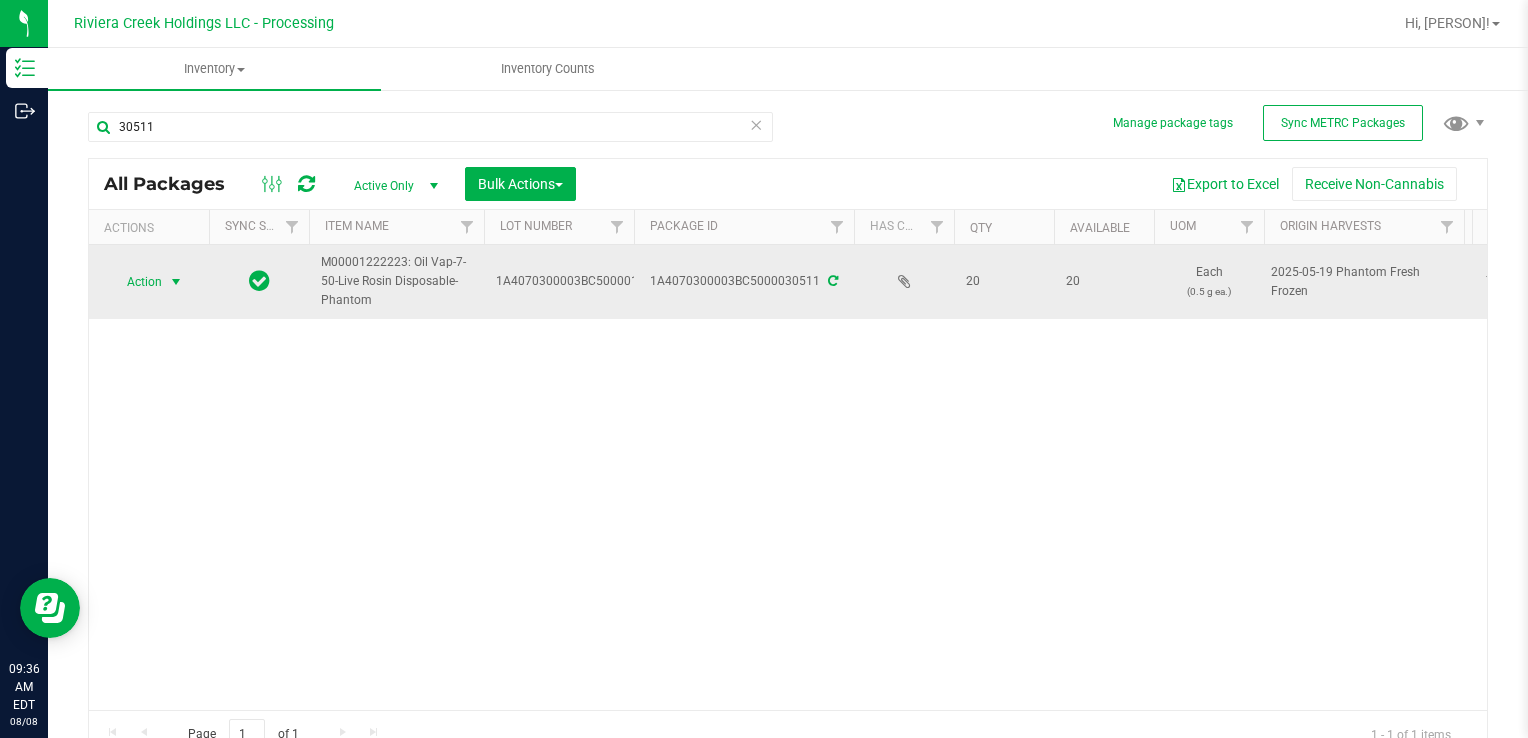 click on "Action" at bounding box center (149, 282) 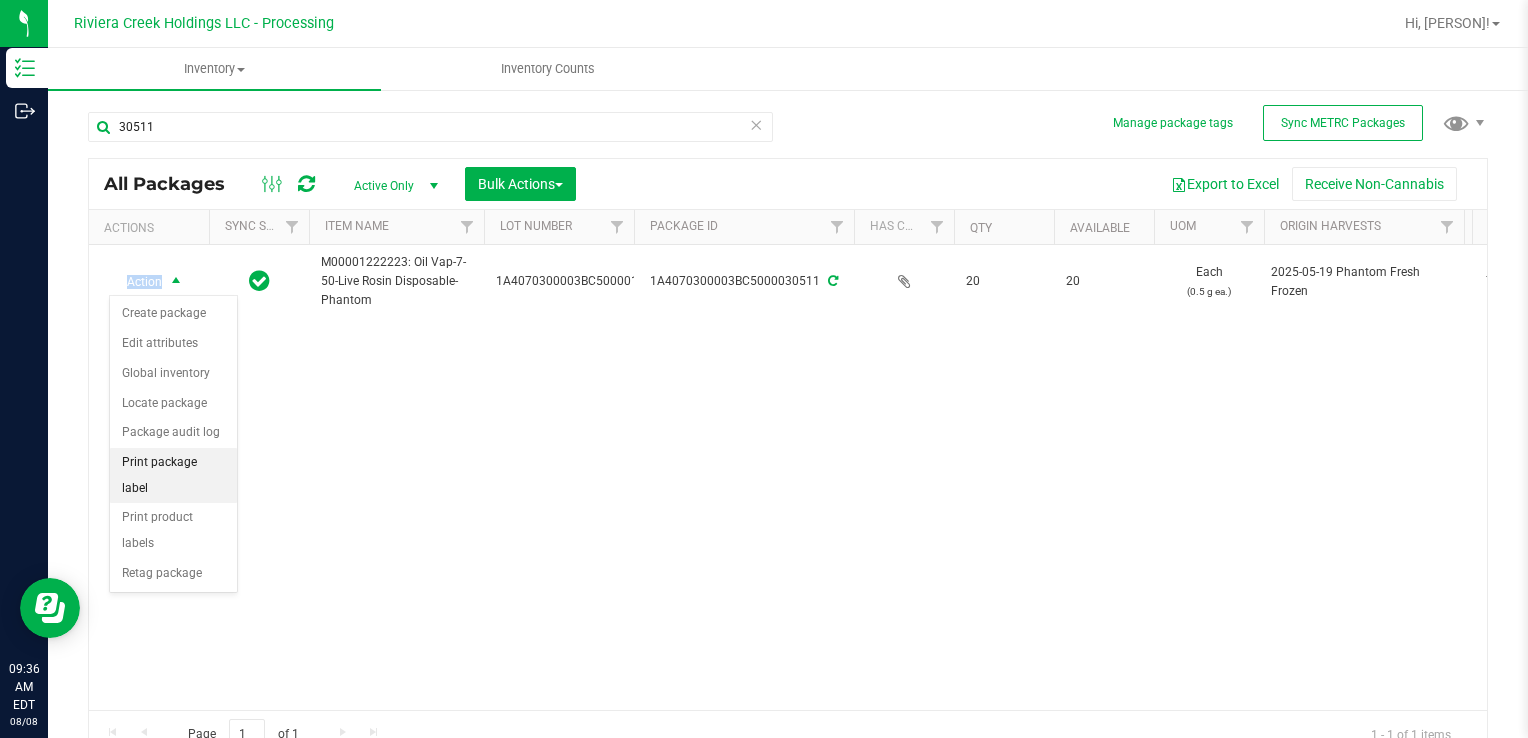 click on "Print package label" at bounding box center [173, 475] 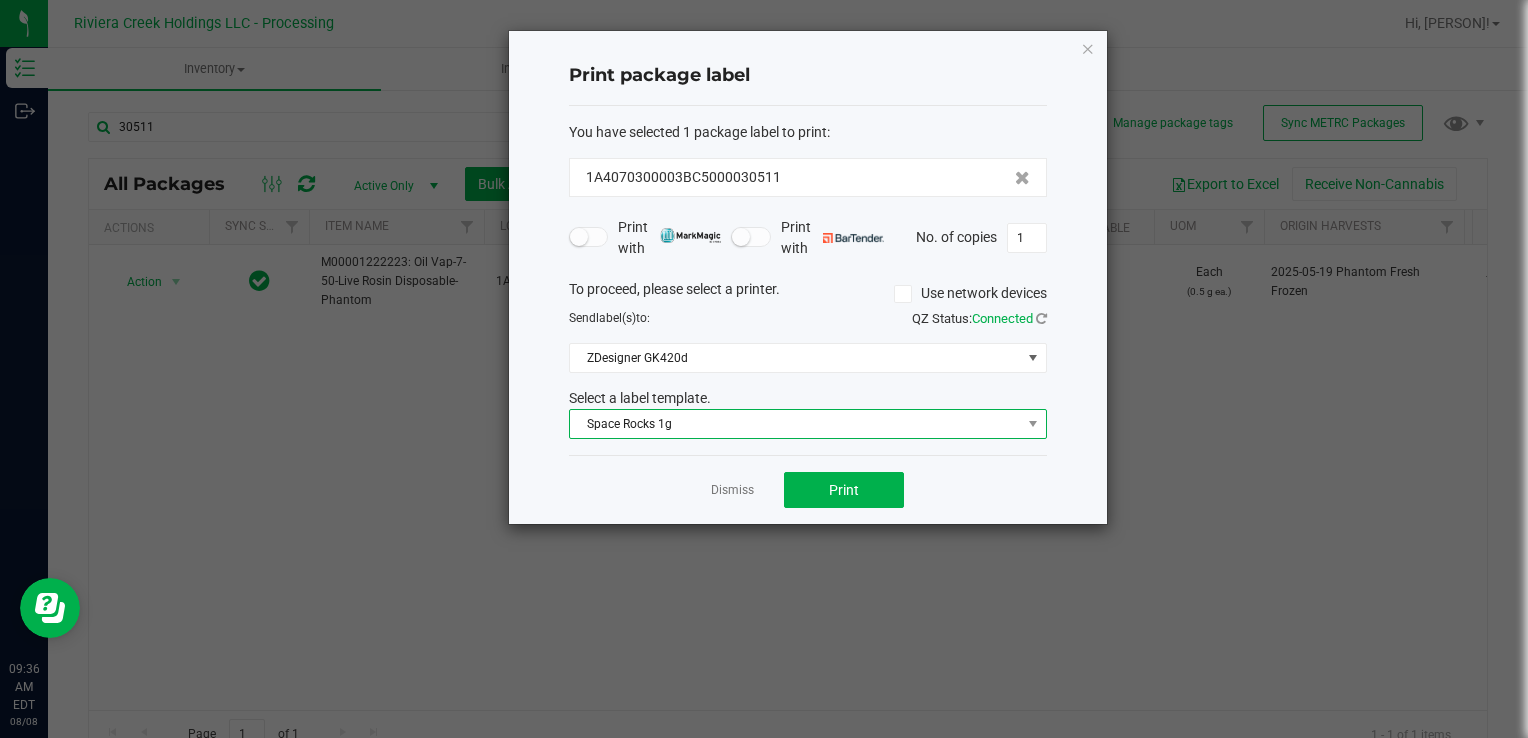 click on "Space Rocks 1g" at bounding box center [795, 424] 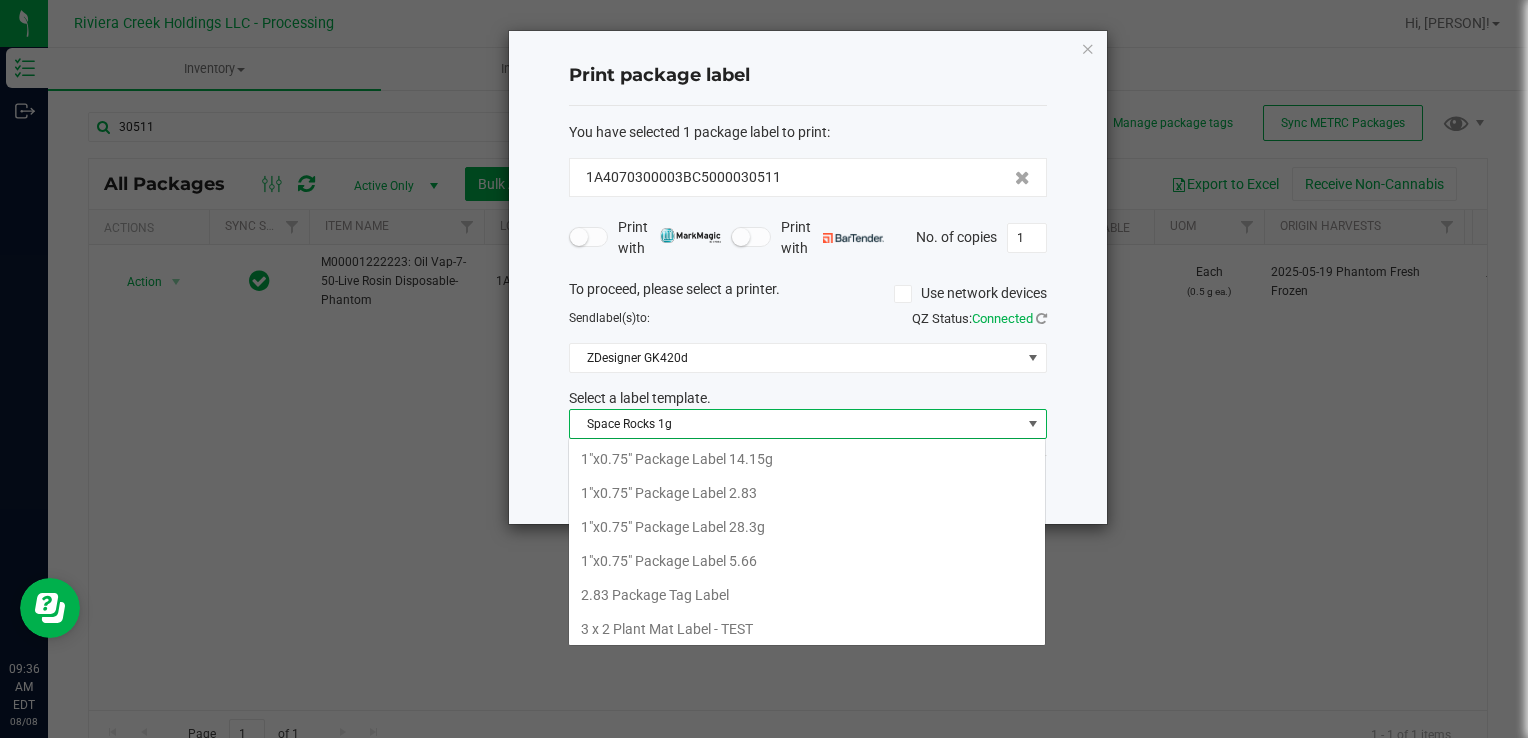 scroll, scrollTop: 99970, scrollLeft: 99521, axis: both 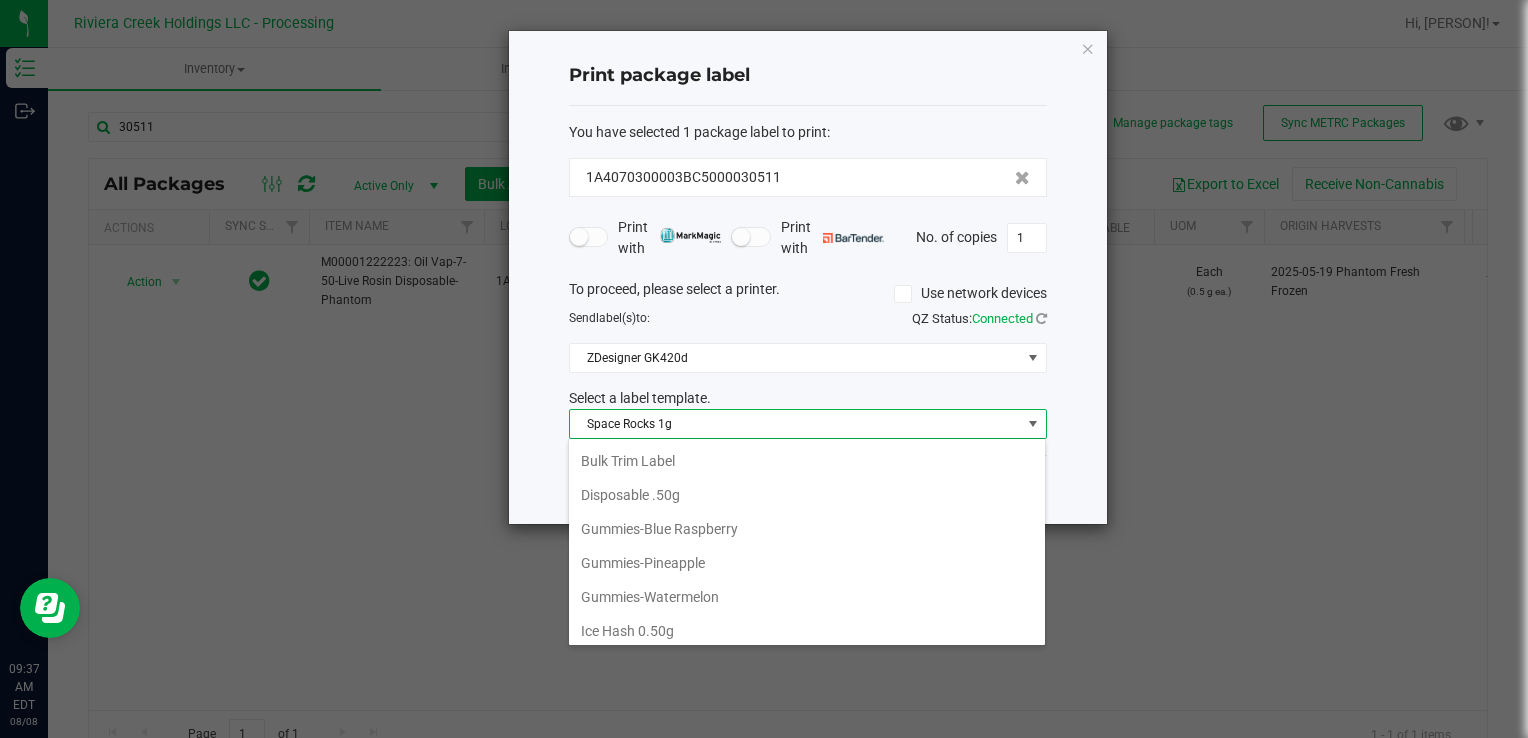 drag, startPoint x: 672, startPoint y: 485, endPoint x: 732, endPoint y: 479, distance: 60.299255 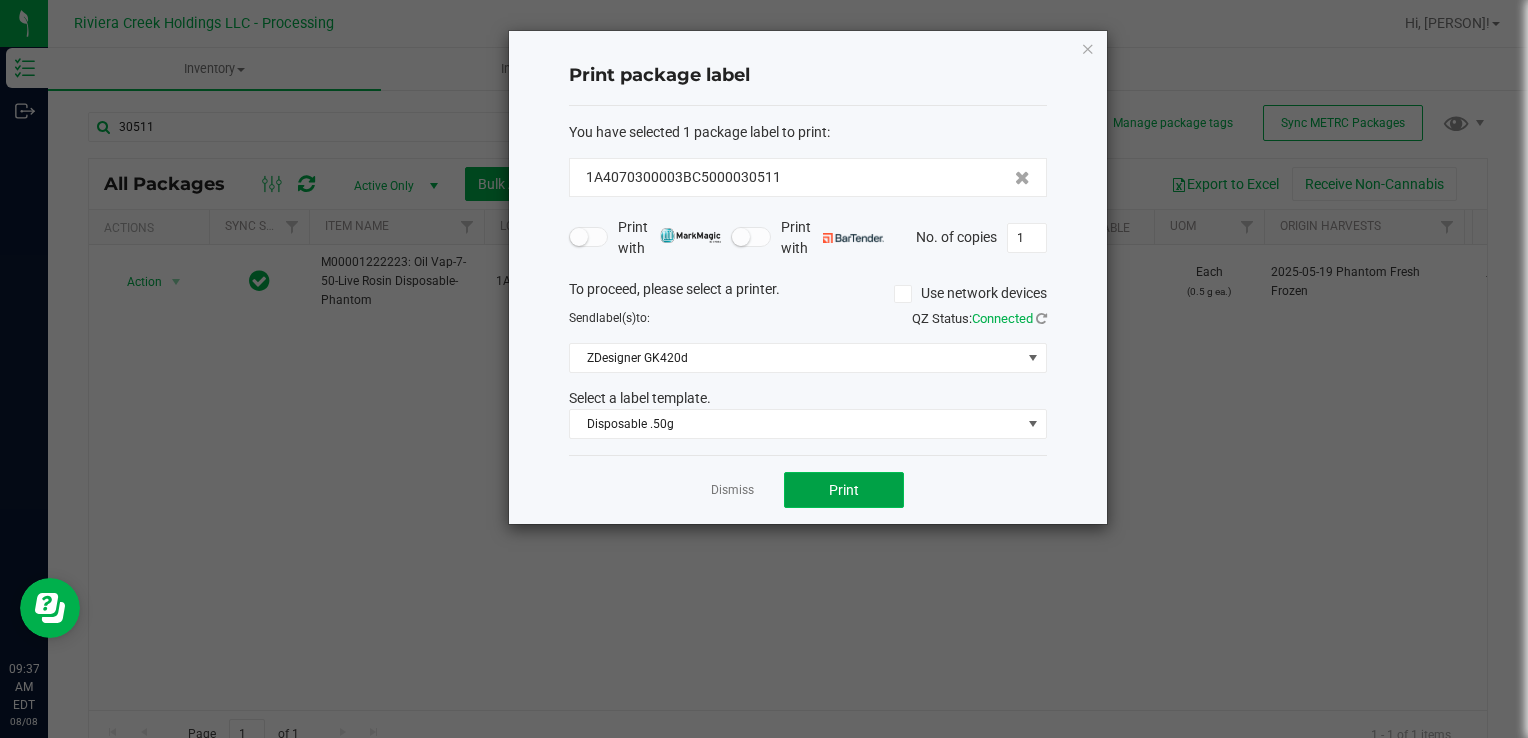 click on "Print" 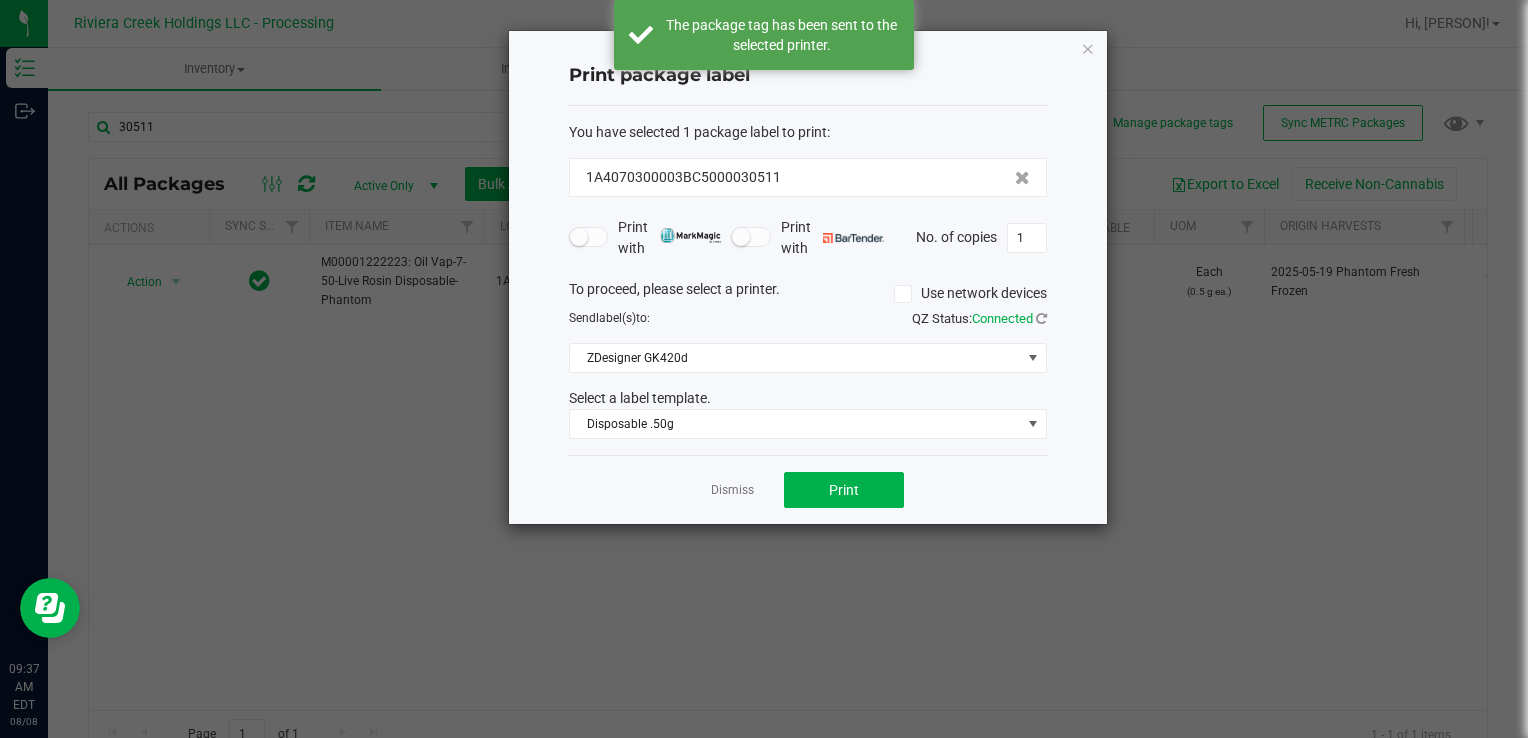 click on "Dismiss" 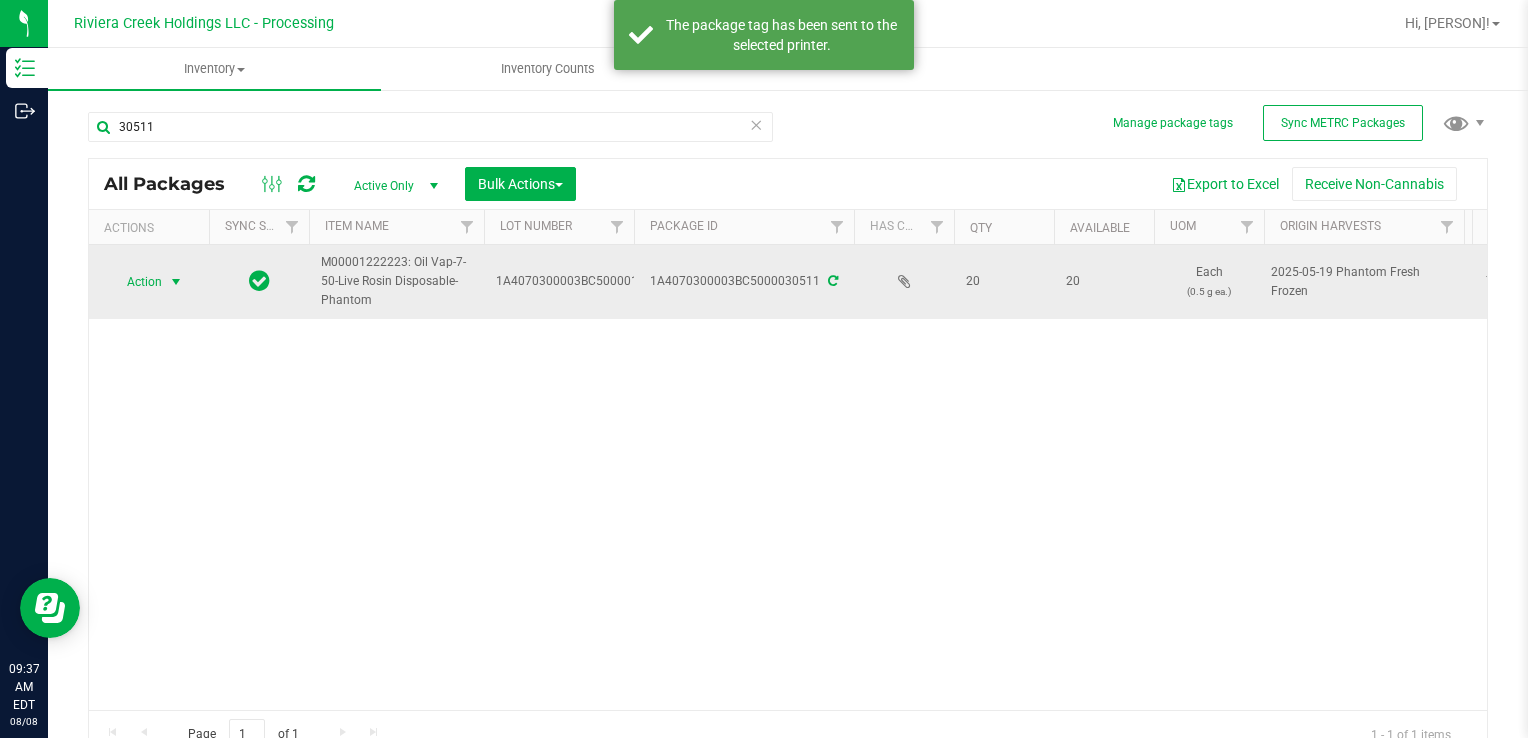 click on "Action" at bounding box center (136, 282) 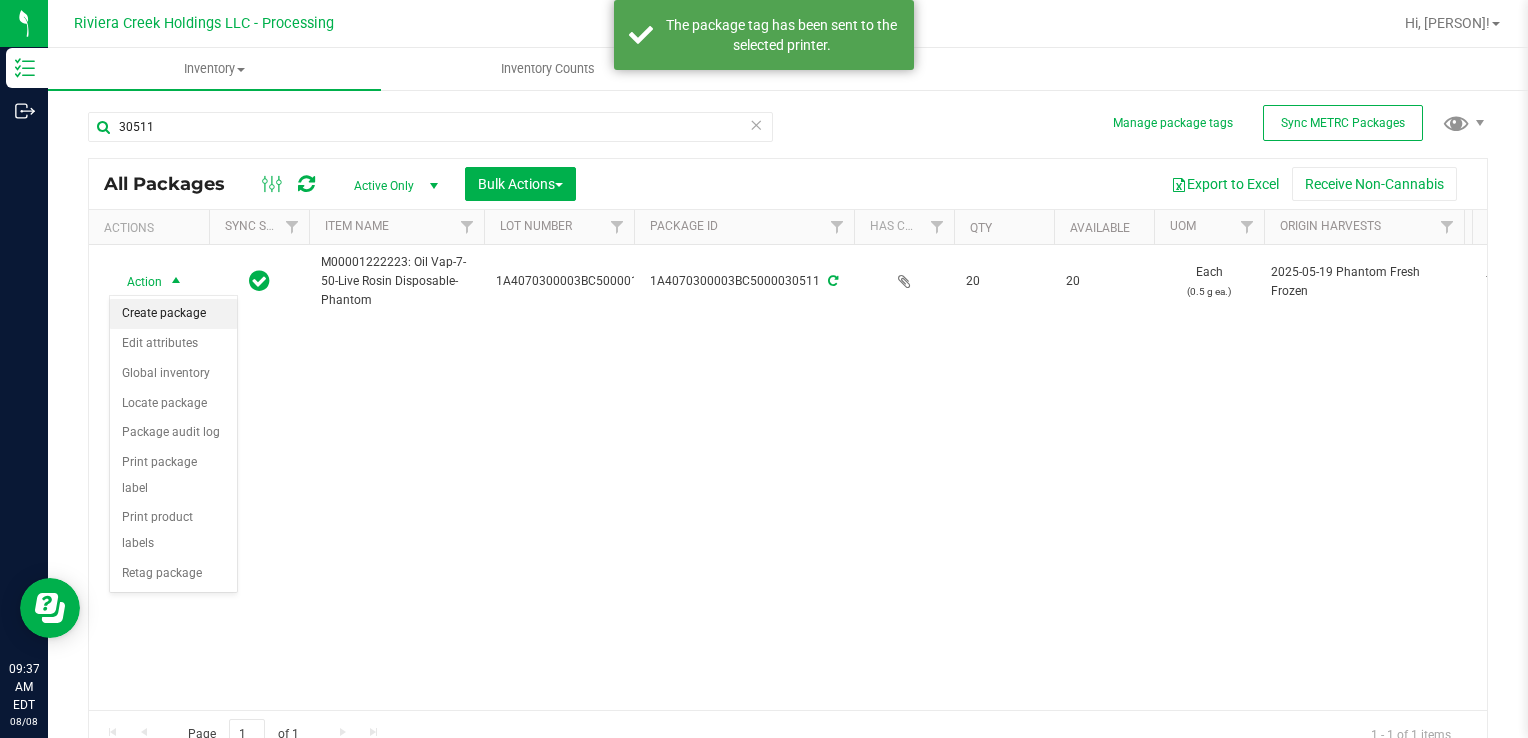 click on "Create package" at bounding box center (173, 314) 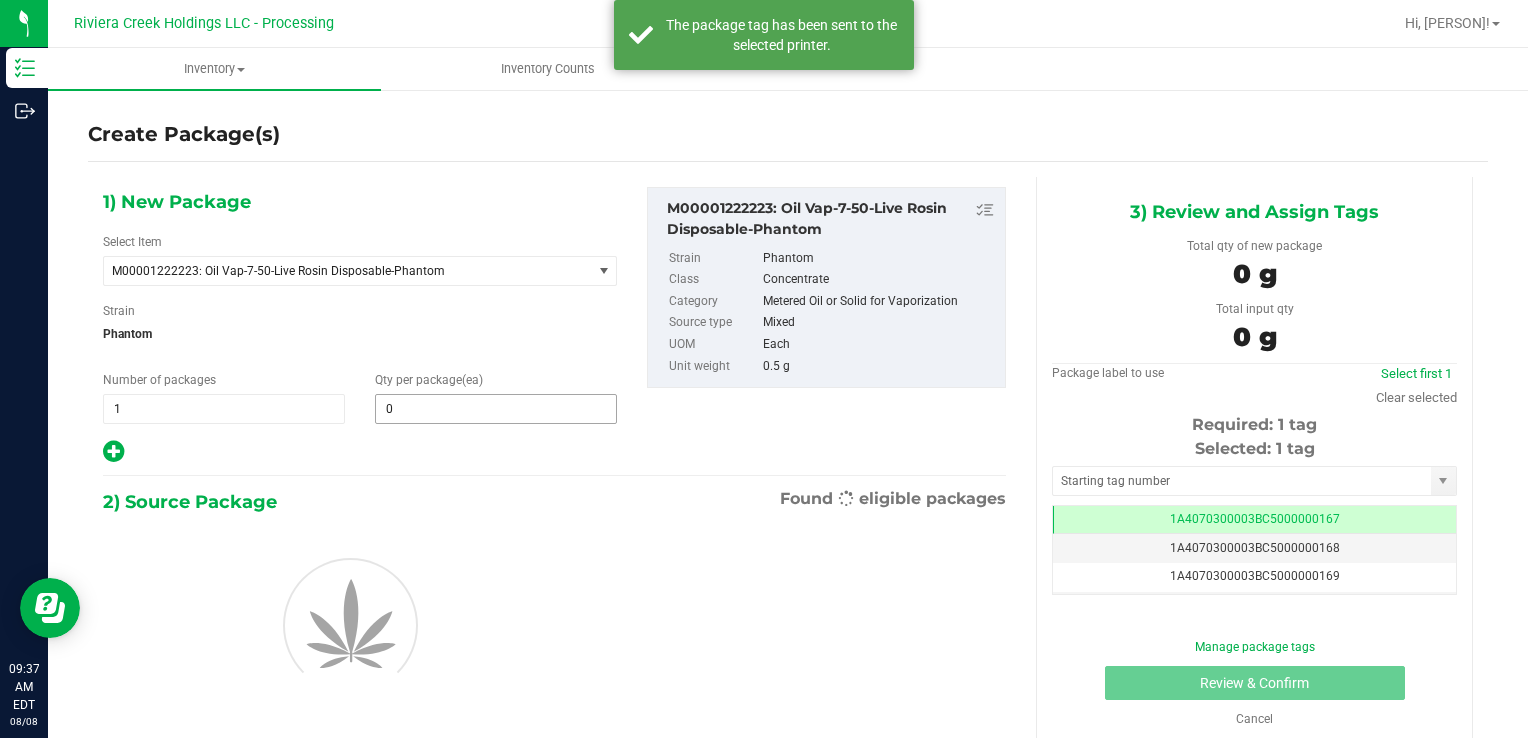 scroll, scrollTop: 0, scrollLeft: 0, axis: both 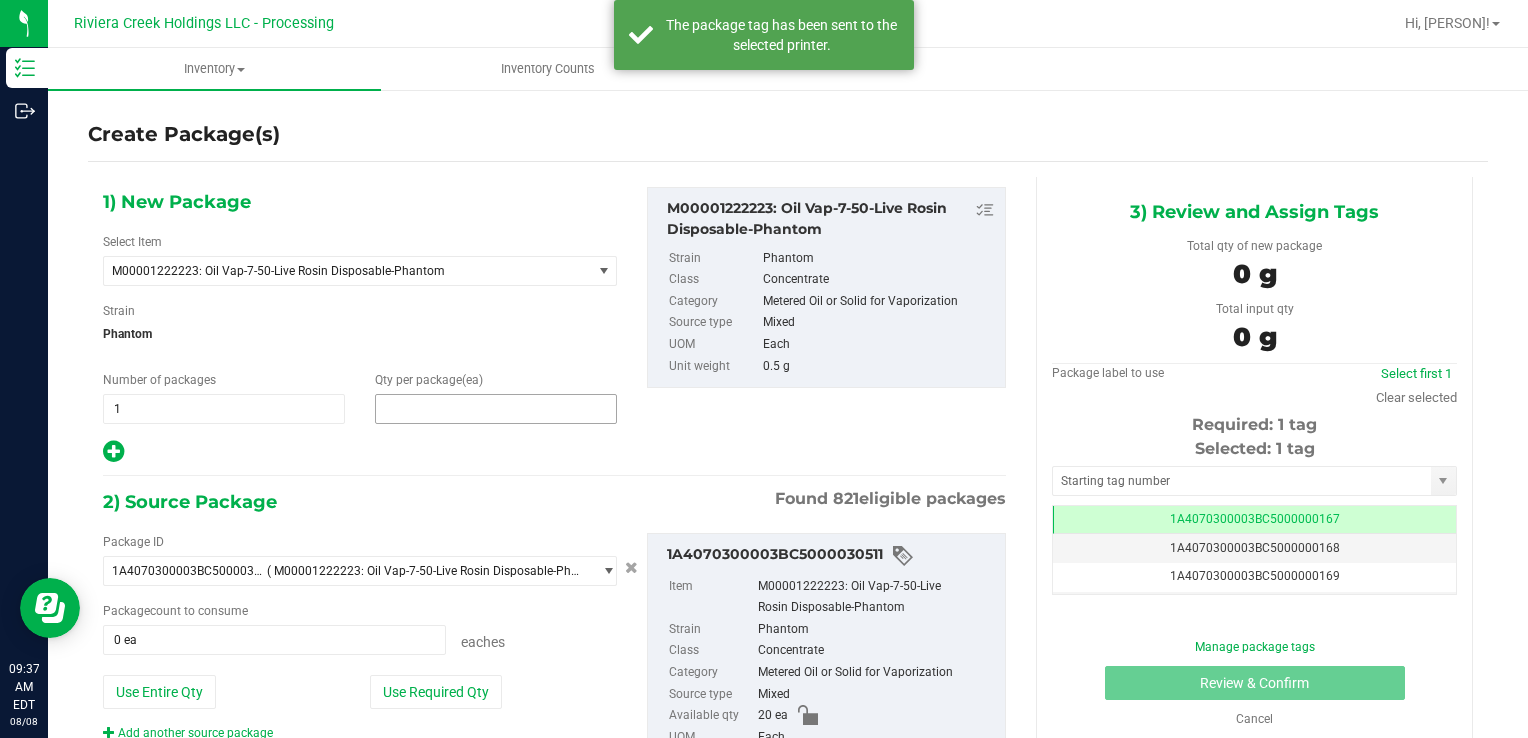 click at bounding box center [496, 409] 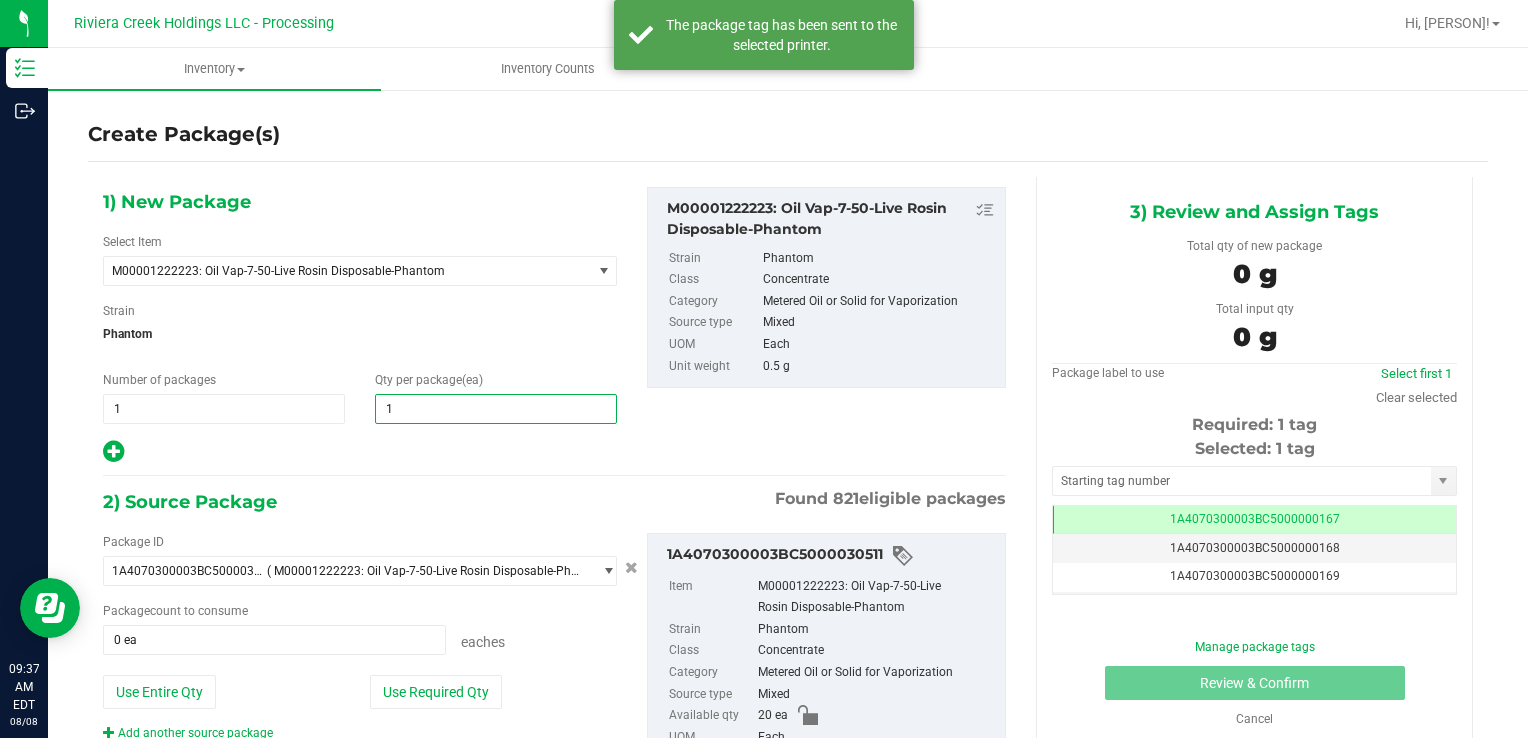 type on "10" 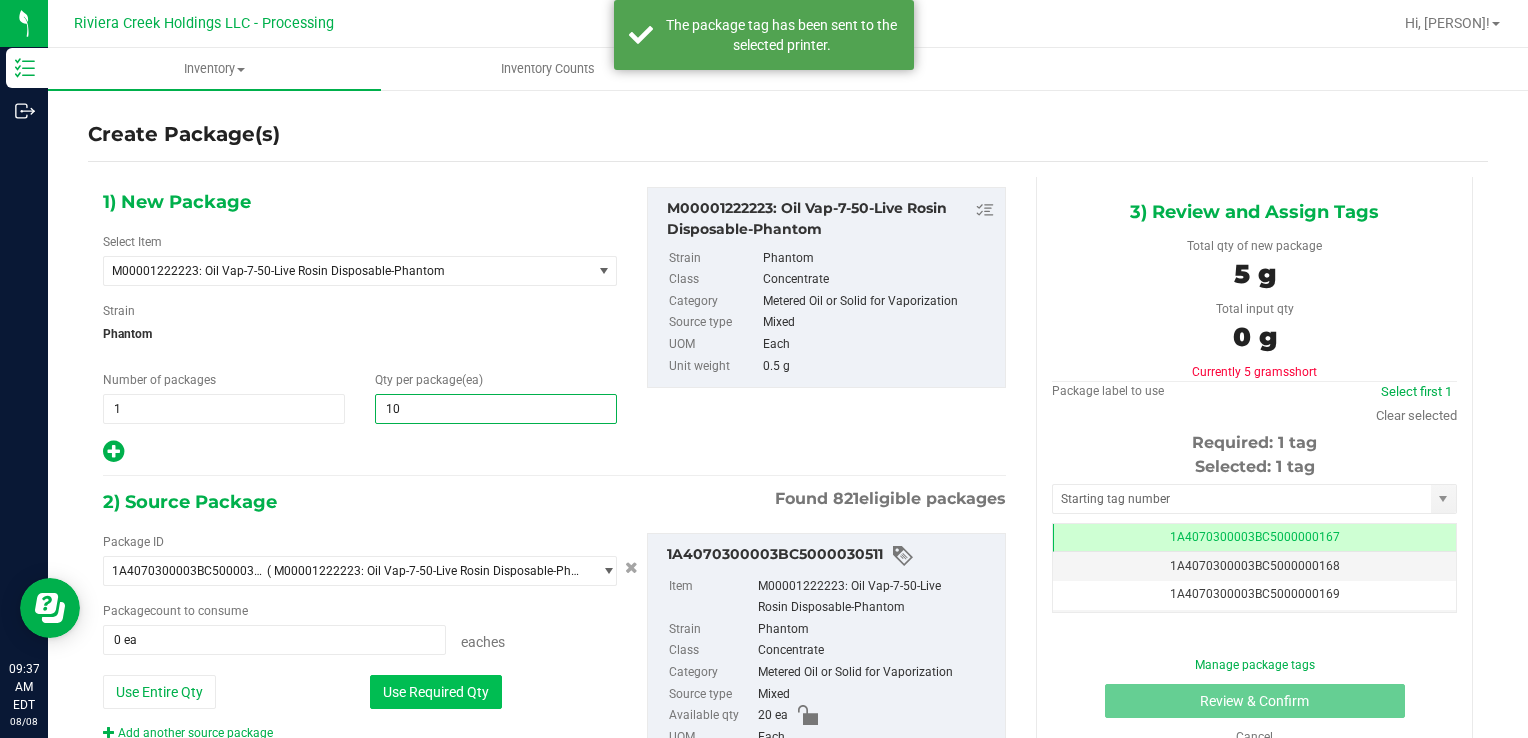 type on "10" 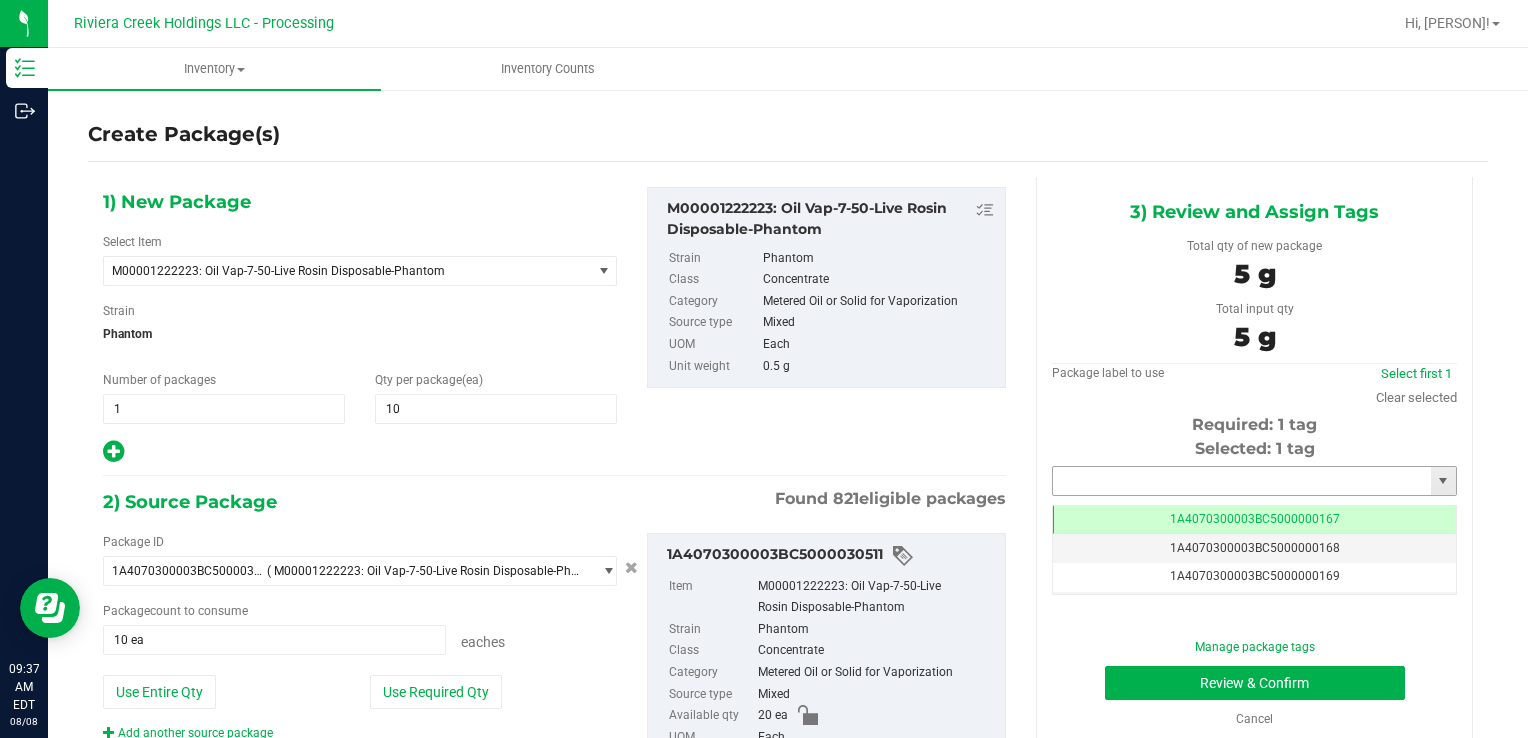 click at bounding box center (1242, 481) 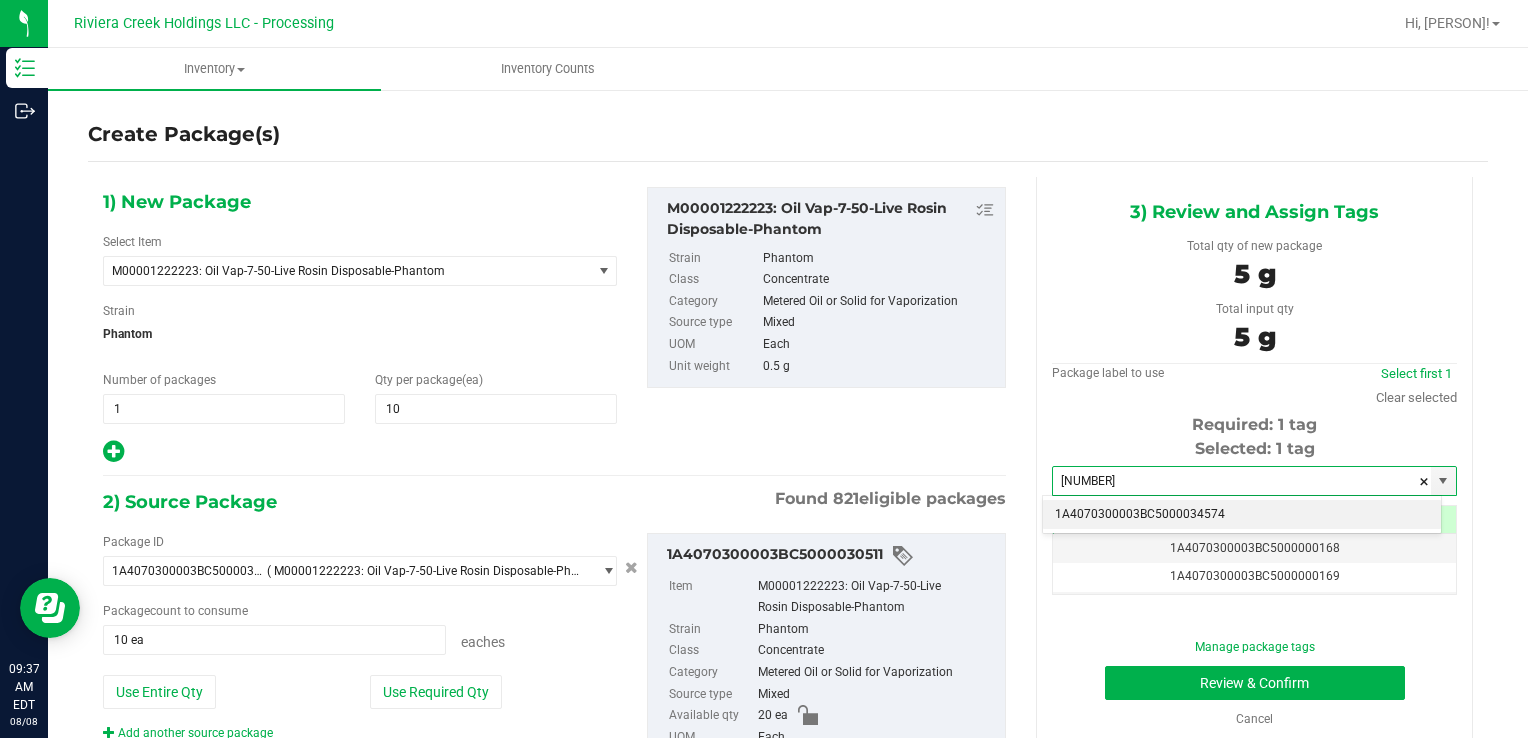 click on "1A4070300003BC5000034574" at bounding box center [1242, 515] 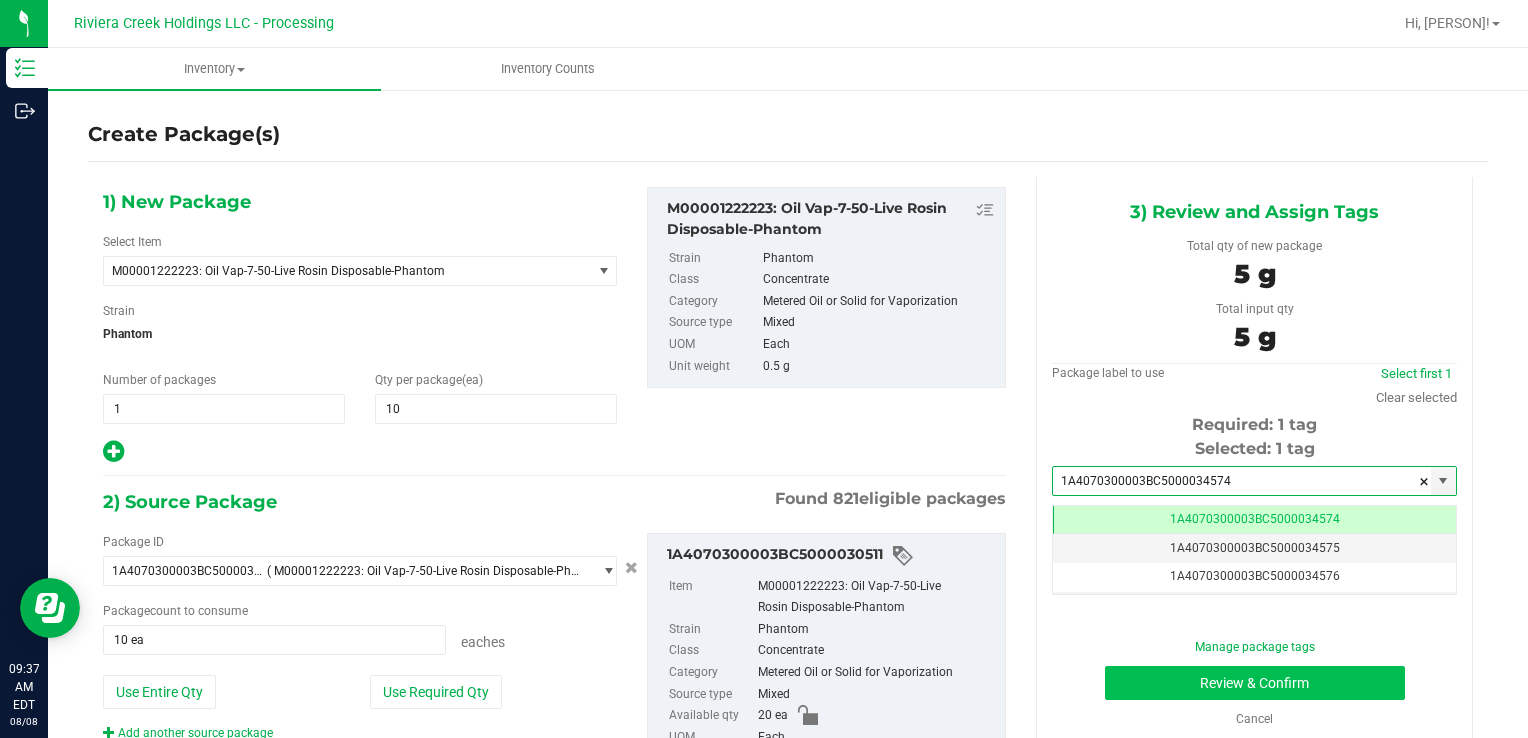 scroll, scrollTop: 0, scrollLeft: 0, axis: both 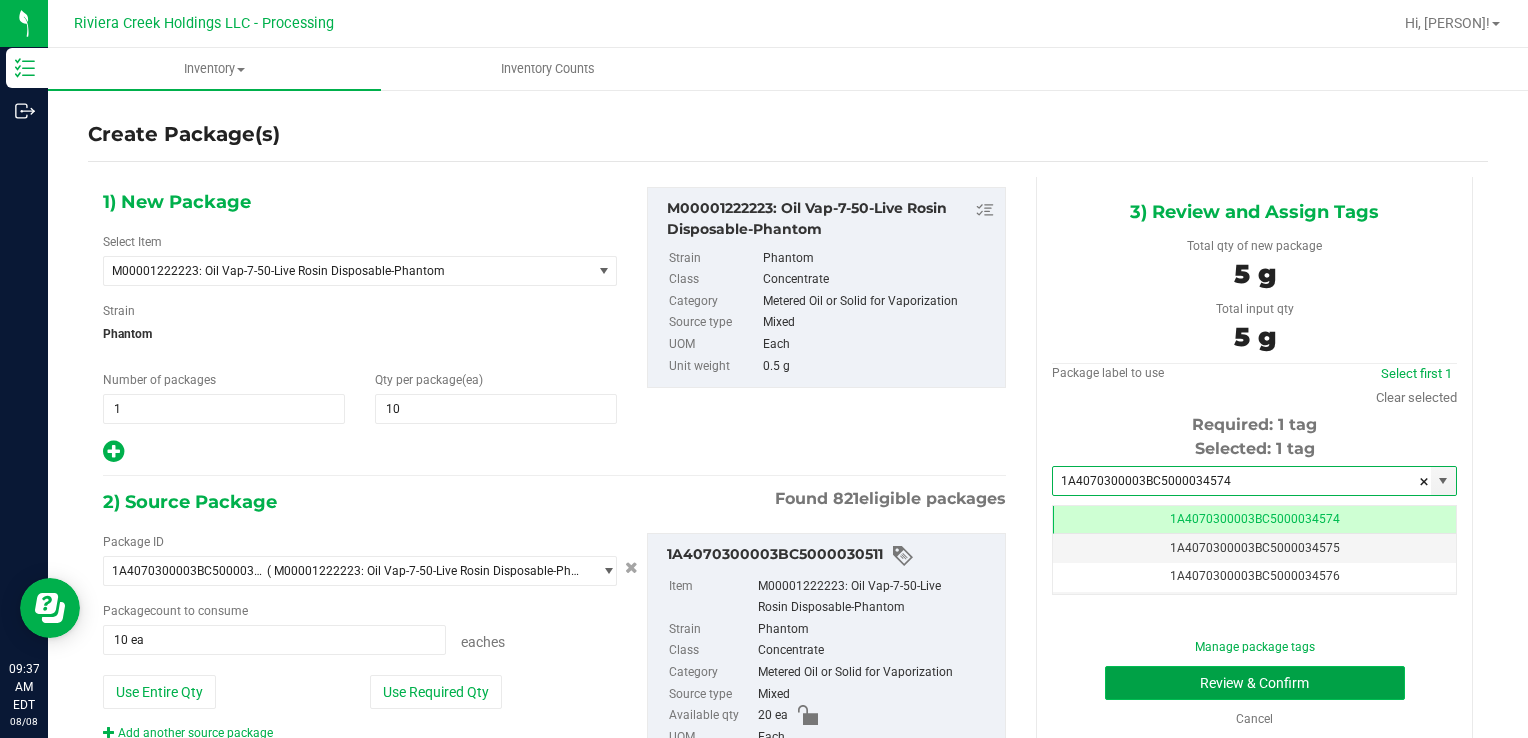 click on "Review & Confirm" at bounding box center (1255, 683) 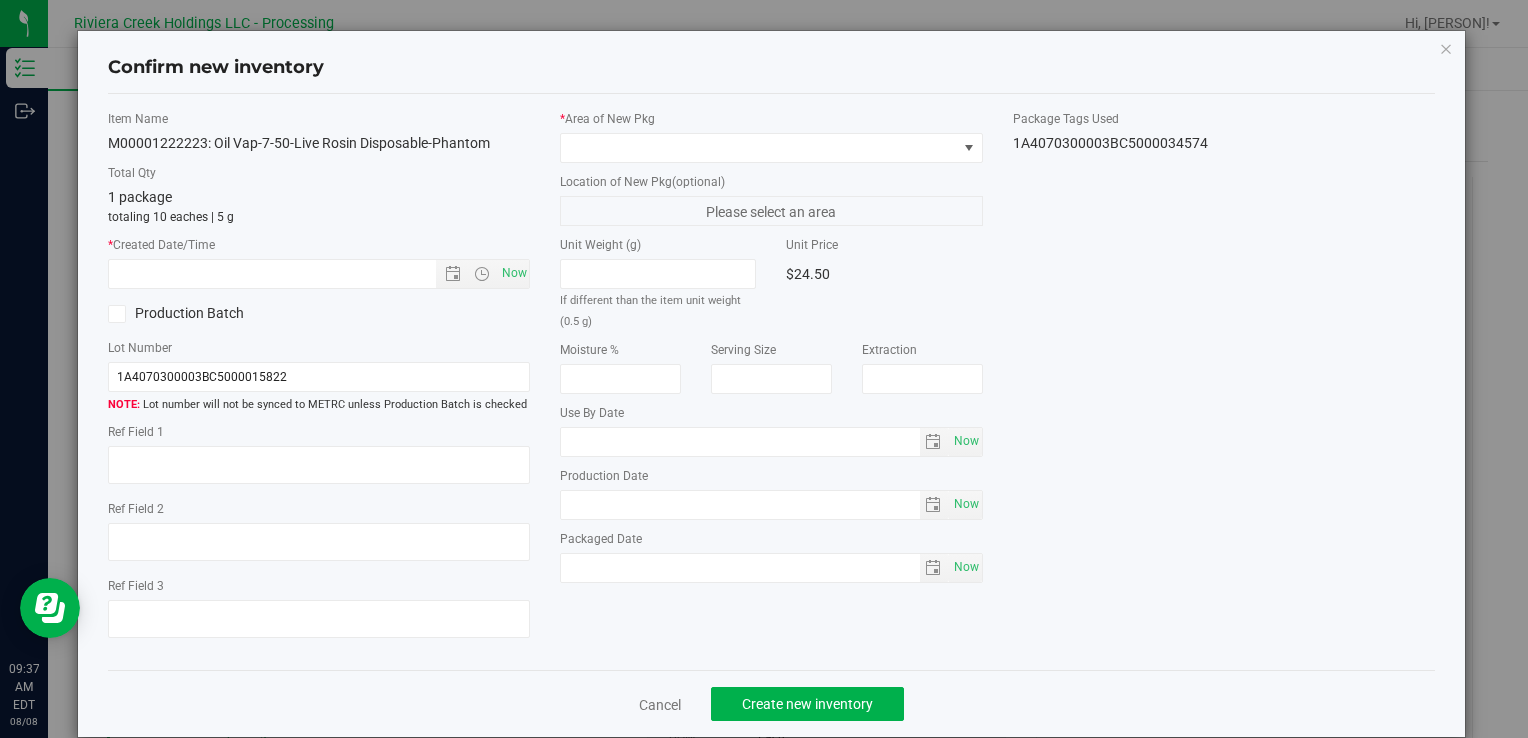 type on "2026-06-17" 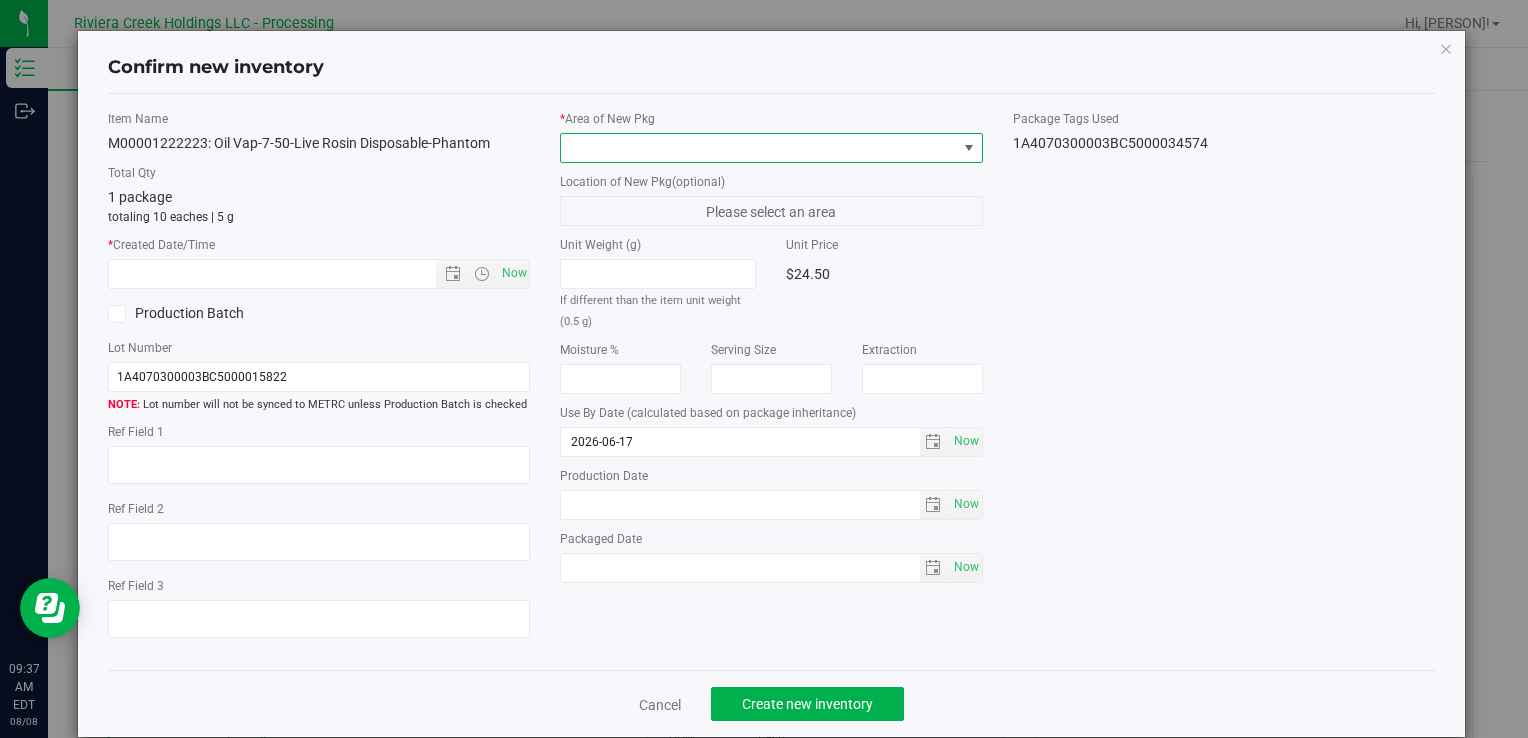 drag, startPoint x: 917, startPoint y: 149, endPoint x: 909, endPoint y: 156, distance: 10.630146 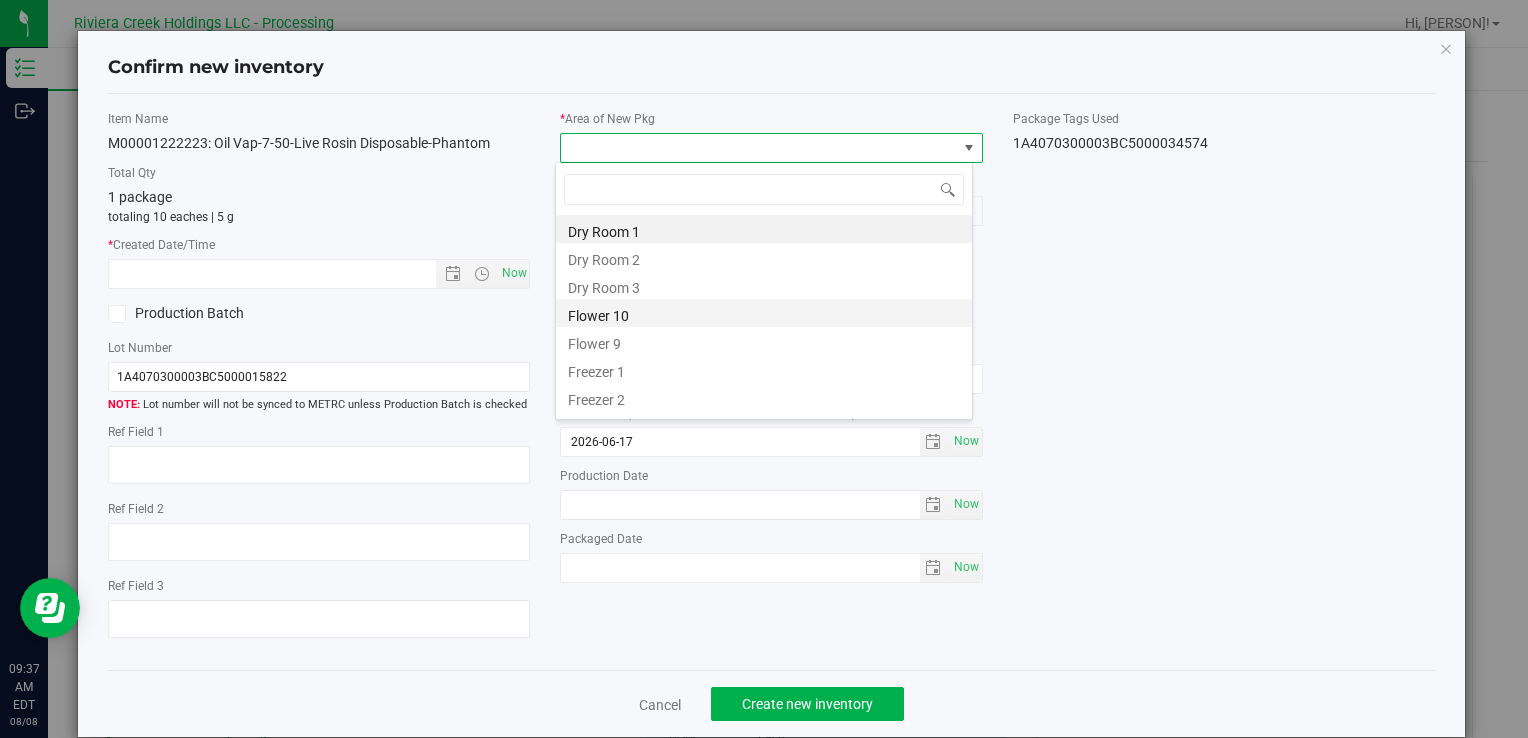 click on "Flower 10" at bounding box center [764, 313] 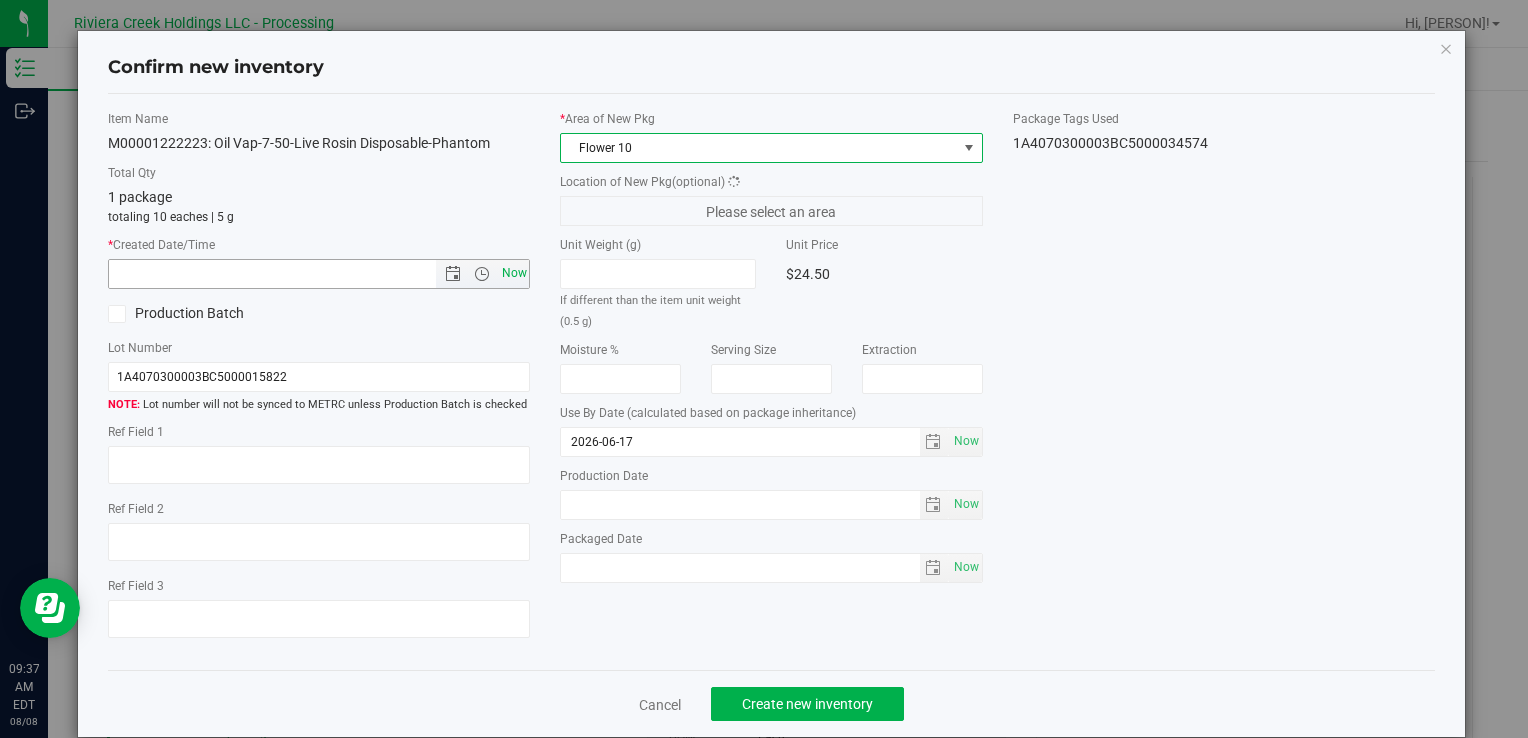click on "Now" at bounding box center [514, 273] 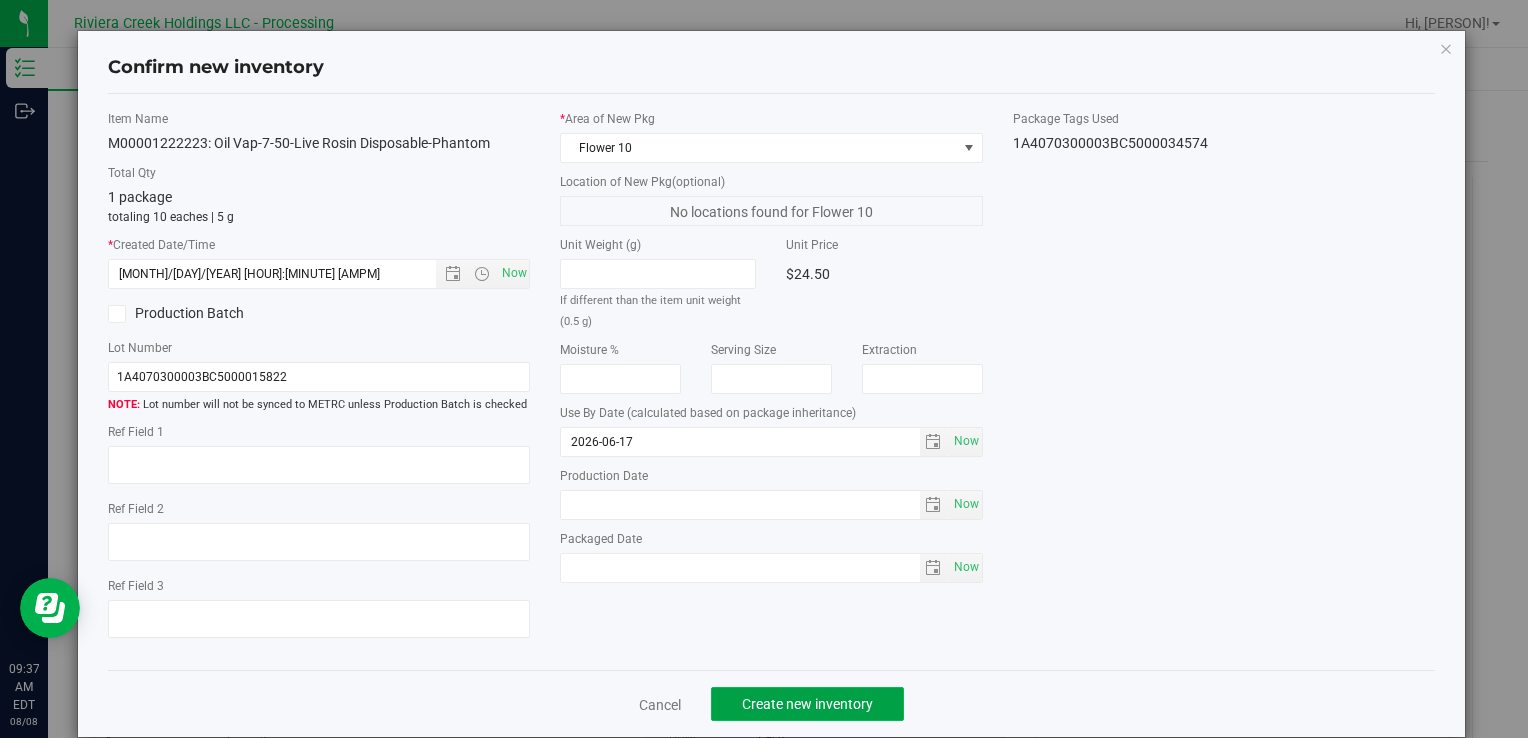 drag, startPoint x: 836, startPoint y: 710, endPoint x: 1034, endPoint y: 636, distance: 211.37643 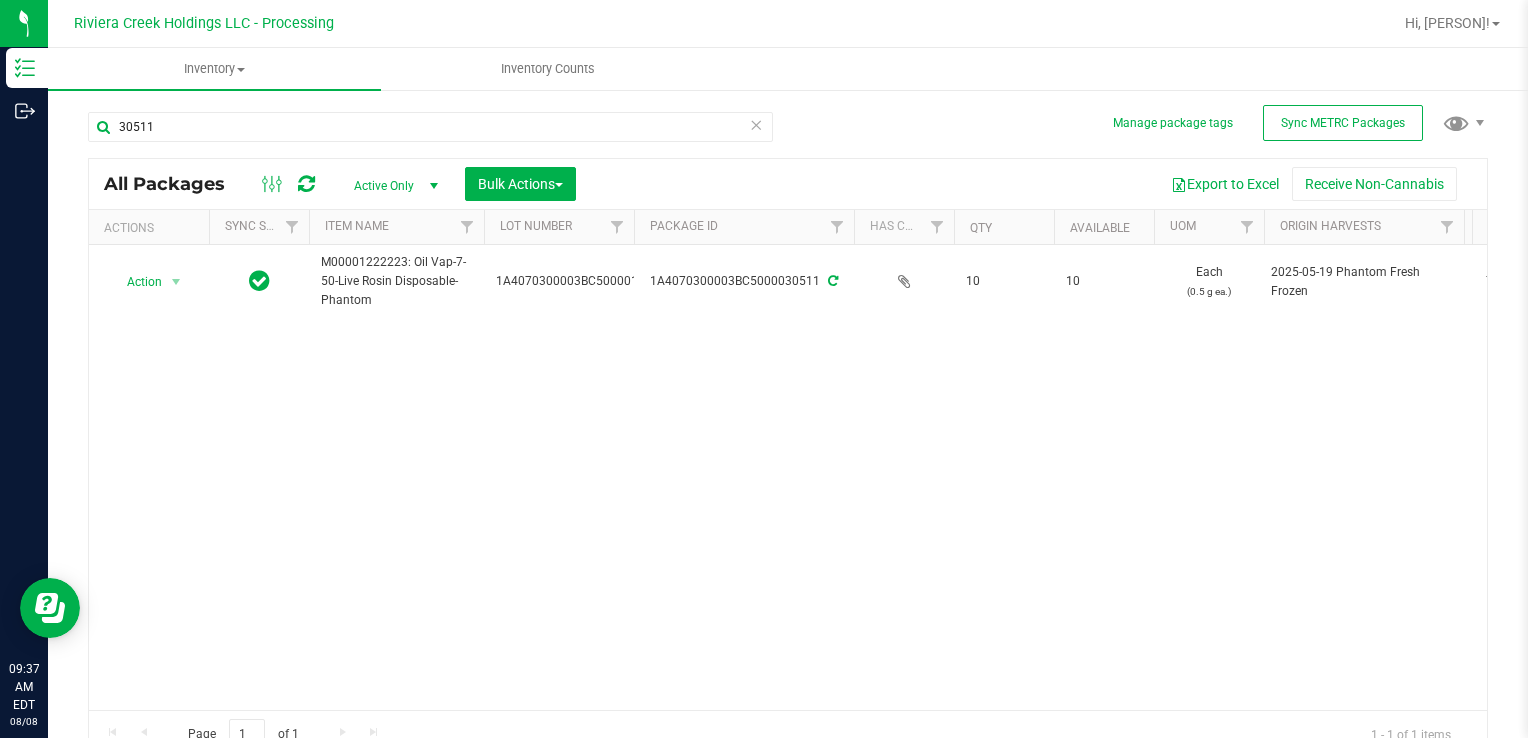 click on "Action Action Create package Edit attributes Global inventory Locate package Package audit log Print package label Print product labels Retag package
M[NUMBER]: Oil Vap-[NUMBER]-[NUMBER]-Live Rosin Disposable-Phantom
[PACKAGE_ID]
[PACKAGE_ID]
[NUMBER]
[NUMBER]
Each
(0.5 g ea.)
[YEAR]-[MONTH]-[DAY] Phantom Fresh Frozen [NUMBER]
Flower [NUMBER]
Pass
[YEAR]-[MONTH]-[DAY]
Now
Metered Oil or Solid for Vaporization" at bounding box center (788, 477) 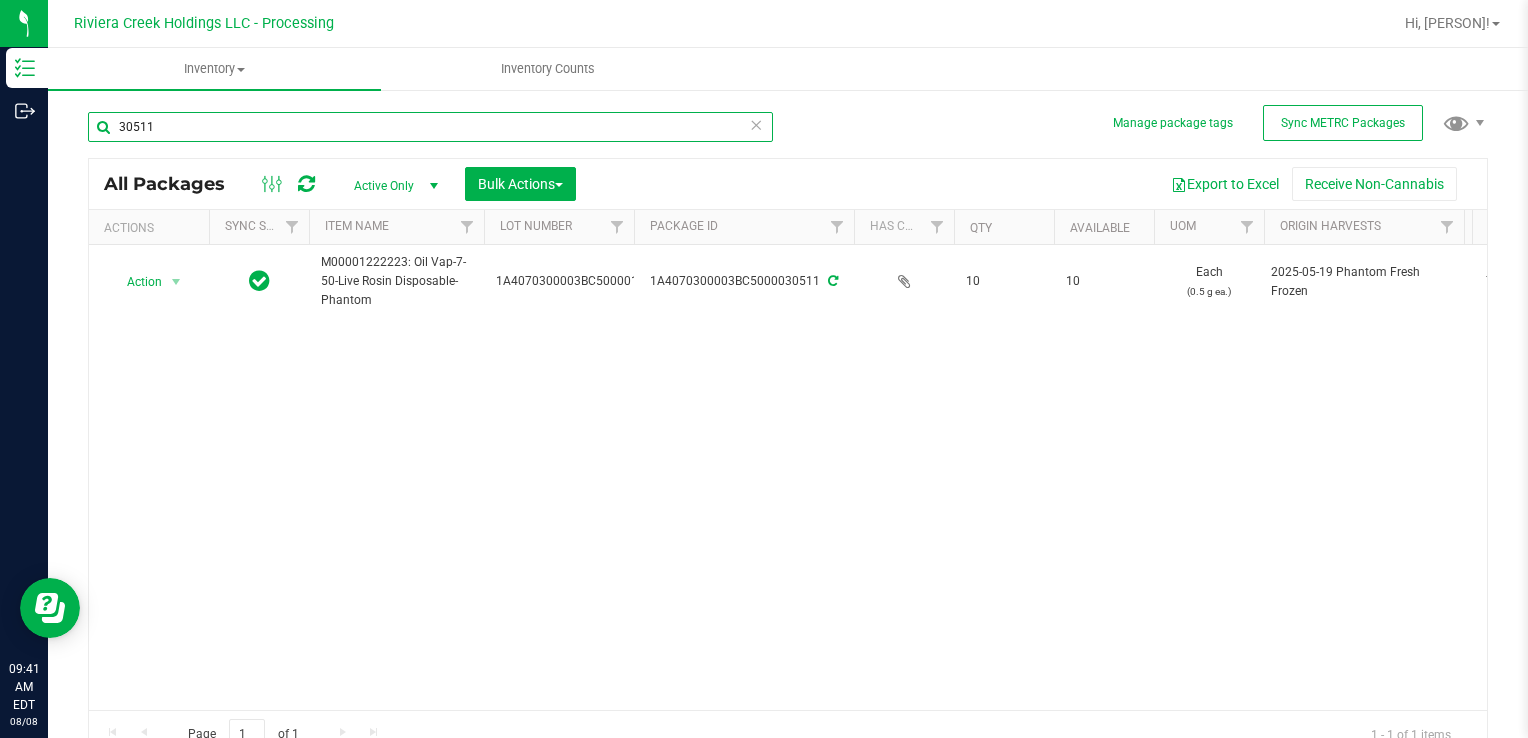 drag, startPoint x: 234, startPoint y: 140, endPoint x: 72, endPoint y: 146, distance: 162.11107 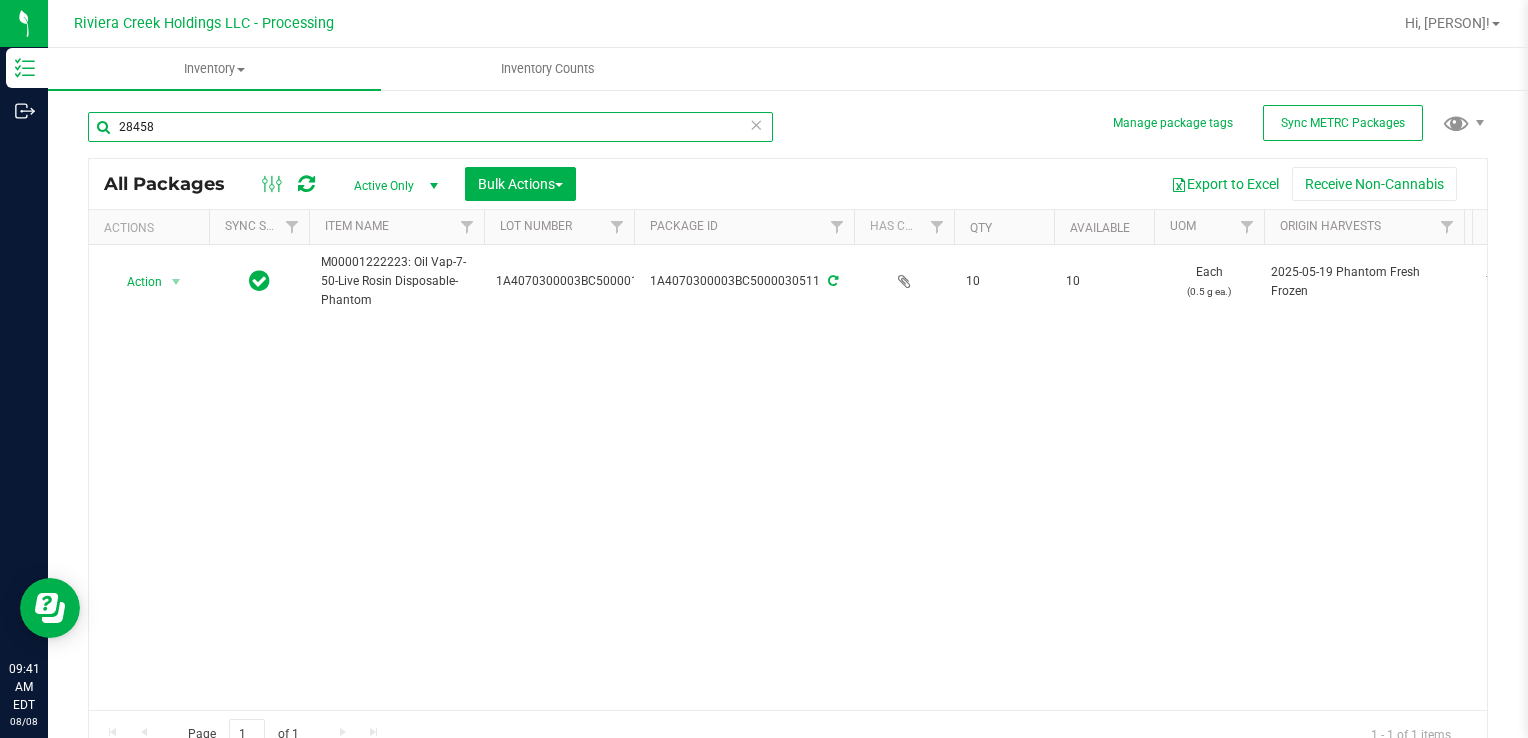 type on "28458" 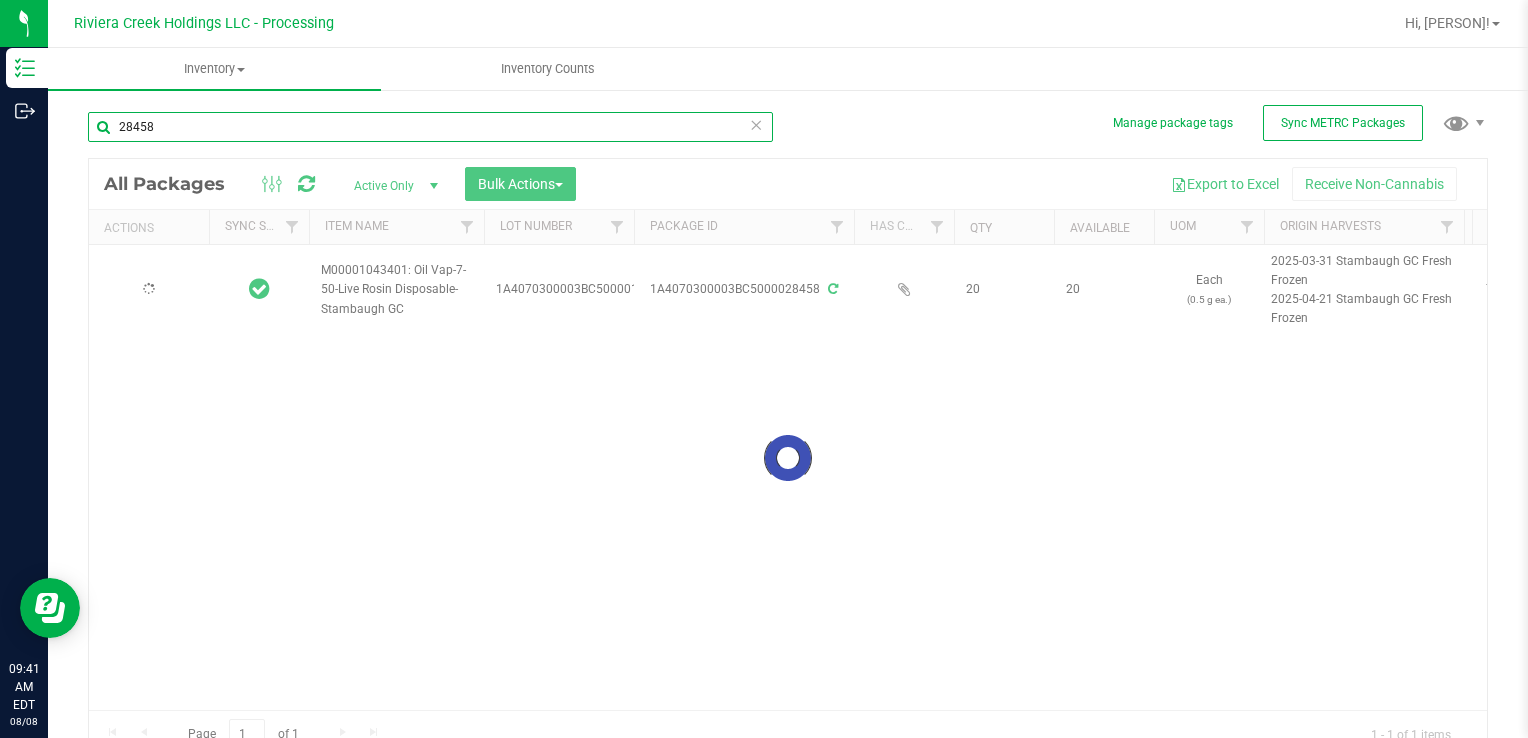 type on "2026-05-22" 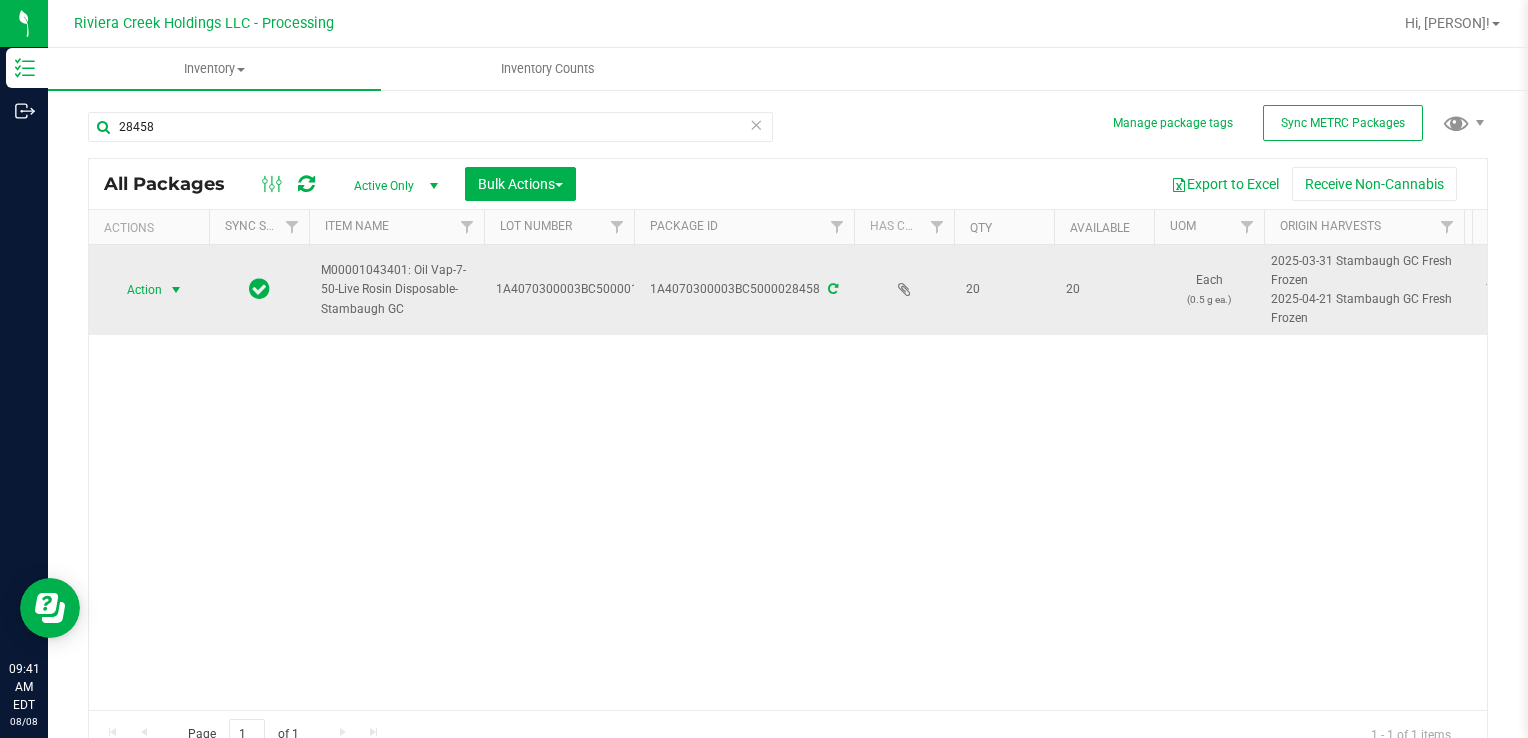 click on "Action" at bounding box center [136, 290] 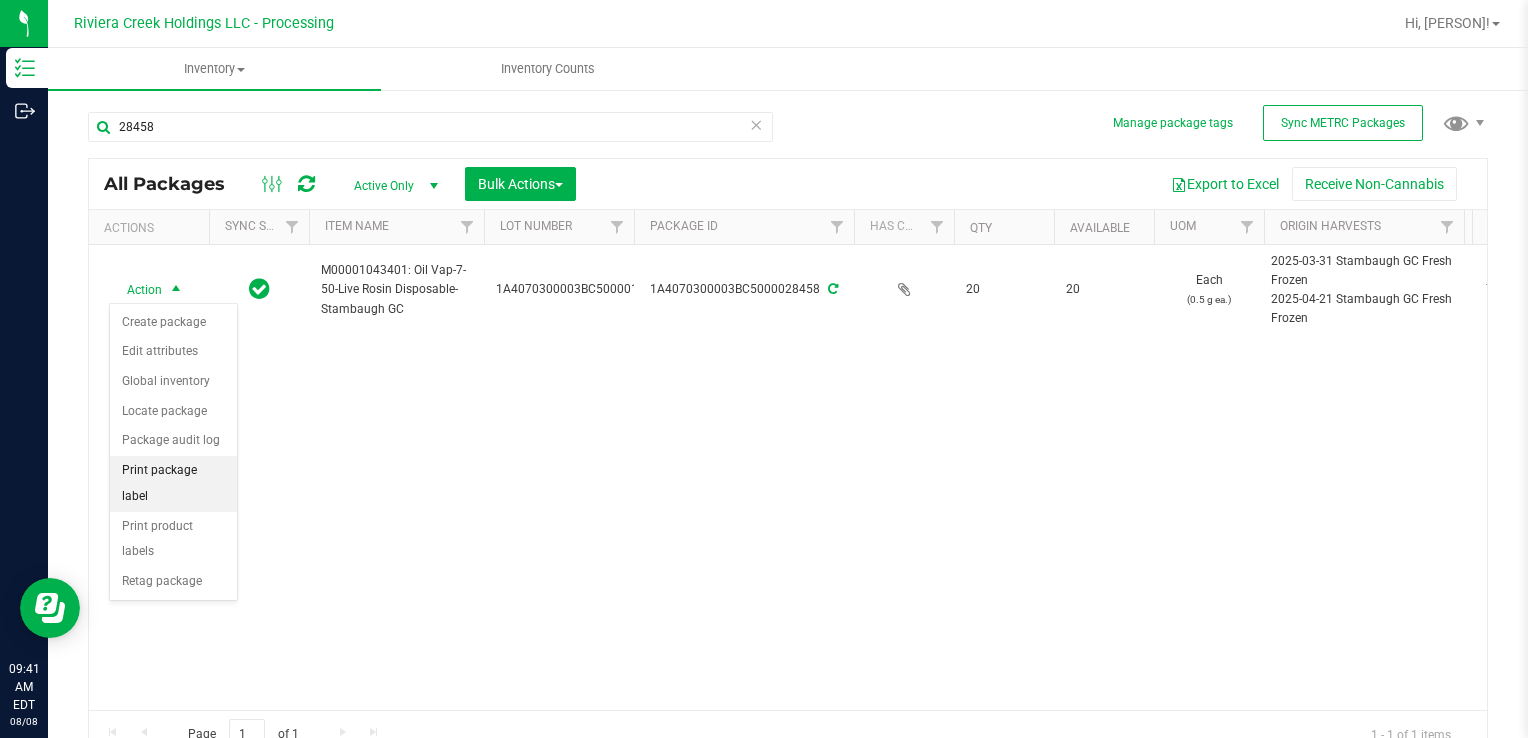 click on "Print package label" at bounding box center (173, 483) 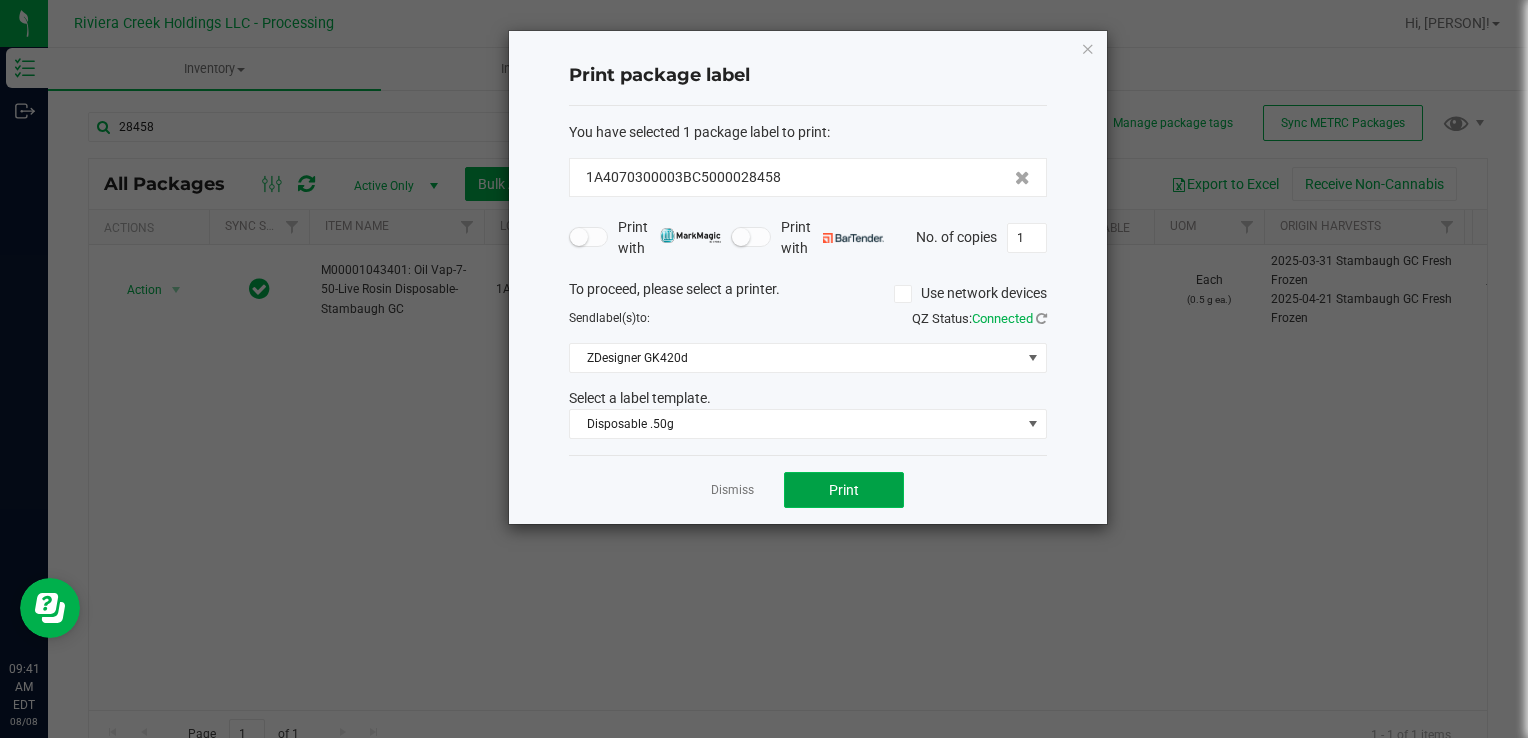 click on "Print" 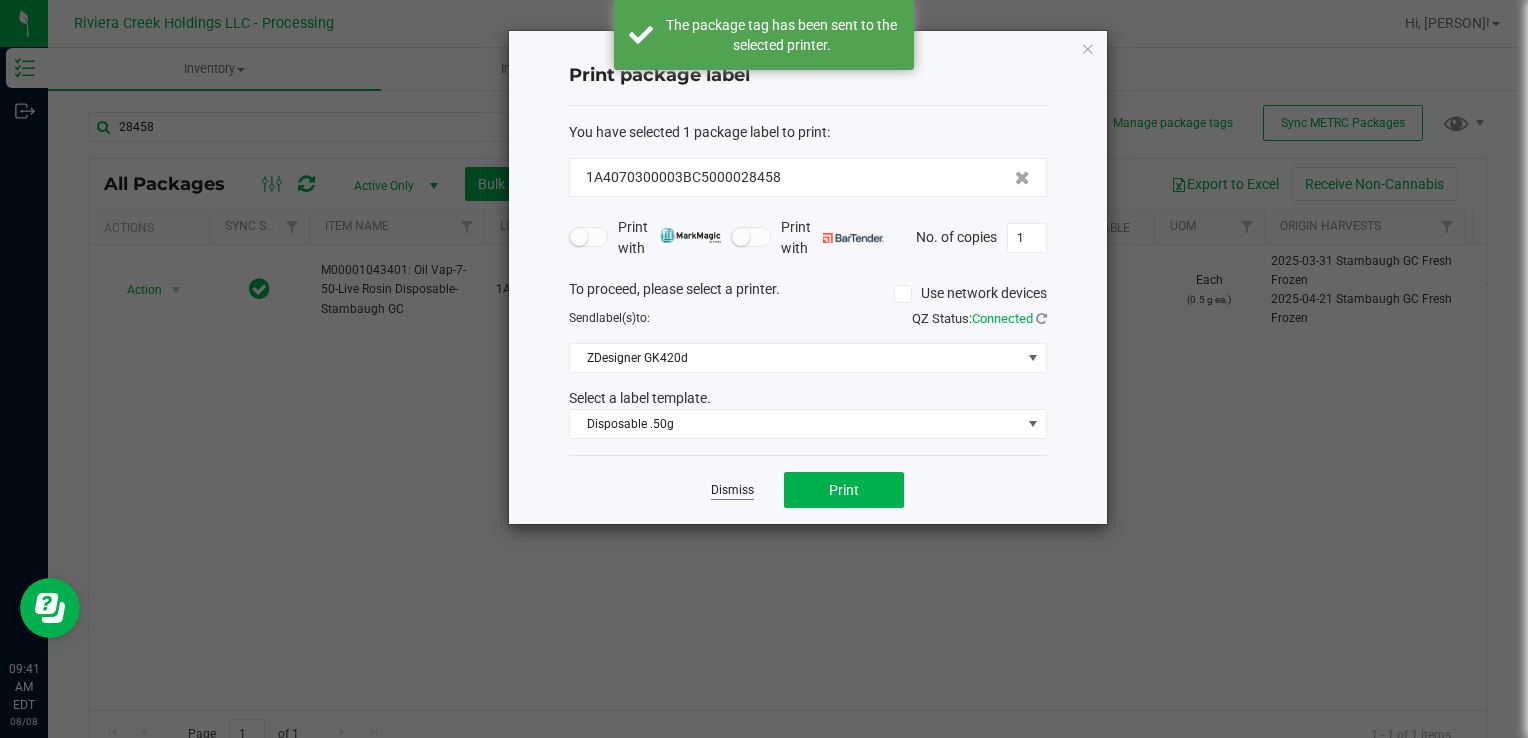 click on "Dismiss" 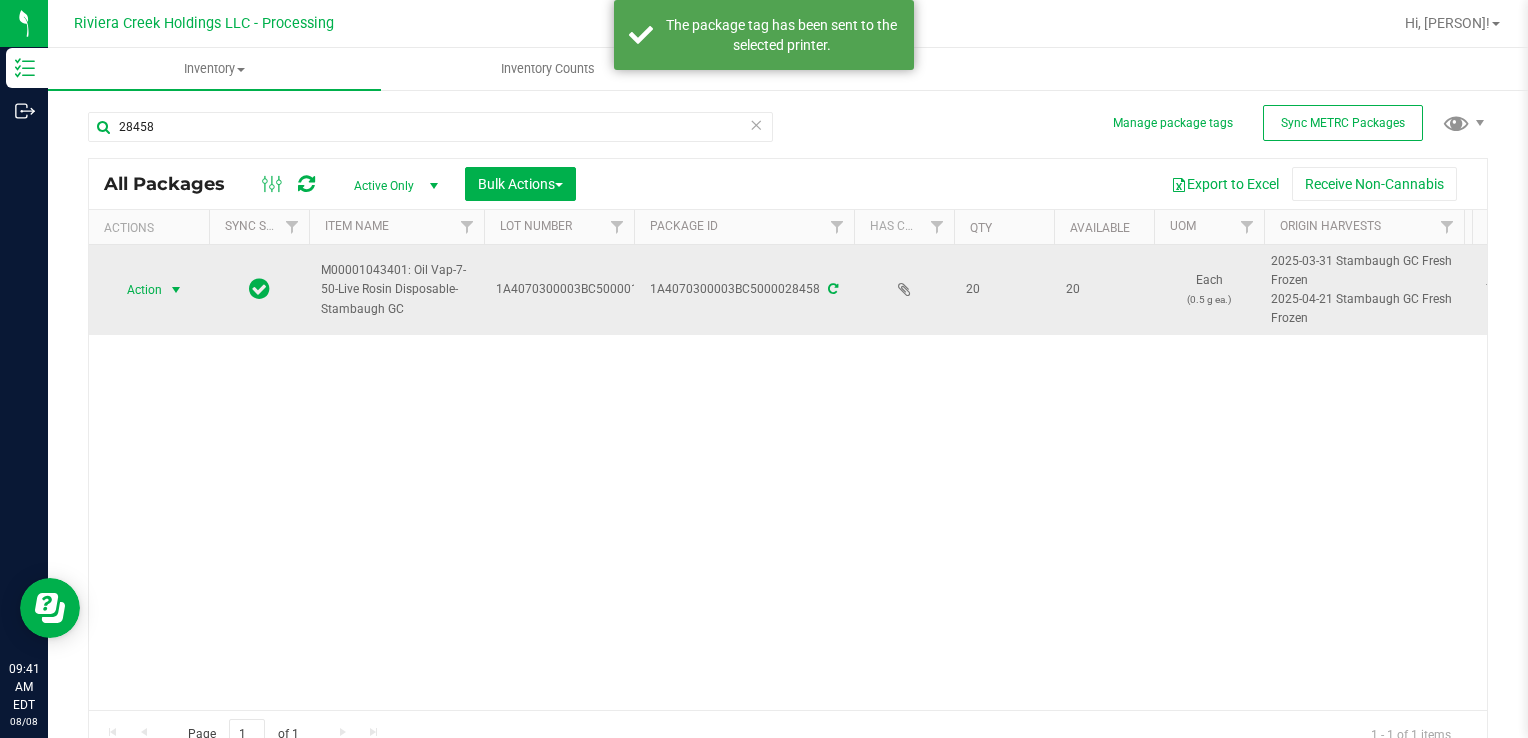 click on "Action" at bounding box center [136, 290] 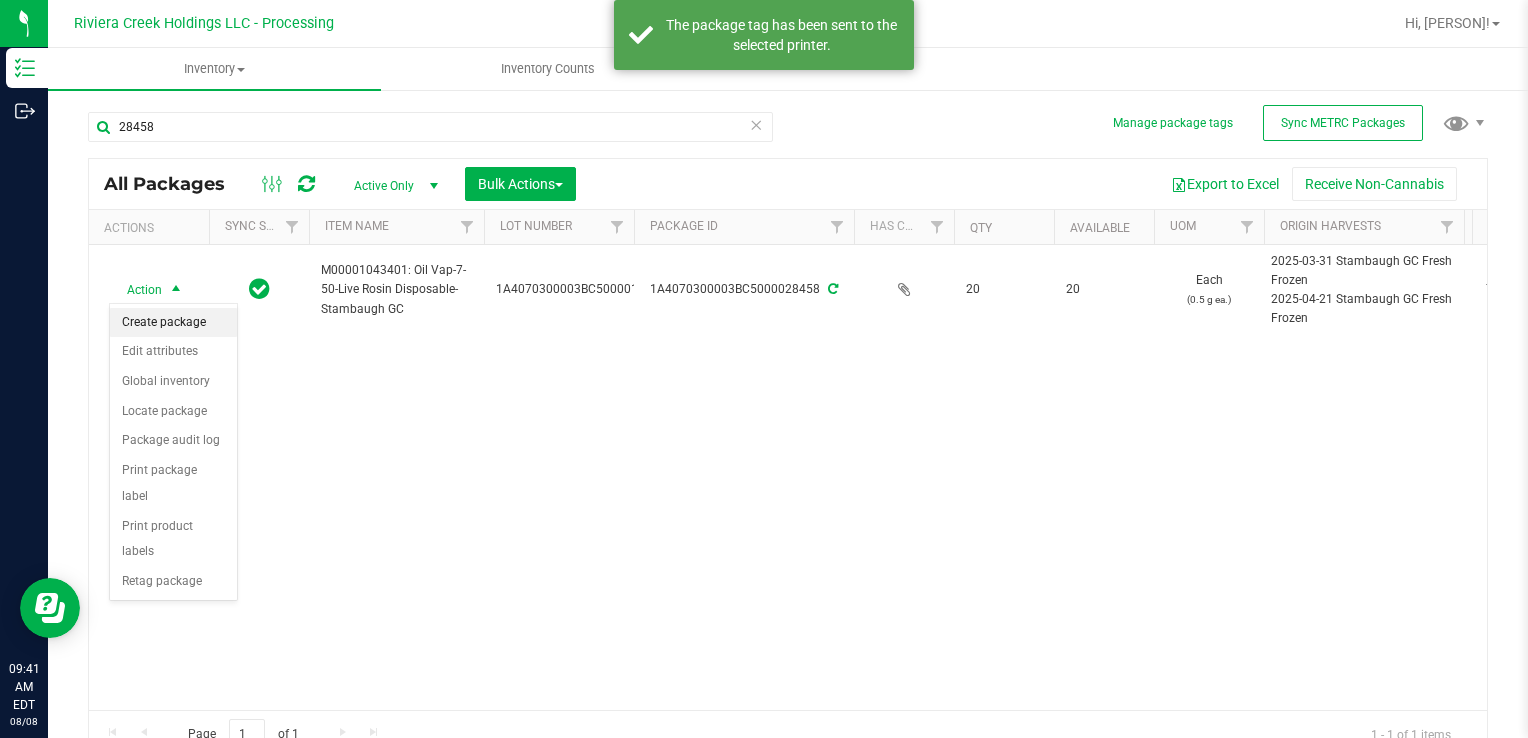 click on "Create package" at bounding box center (173, 323) 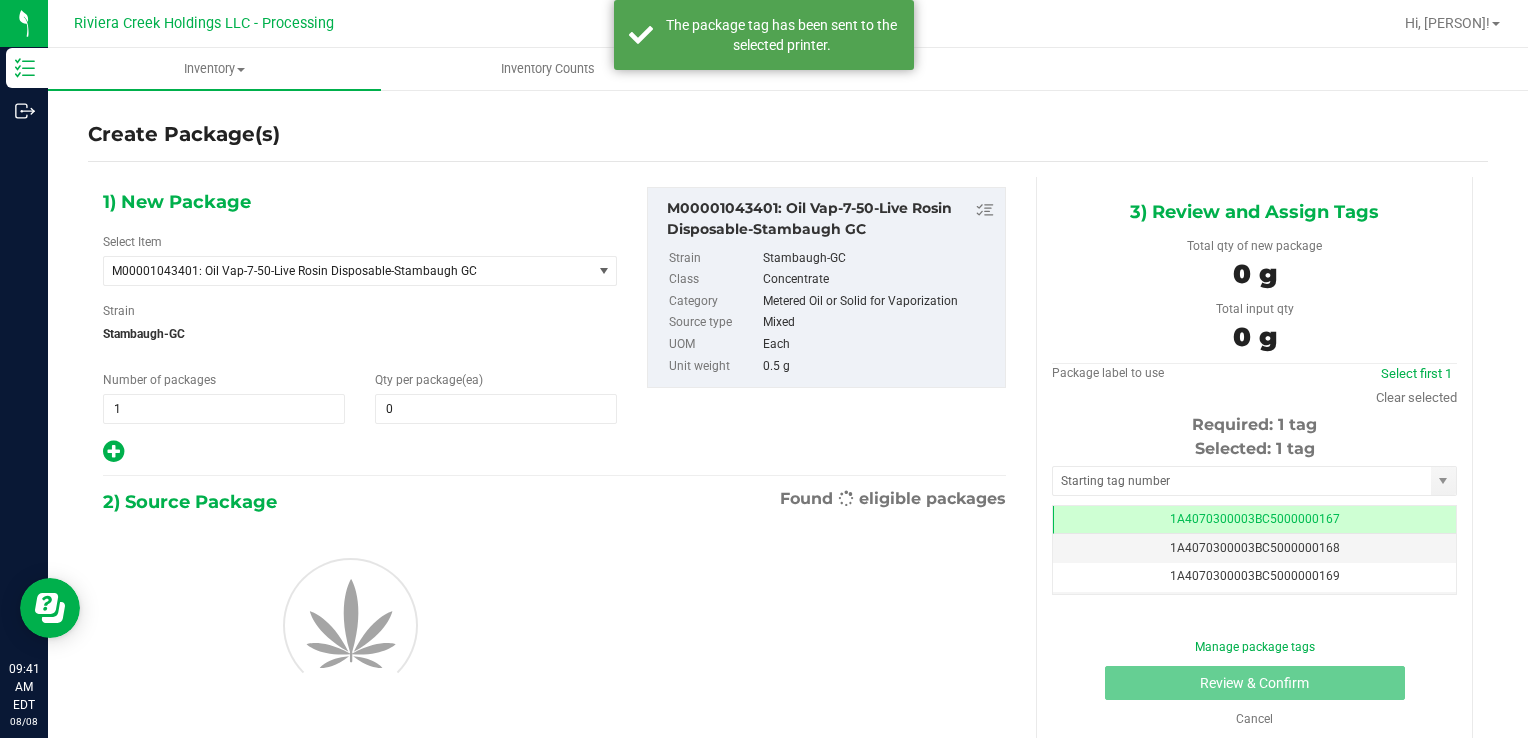 scroll, scrollTop: 0, scrollLeft: 0, axis: both 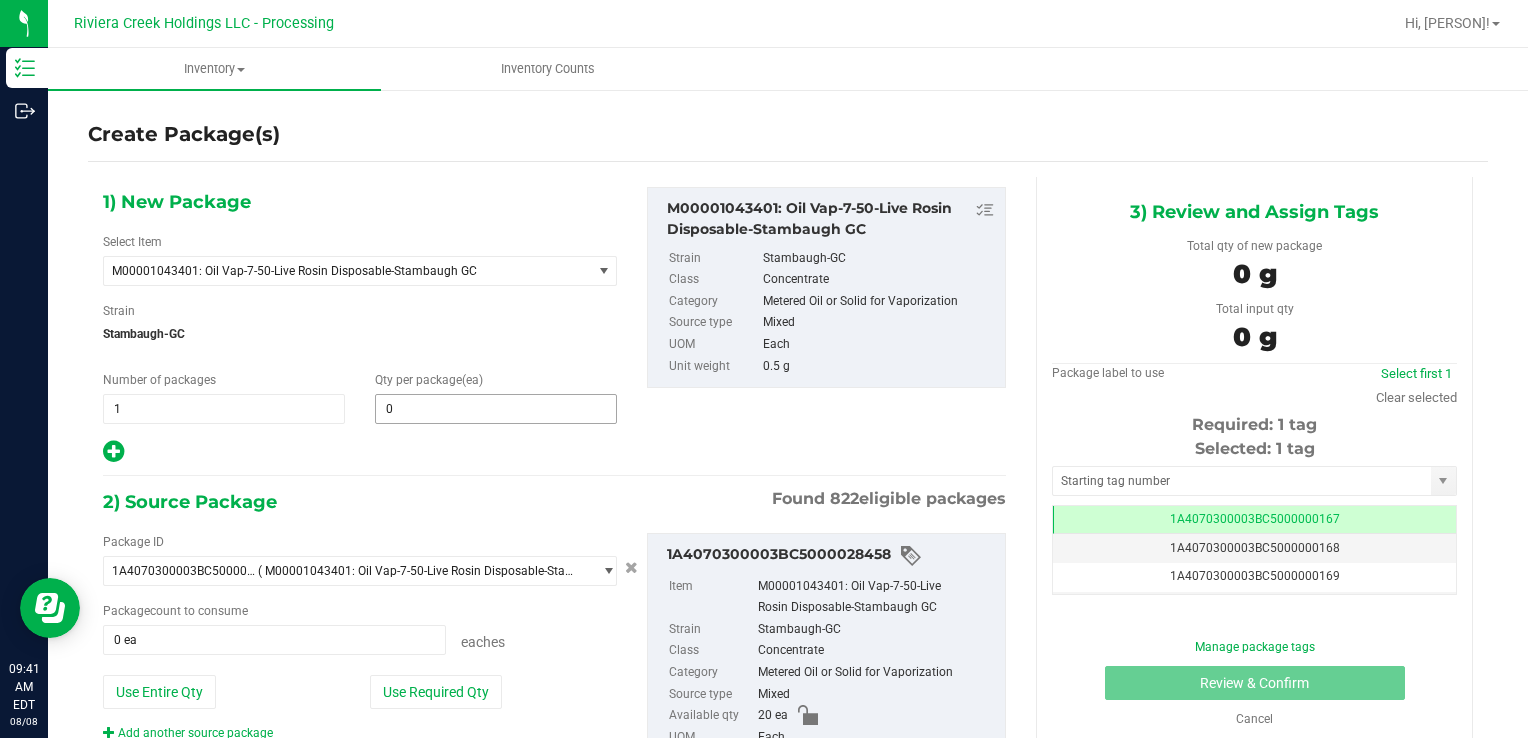 type 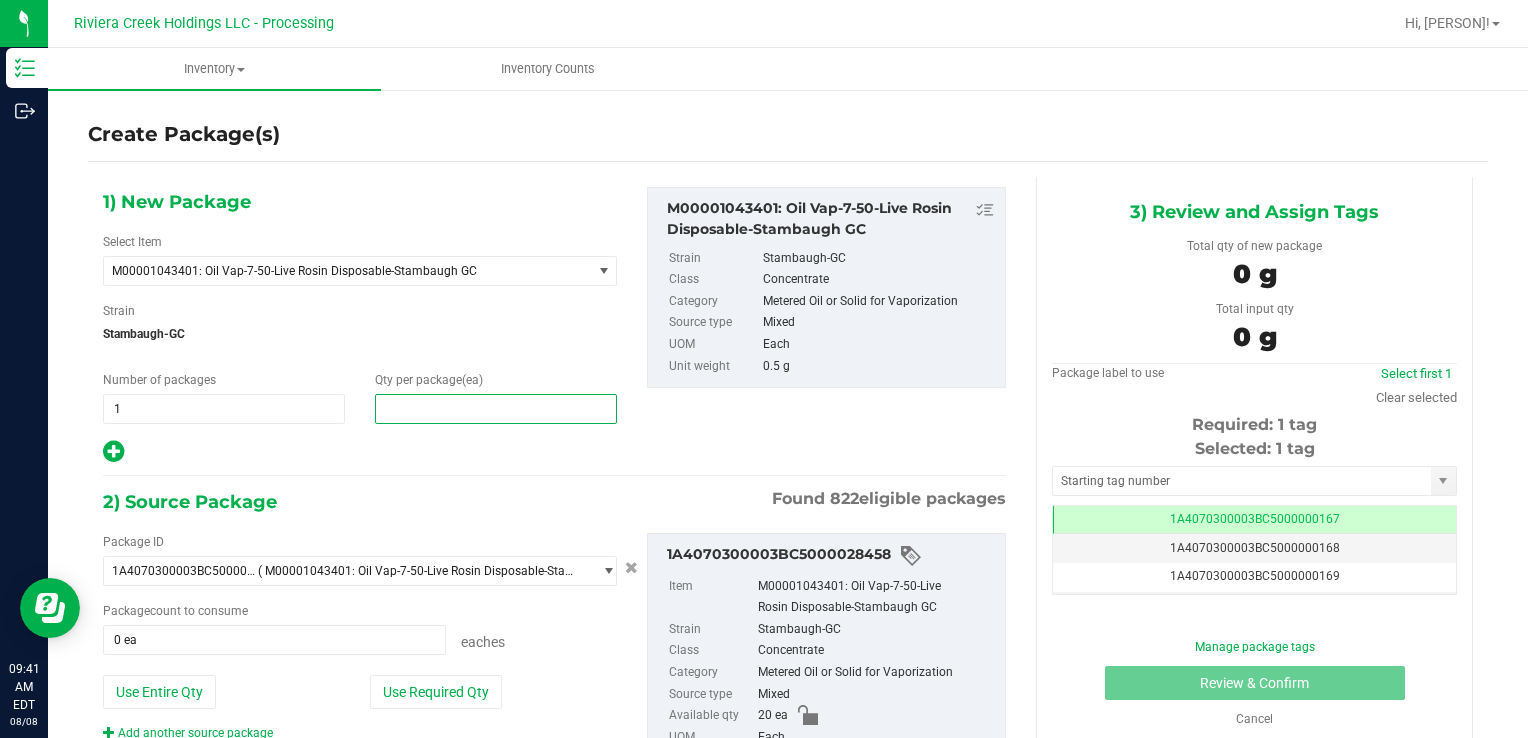 click at bounding box center [496, 409] 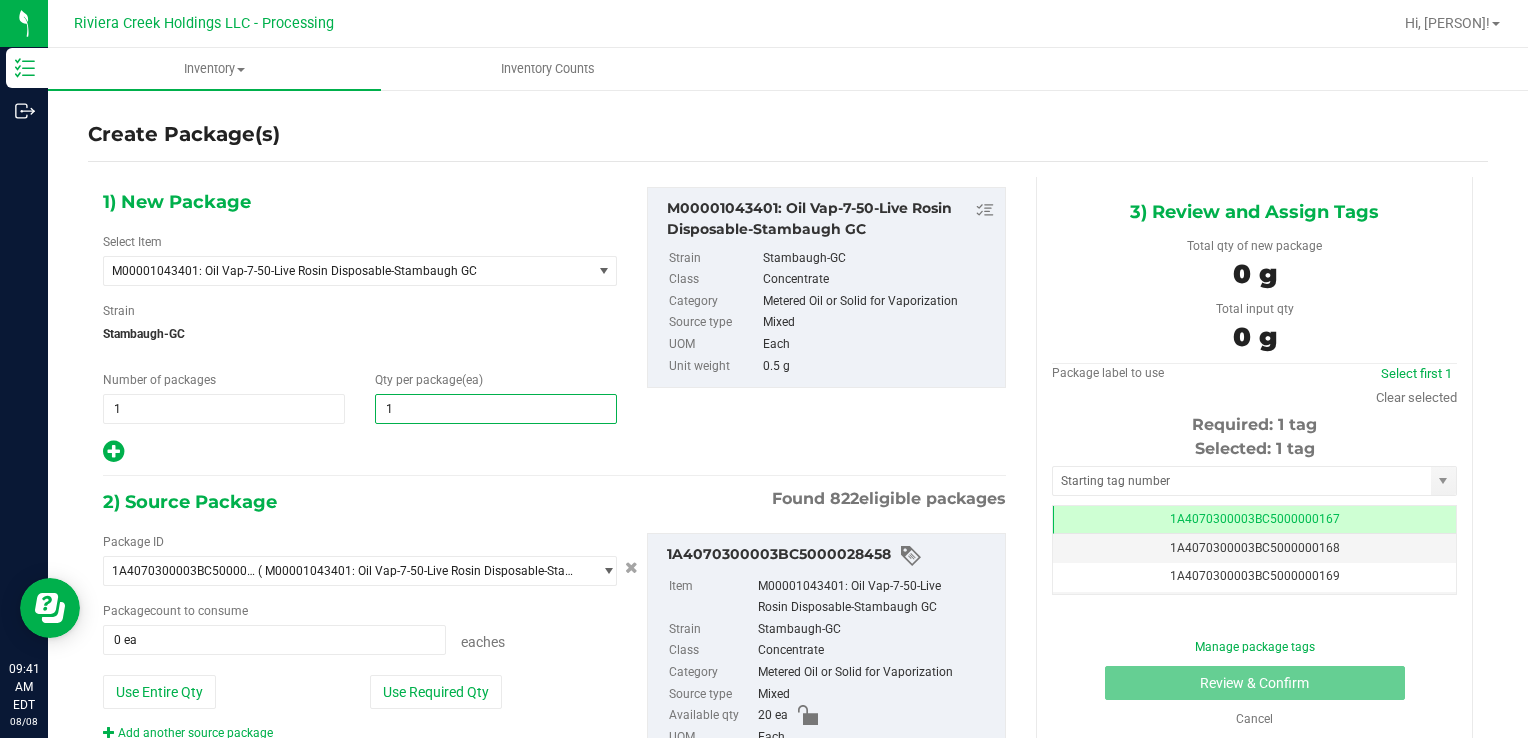 type on "10" 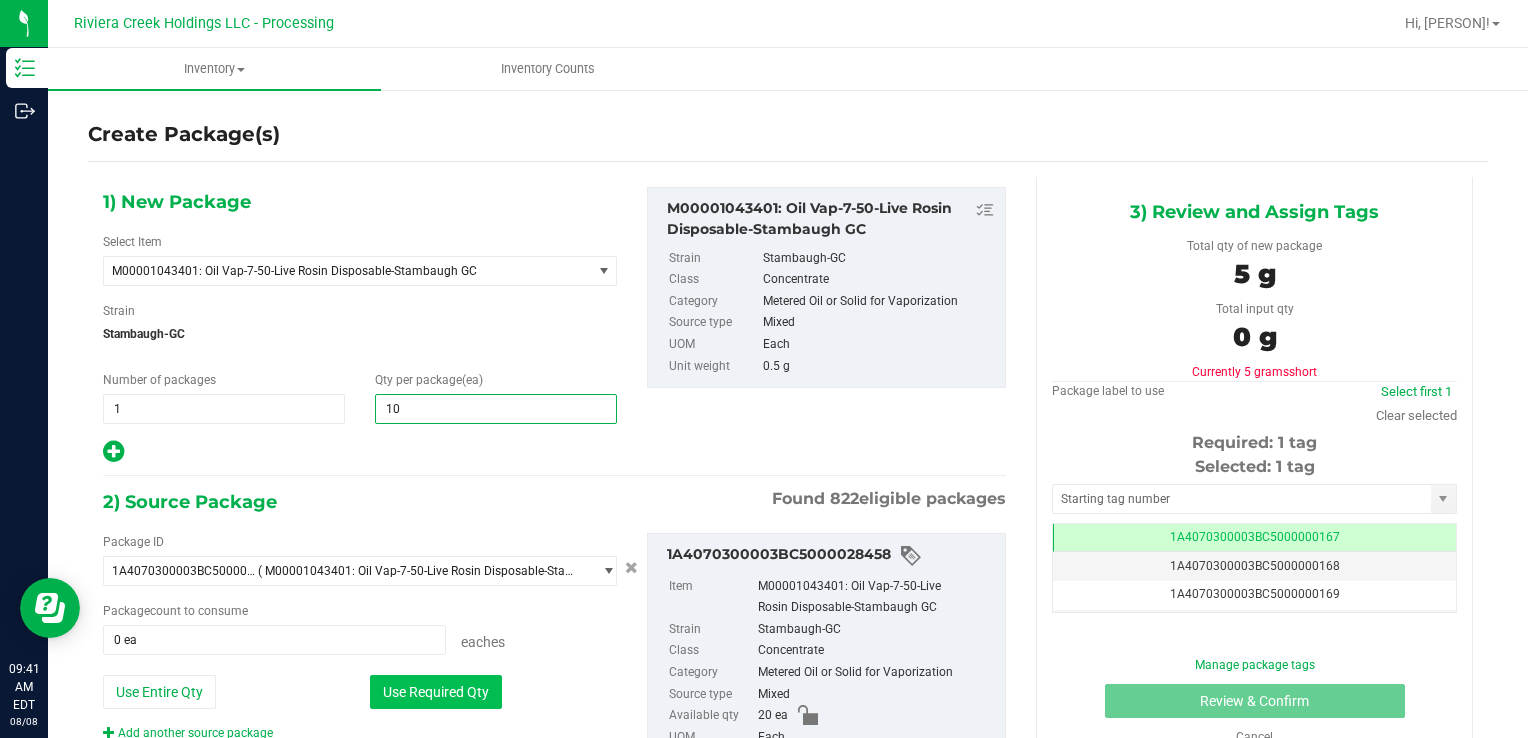type on "10" 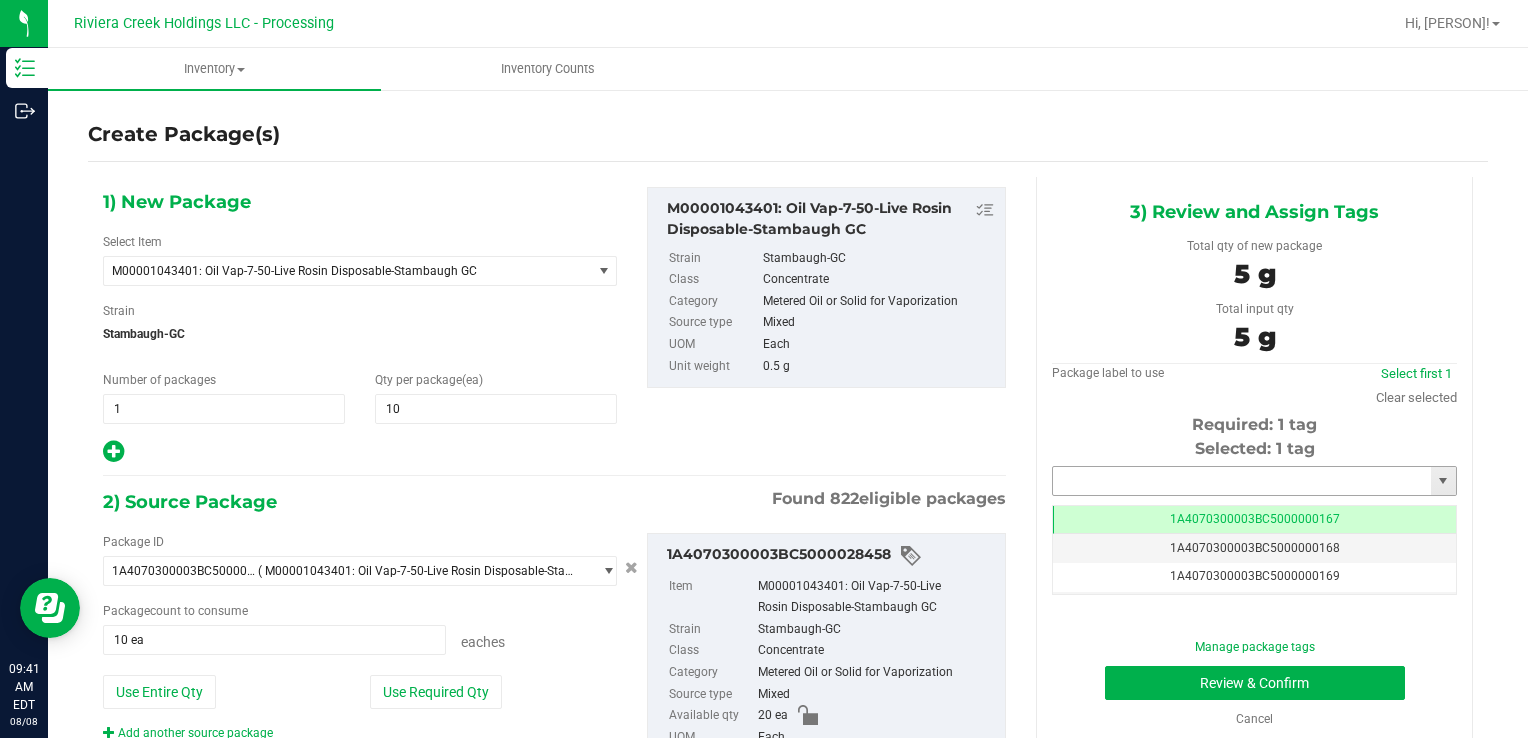 click at bounding box center [1242, 481] 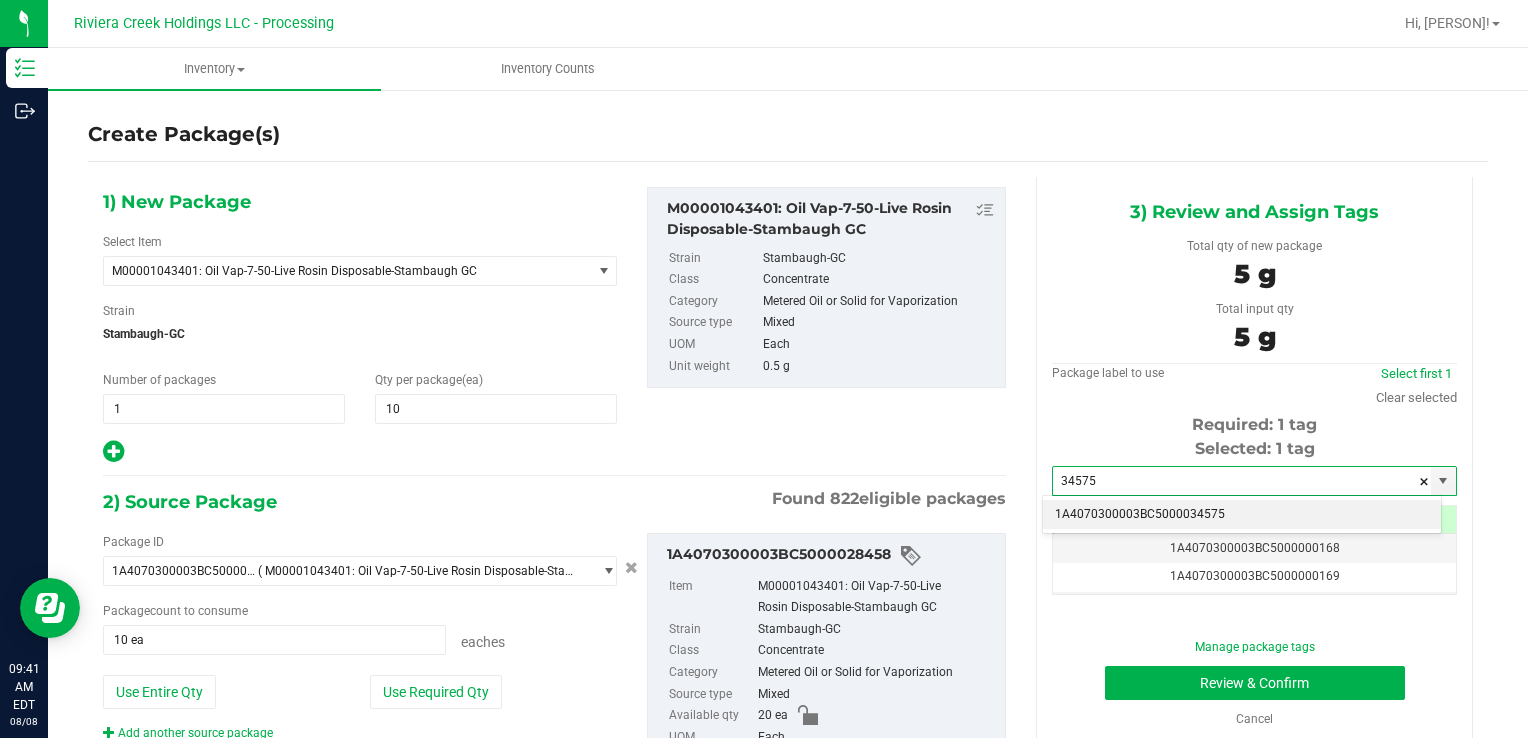 drag, startPoint x: 1176, startPoint y: 513, endPoint x: 1140, endPoint y: 647, distance: 138.75157 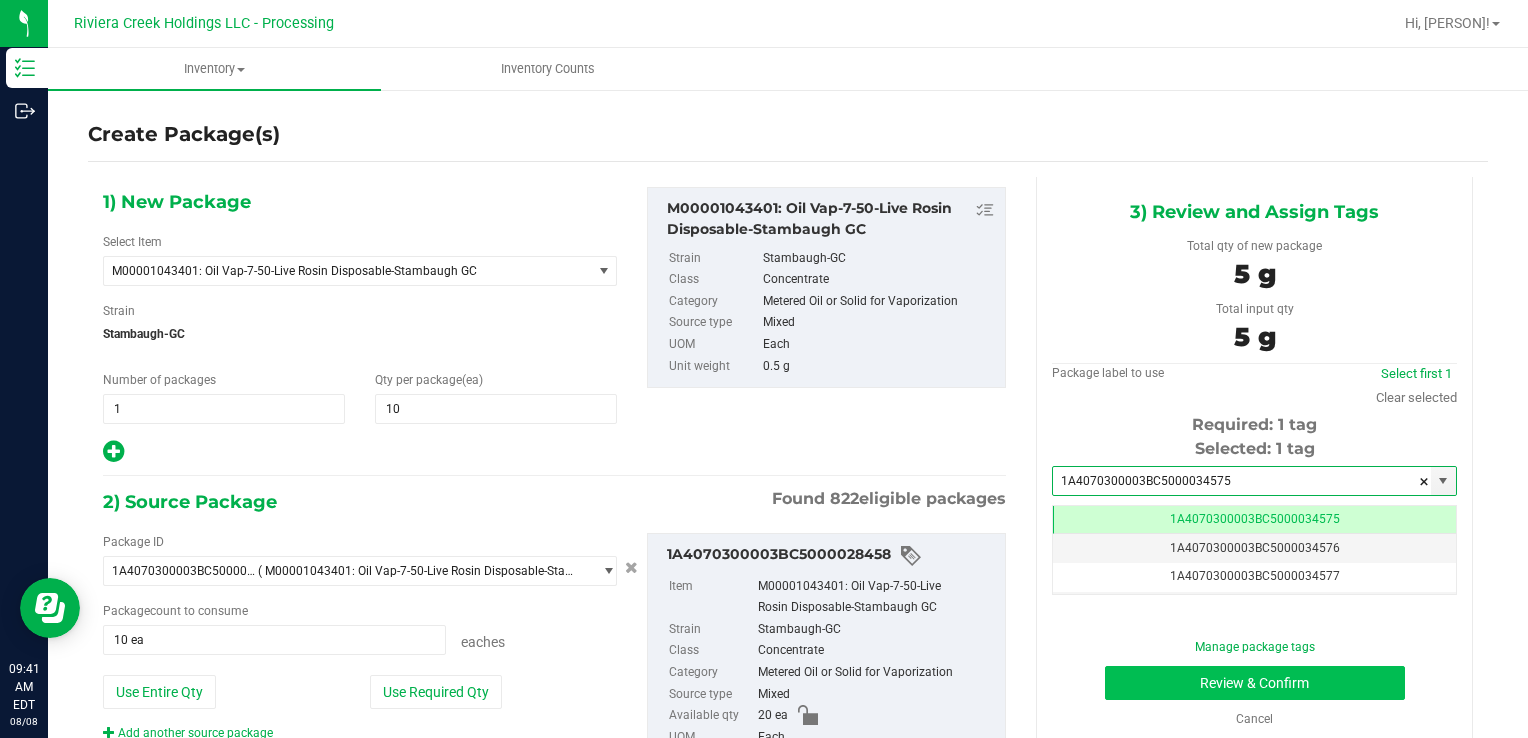scroll, scrollTop: 0, scrollLeft: 0, axis: both 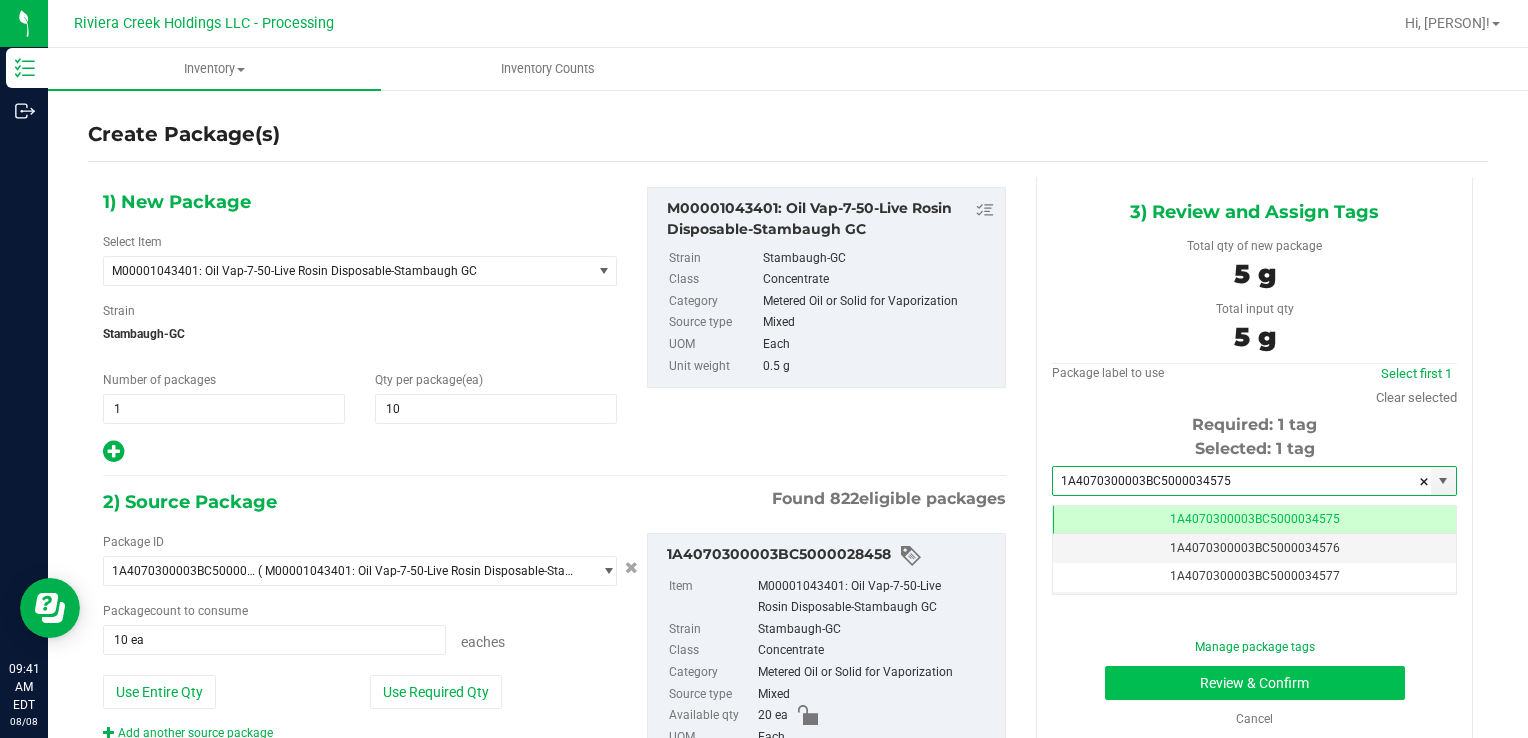 type on "1A4070300003BC5000034575" 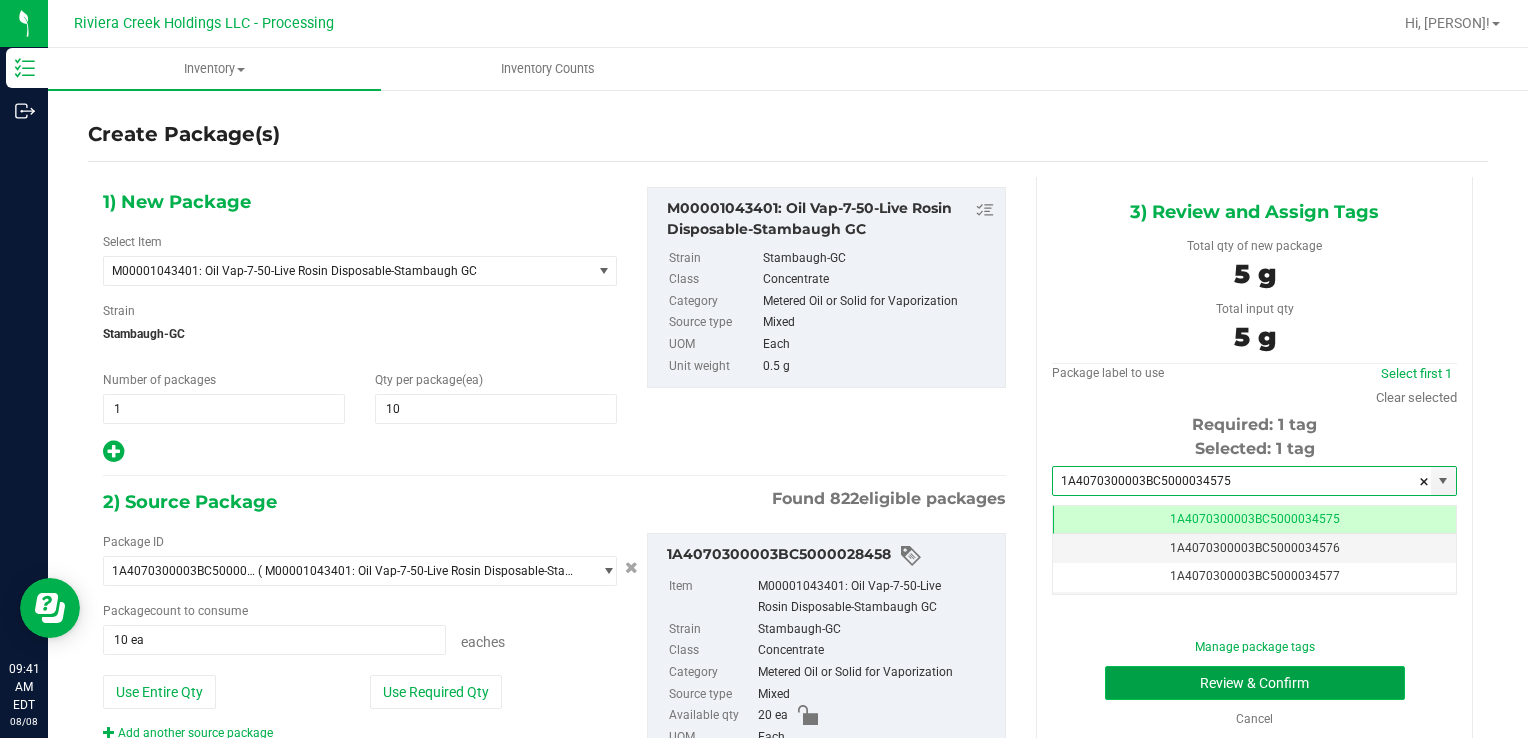 click on "Review & Confirm" at bounding box center [1255, 683] 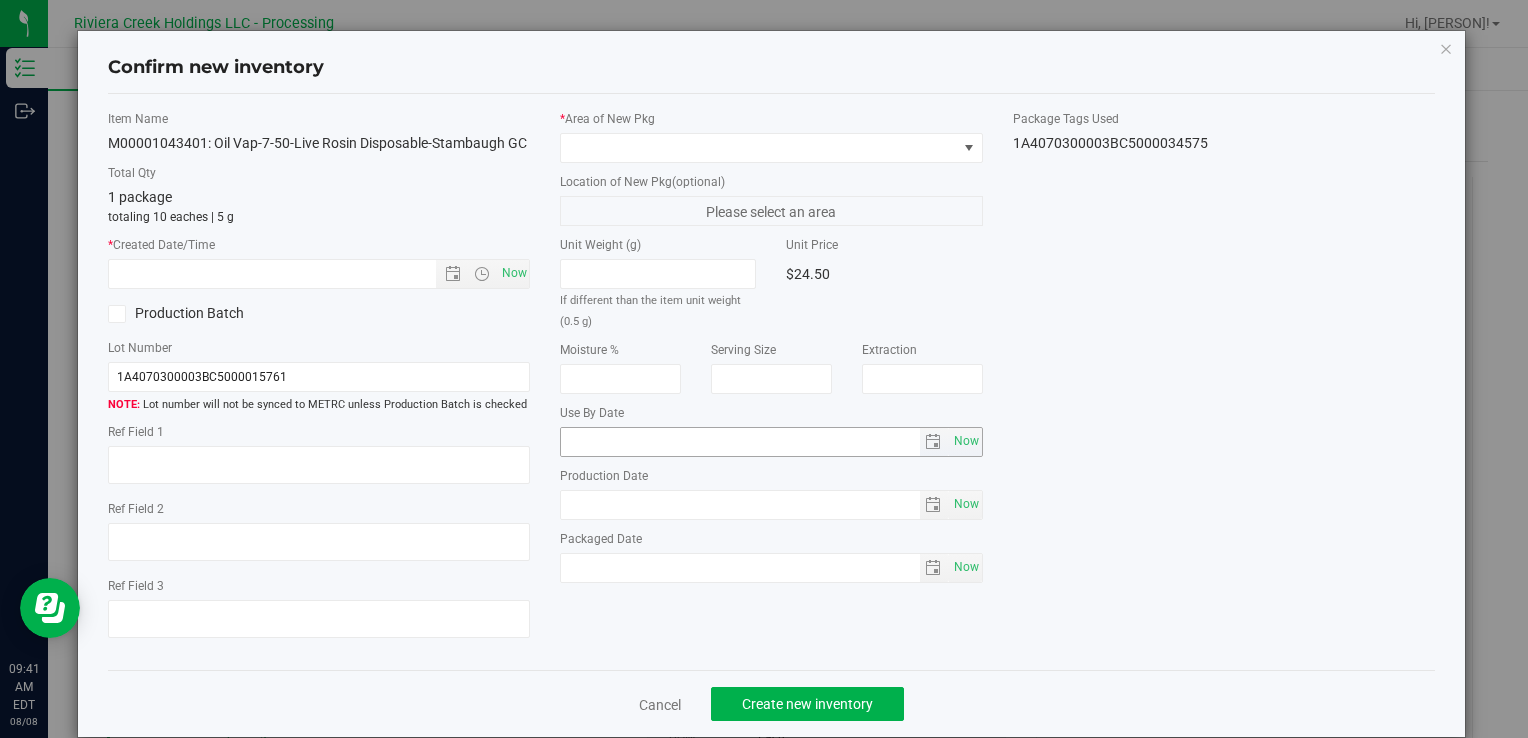 type on "2026-05-22" 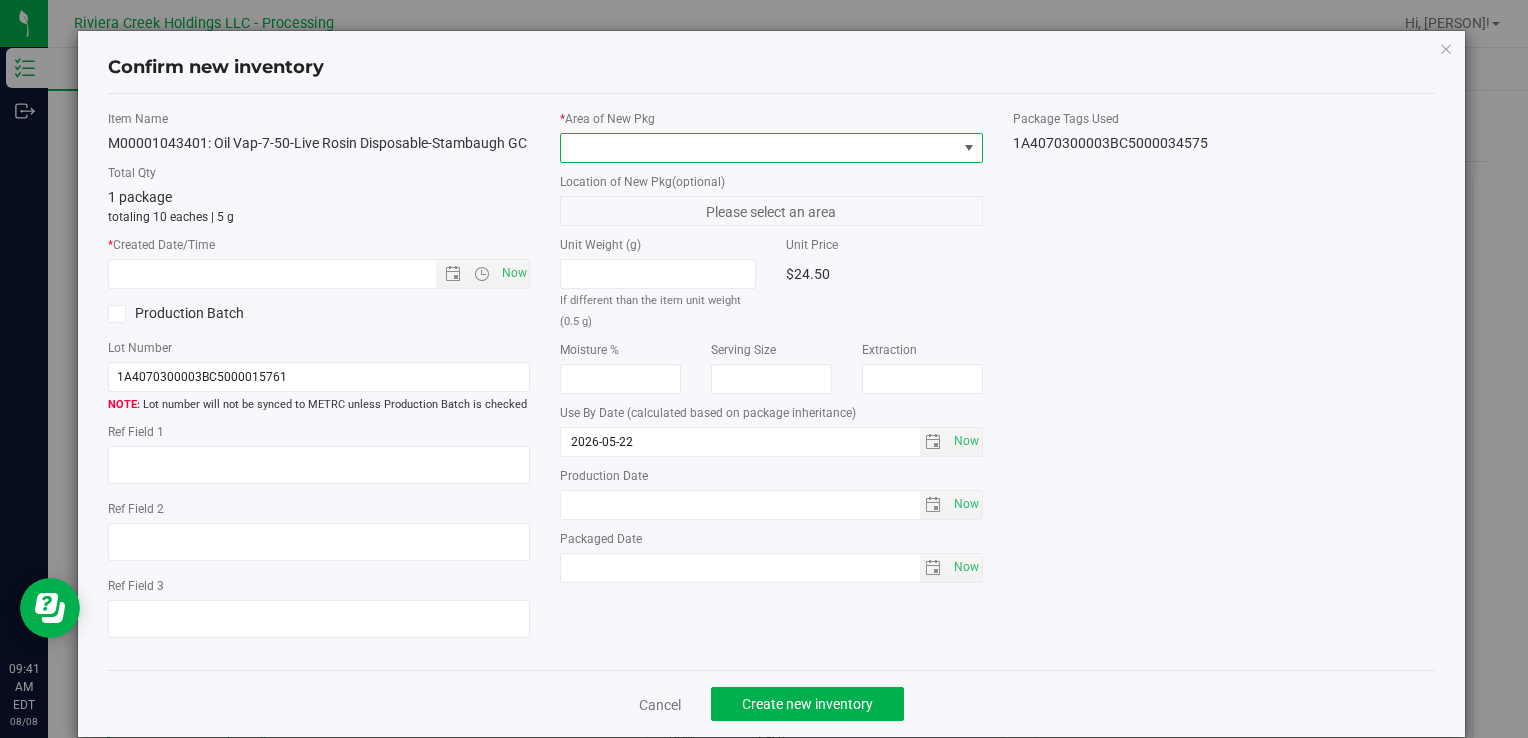 drag, startPoint x: 799, startPoint y: 146, endPoint x: 688, endPoint y: 160, distance: 111.8794 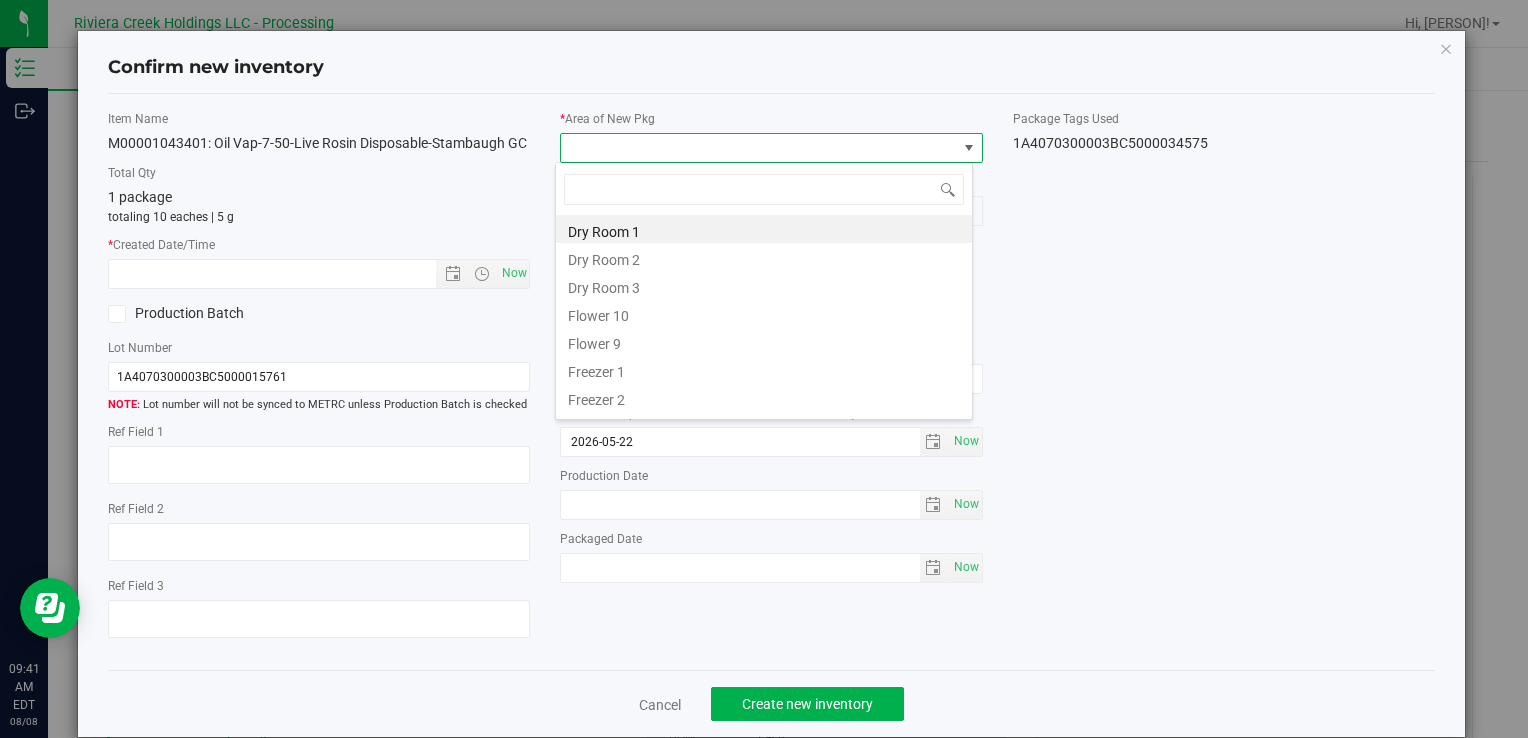 click on "Flower 10" at bounding box center [764, 313] 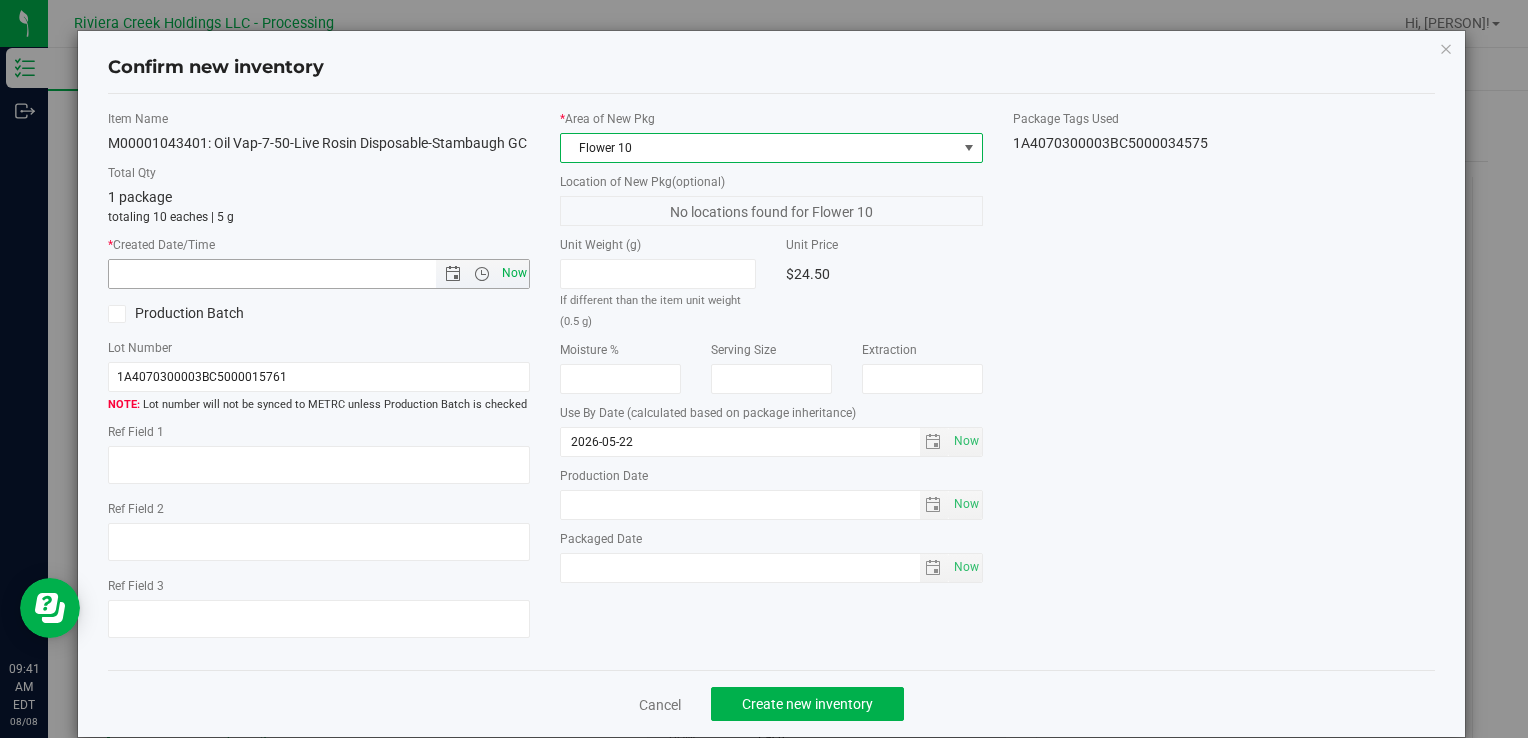 click on "Now" at bounding box center [514, 273] 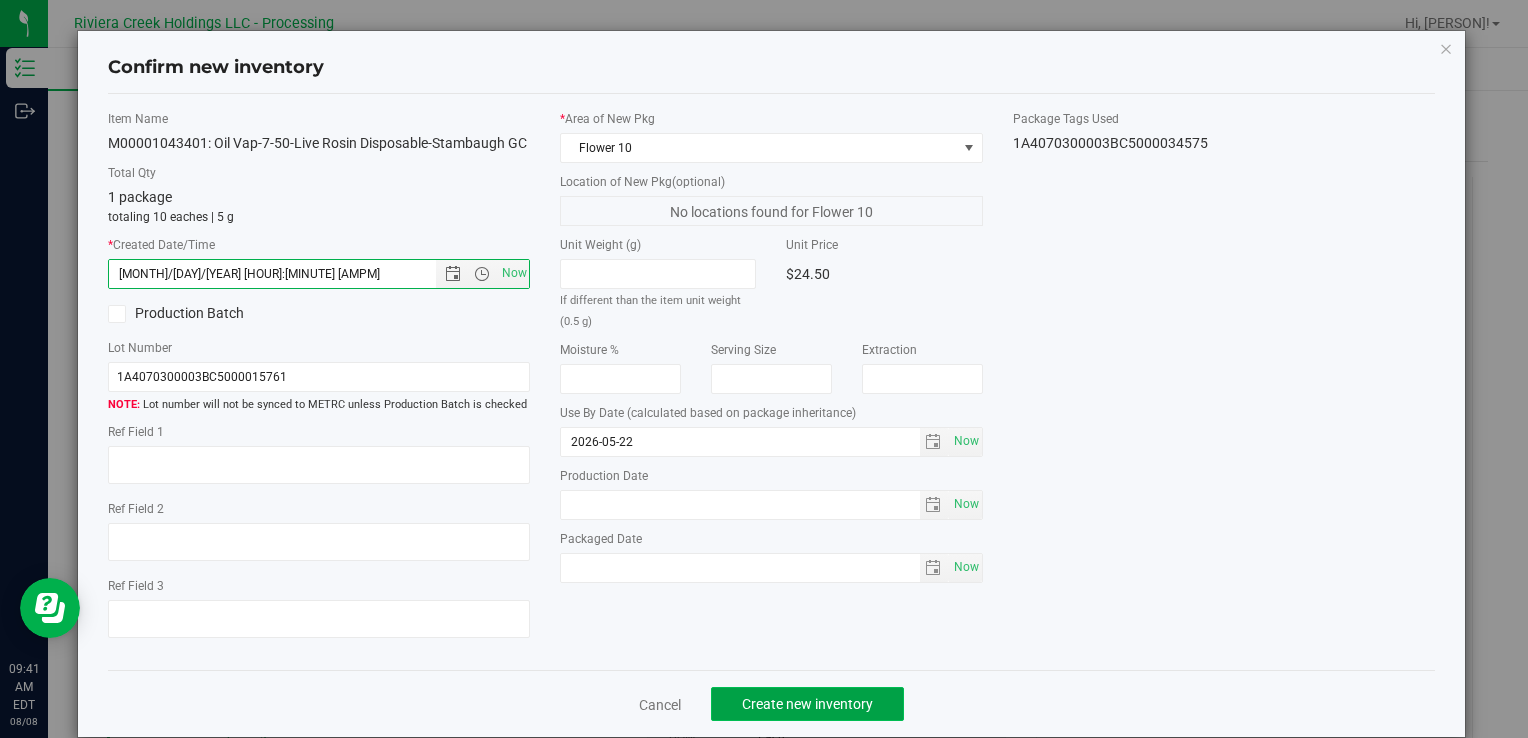 click on "Create new inventory" 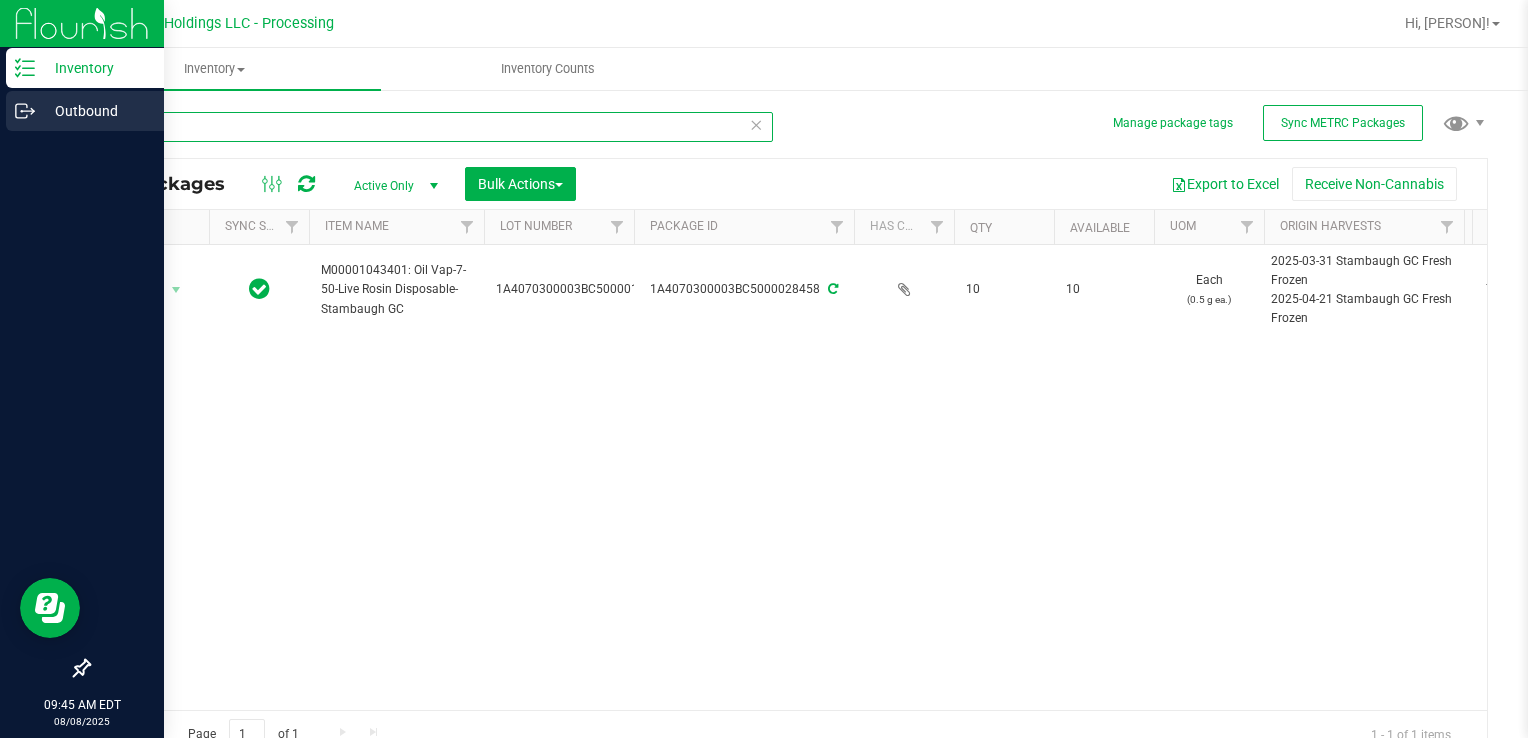 drag, startPoint x: 195, startPoint y: 123, endPoint x: 7, endPoint y: 106, distance: 188.76706 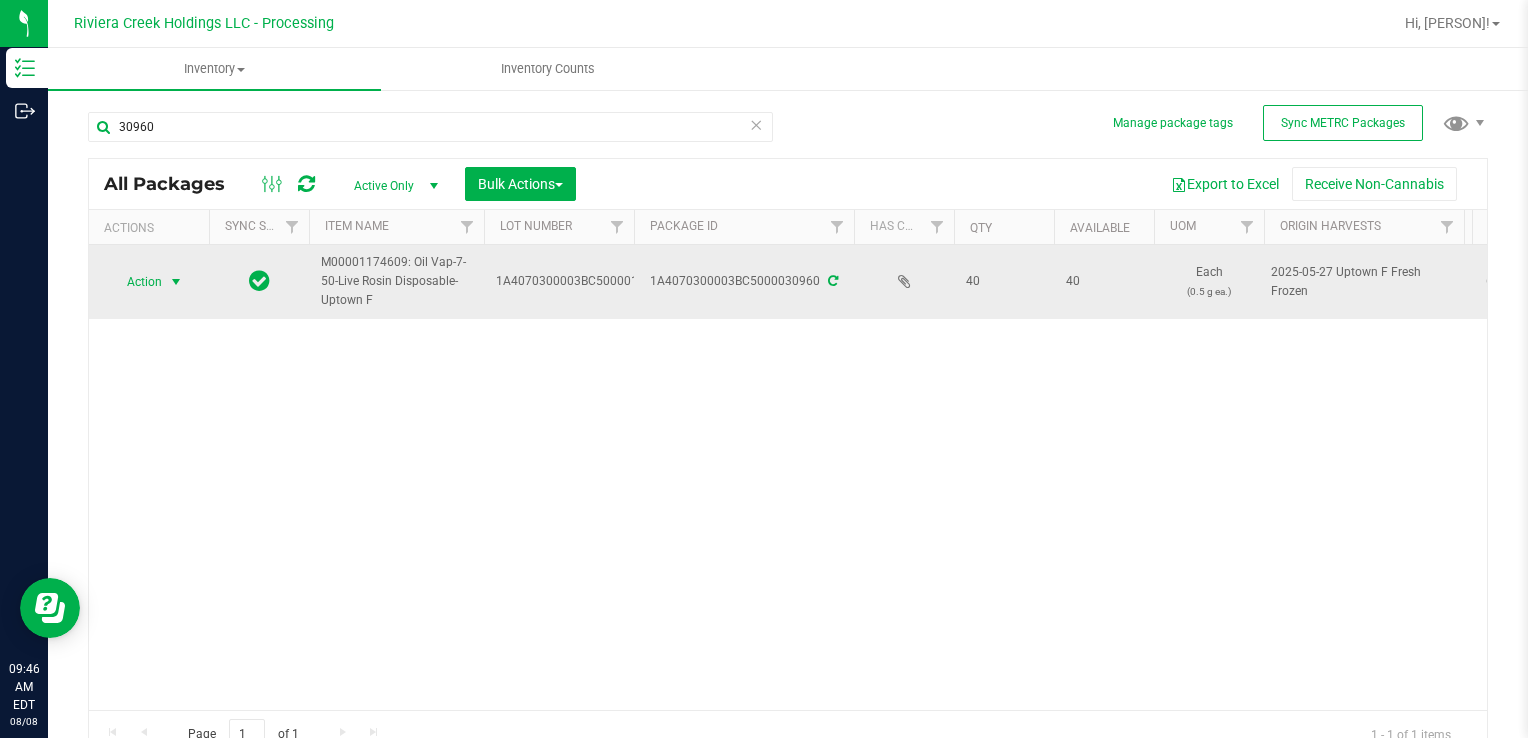 click at bounding box center [176, 282] 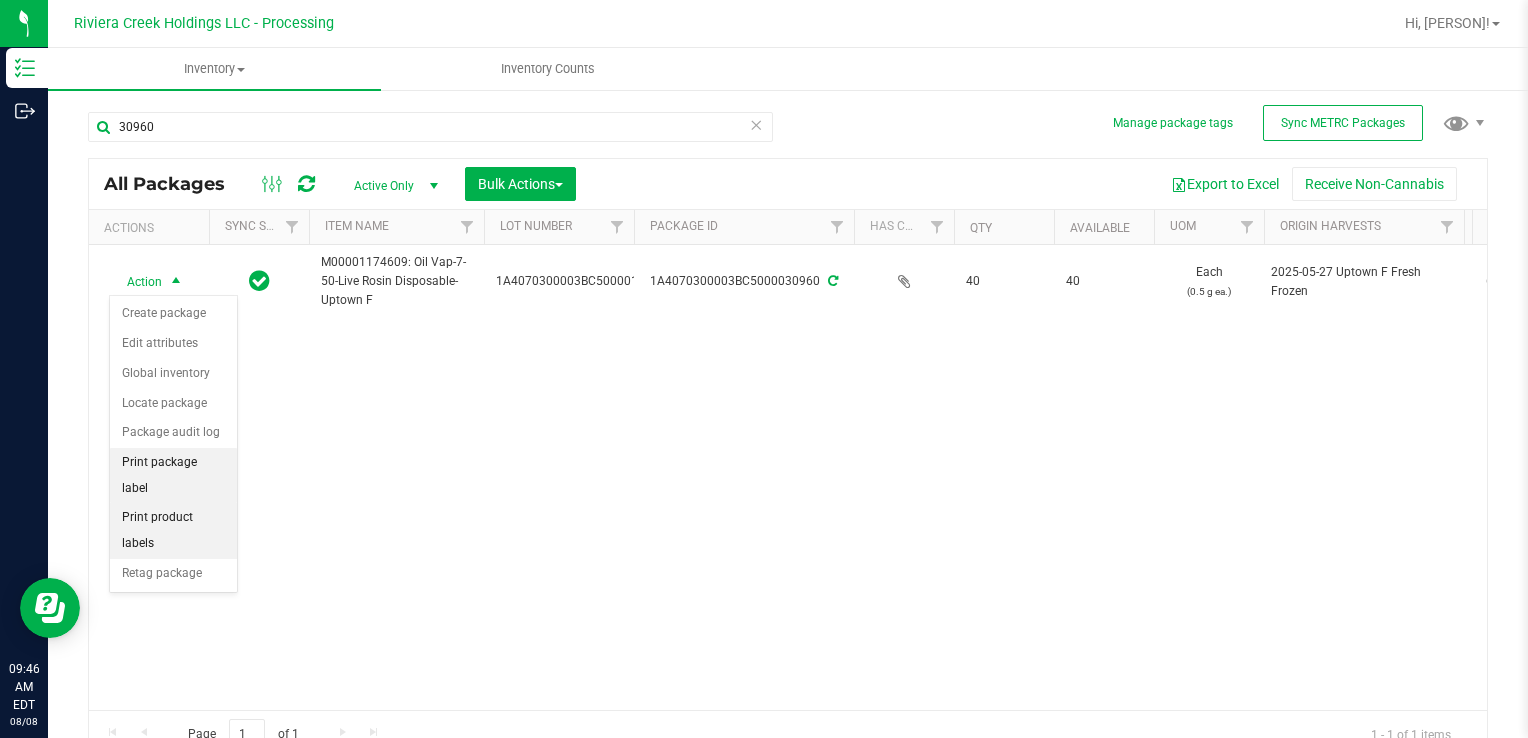 drag, startPoint x: 224, startPoint y: 466, endPoint x: 233, endPoint y: 437, distance: 30.364452 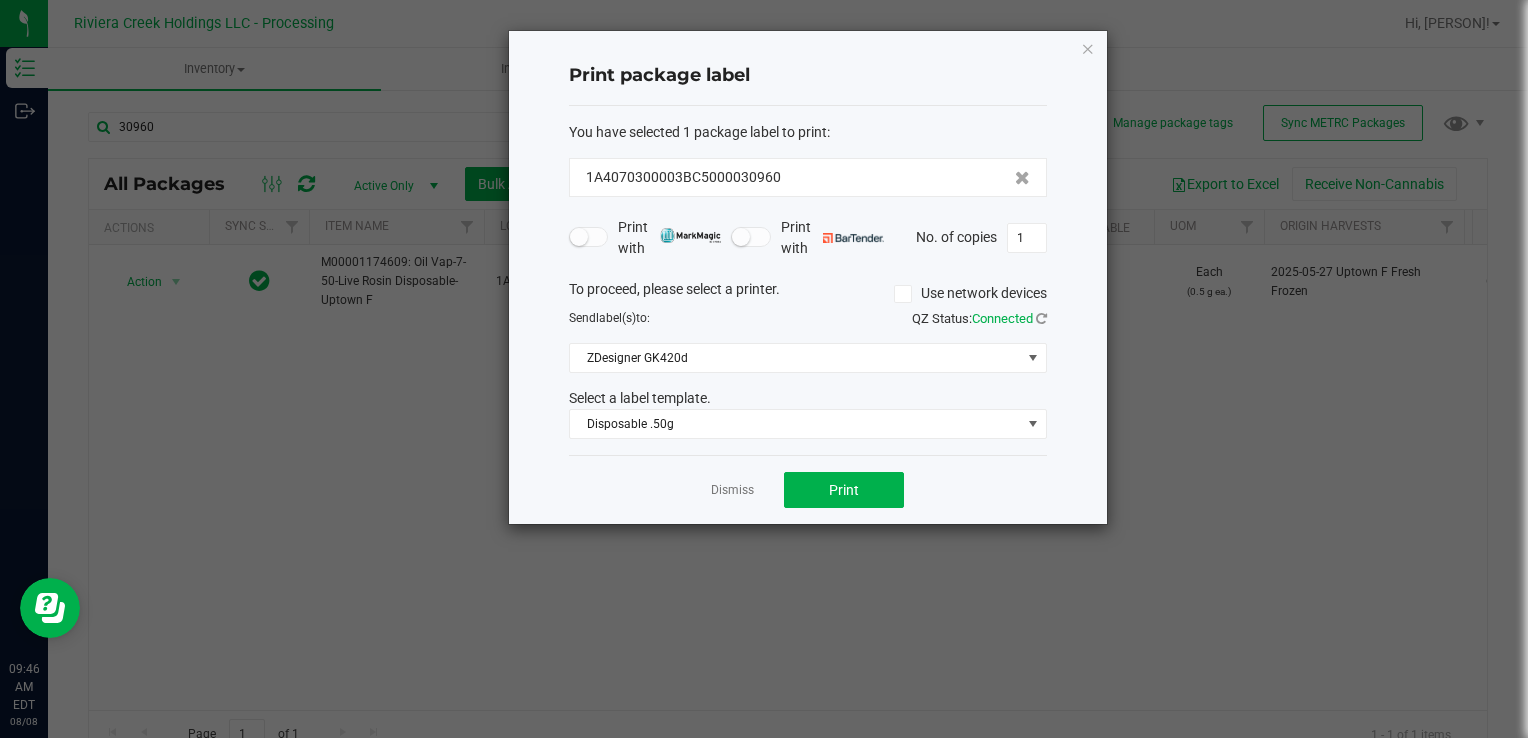 click on "No. of copies  1" 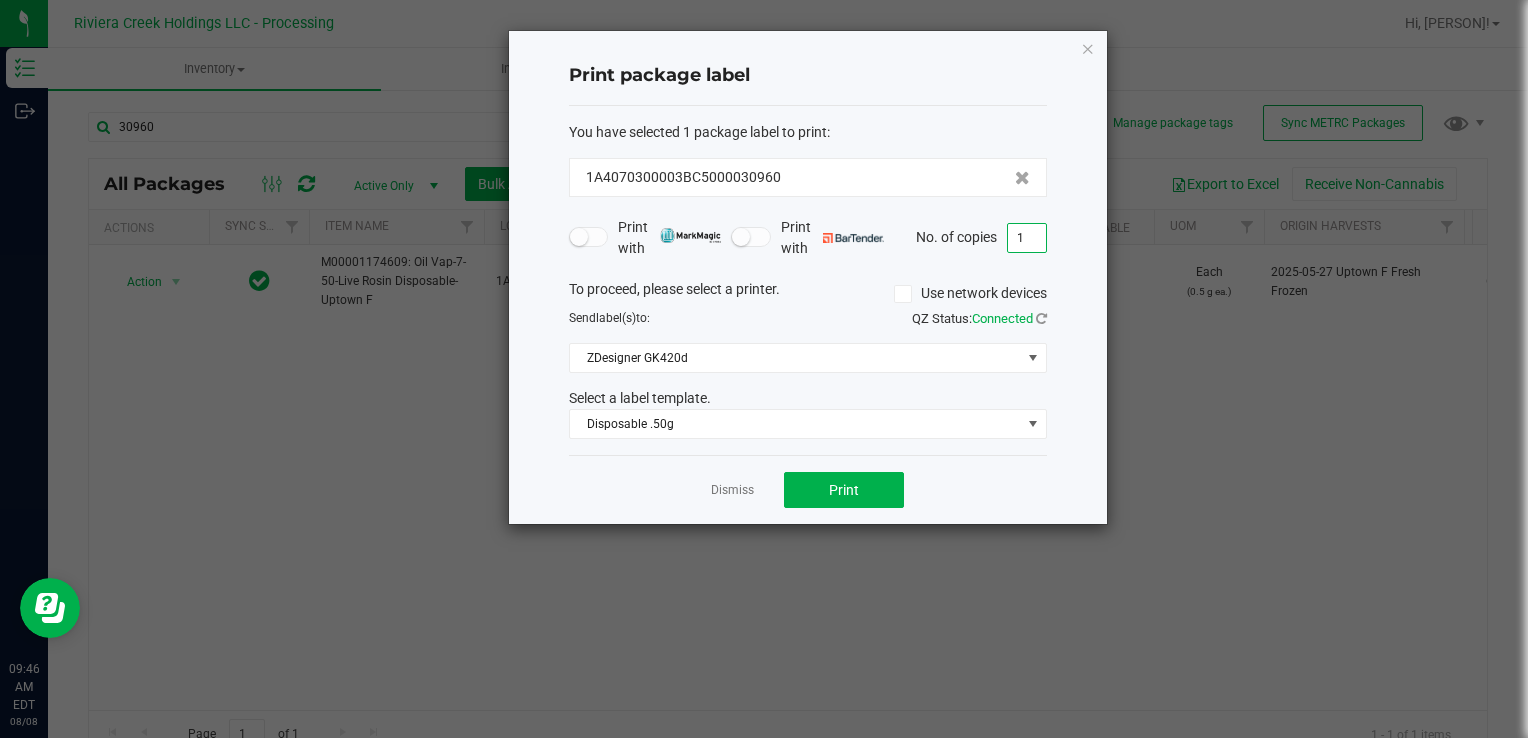 click on "1" at bounding box center [1027, 238] 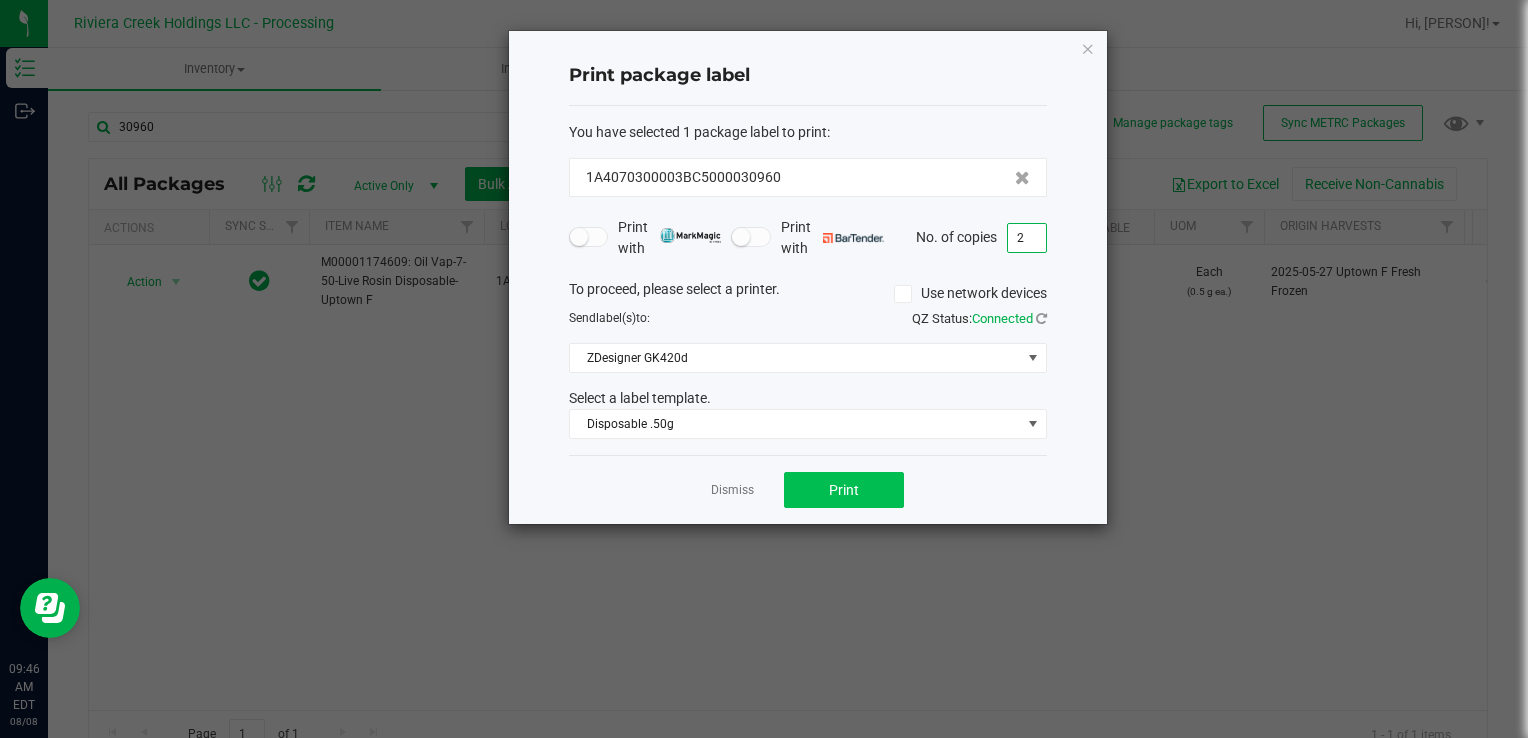type on "2" 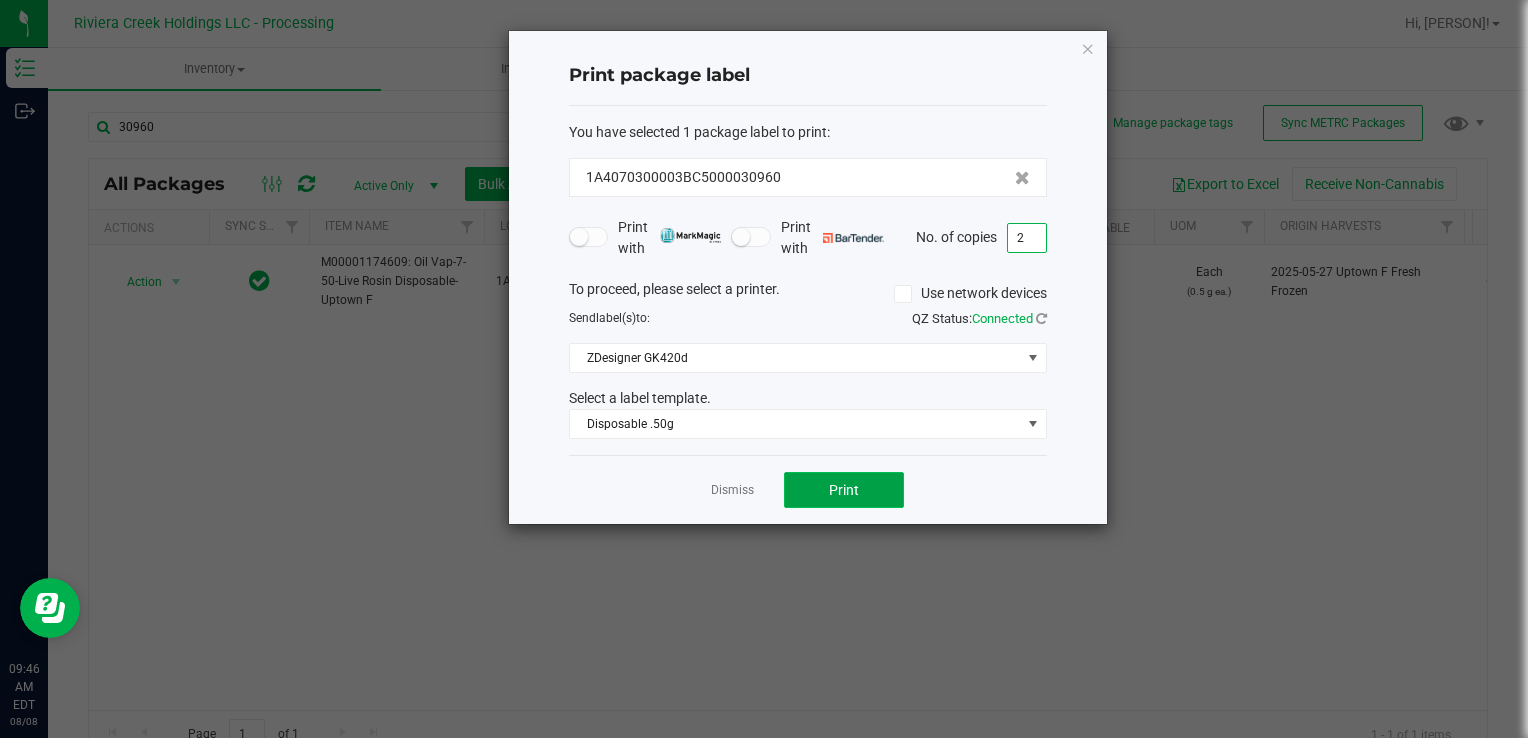 click on "Print" 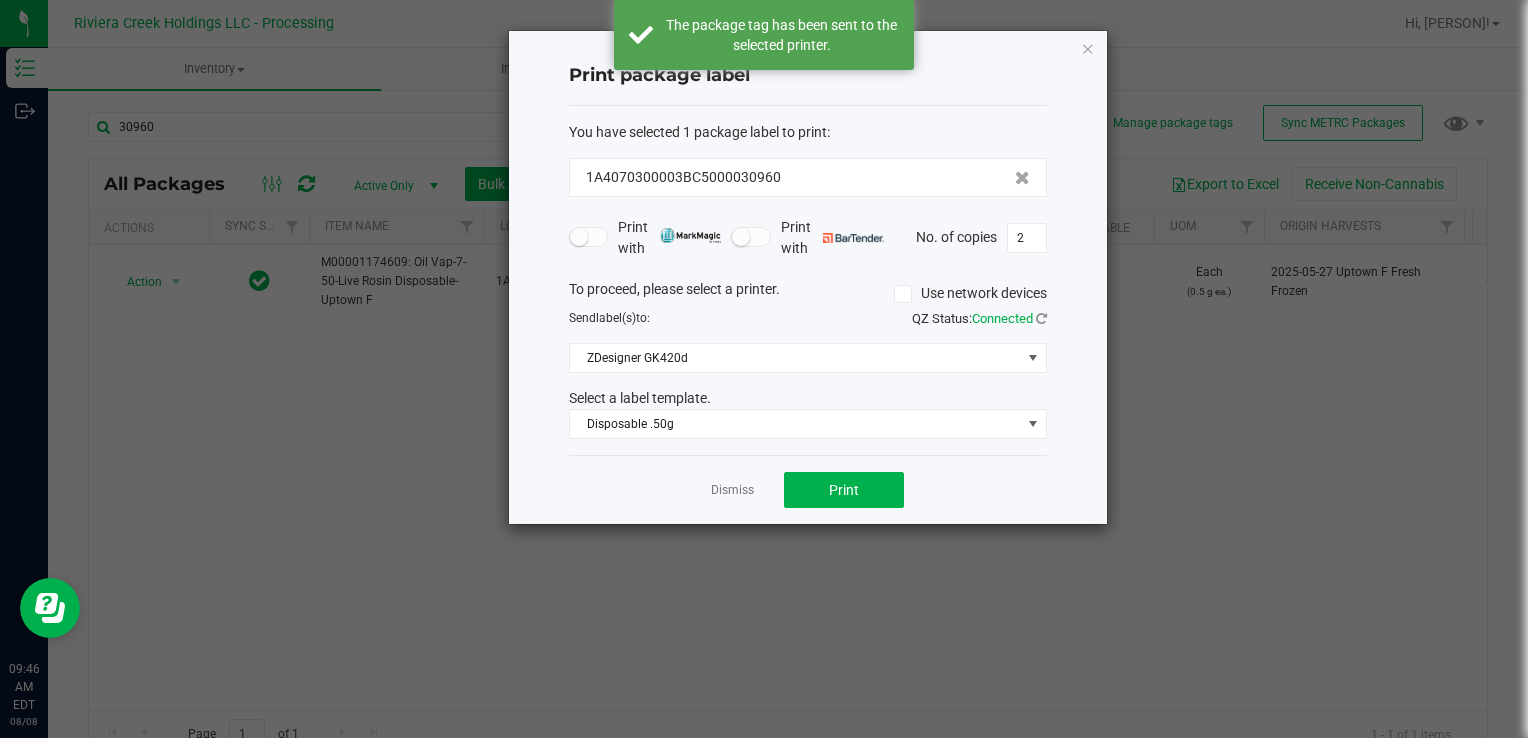click on "Dismiss" 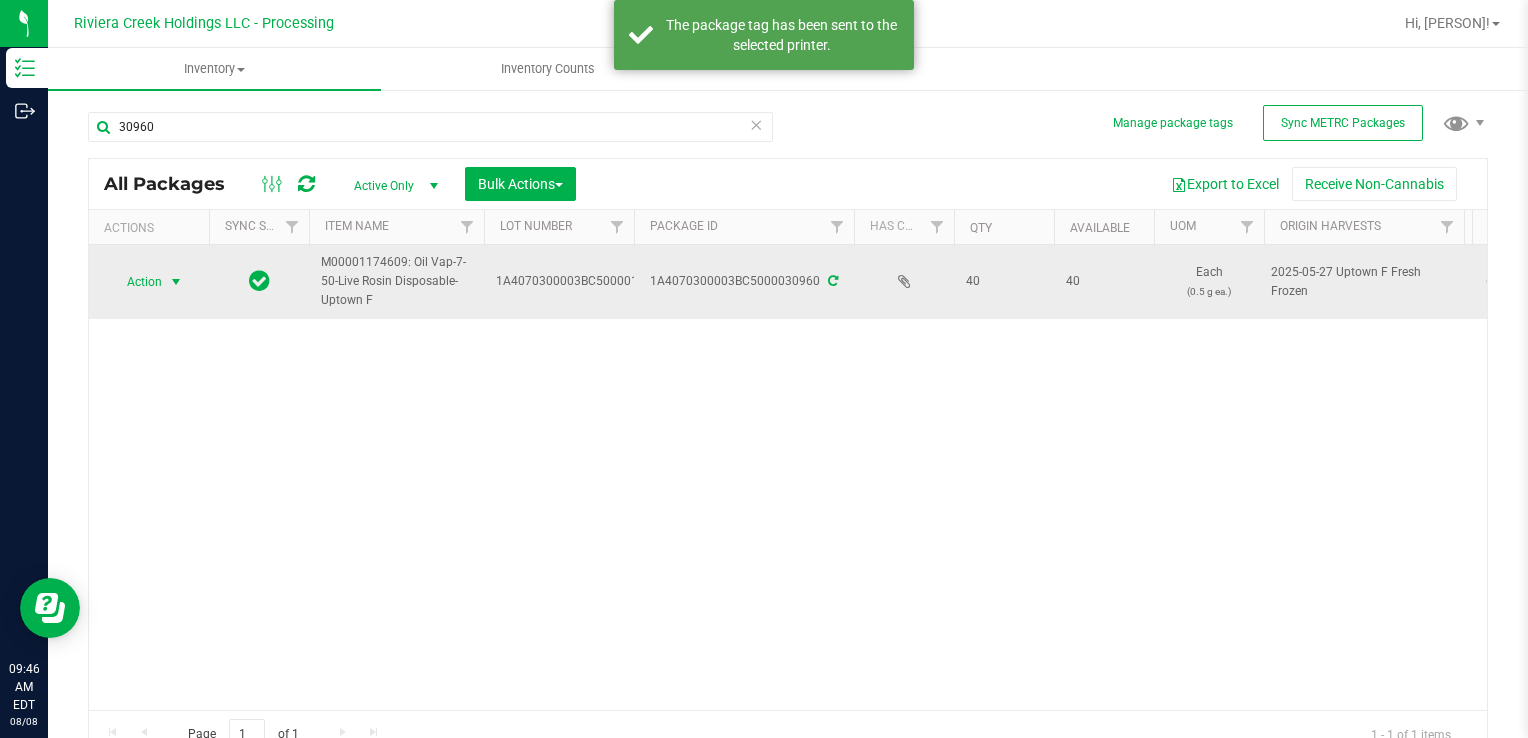 click at bounding box center [176, 282] 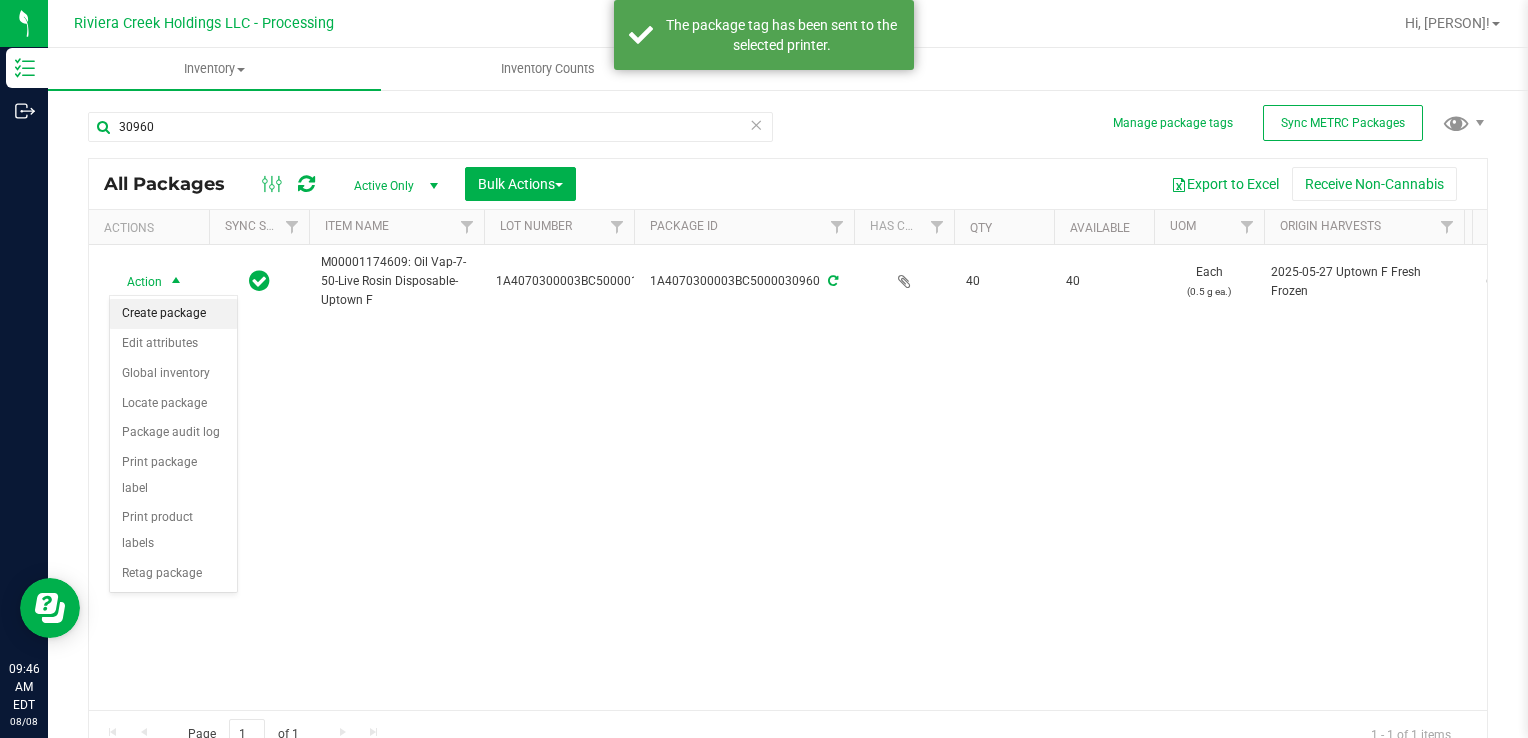 click on "Create package" at bounding box center [173, 314] 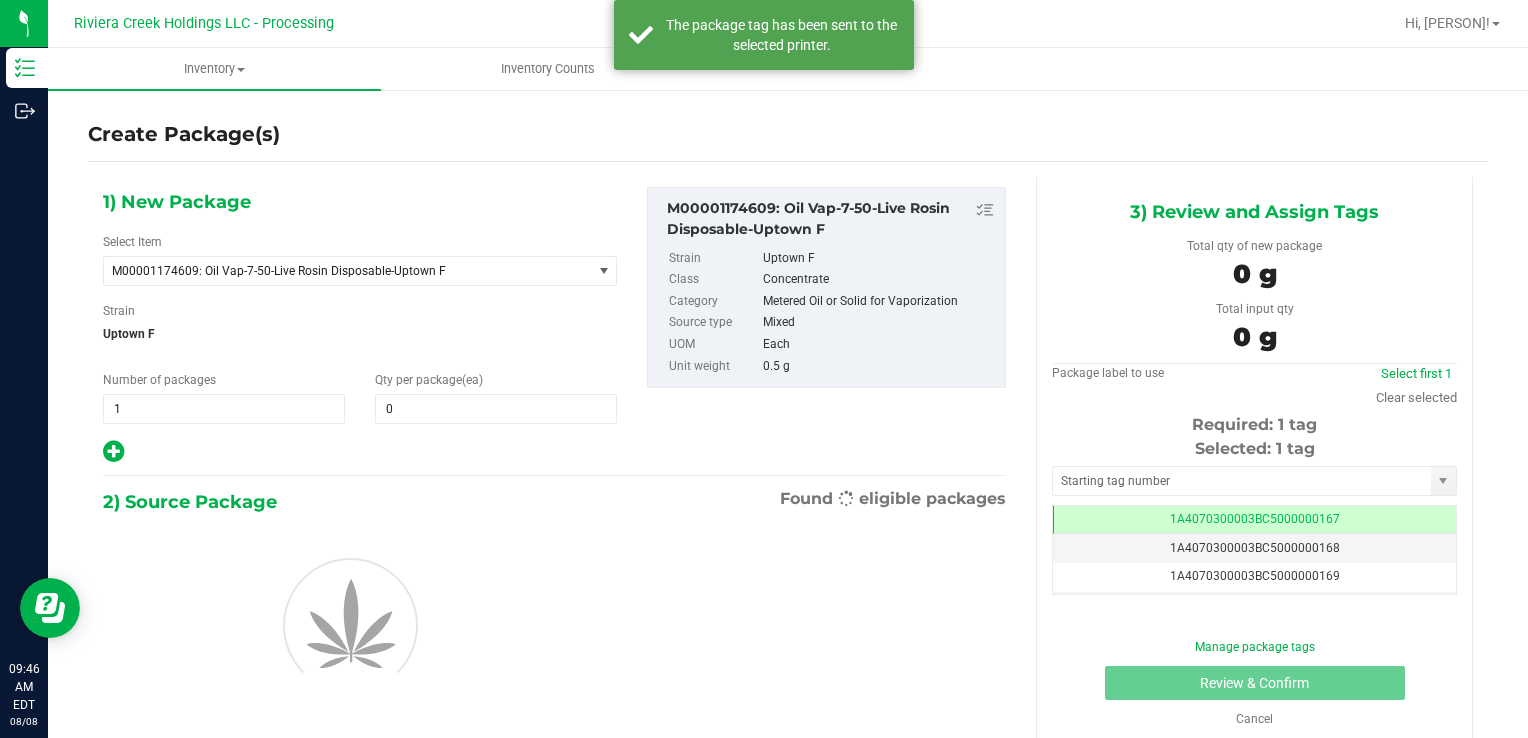 scroll, scrollTop: 0, scrollLeft: 0, axis: both 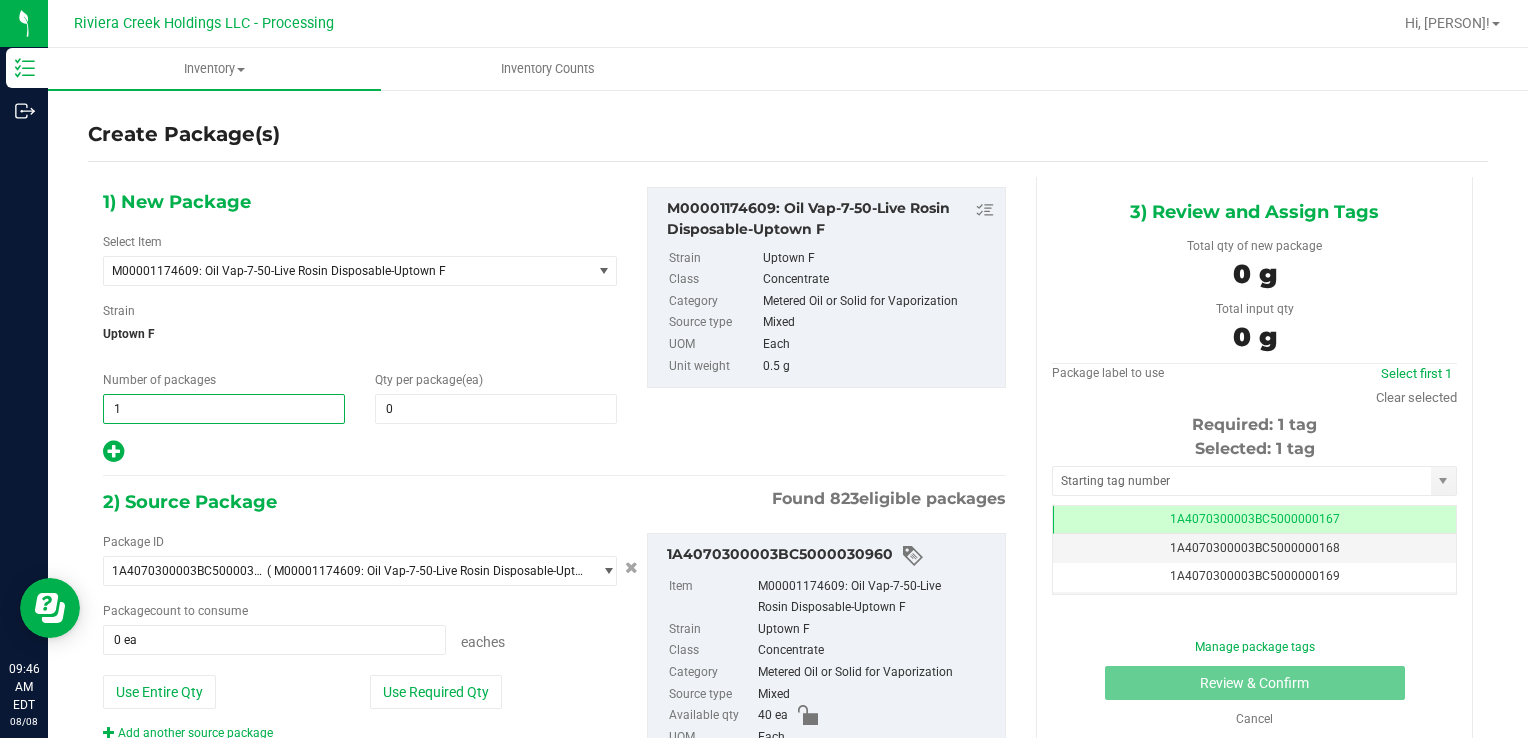 drag, startPoint x: 205, startPoint y: 414, endPoint x: -4, endPoint y: 410, distance: 209.03827 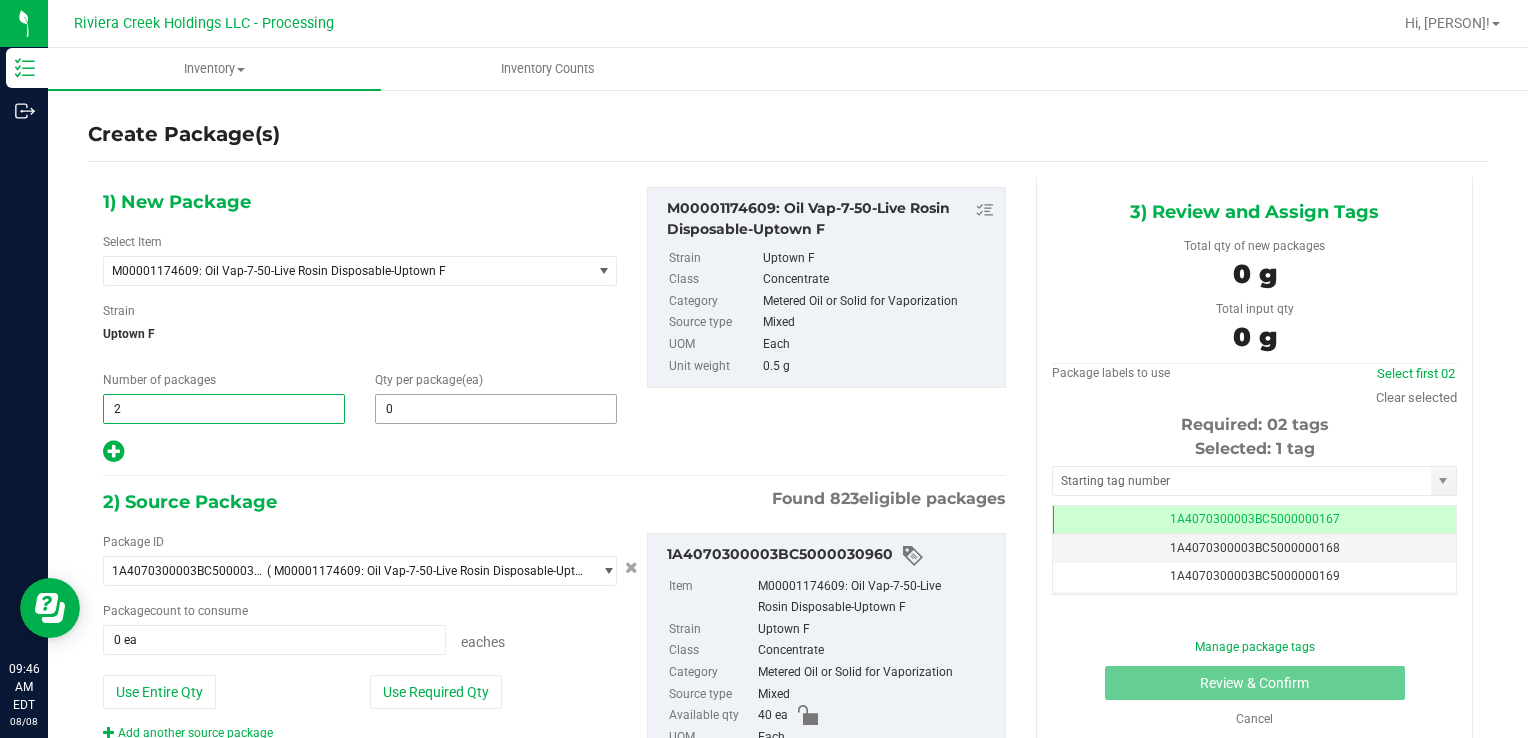 type on "2" 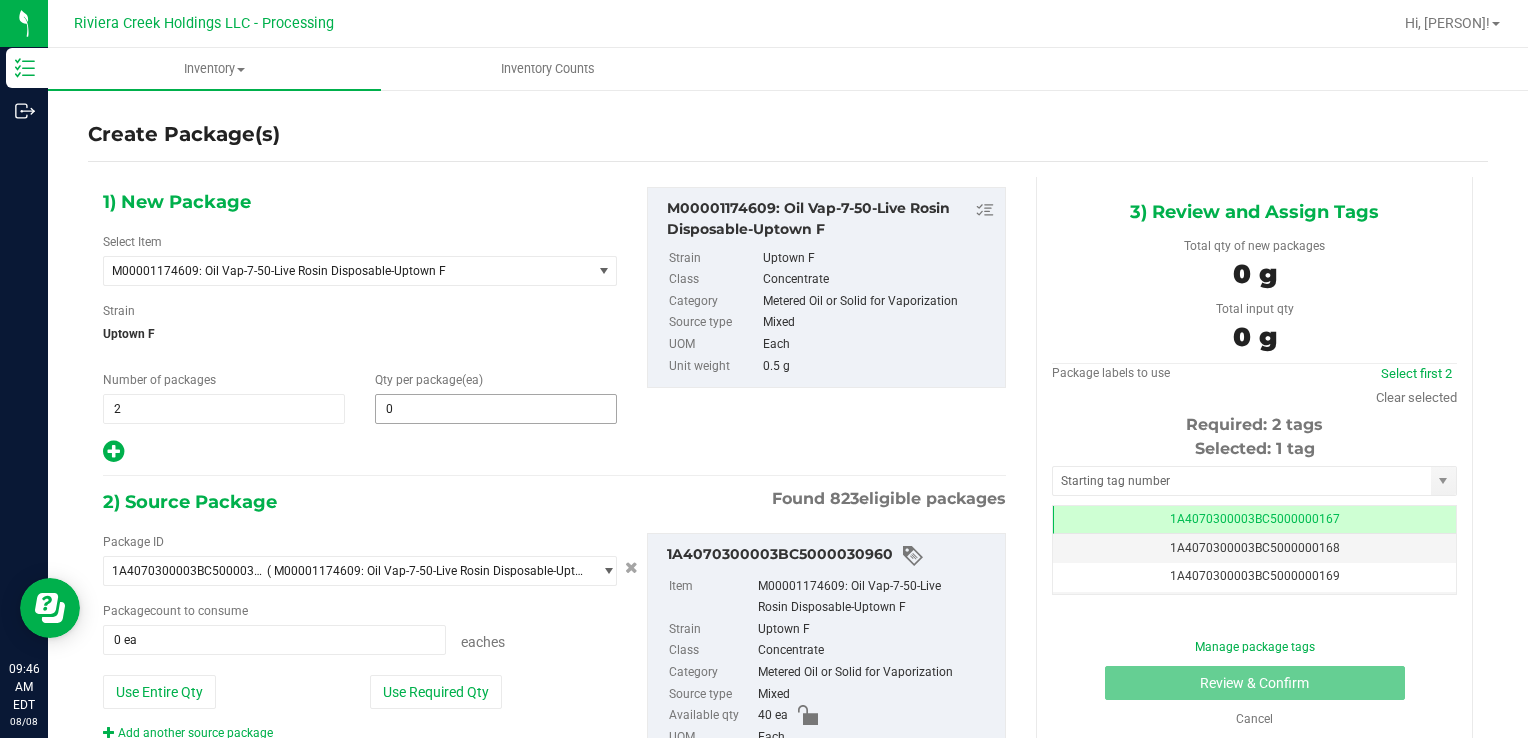 type 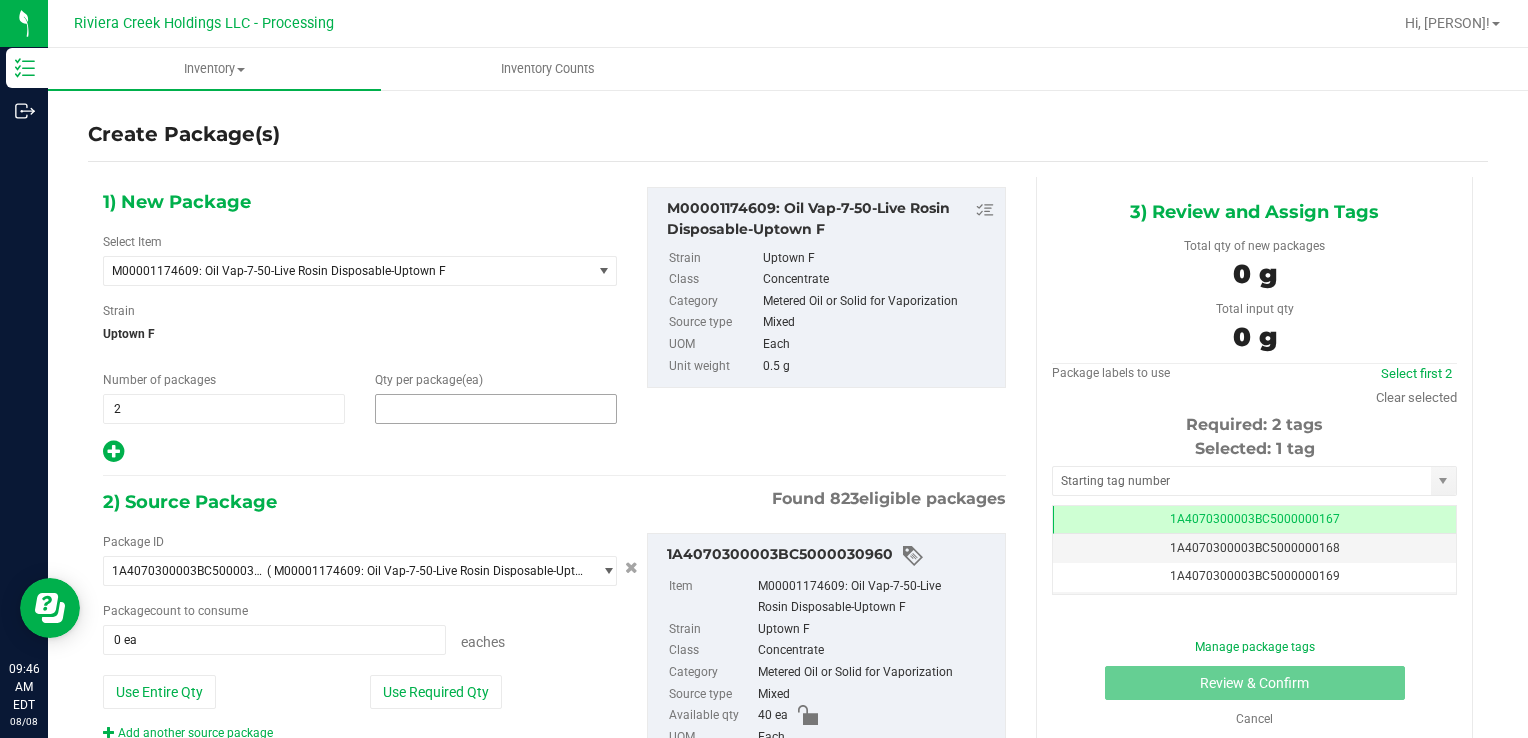click at bounding box center [496, 409] 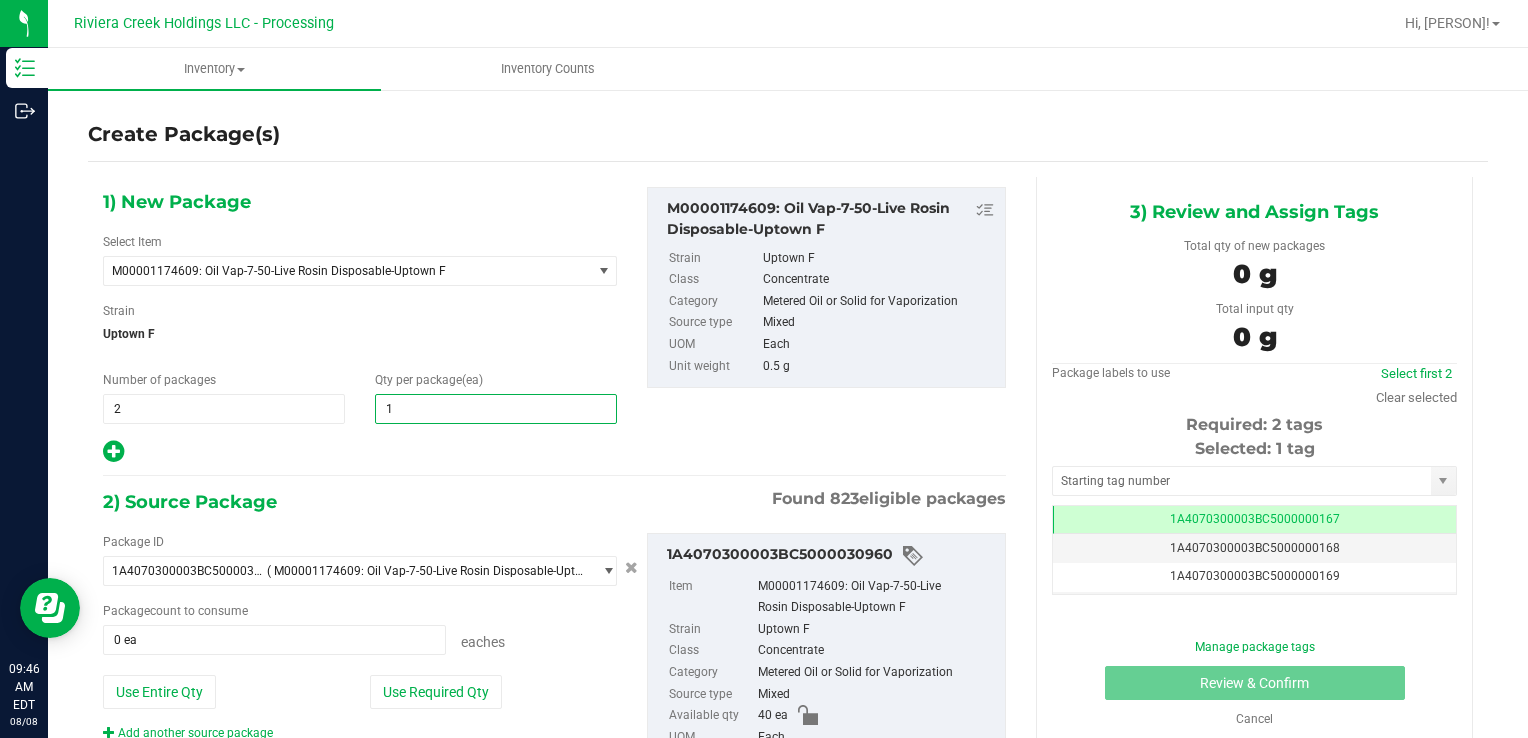 type on "10" 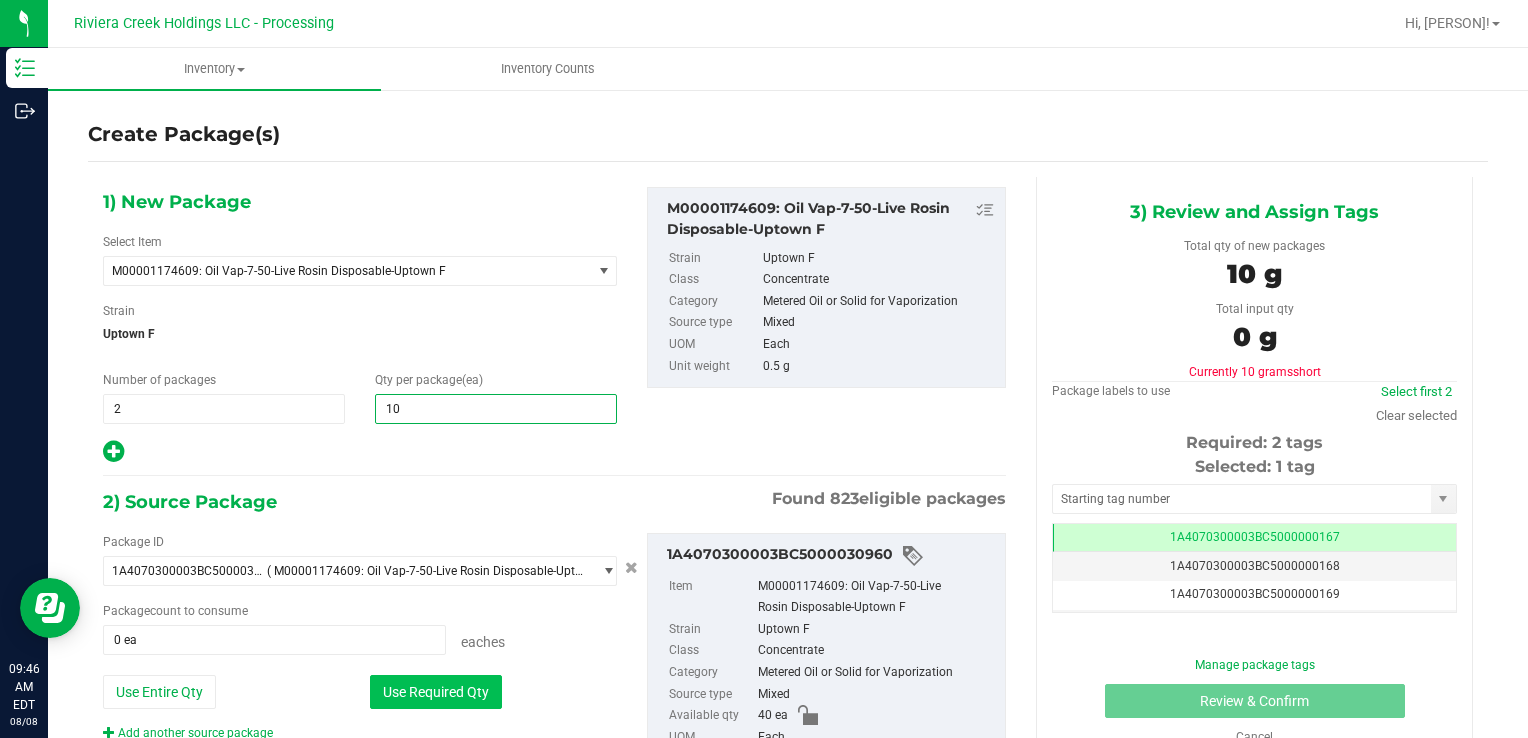 type on "10" 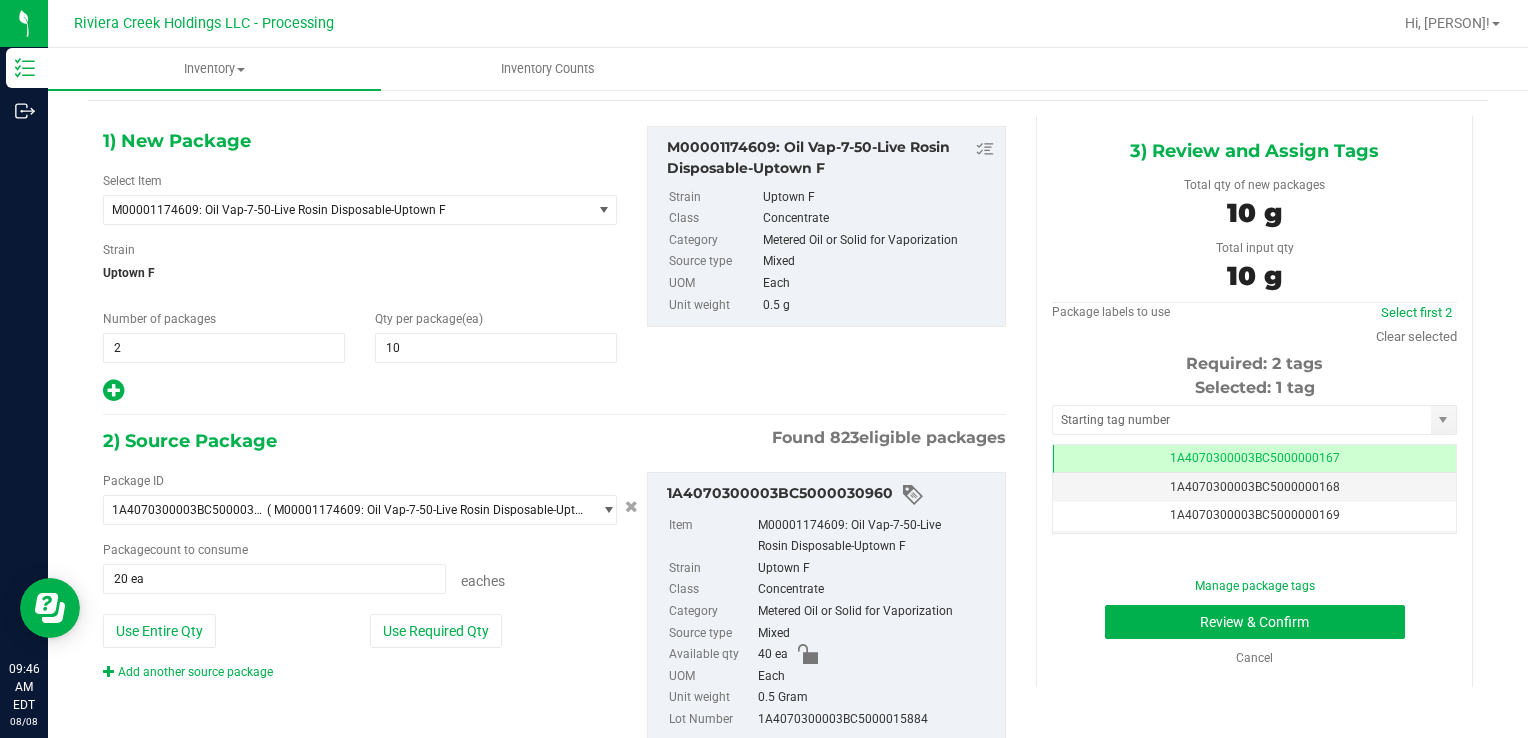 scroll, scrollTop: 120, scrollLeft: 0, axis: vertical 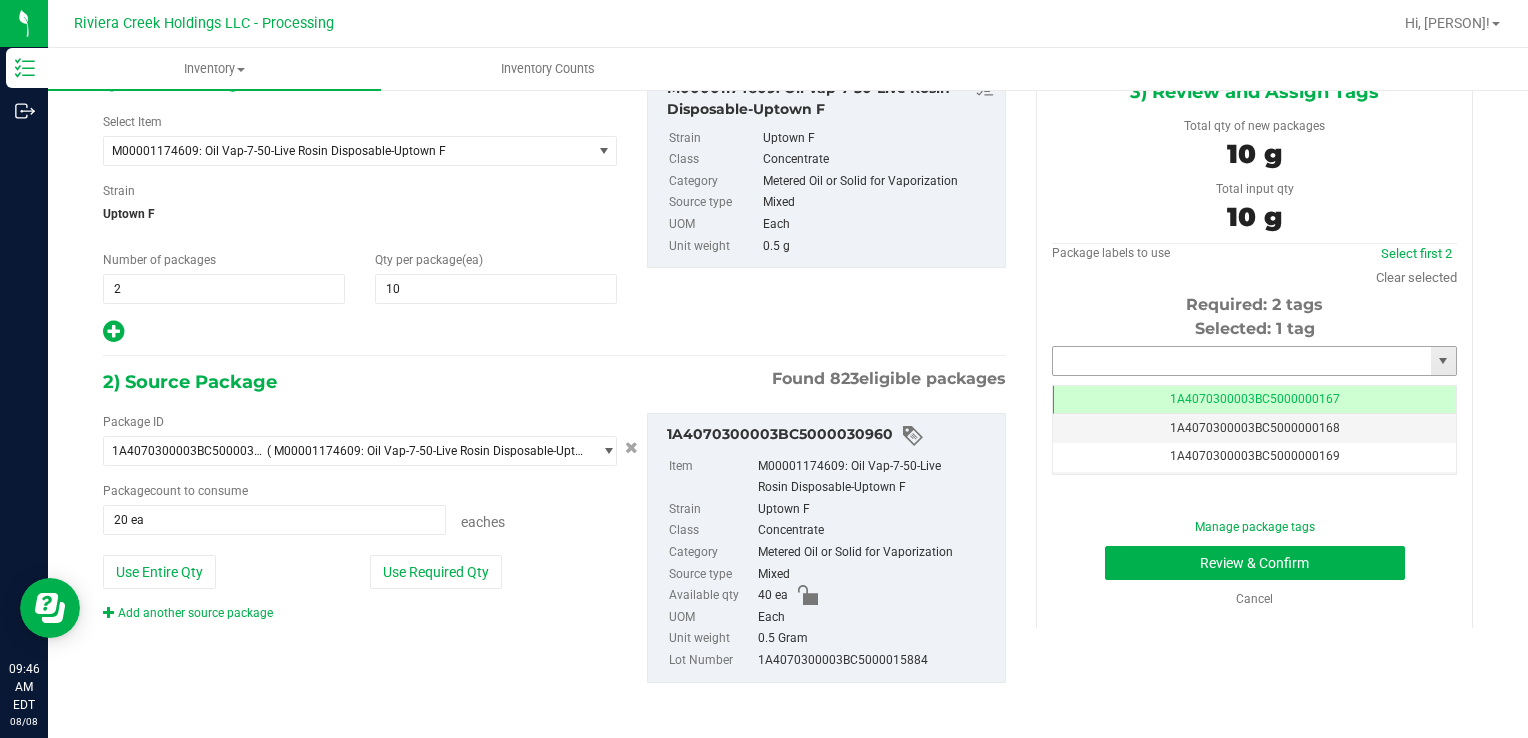 click at bounding box center [1242, 361] 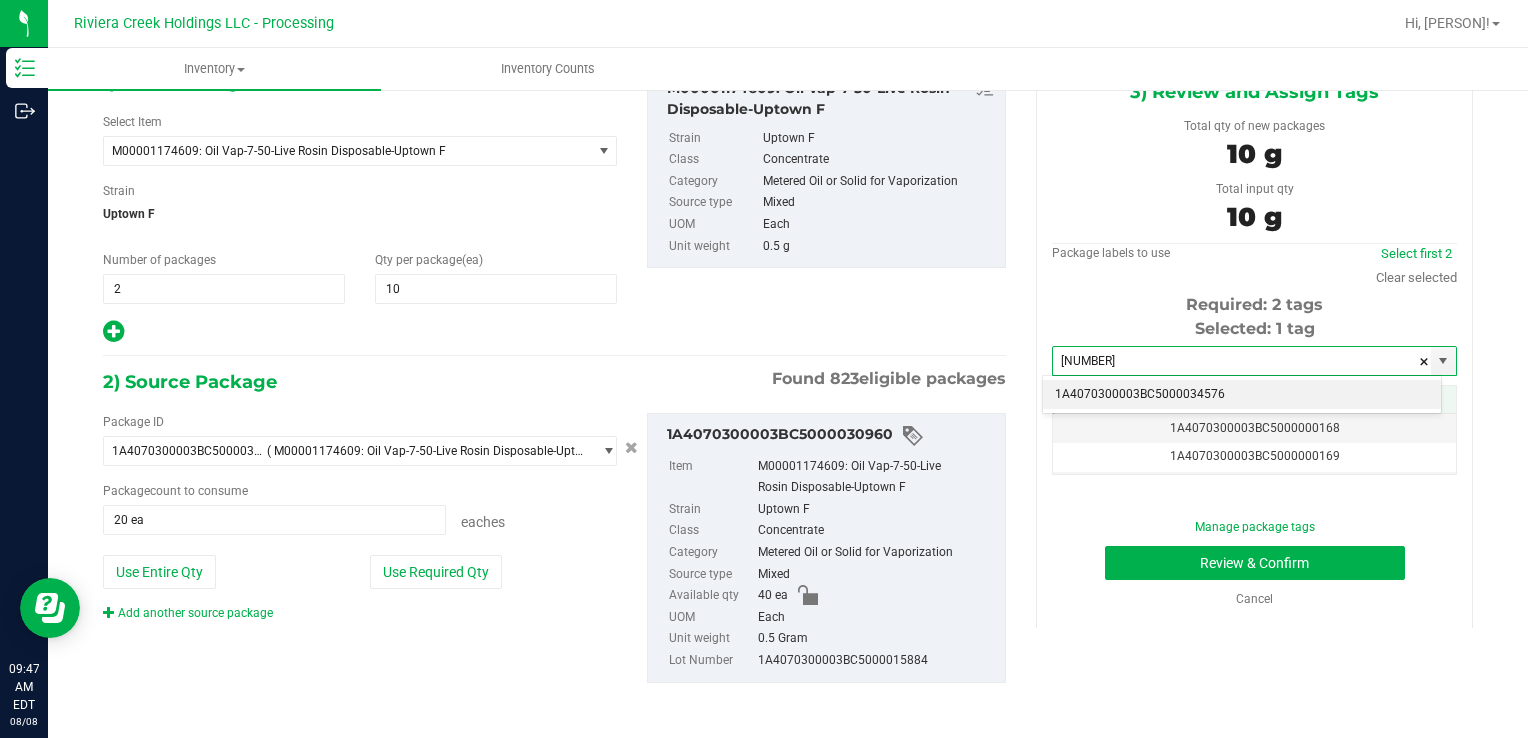 click on "1A4070300003BC5000034576" at bounding box center (1242, 395) 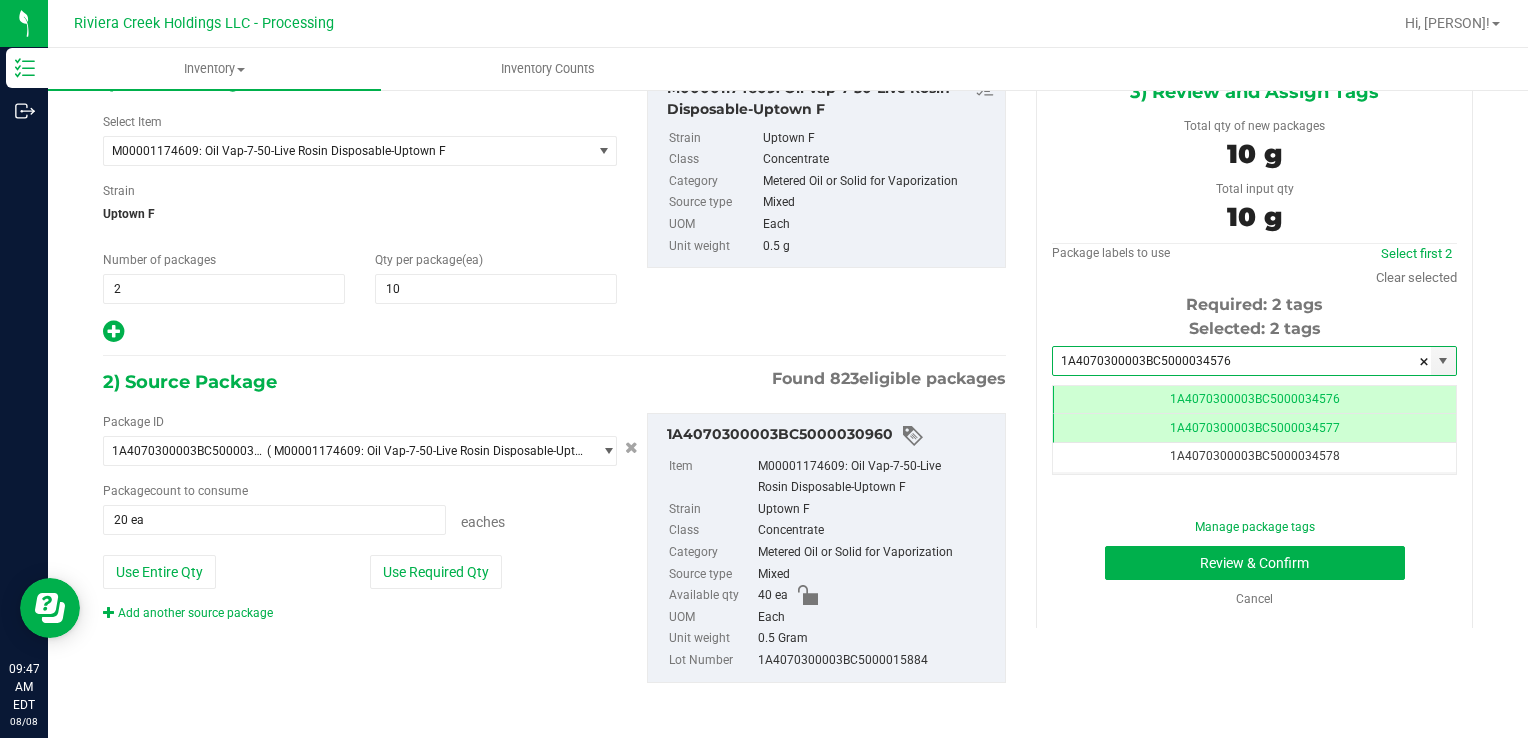 scroll, scrollTop: 0, scrollLeft: 0, axis: both 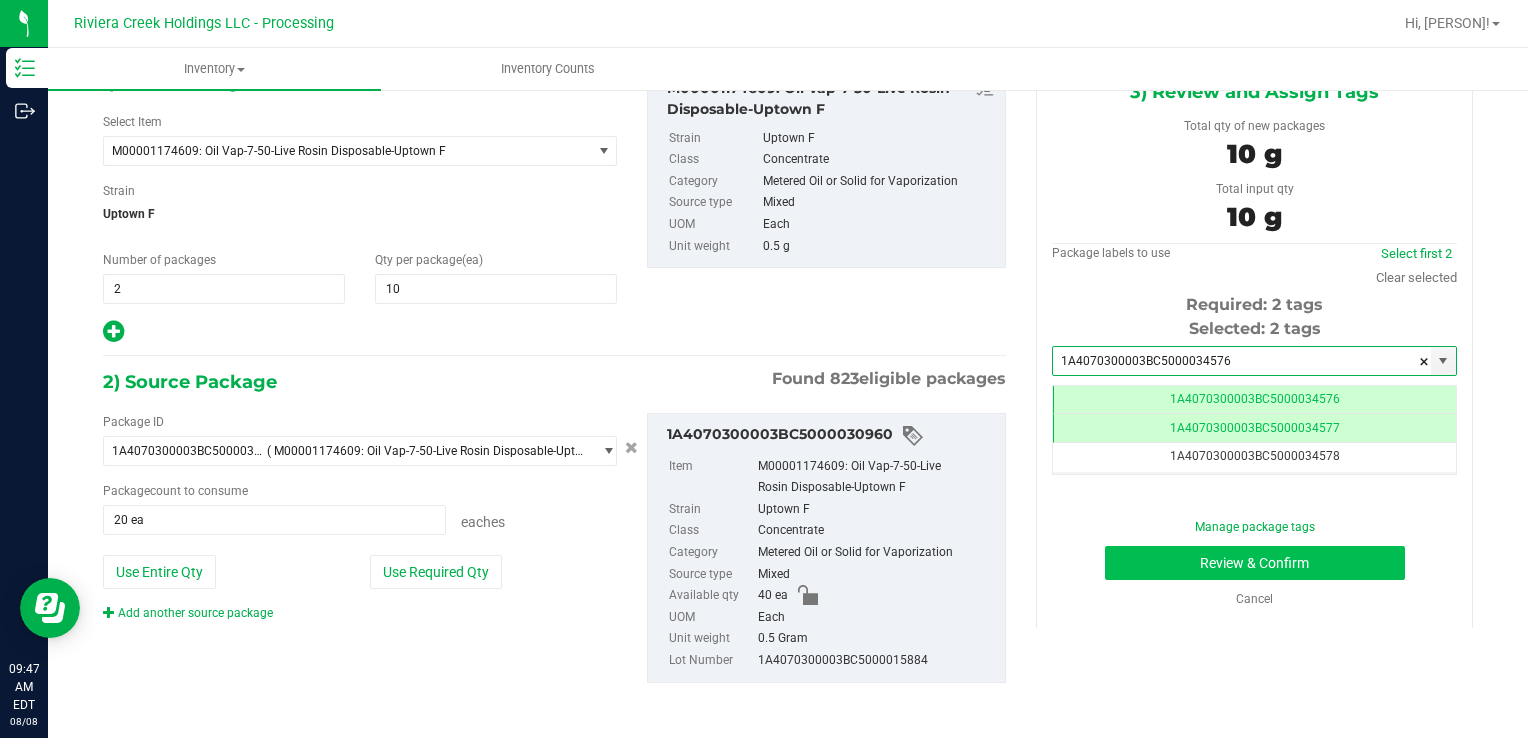 type on "1A4070300003BC5000034576" 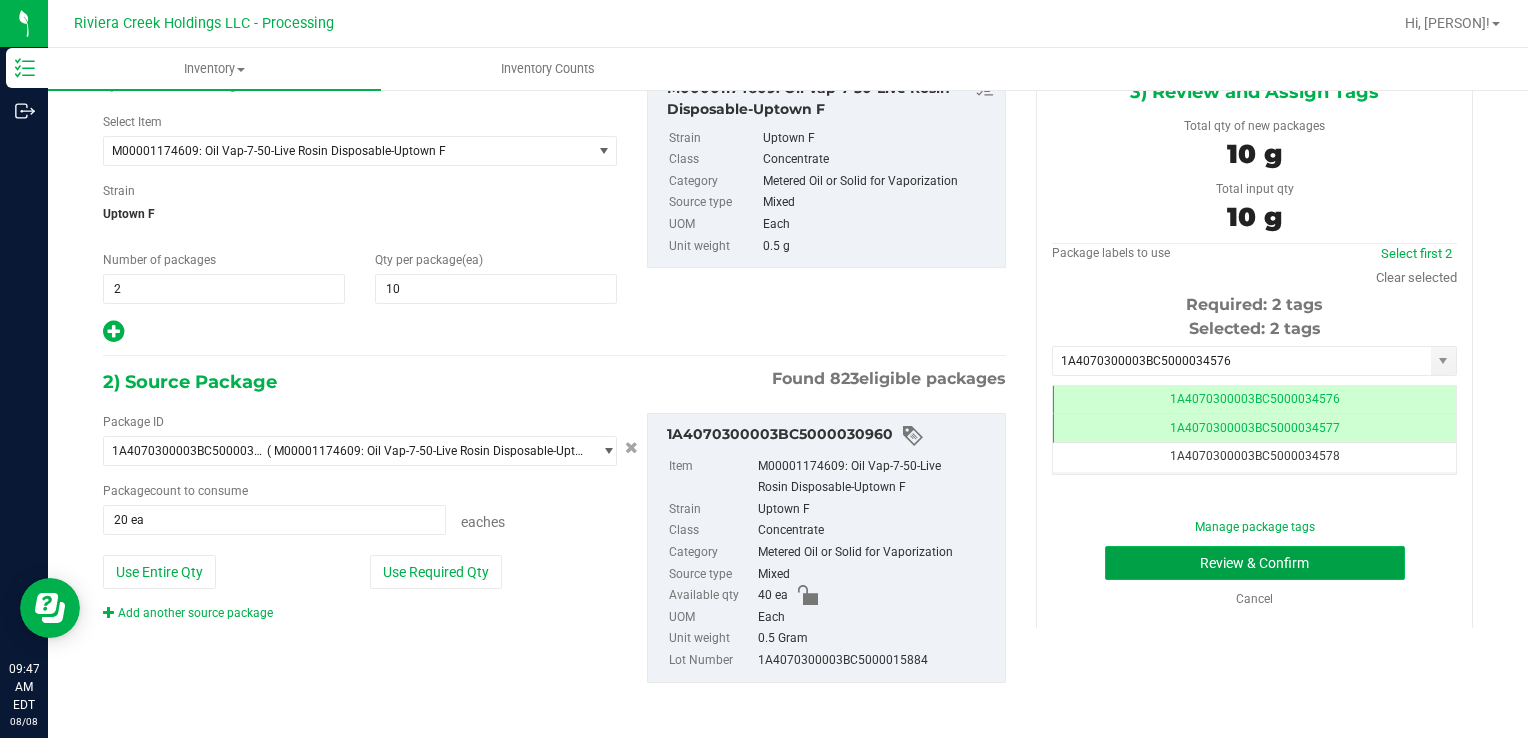 click on "Review & Confirm" at bounding box center (1255, 563) 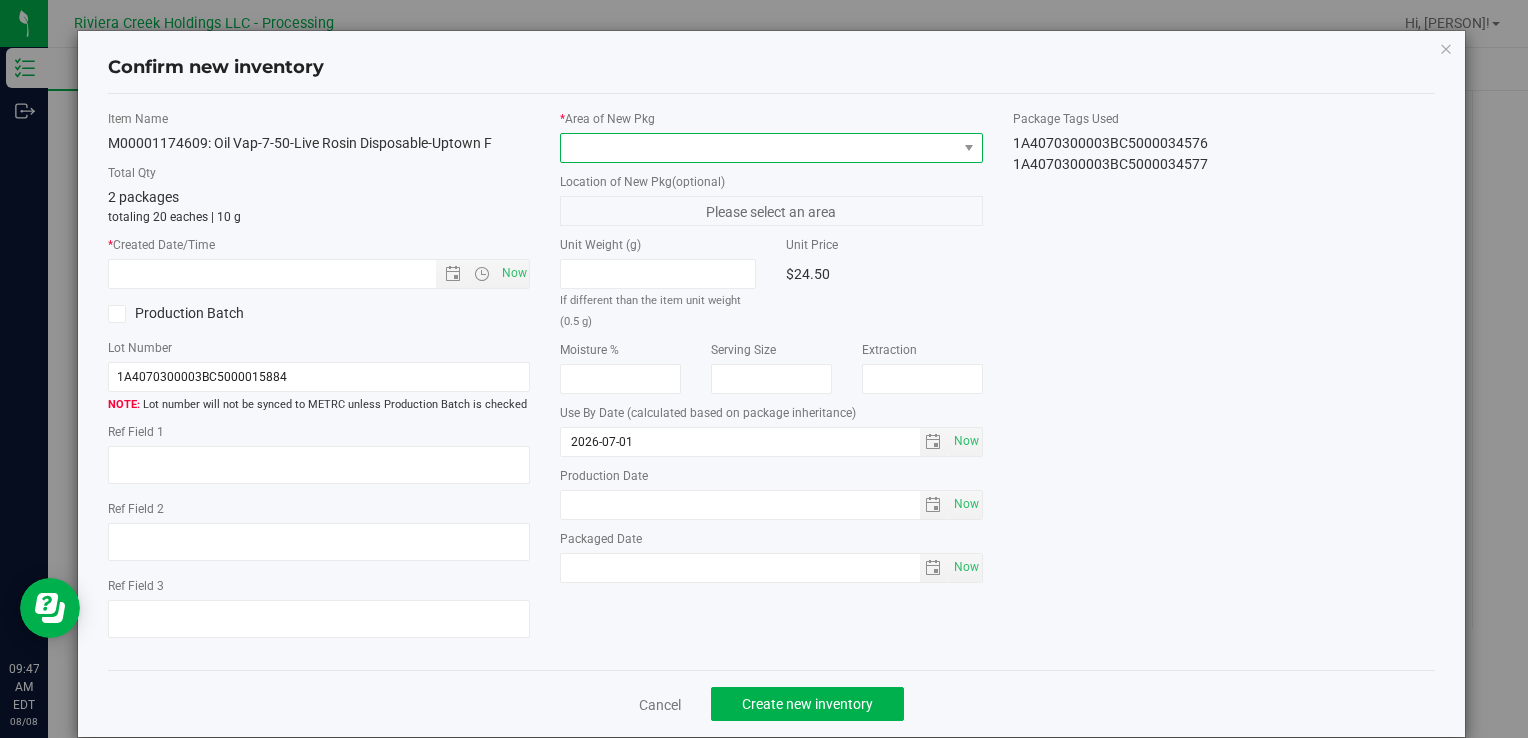 click at bounding box center (758, 148) 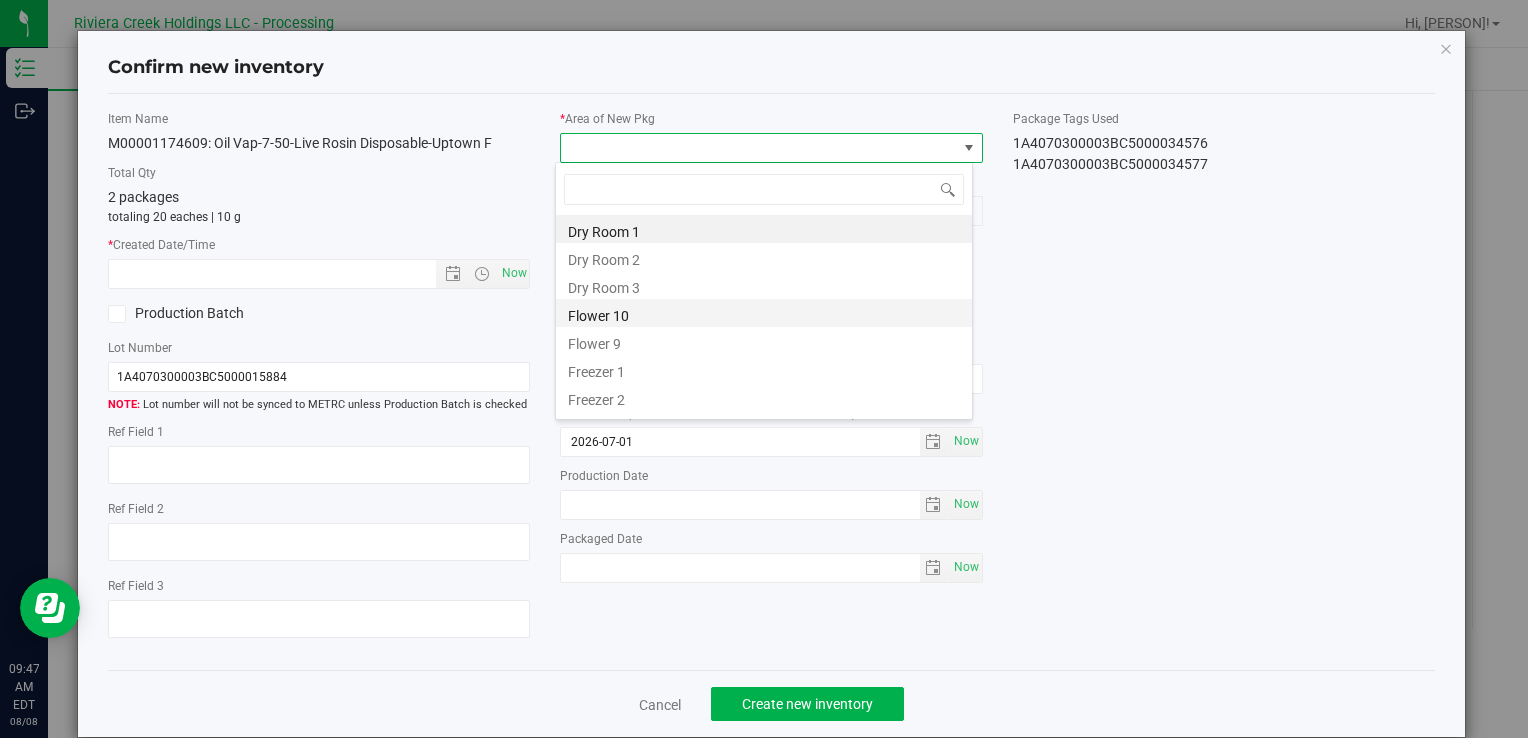 click on "Flower 10" at bounding box center [764, 313] 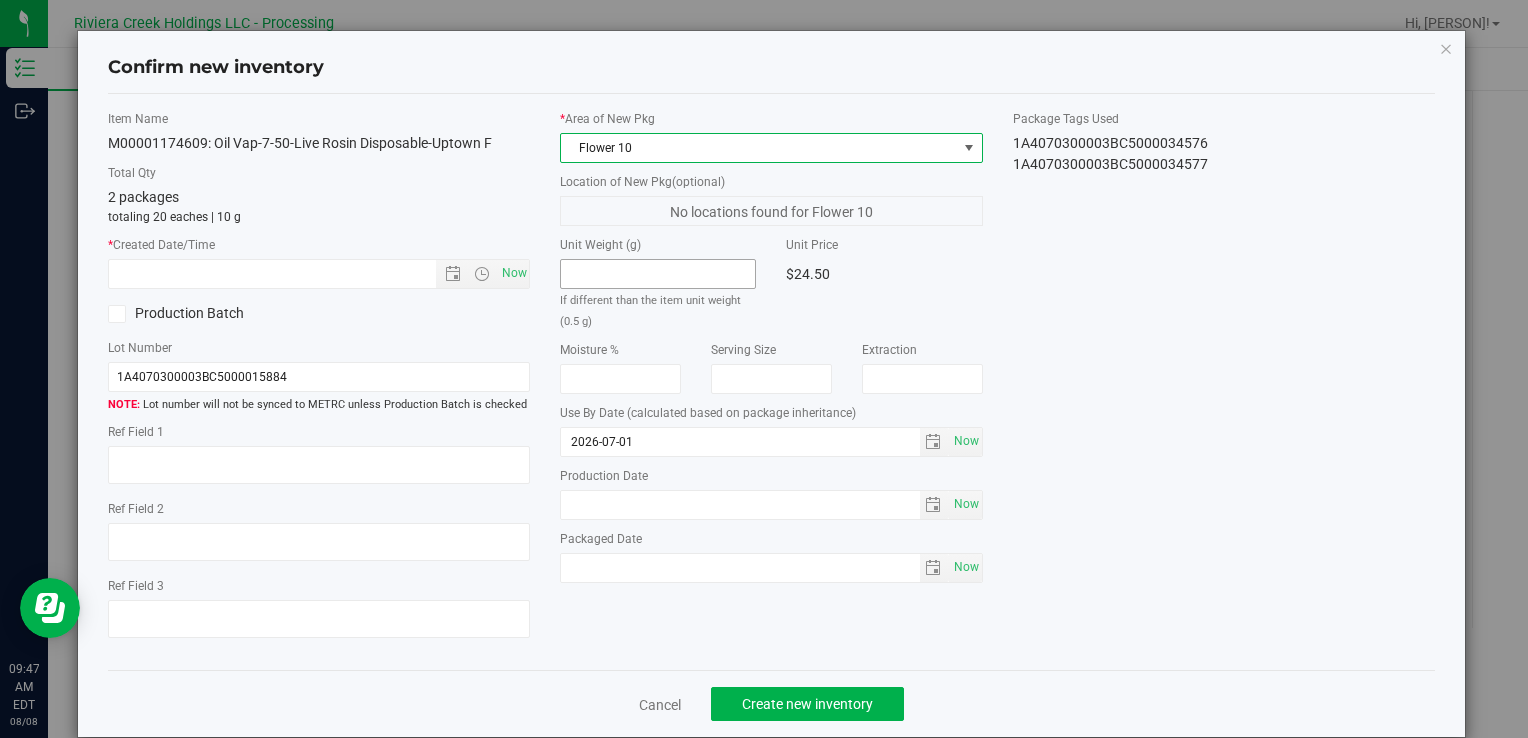 click on "Unit Weight (g)
If different than the item unit weight (0.5 g)" at bounding box center [658, 283] 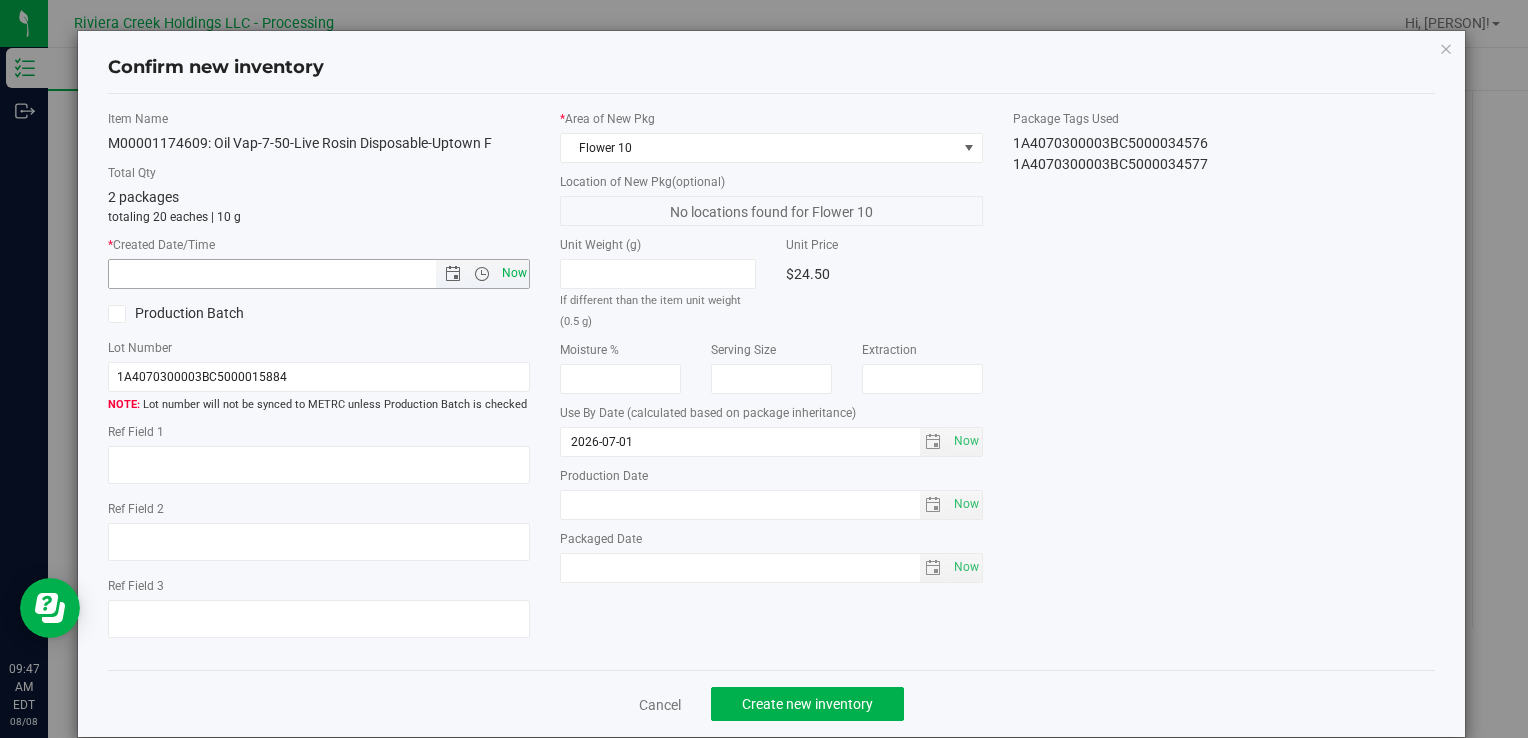 click on "Now" at bounding box center (514, 273) 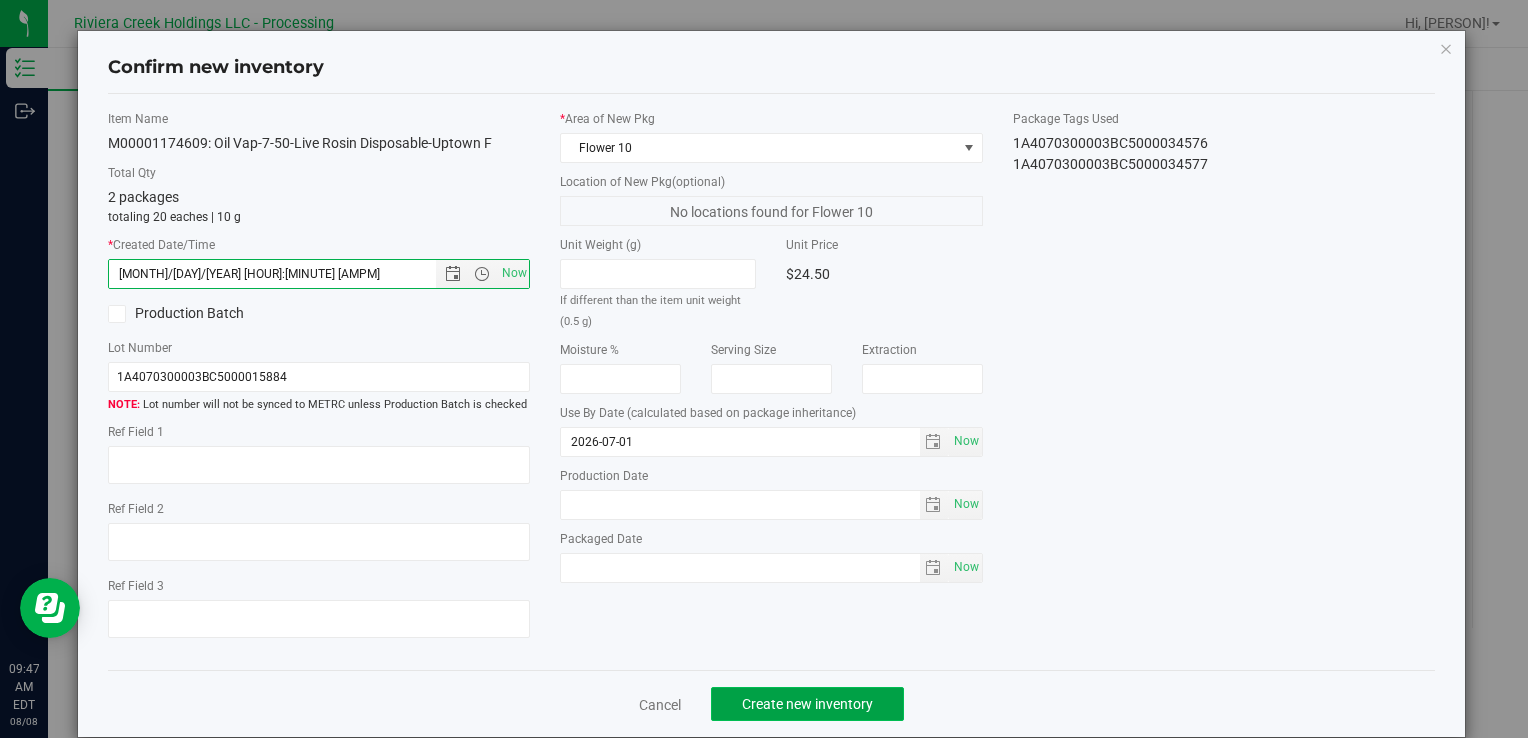 click on "Create new inventory" 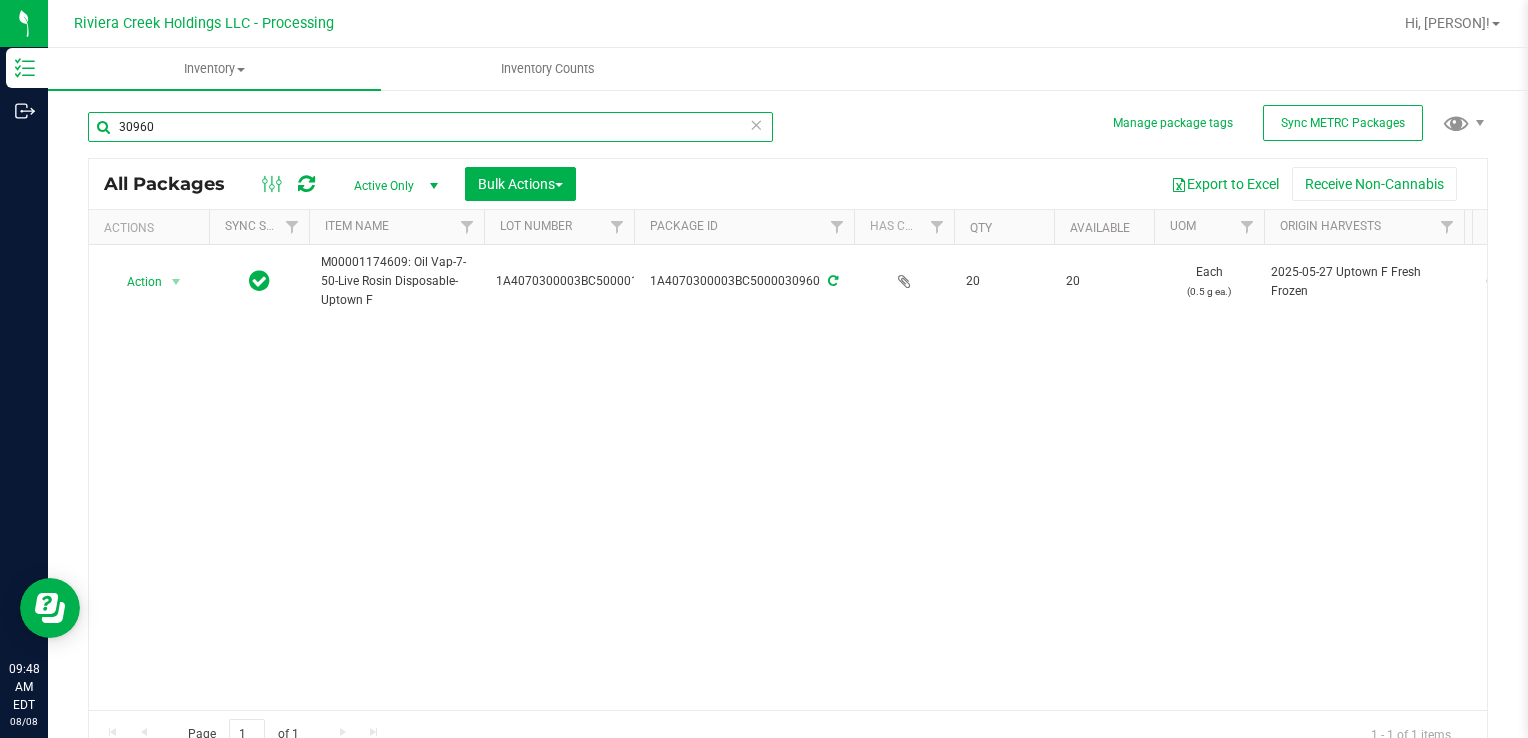 drag, startPoint x: 188, startPoint y: 122, endPoint x: -4, endPoint y: 138, distance: 192.66551 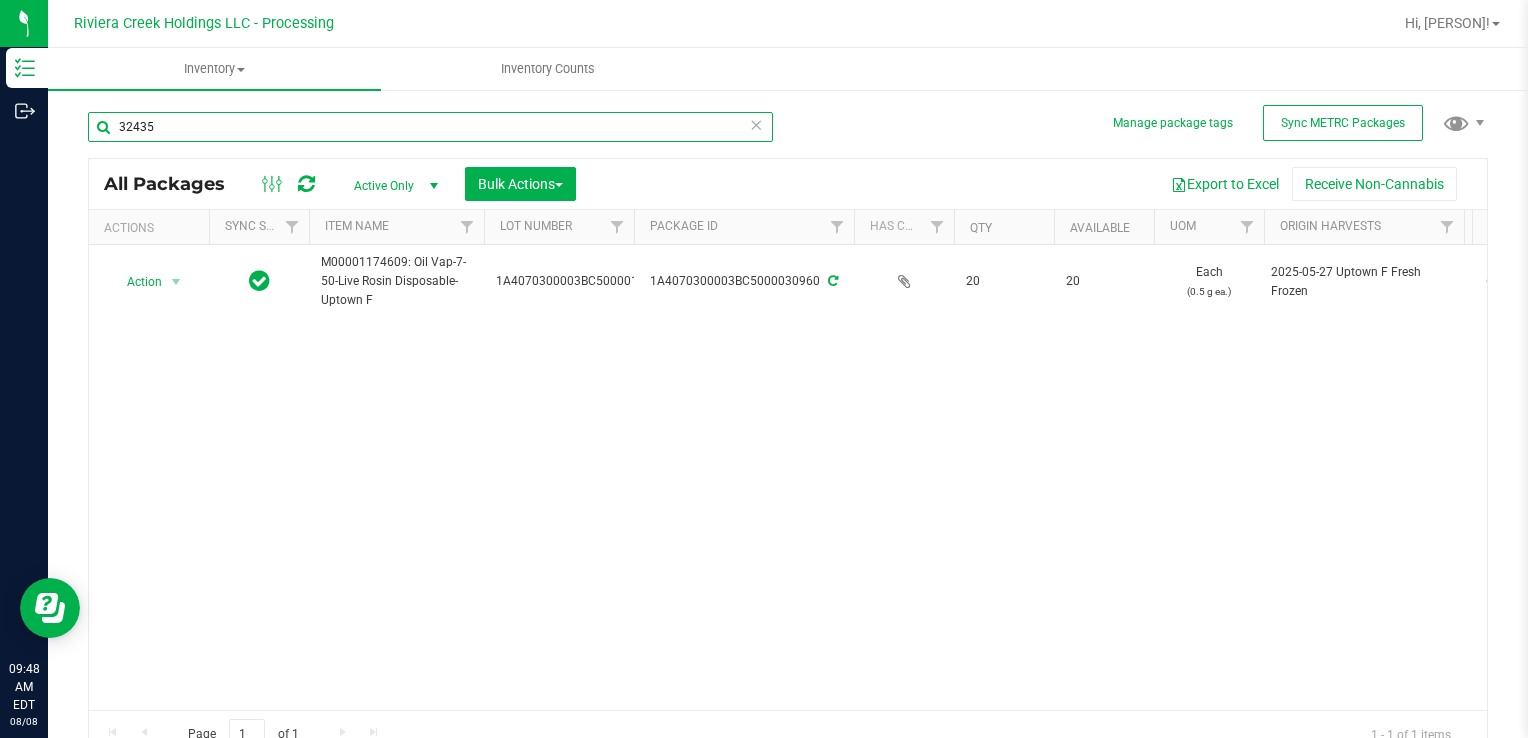 type on "32435" 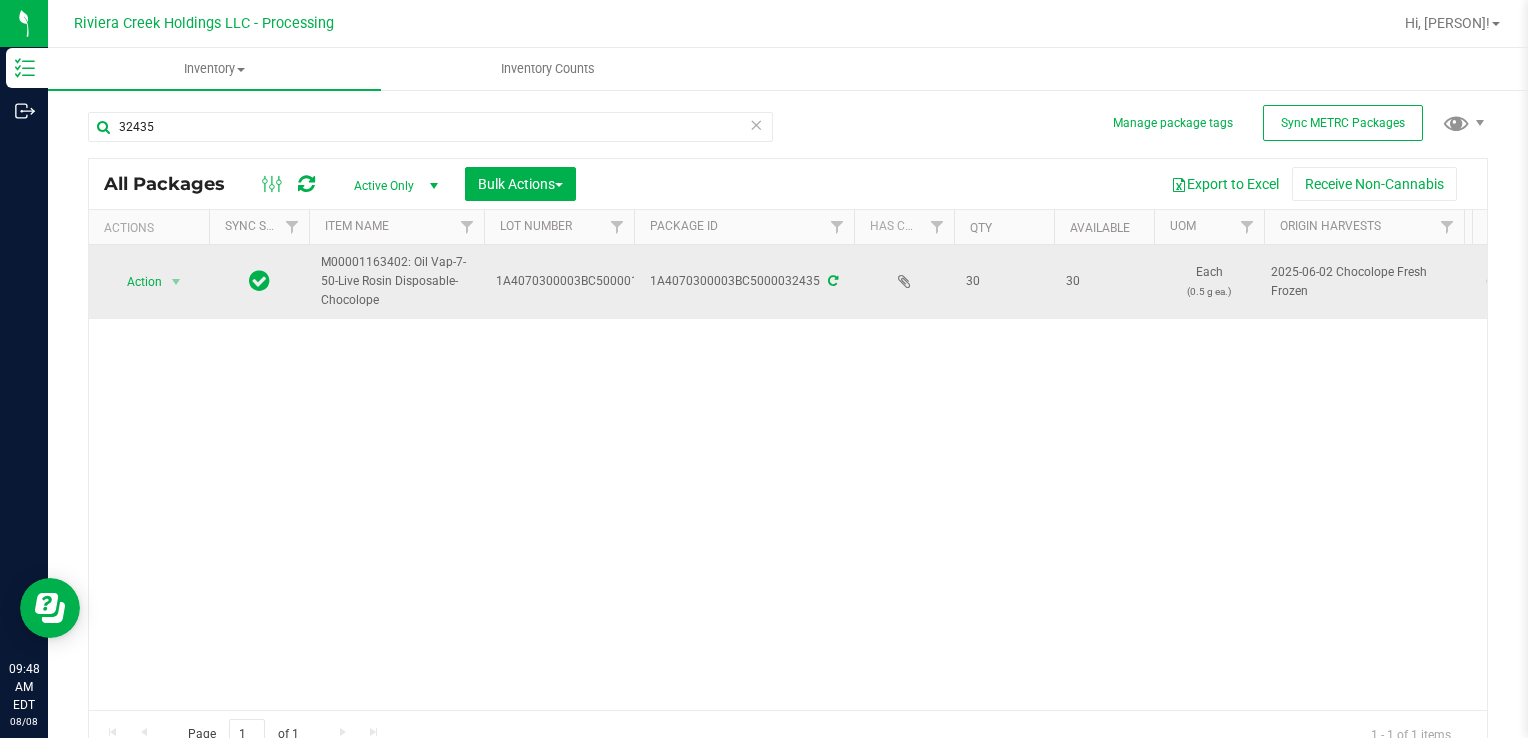 click on "Action" at bounding box center [136, 282] 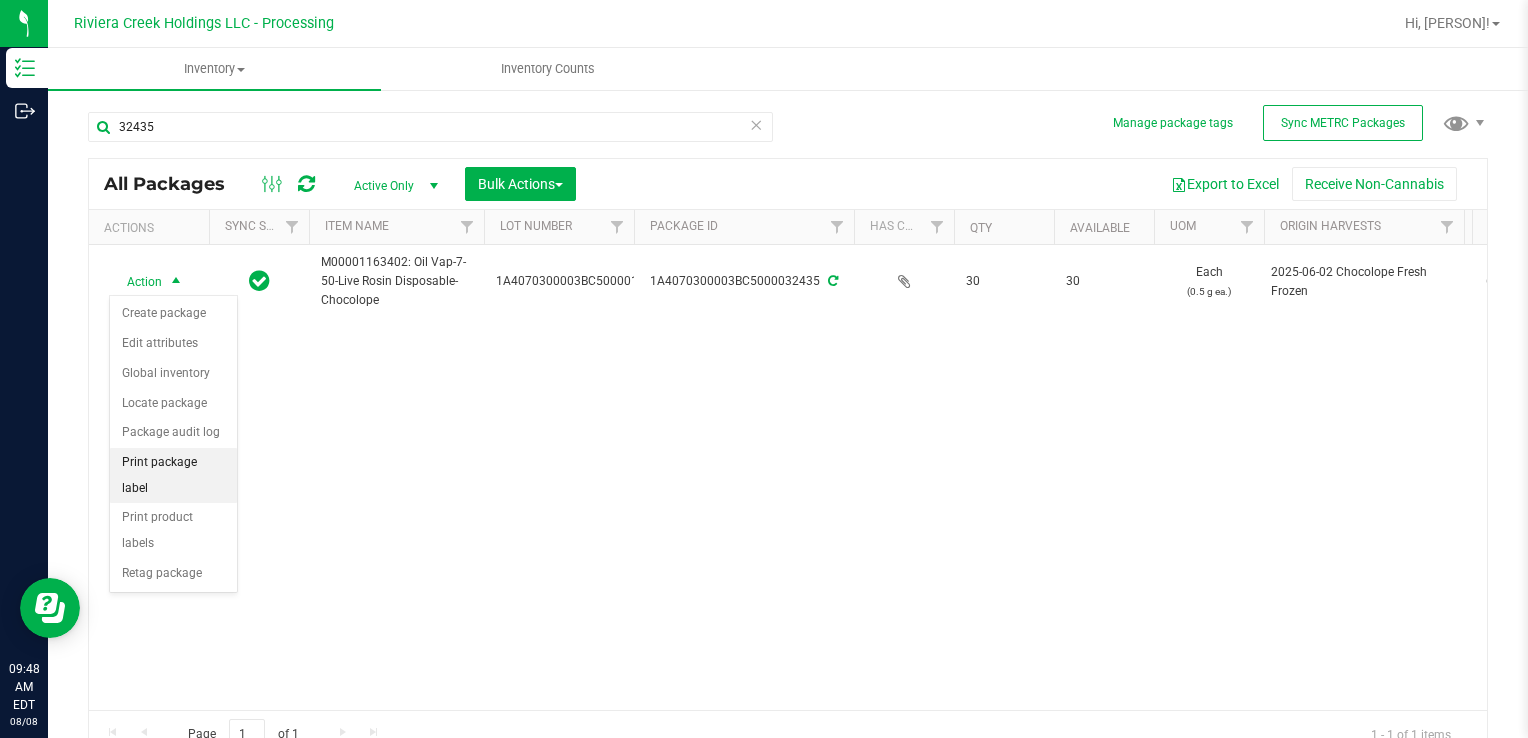drag, startPoint x: 208, startPoint y: 462, endPoint x: 220, endPoint y: 456, distance: 13.416408 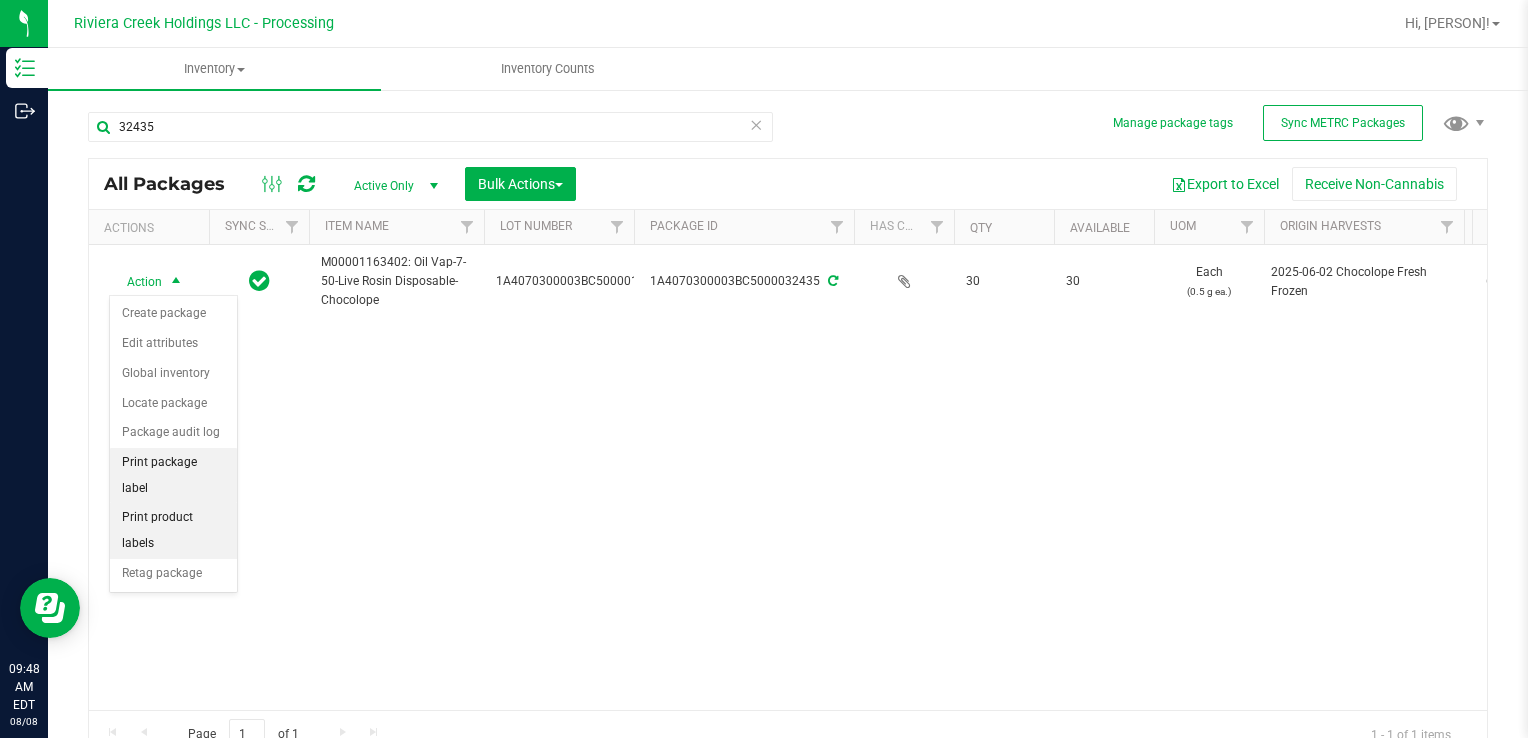 click on "Print package label" at bounding box center [173, 475] 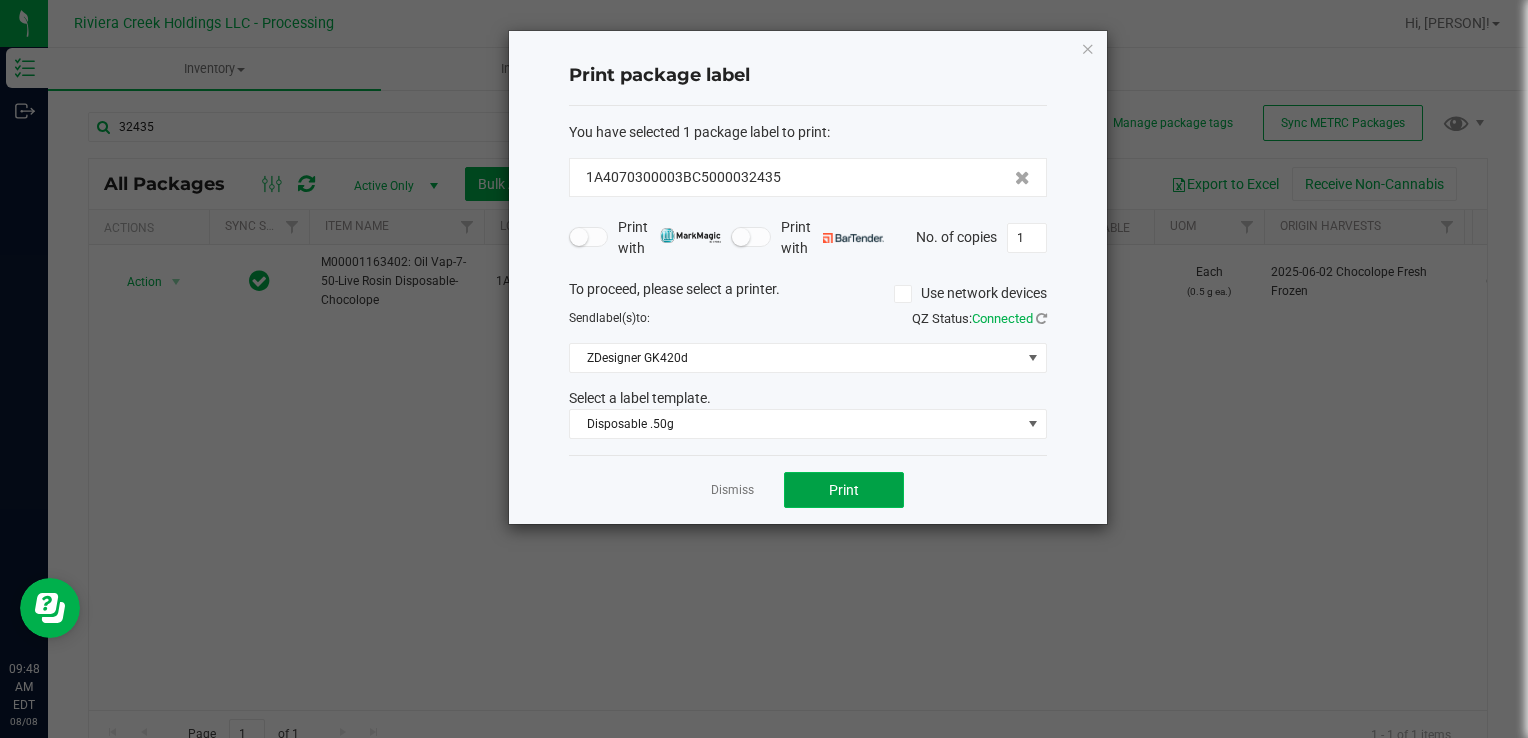 click on "Print" 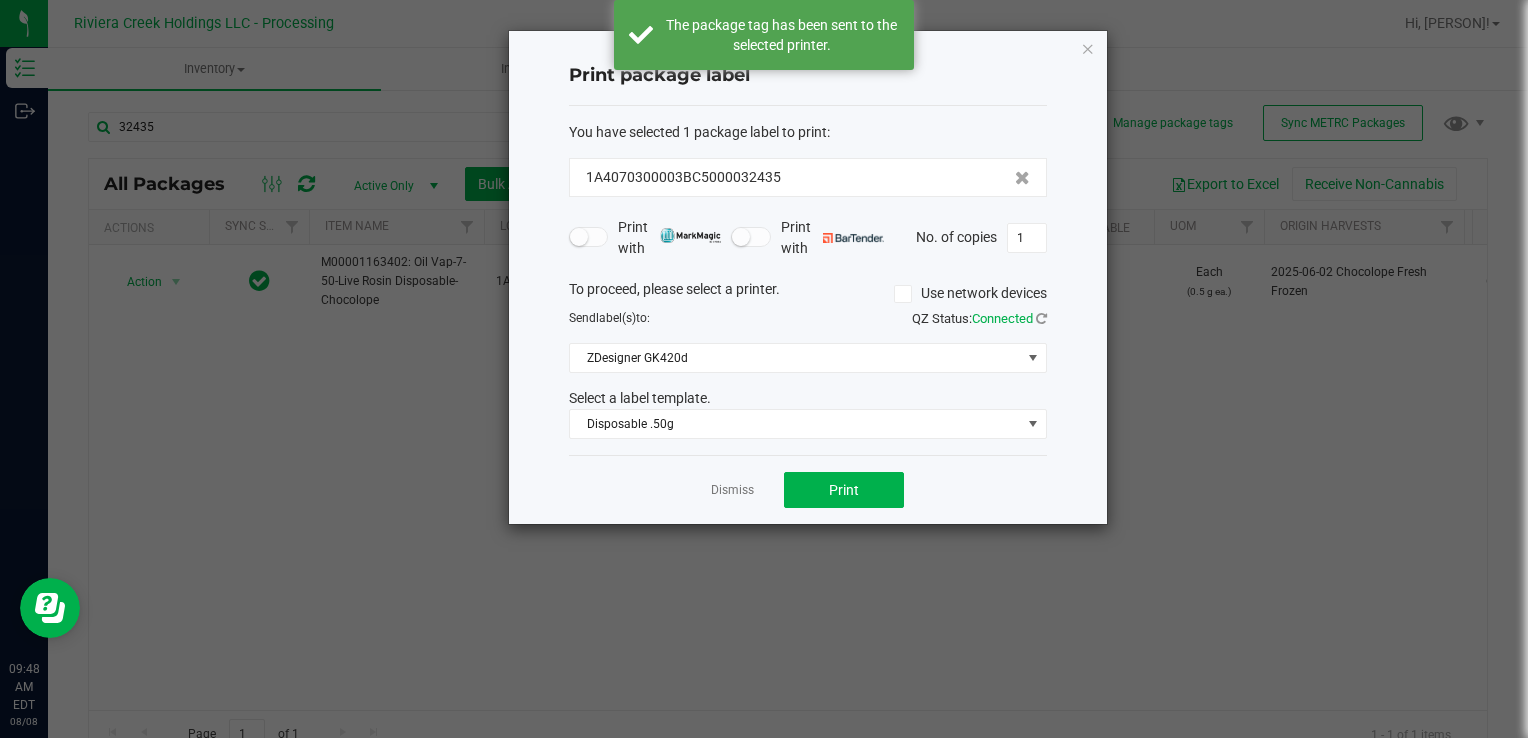 click on "Dismiss" 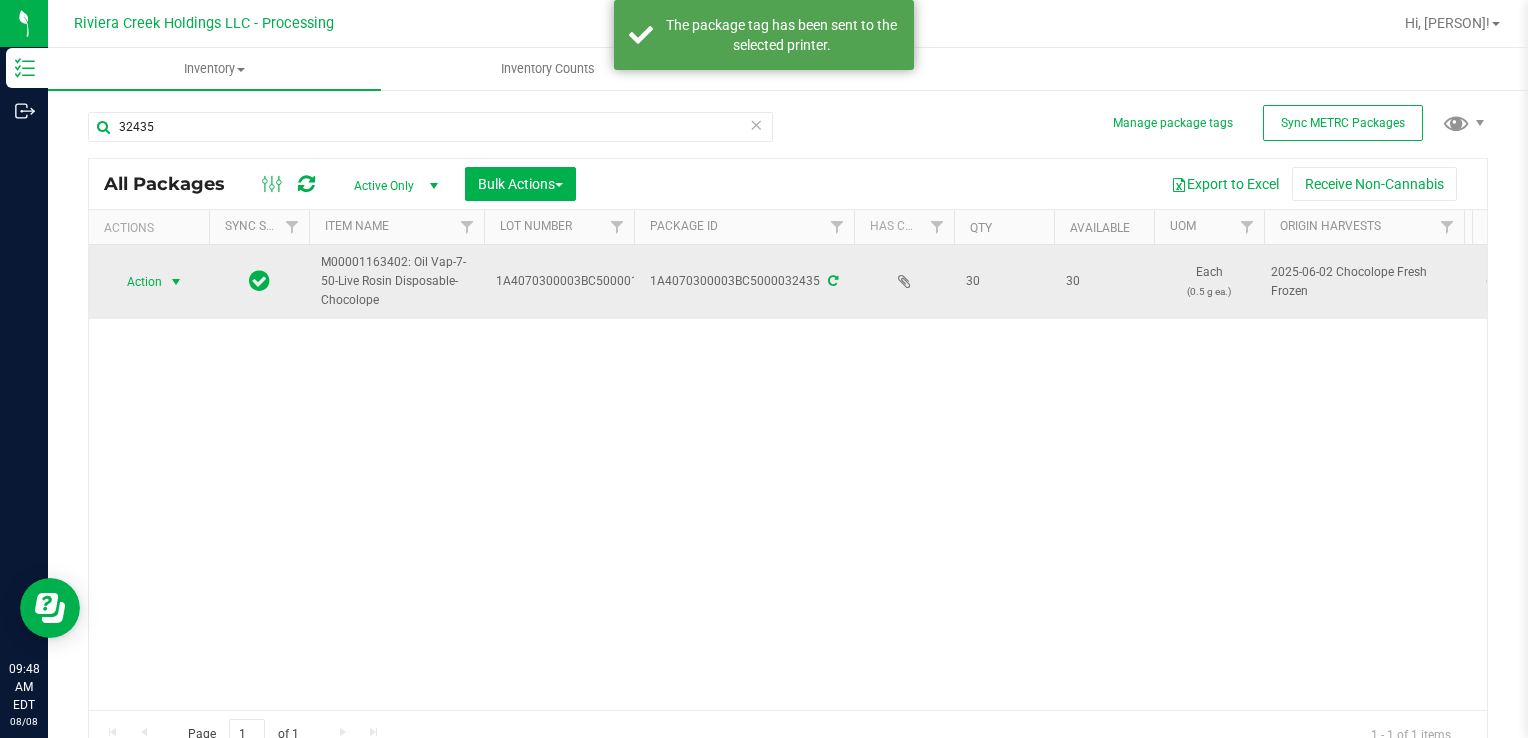 click at bounding box center [176, 282] 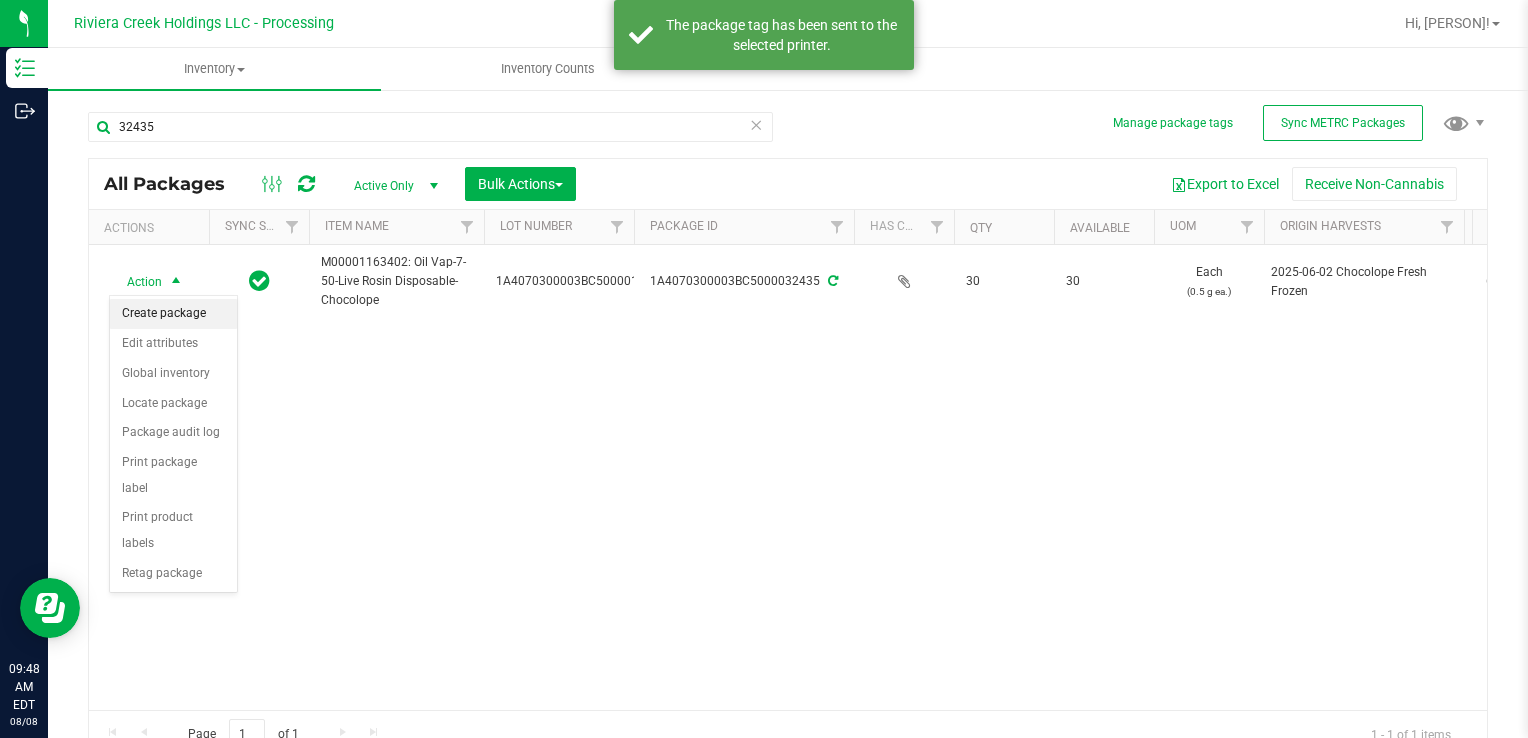 click on "Create package" at bounding box center (173, 314) 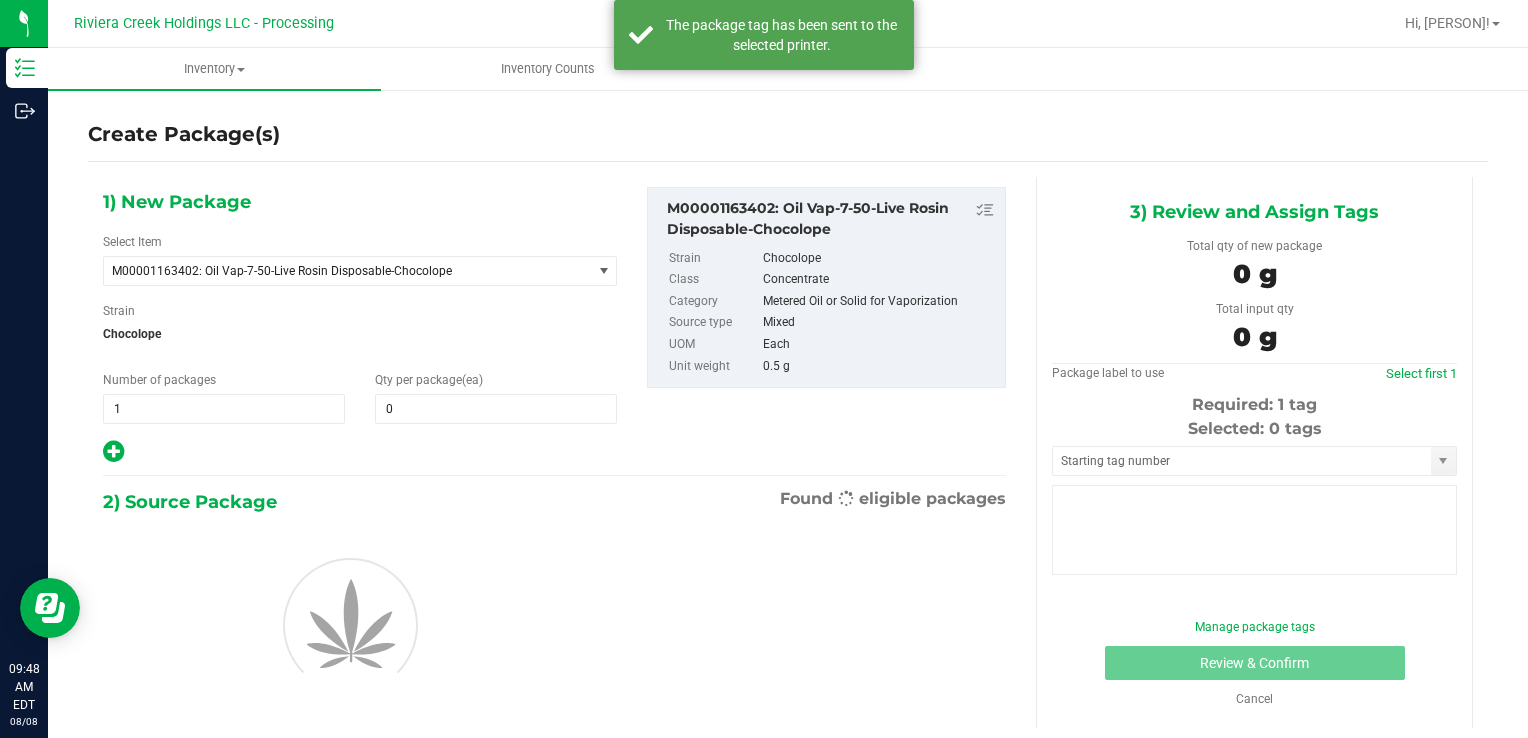 type on "0" 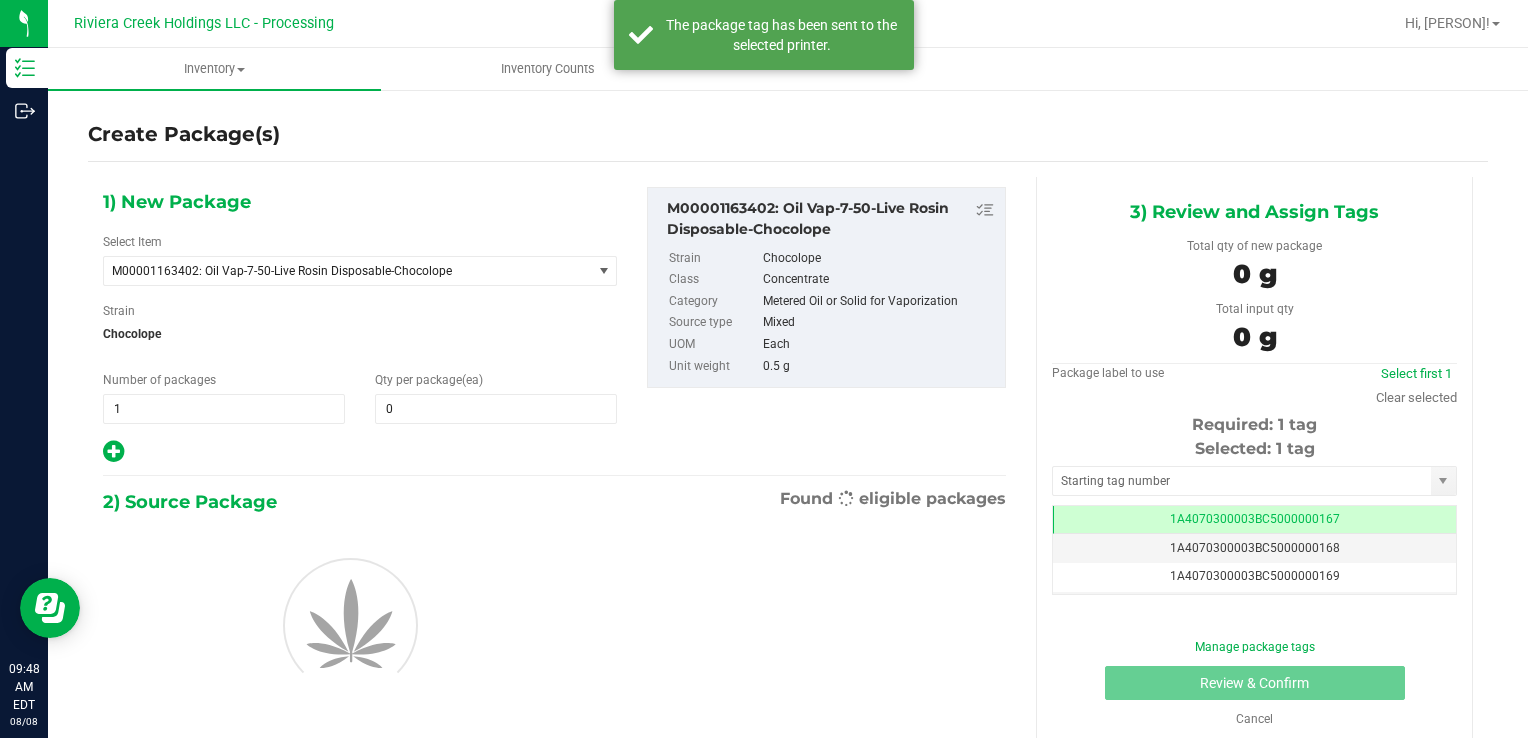 scroll, scrollTop: 0, scrollLeft: 0, axis: both 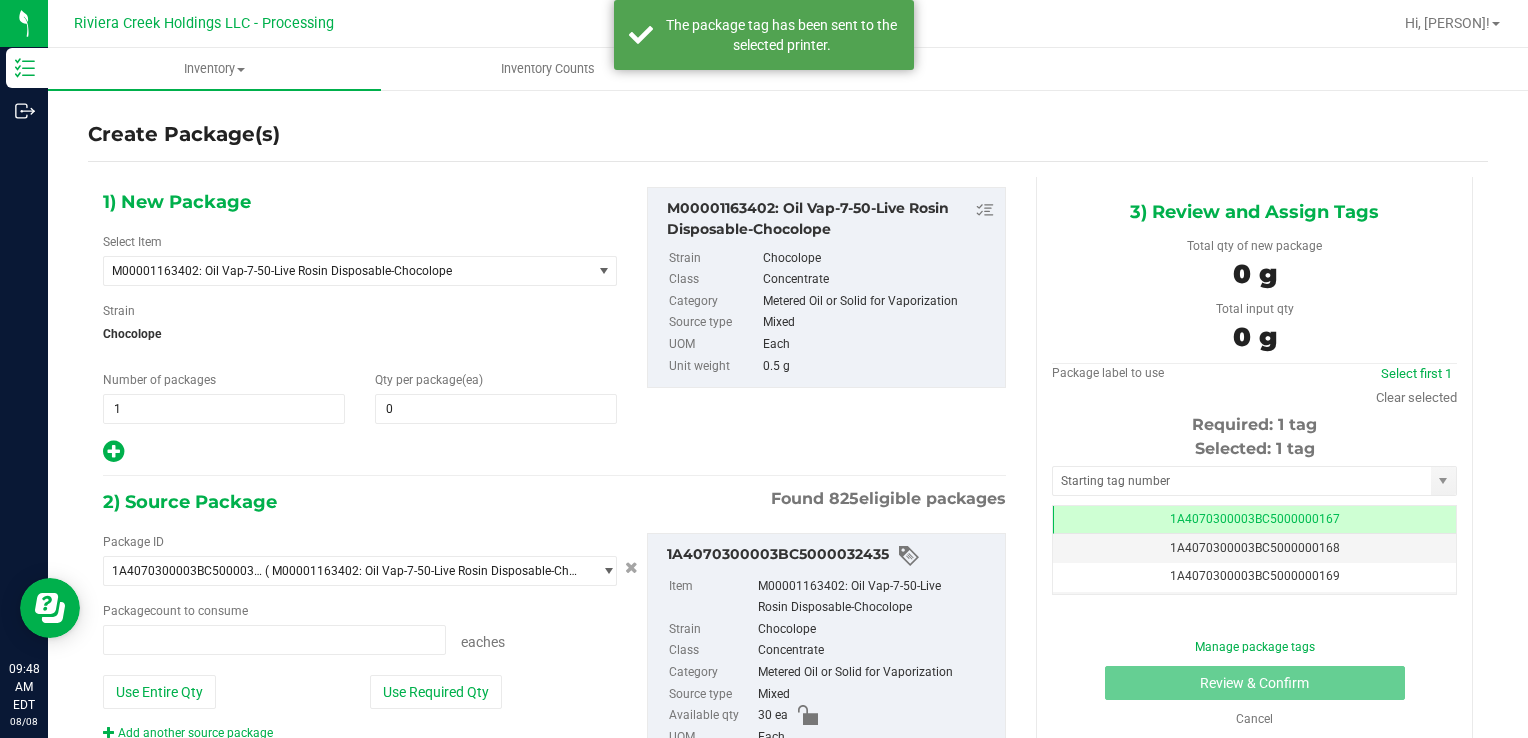 type on "0 ea" 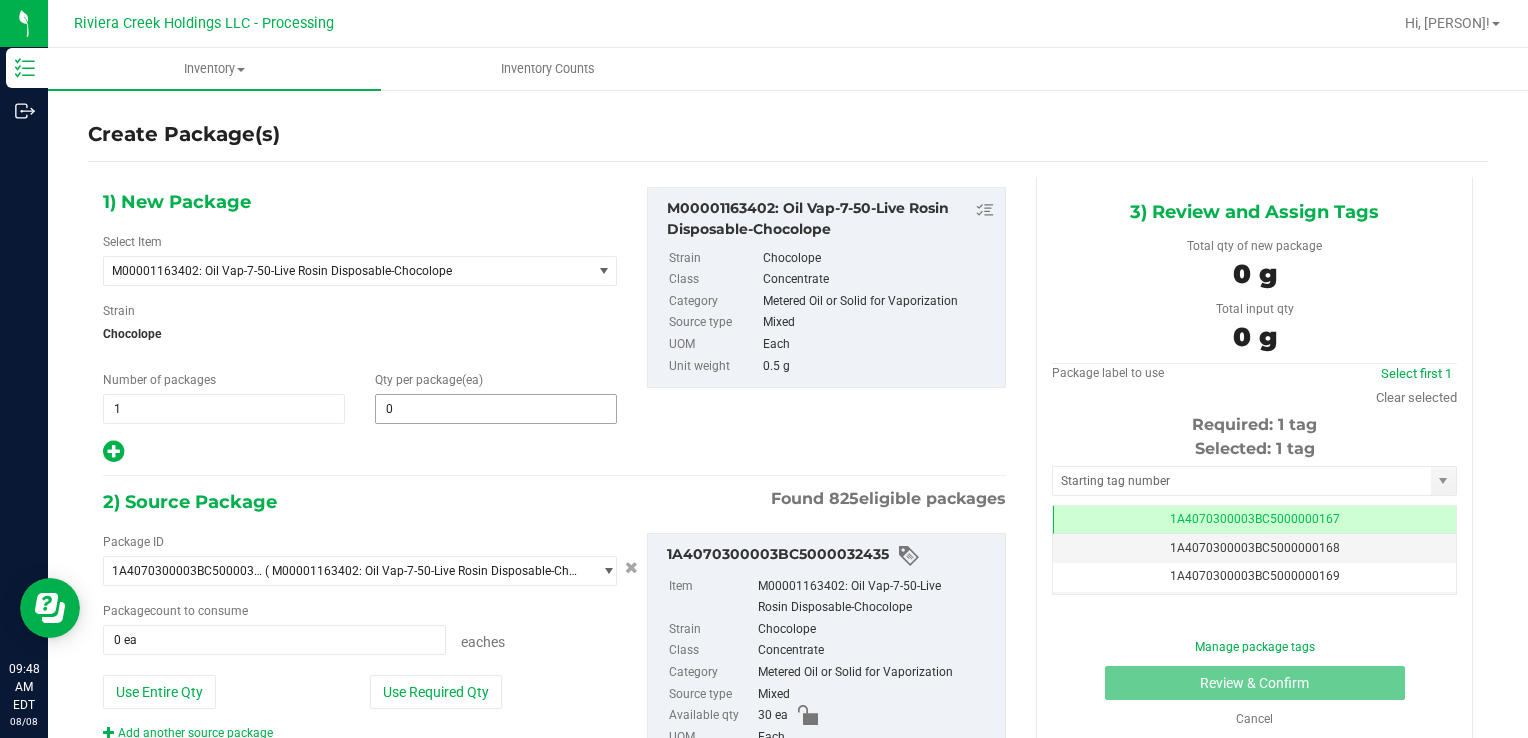 drag, startPoint x: 458, startPoint y: 426, endPoint x: 428, endPoint y: 415, distance: 31.95309 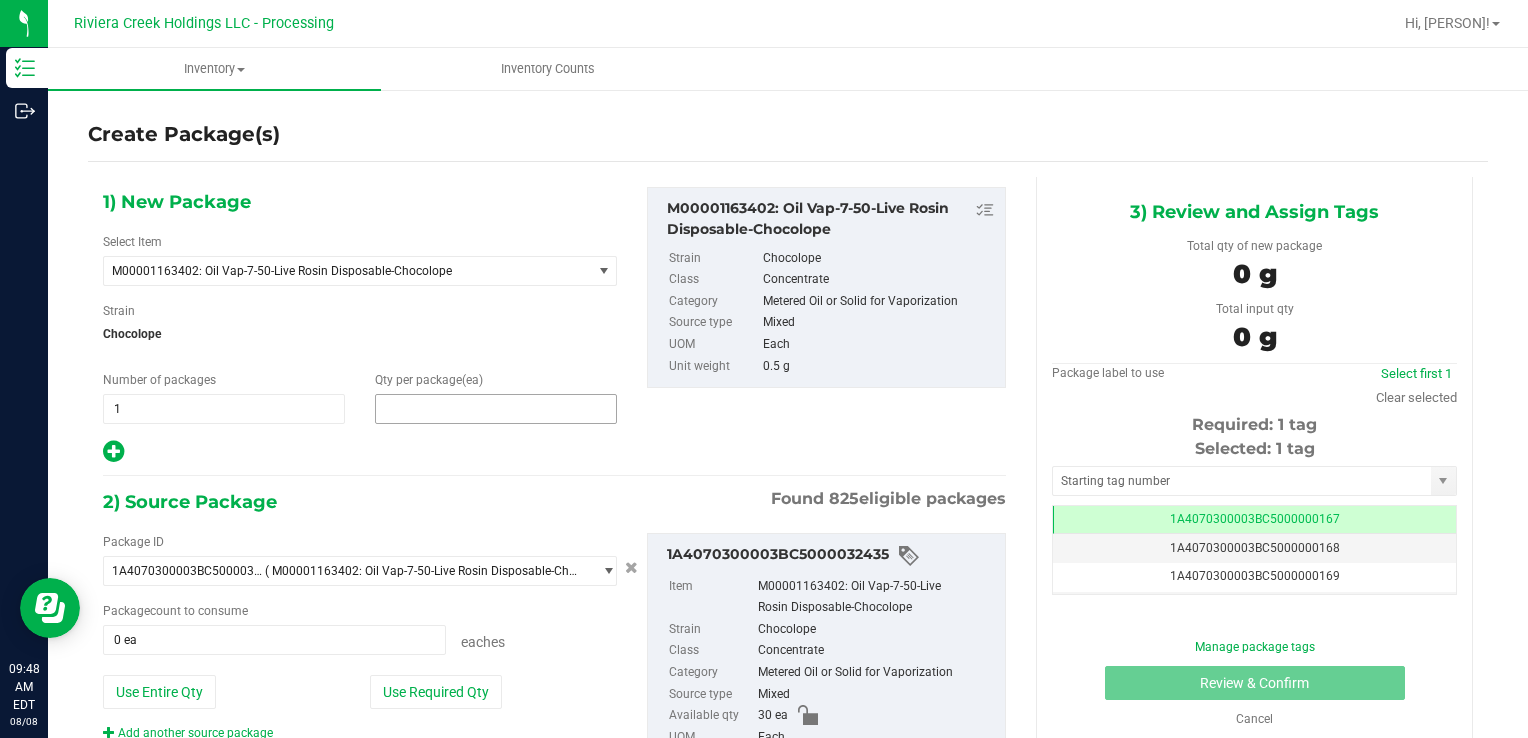 click at bounding box center (496, 409) 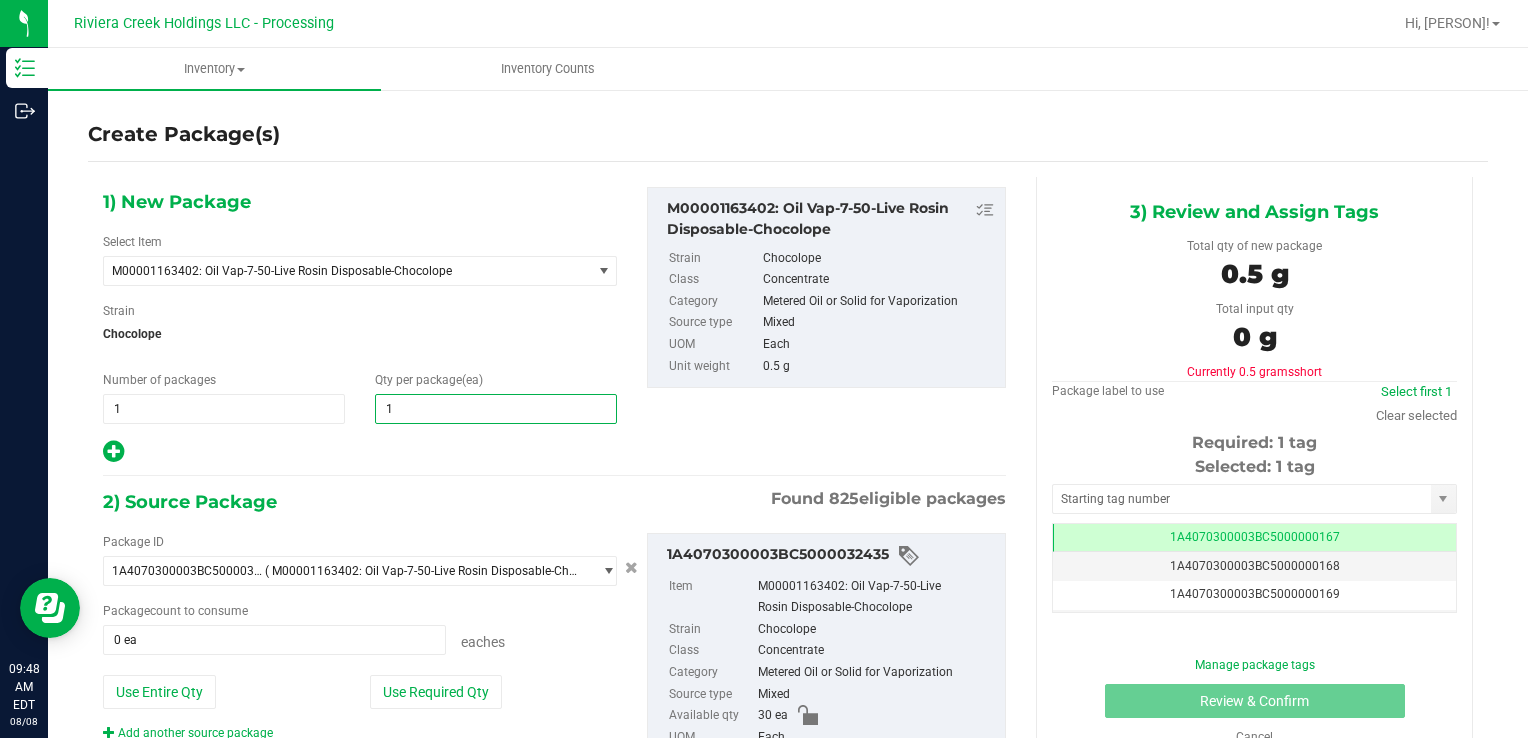 type on "10" 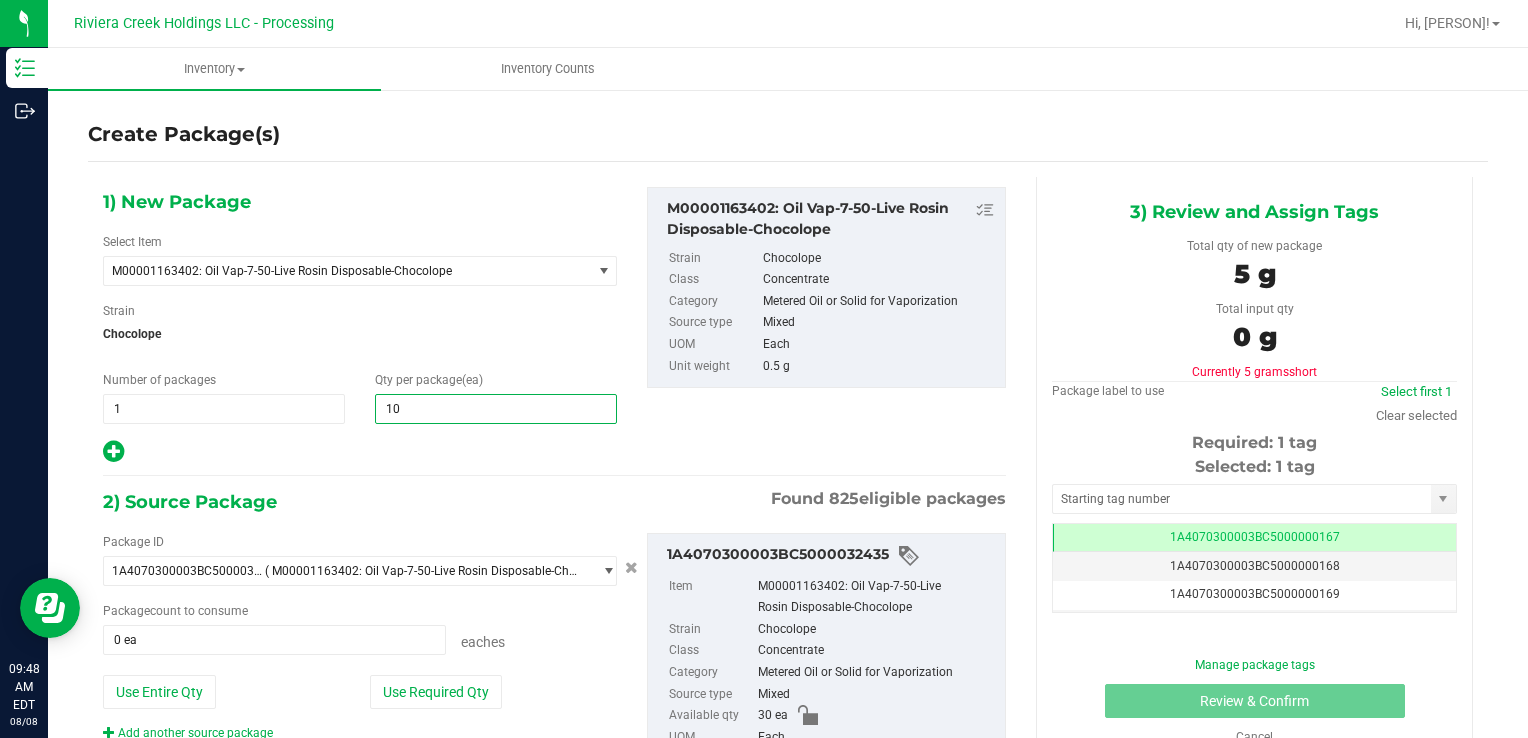 type on "10" 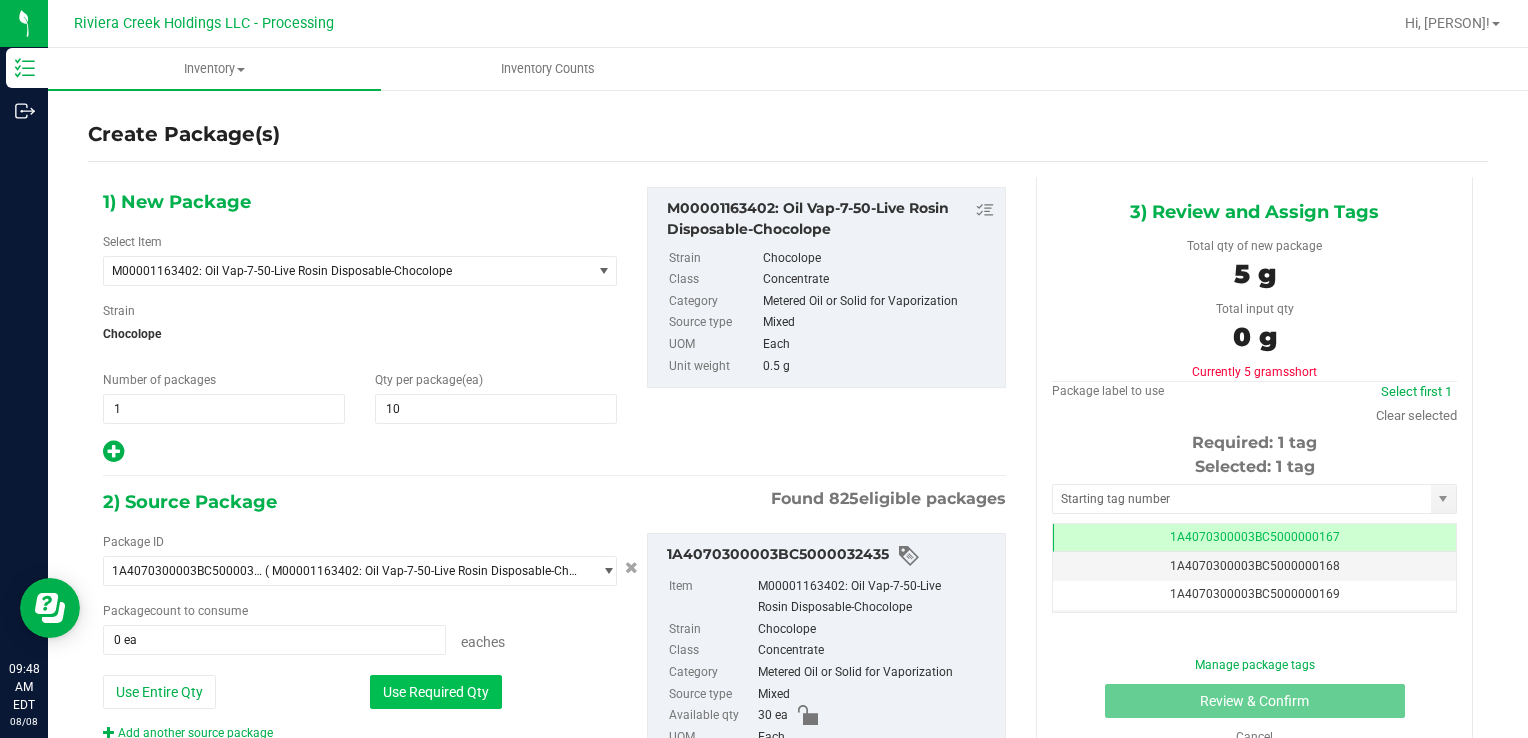 click on "Package ID
[PACKAGE_ID]
(
M[NUMBER]: Oil Vap-[NUMBER]-[NUMBER]-Live Rosin Disposable-Chocolope
)
[PACKAGE_ID] [PACKAGE_ID] [PACKAGE_ID] [PACKAGE_ID] [PACKAGE_ID] [PACKAGE_ID] [PACKAGE_ID] [PACKAGE_ID] [PACKAGE_ID] [PACKAGE_ID] [PACKAGE_ID] [PACKAGE_ID] [PACKAGE_ID] [PACKAGE_ID] [PACKAGE_ID] [PACKAGE_ID] [PACKAGE_ID] [PACKAGE_ID] [PACKAGE_ID] [PACKAGE_ID] [PACKAGE_ID] [PACKAGE_ID] [PACKAGE_ID] [PACKAGE_ID] [PACKAGE_ID] [PACKAGE_ID] [PACKAGE_ID] [PACKAGE_ID] [PACKAGE_ID] [PACKAGE_ID]" at bounding box center (360, 637) 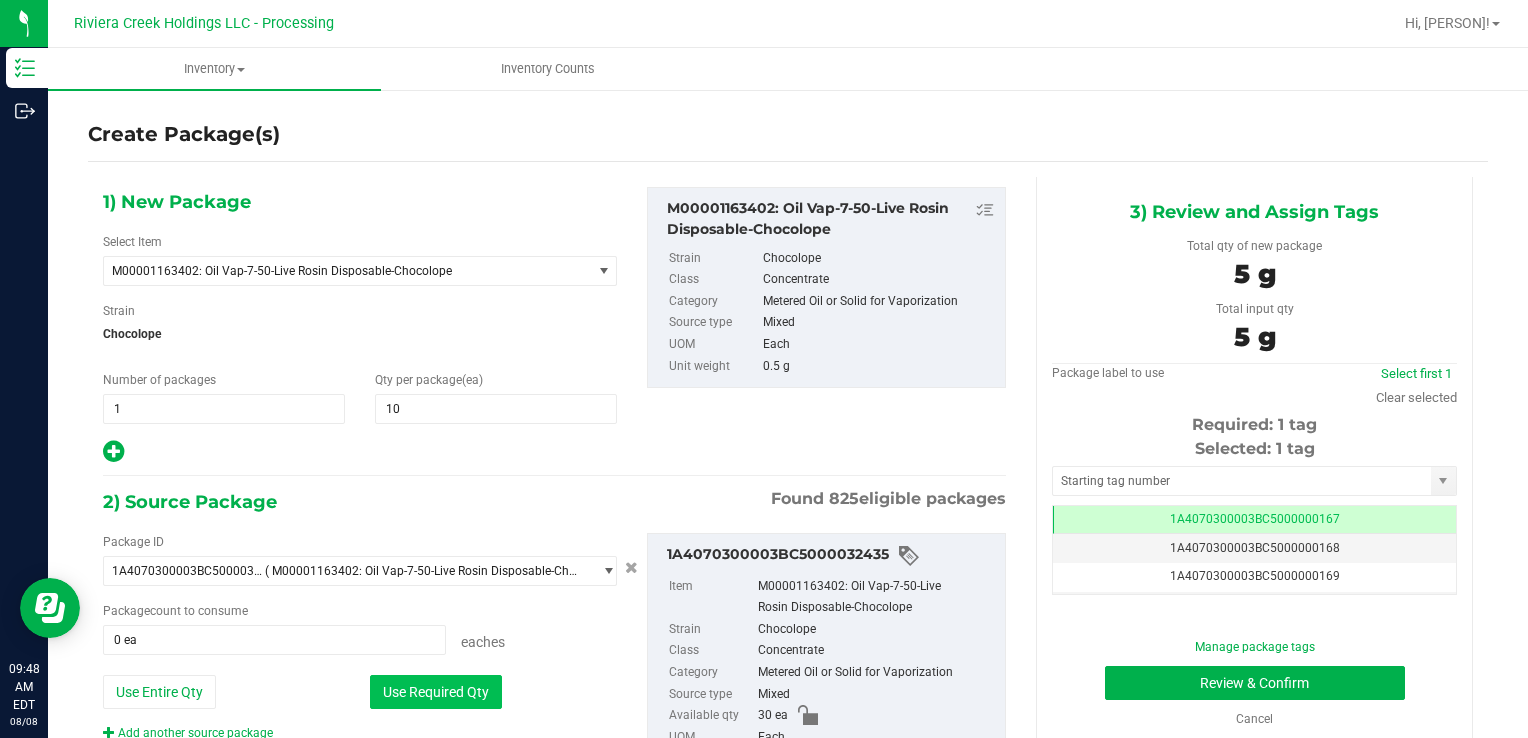 type on "10 ea" 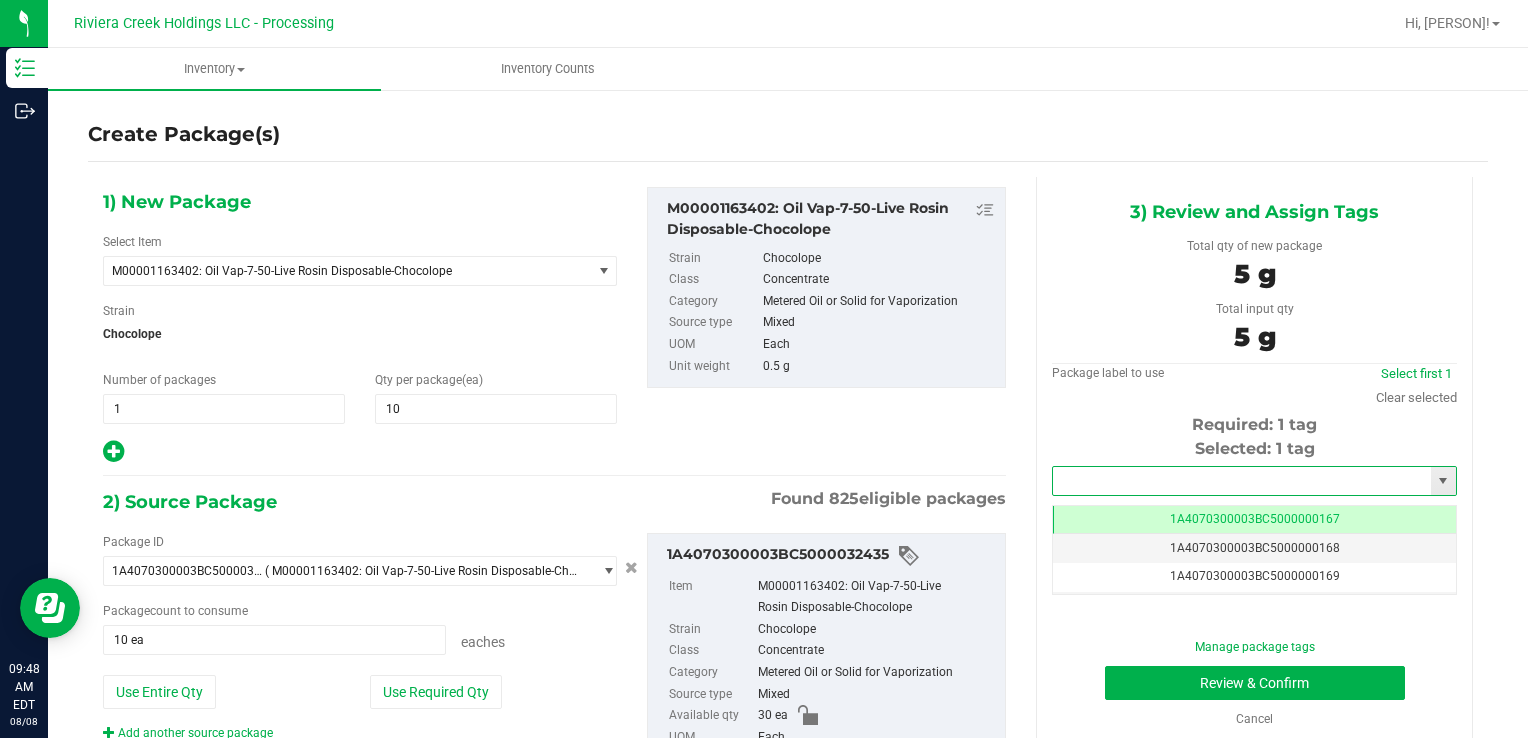 click at bounding box center [1242, 481] 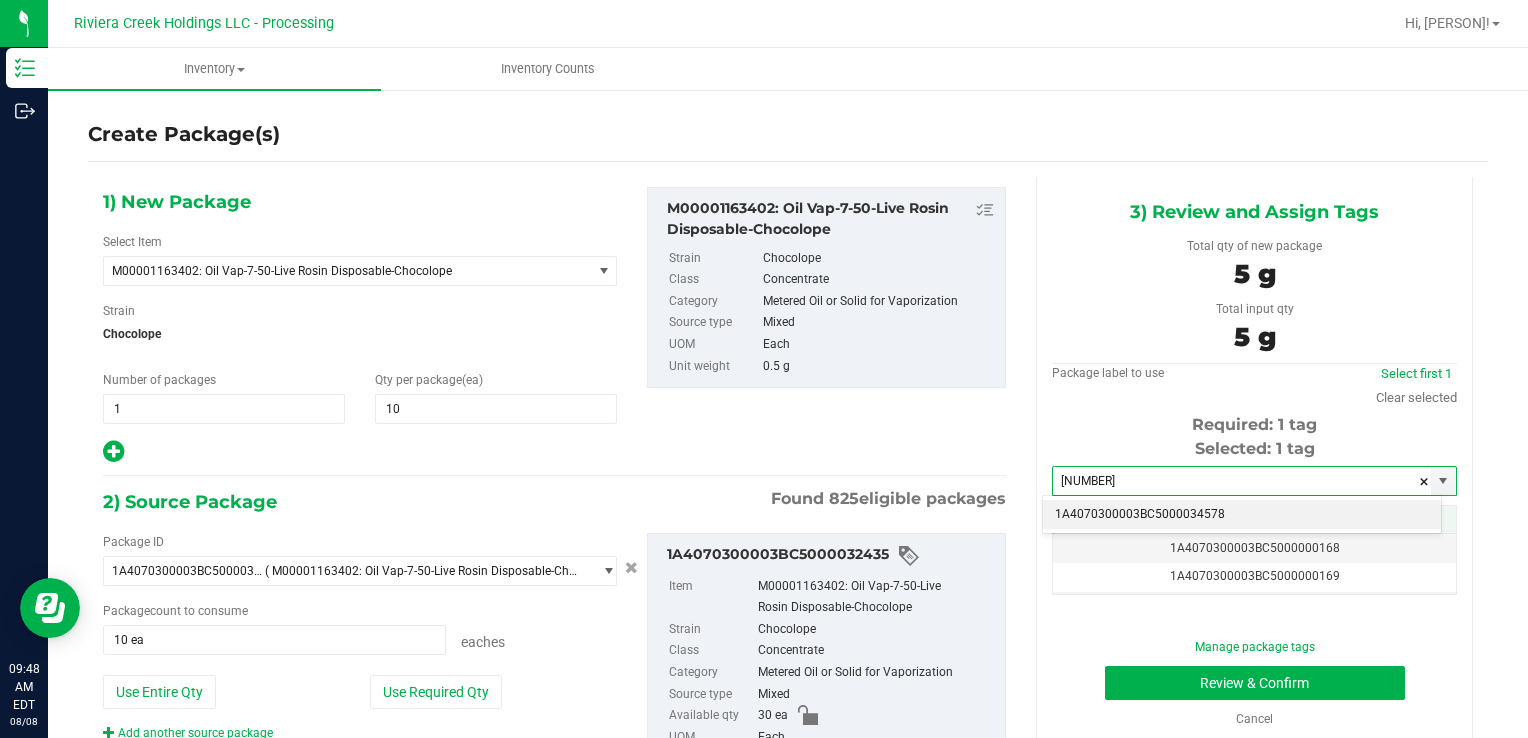 click on "1A4070300003BC5000034578" at bounding box center (1242, 515) 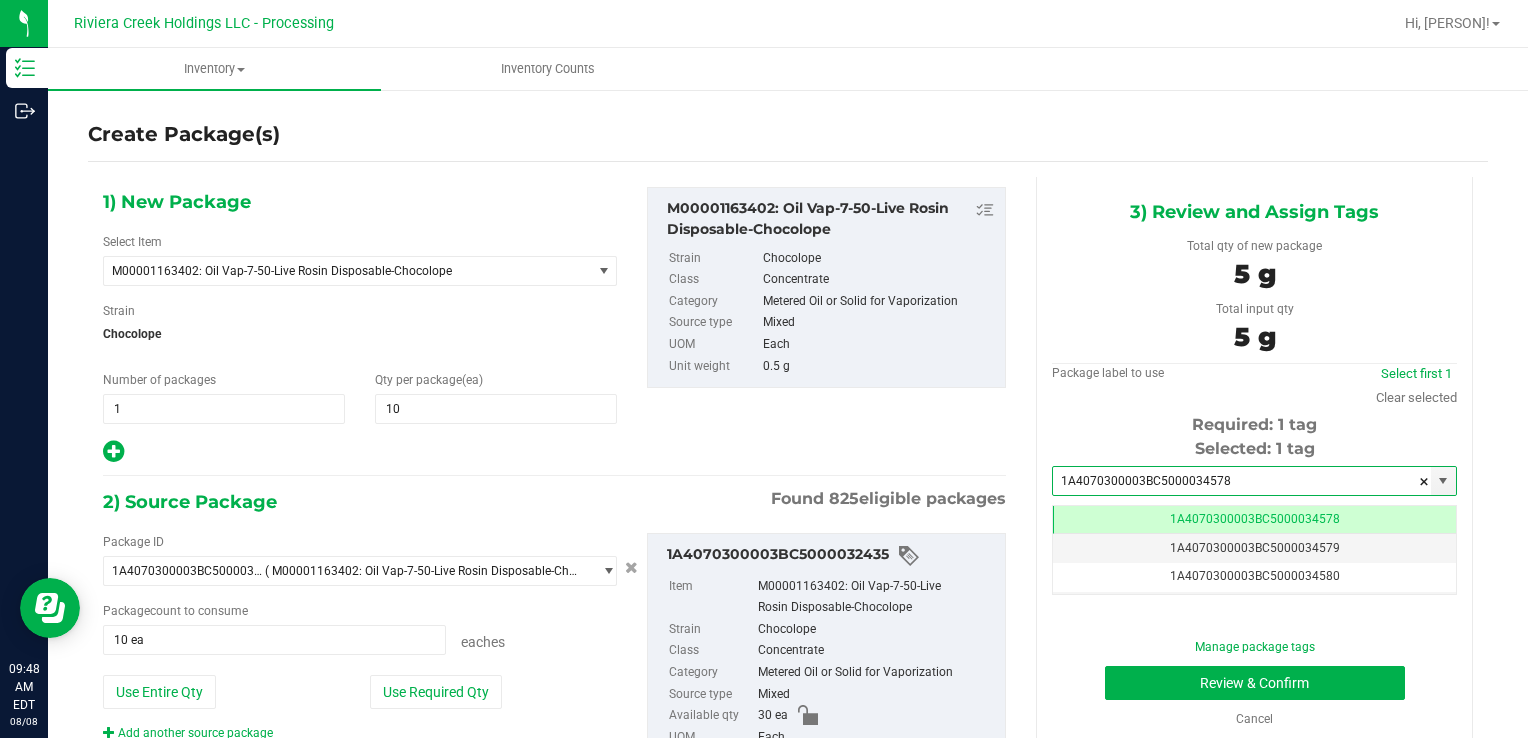 scroll, scrollTop: 0, scrollLeft: 0, axis: both 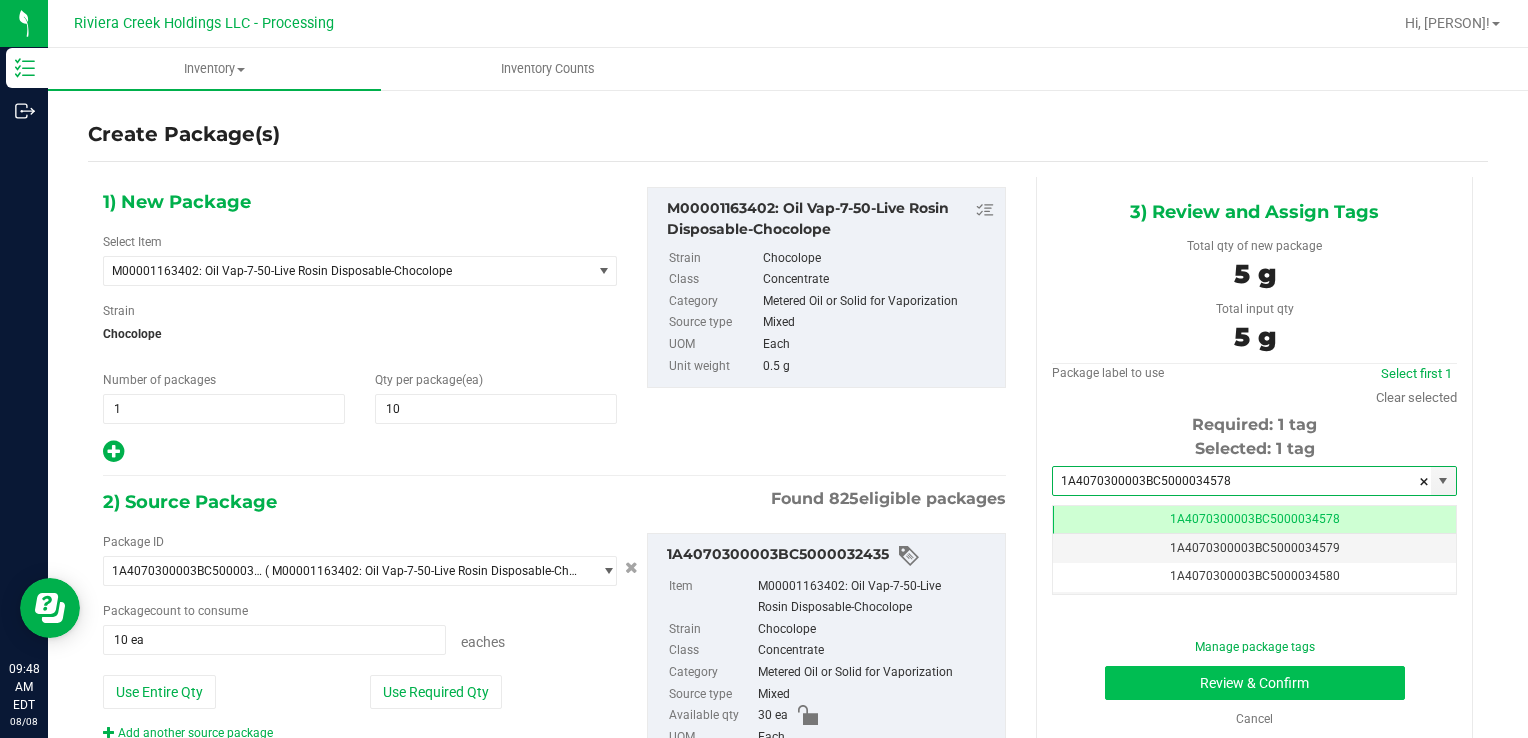 type on "1A4070300003BC5000034578" 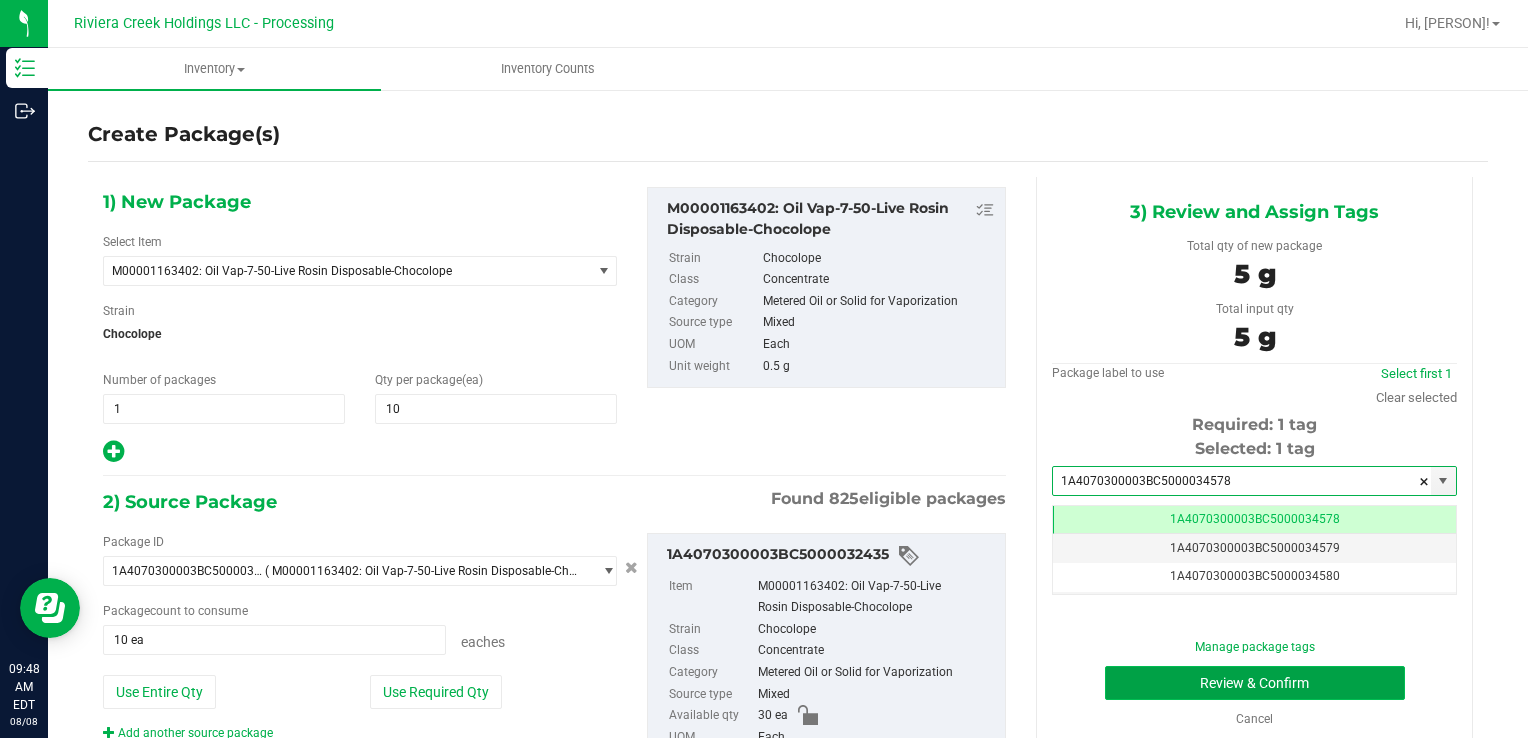 click on "Review & Confirm" at bounding box center [1255, 683] 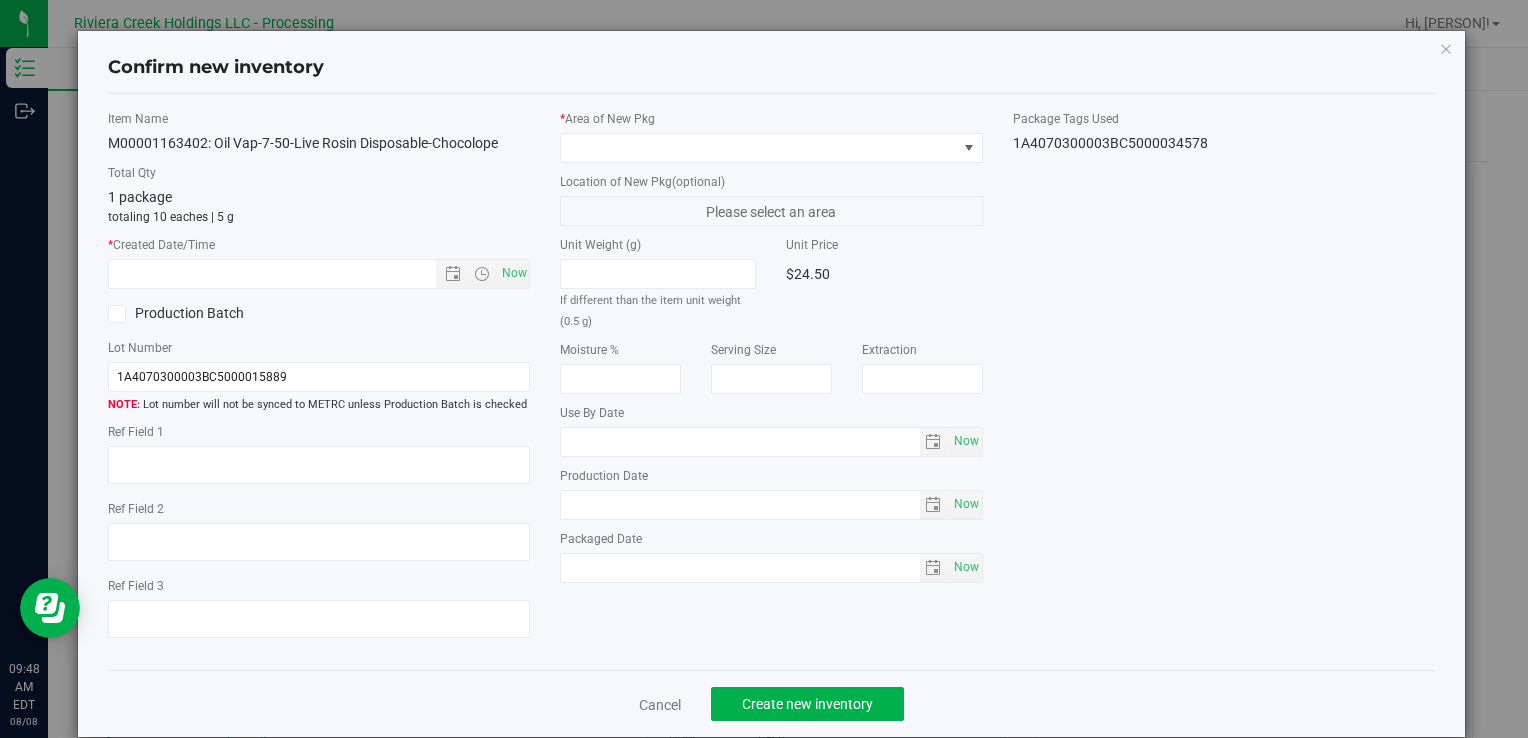 type on "2026-07-06" 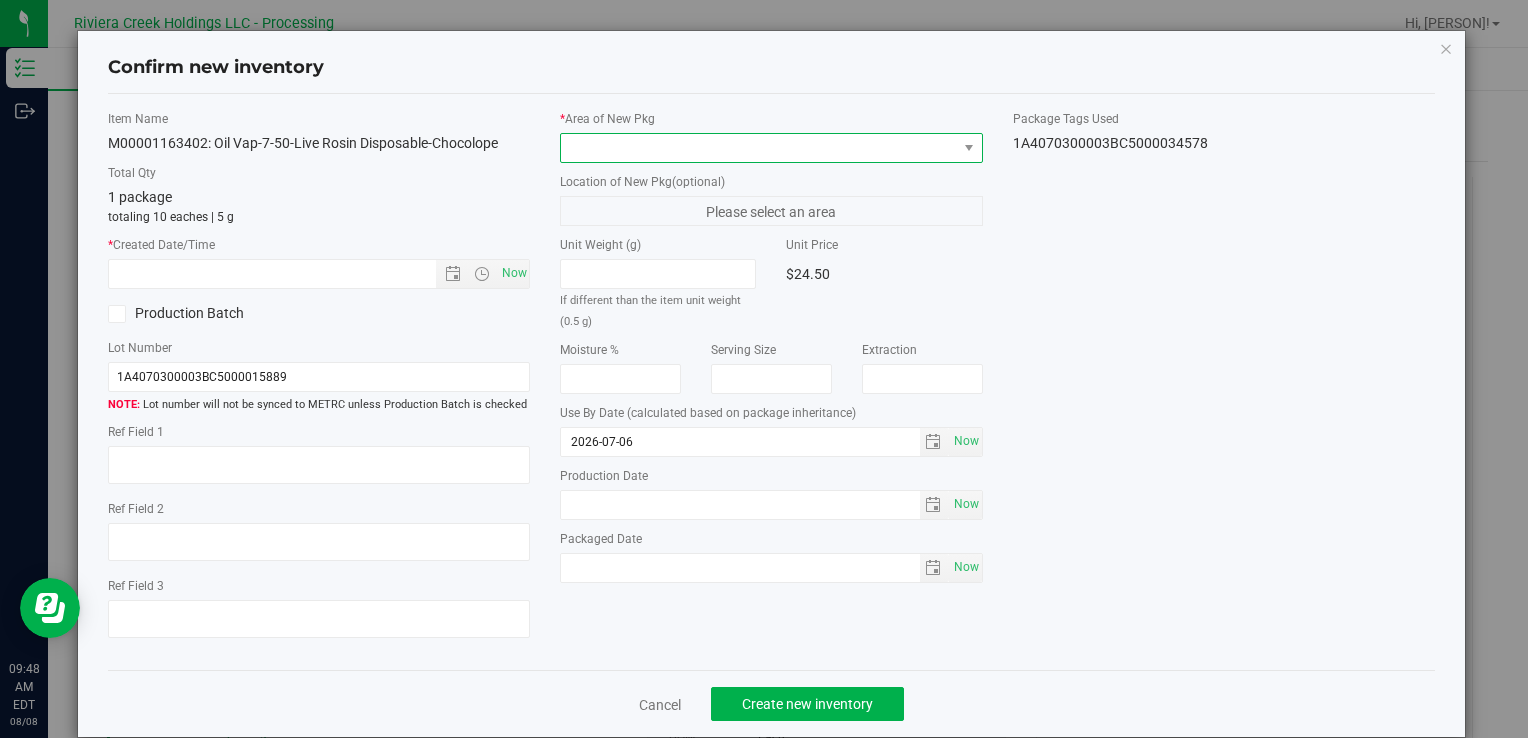 click at bounding box center [758, 148] 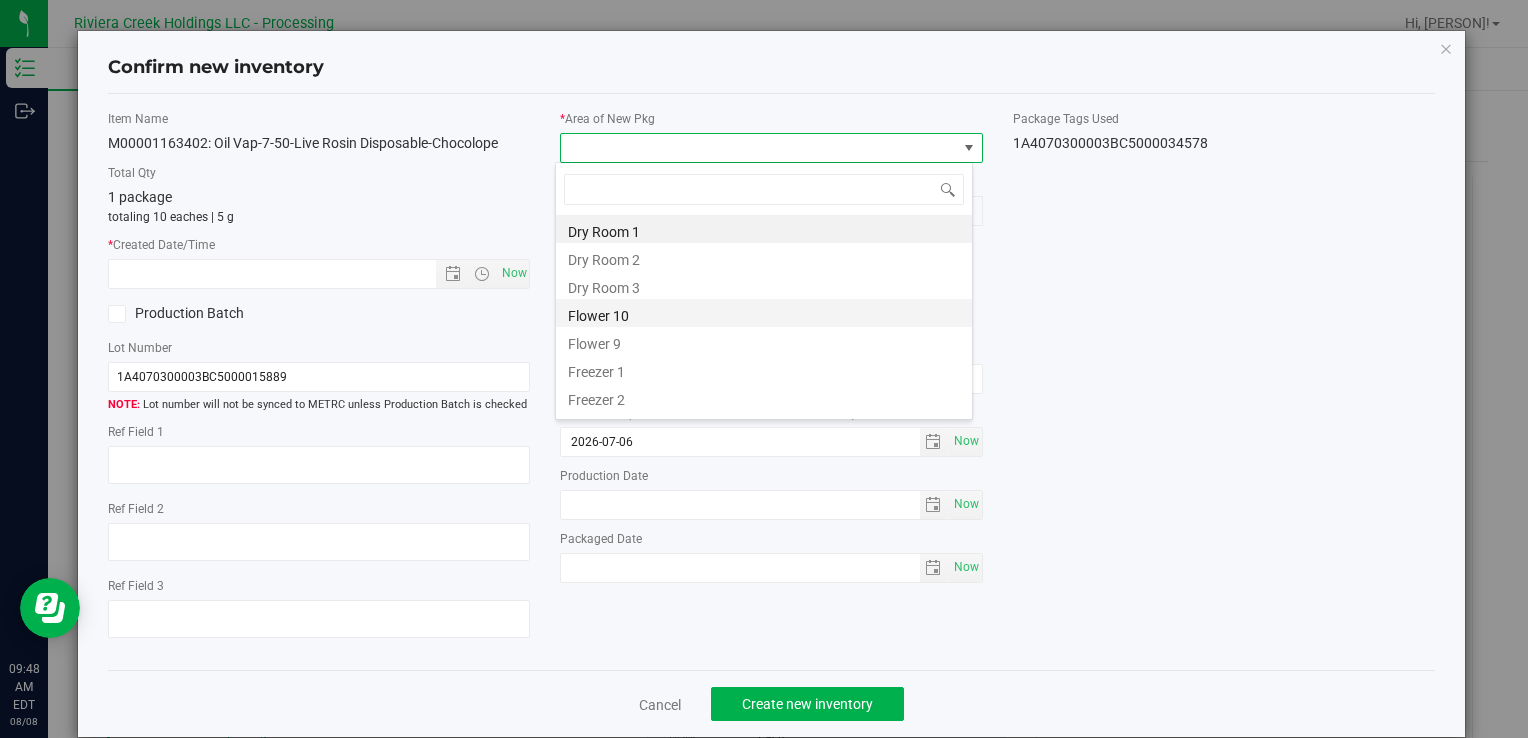 click on "Dry Room 1 Dry Room 2 Dry Room 3 Flower 10 Flower 9 Freezer 1 Freezer 2 Freezer 3 Freezer 4 Freezer 5 Freezer 6 Freezer 7 Freezer 8 Kitchen/Processor Packaging Processing 1 Quarantine Vault" at bounding box center [764, 215] 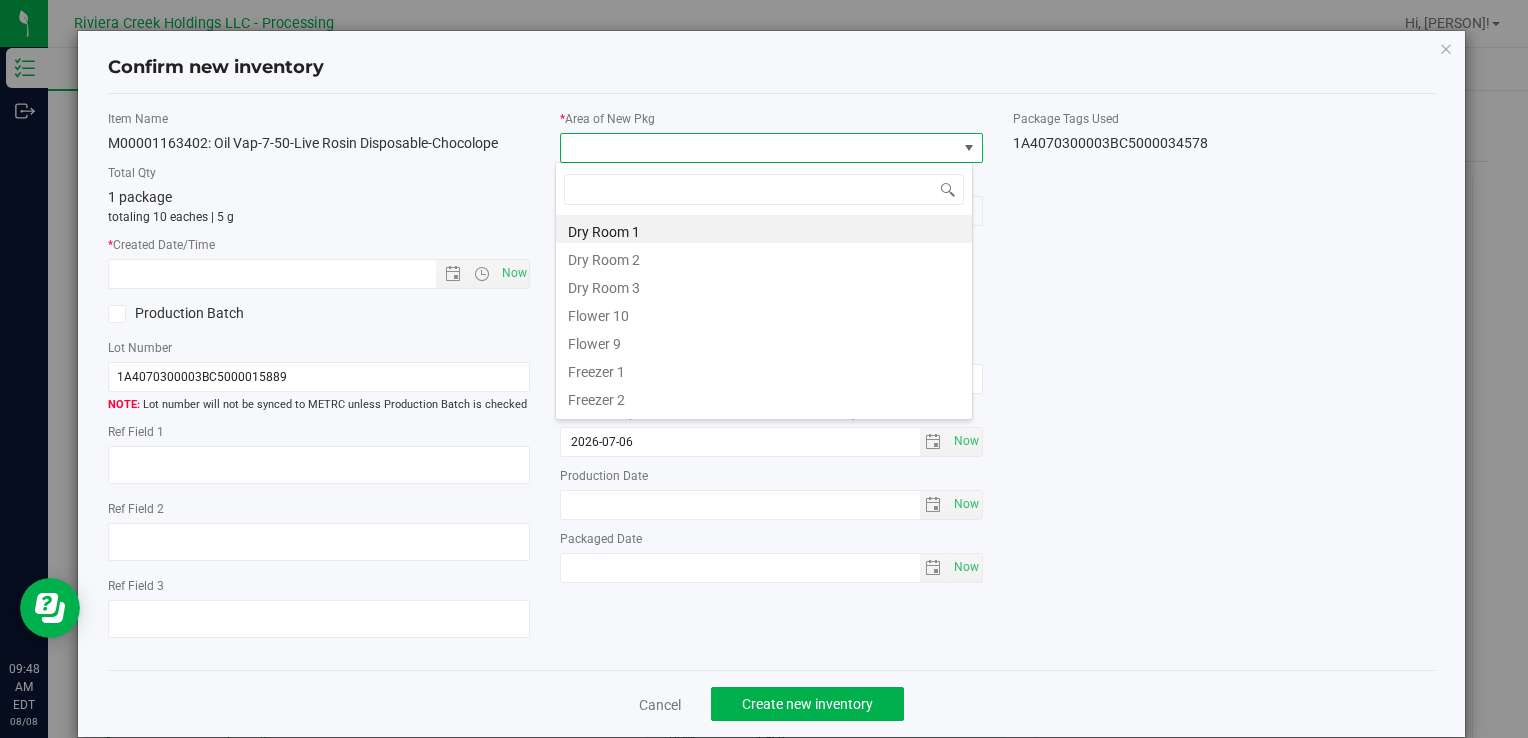 click on "Flower 10" at bounding box center [764, 313] 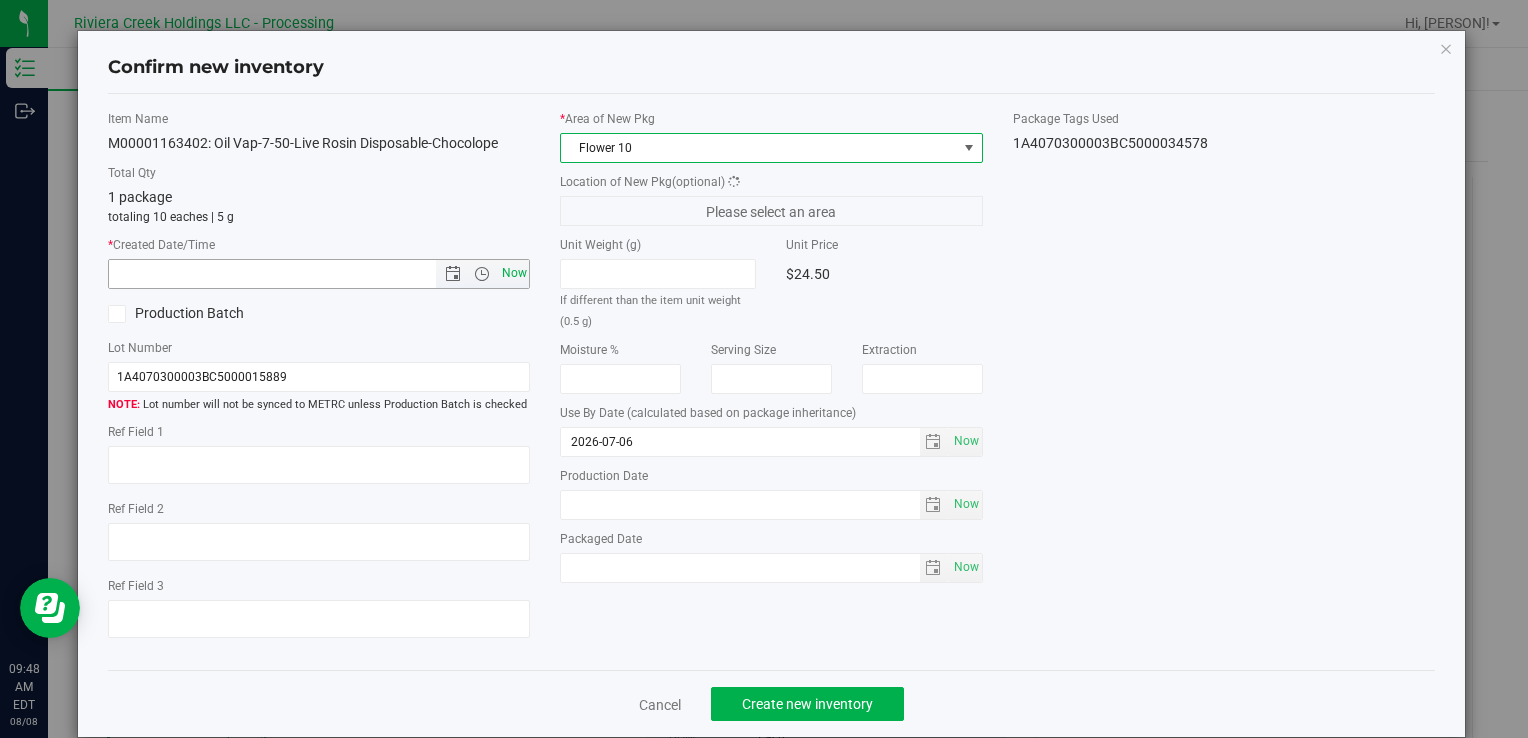click on "Now" at bounding box center [514, 273] 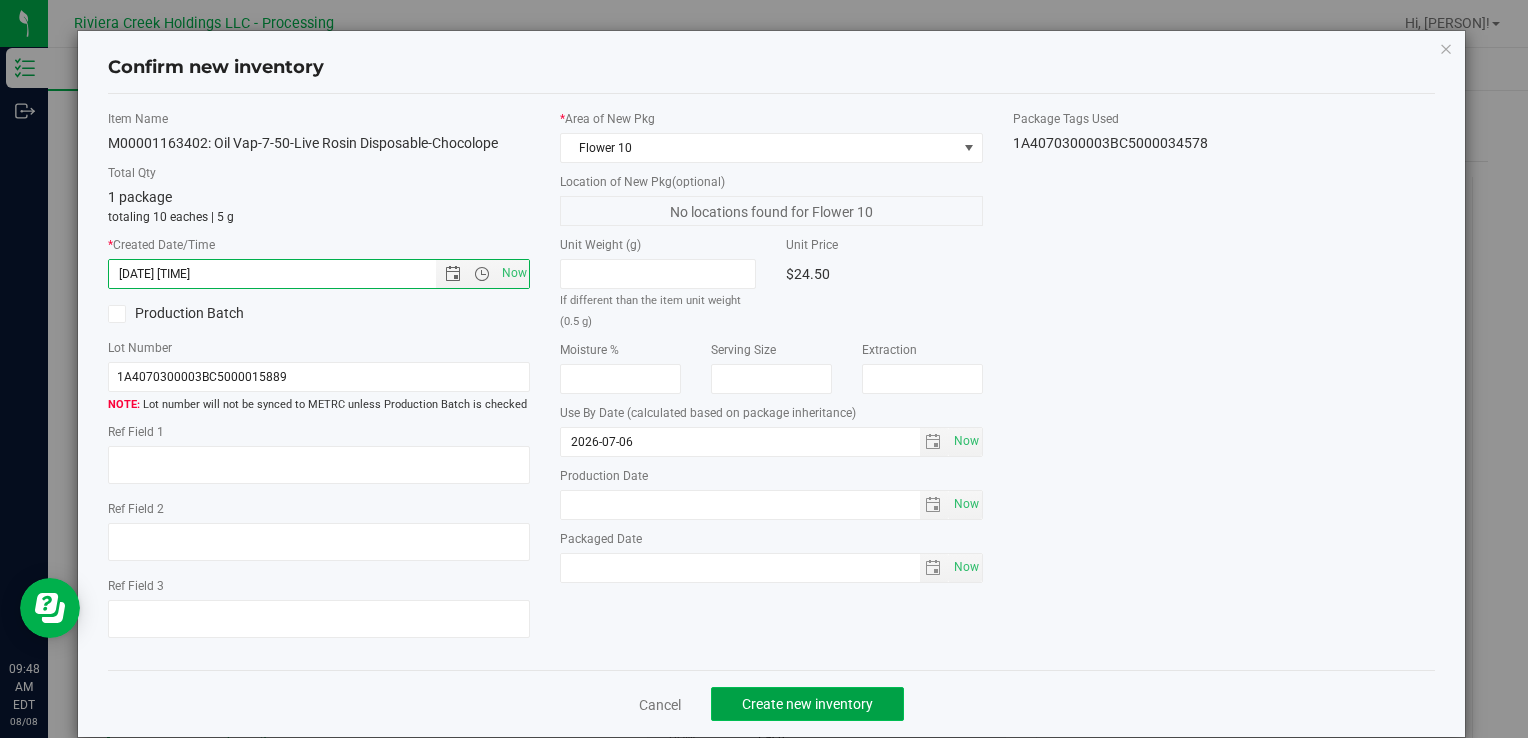 click on "Create new inventory" 